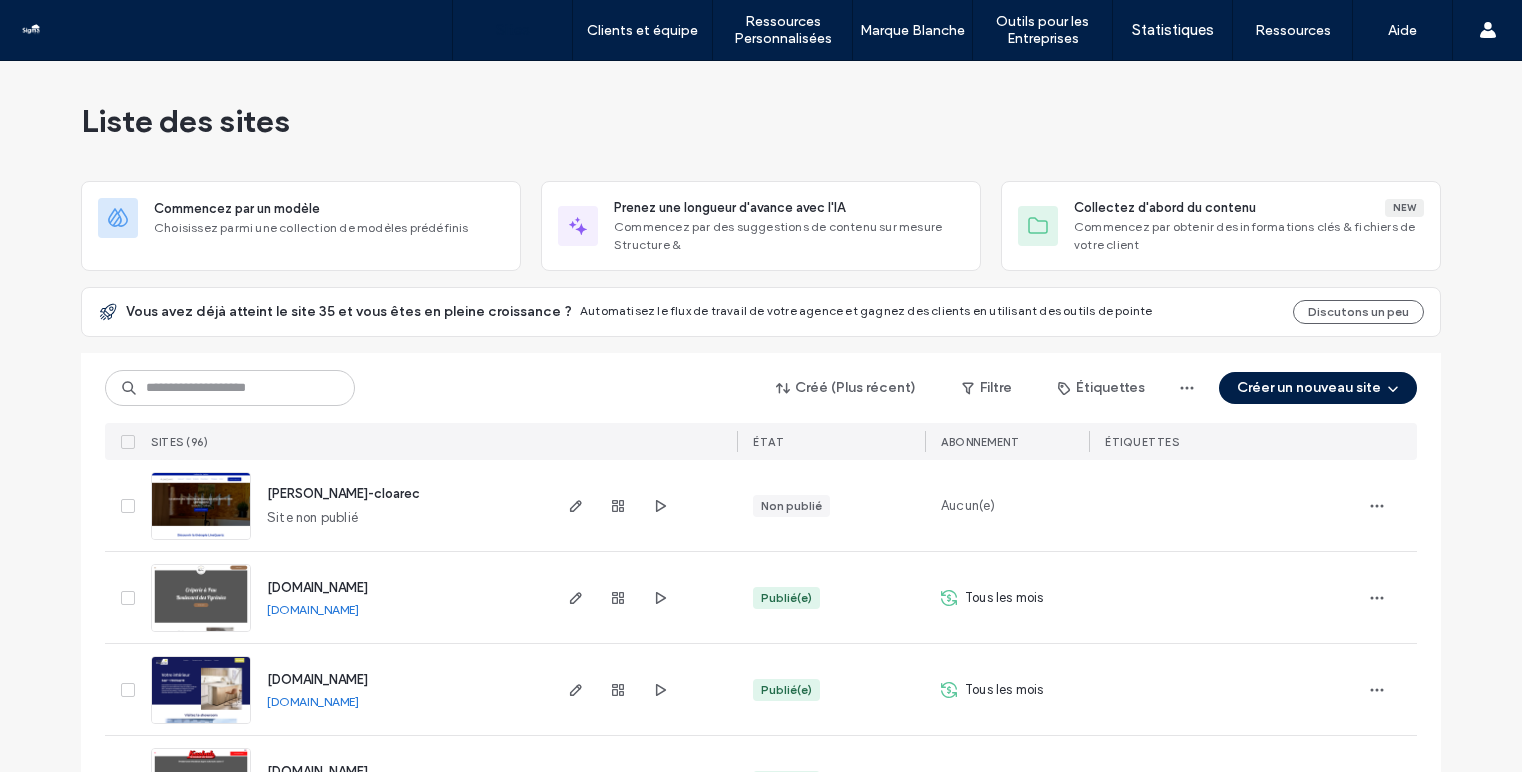 scroll, scrollTop: 0, scrollLeft: 0, axis: both 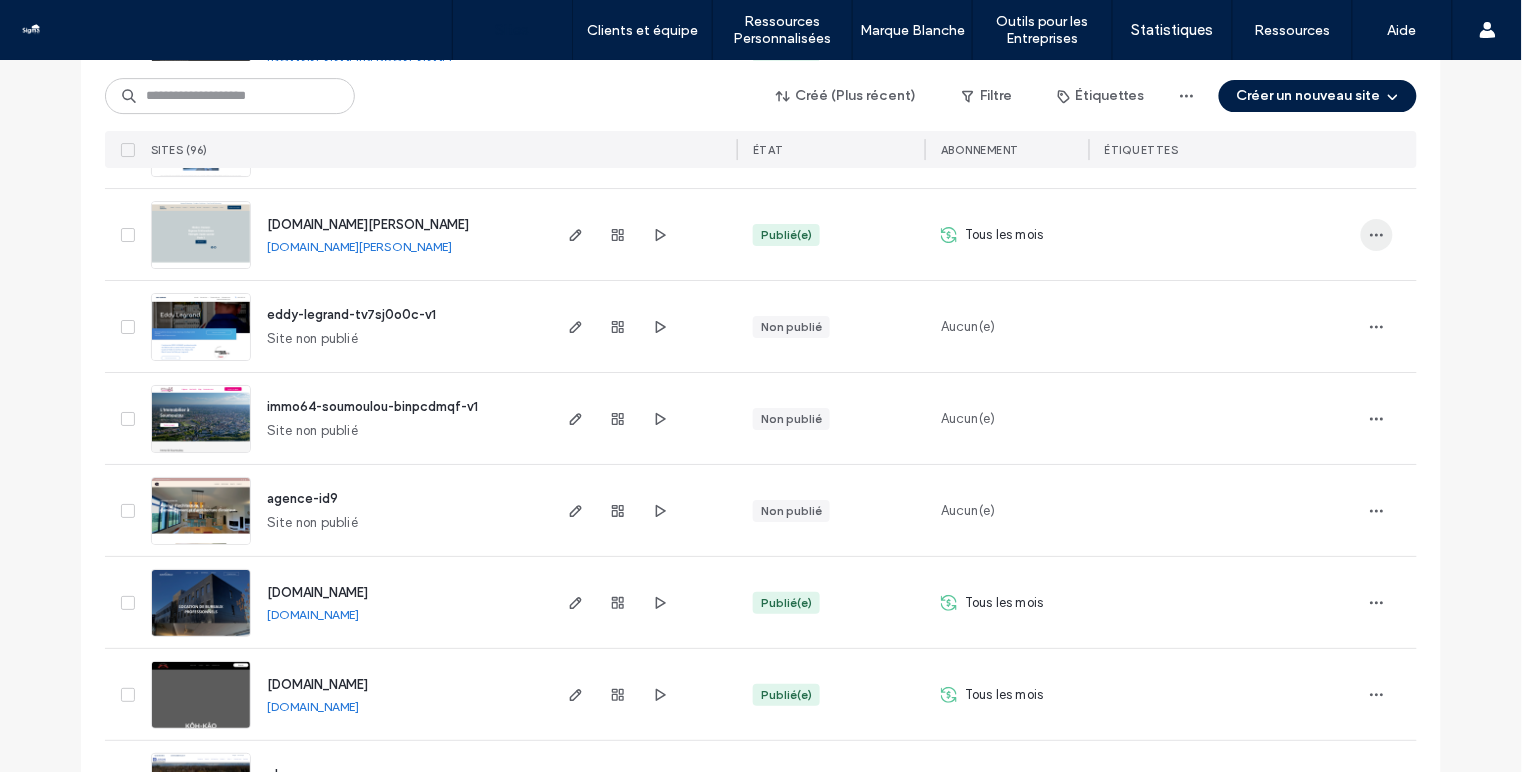 click 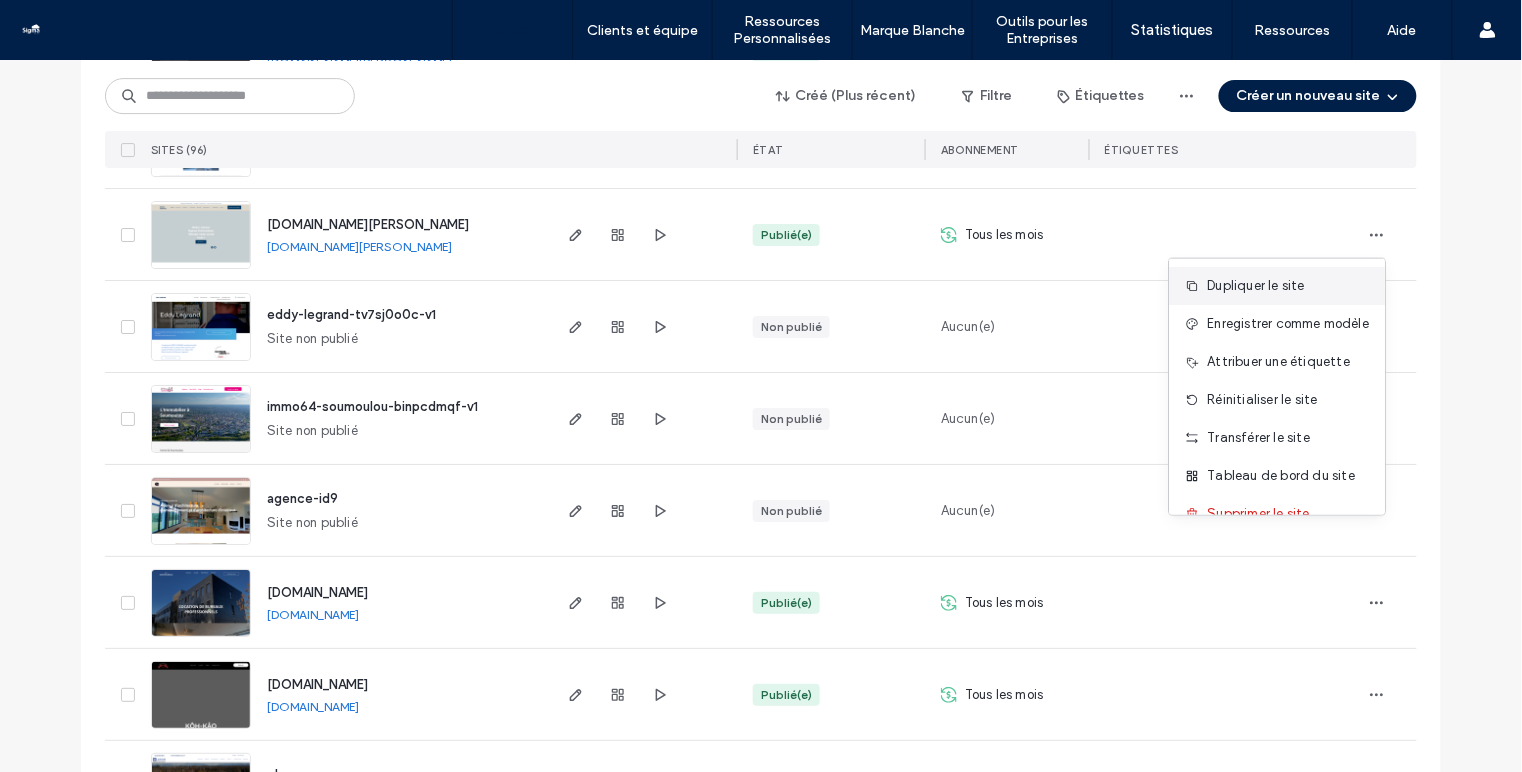click on "Dupliquer le site" at bounding box center (1256, 286) 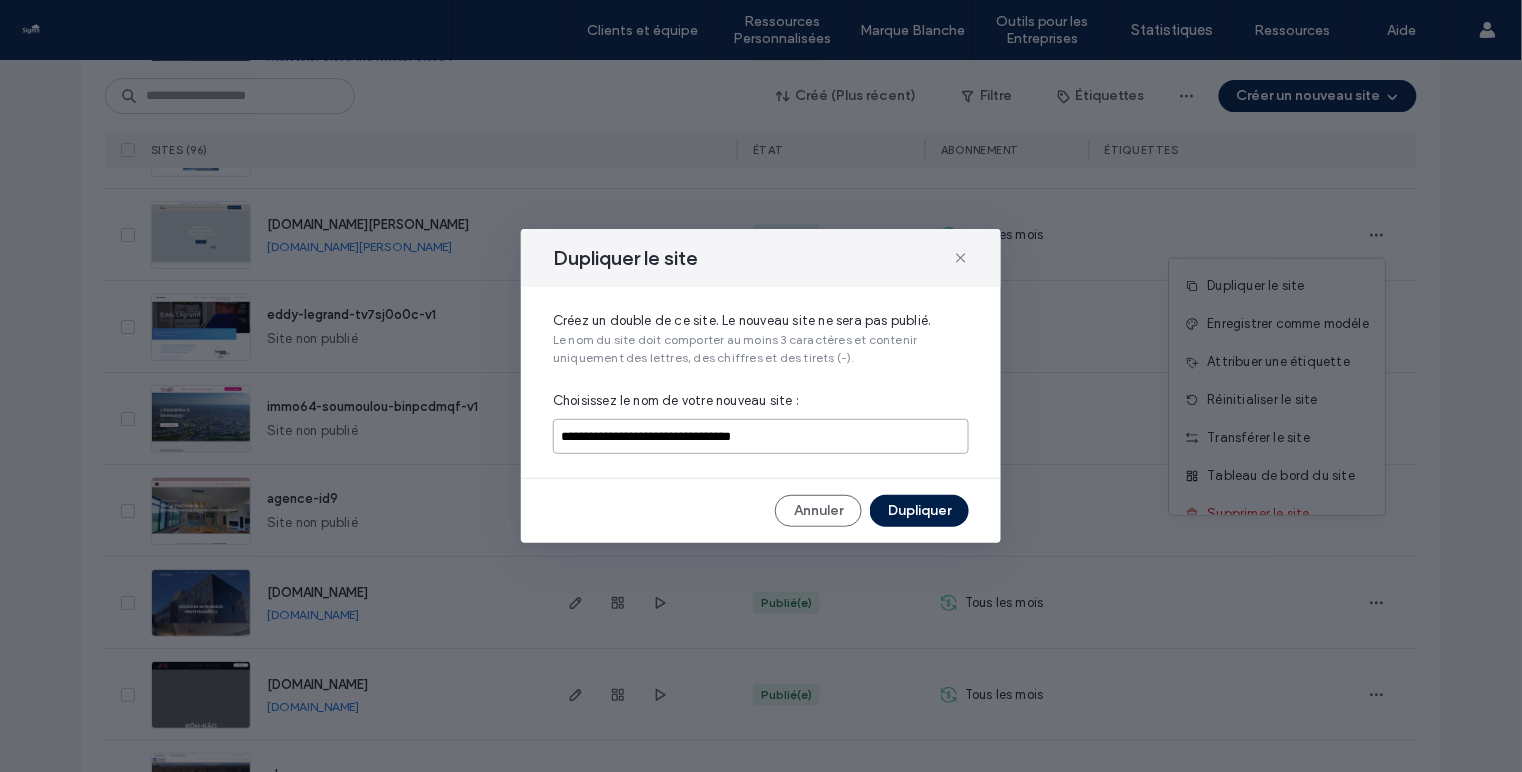 click on "**********" at bounding box center [761, 436] 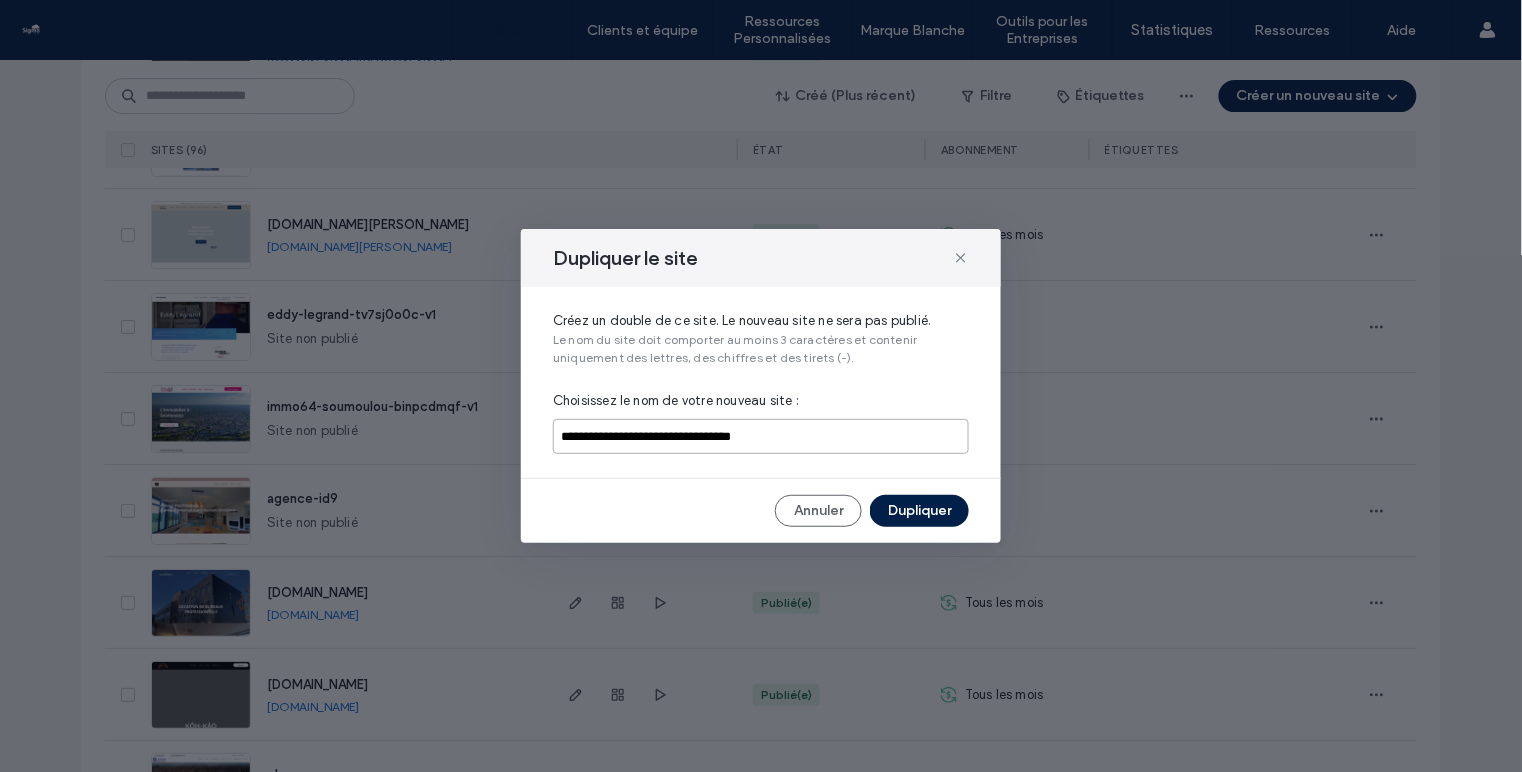 click on "**********" at bounding box center (761, 436) 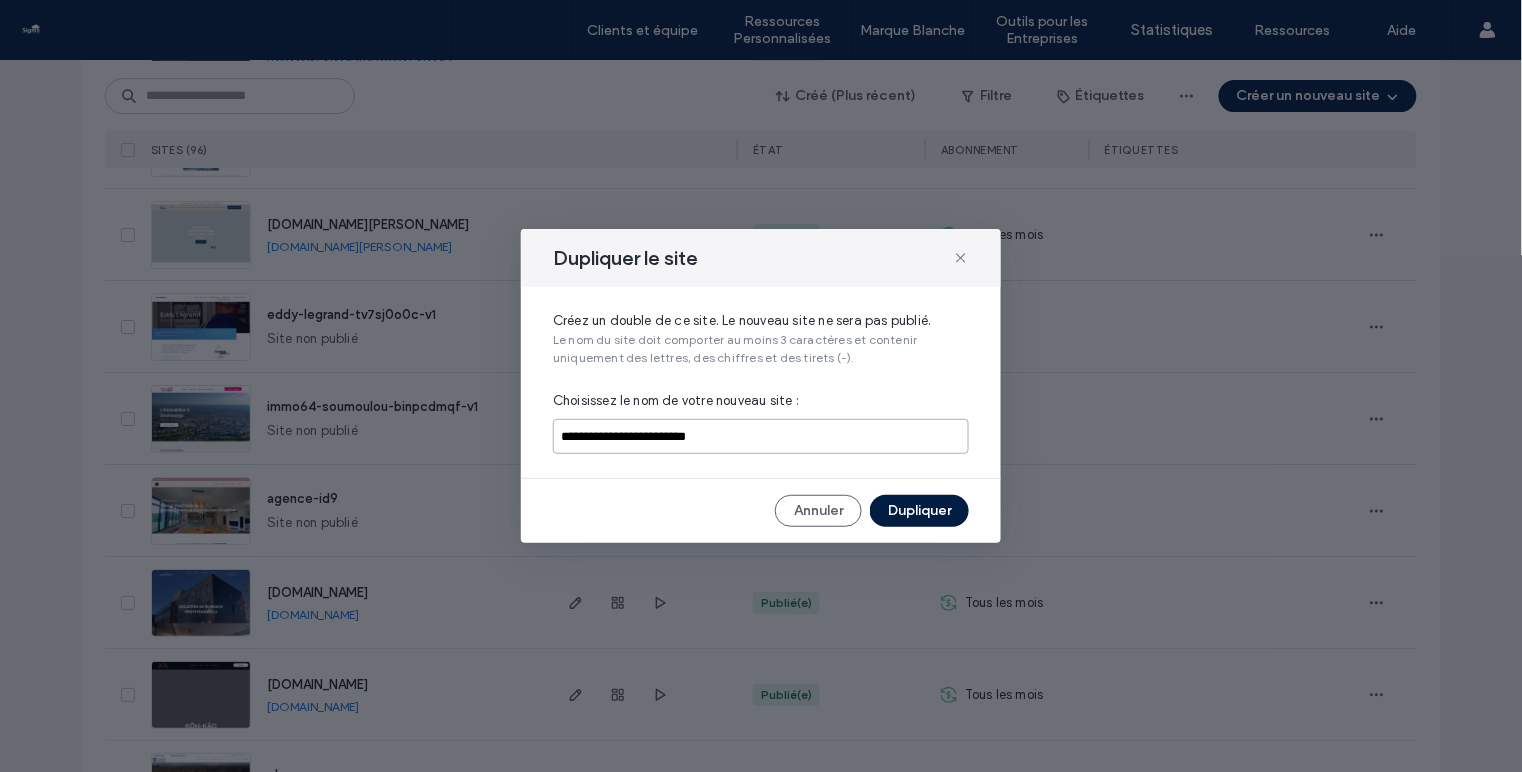 type on "**********" 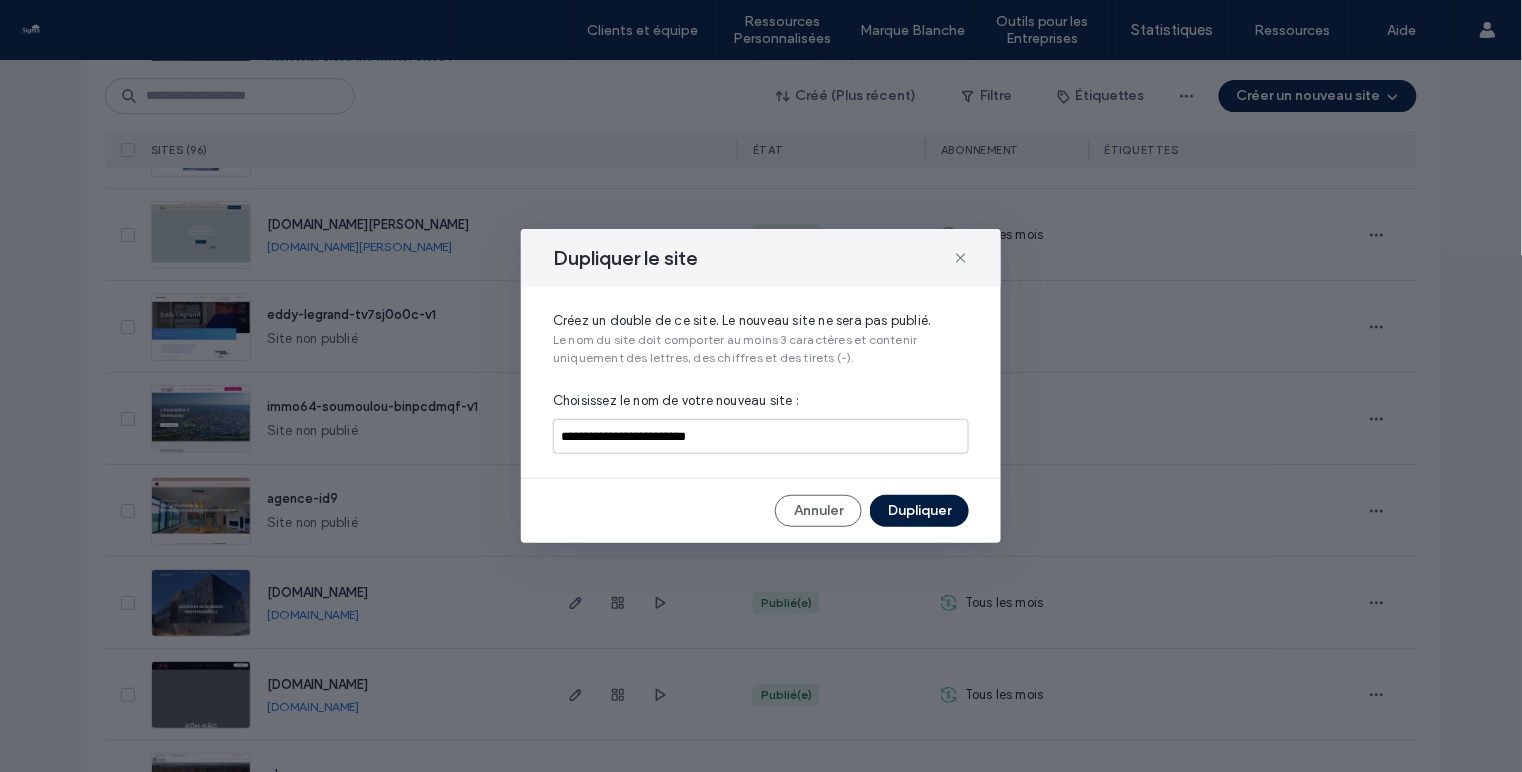 click on "Dupliquer" at bounding box center (919, 511) 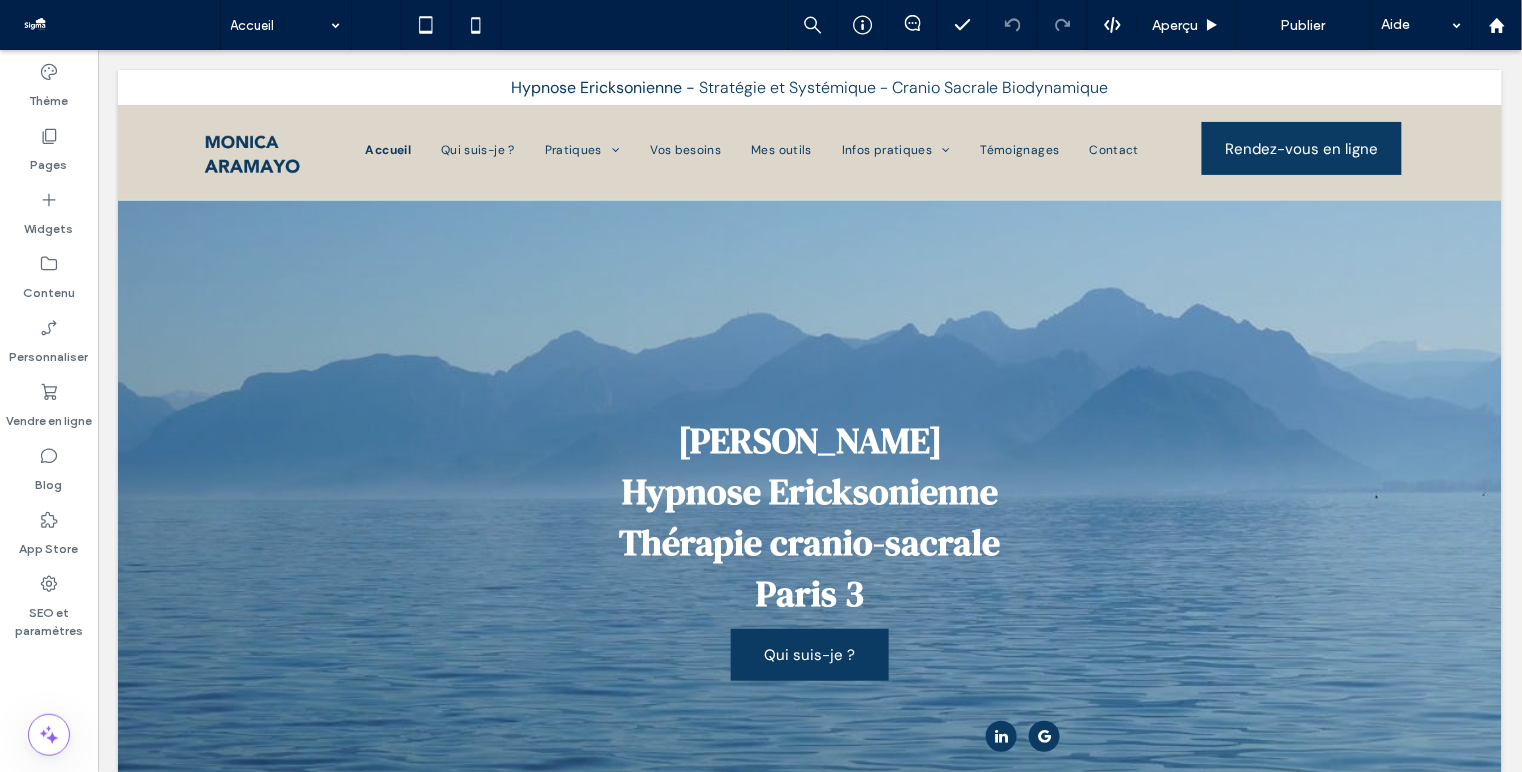 scroll, scrollTop: 0, scrollLeft: 0, axis: both 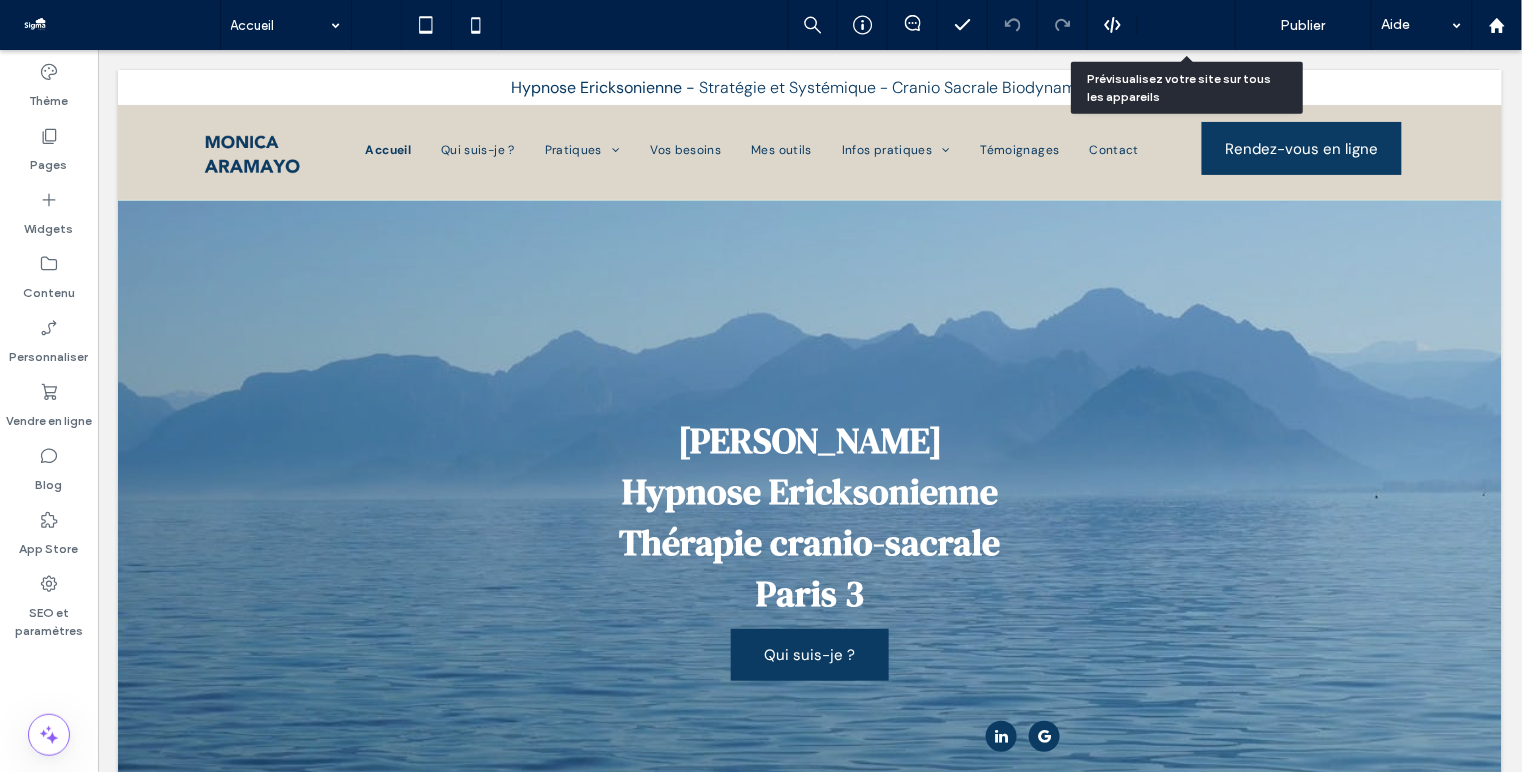 click on "Aperçu" at bounding box center [1187, 25] 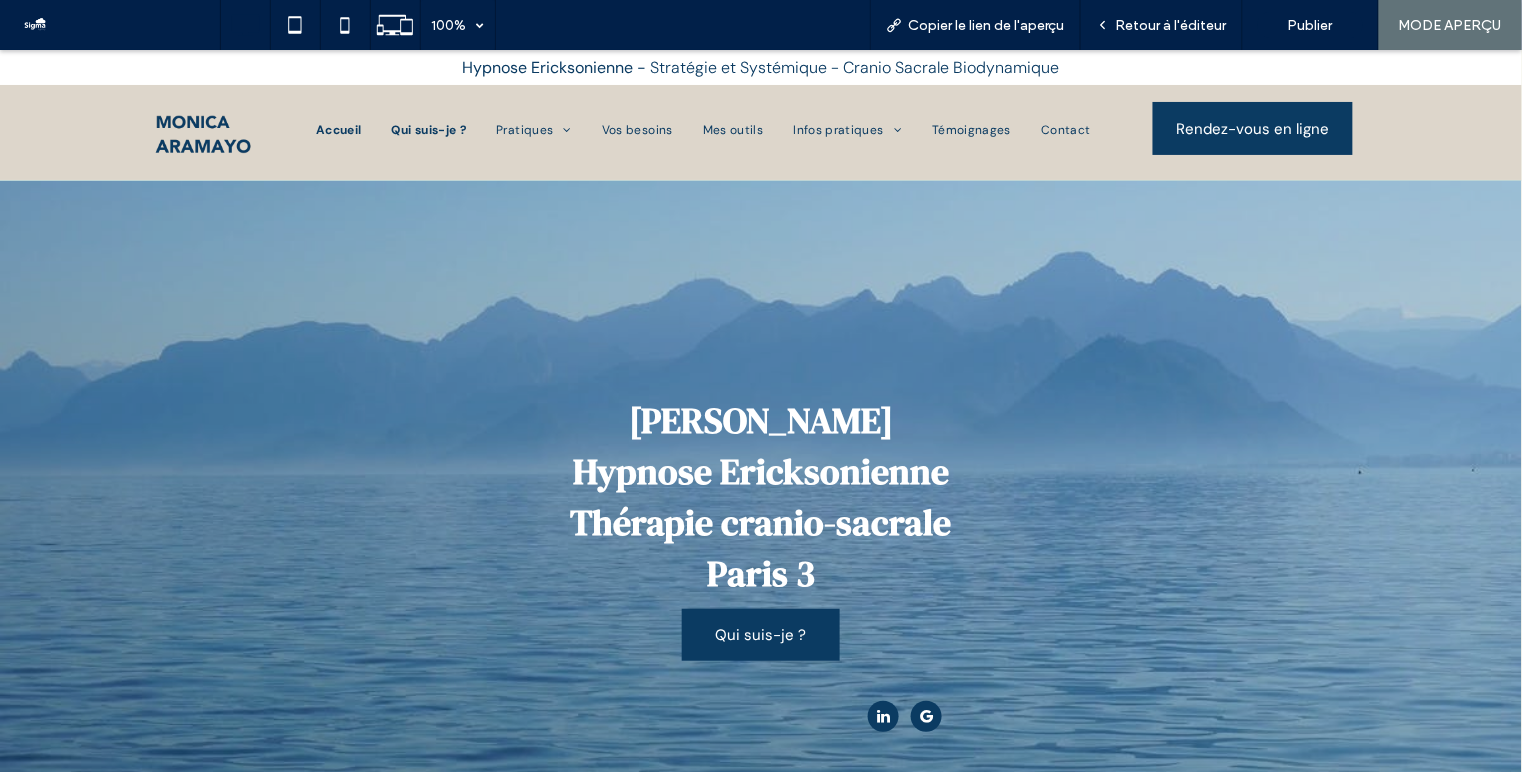 click on "Qui suis-je ?" at bounding box center (429, 129) 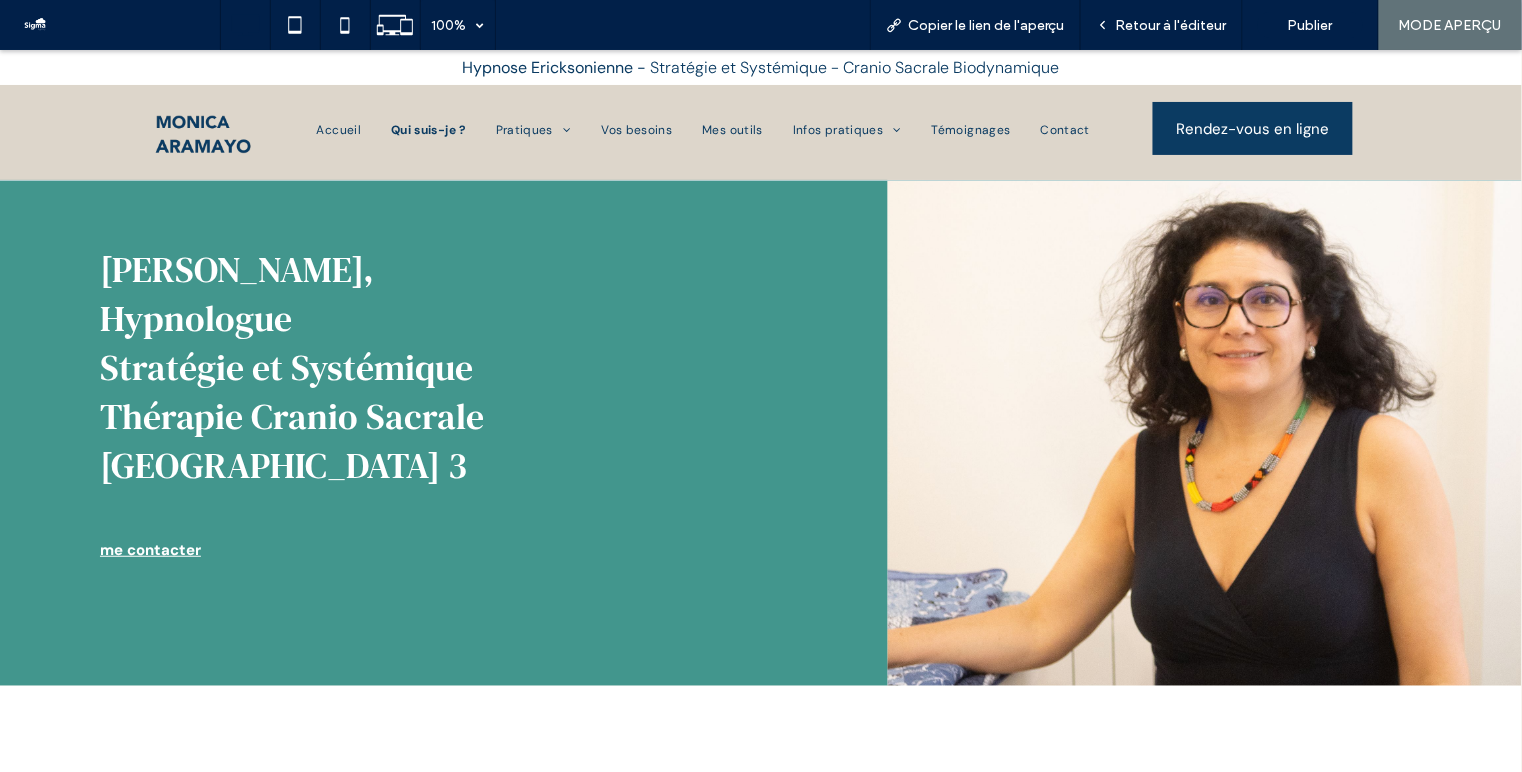 scroll, scrollTop: 0, scrollLeft: 0, axis: both 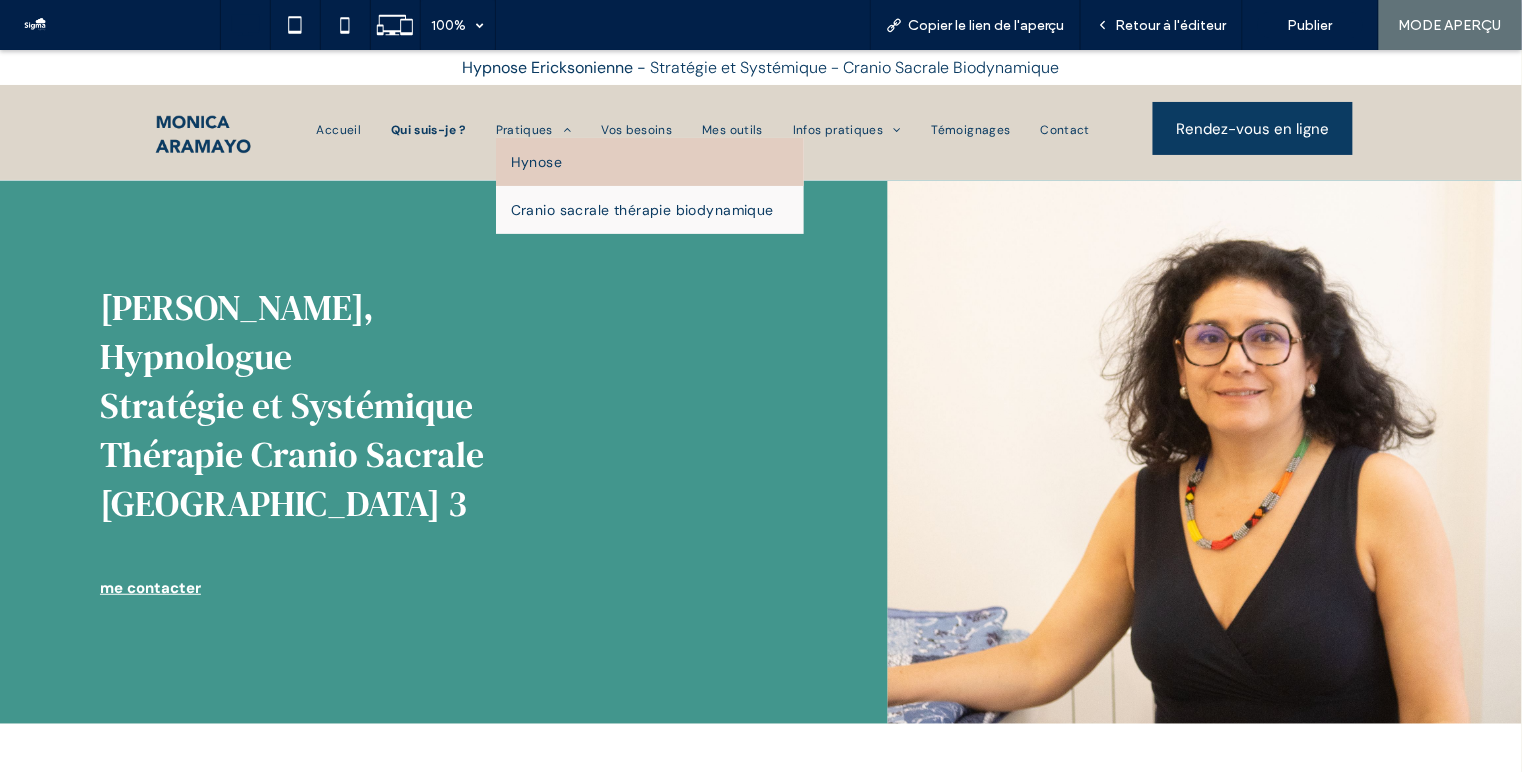click on "Hynose" at bounding box center [537, 161] 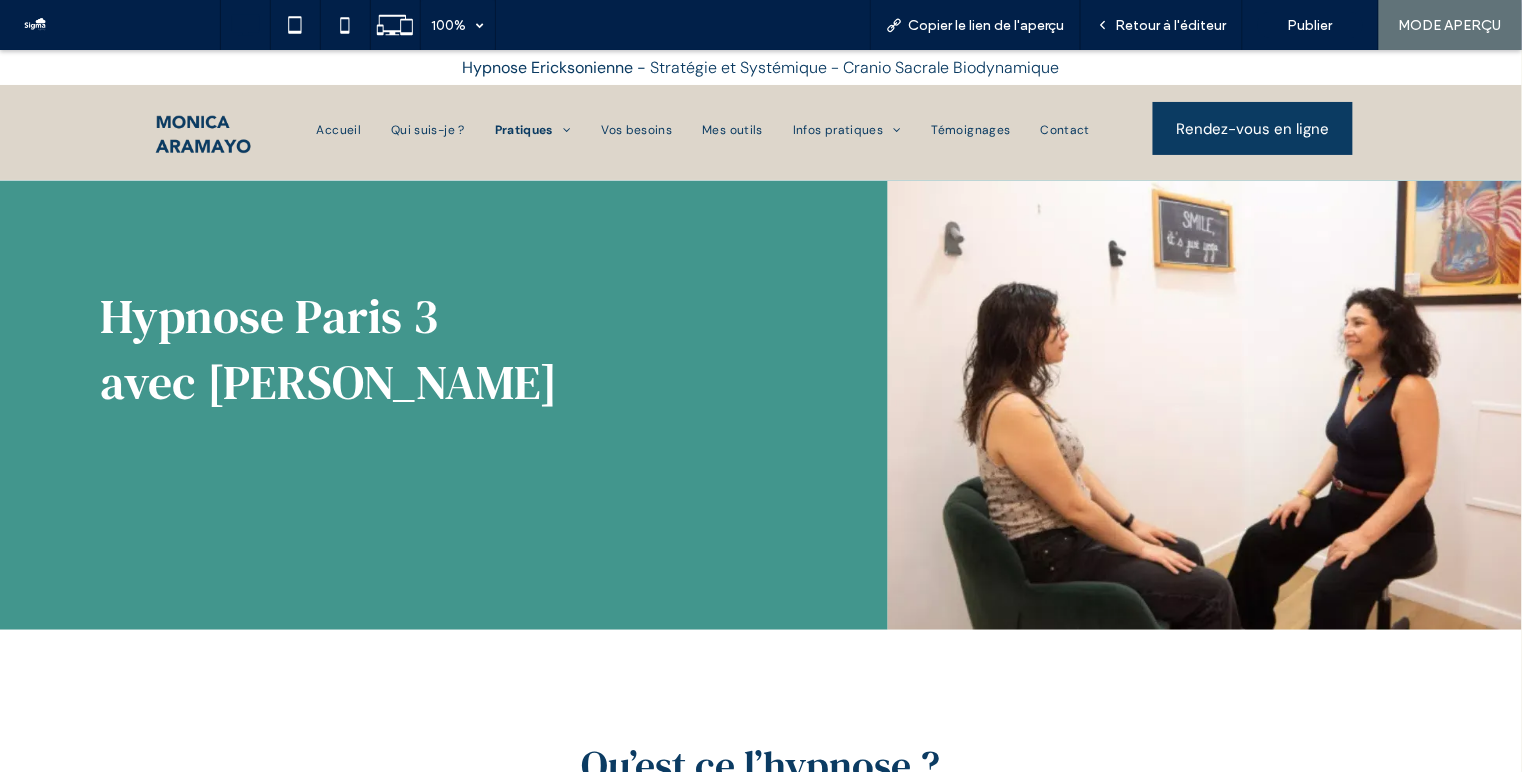 scroll, scrollTop: 0, scrollLeft: 0, axis: both 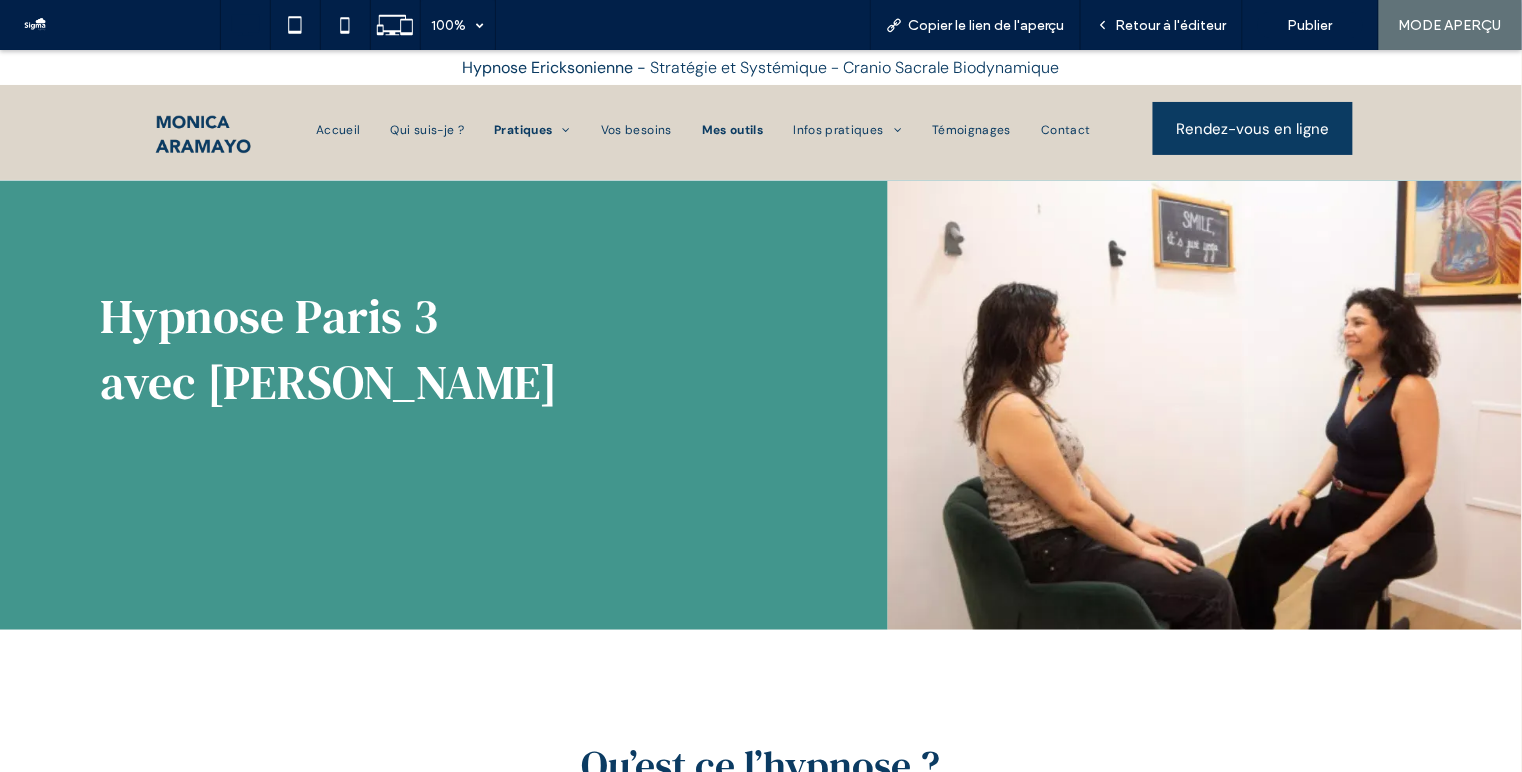 click on "Mes outils" at bounding box center (733, 129) 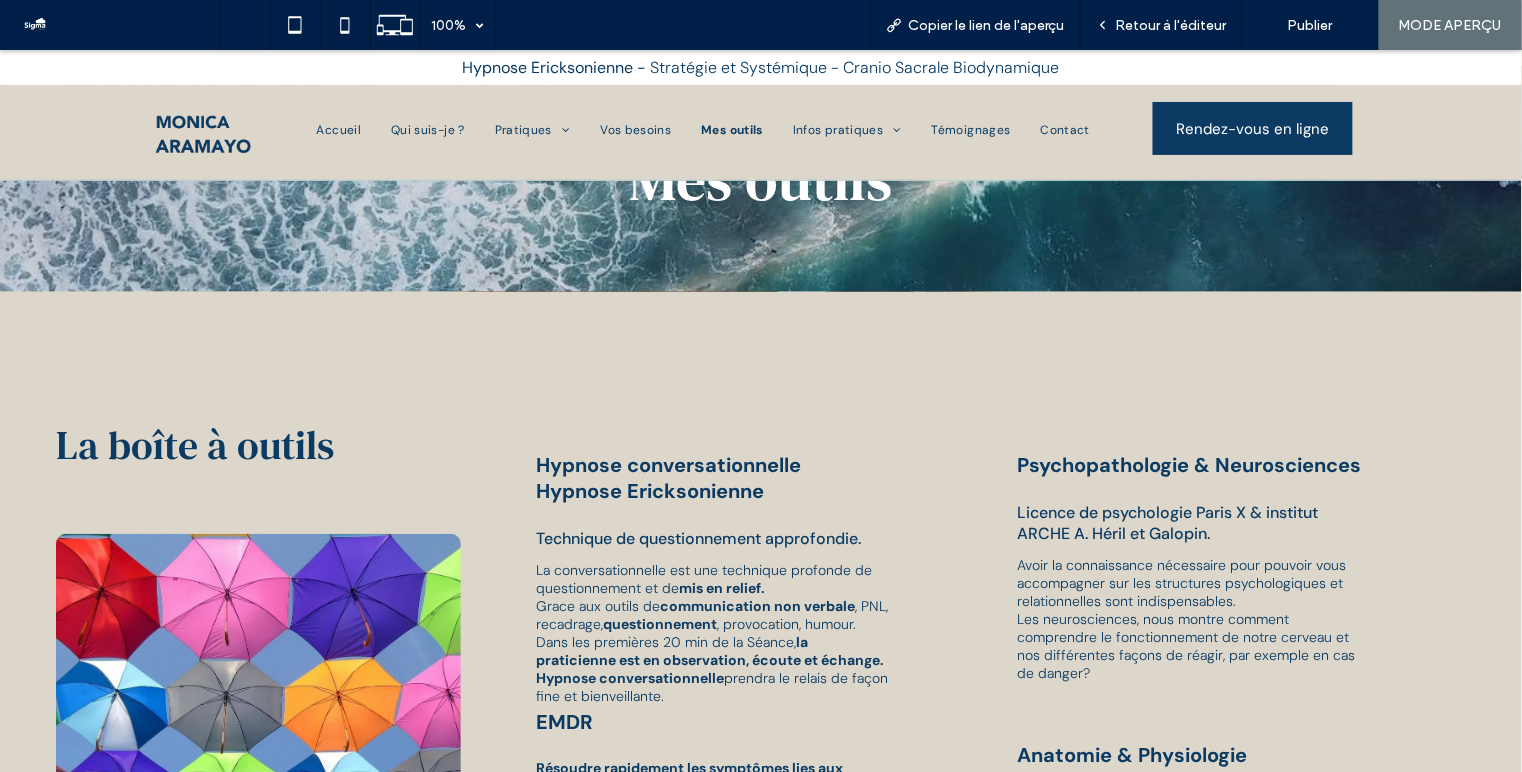 scroll, scrollTop: 0, scrollLeft: 0, axis: both 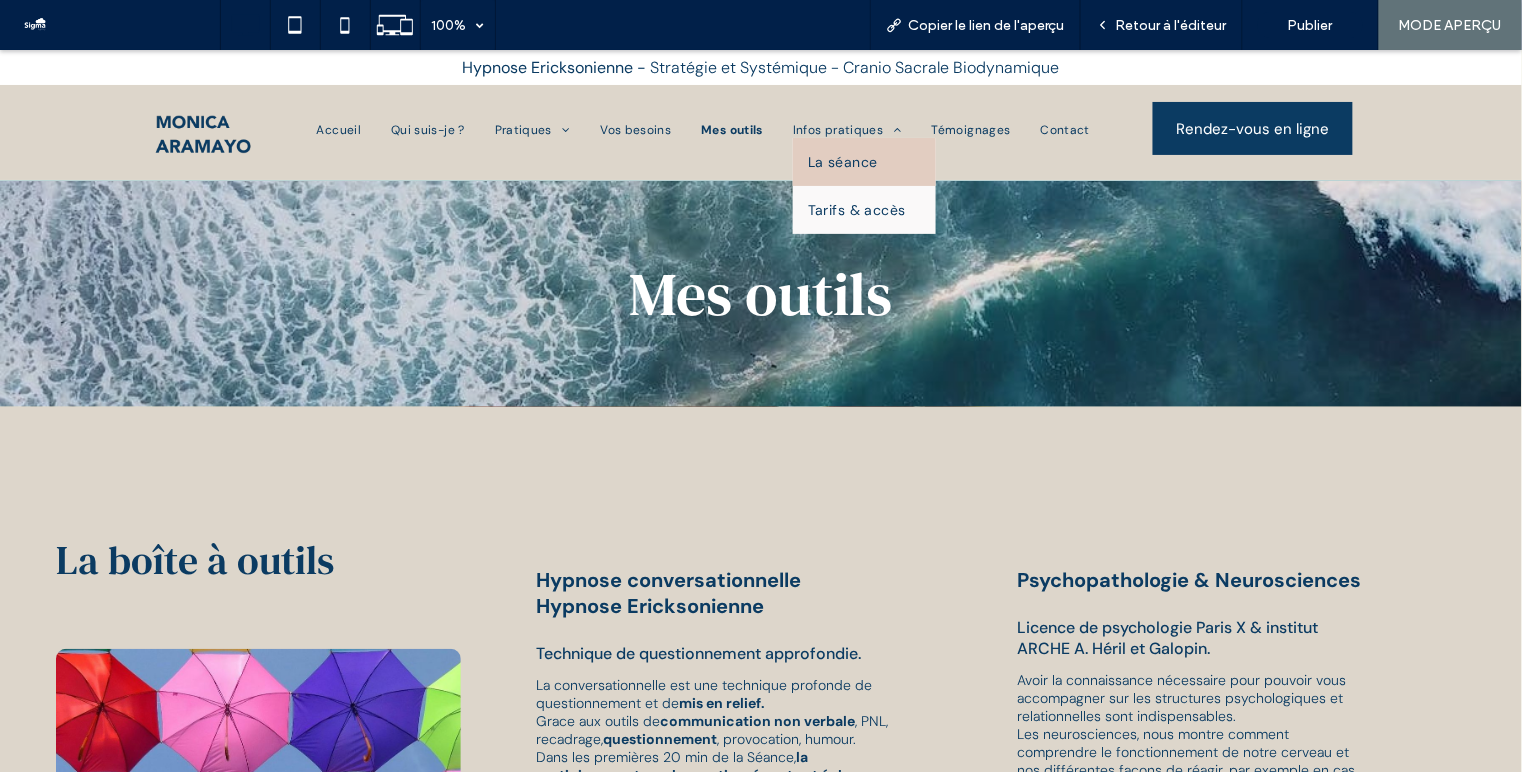 click on "La séance" at bounding box center (843, 161) 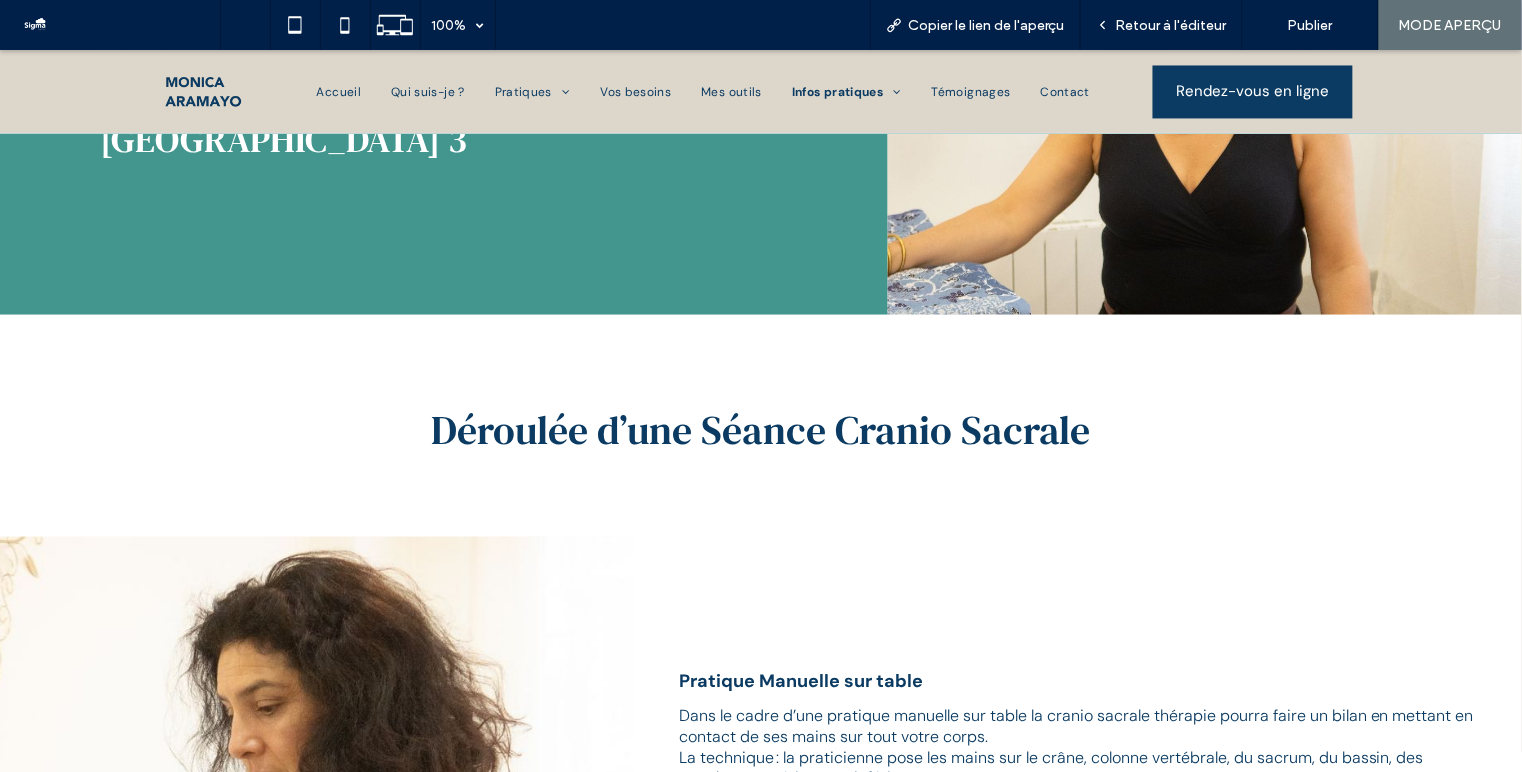 scroll, scrollTop: 0, scrollLeft: 0, axis: both 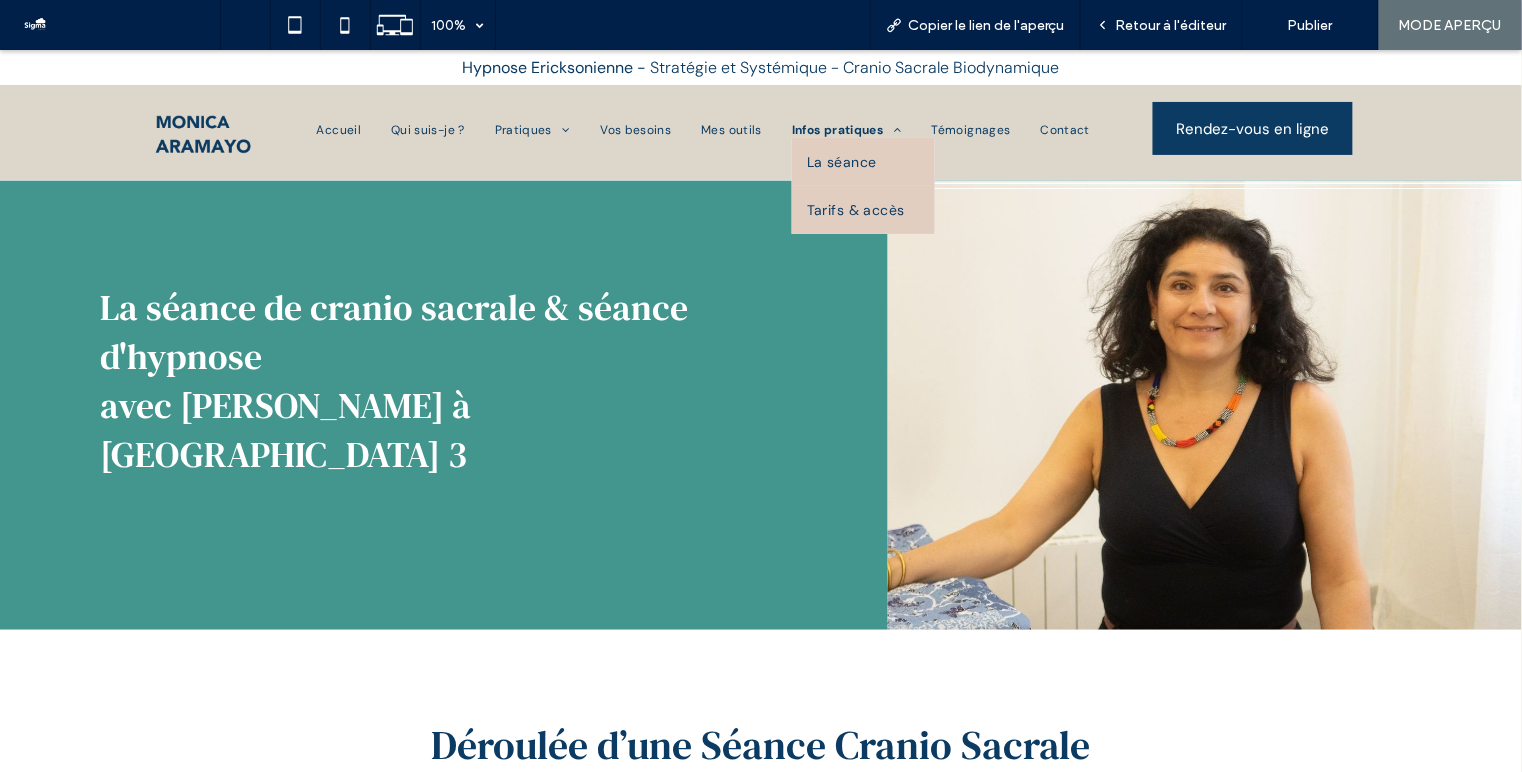 click on "Tarifs & accès" at bounding box center [856, 209] 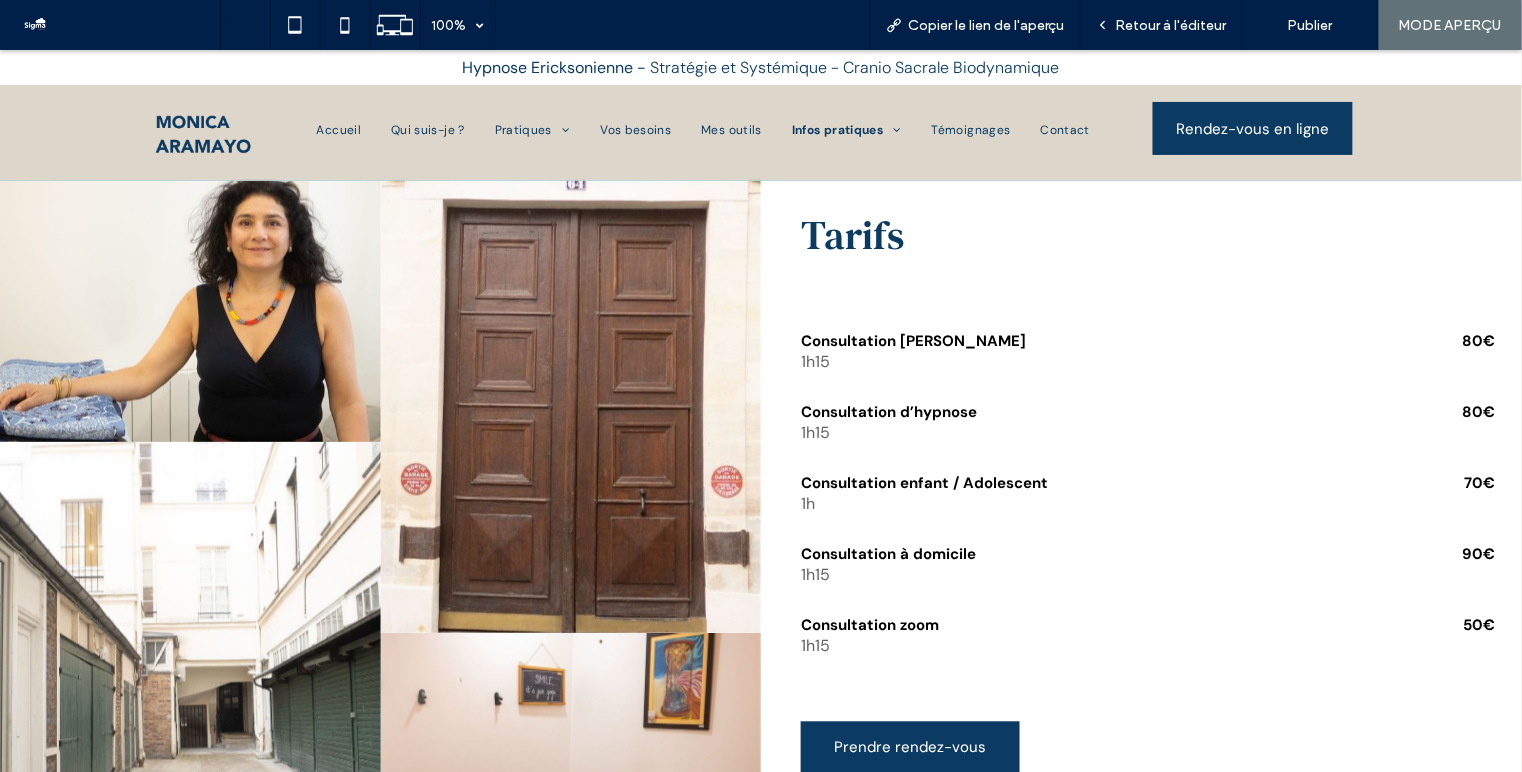 scroll, scrollTop: 0, scrollLeft: 0, axis: both 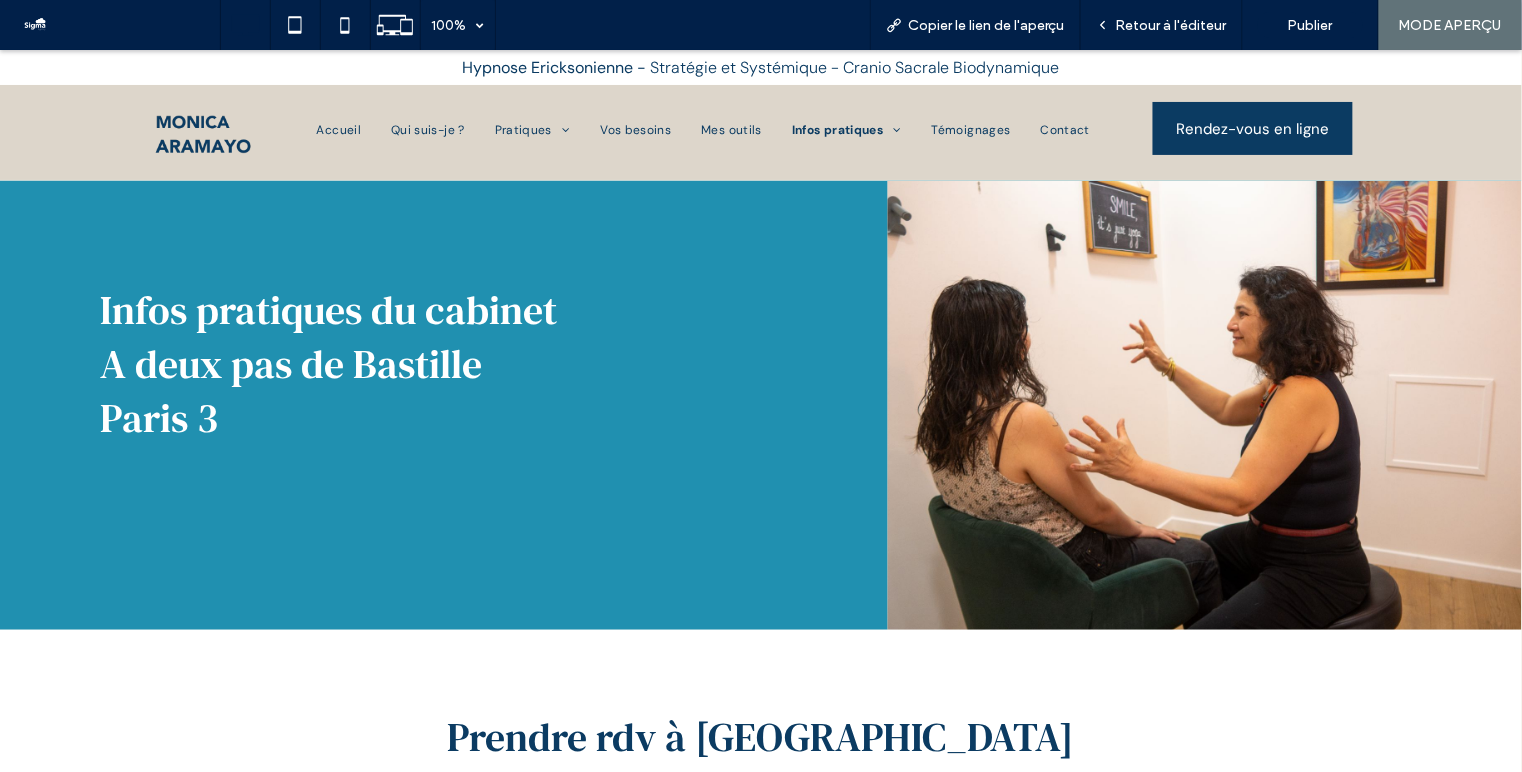 click on "Accueil
Qui suis-je ?
Pratiques
Hynose
Cranio sacrale thérapie biodynamique
Vos besoins
Mes outils
Infos pratiques
La séance
Tarifs & accès
Témoignages
Contact" at bounding box center [703, 129] 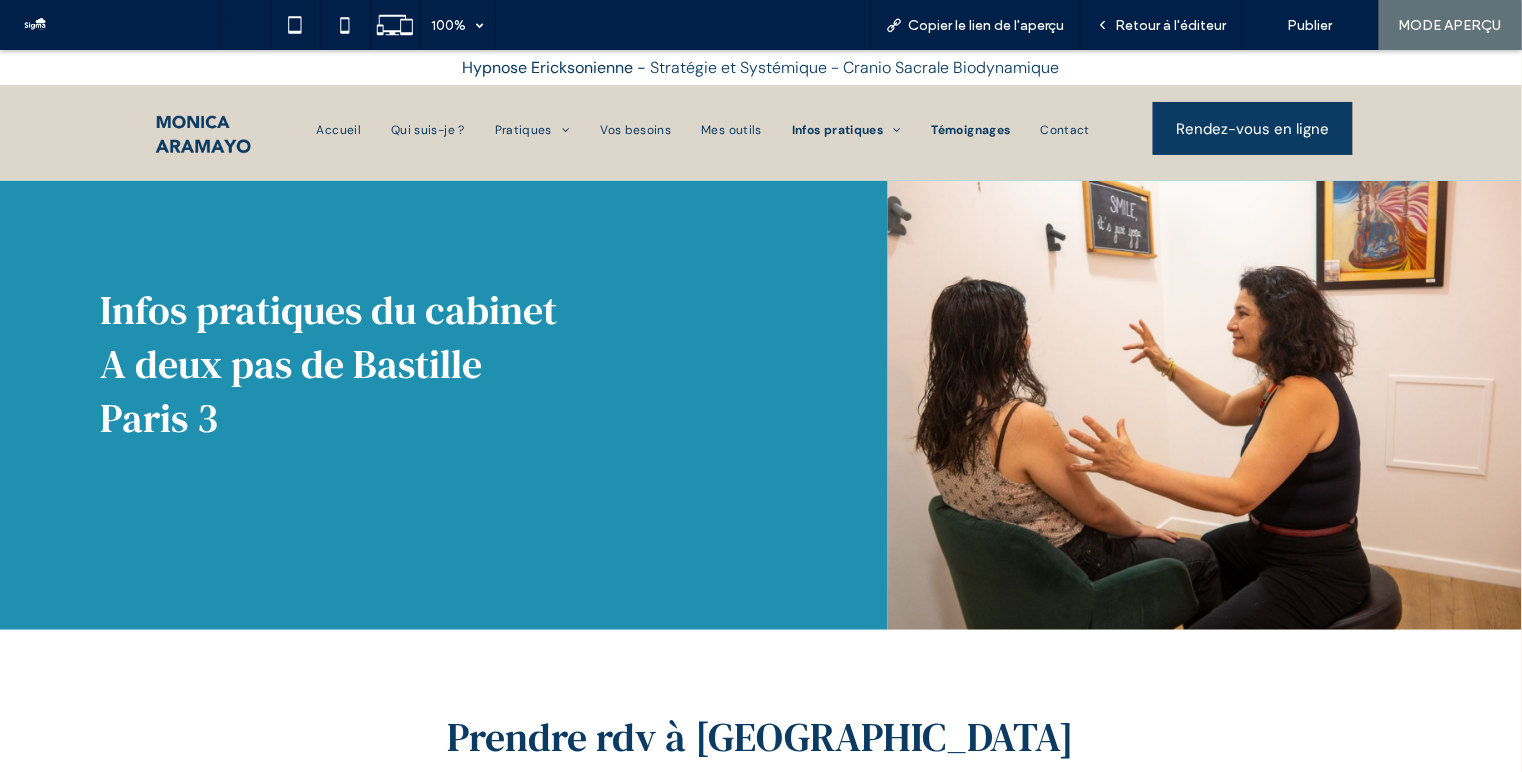click on "Témoignages" at bounding box center (971, 129) 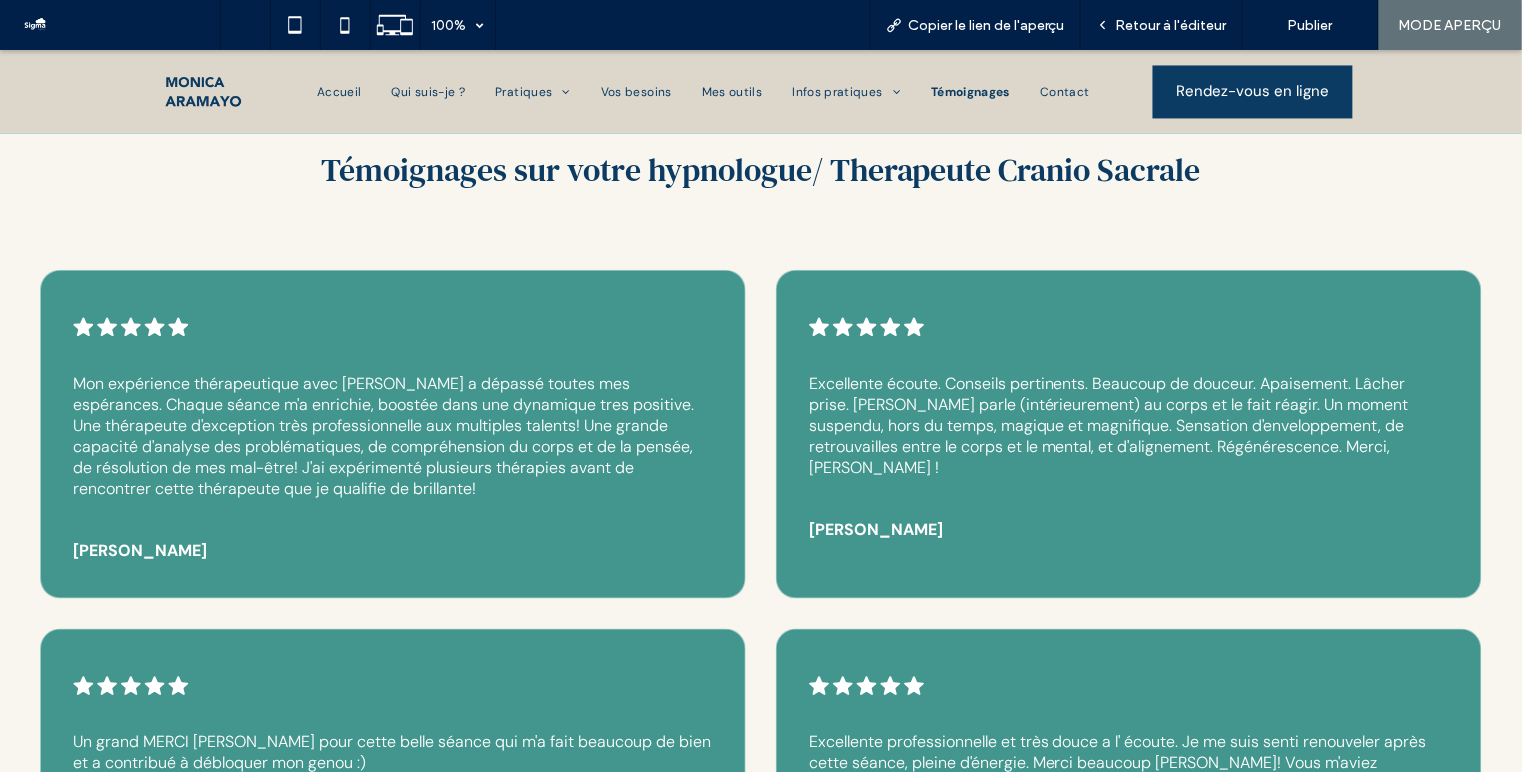 scroll, scrollTop: 0, scrollLeft: 0, axis: both 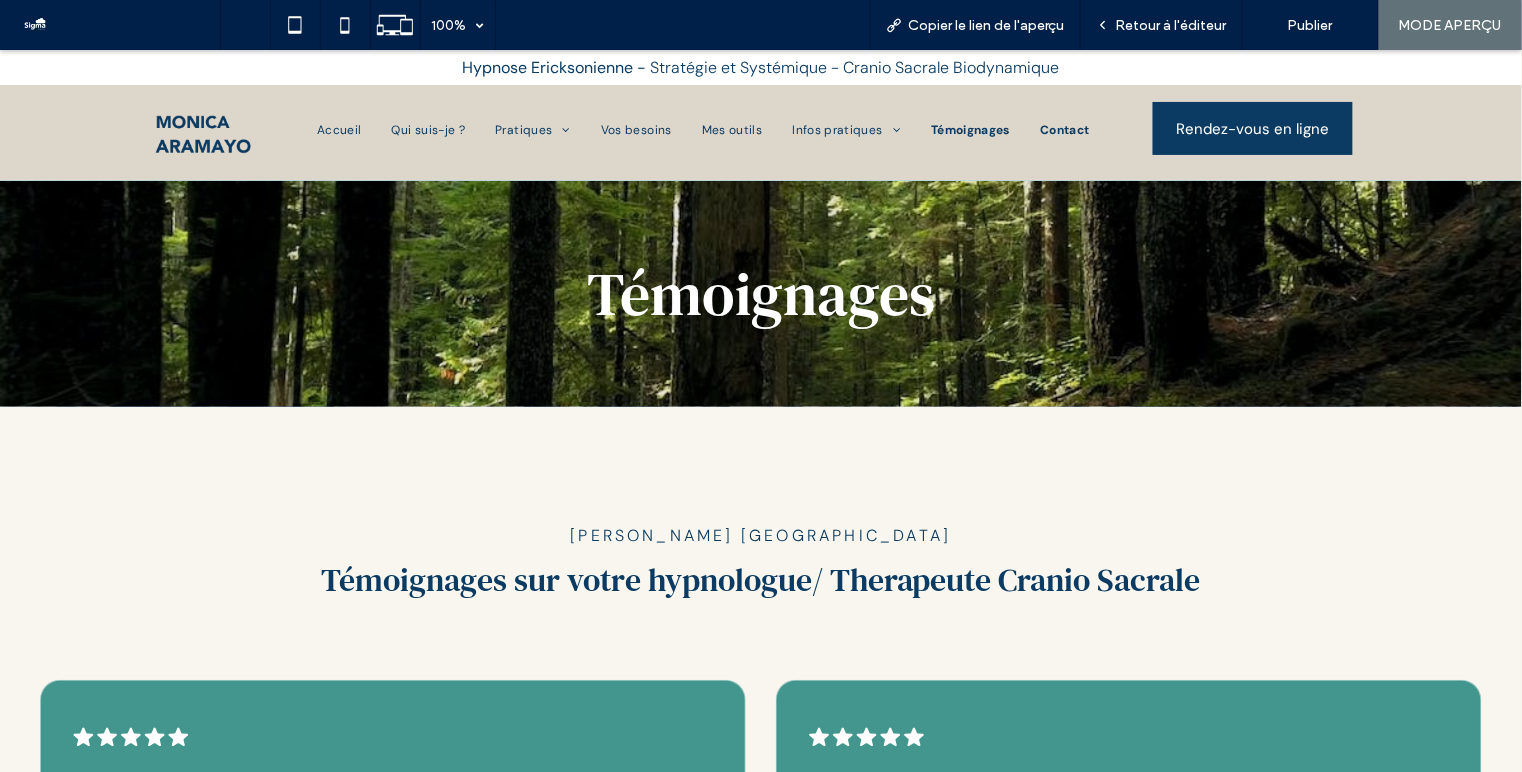 click on "Contact" at bounding box center (1065, 129) 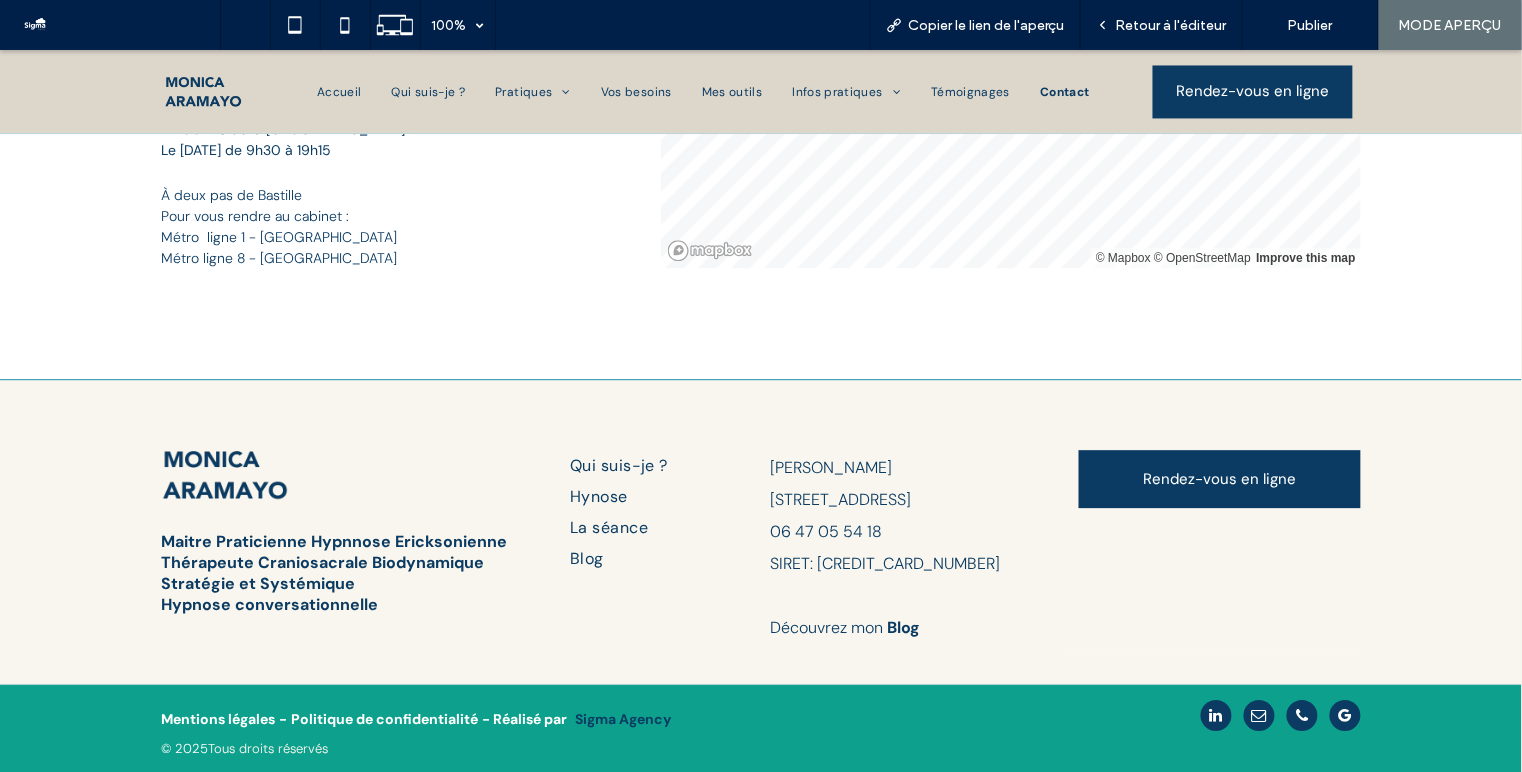scroll, scrollTop: 0, scrollLeft: 0, axis: both 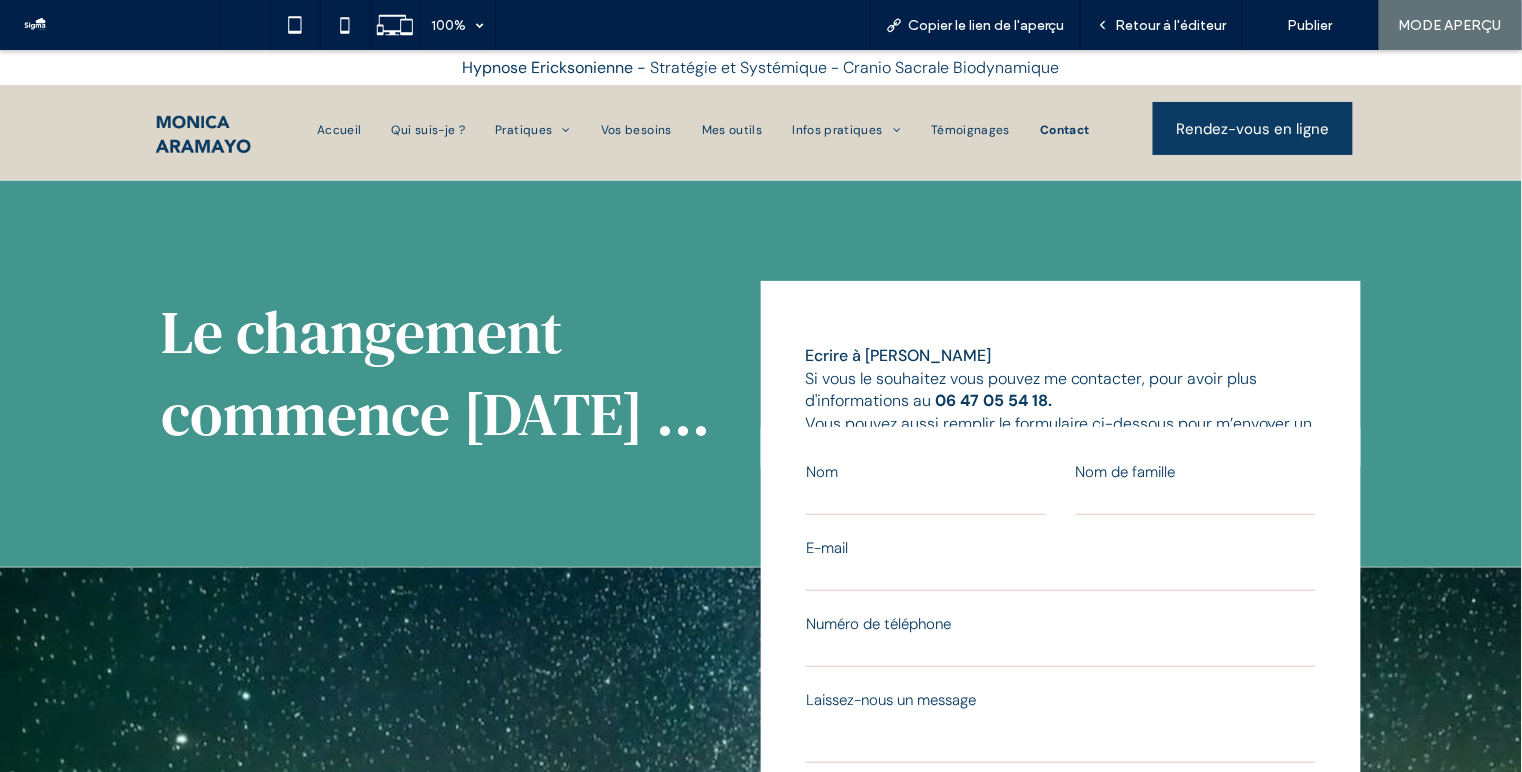 click on "Accueil
Qui suis-je ?
Pratiques
Hynose
Cranio sacrale thérapie biodynamique
Vos besoins
Mes outils
Infos pratiques
La séance
Tarifs & accès
Témoignages
Contact" at bounding box center (703, 129) 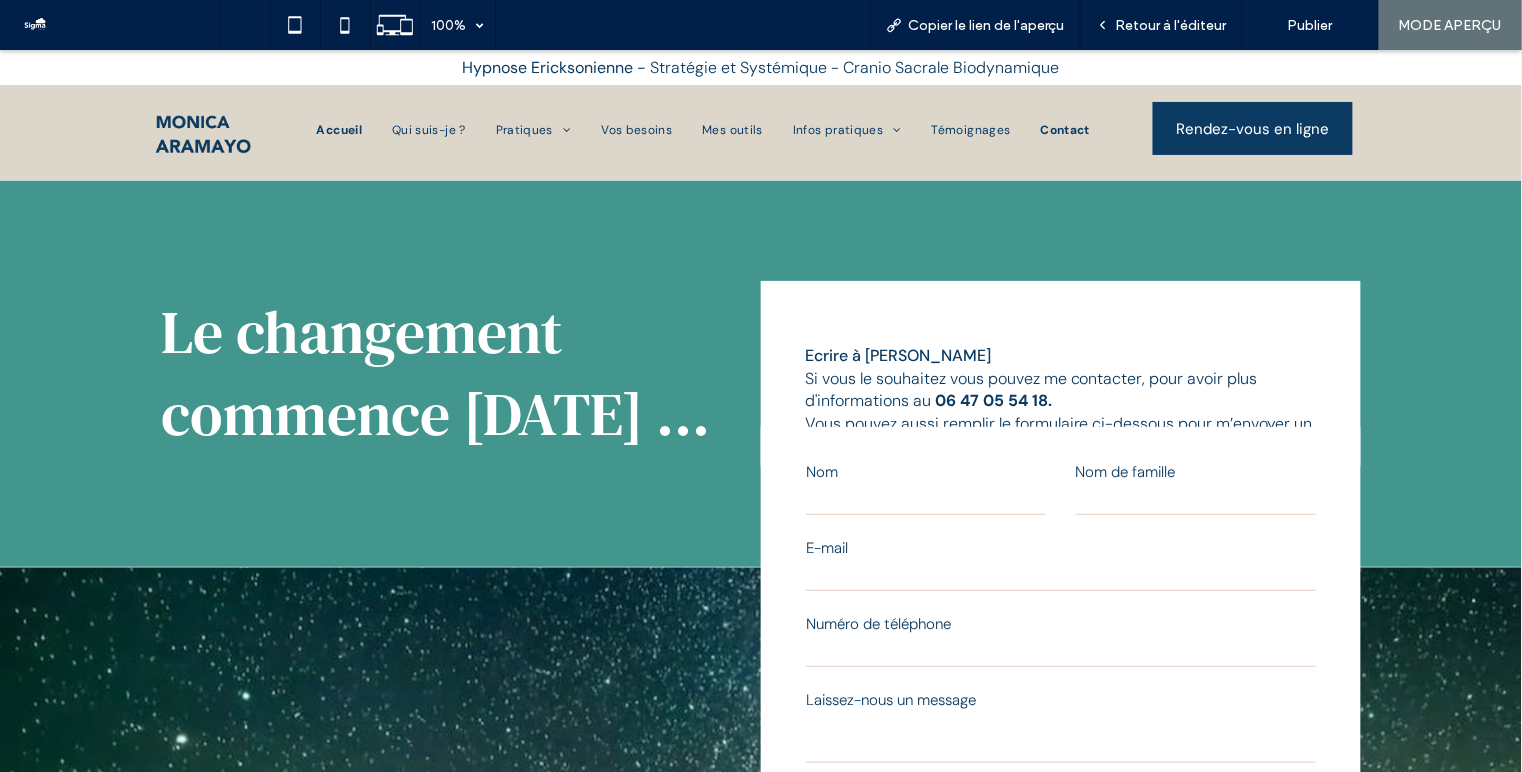 click on "Accueil" at bounding box center [340, 129] 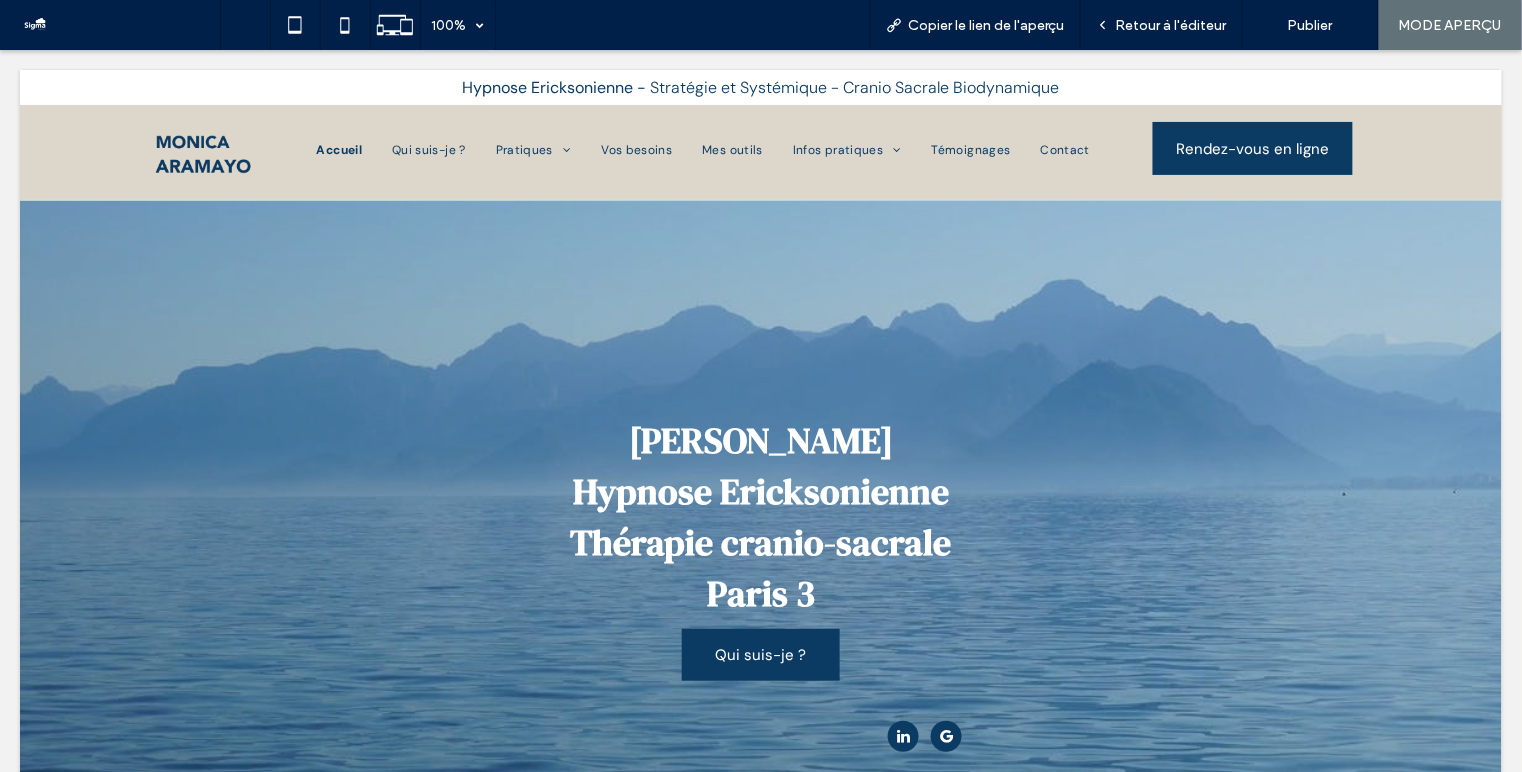 scroll, scrollTop: 0, scrollLeft: 0, axis: both 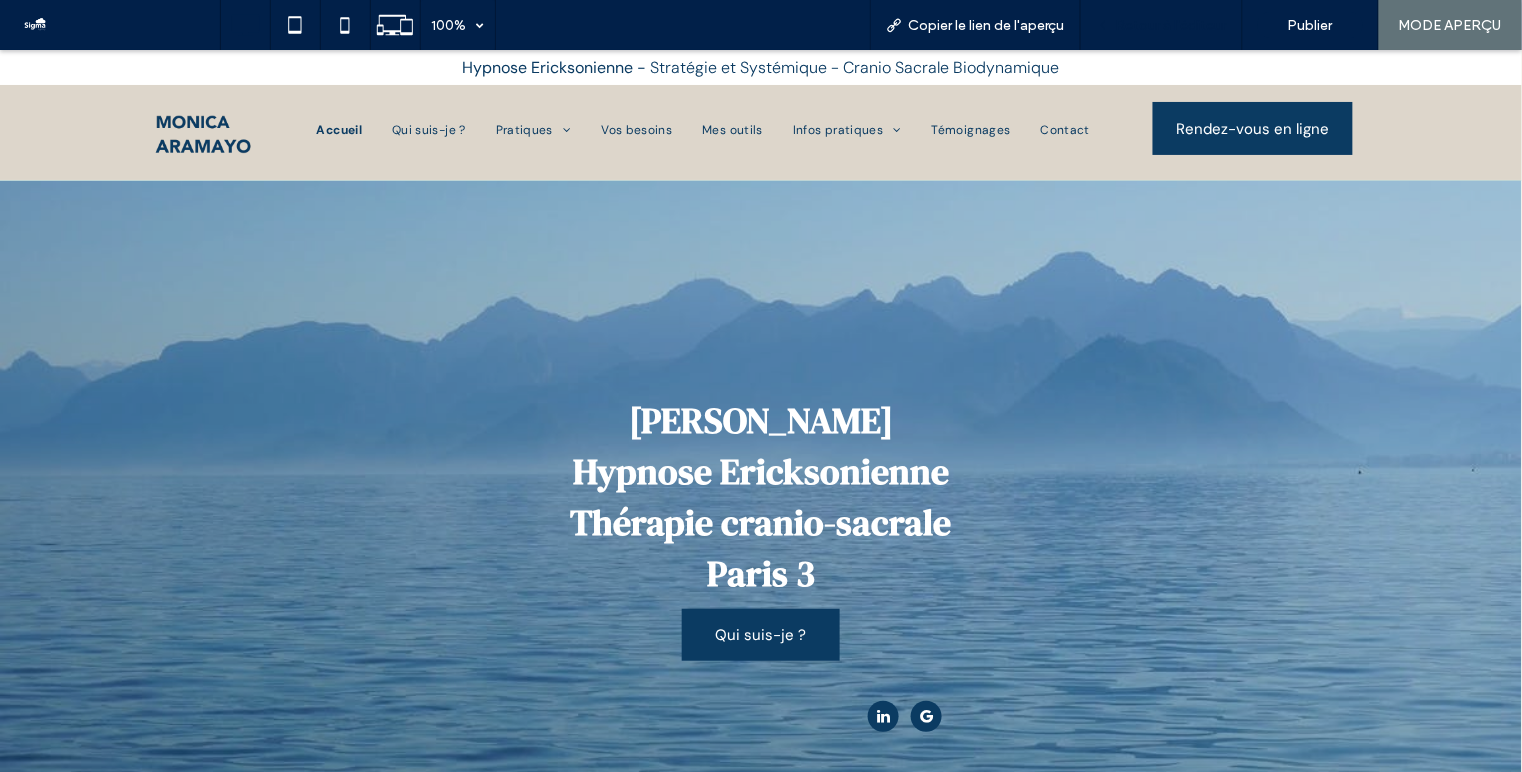 click on "Retour à l'éditeur" at bounding box center [1162, 25] 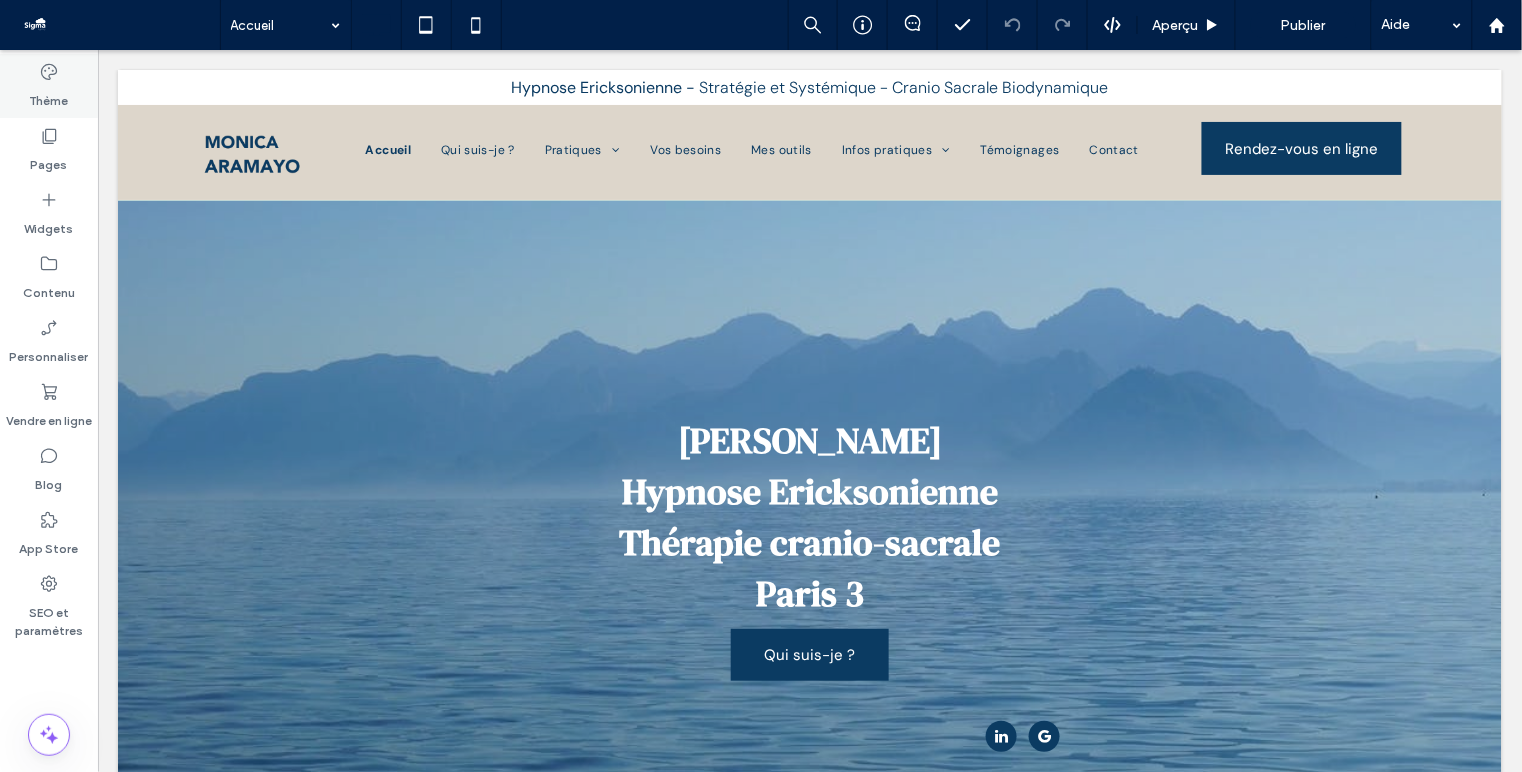 click on "Thème" at bounding box center [49, 86] 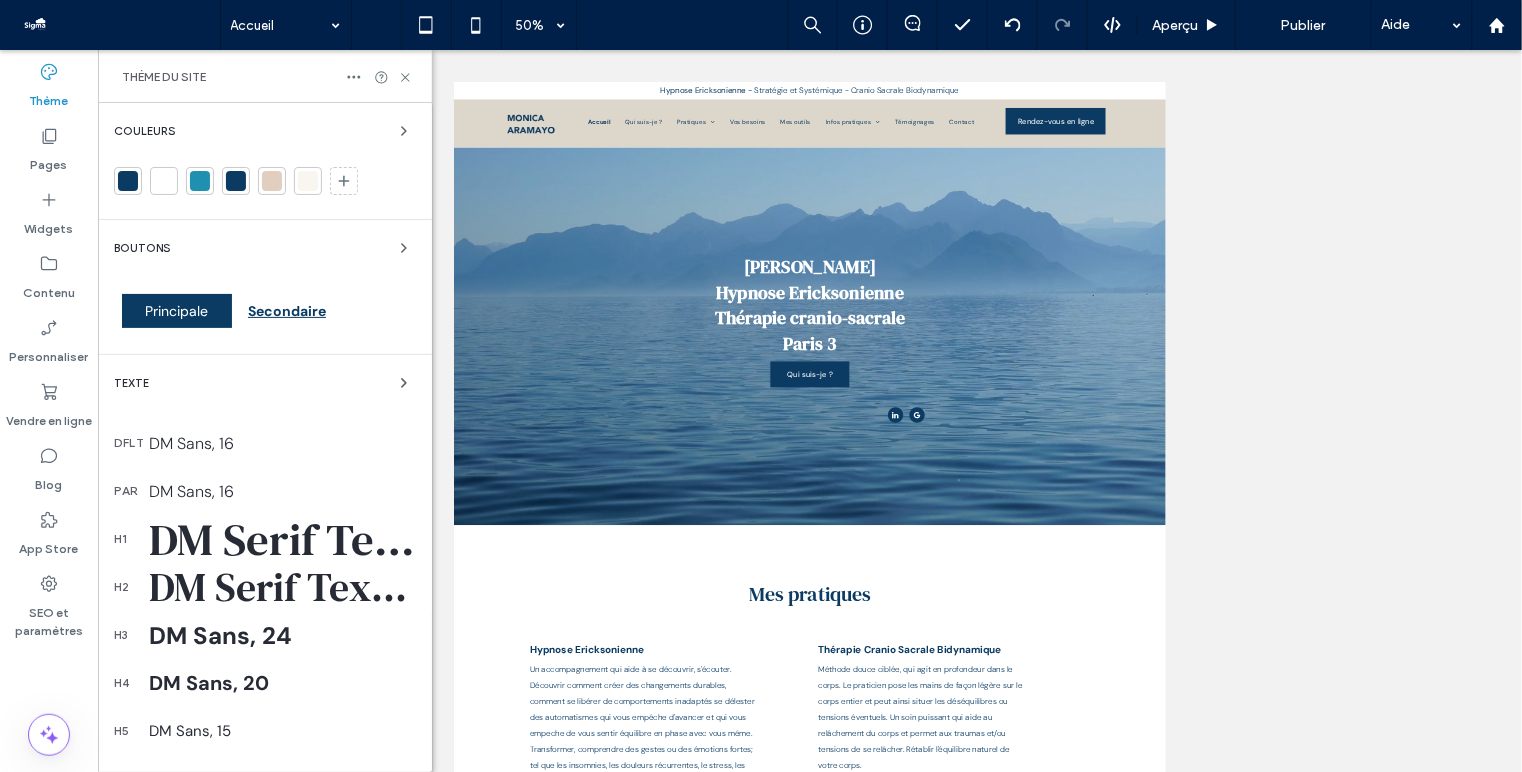 click at bounding box center (200, 181) 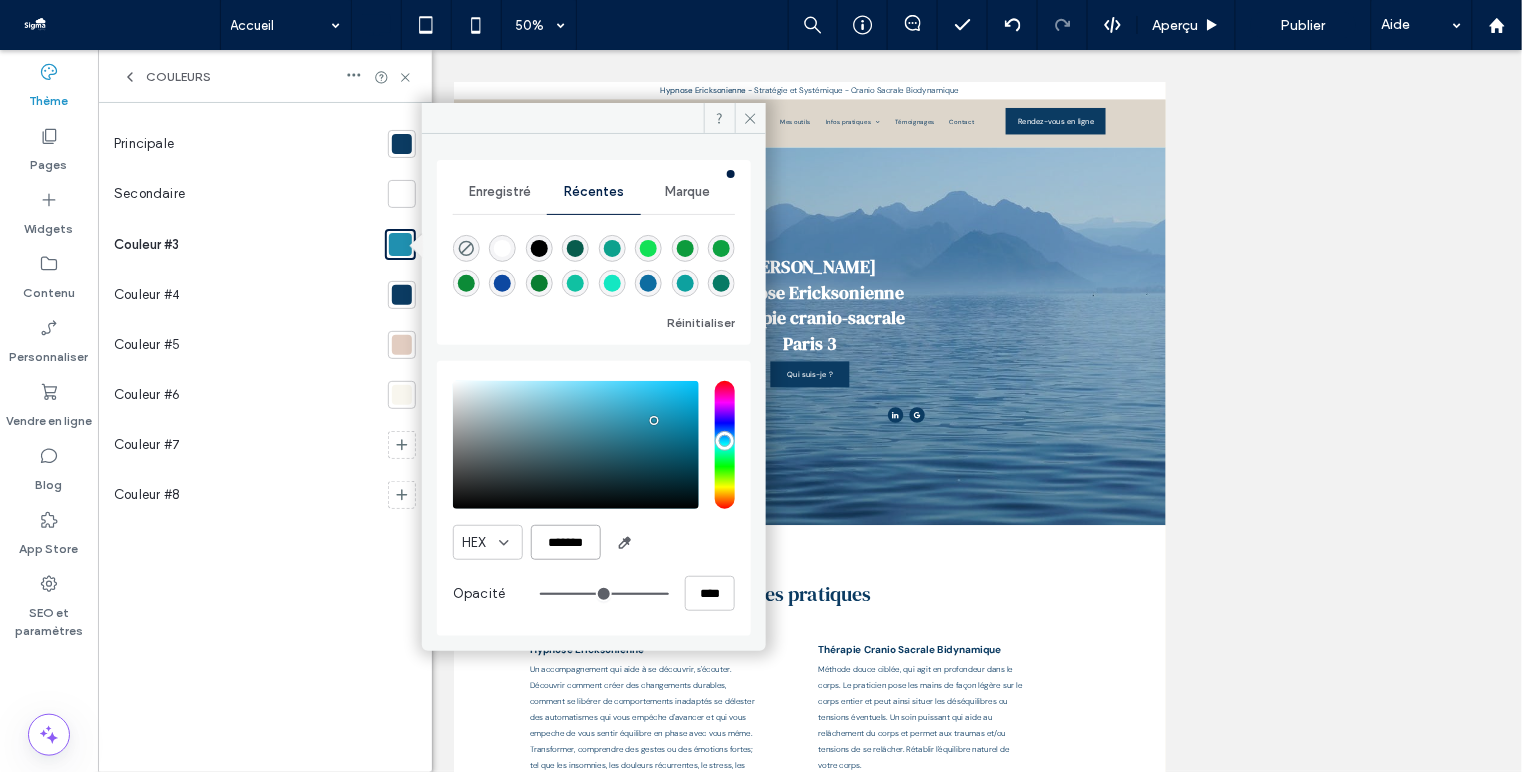 click on "*******" at bounding box center (566, 542) 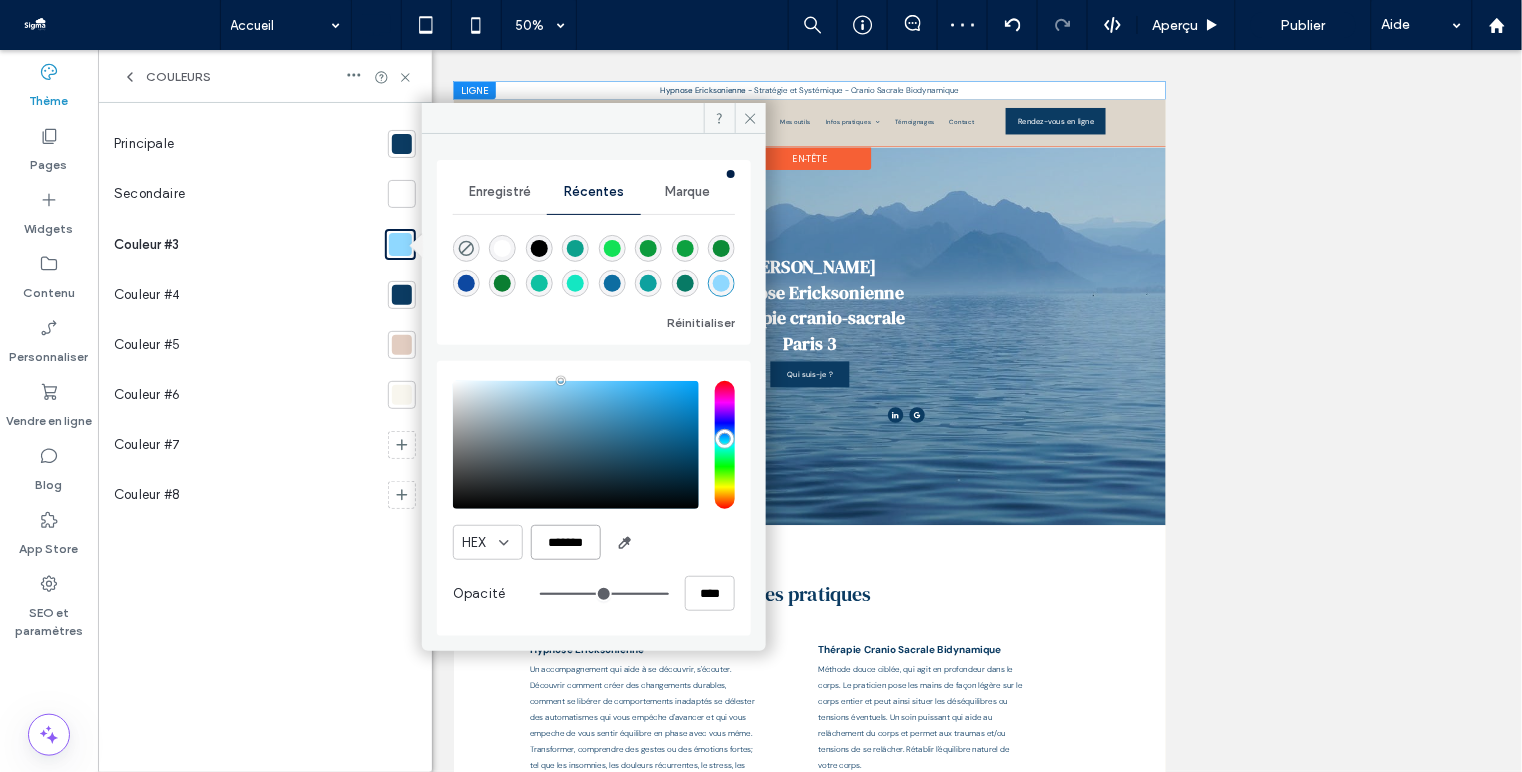 type on "*******" 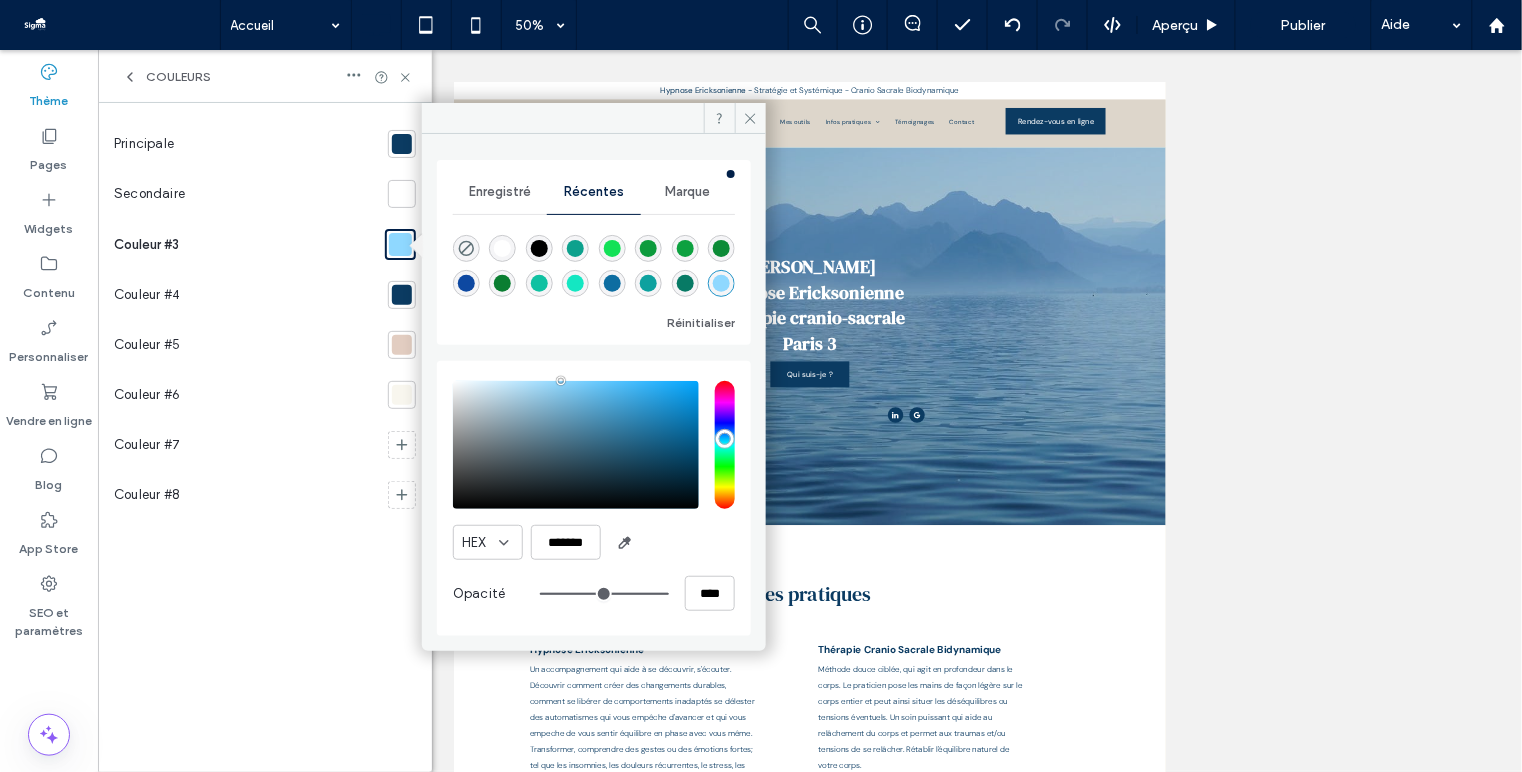 click at bounding box center (402, 295) 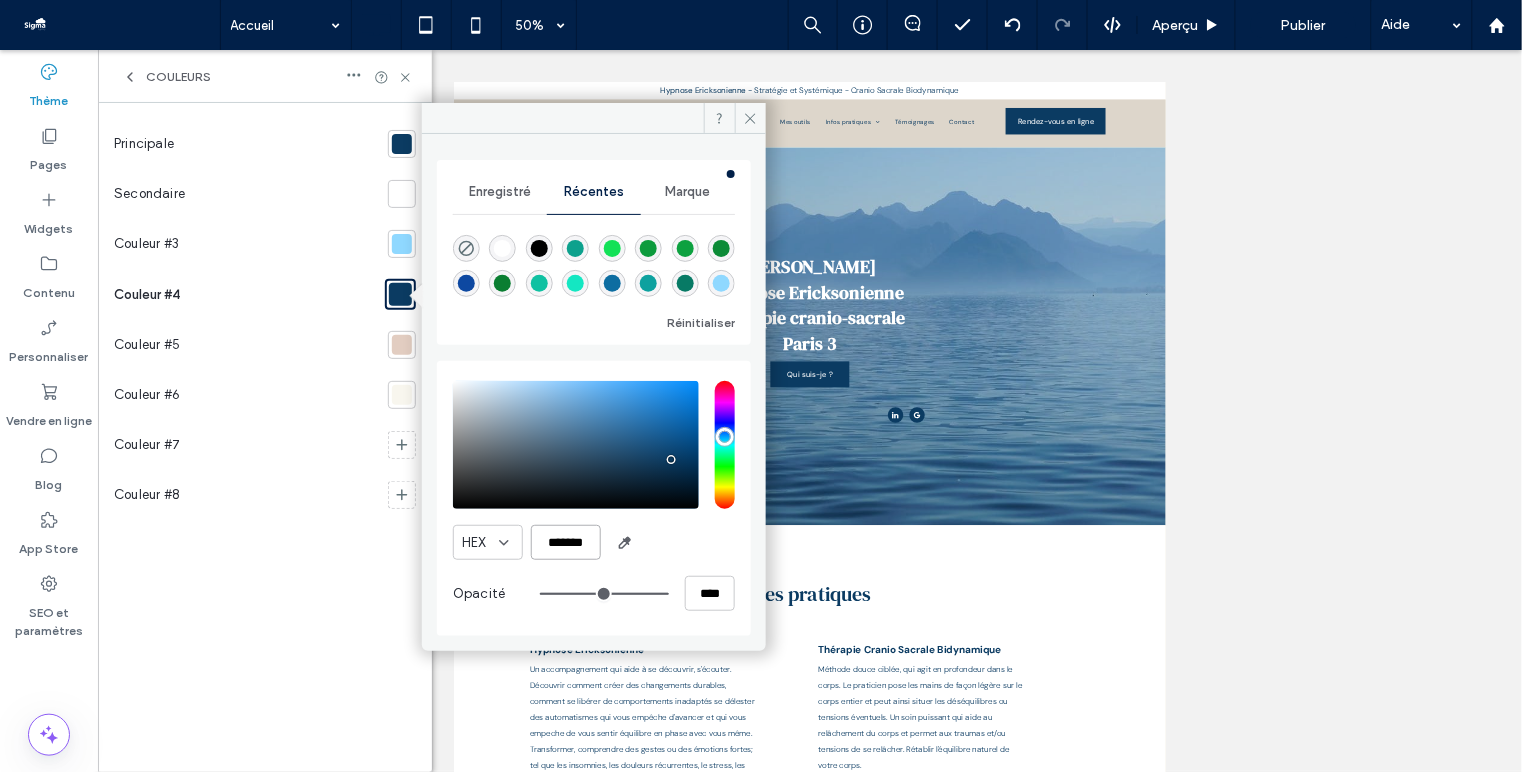 click on "*******" at bounding box center (566, 542) 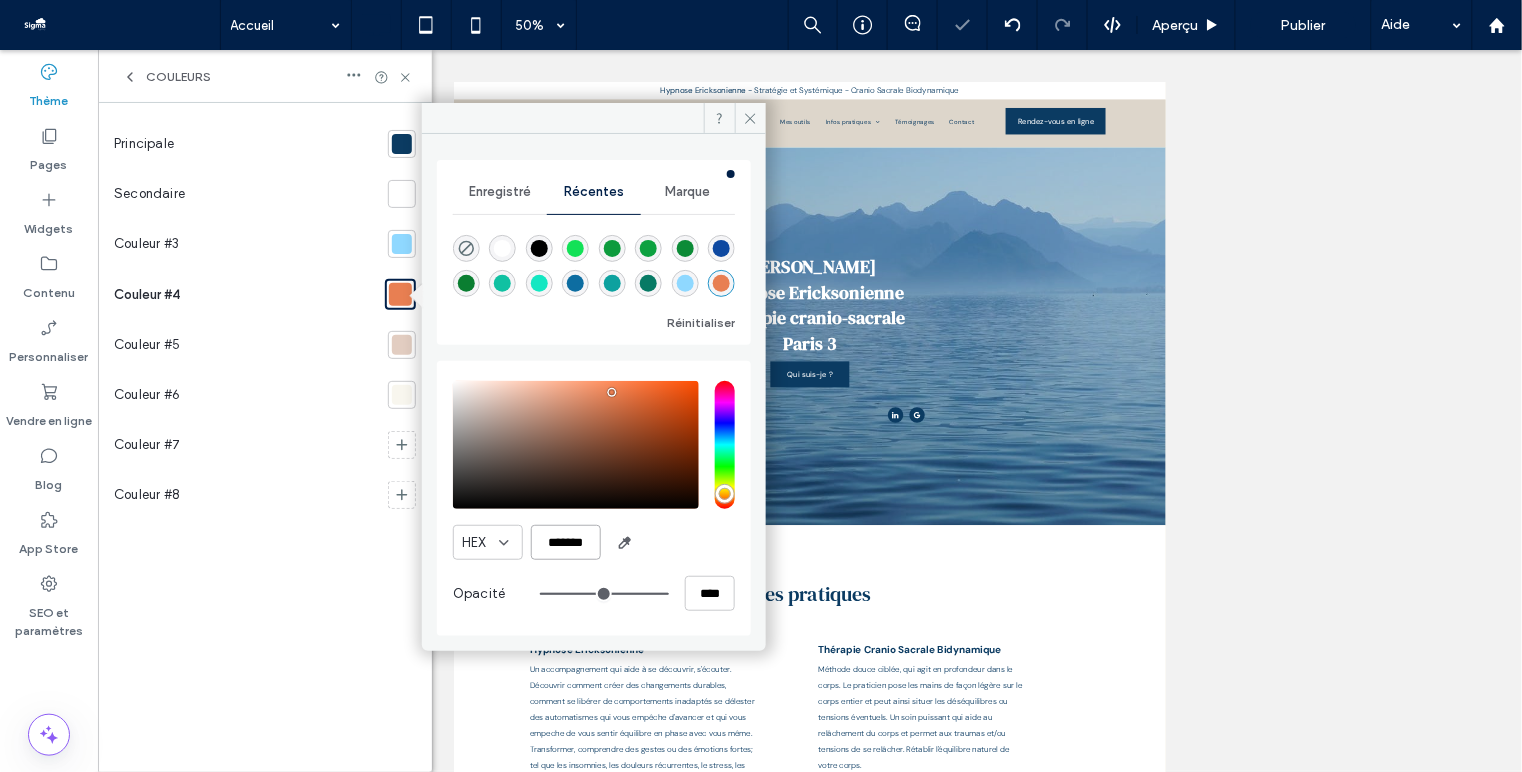 type on "*******" 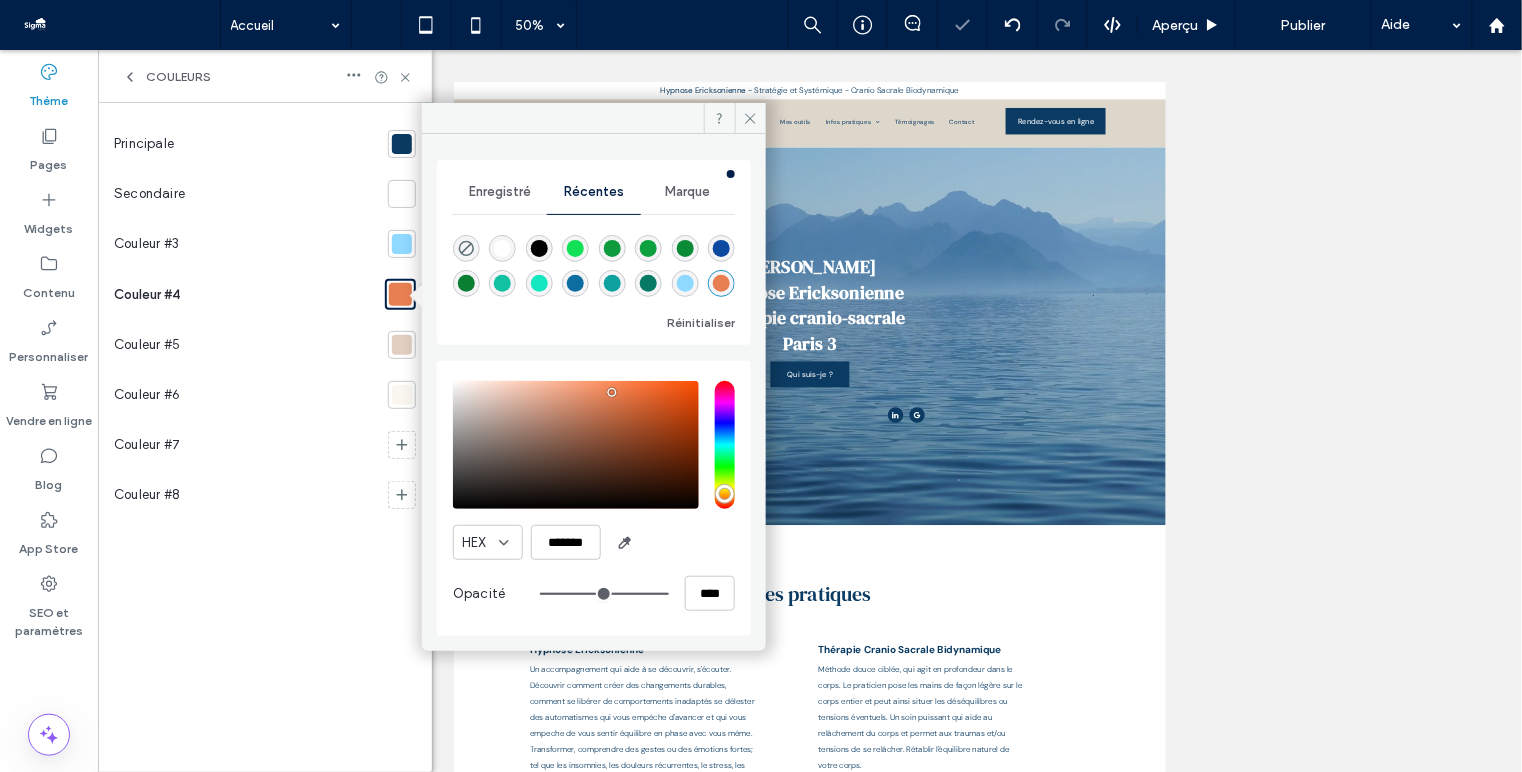 click at bounding box center [402, 144] 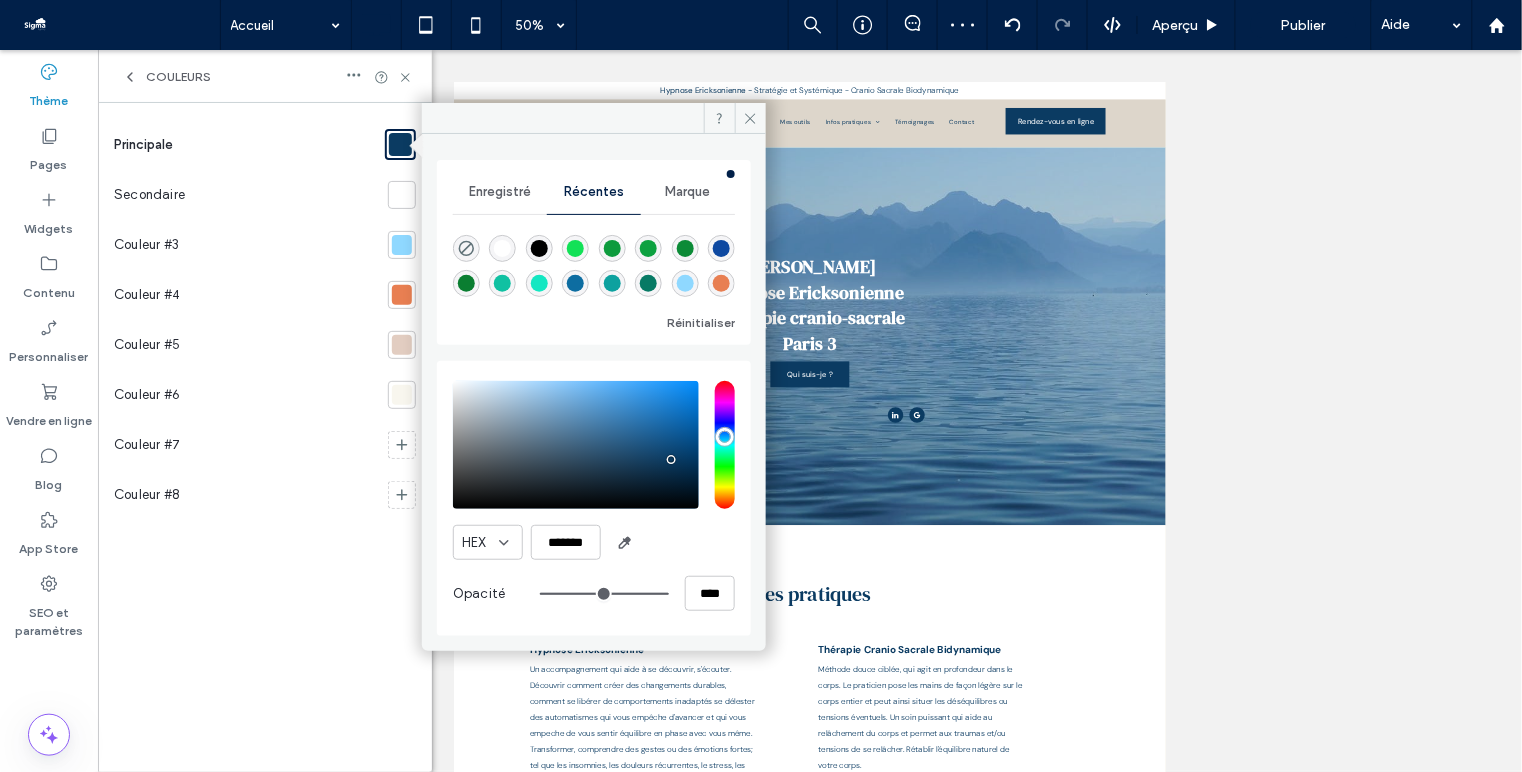 click at bounding box center [721, 248] 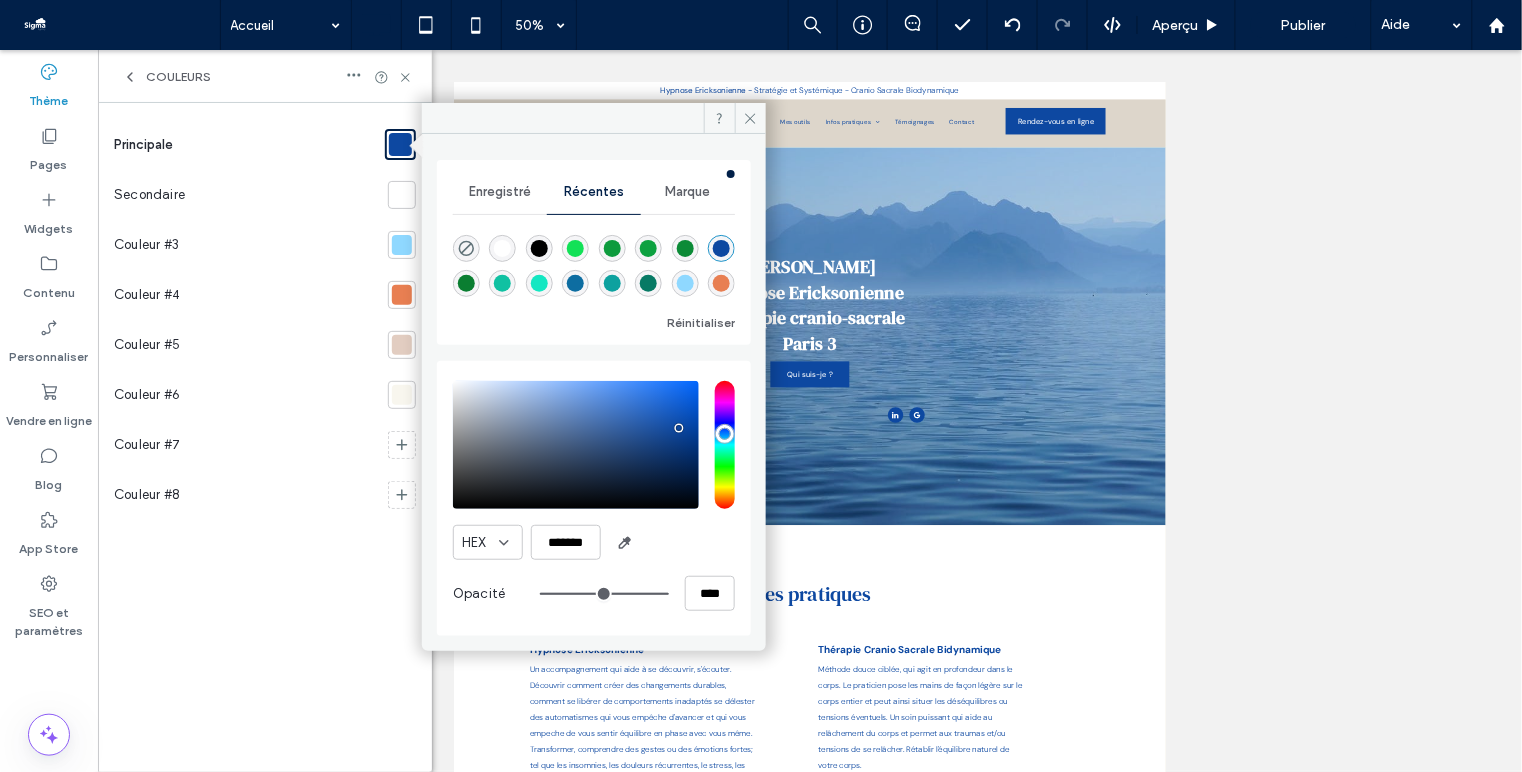 click on "Enregistré" at bounding box center [500, 192] 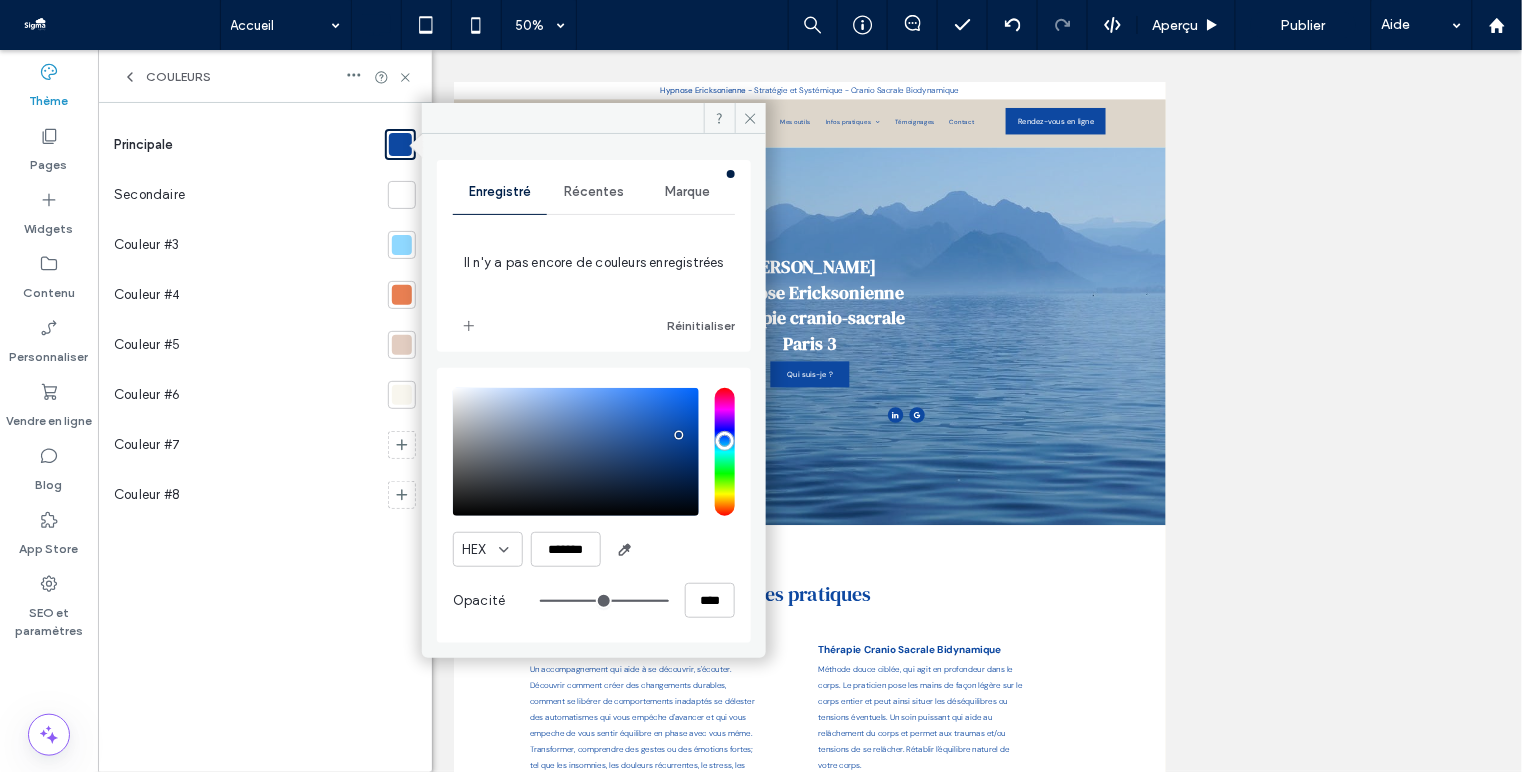 click on "Récentes" at bounding box center [594, 192] 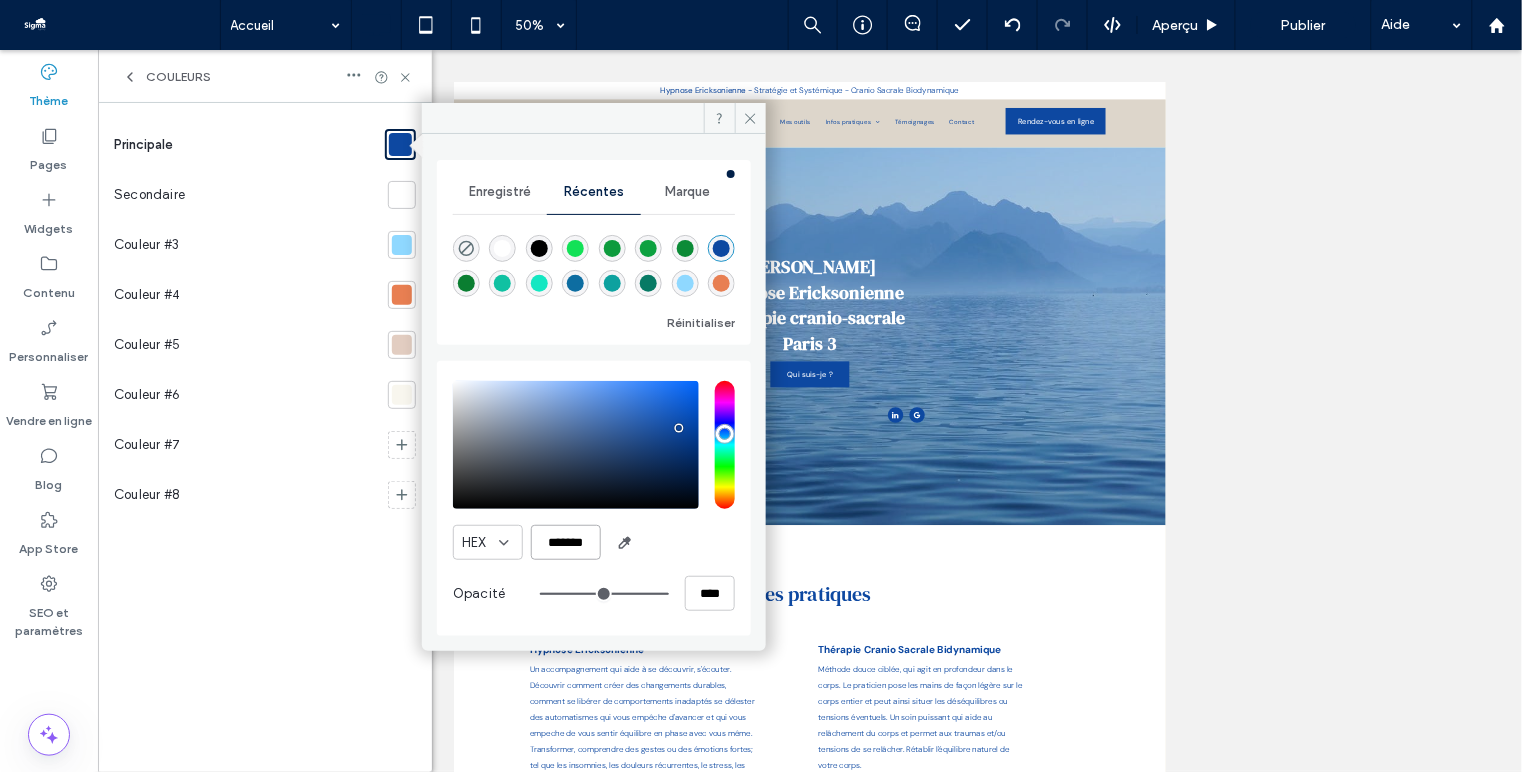 click on "*******" at bounding box center [566, 542] 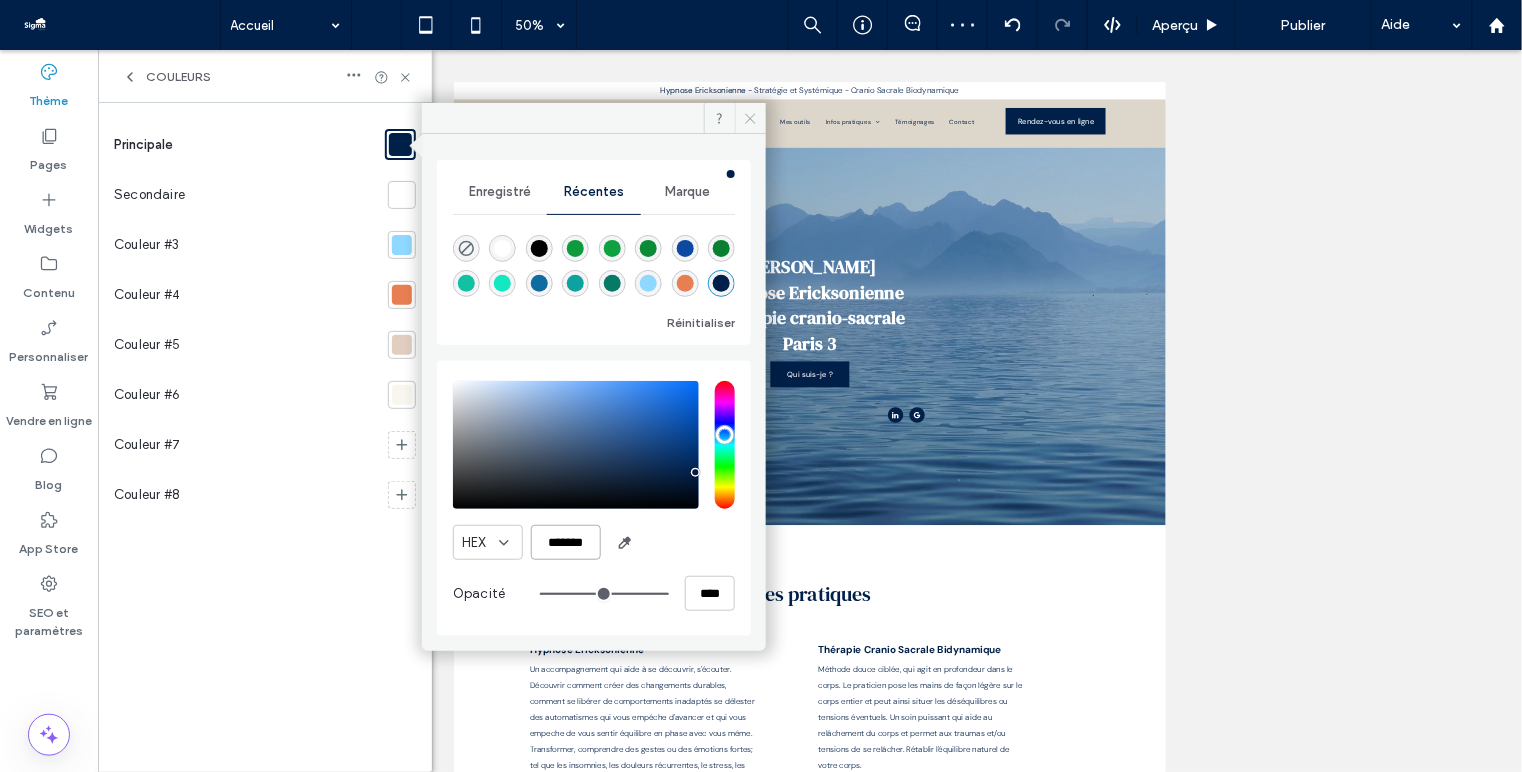 type on "*******" 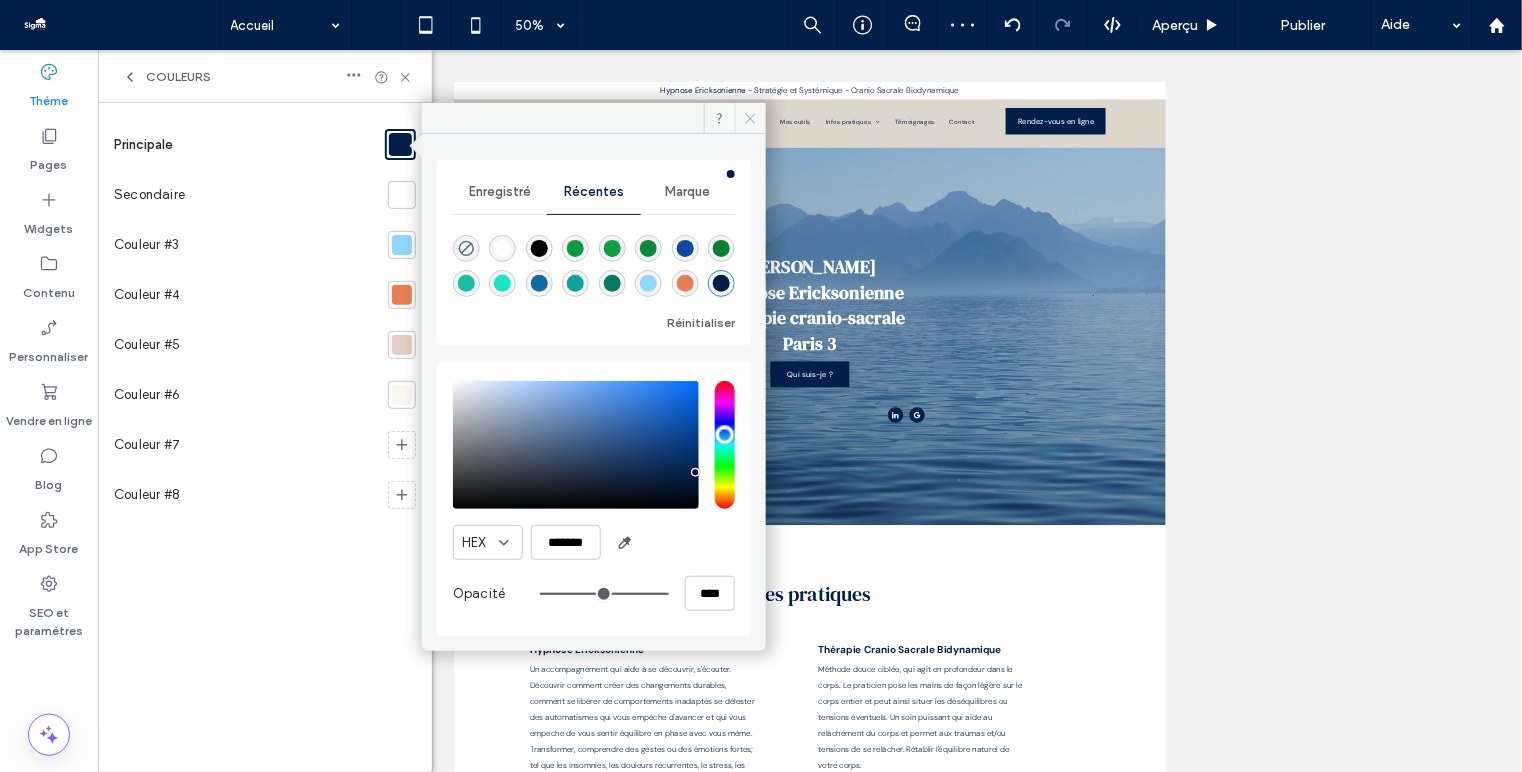 click 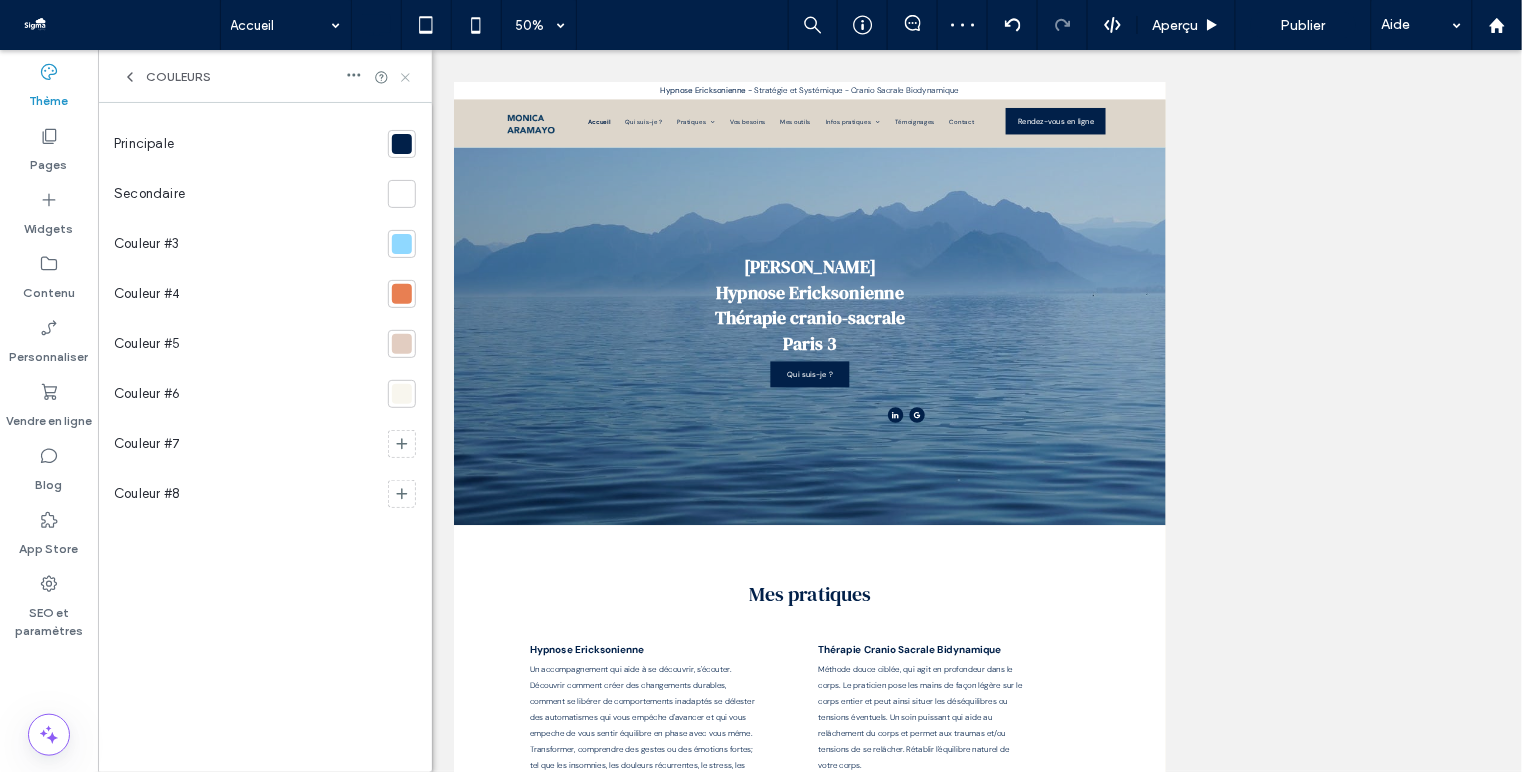 click 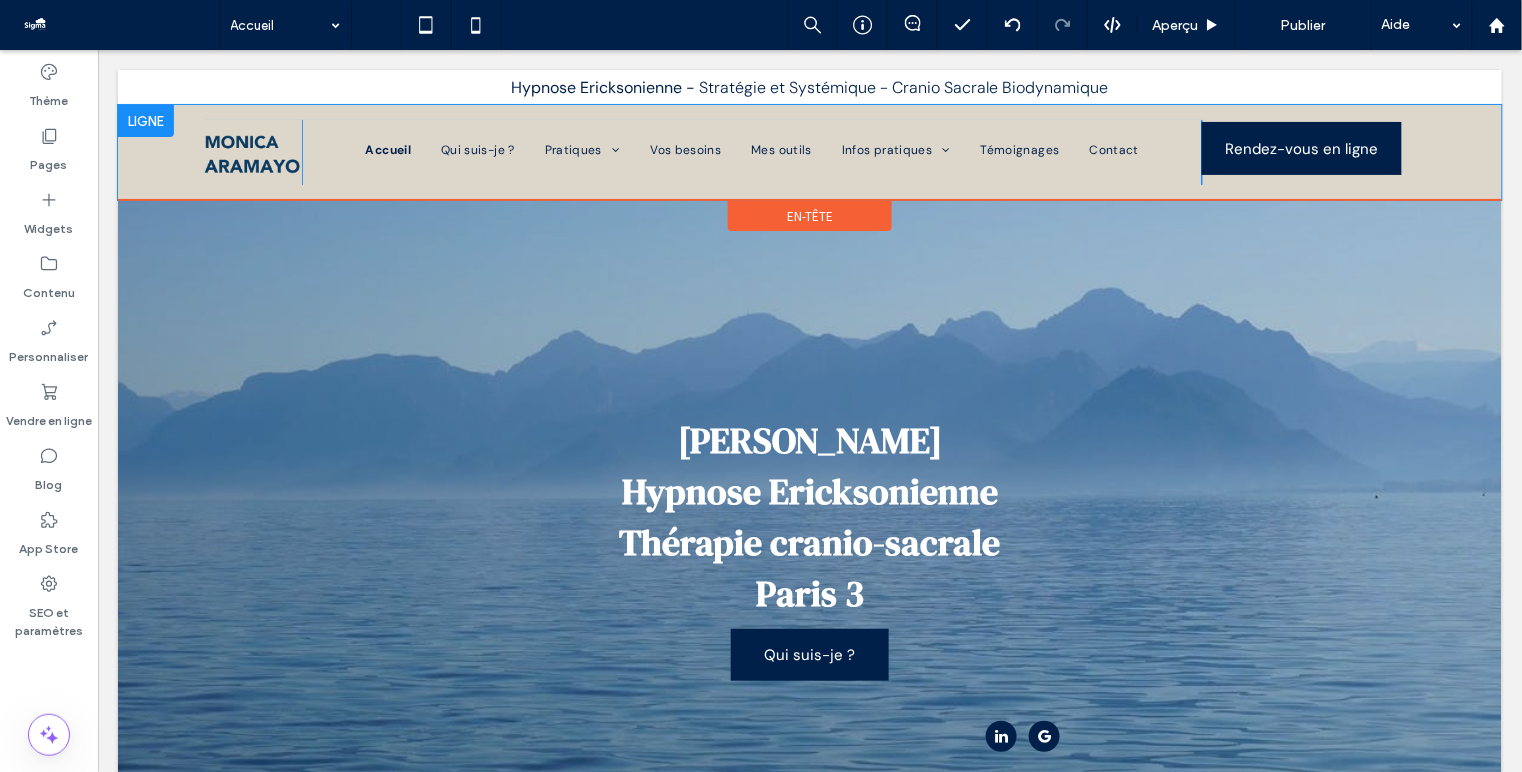 click at bounding box center [145, 120] 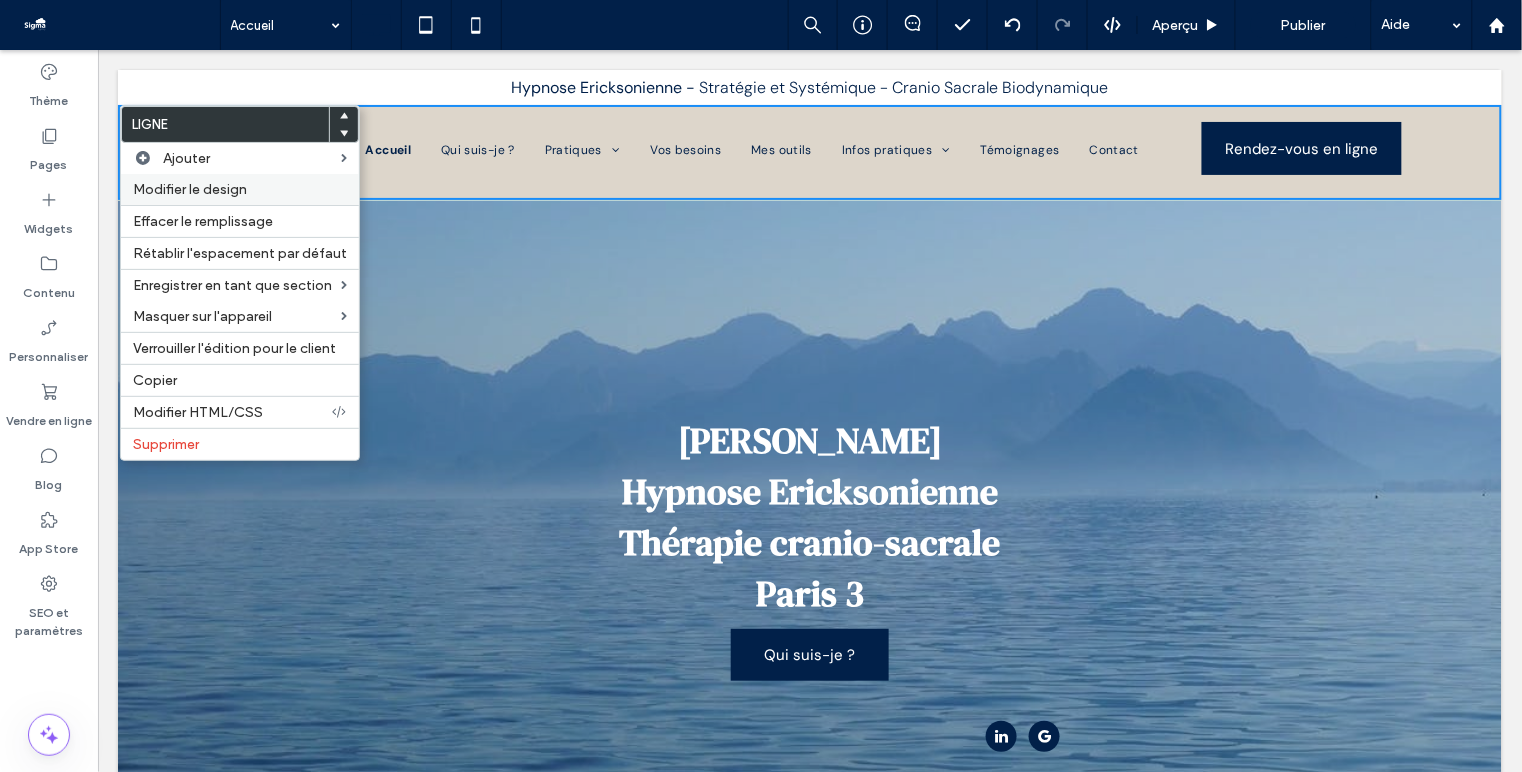 click on "Modifier le design" at bounding box center [190, 189] 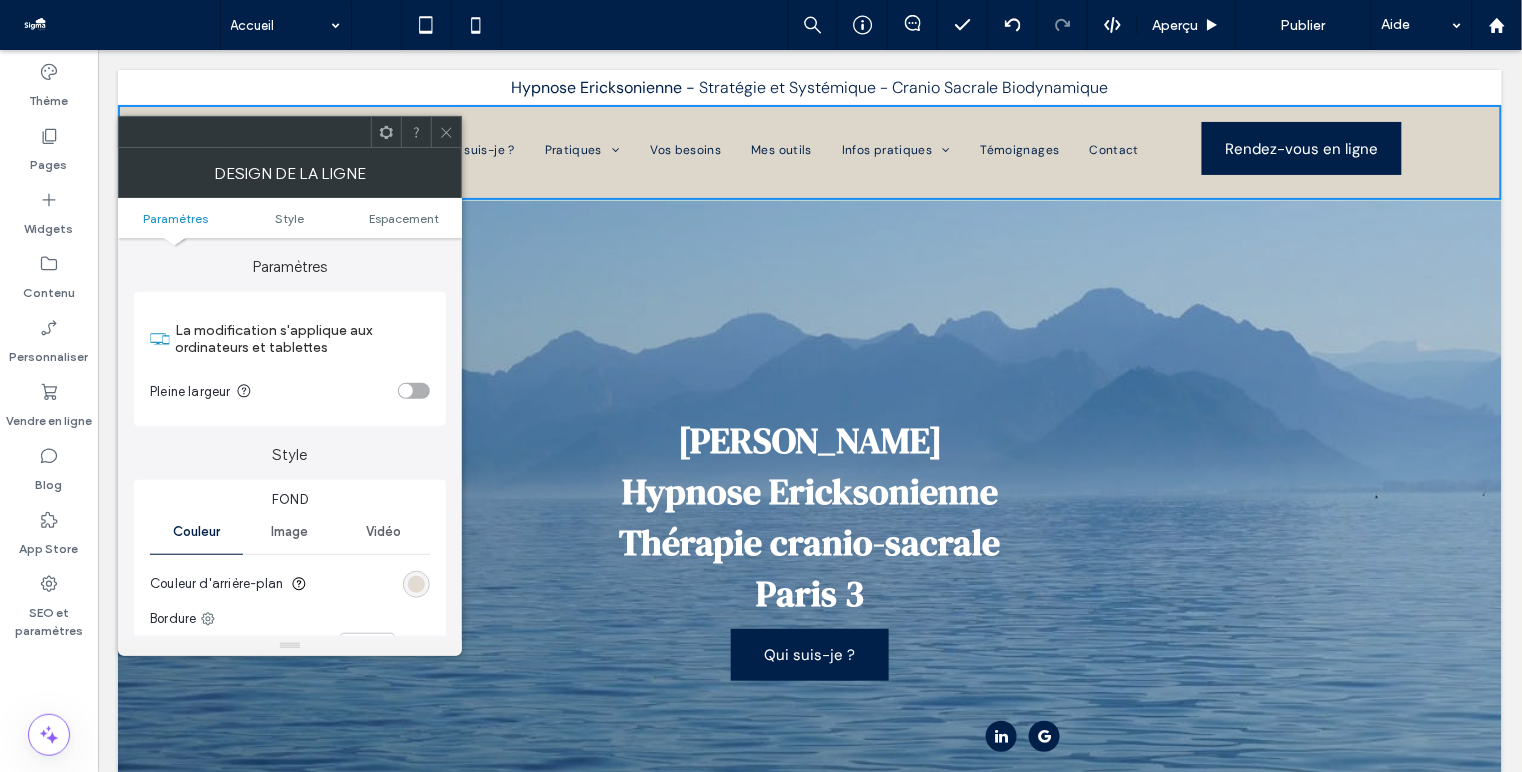 click at bounding box center (416, 584) 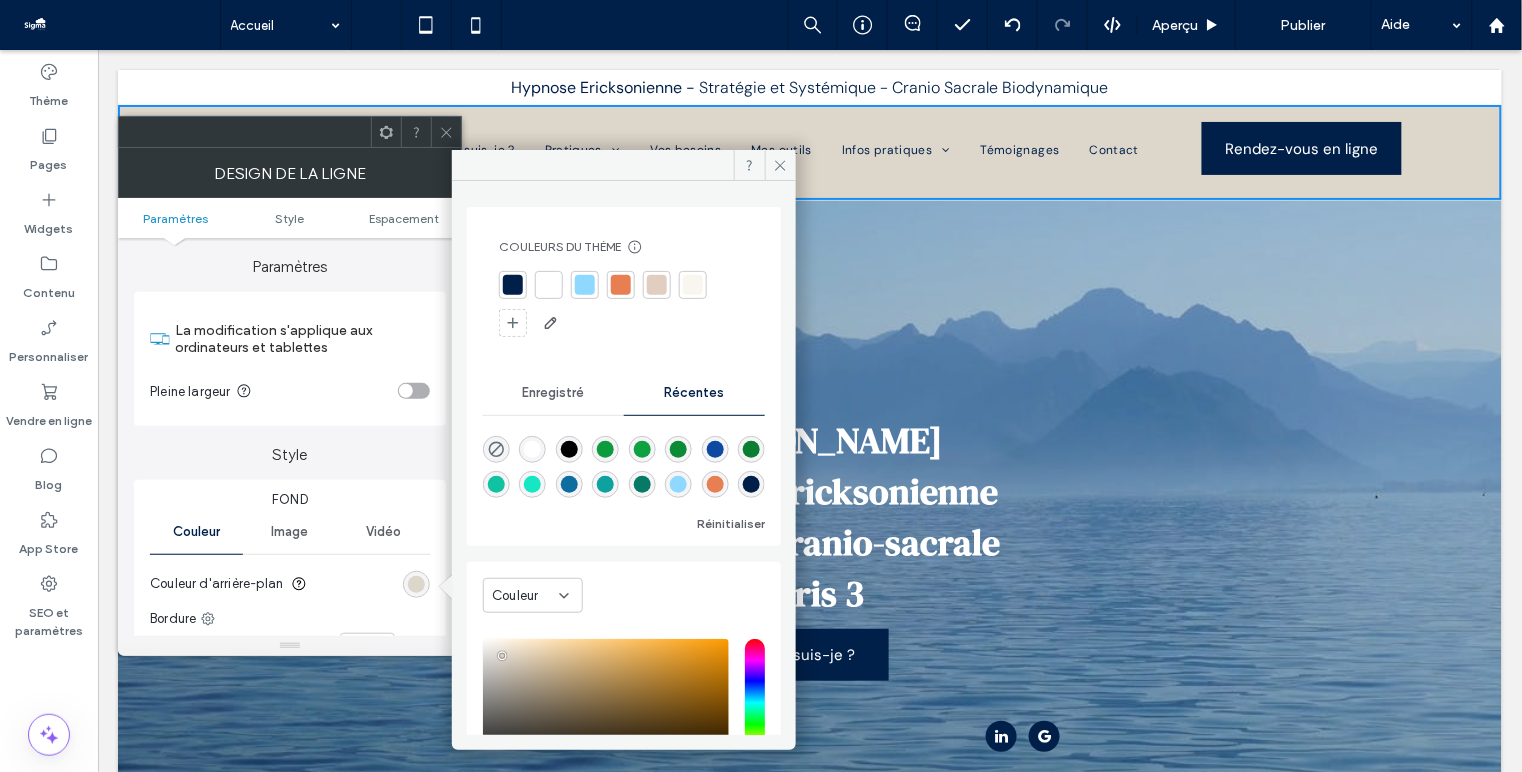 click at bounding box center [549, 285] 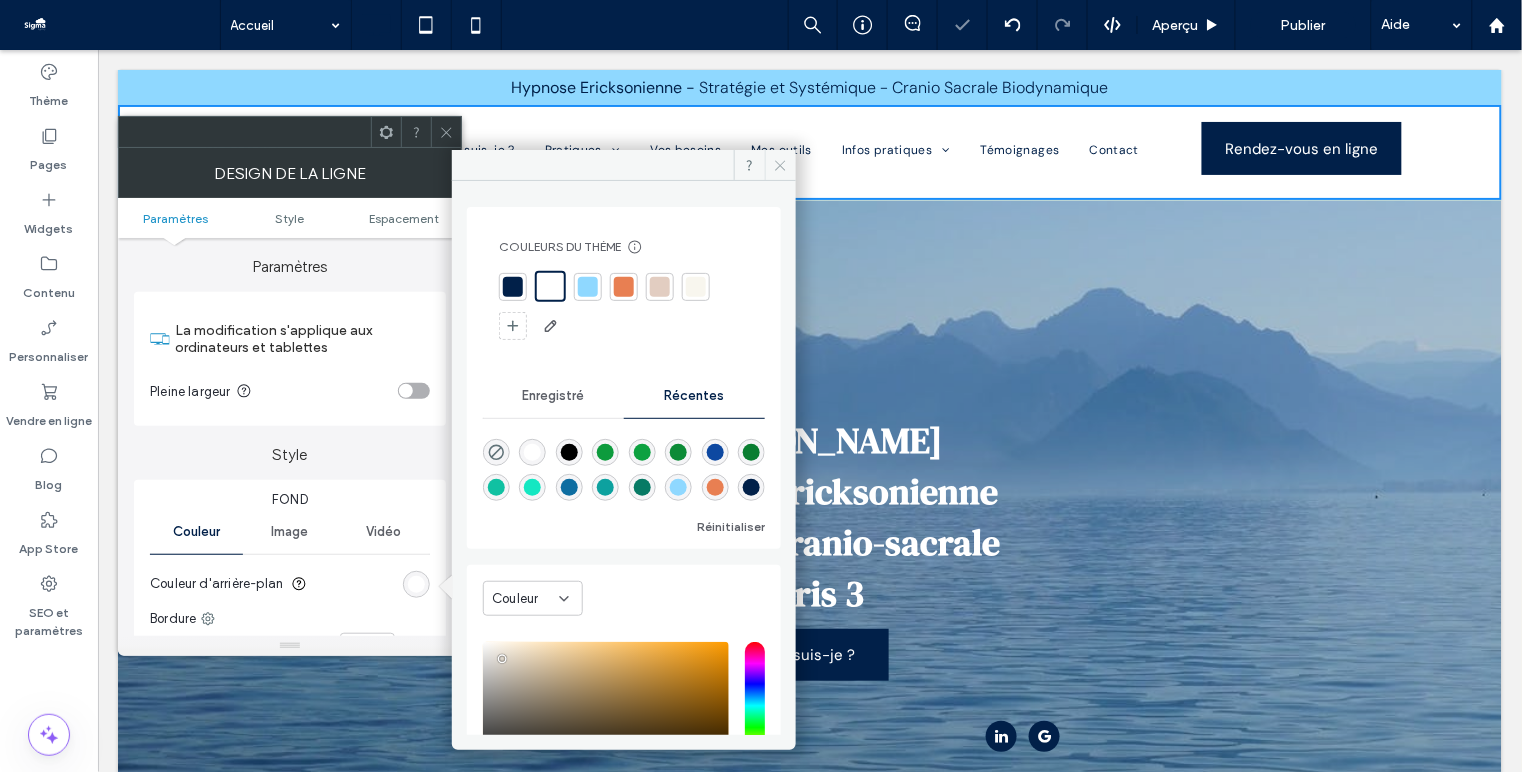 click 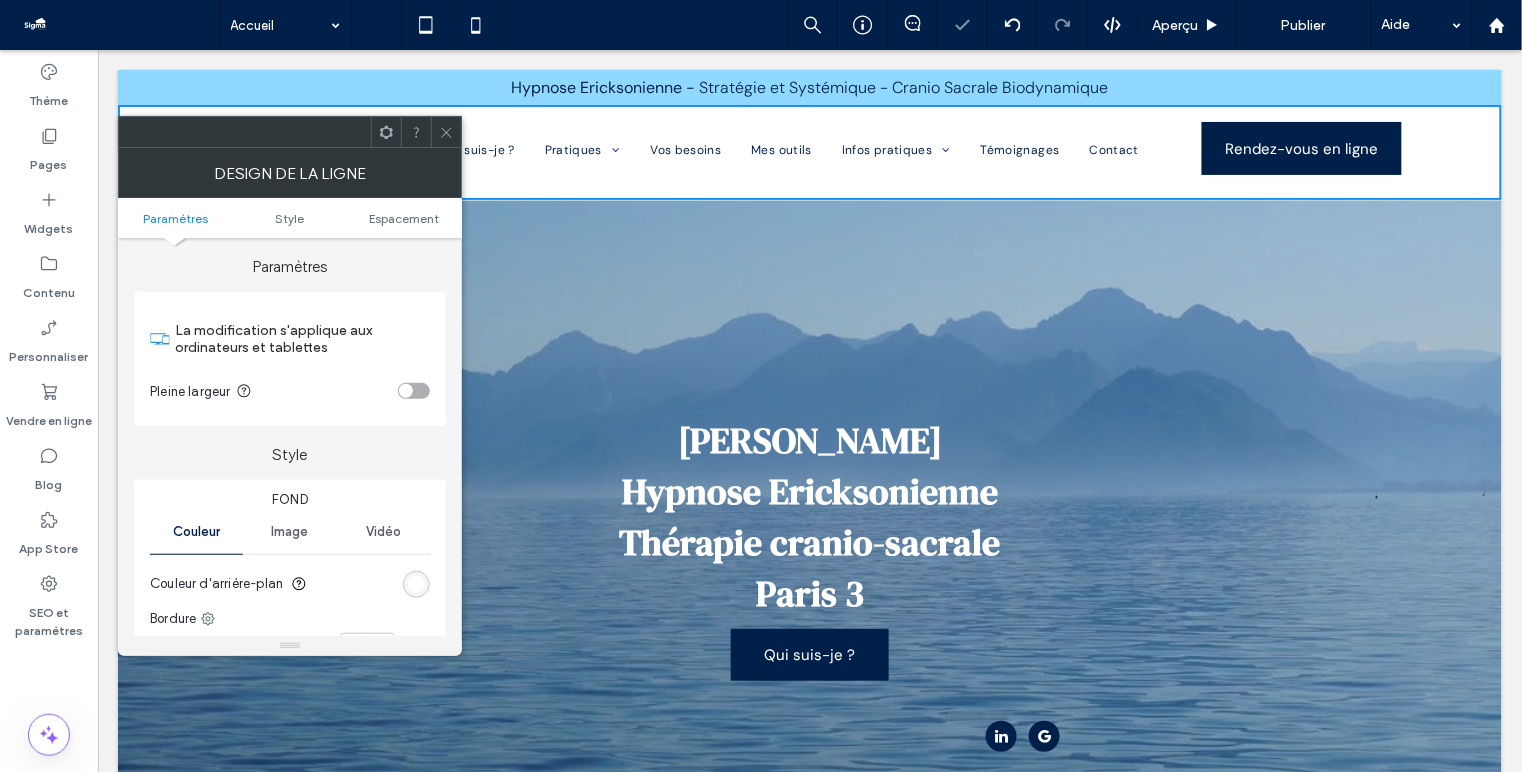 click 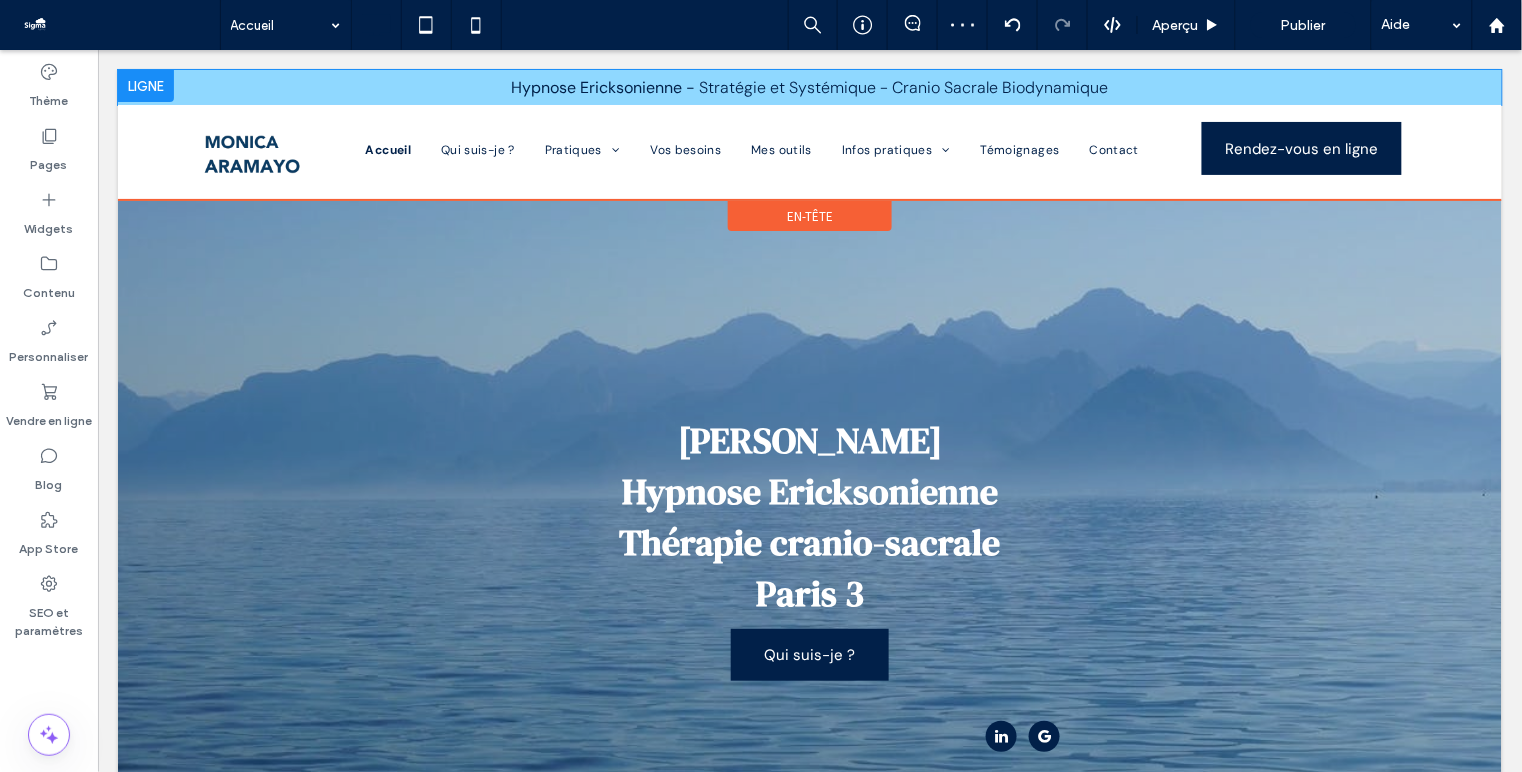 click on "Hypnose  Ericksonienne   -
Stratégie et Systémique - Cranio Sacrale Biodynamique Click To Paste" at bounding box center (809, 86) 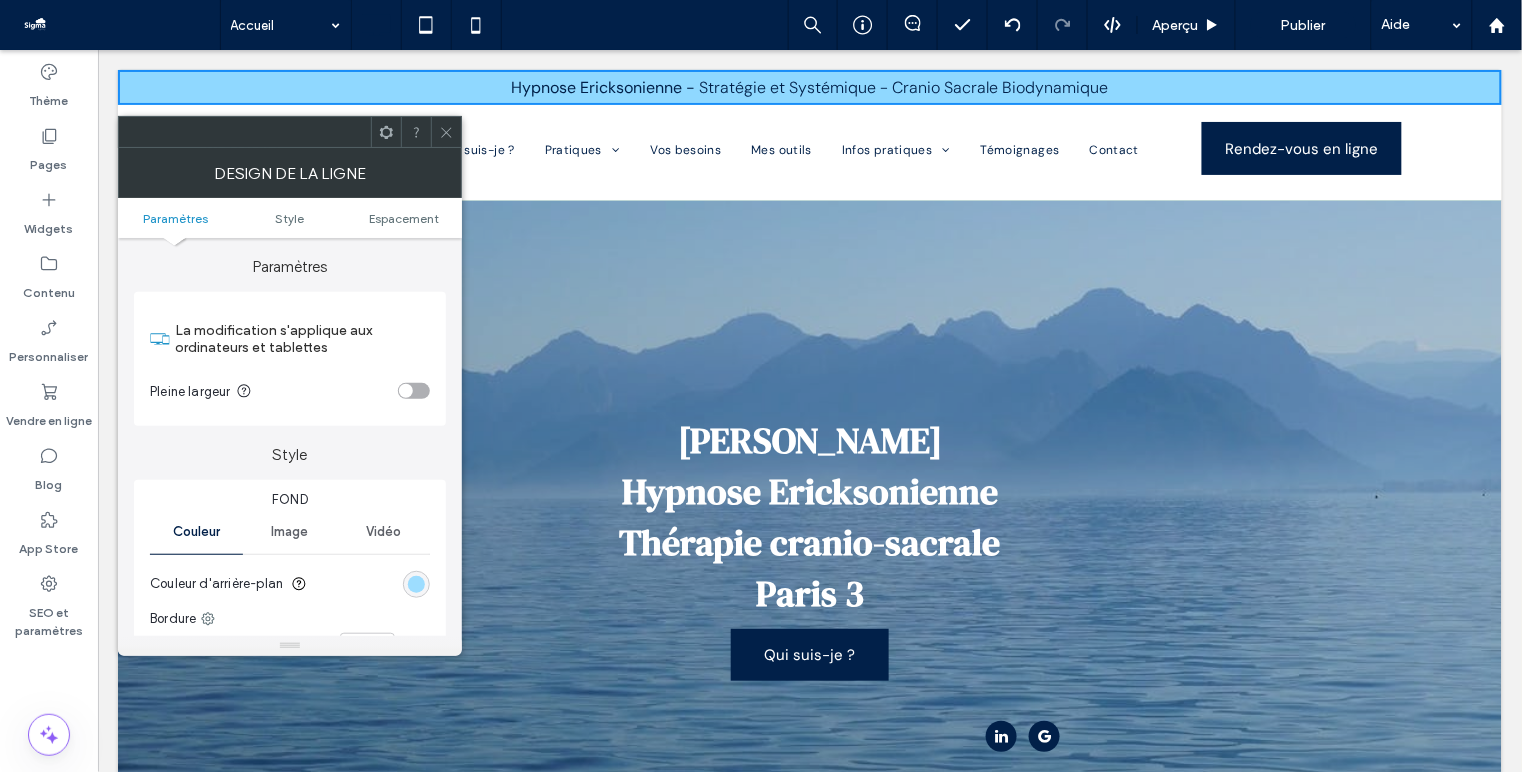 click at bounding box center (416, 584) 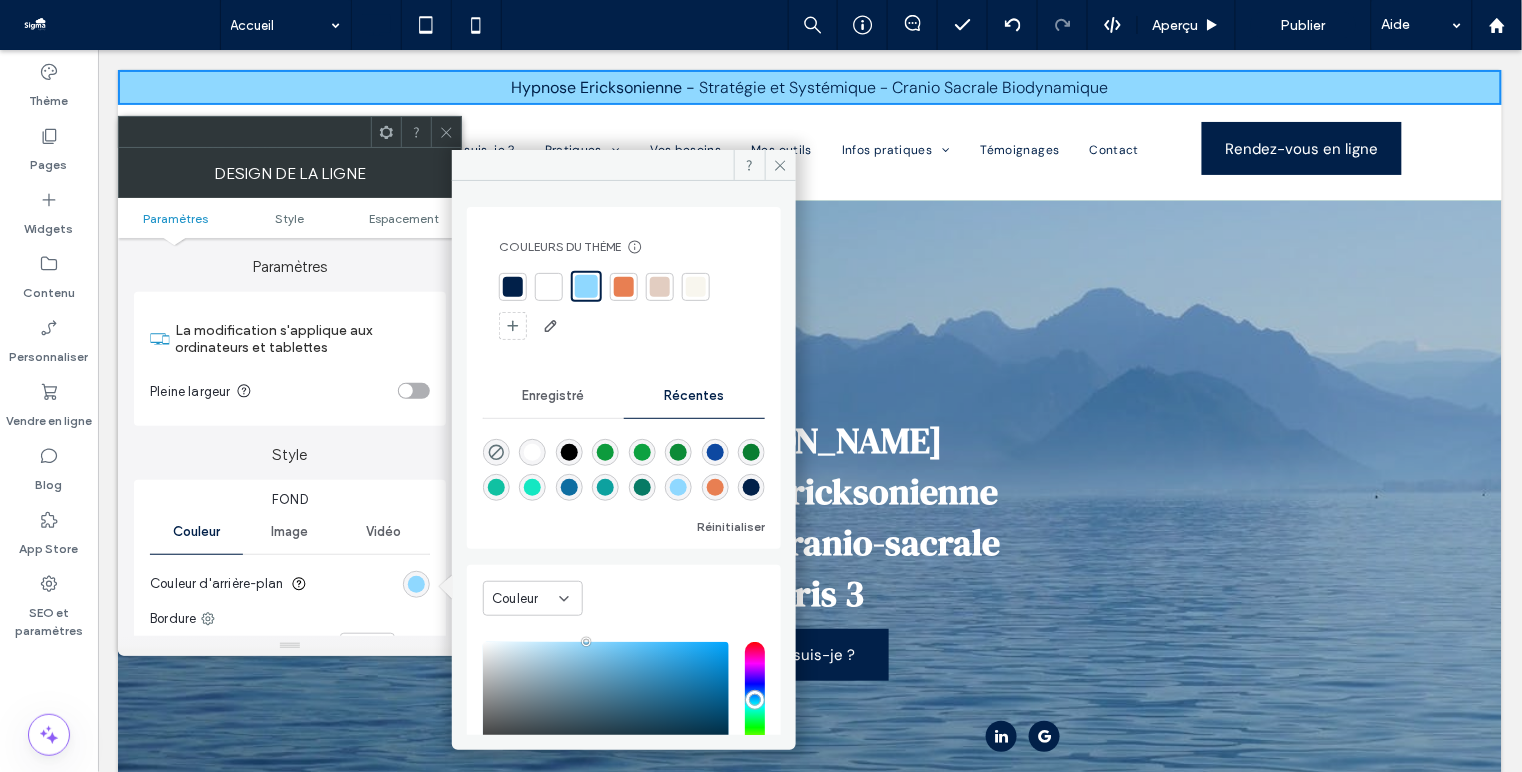 click at bounding box center (624, 287) 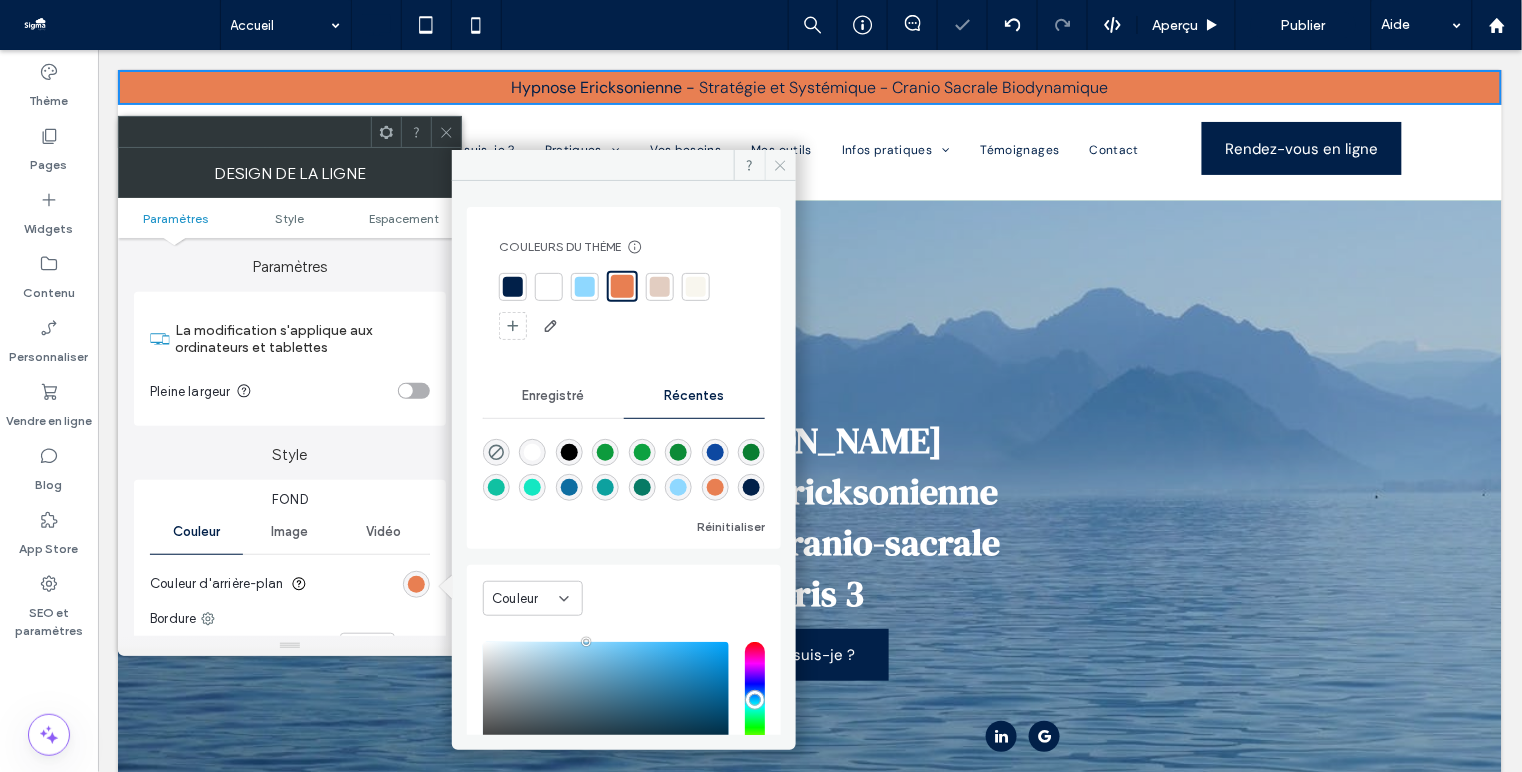 click 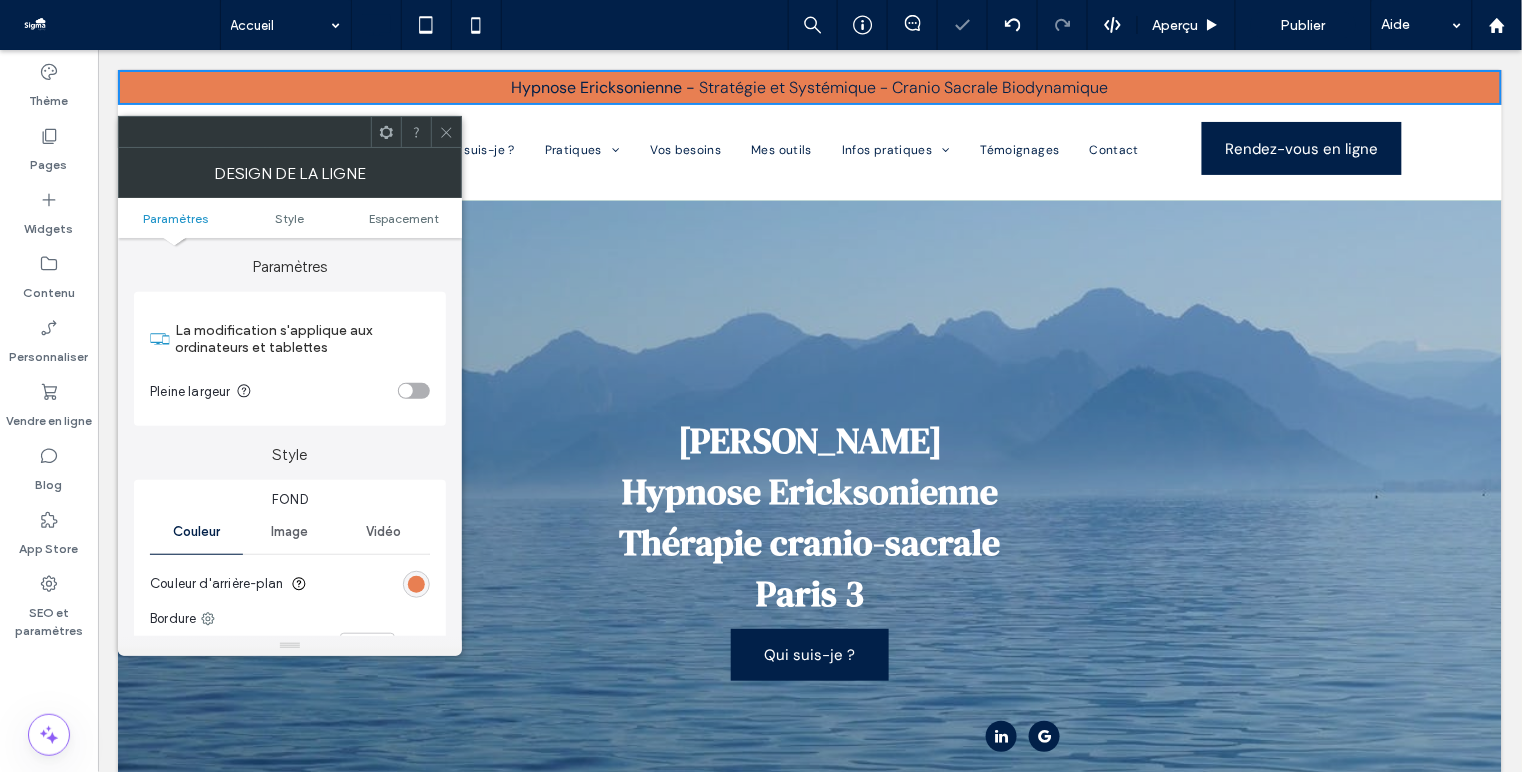 click 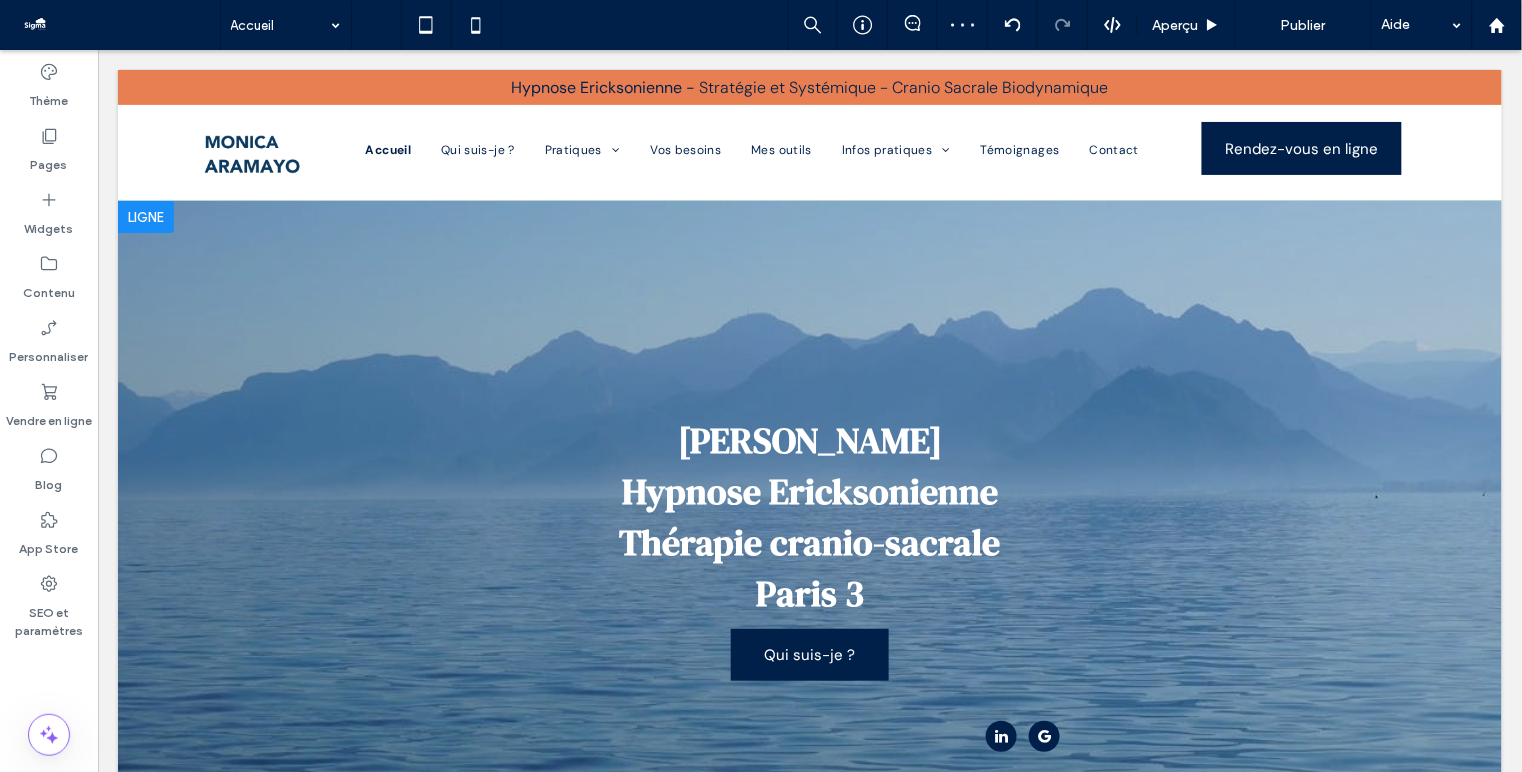 click at bounding box center [809, 578] 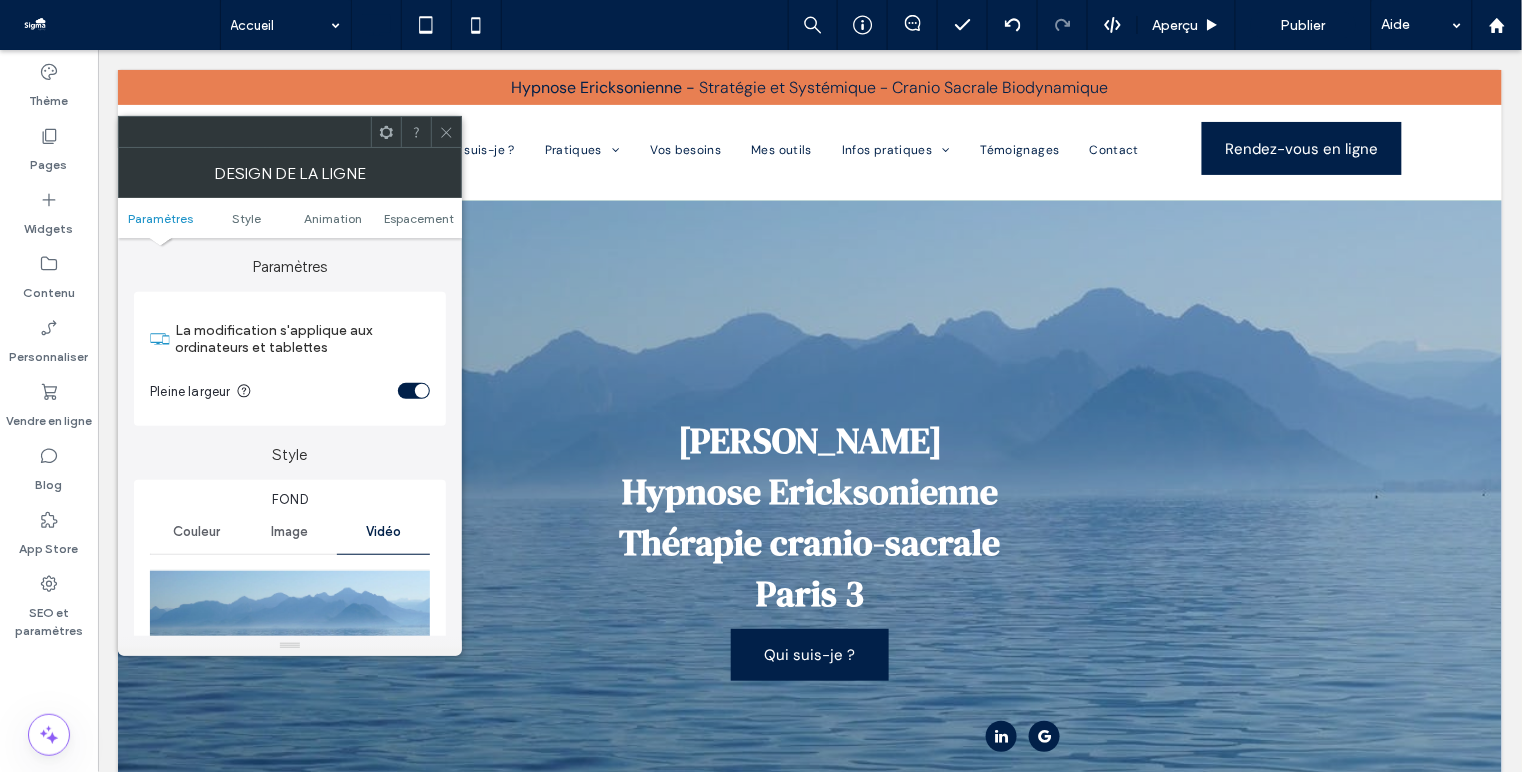 click 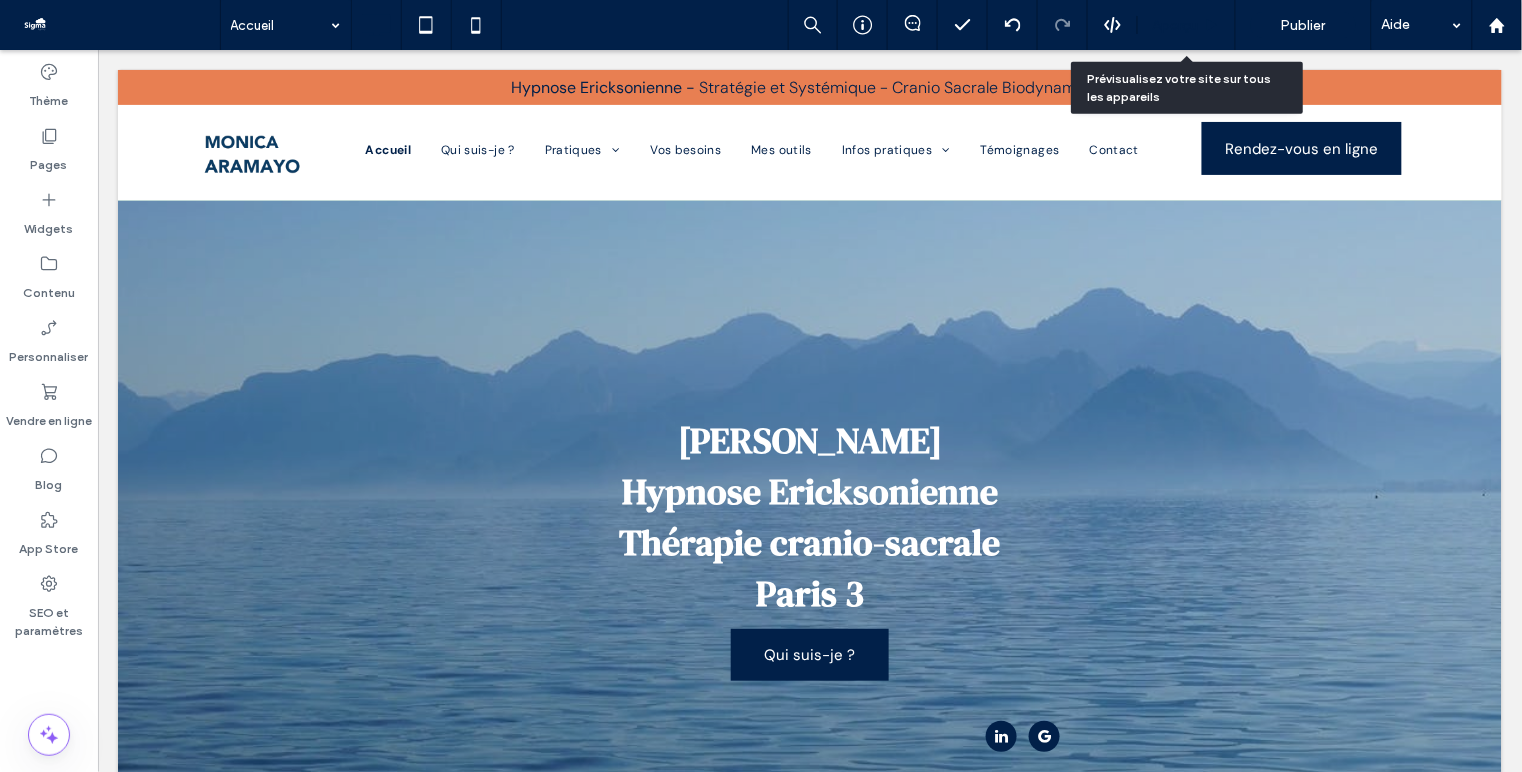click on "Aperçu" at bounding box center (1187, 25) 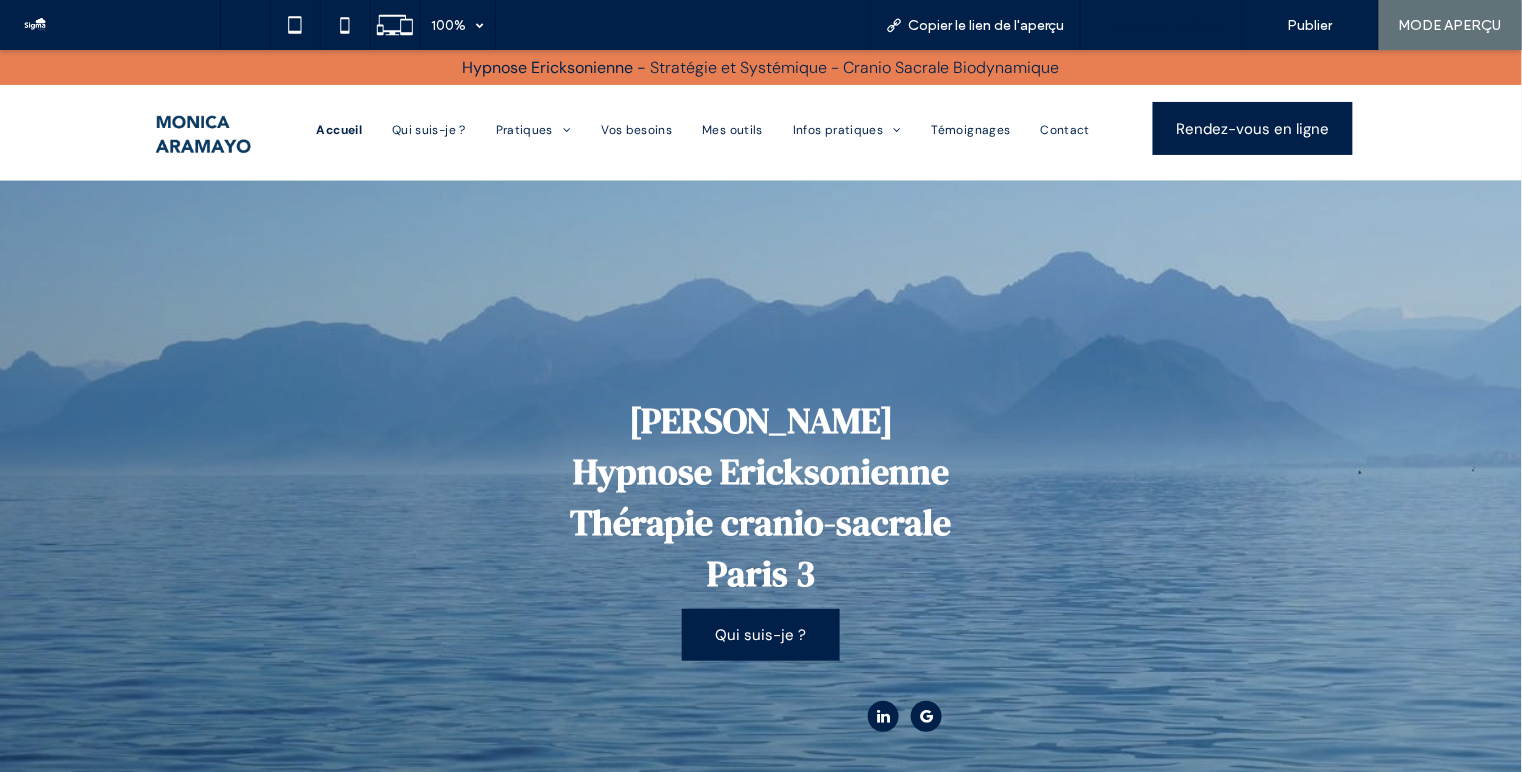 click on "Retour à l'éditeur" at bounding box center (1171, 25) 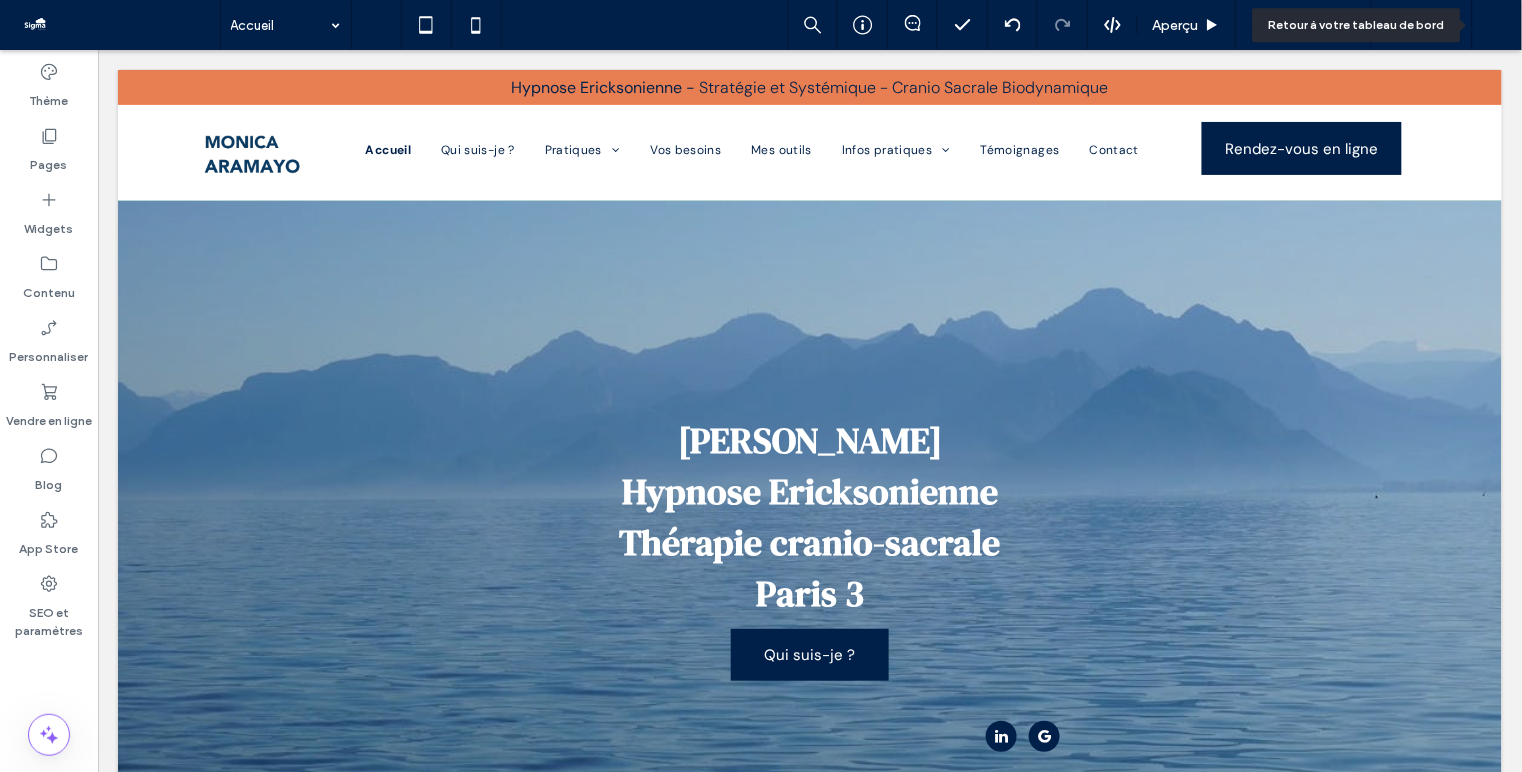 click 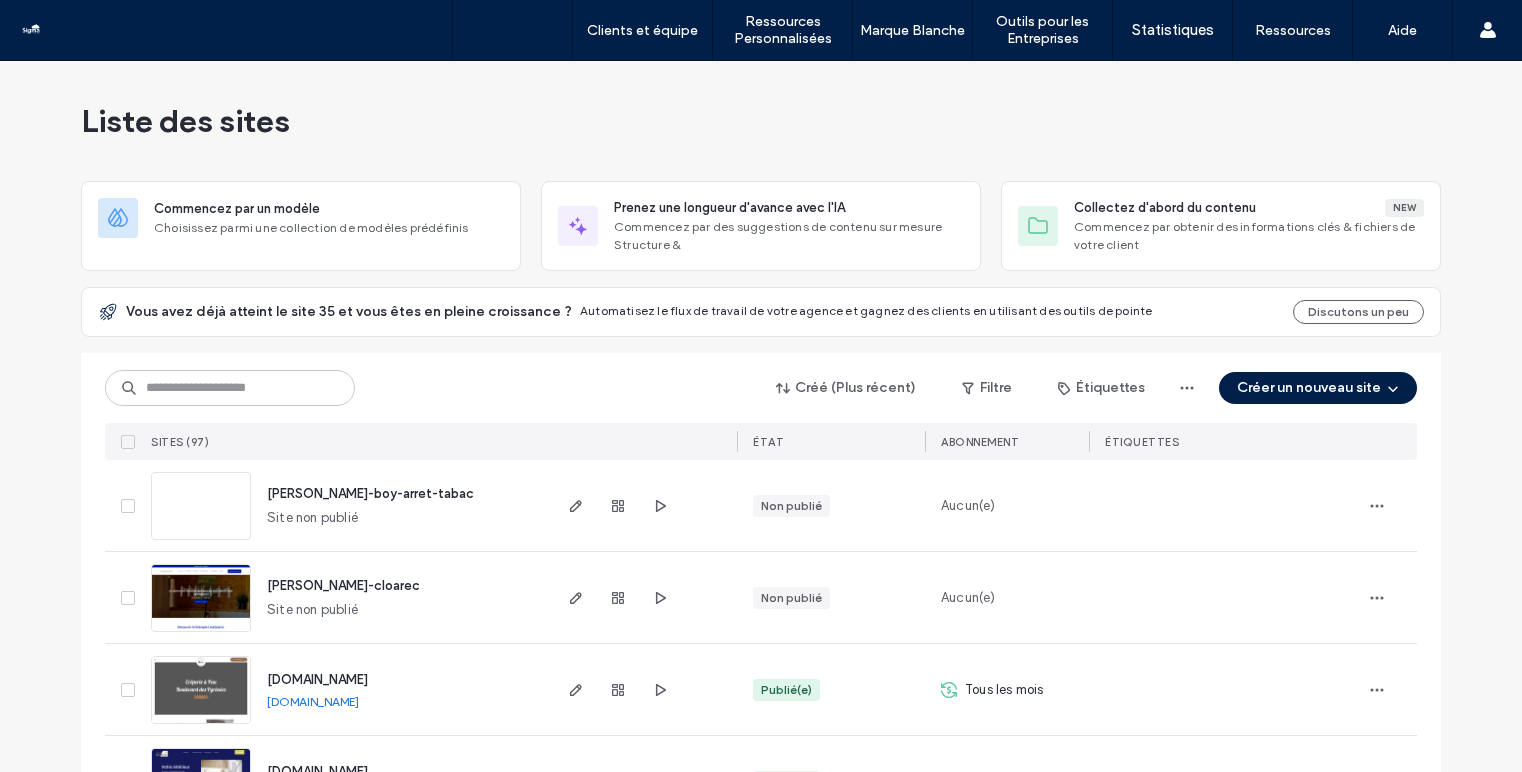 scroll, scrollTop: 0, scrollLeft: 0, axis: both 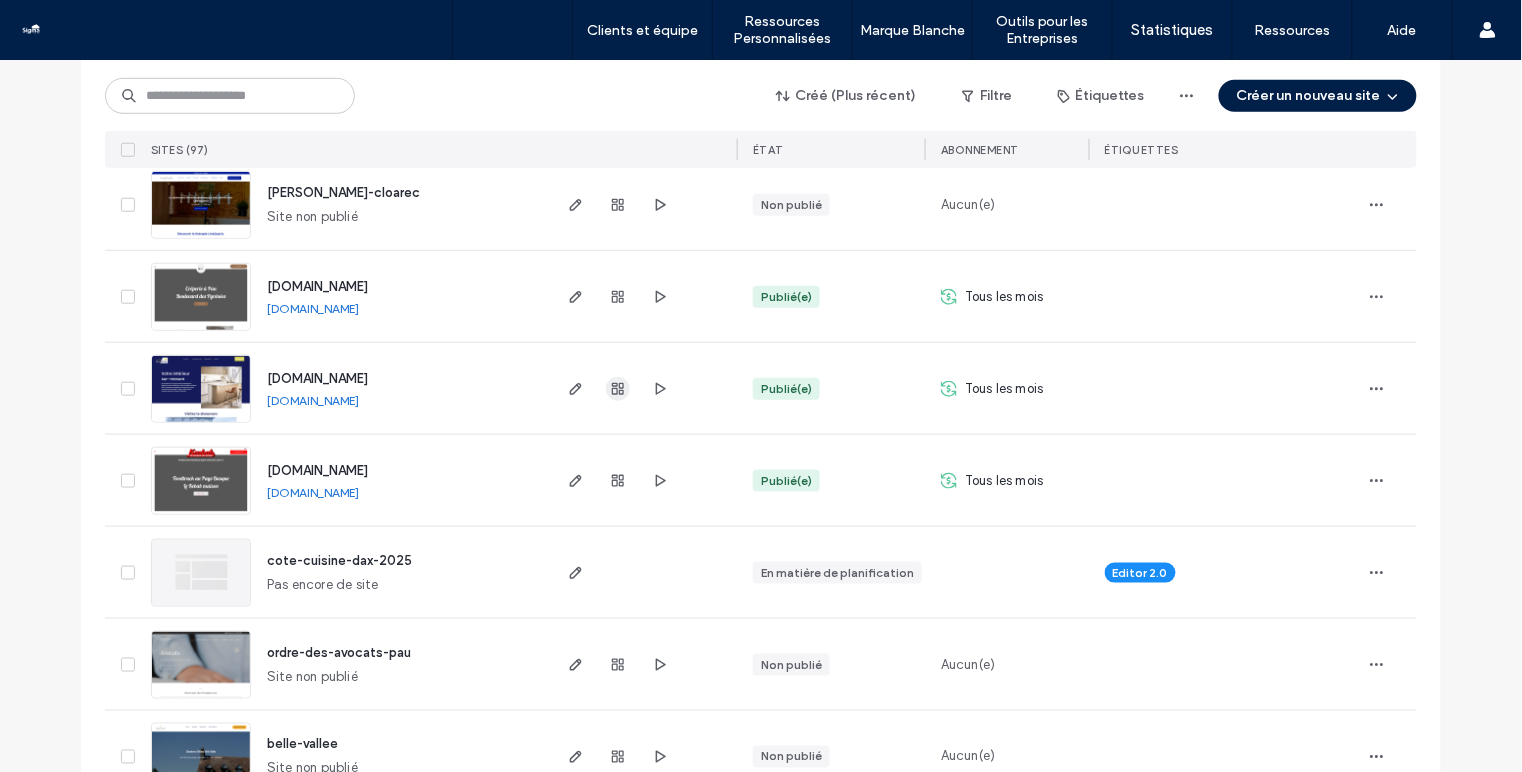click 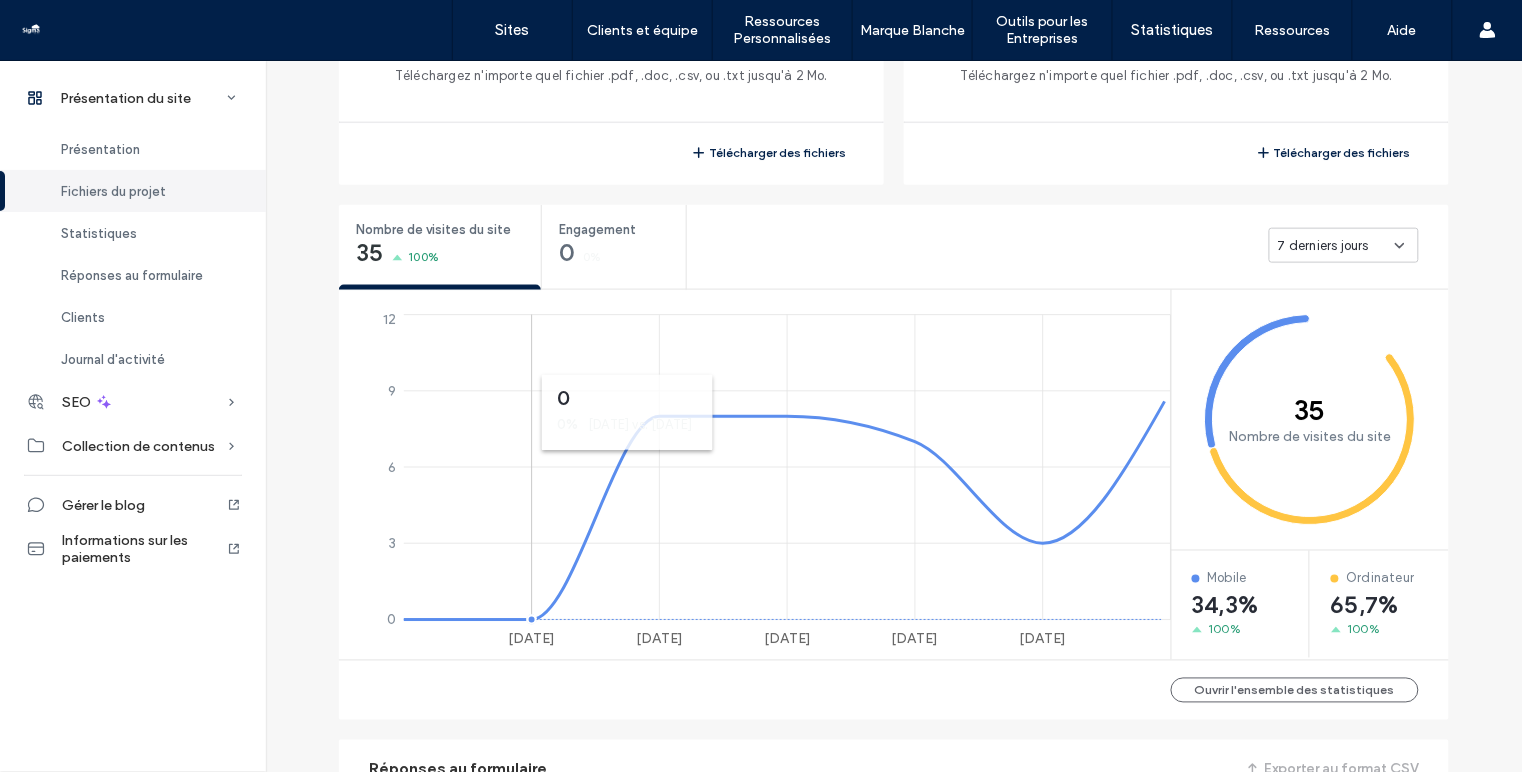 scroll, scrollTop: 611, scrollLeft: 0, axis: vertical 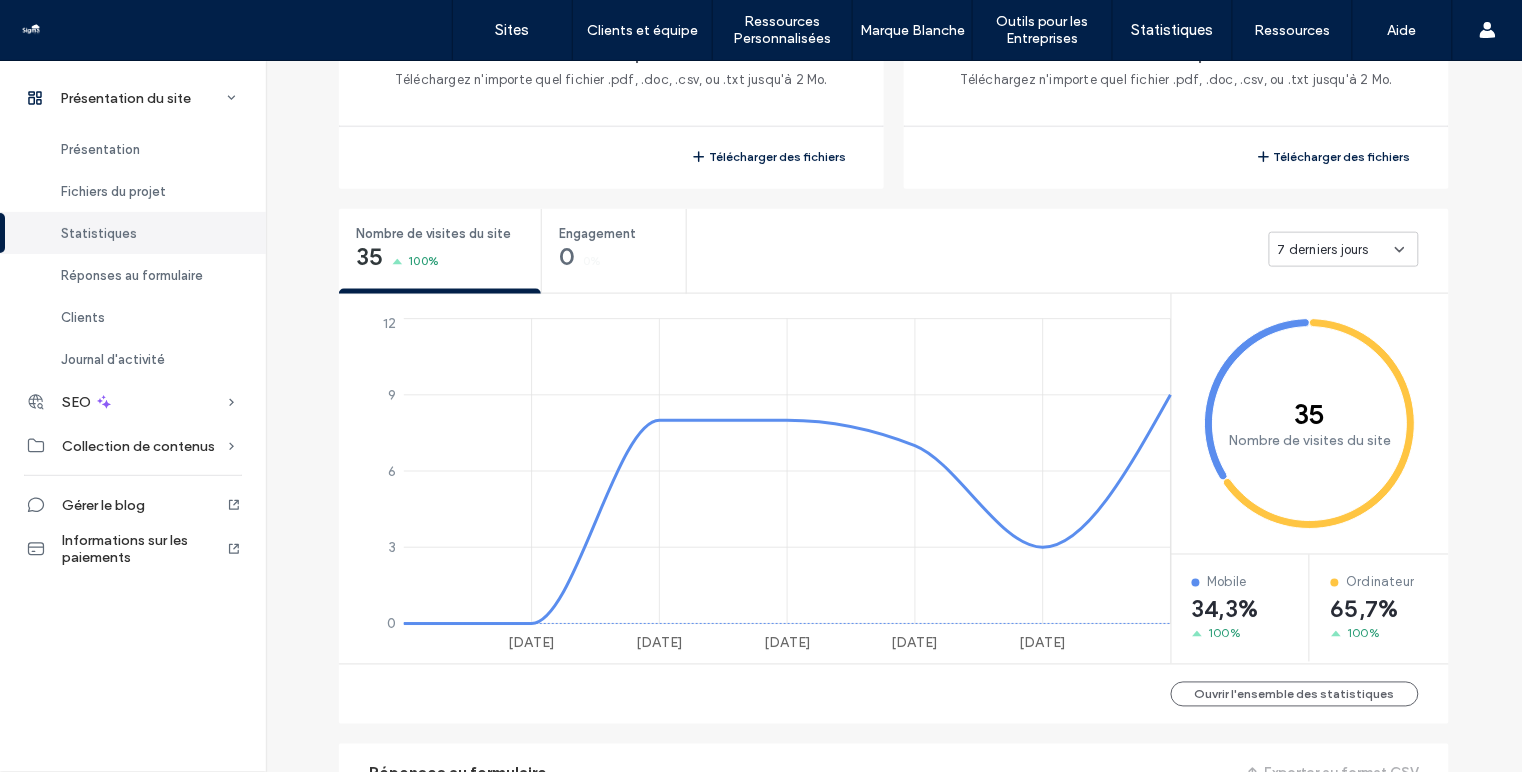 click on "7 derniers jours" at bounding box center [1323, 250] 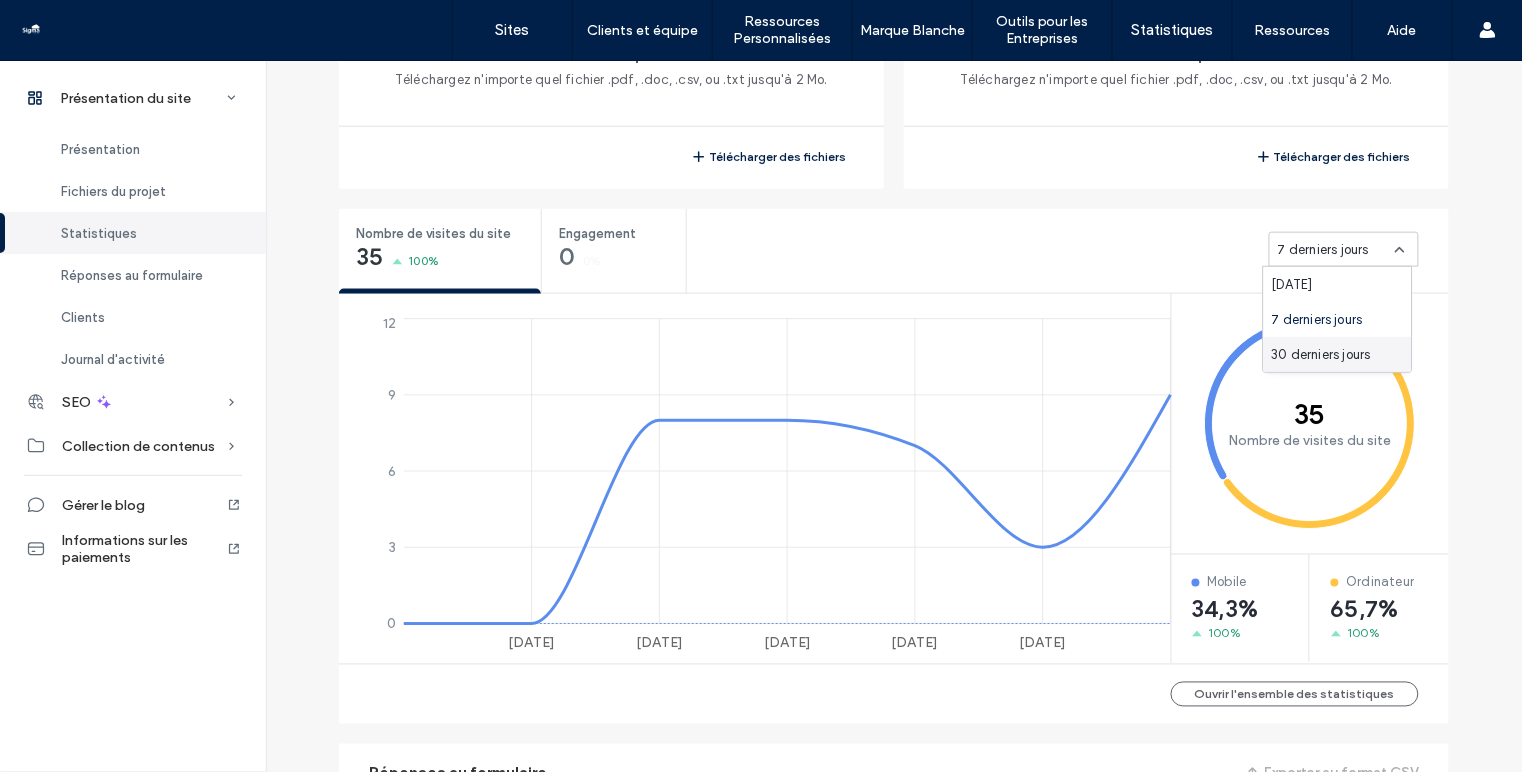 click on "30 derniers jours" at bounding box center (1321, 354) 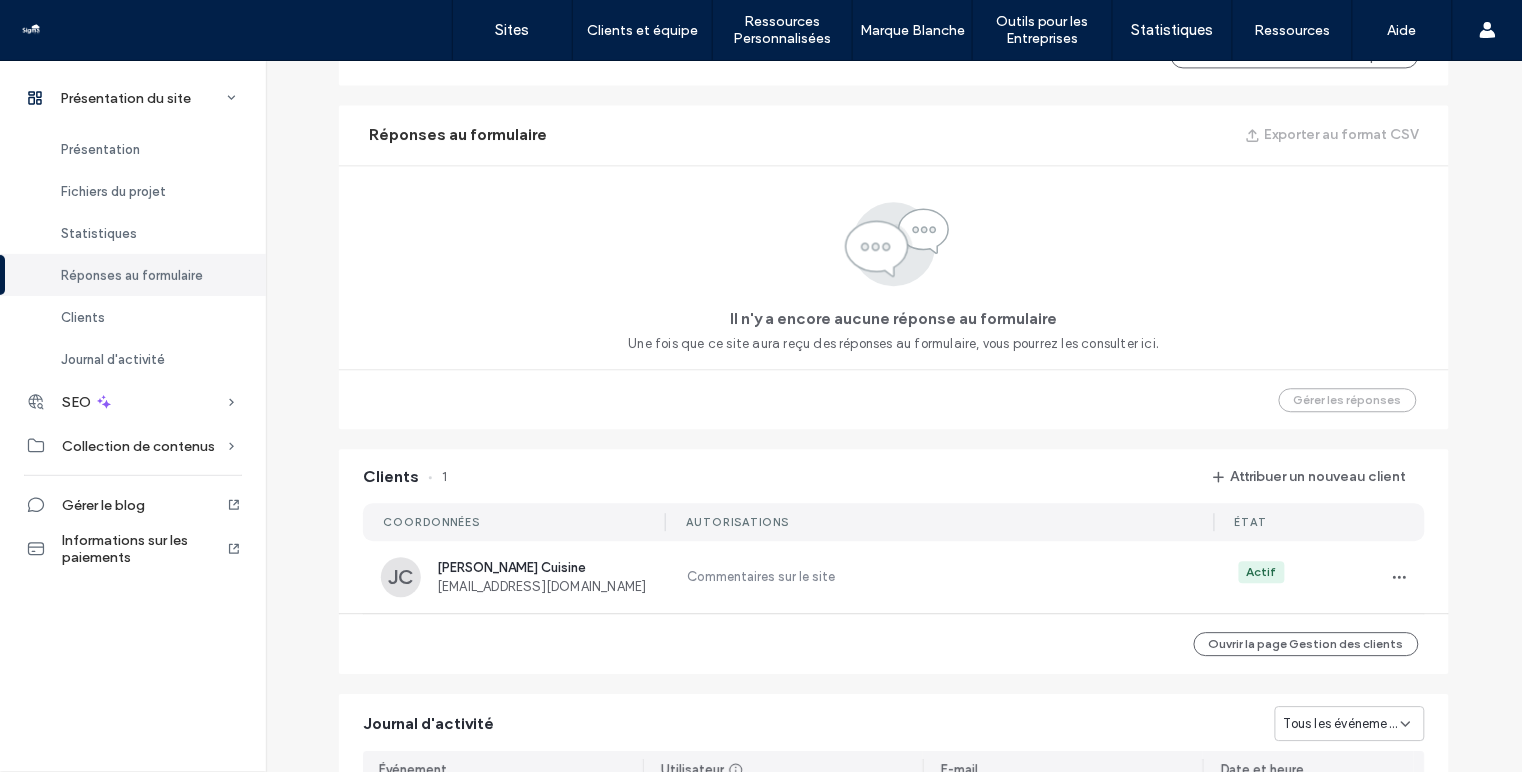 scroll, scrollTop: 1008, scrollLeft: 0, axis: vertical 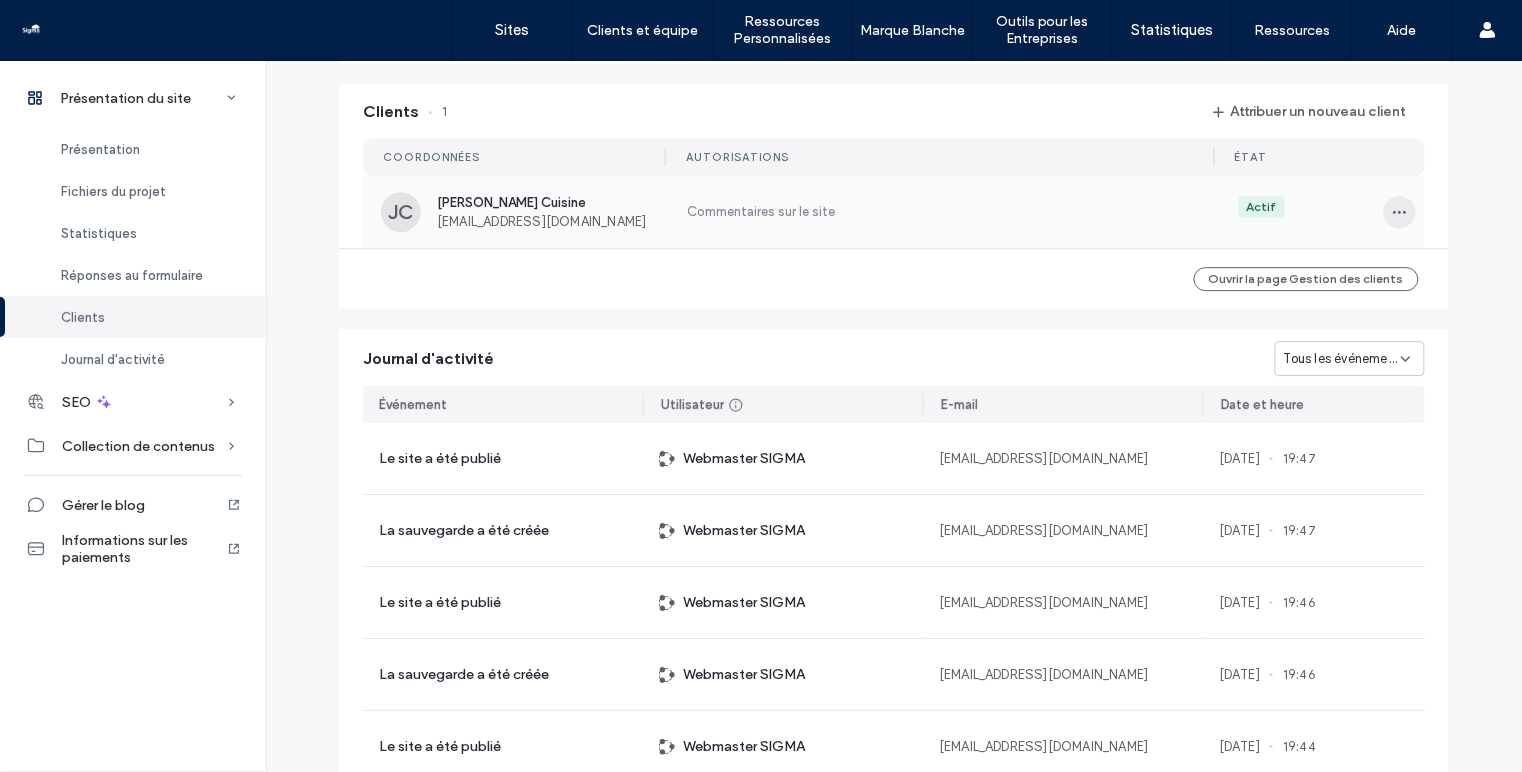 click at bounding box center (1400, 212) 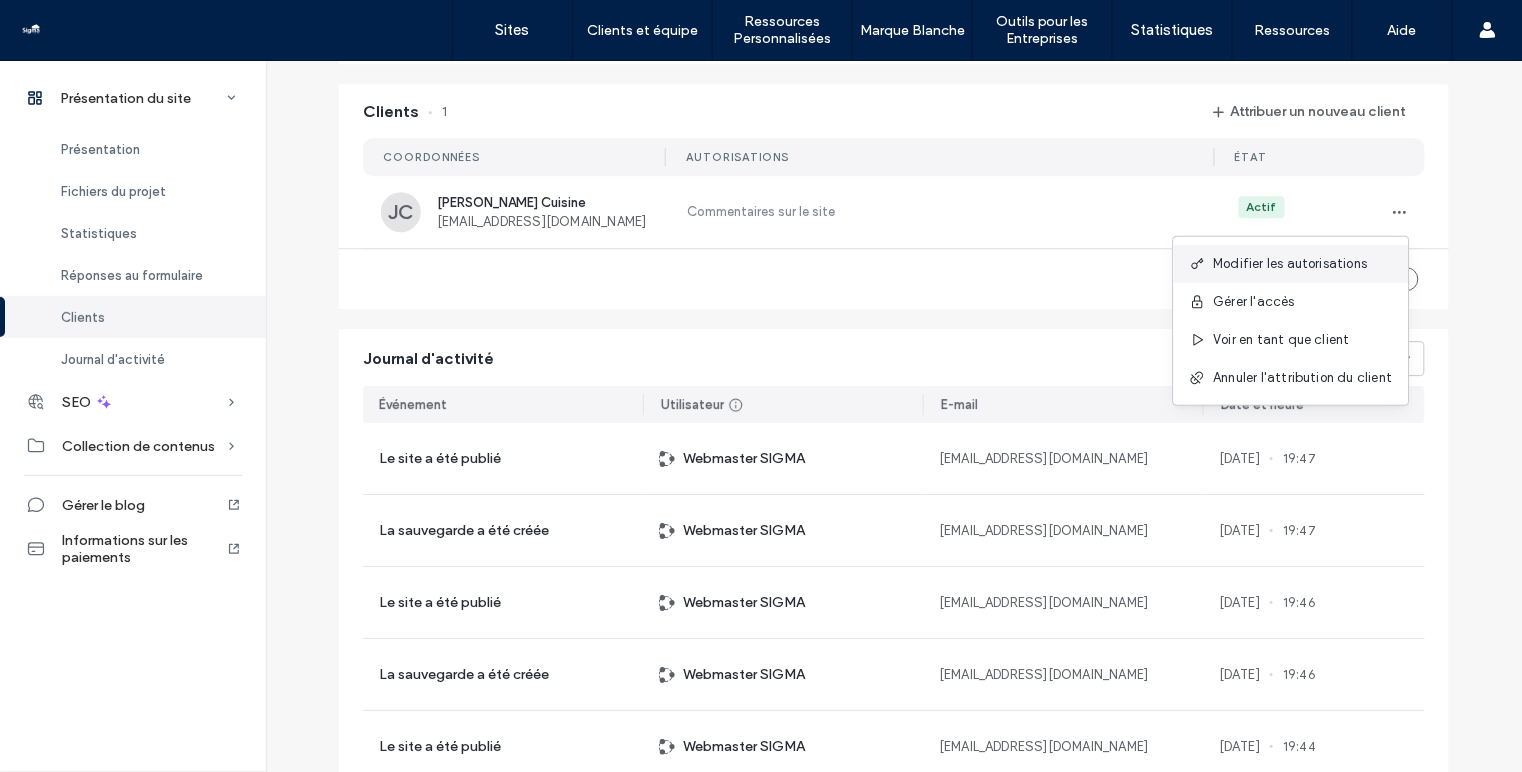 click on "Modifier les autorisations" at bounding box center [1291, 264] 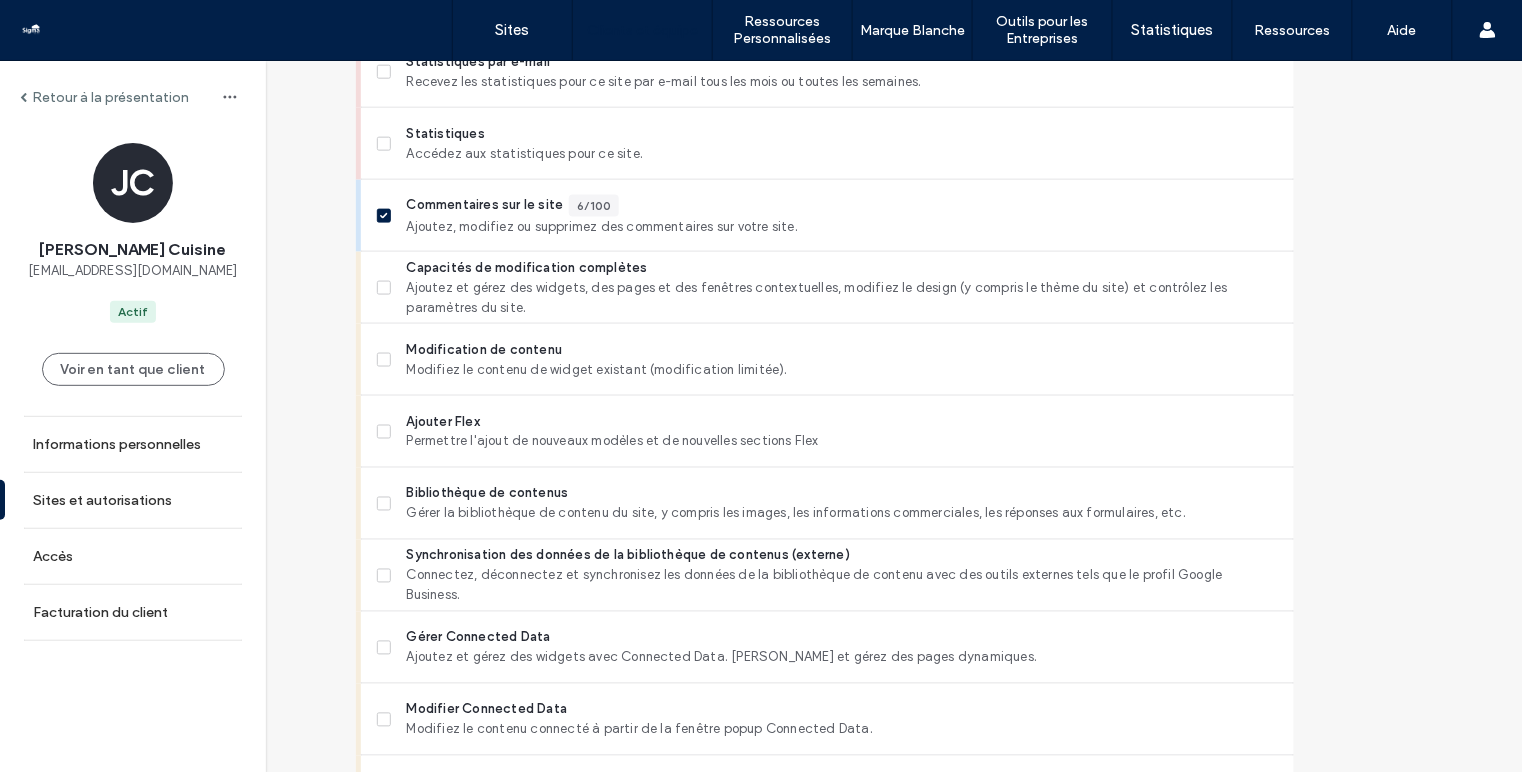 scroll, scrollTop: 758, scrollLeft: 0, axis: vertical 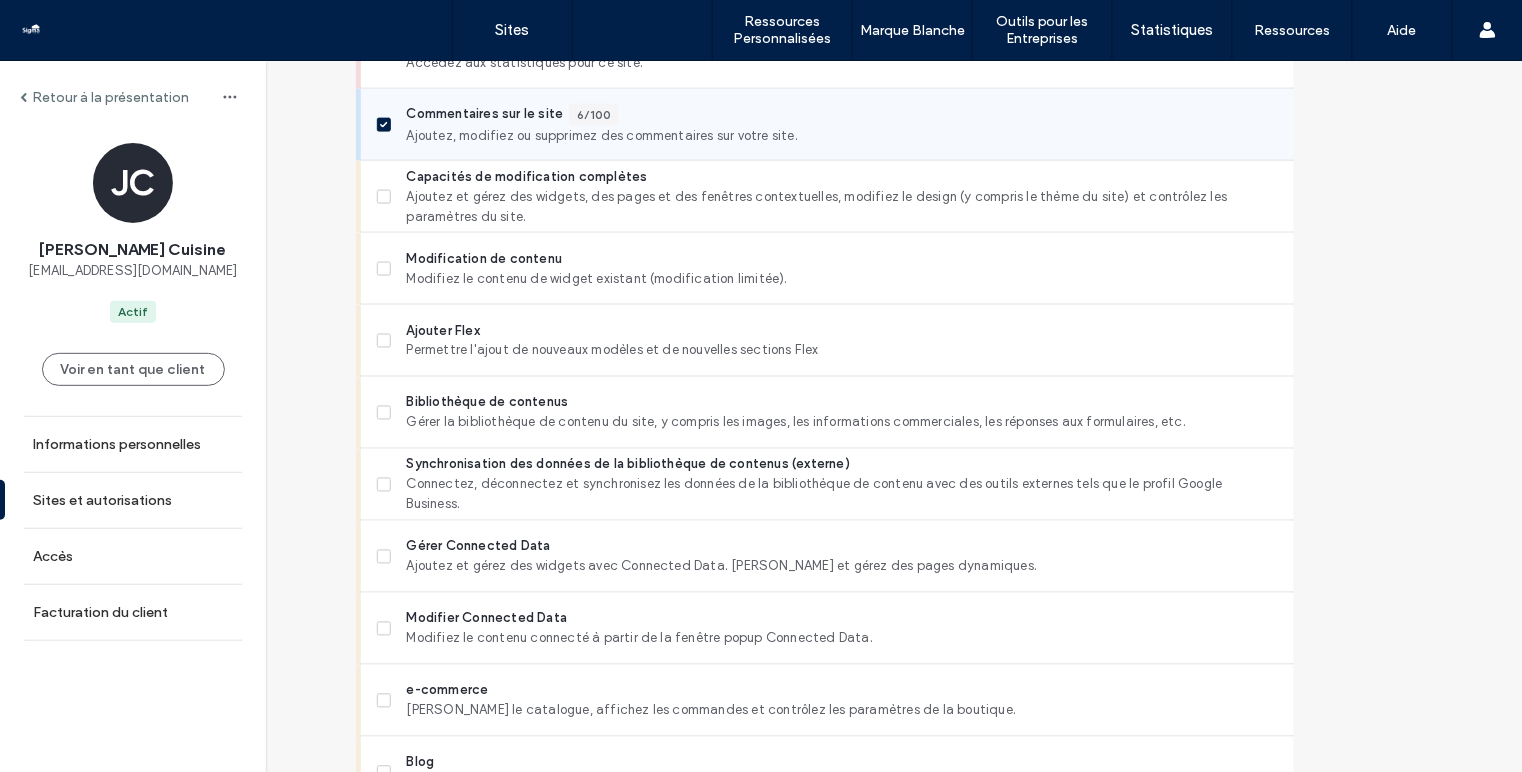 click 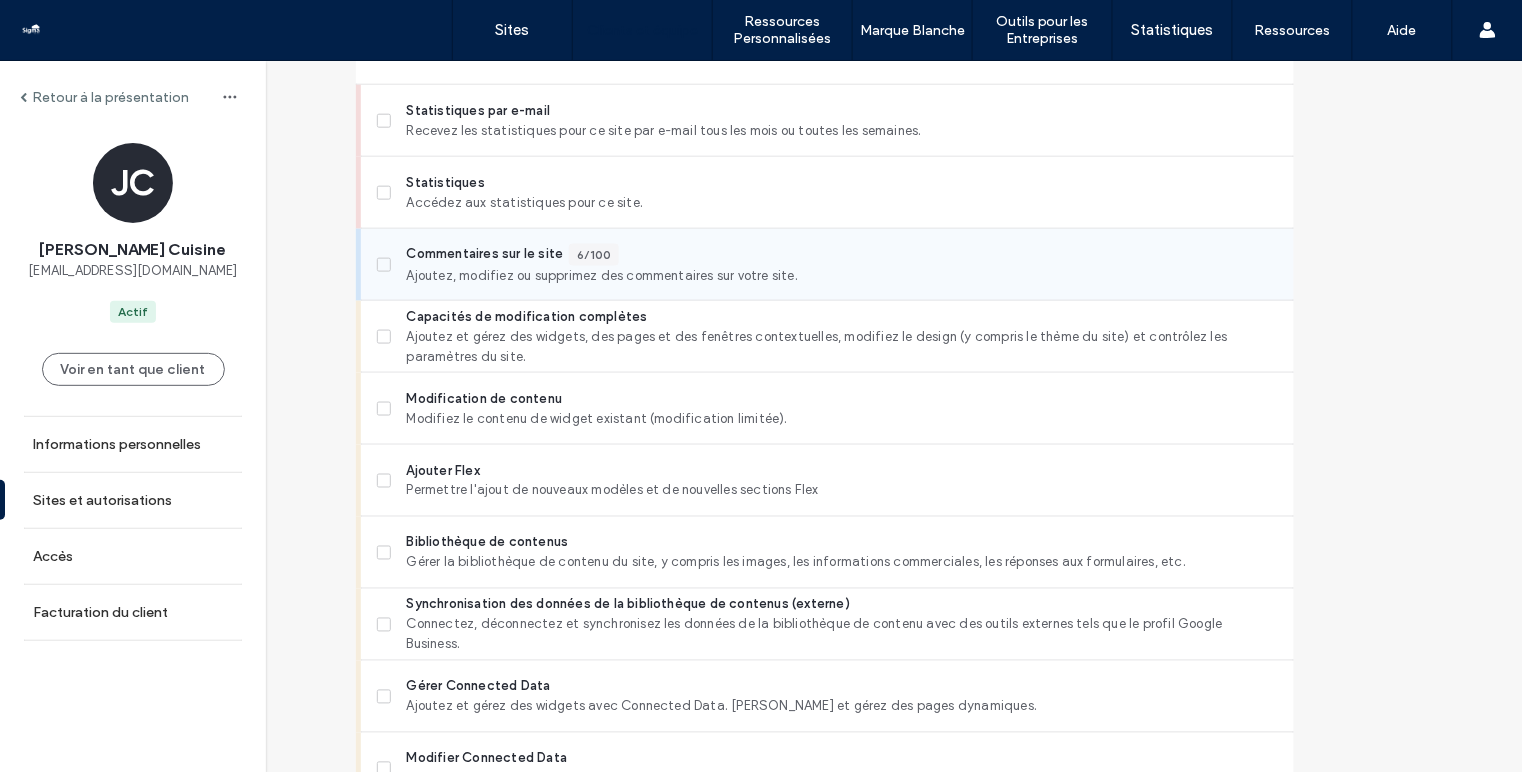 scroll, scrollTop: 615, scrollLeft: 0, axis: vertical 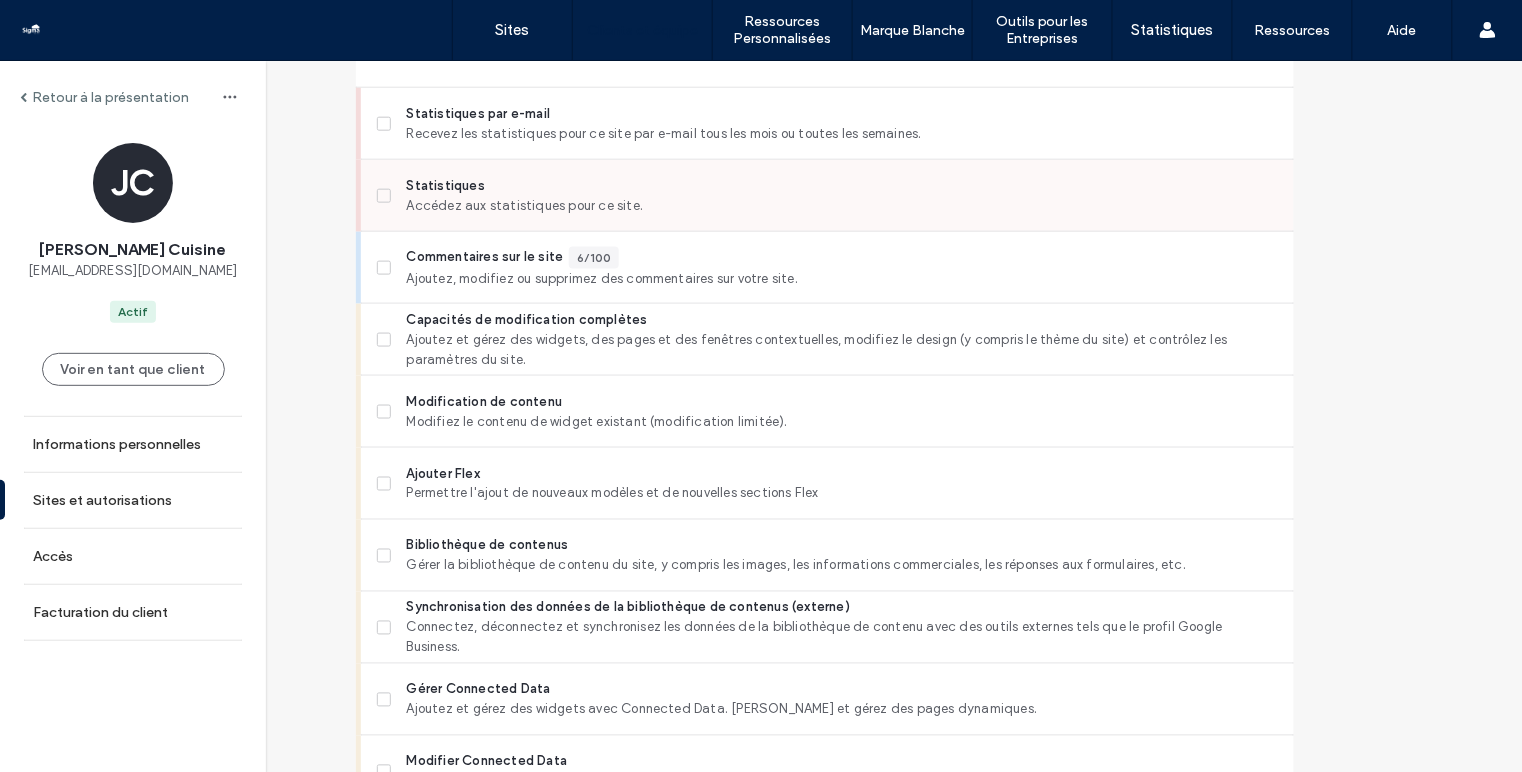 click at bounding box center [384, 196] 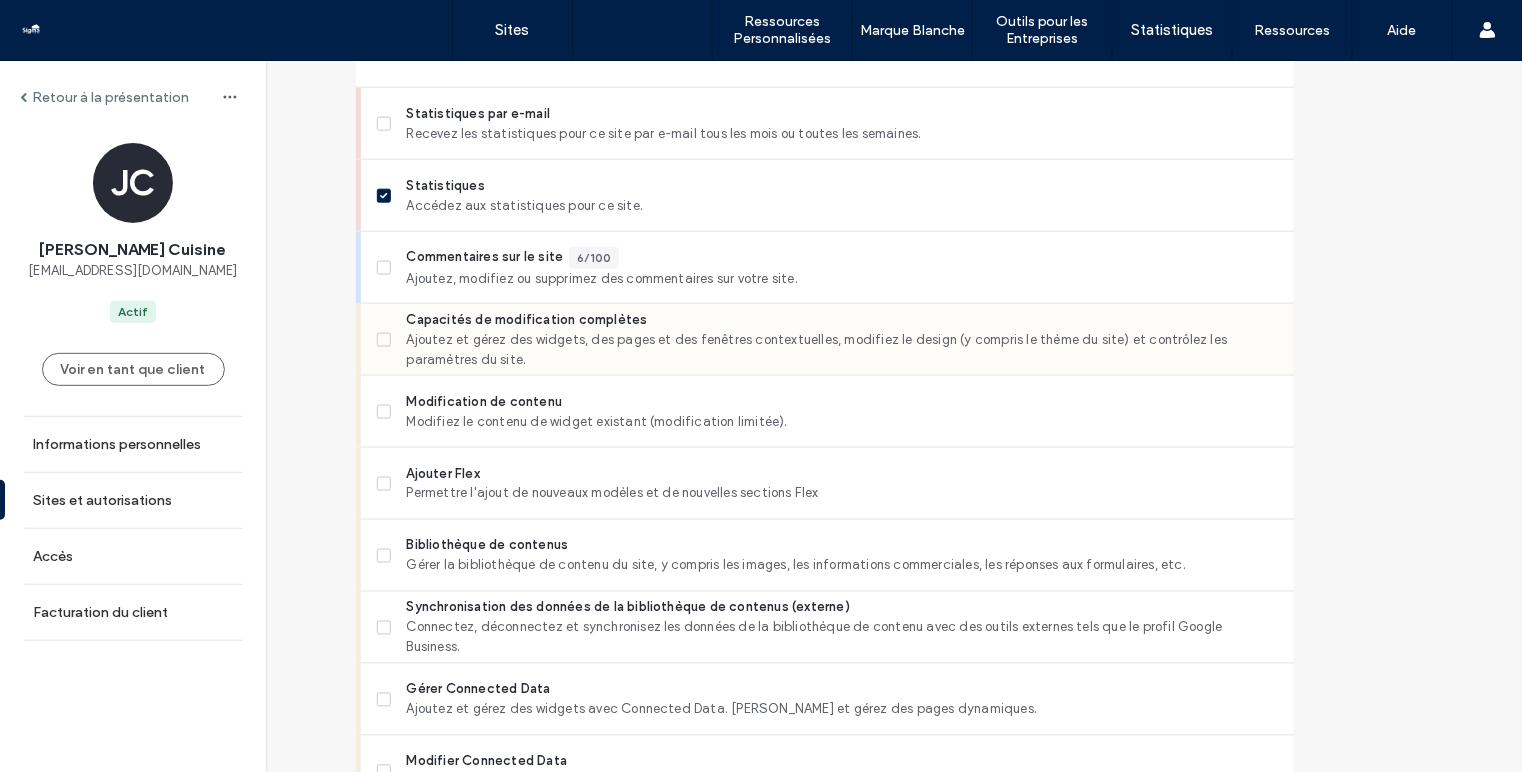 scroll, scrollTop: 659, scrollLeft: 0, axis: vertical 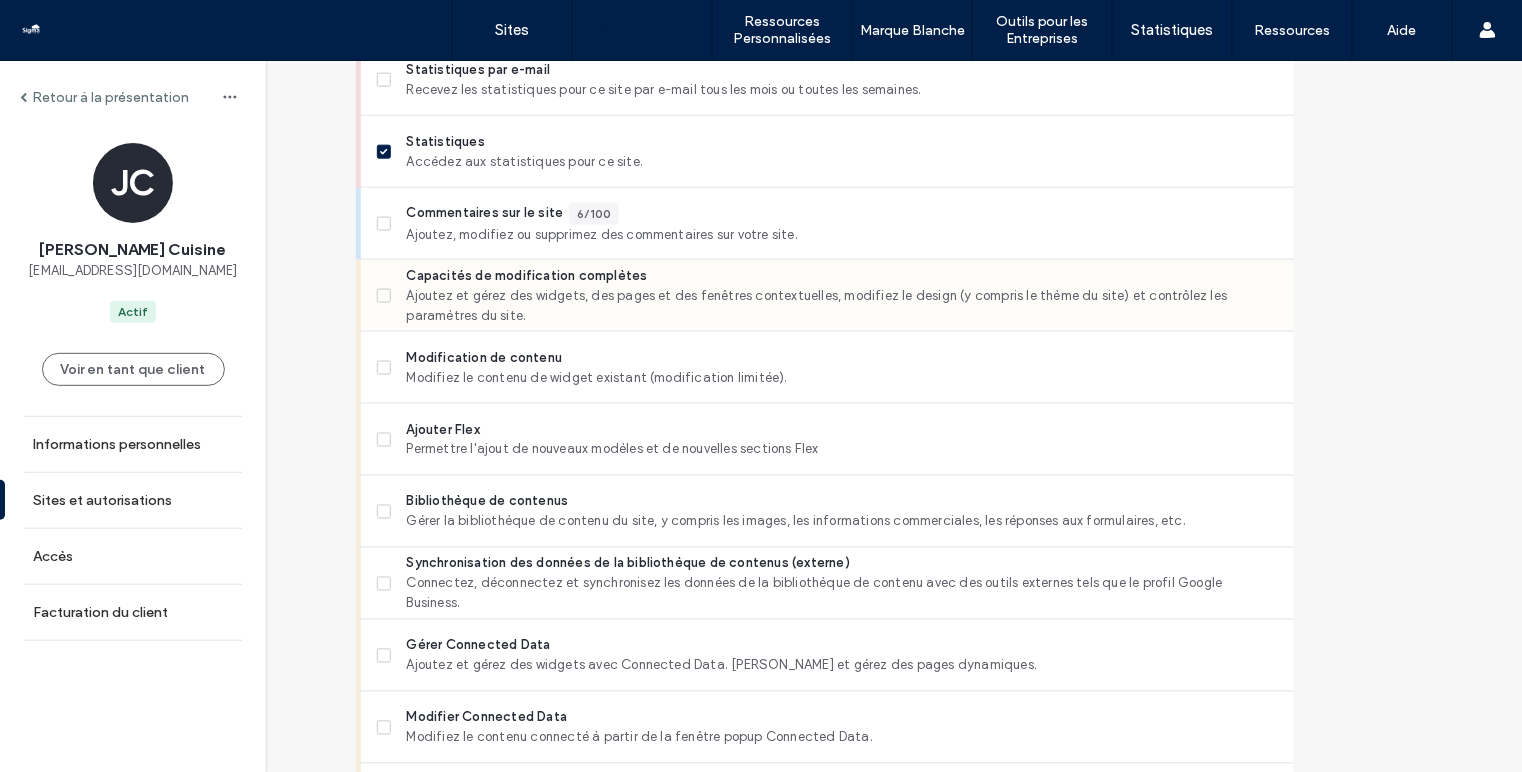 click at bounding box center (384, 296) 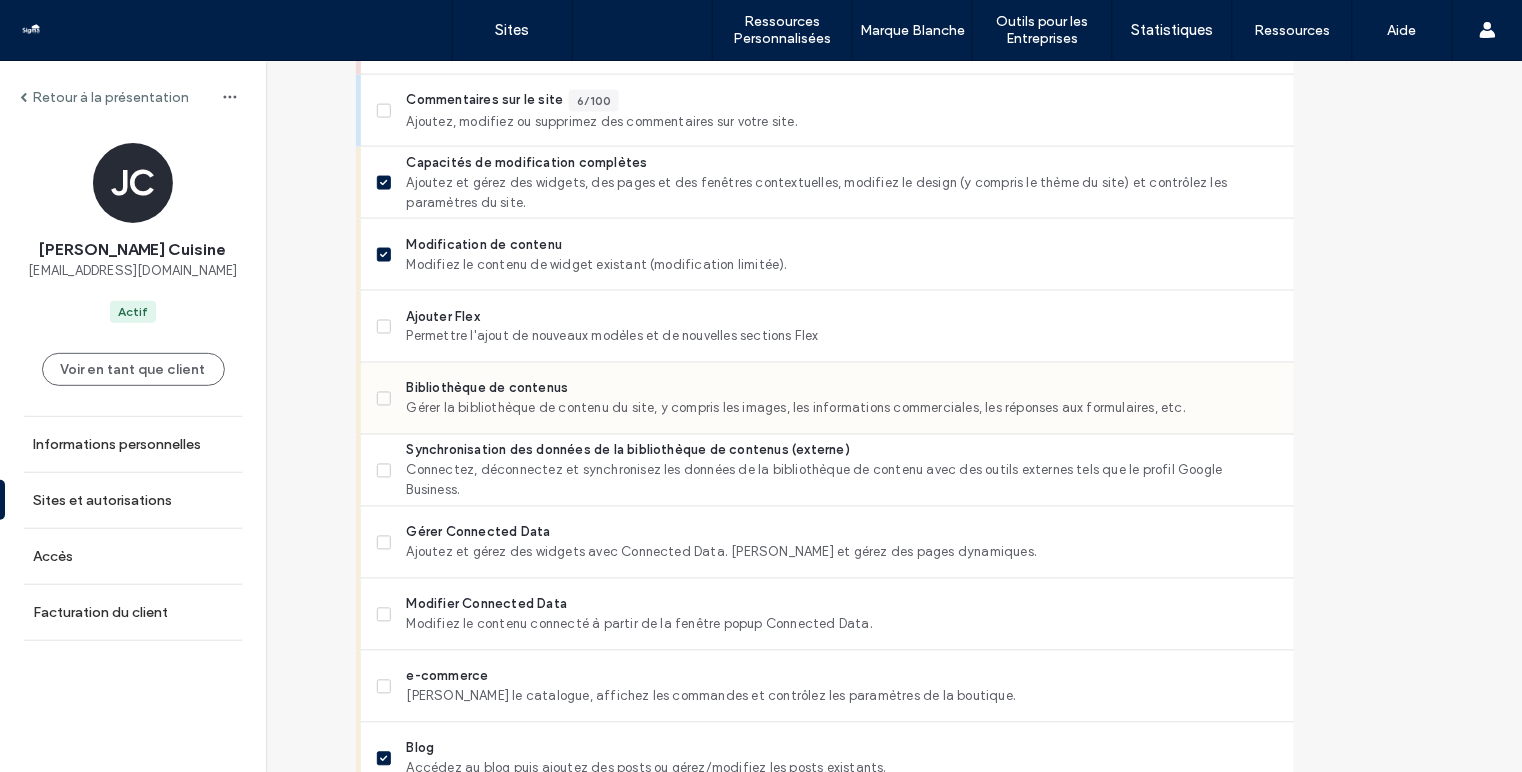 scroll, scrollTop: 824, scrollLeft: 0, axis: vertical 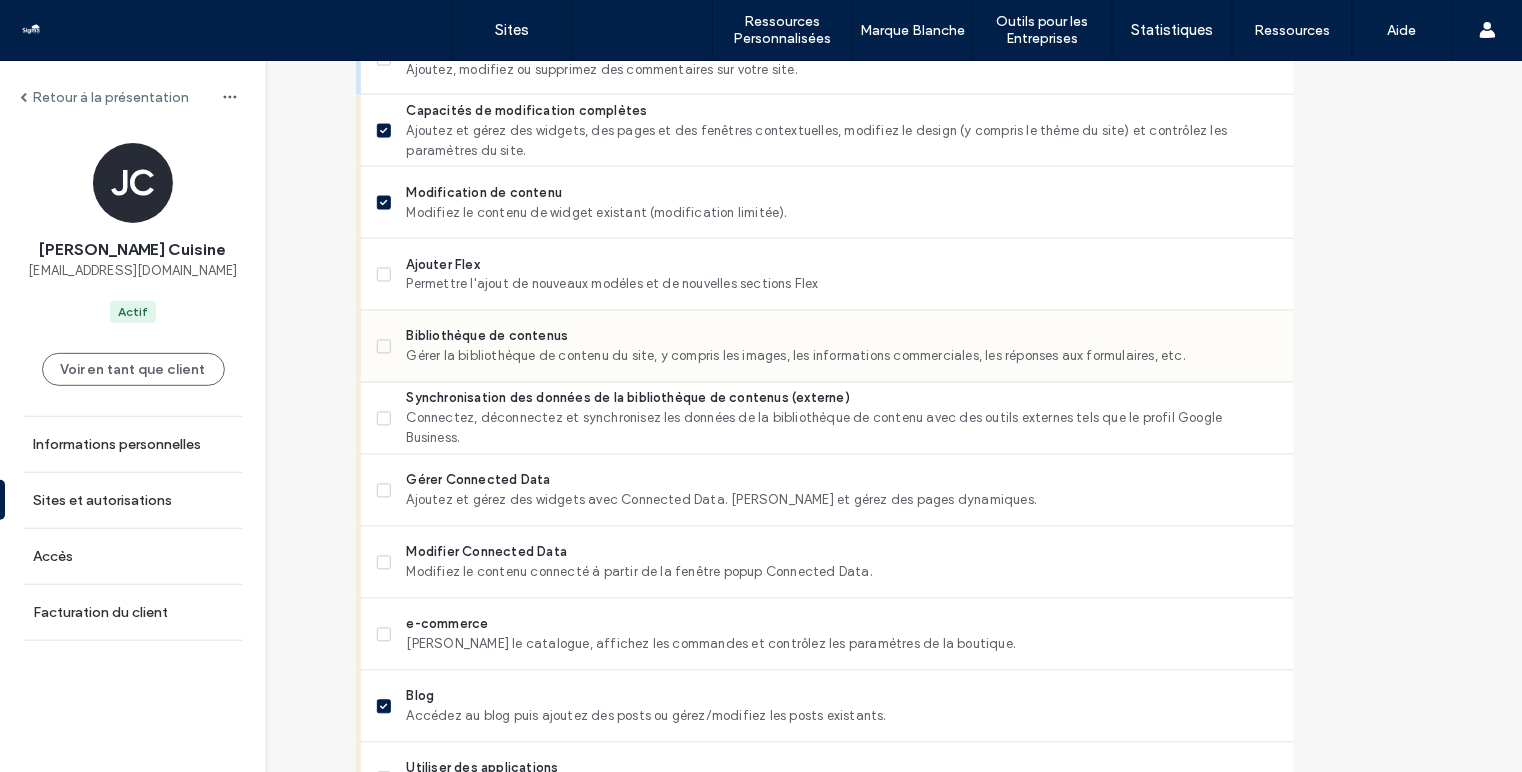 click 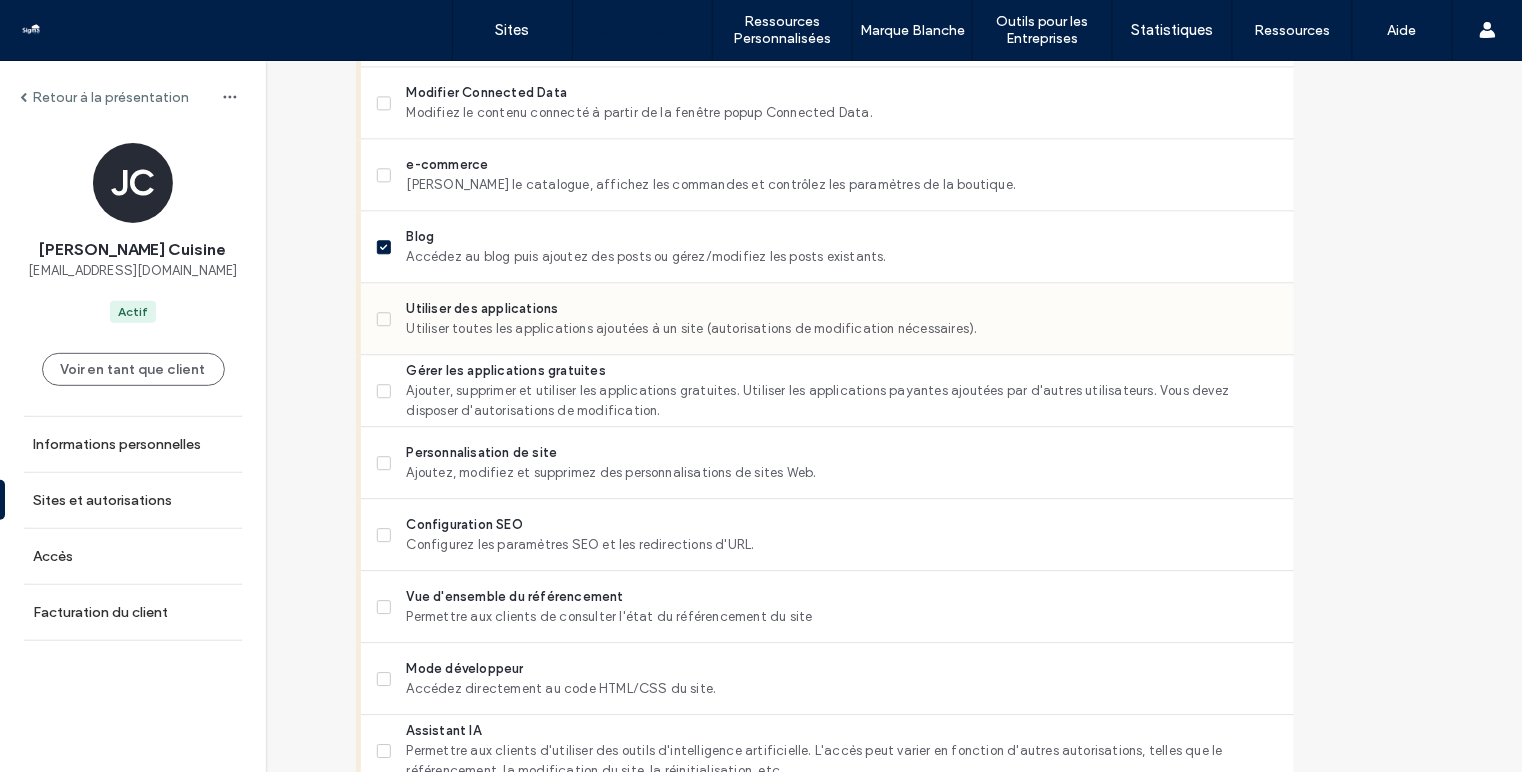 scroll, scrollTop: 1291, scrollLeft: 0, axis: vertical 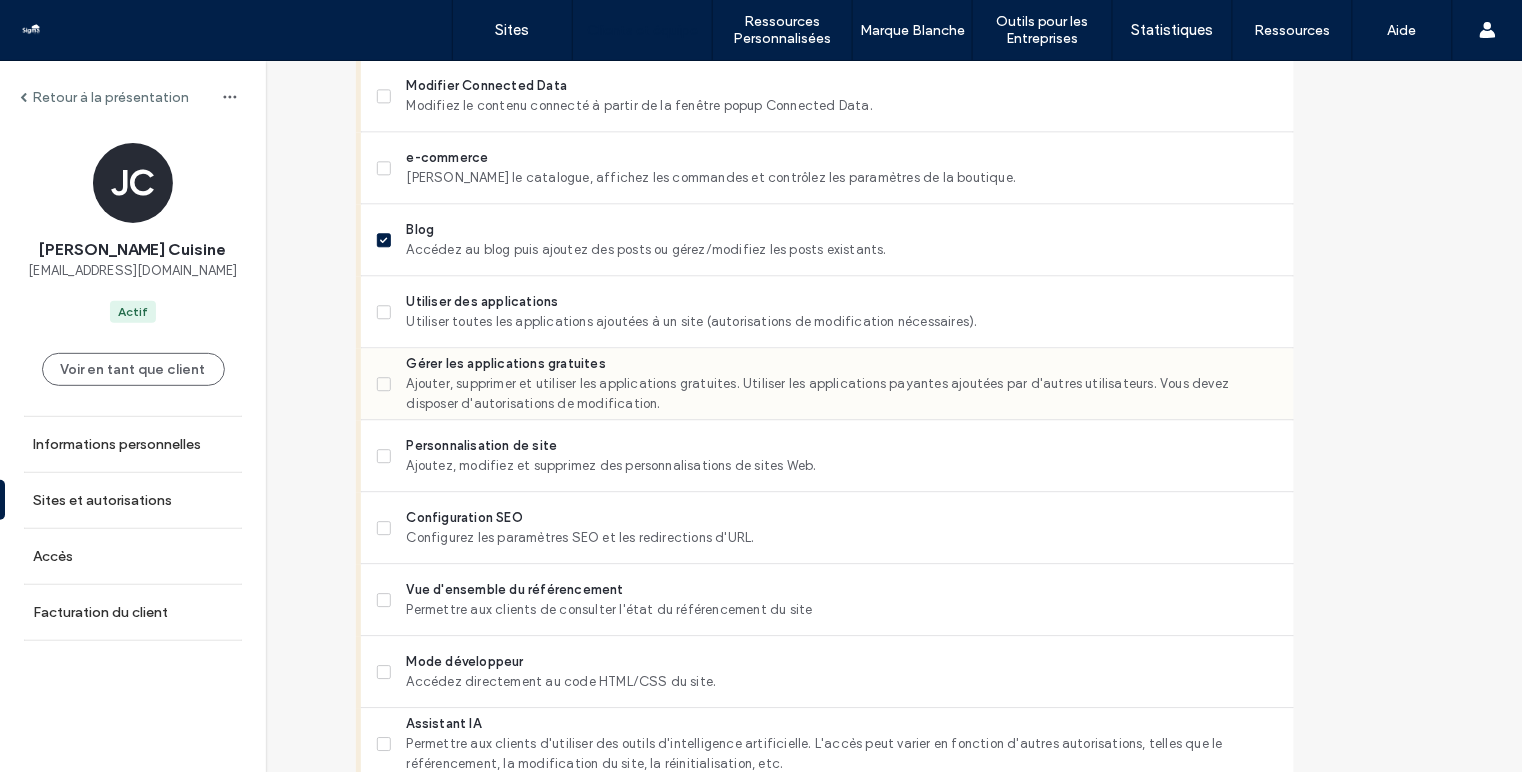click on "Gérer les applications gratuites Ajouter, supprimer et utiliser les applications gratuites. Utiliser les applications payantes ajoutées par d'autres utilisateurs. Vous devez disposer d'autorisations de modification." at bounding box center (827, 384) 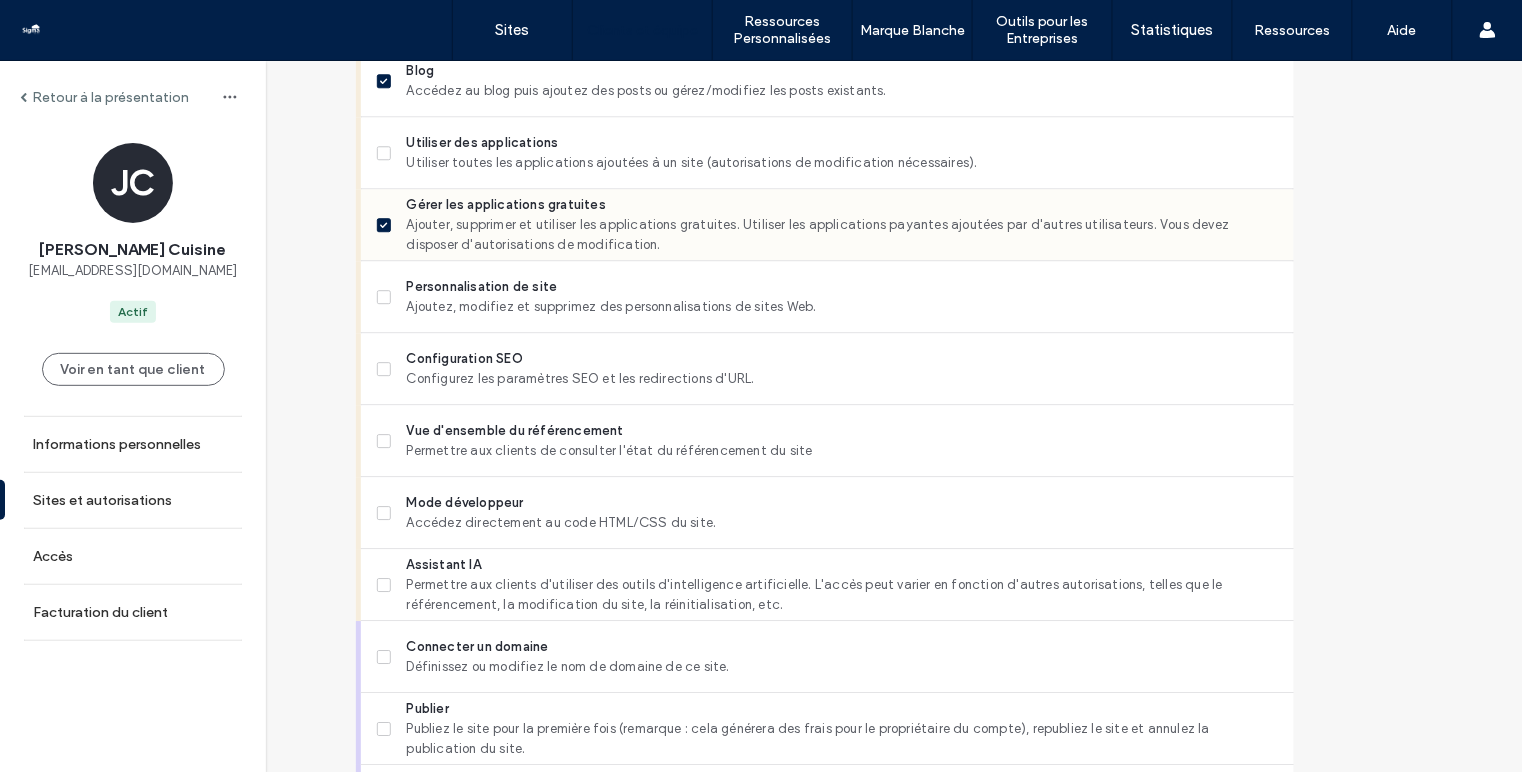 scroll, scrollTop: 1457, scrollLeft: 0, axis: vertical 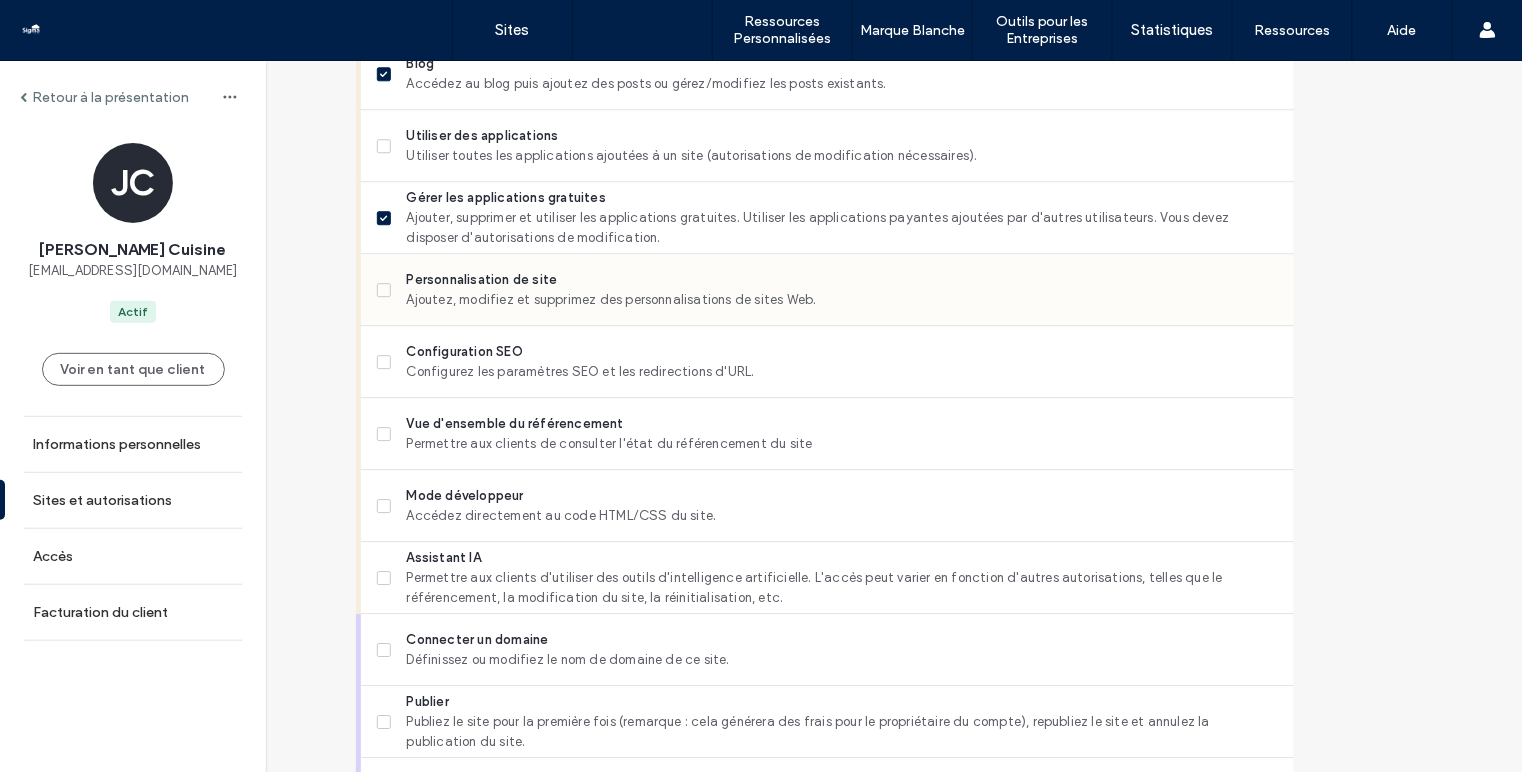 click on "Personnalisation de site Ajoutez, modifiez et supprimez des personnalisations de sites Web." at bounding box center [827, 290] 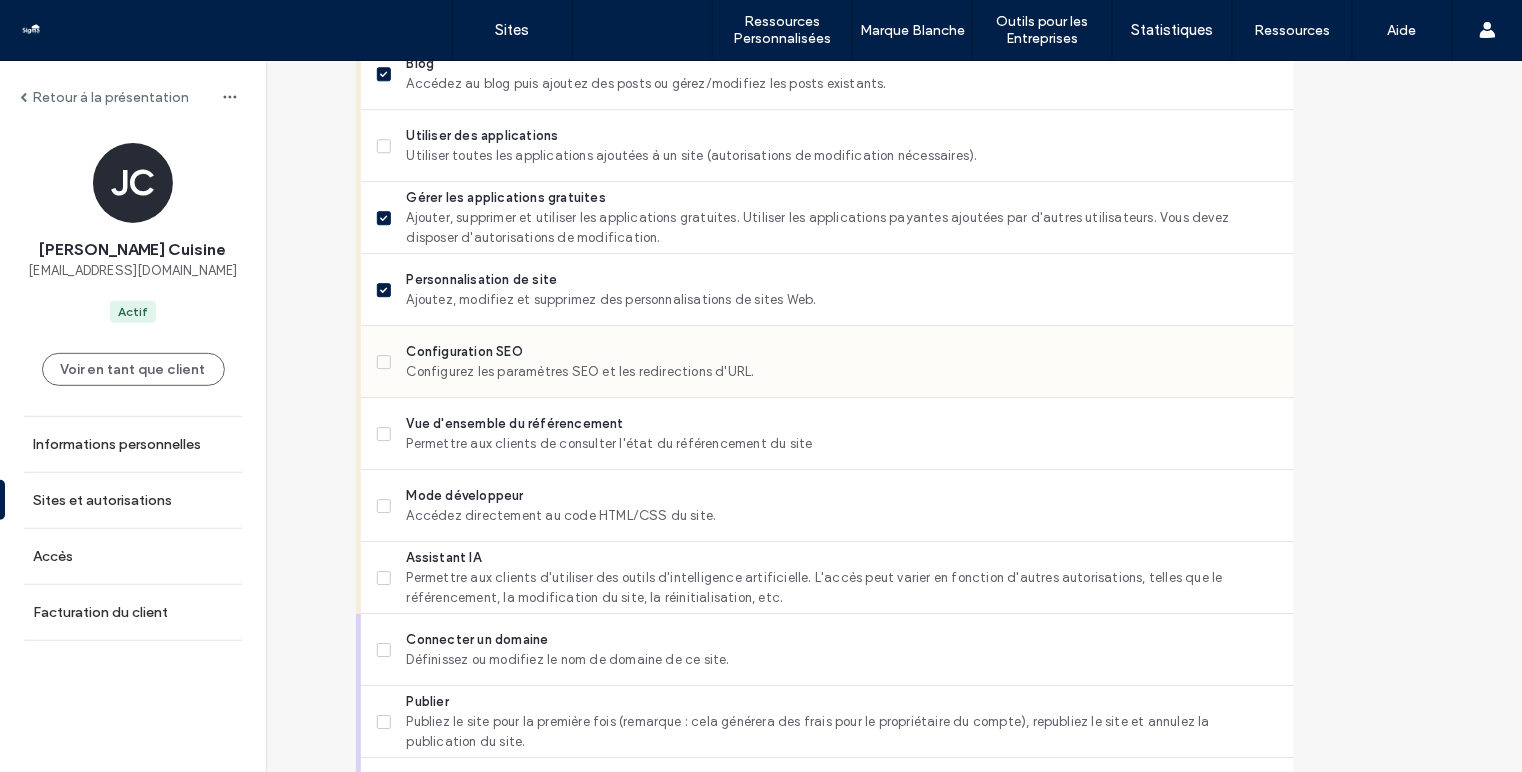 click at bounding box center (384, 362) 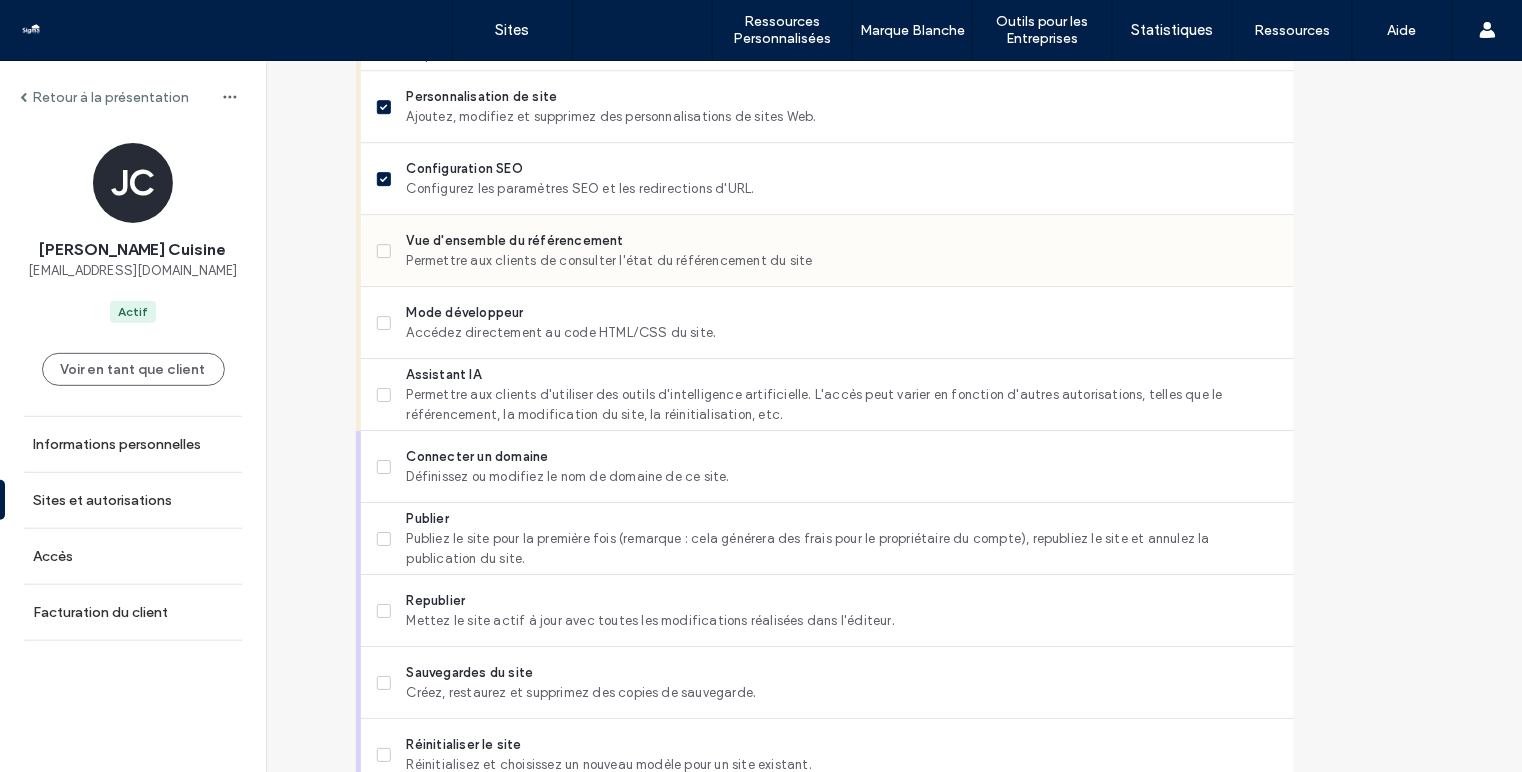 scroll, scrollTop: 1640, scrollLeft: 0, axis: vertical 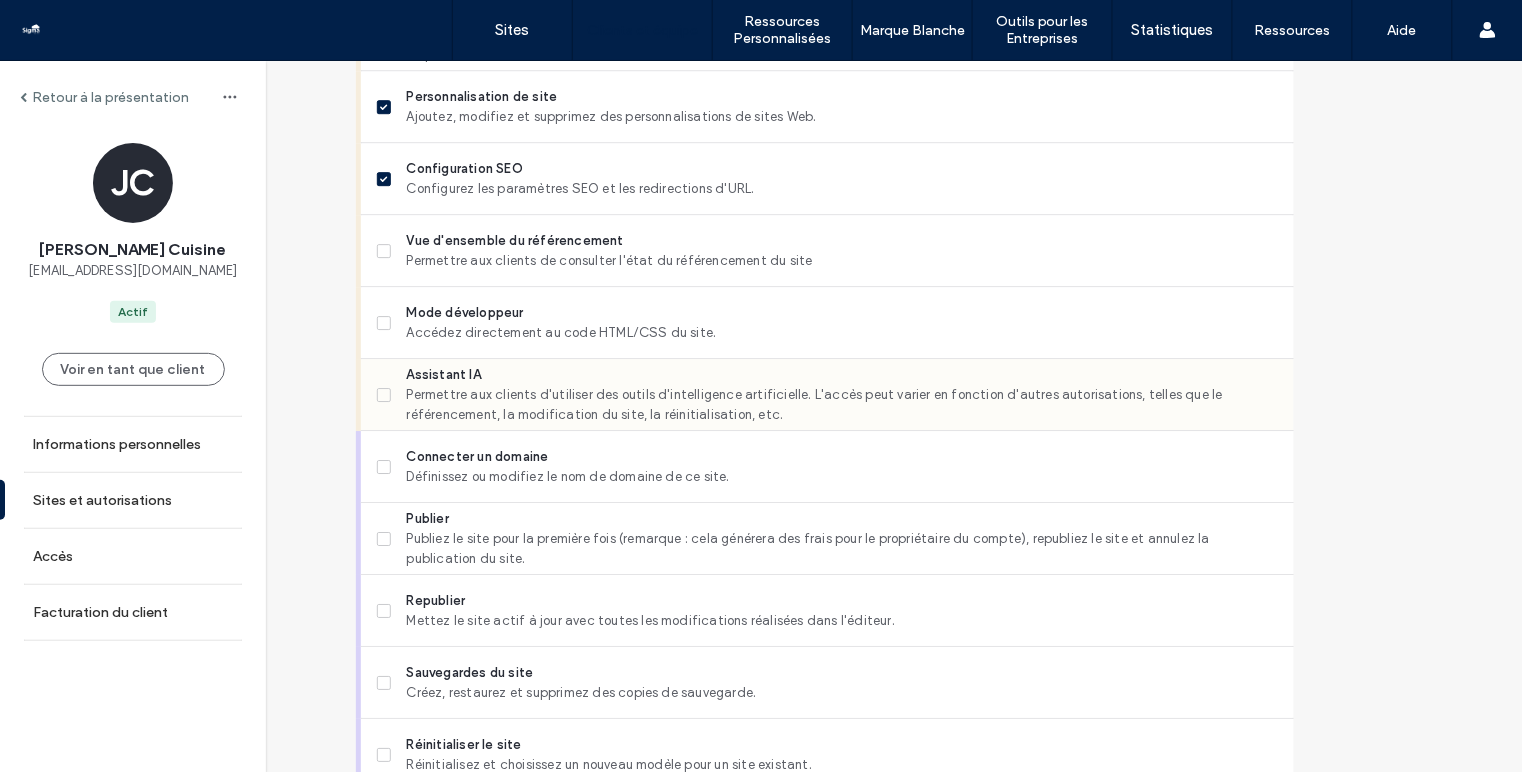 click on "Permettre aux clients d'utiliser des outils d'intelligence artificielle. L'accès peut varier en fonction d'autres autorisations, telles que le référencement, la modification du site, la réinitialisation, etc." at bounding box center [842, 405] 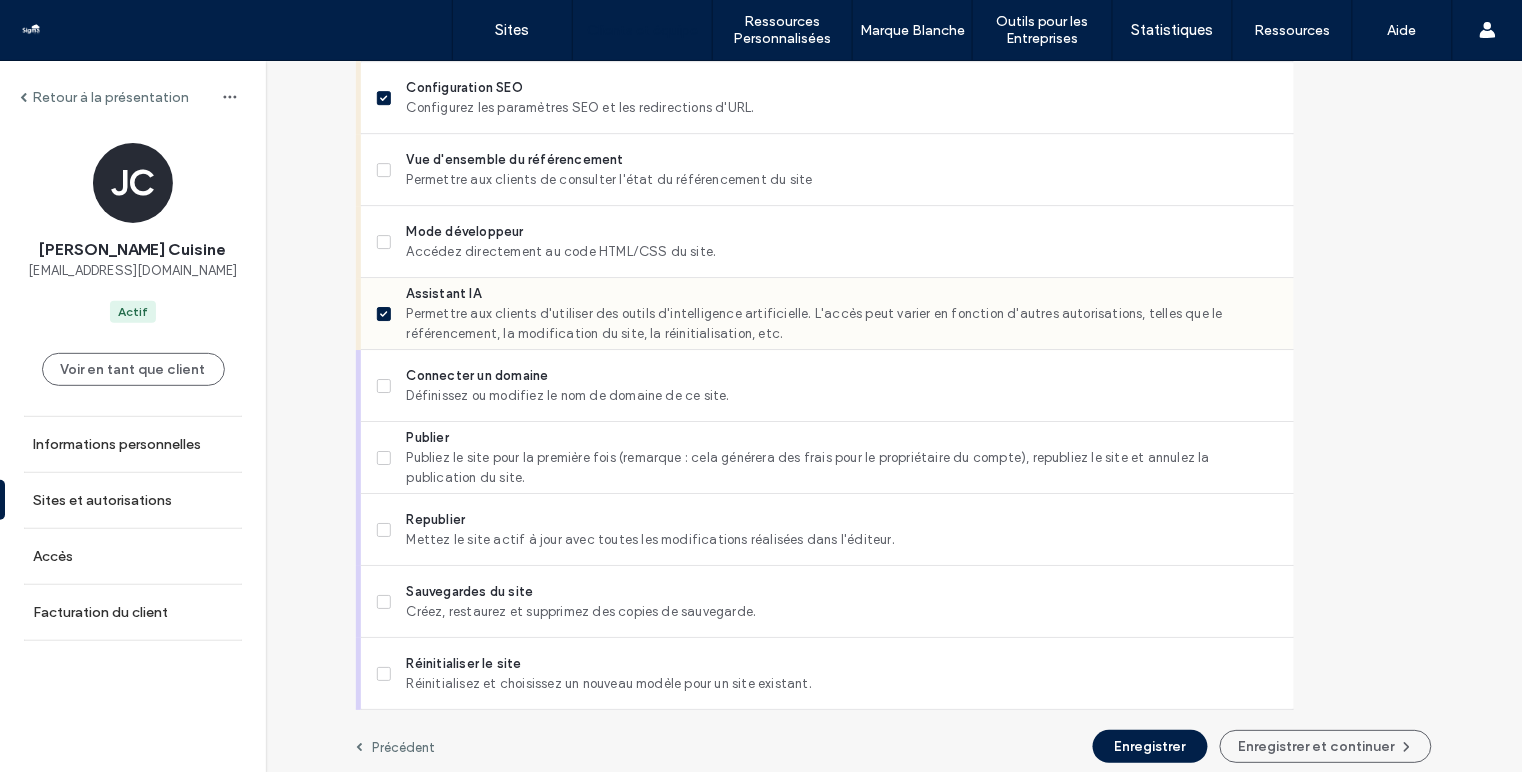 scroll, scrollTop: 1730, scrollLeft: 0, axis: vertical 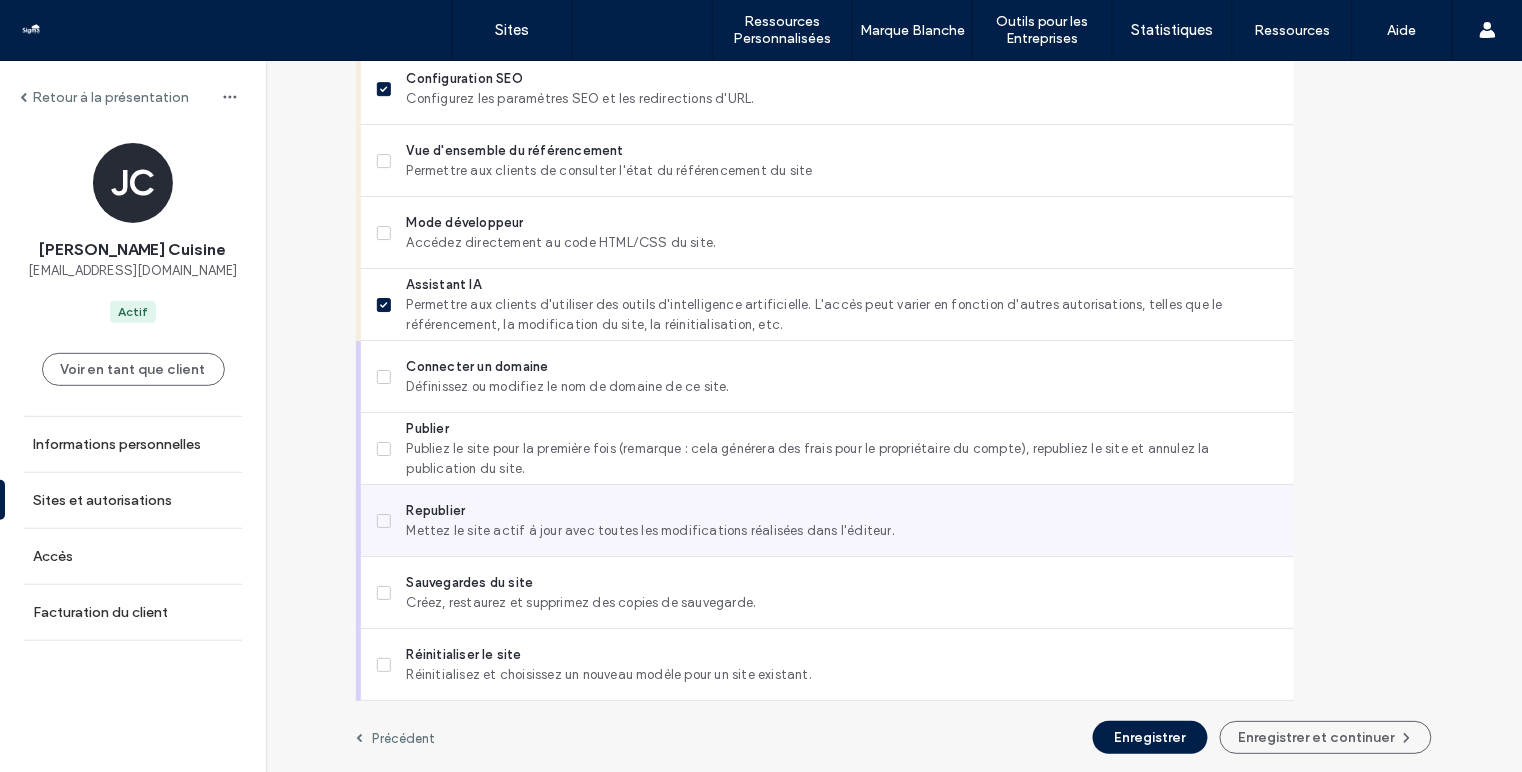 click on "Republier" at bounding box center [842, 511] 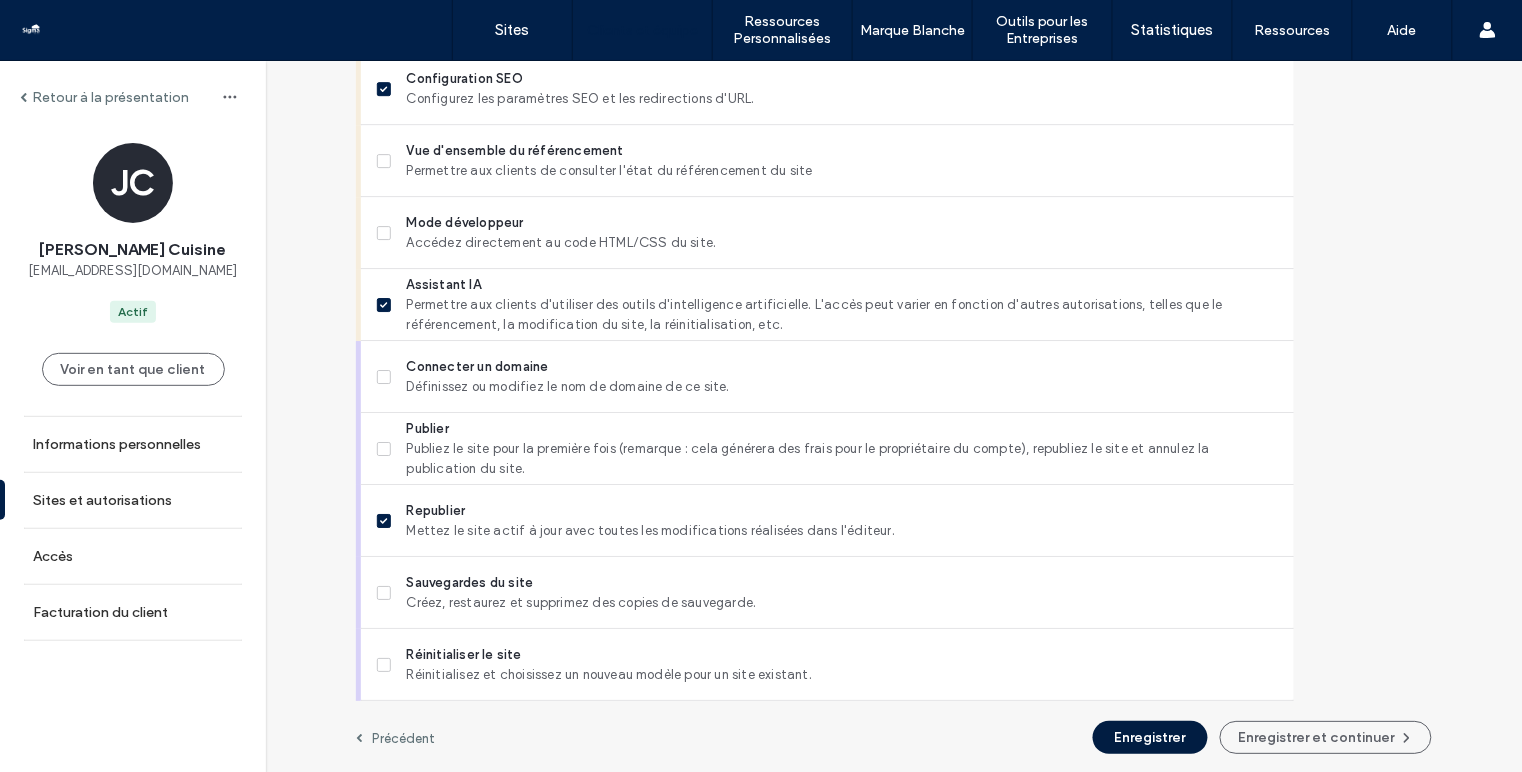 click on "Enregistrer" at bounding box center (1150, 737) 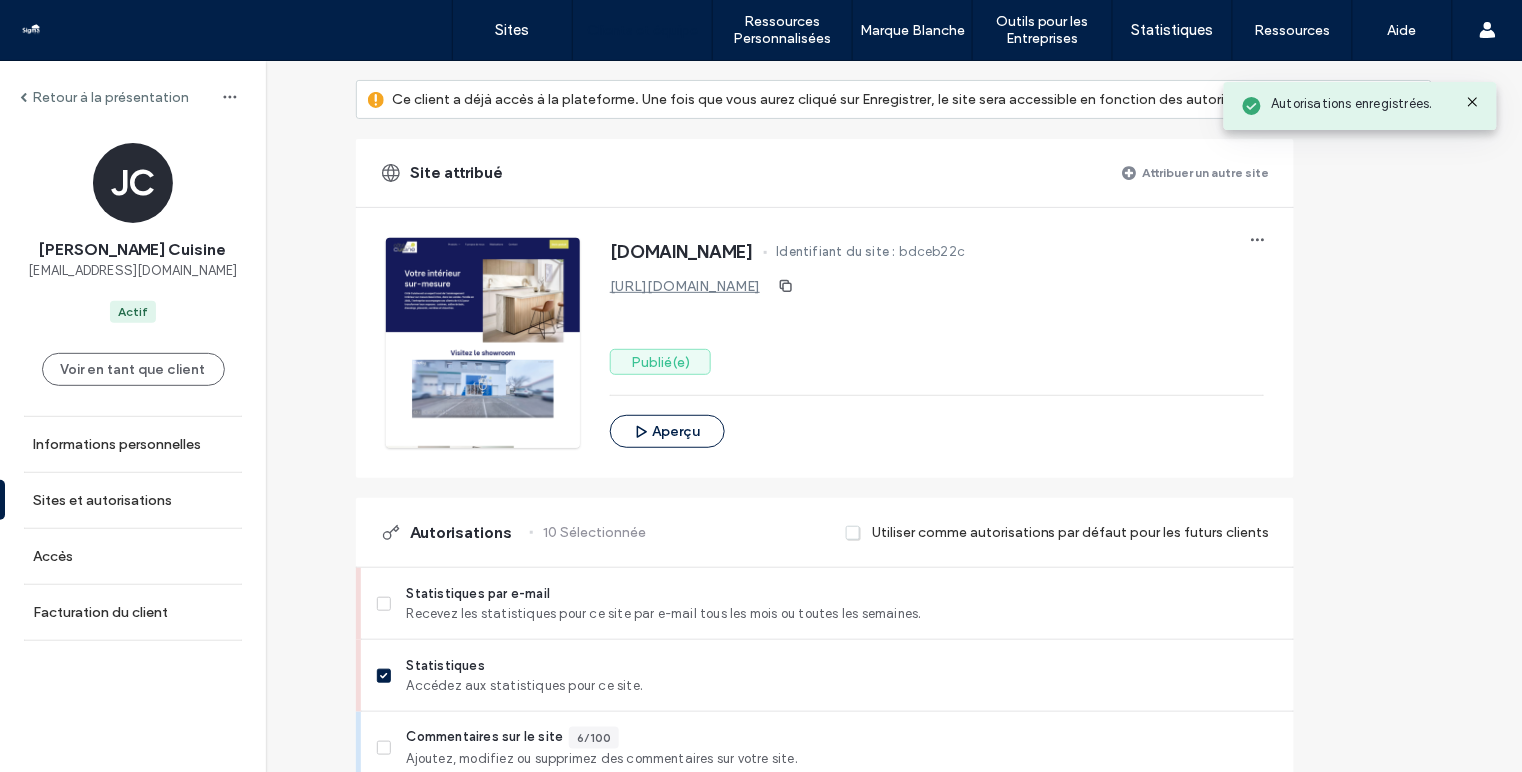 scroll, scrollTop: 0, scrollLeft: 0, axis: both 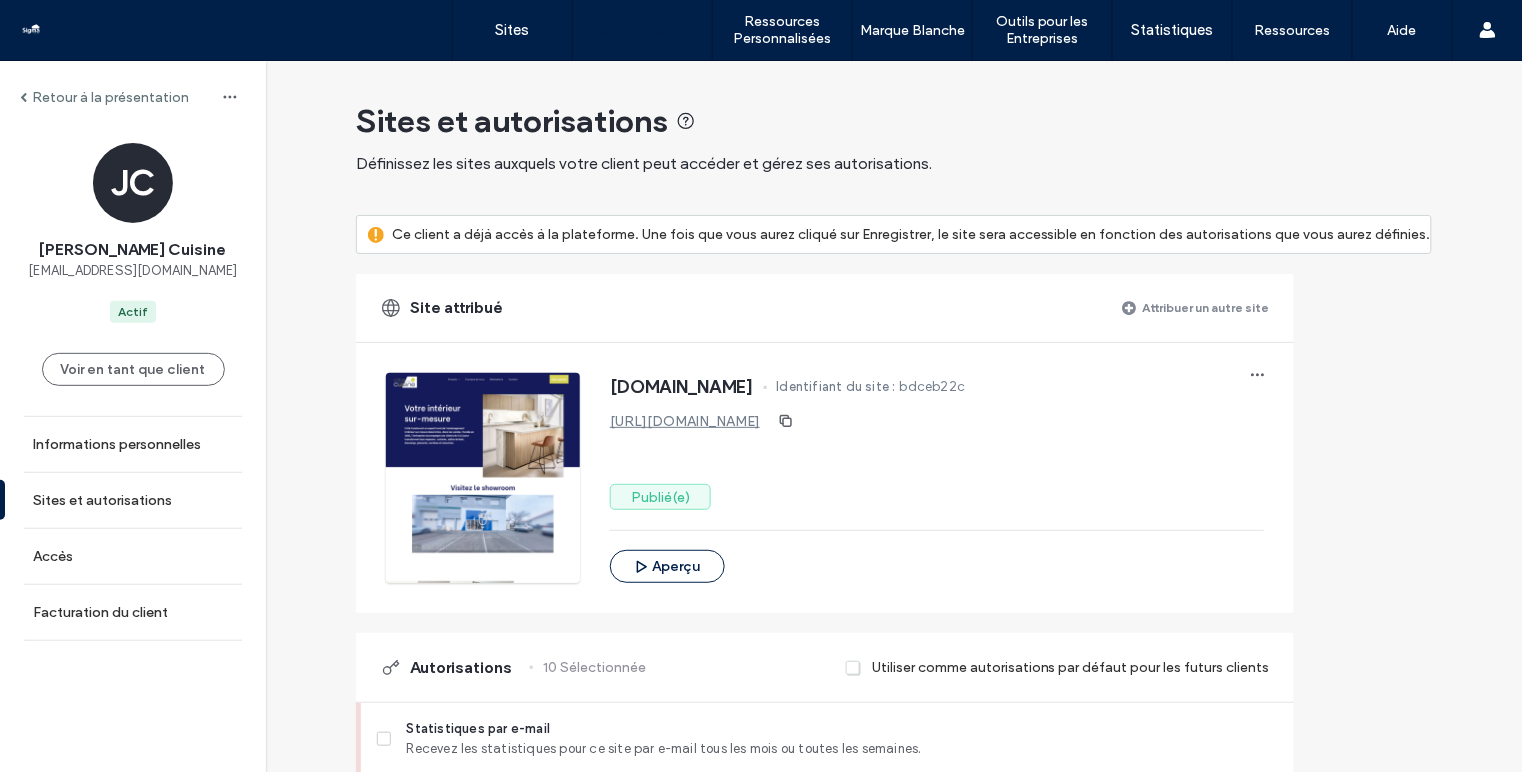 click at bounding box center [23, 97] 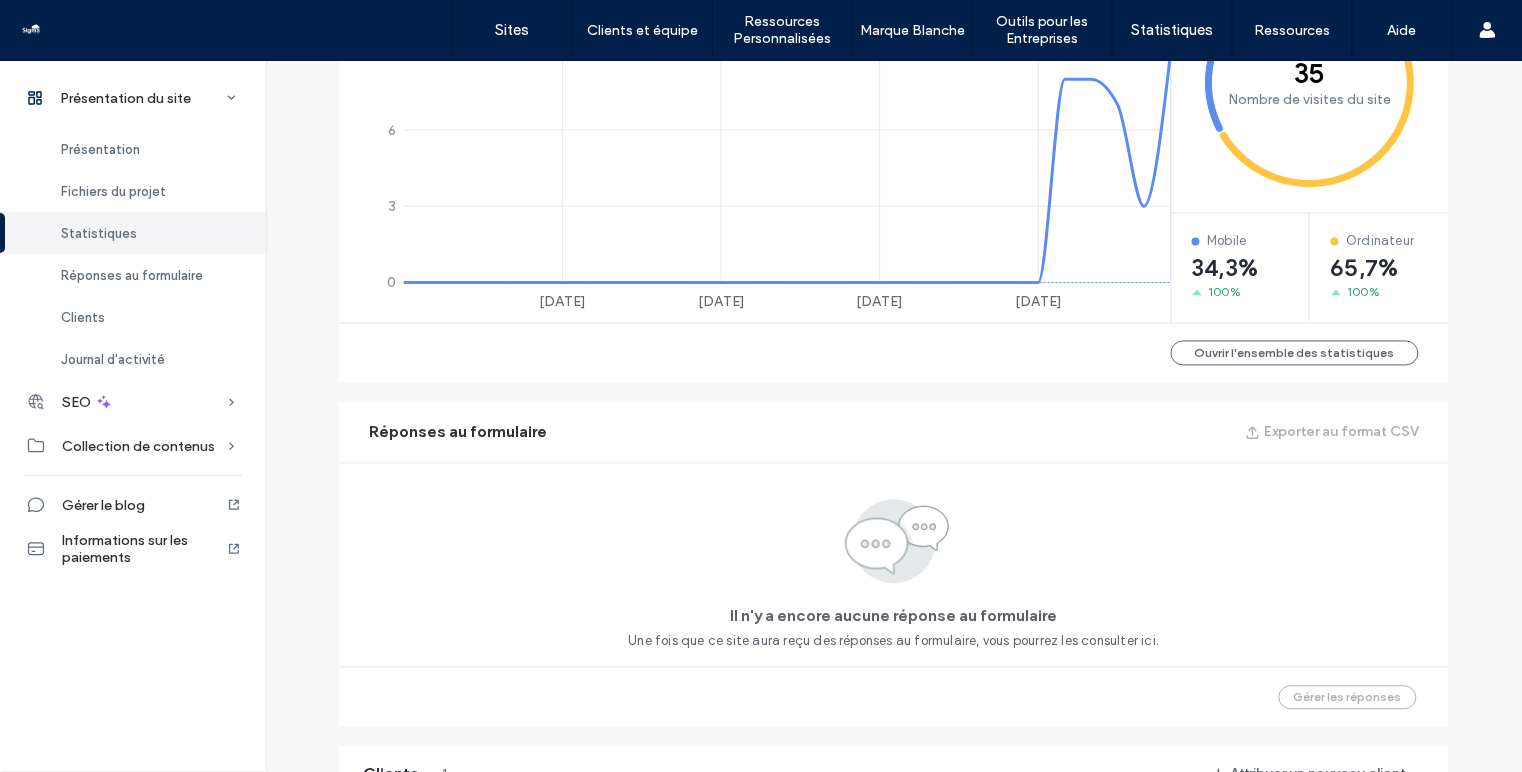 scroll, scrollTop: 540, scrollLeft: 0, axis: vertical 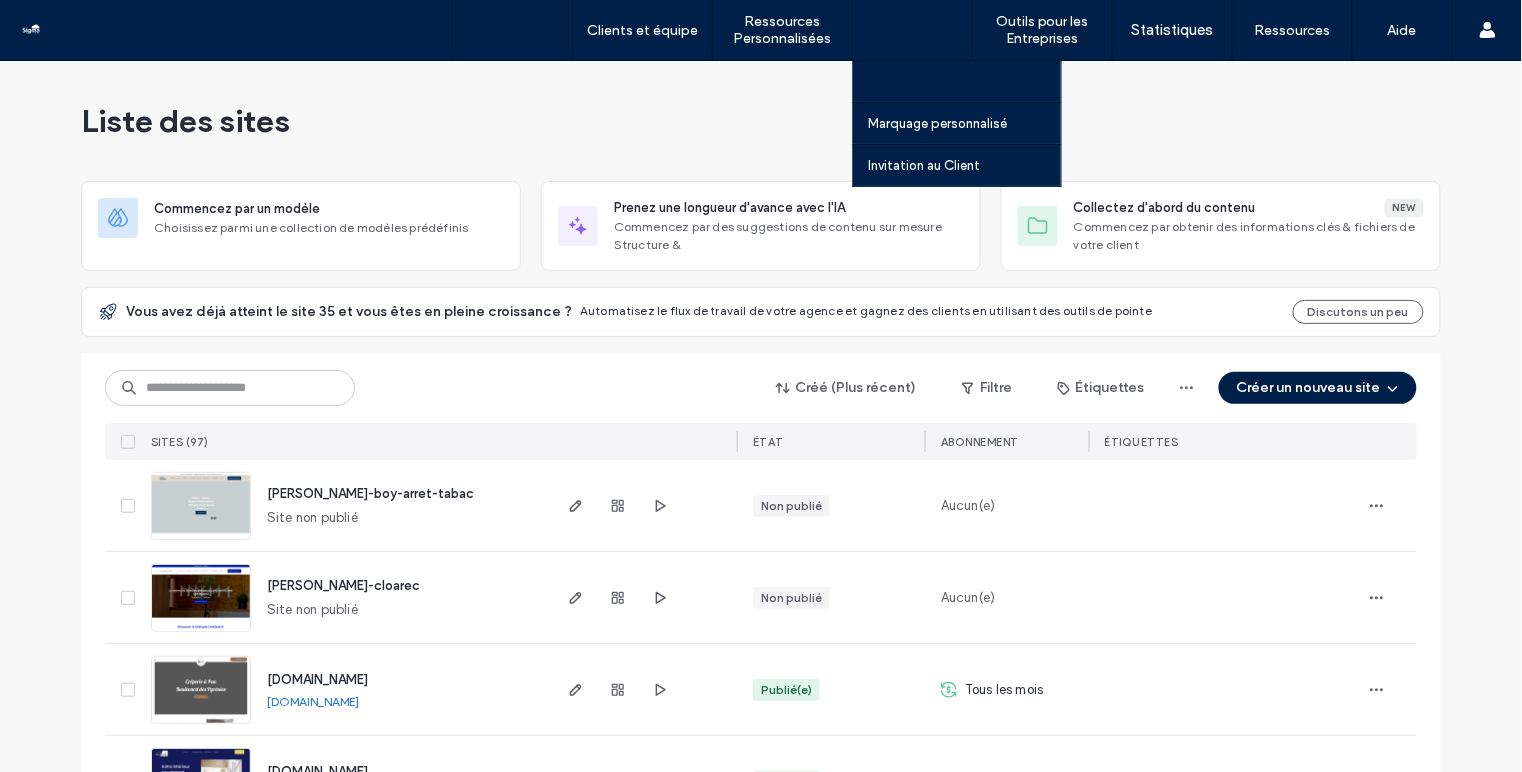 click on "Domaine personnalisé" at bounding box center (964, 81) 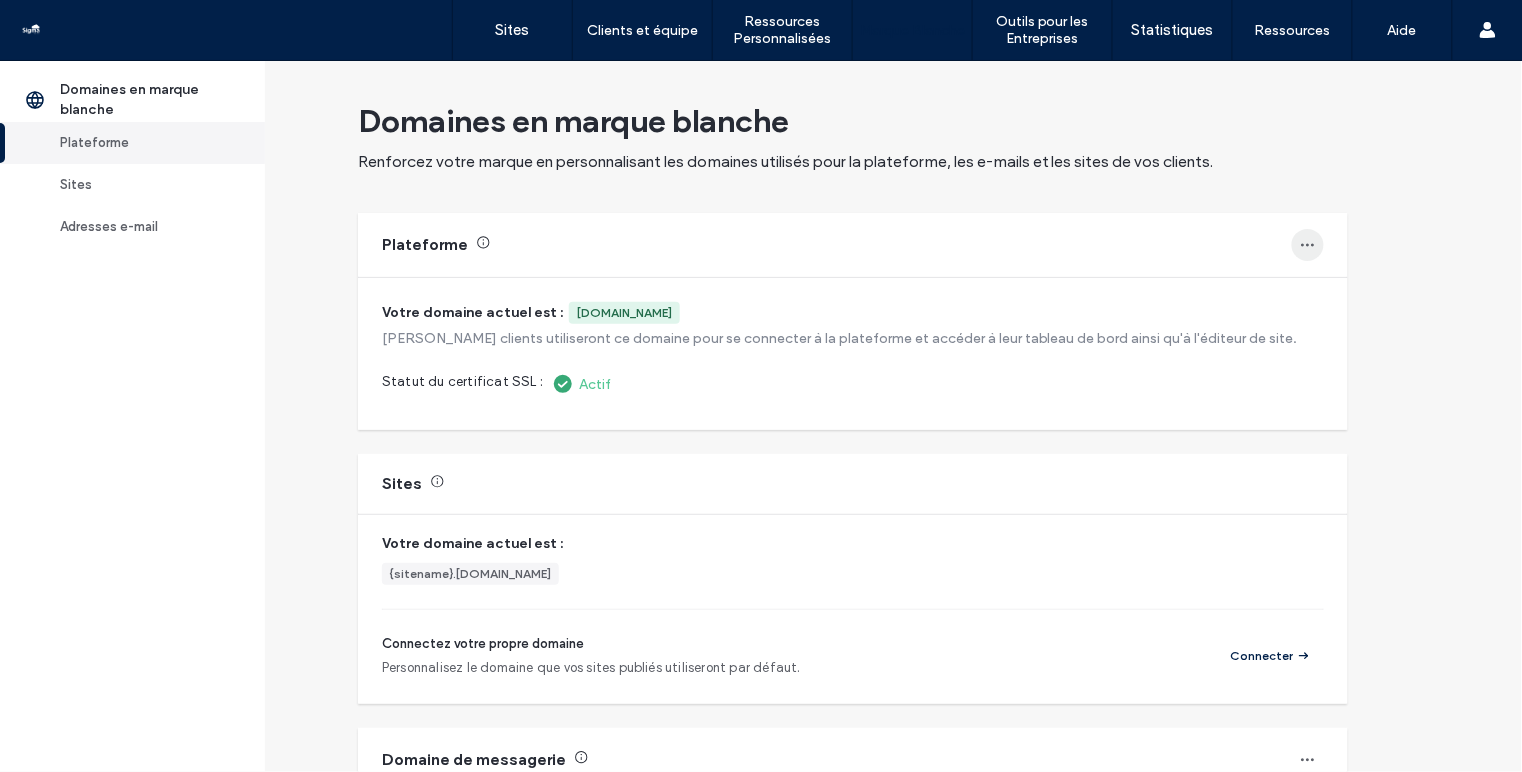 click 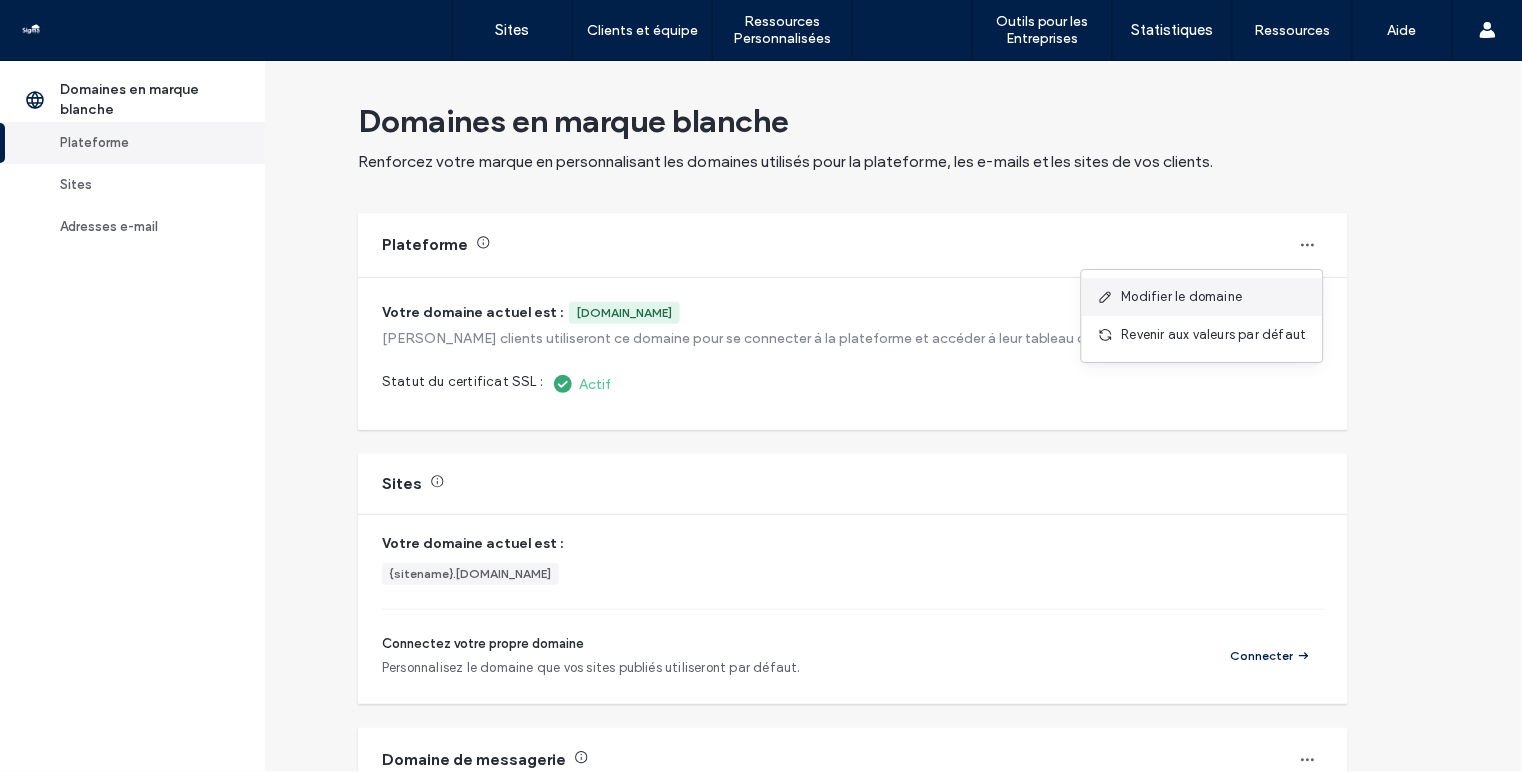 click on "Modifier le domaine" at bounding box center [1182, 297] 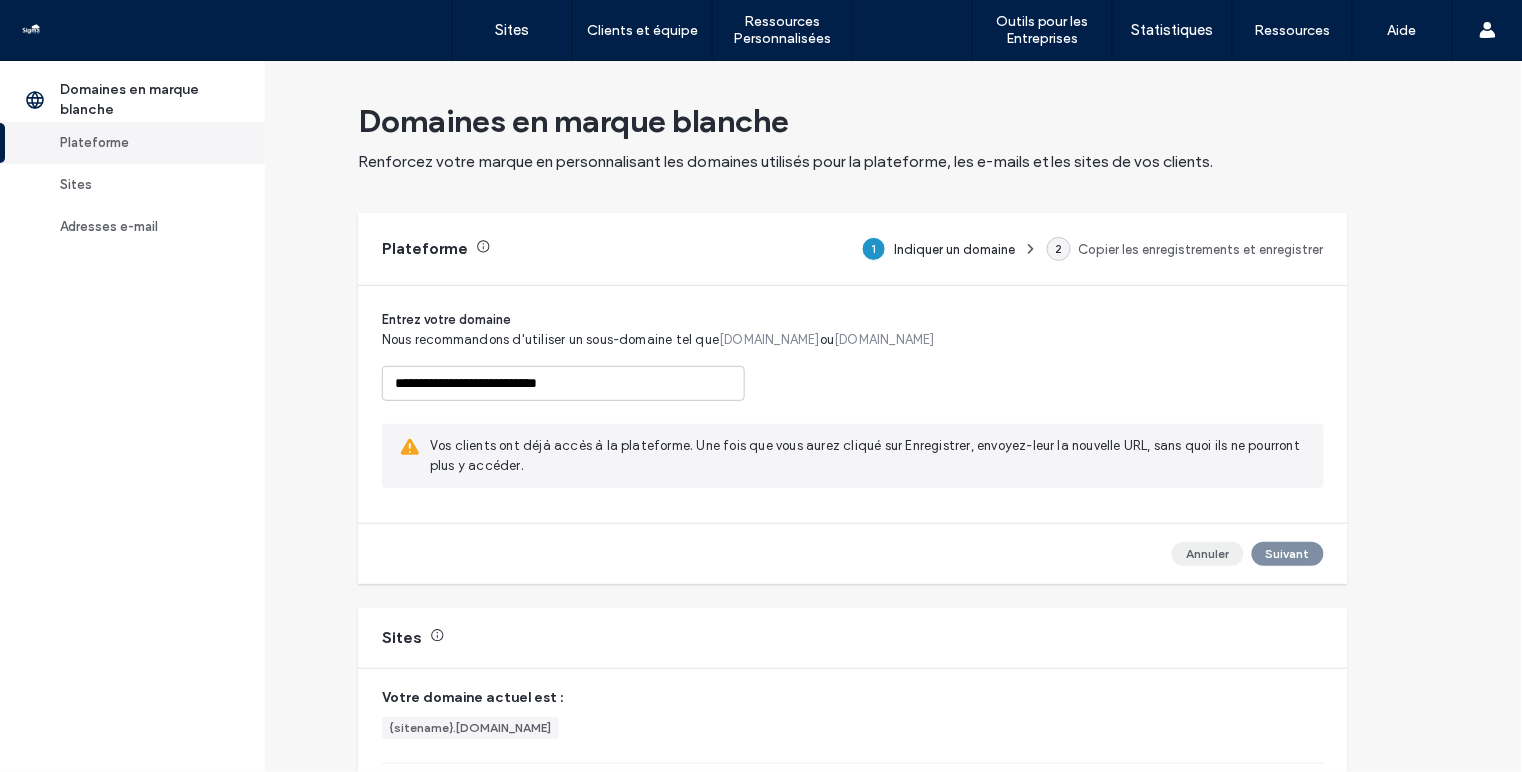 click on "Annuler" at bounding box center (1208, 554) 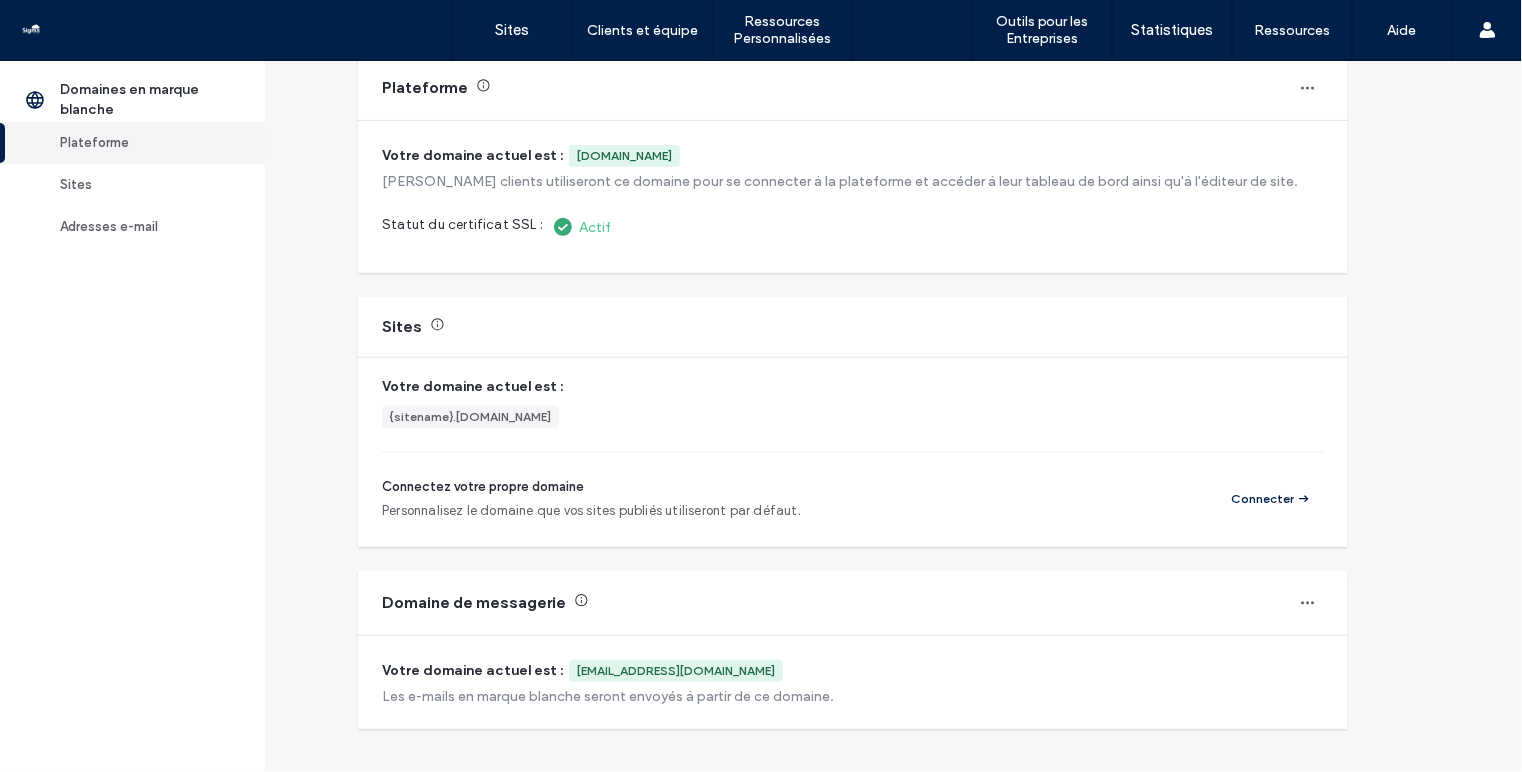 scroll, scrollTop: 0, scrollLeft: 0, axis: both 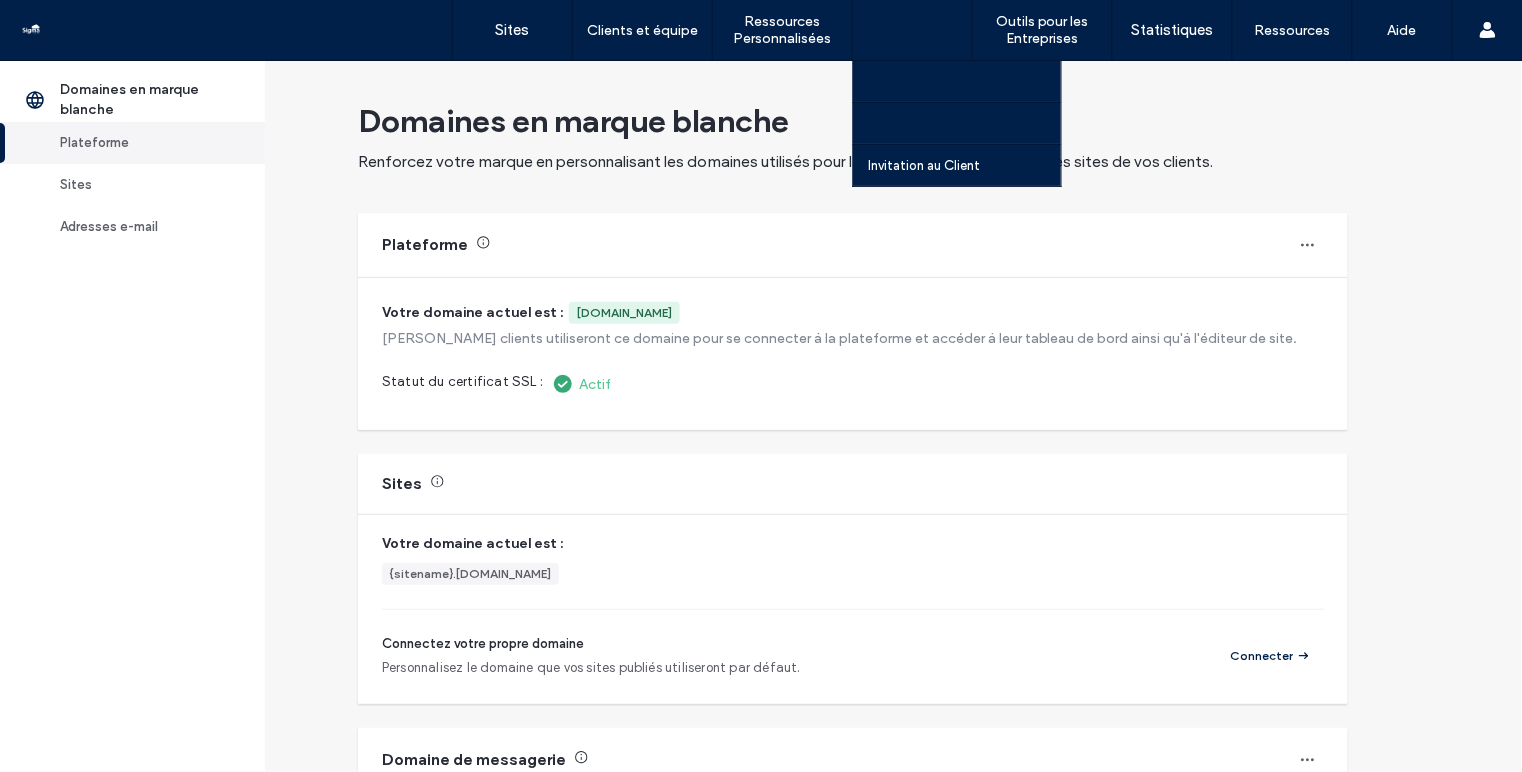 click on "Marquage personnalisé" at bounding box center [937, 123] 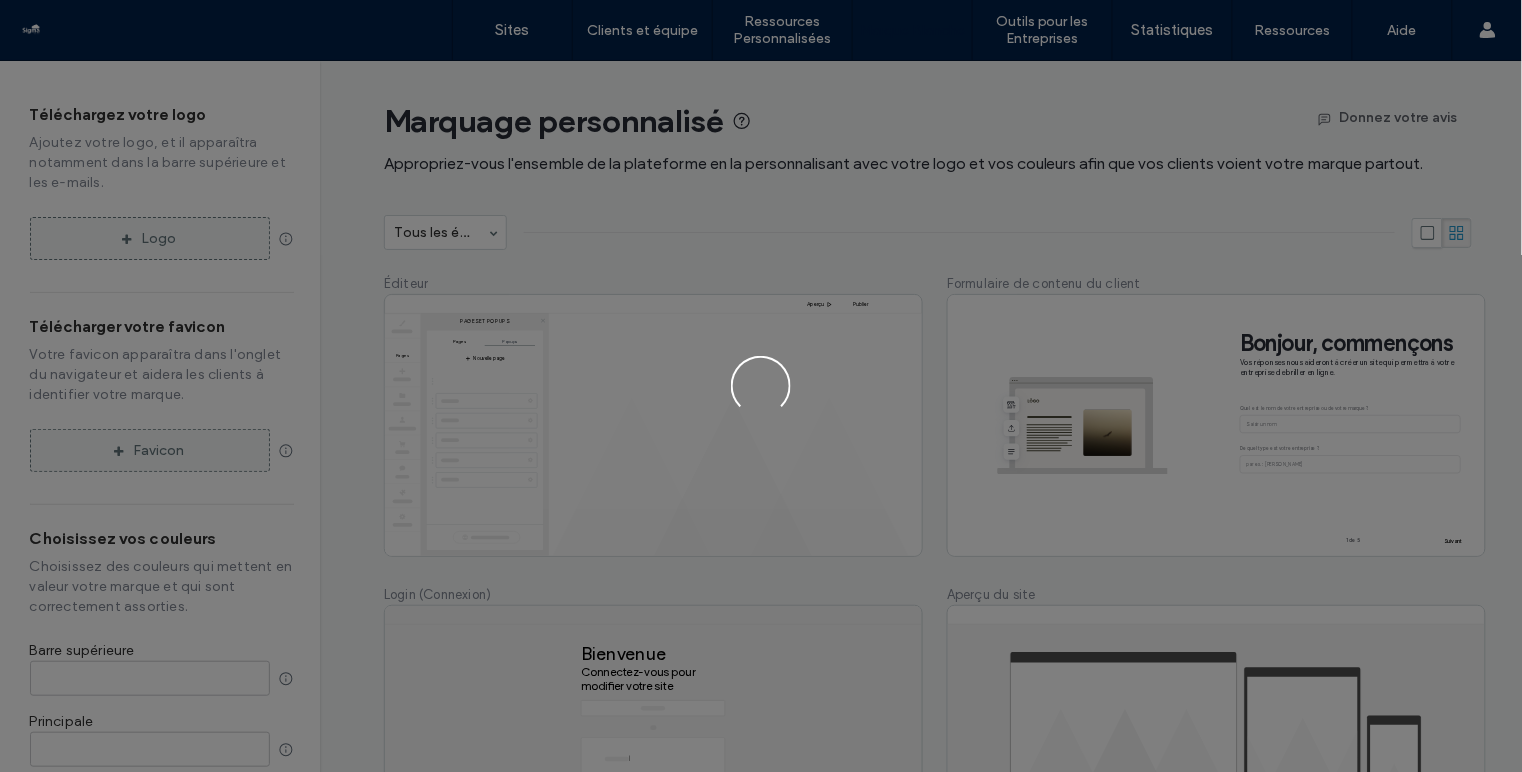 type on "*******" 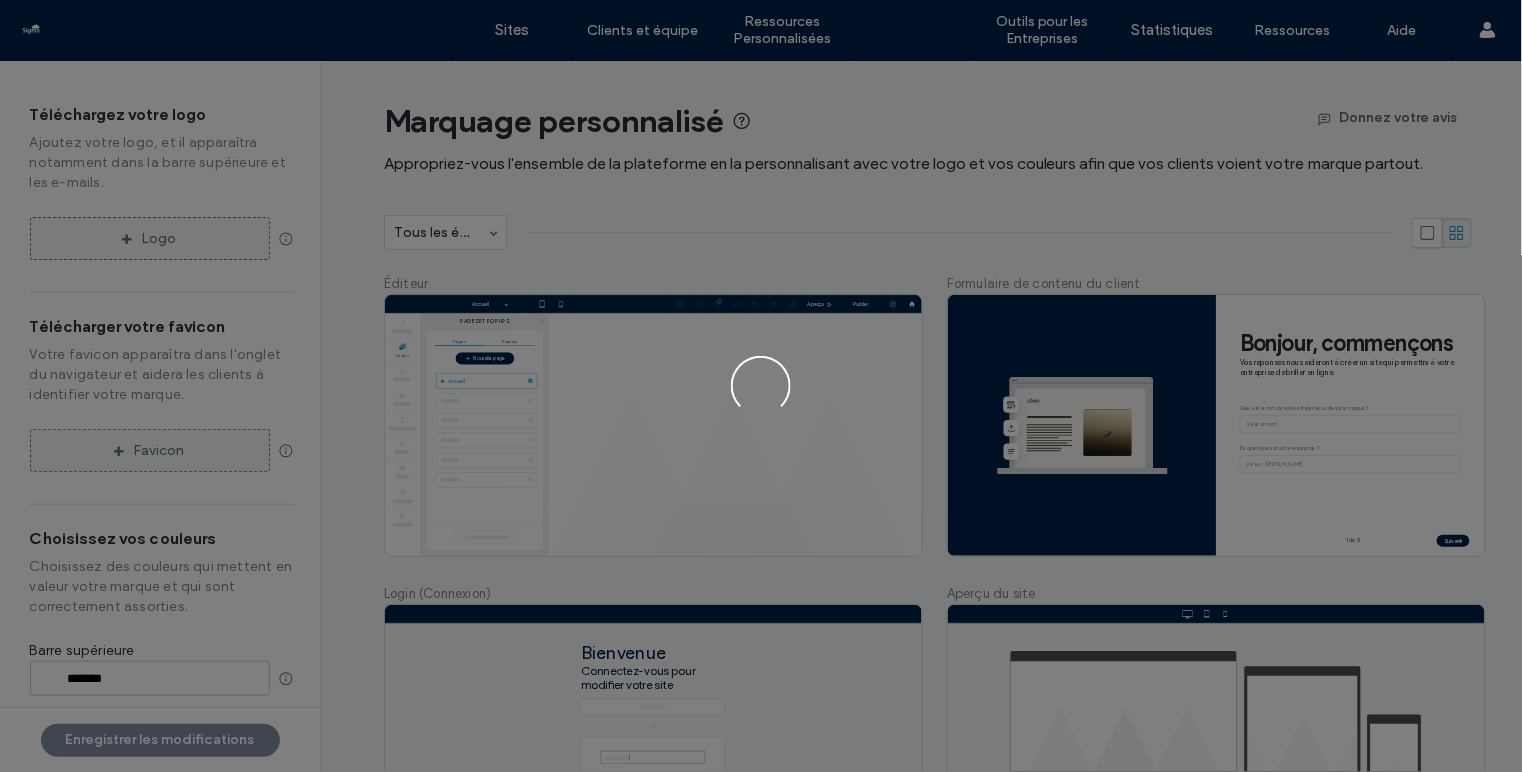 type on "*******" 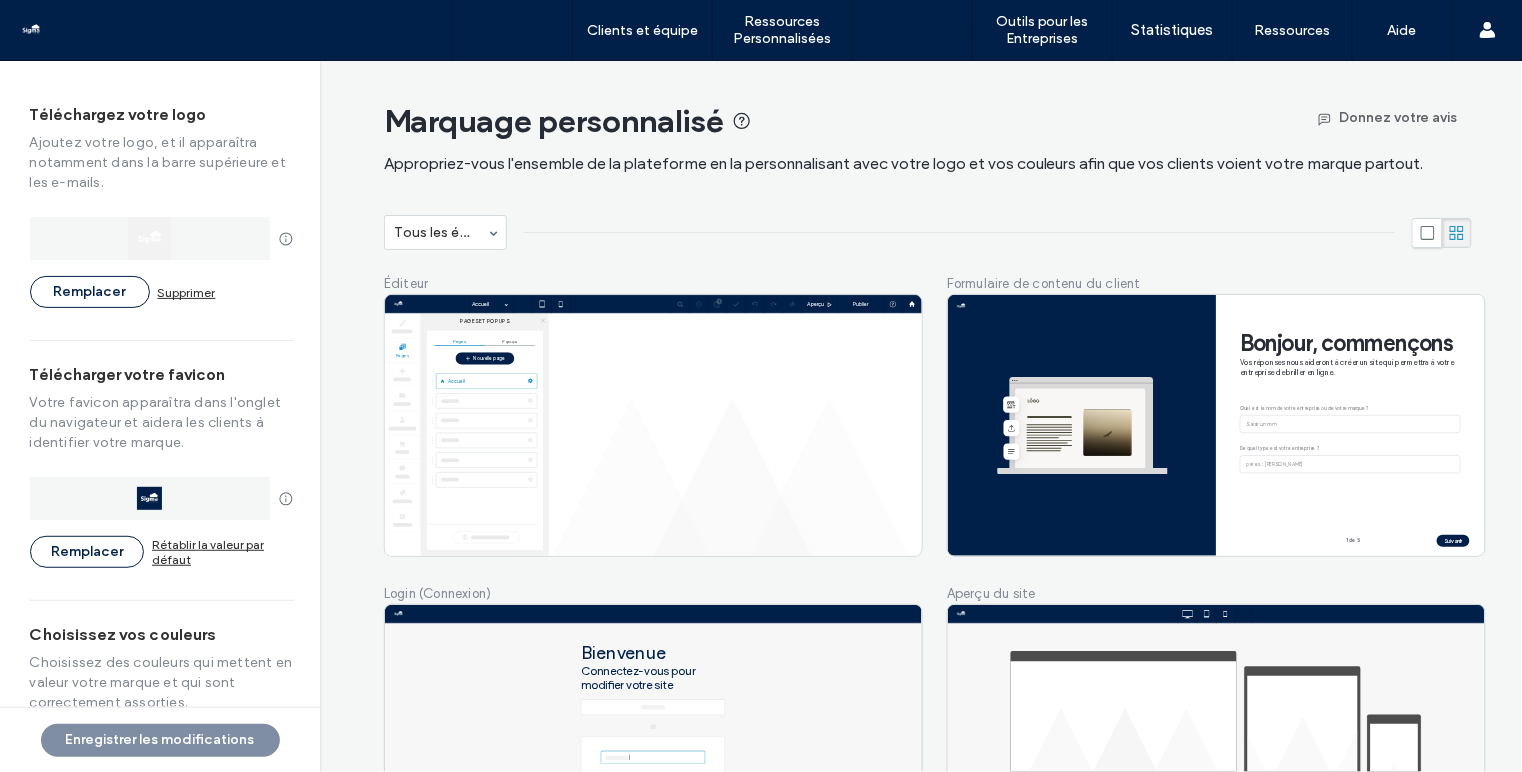 click on "Sites" at bounding box center (512, 30) 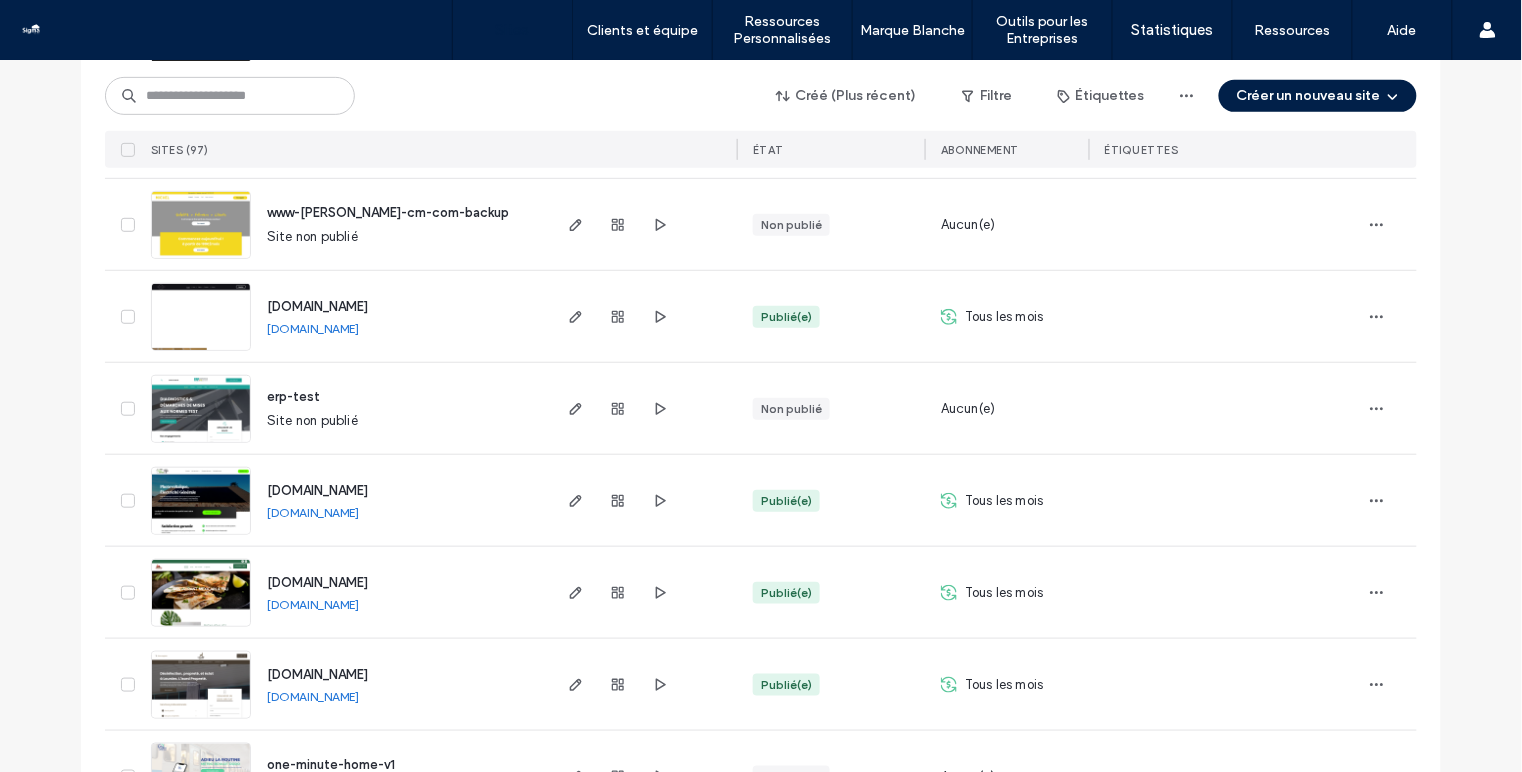 scroll, scrollTop: 6658, scrollLeft: 0, axis: vertical 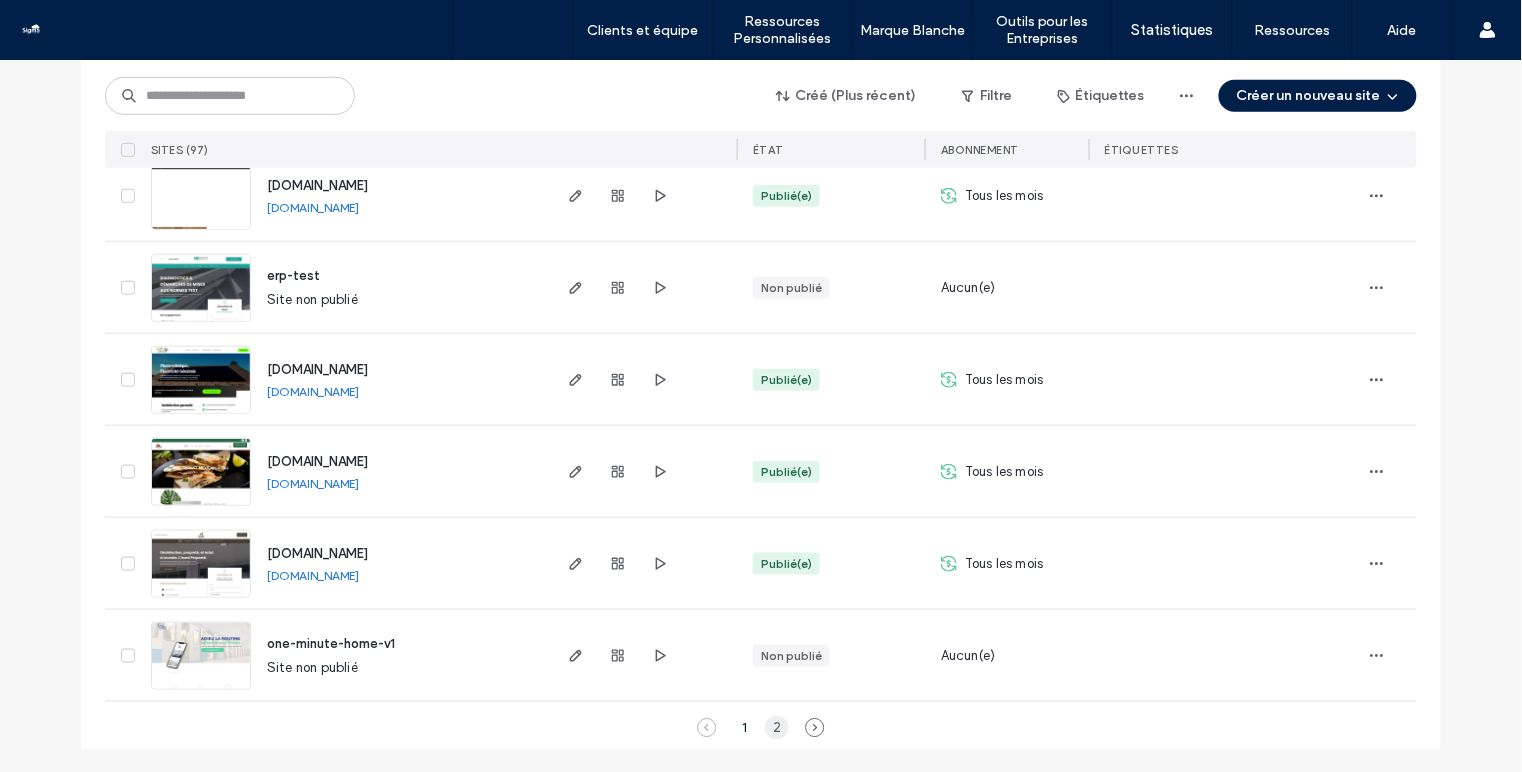 click on "2" at bounding box center (777, 728) 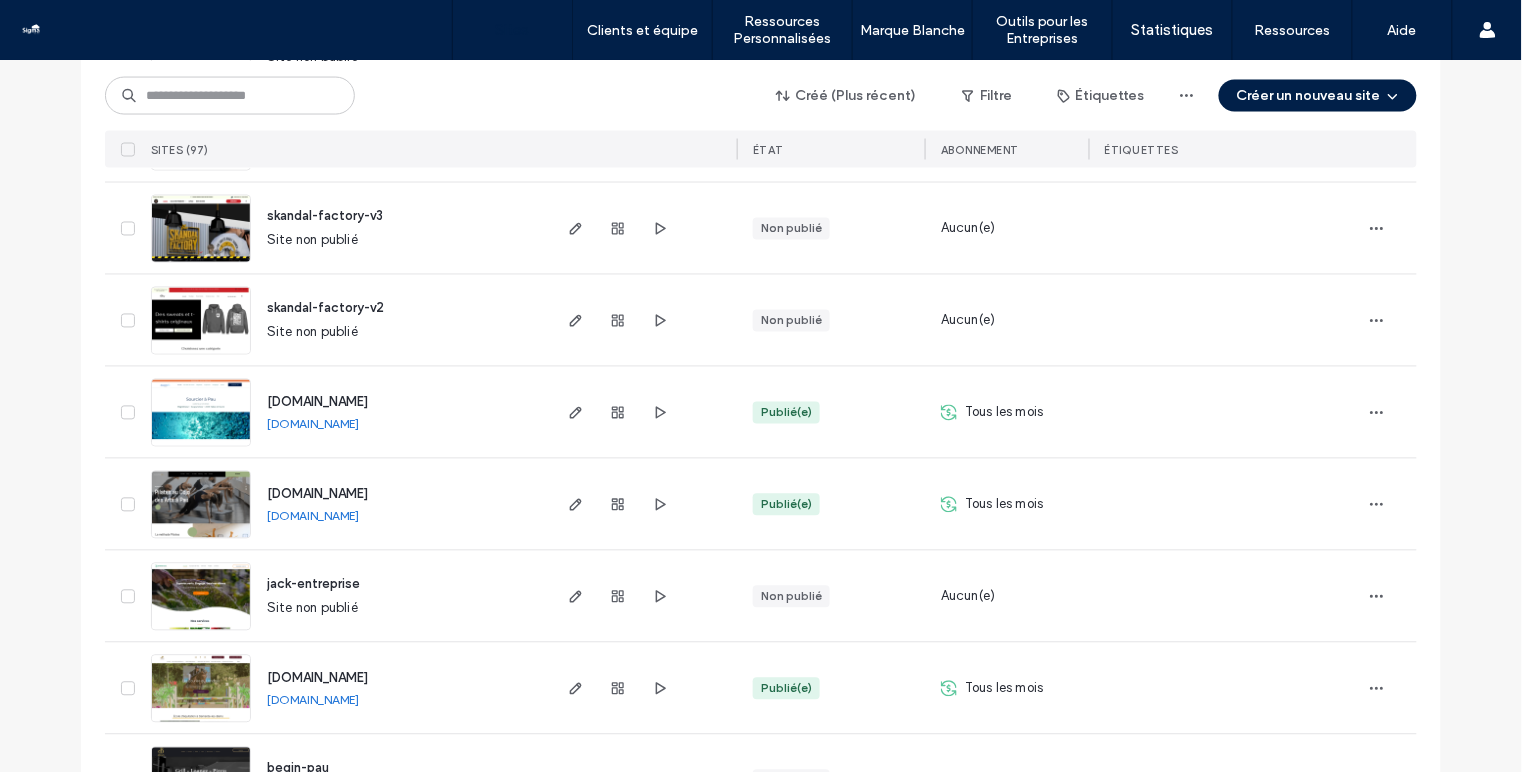 scroll, scrollTop: 920, scrollLeft: 0, axis: vertical 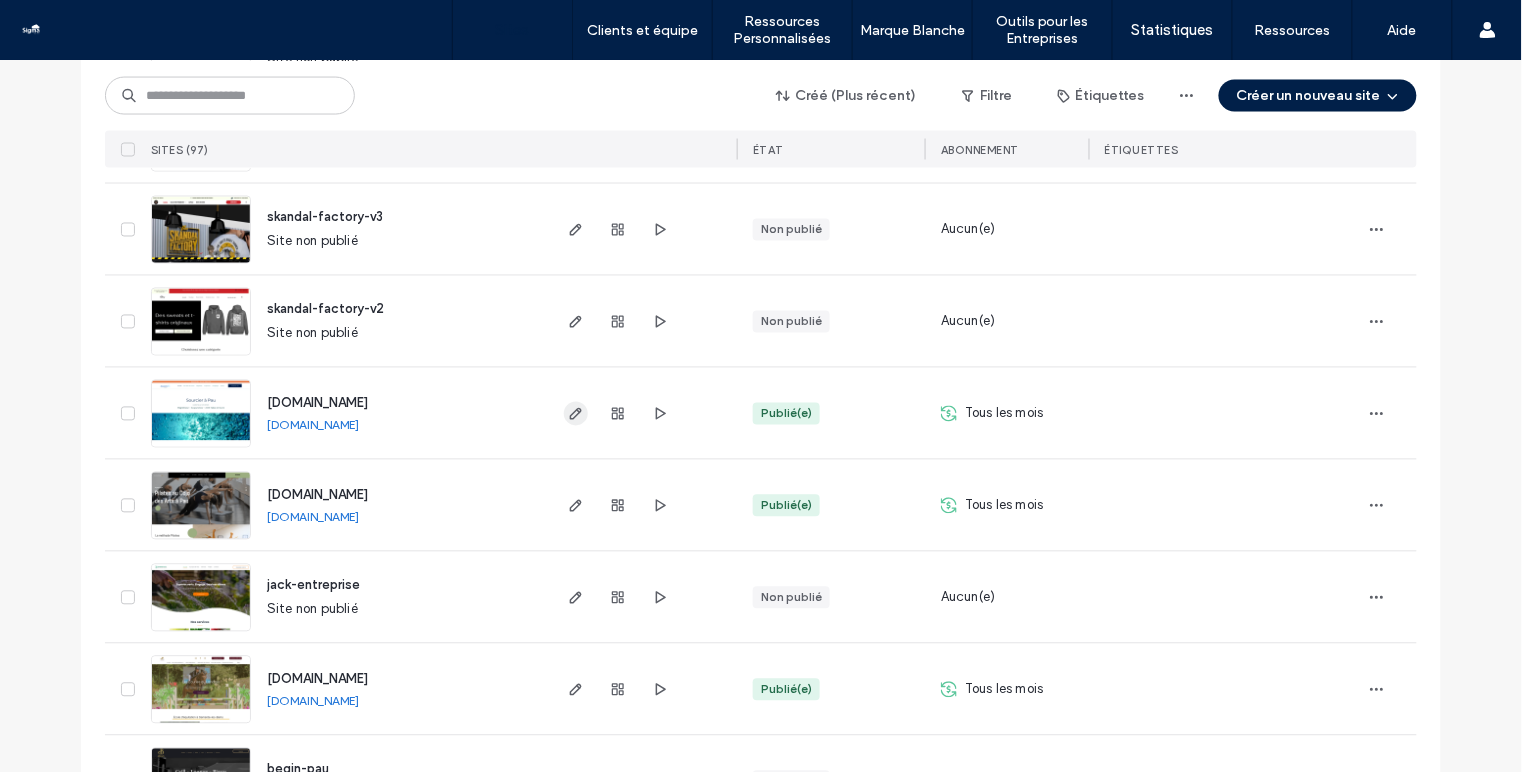 click 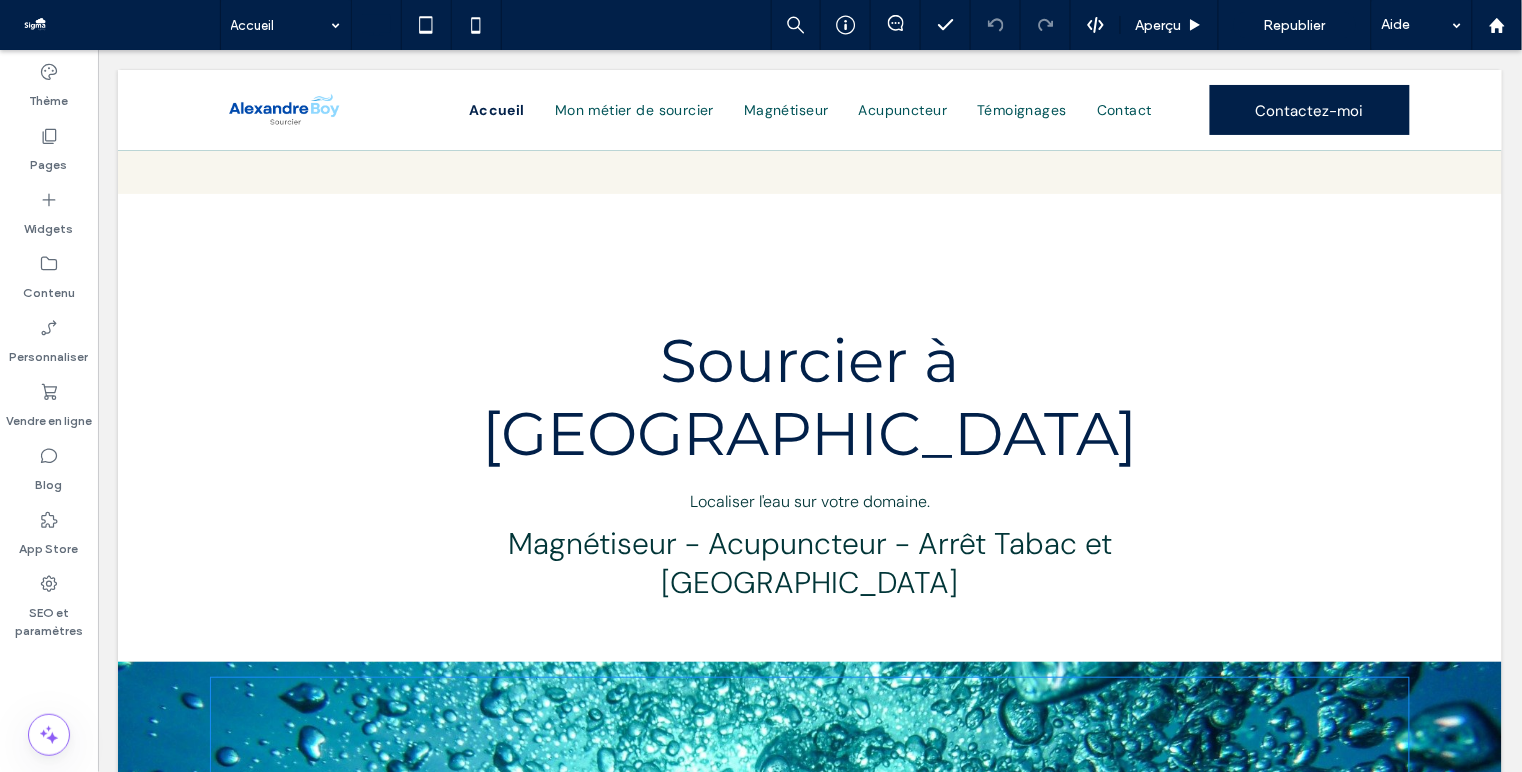 scroll, scrollTop: 562, scrollLeft: 0, axis: vertical 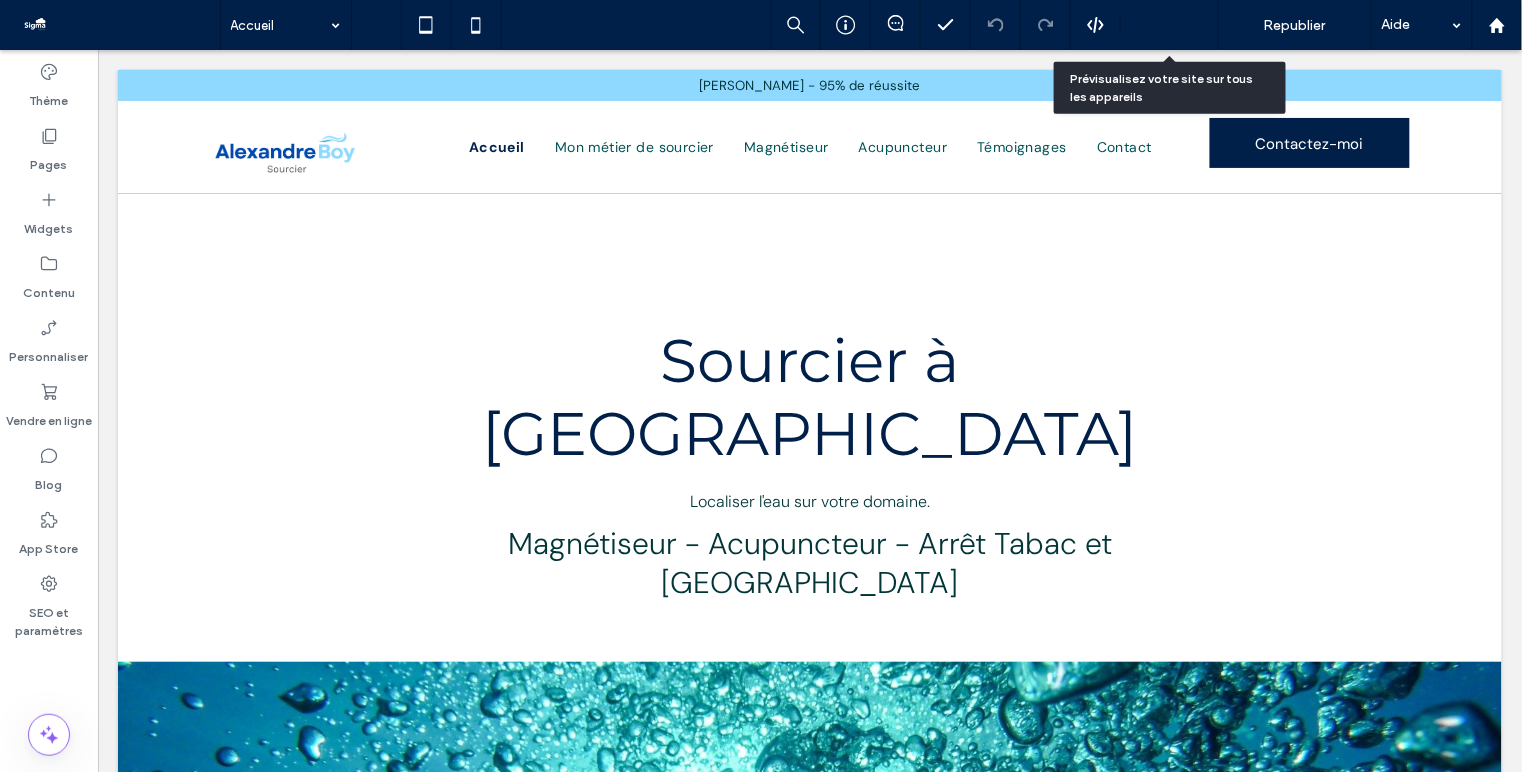 click on "Aperçu" at bounding box center (1170, 25) 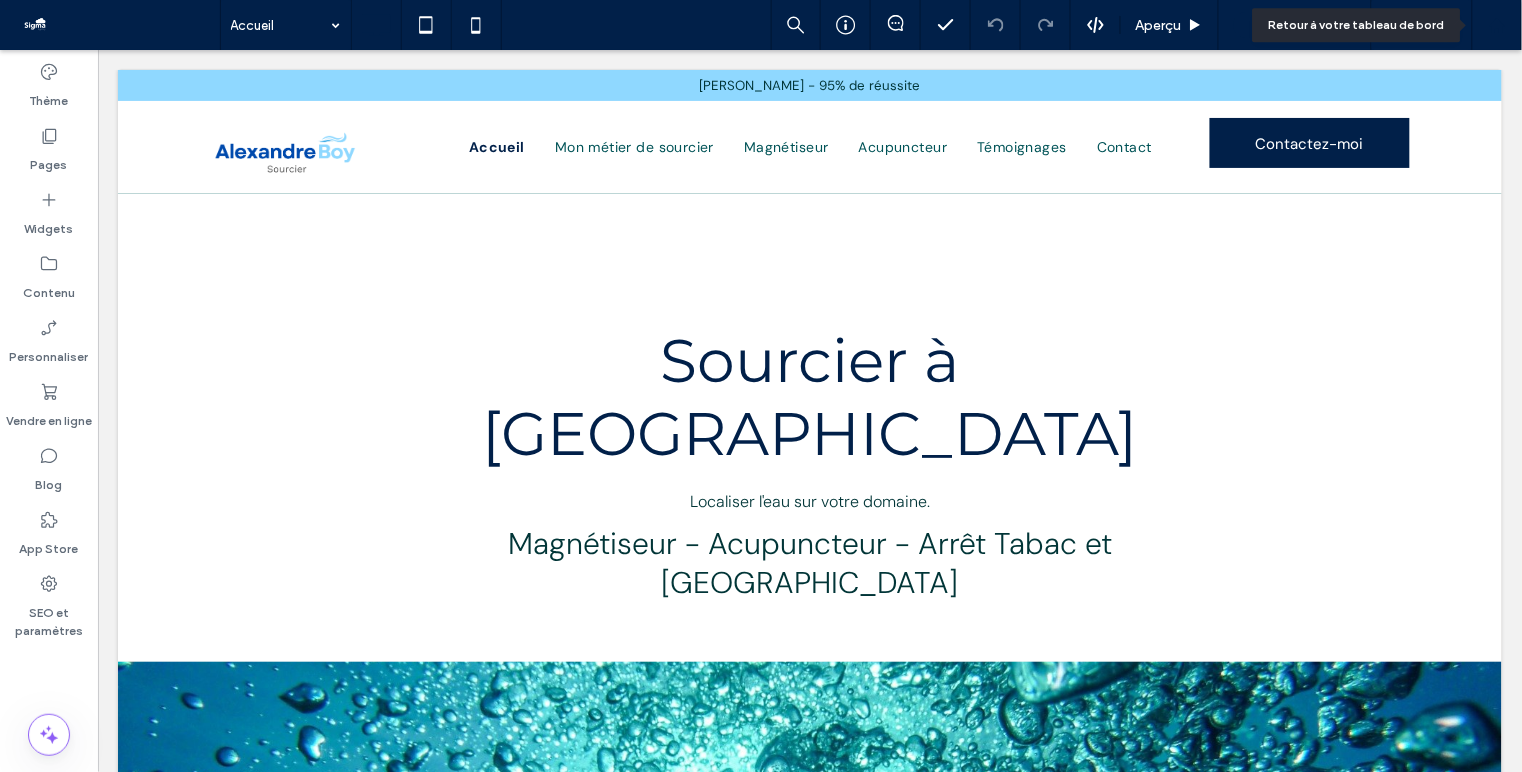 click at bounding box center (1497, 25) 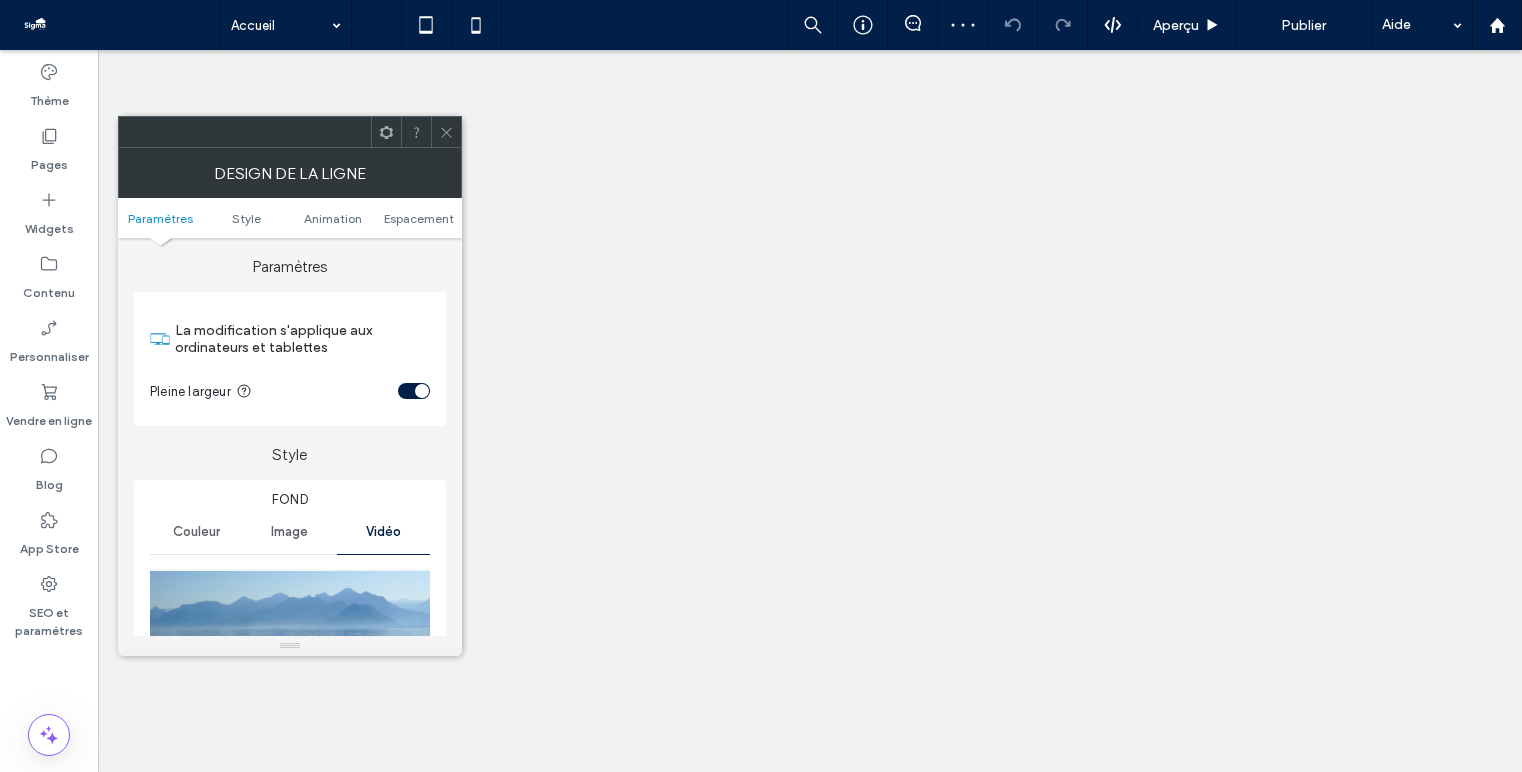 scroll, scrollTop: 0, scrollLeft: 0, axis: both 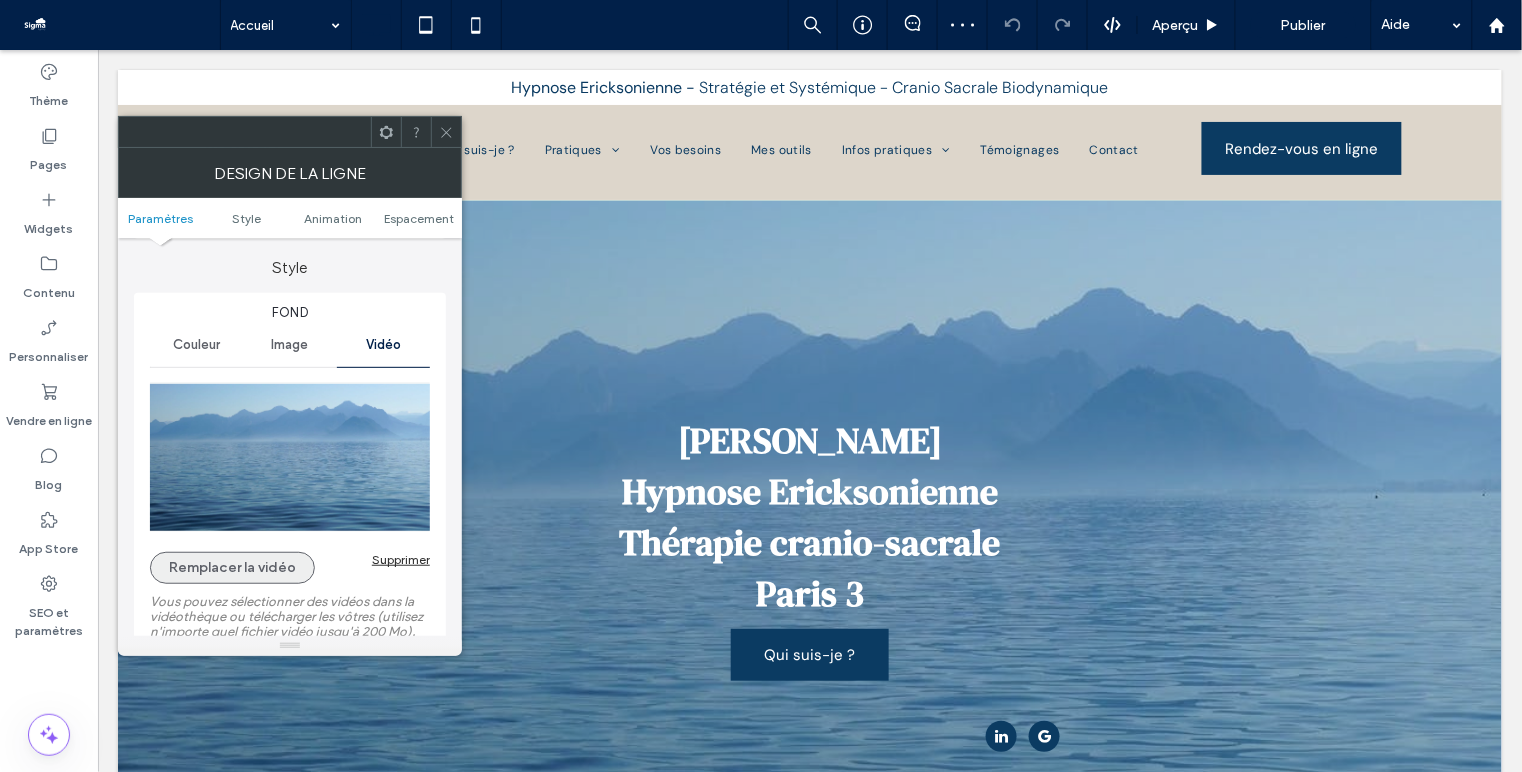 click on "Remplacer la vidéo" at bounding box center [232, 568] 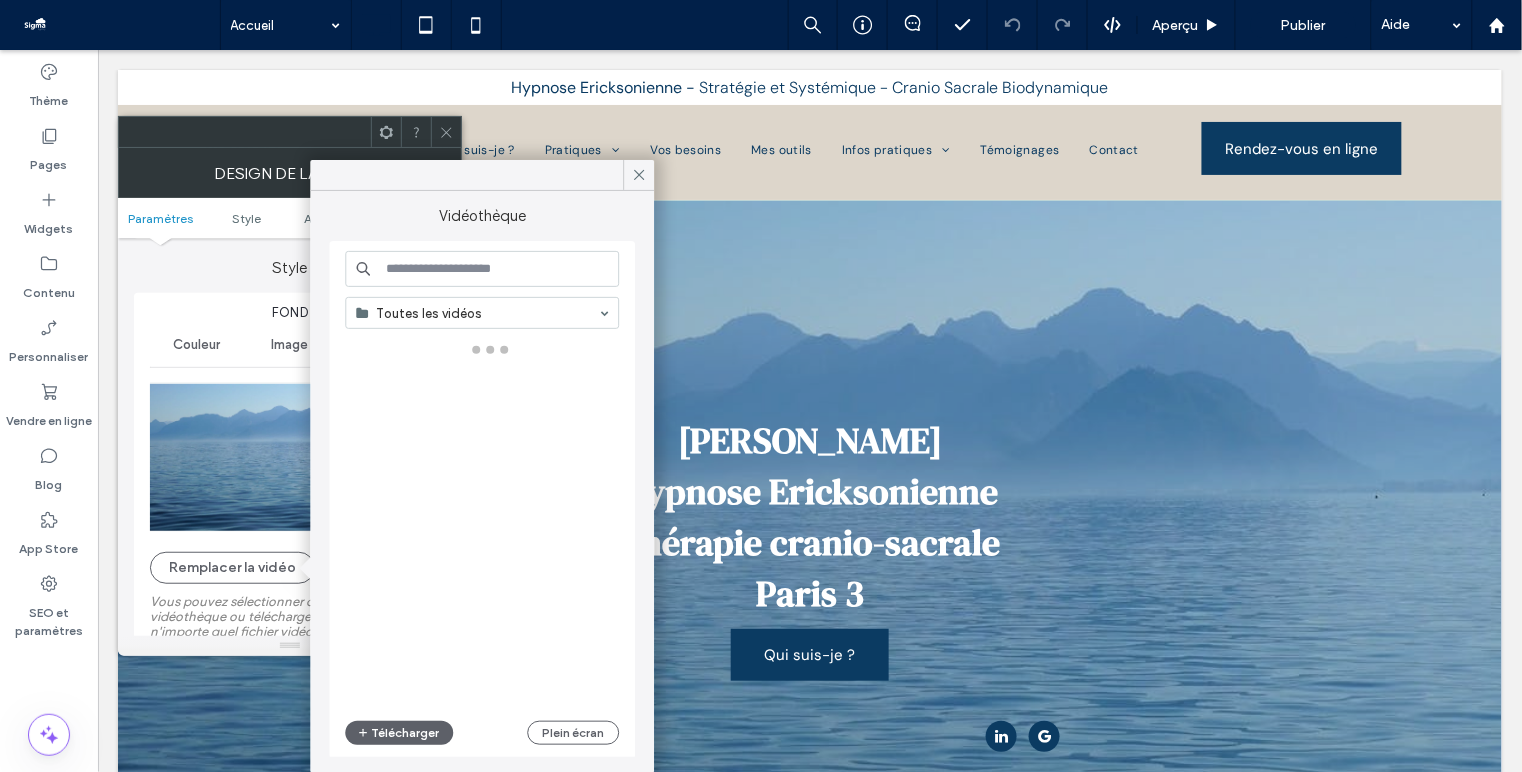 click at bounding box center (482, 269) 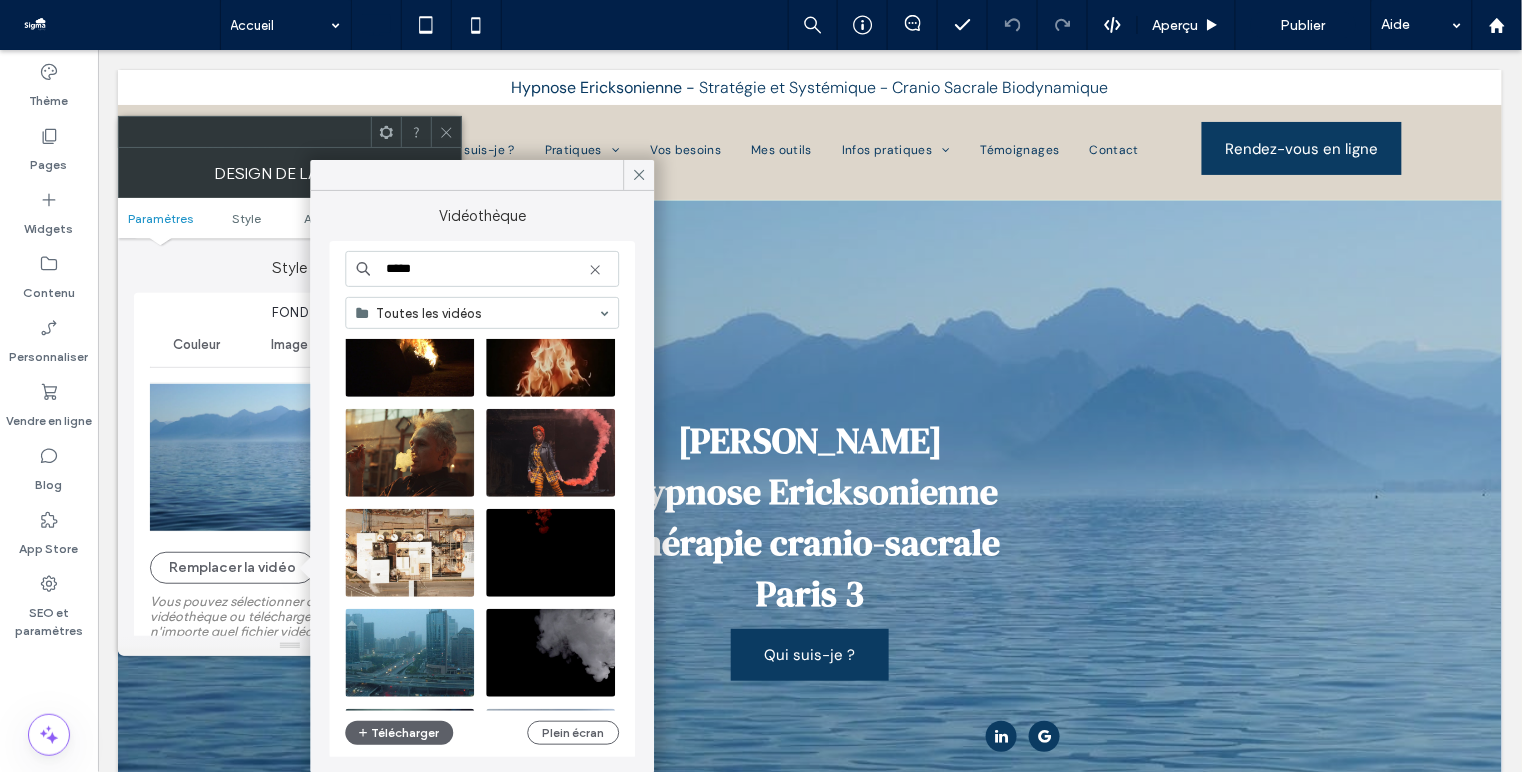 scroll, scrollTop: 661, scrollLeft: 0, axis: vertical 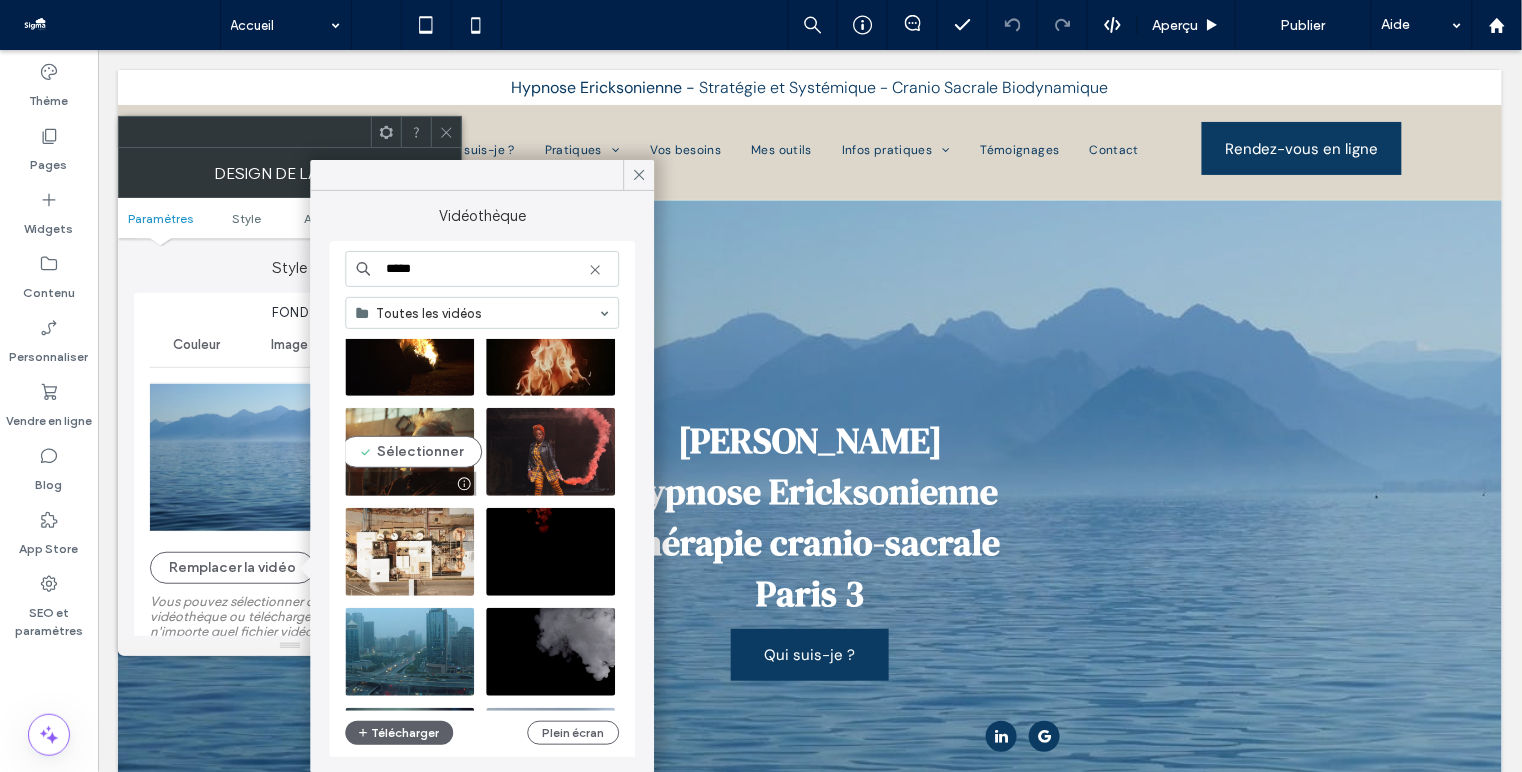 type on "*****" 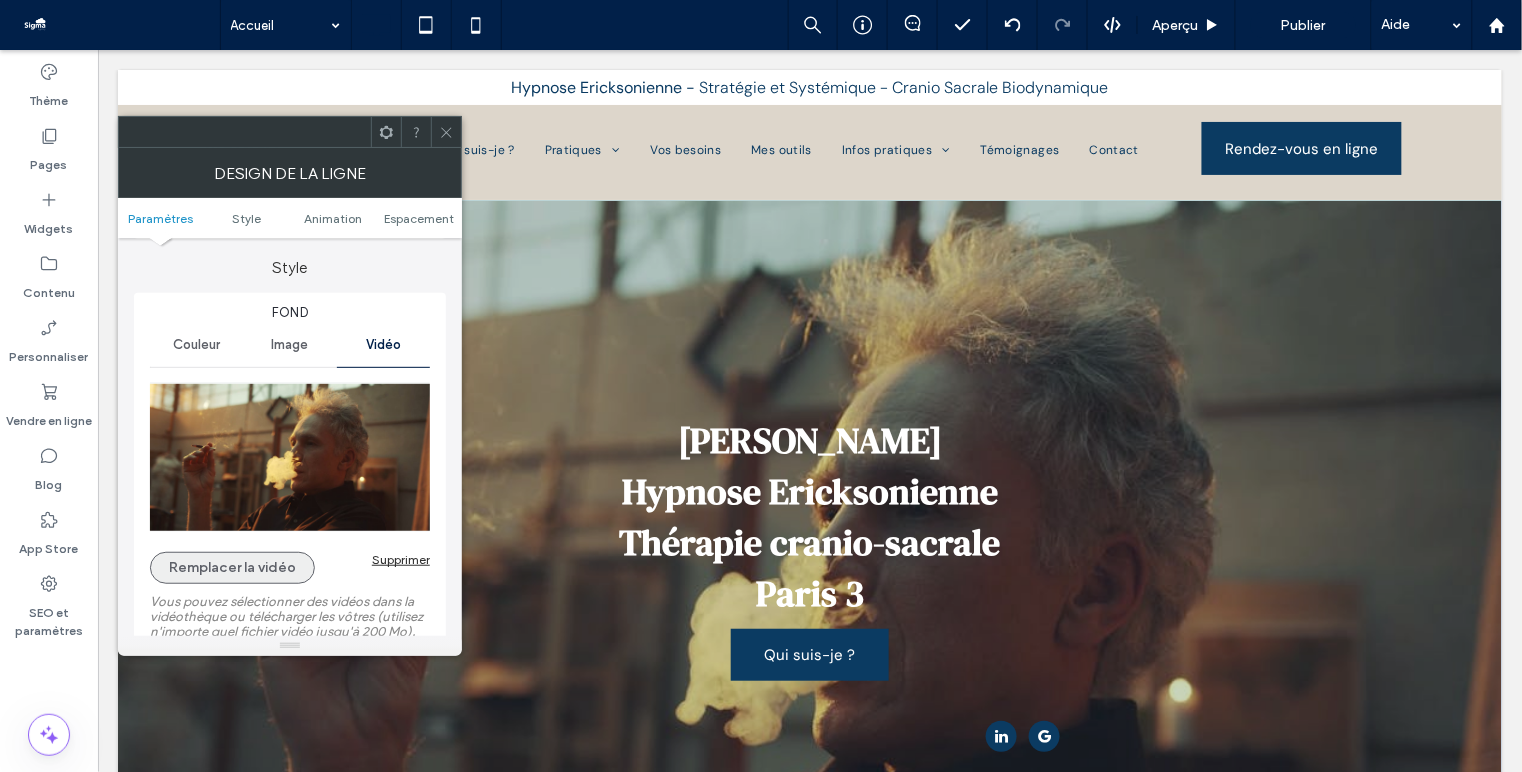 click on "Remplacer la vidéo" at bounding box center [232, 568] 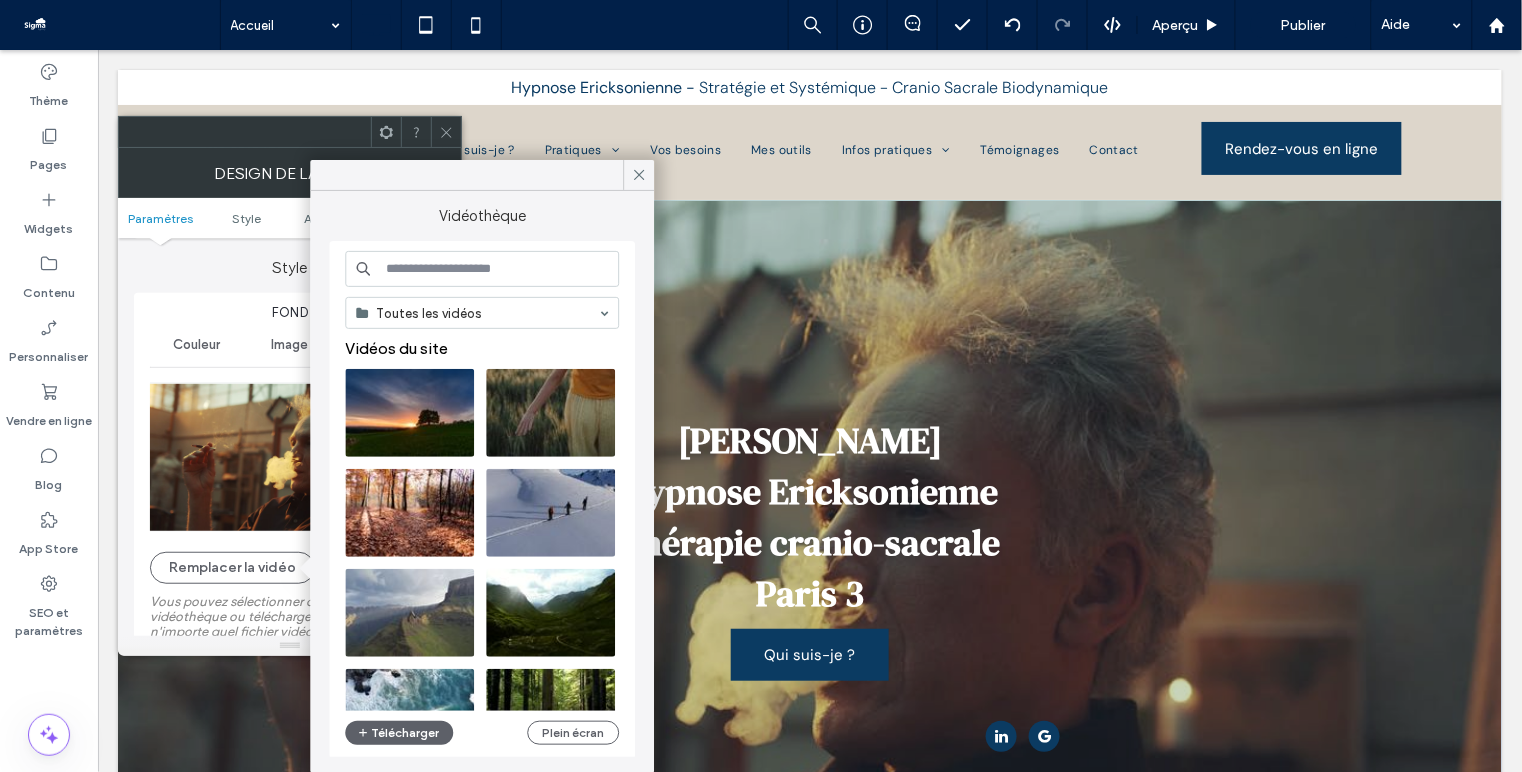 click at bounding box center [482, 269] 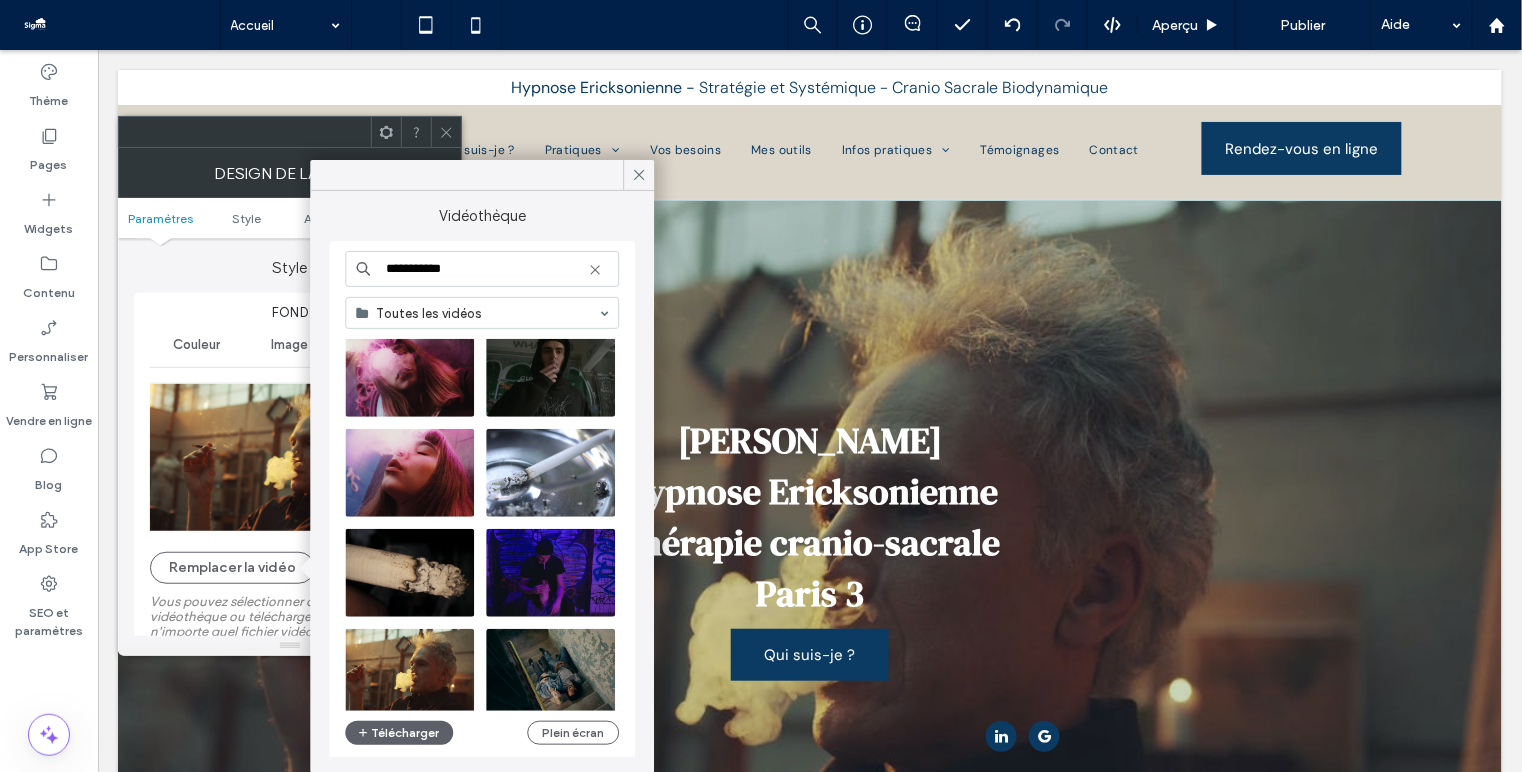 scroll, scrollTop: 541, scrollLeft: 0, axis: vertical 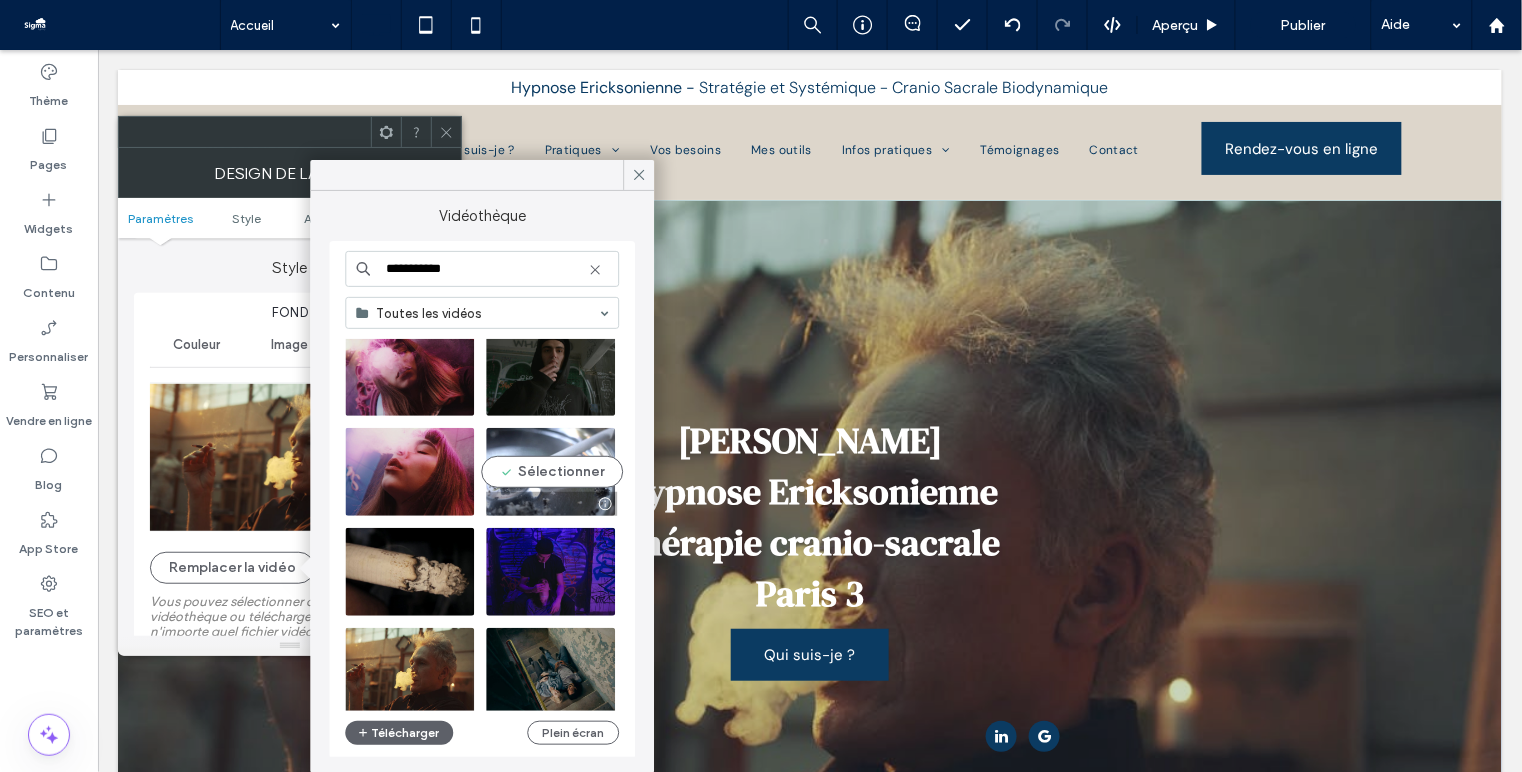type on "**********" 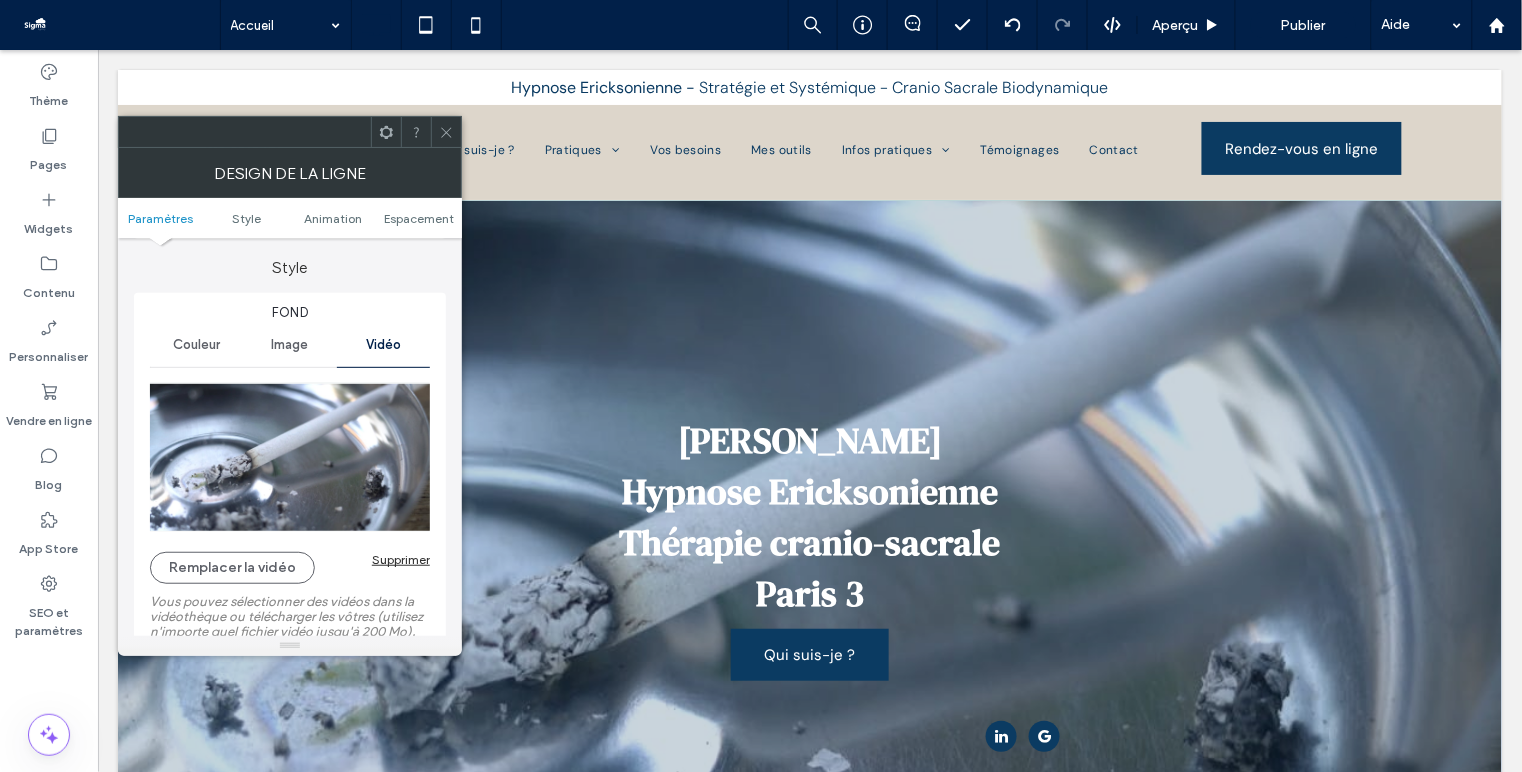 click 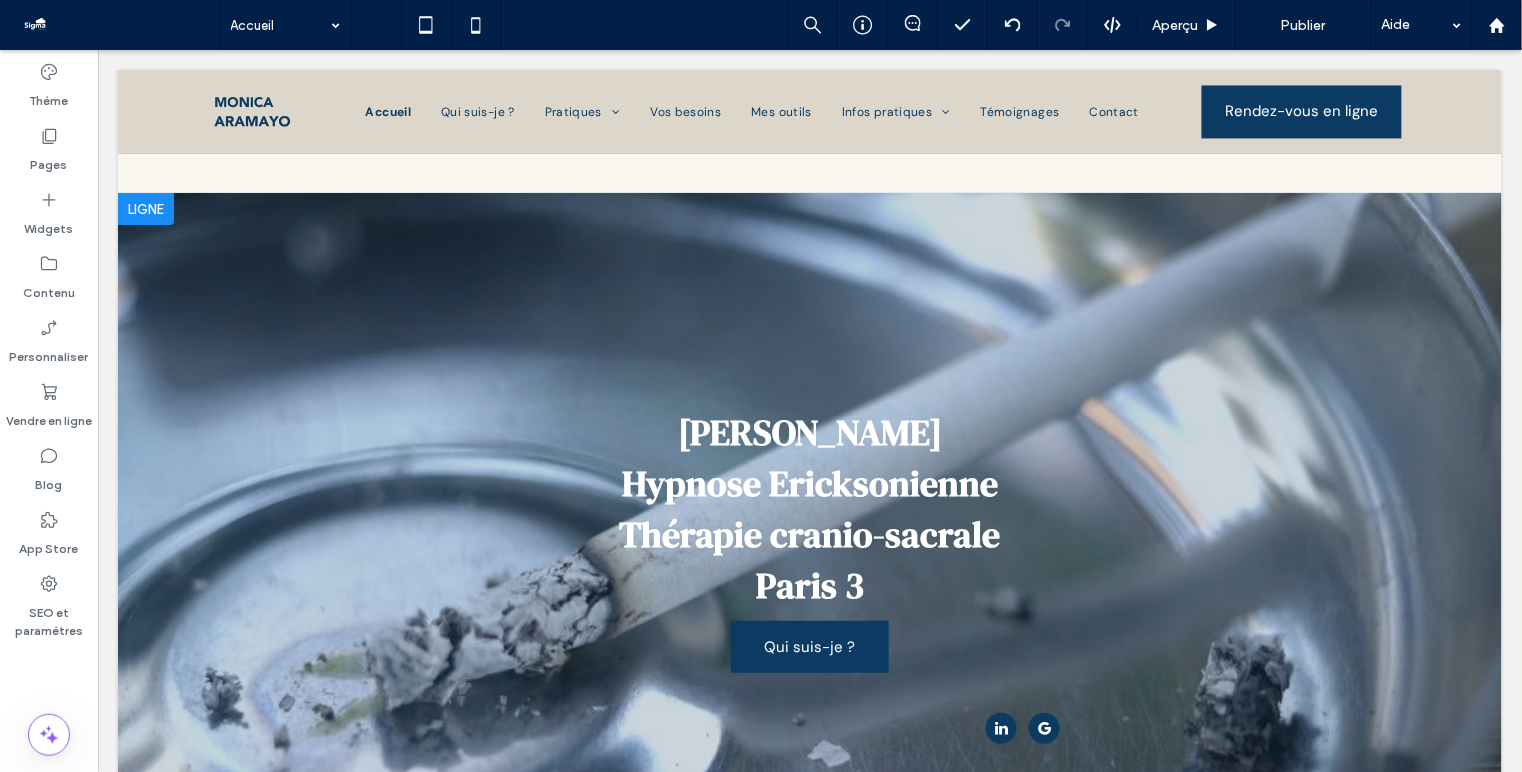 scroll, scrollTop: 0, scrollLeft: 0, axis: both 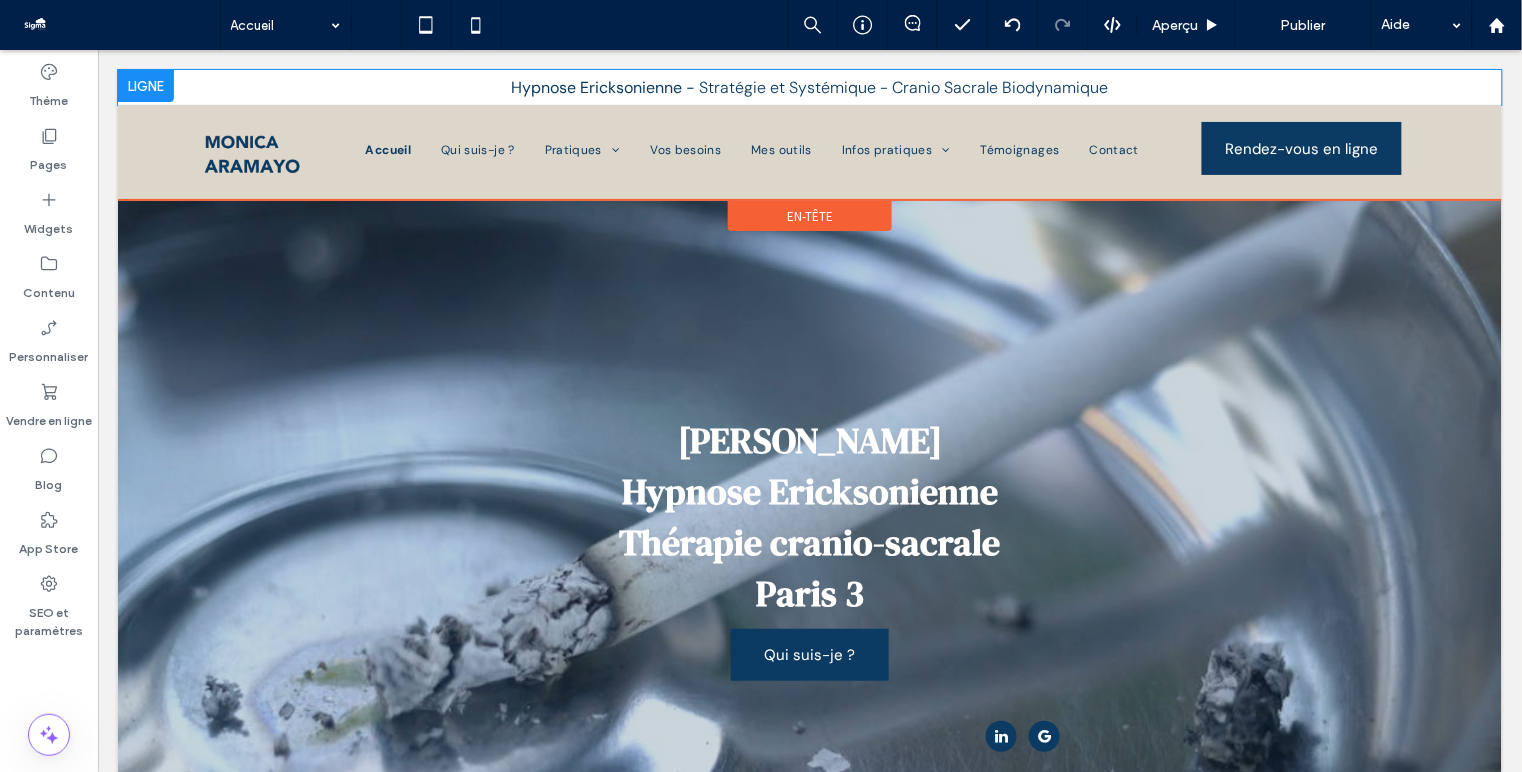 click at bounding box center [145, 85] 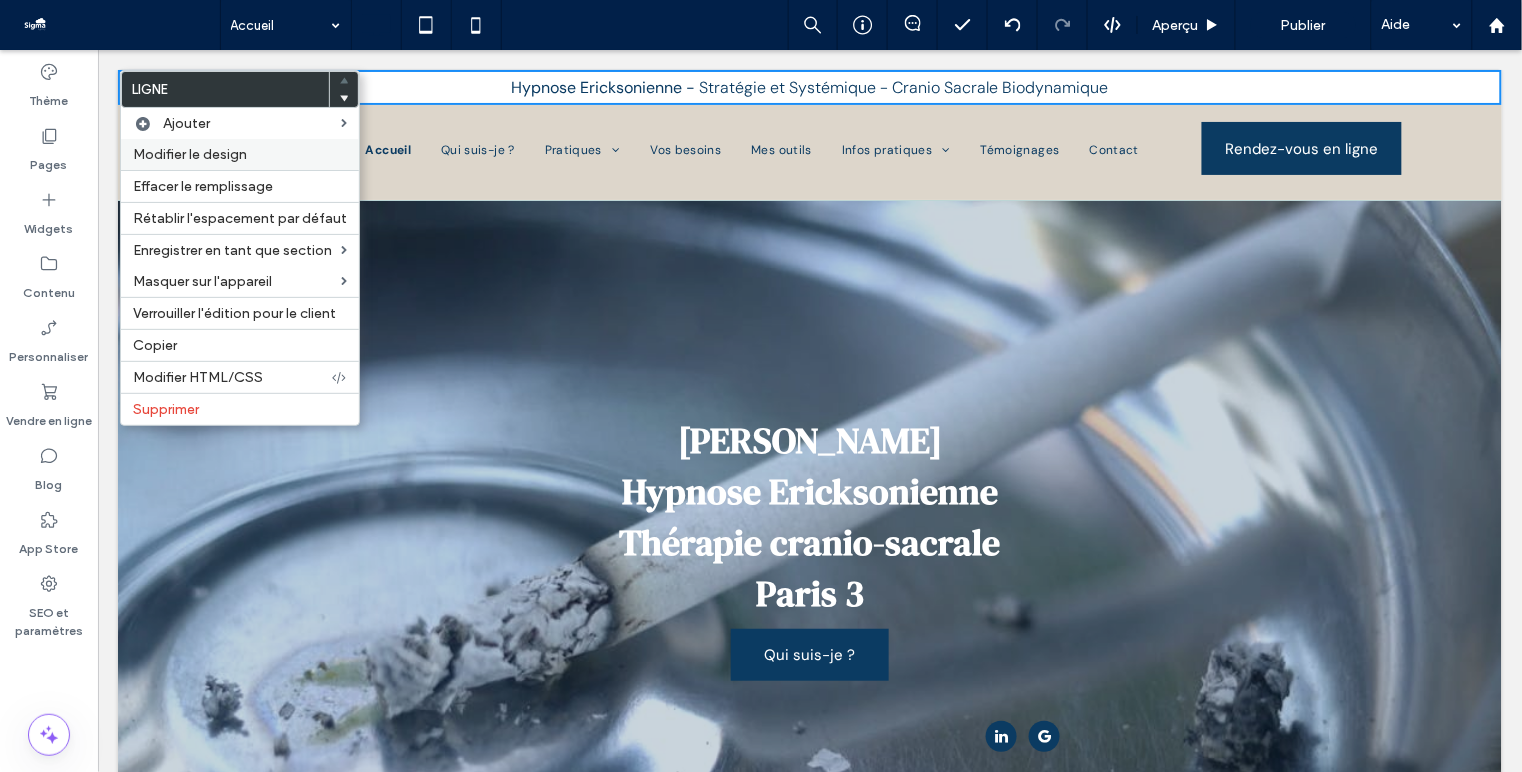 click on "Modifier le design" at bounding box center (240, 154) 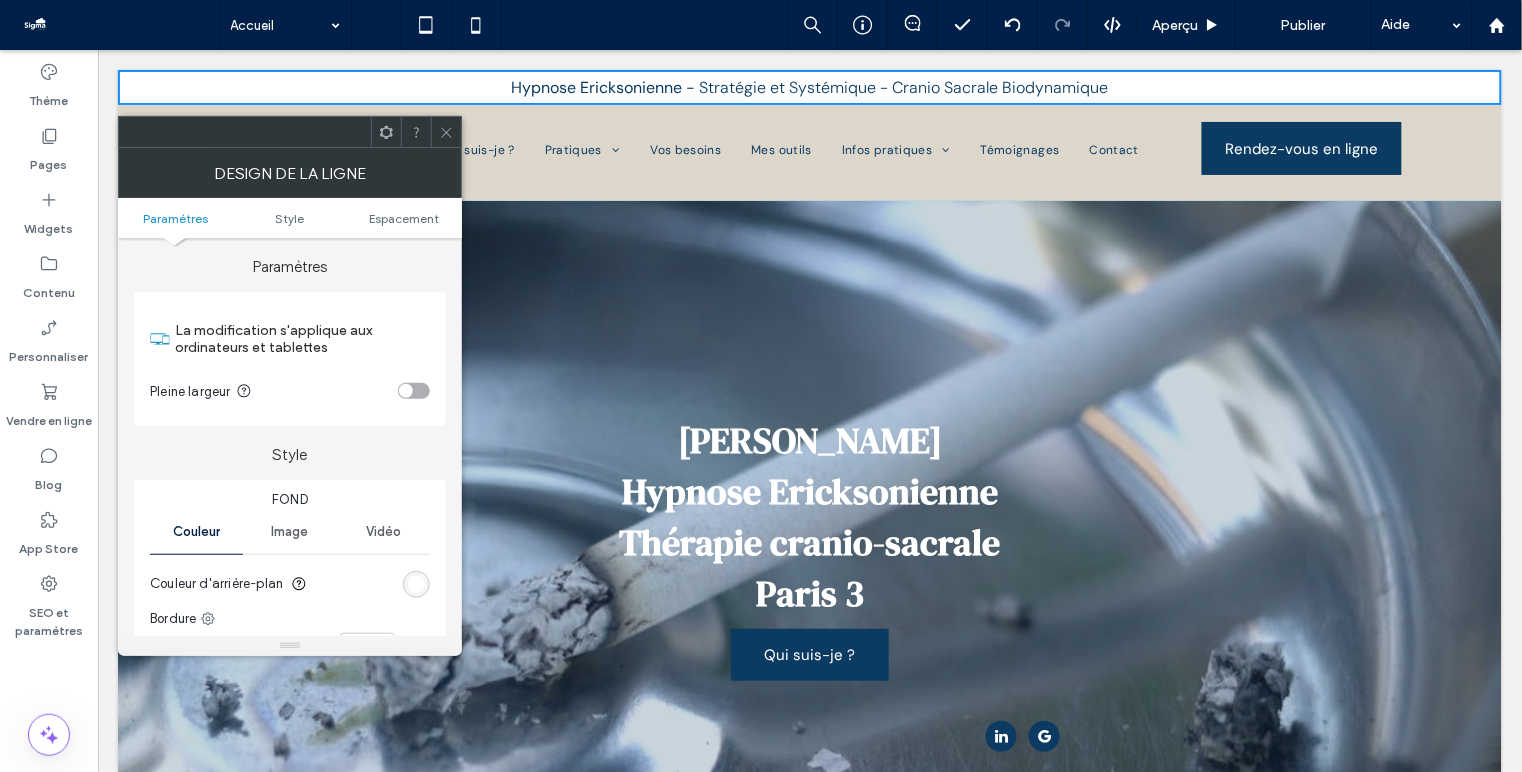 click at bounding box center [416, 584] 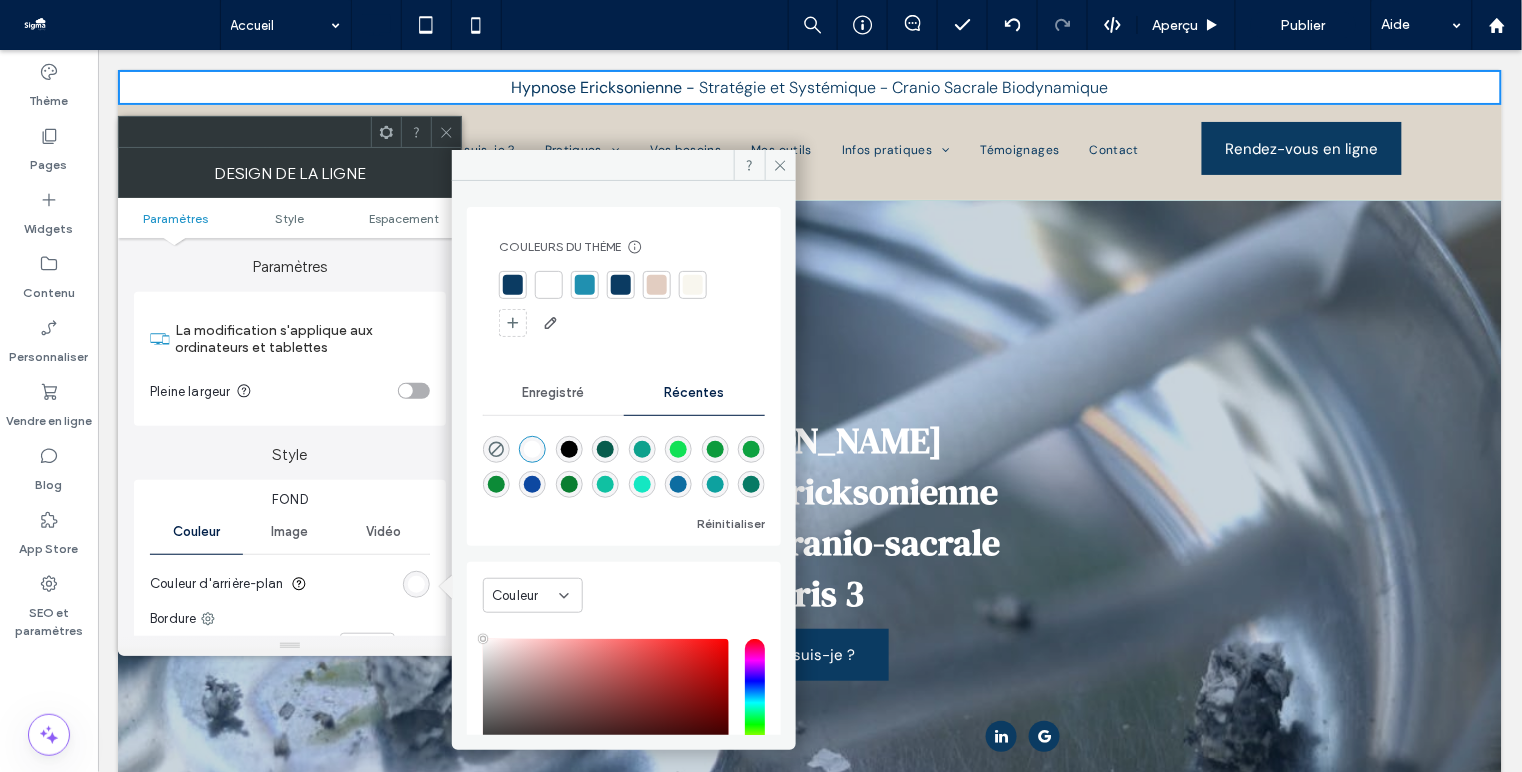 click at bounding box center (585, 285) 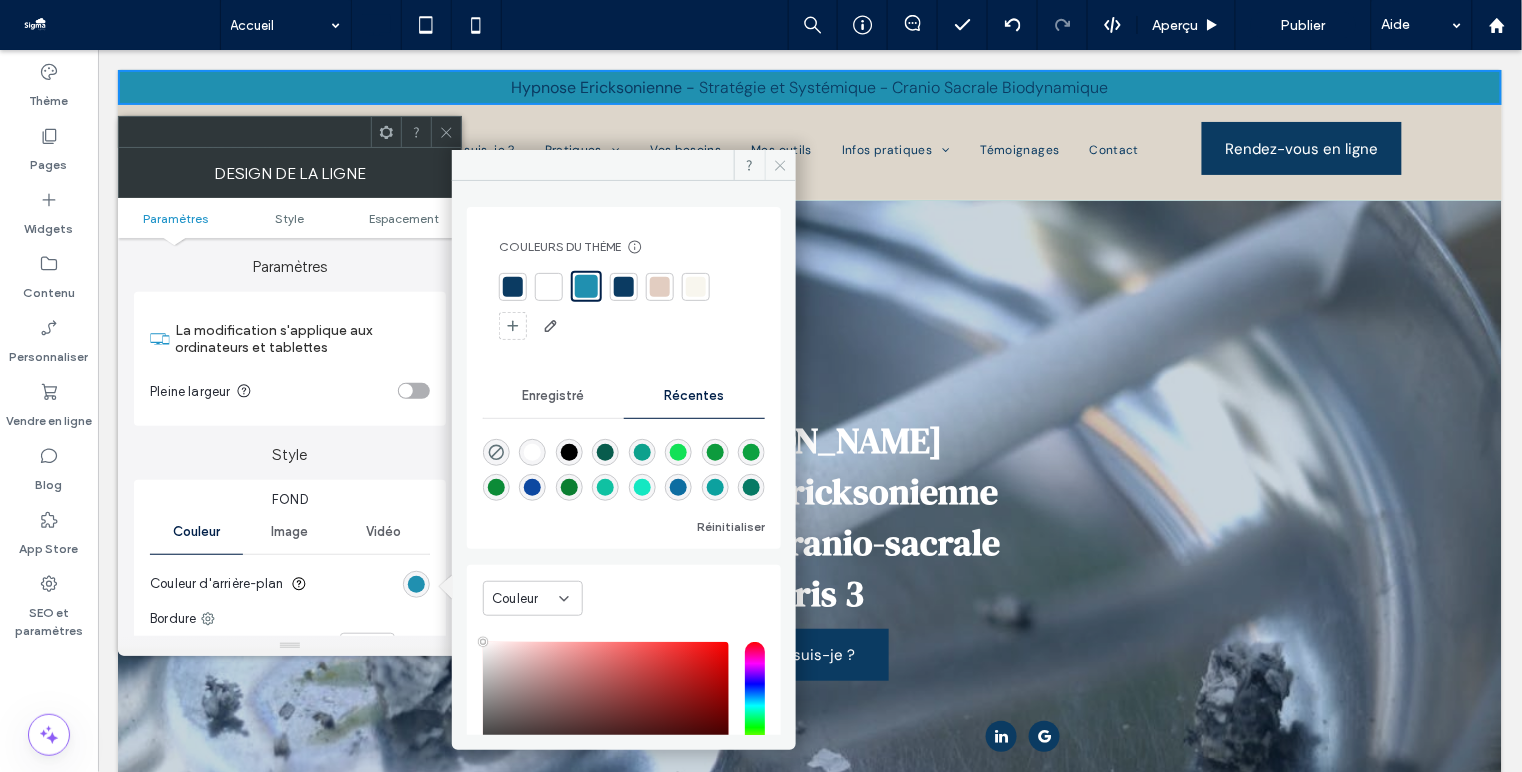 click 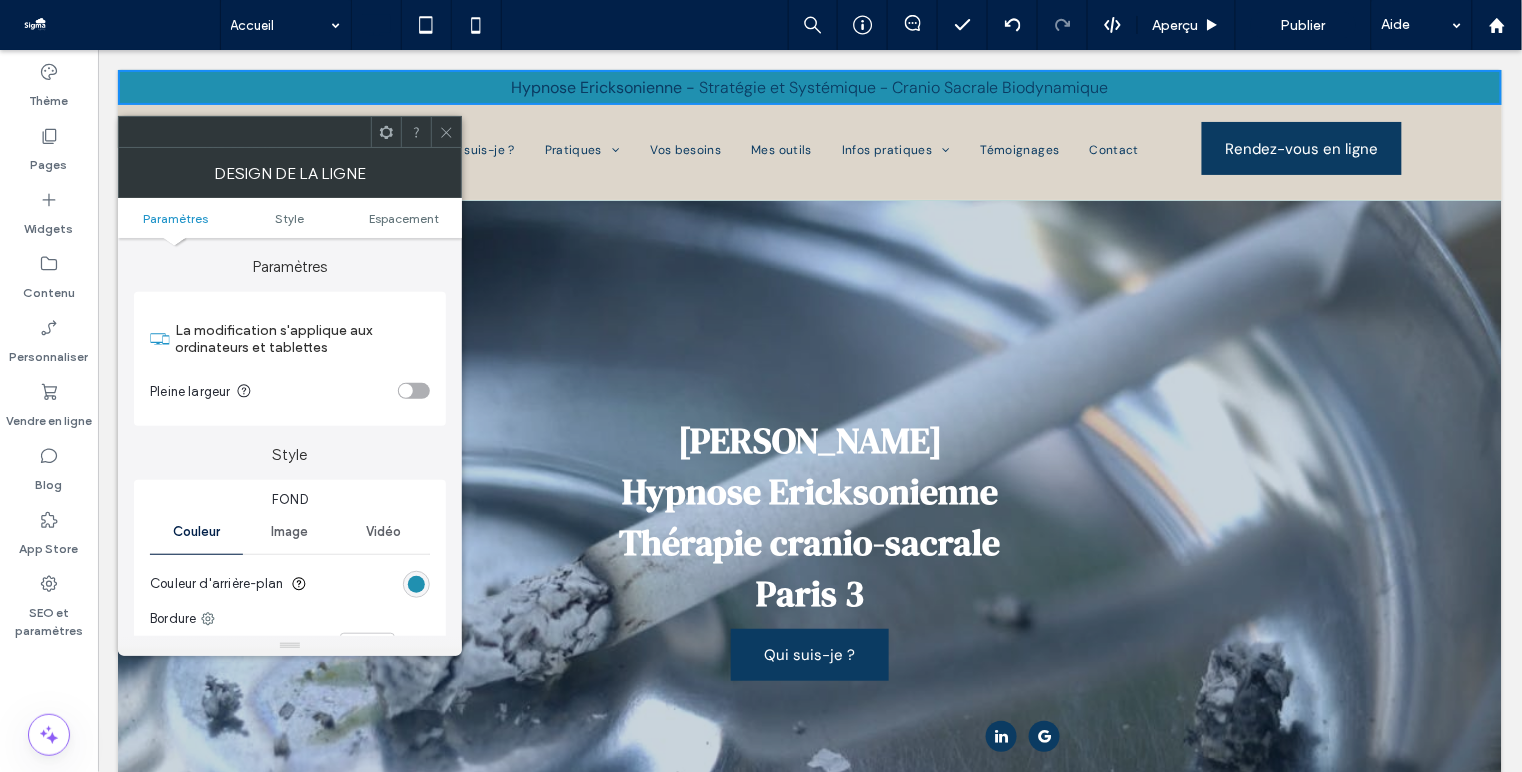 click 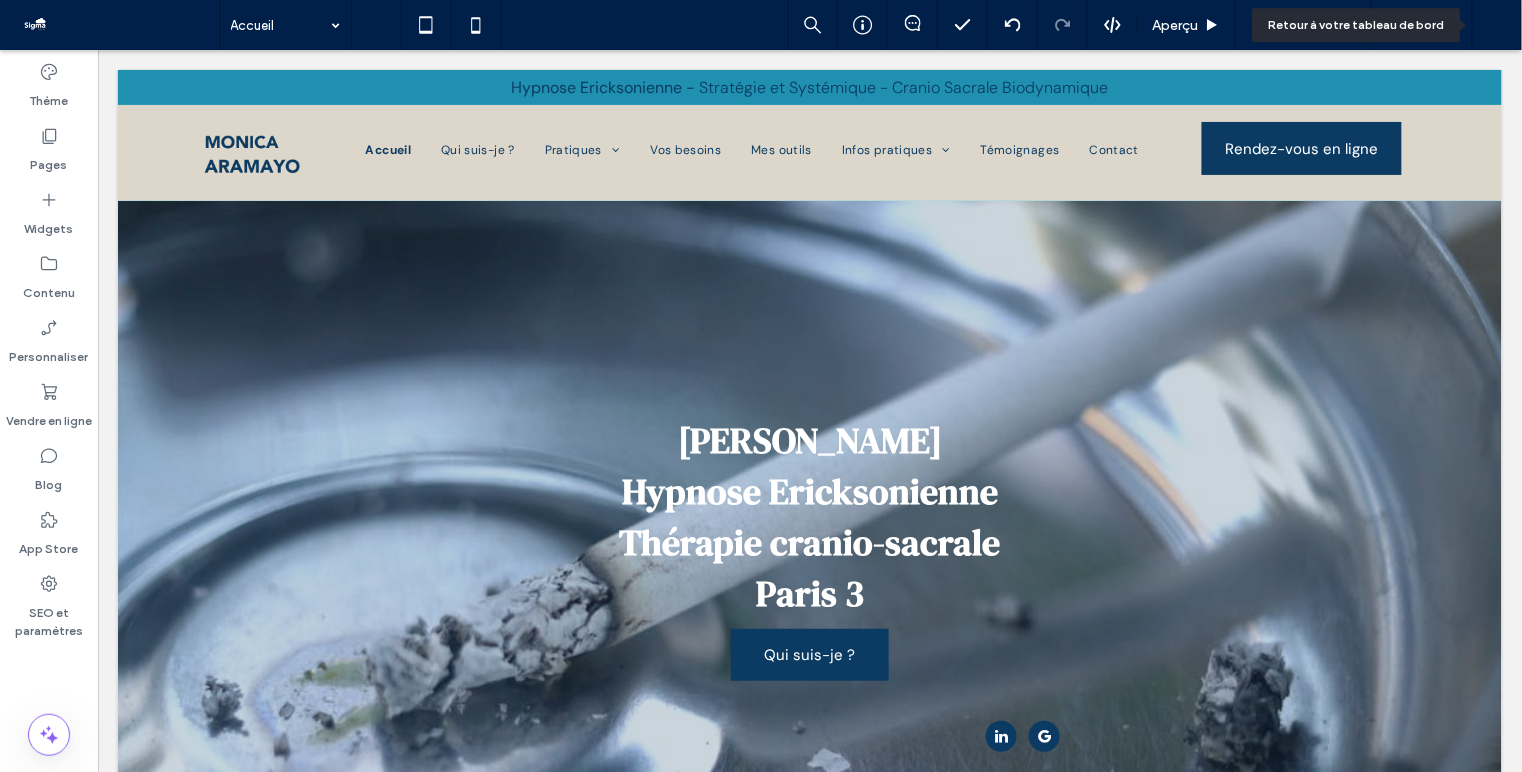 click at bounding box center (1497, 25) 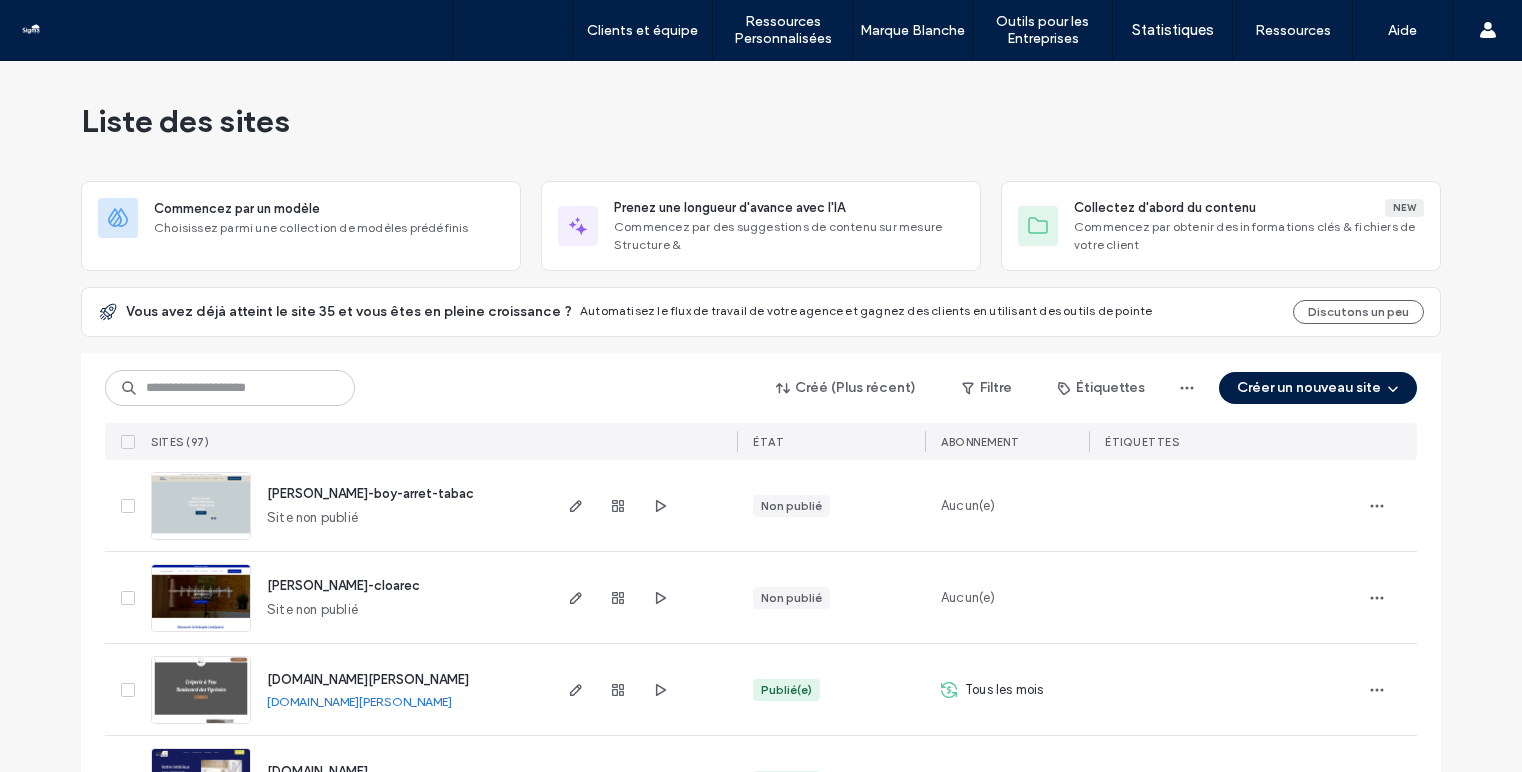 scroll, scrollTop: 0, scrollLeft: 0, axis: both 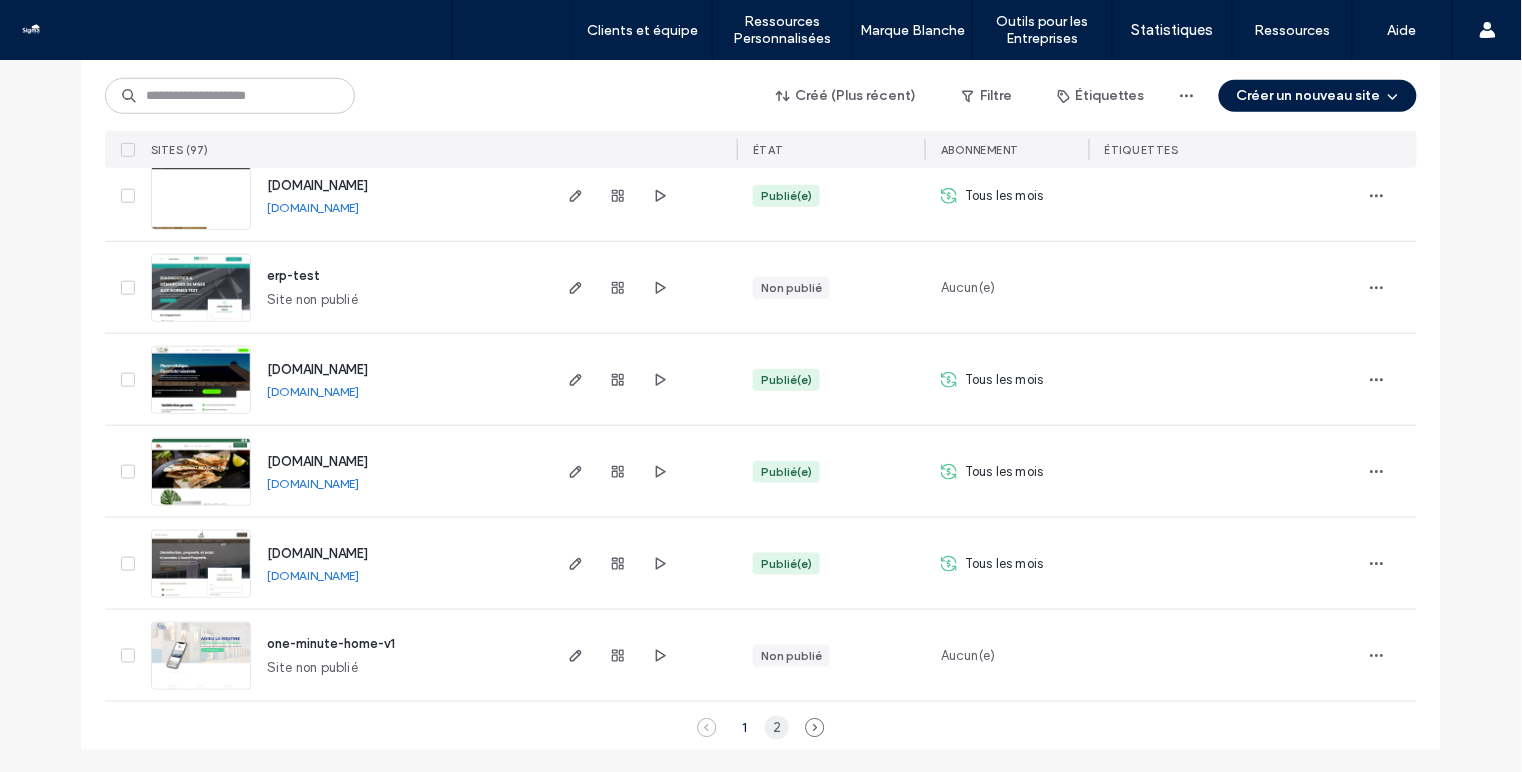 click on "2" at bounding box center (777, 728) 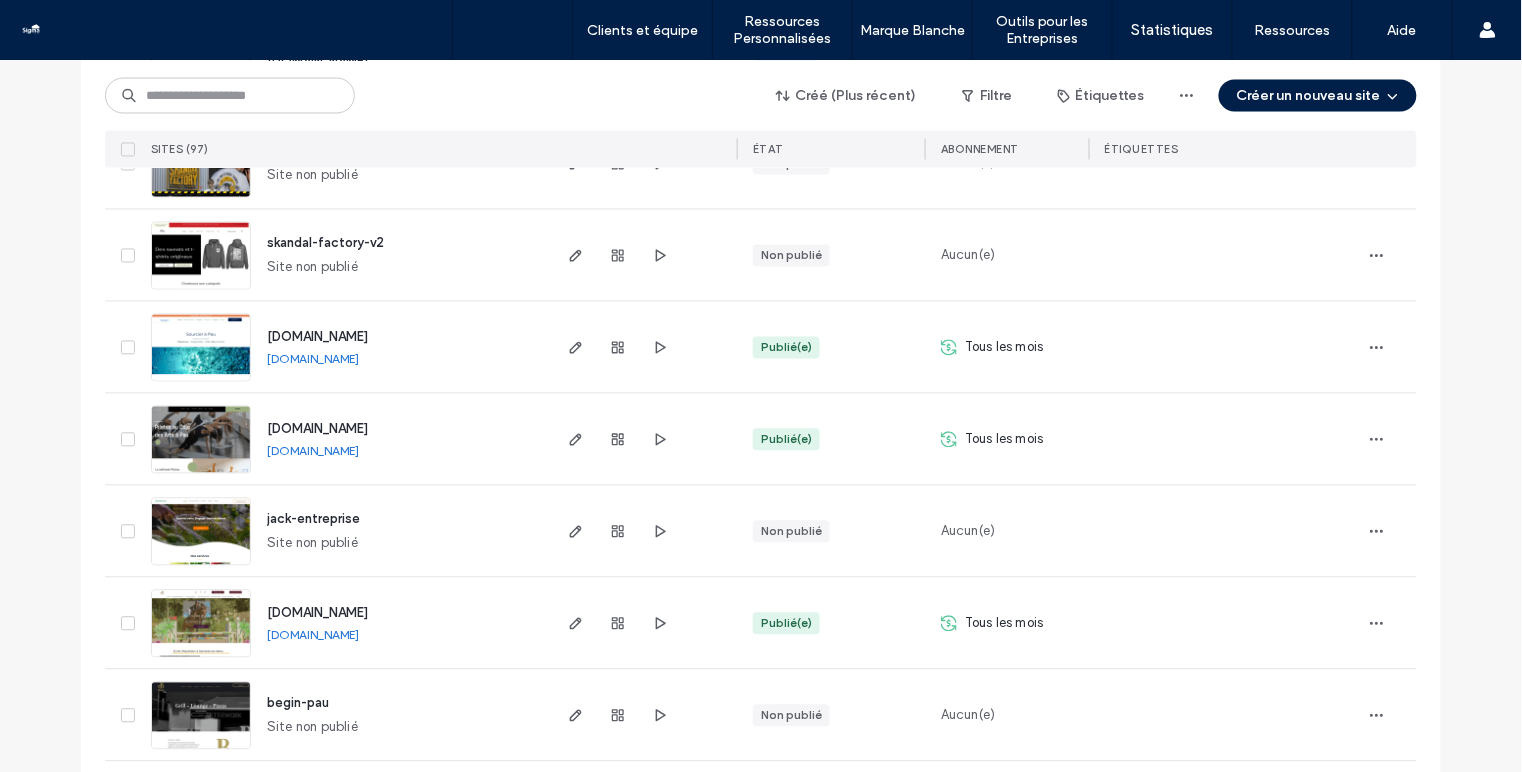 scroll, scrollTop: 946, scrollLeft: 0, axis: vertical 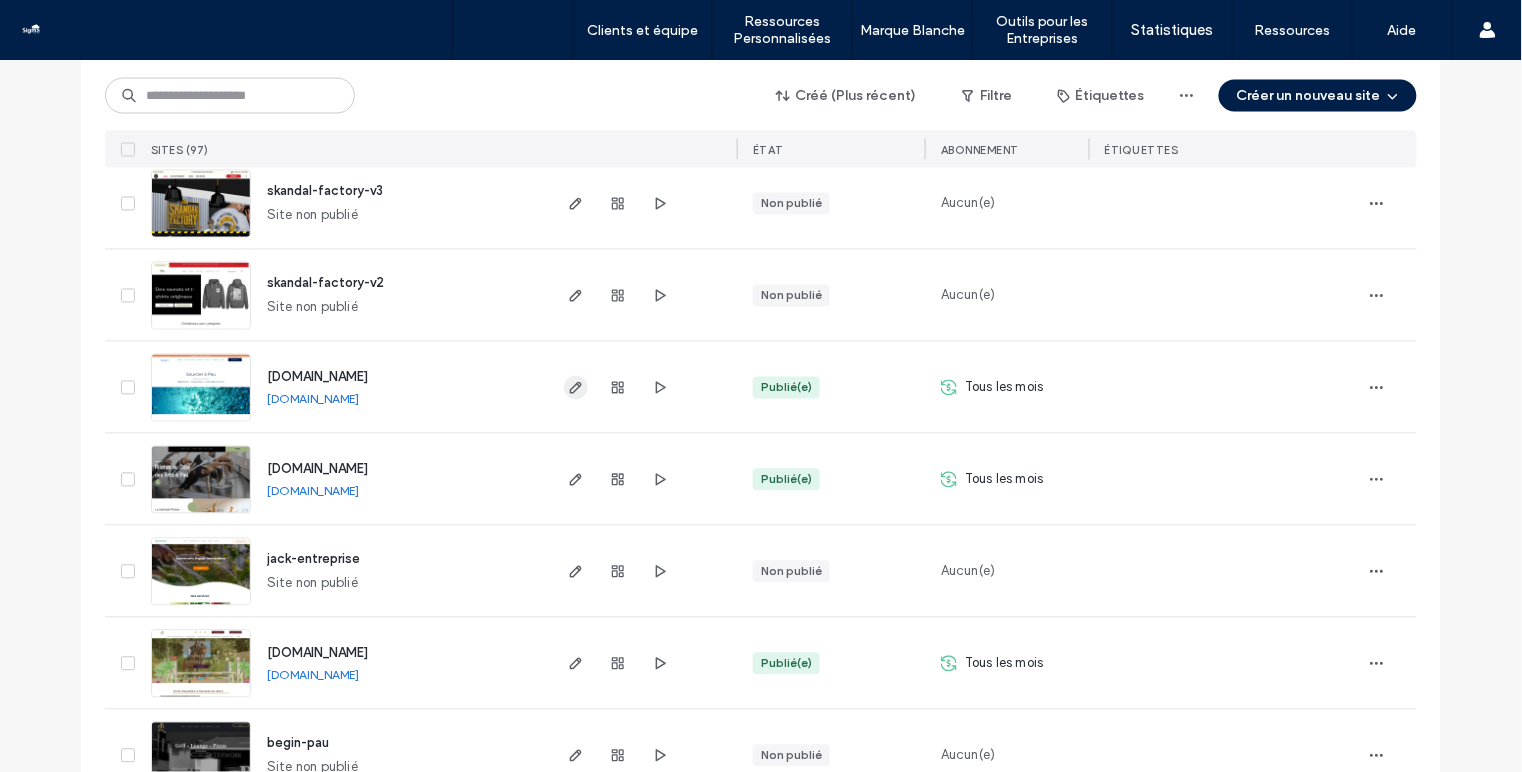 click 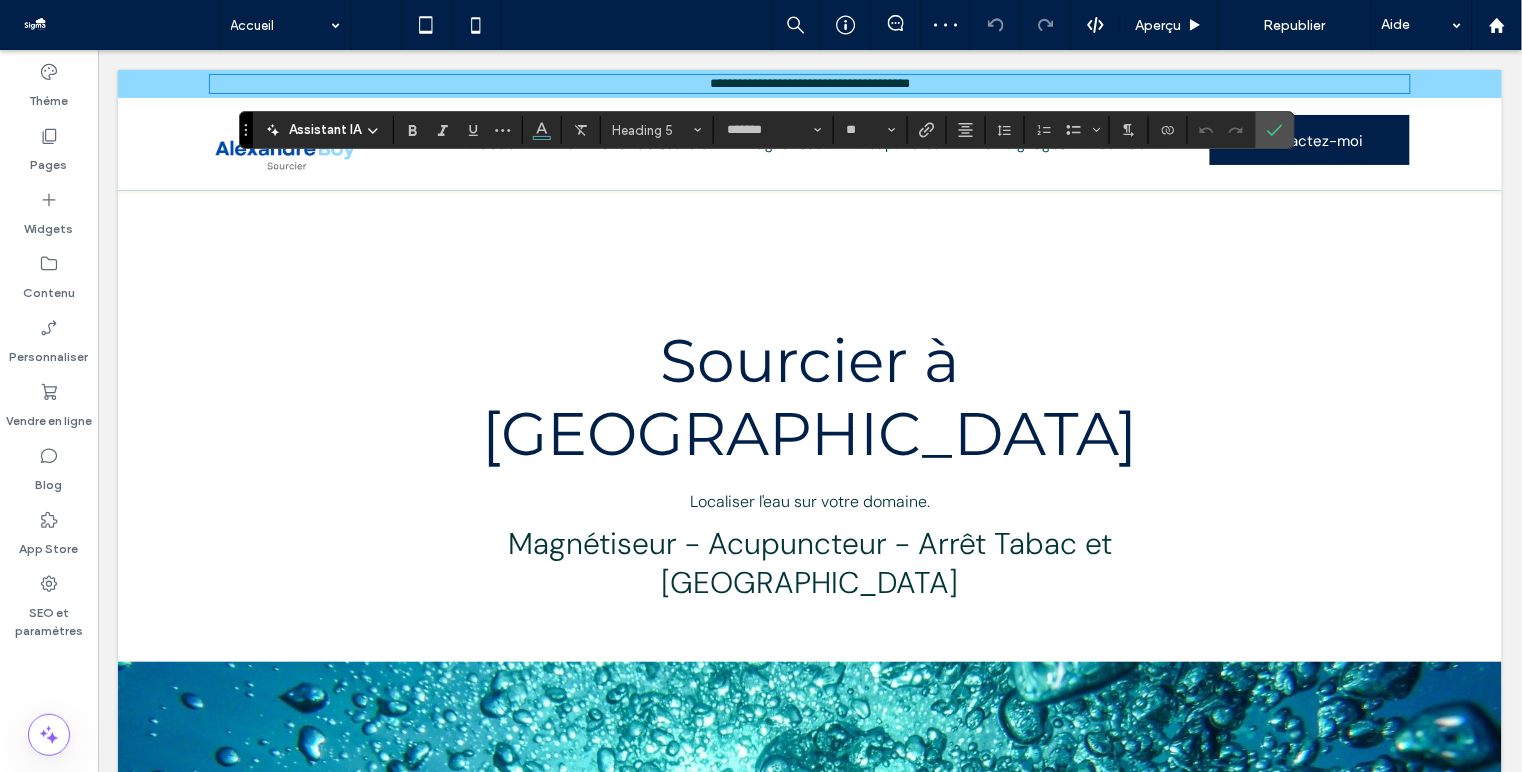 scroll, scrollTop: 0, scrollLeft: 0, axis: both 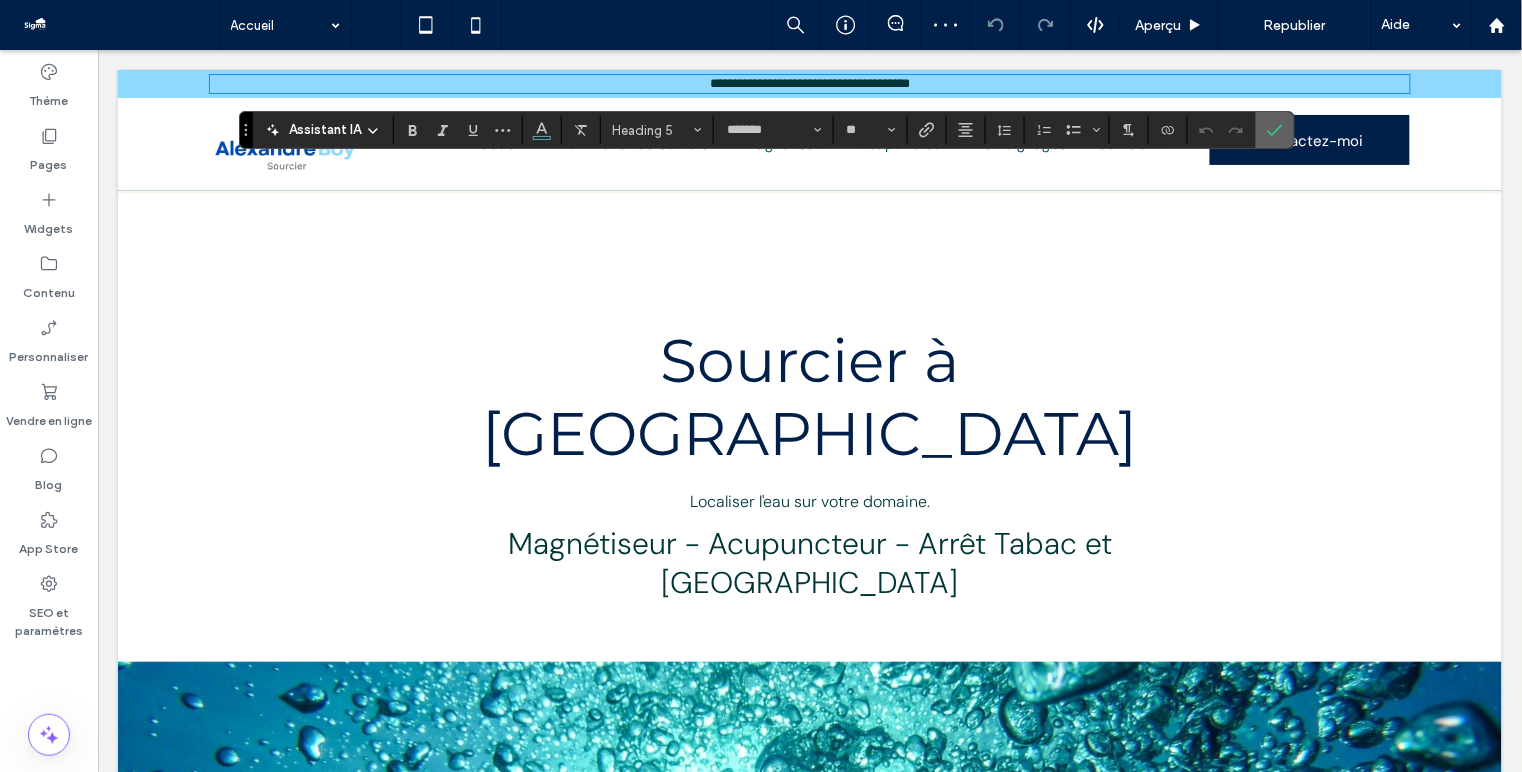 click at bounding box center [1275, 130] 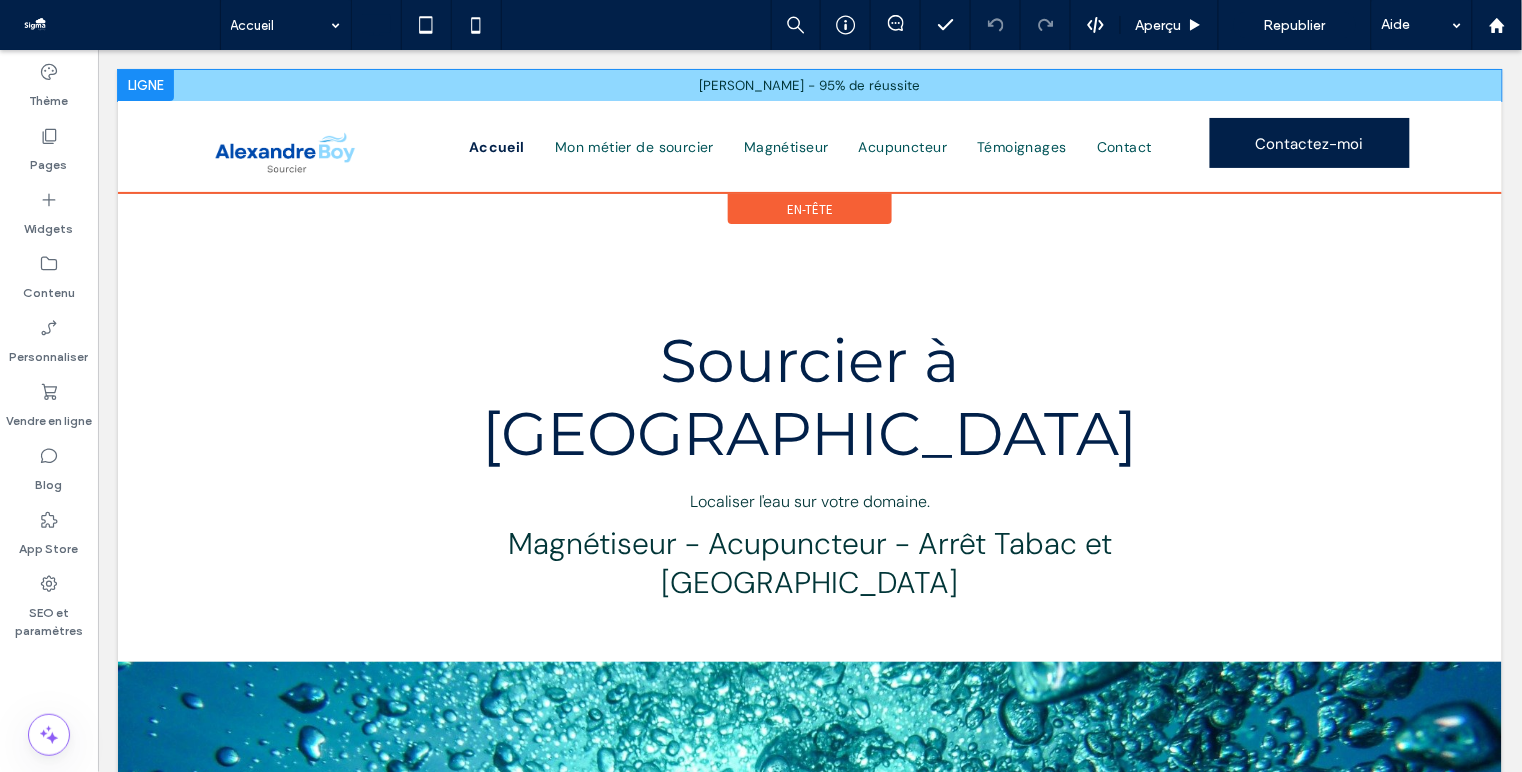 click at bounding box center (145, 84) 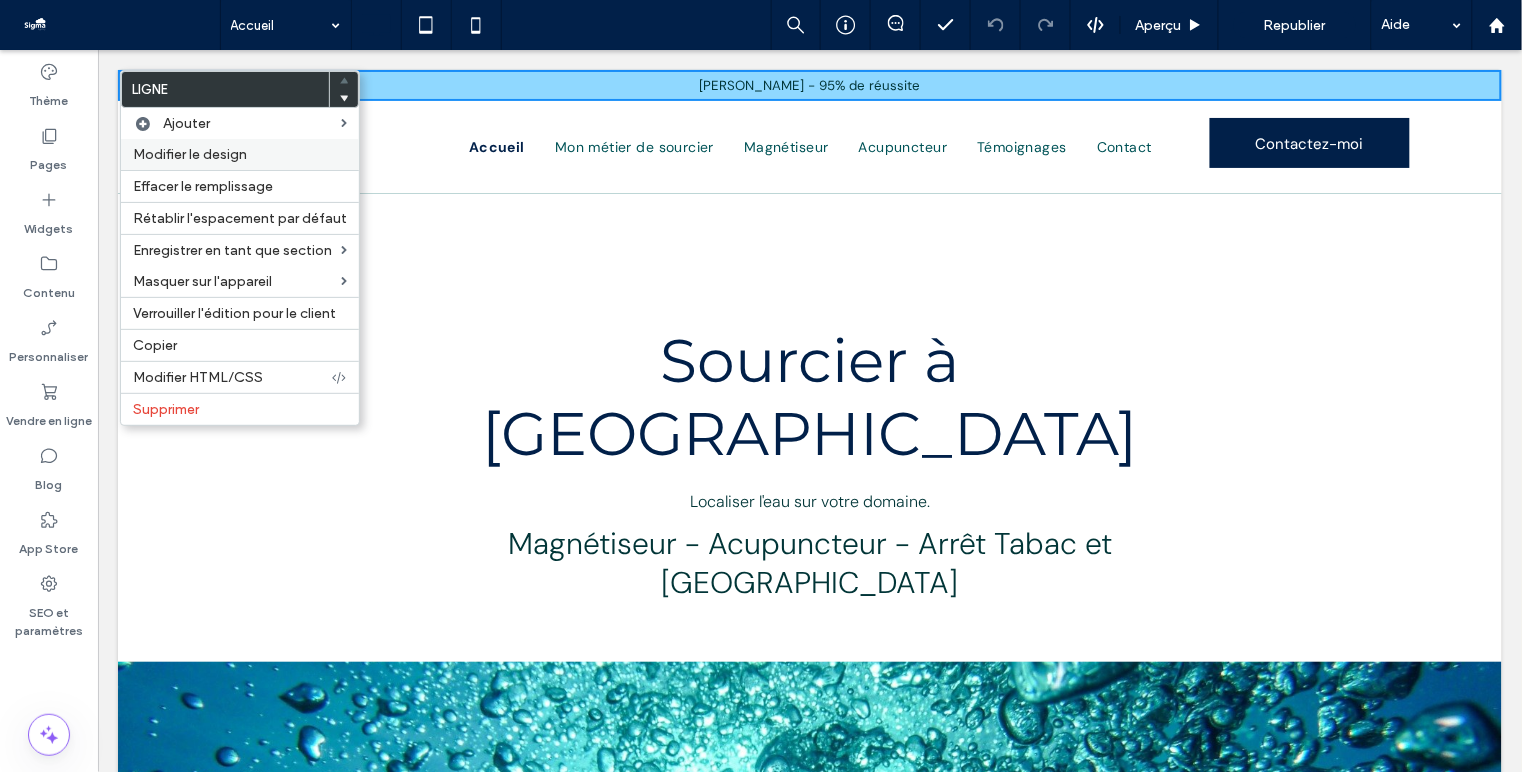click on "Modifier le design" at bounding box center (240, 154) 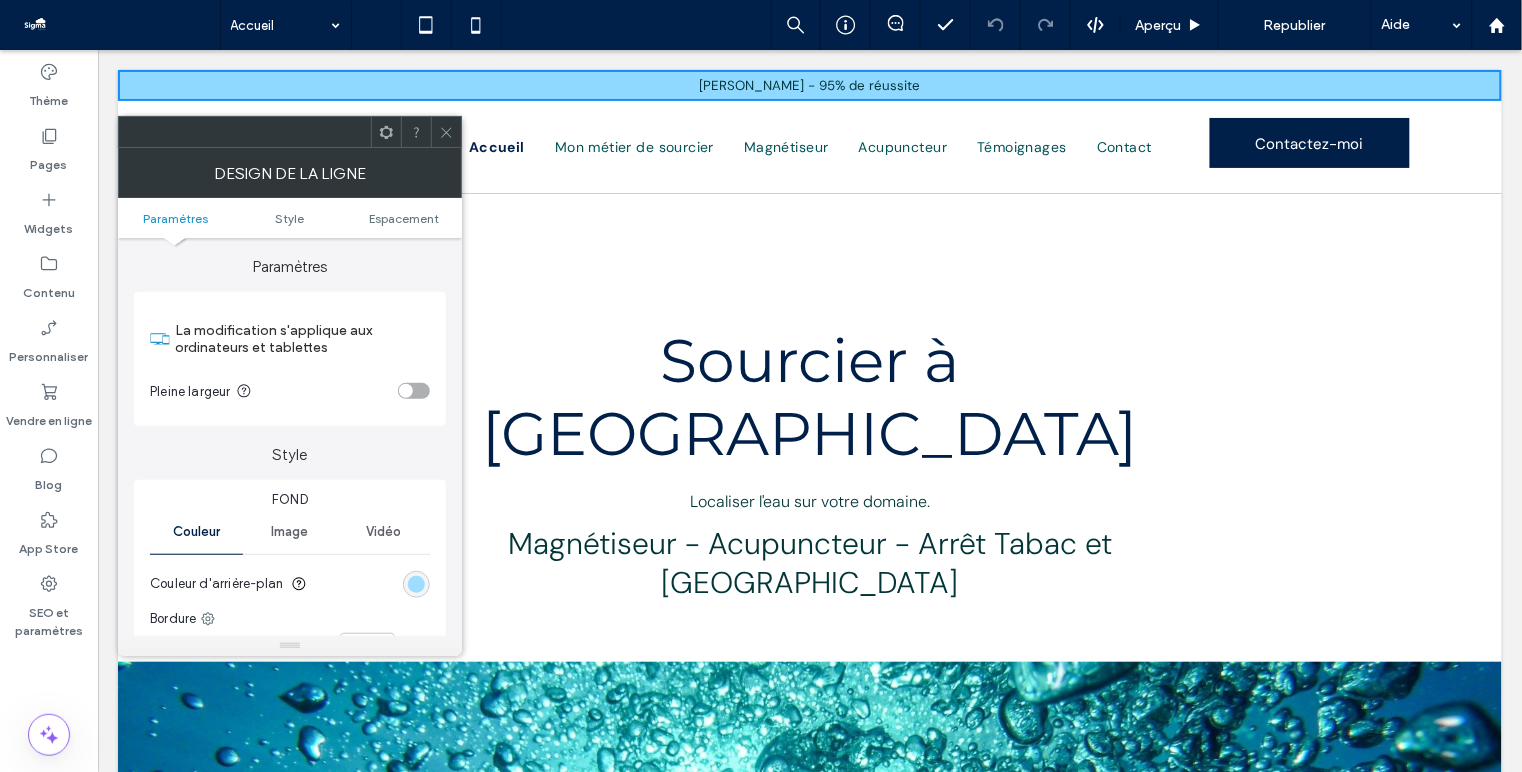 click at bounding box center (416, 584) 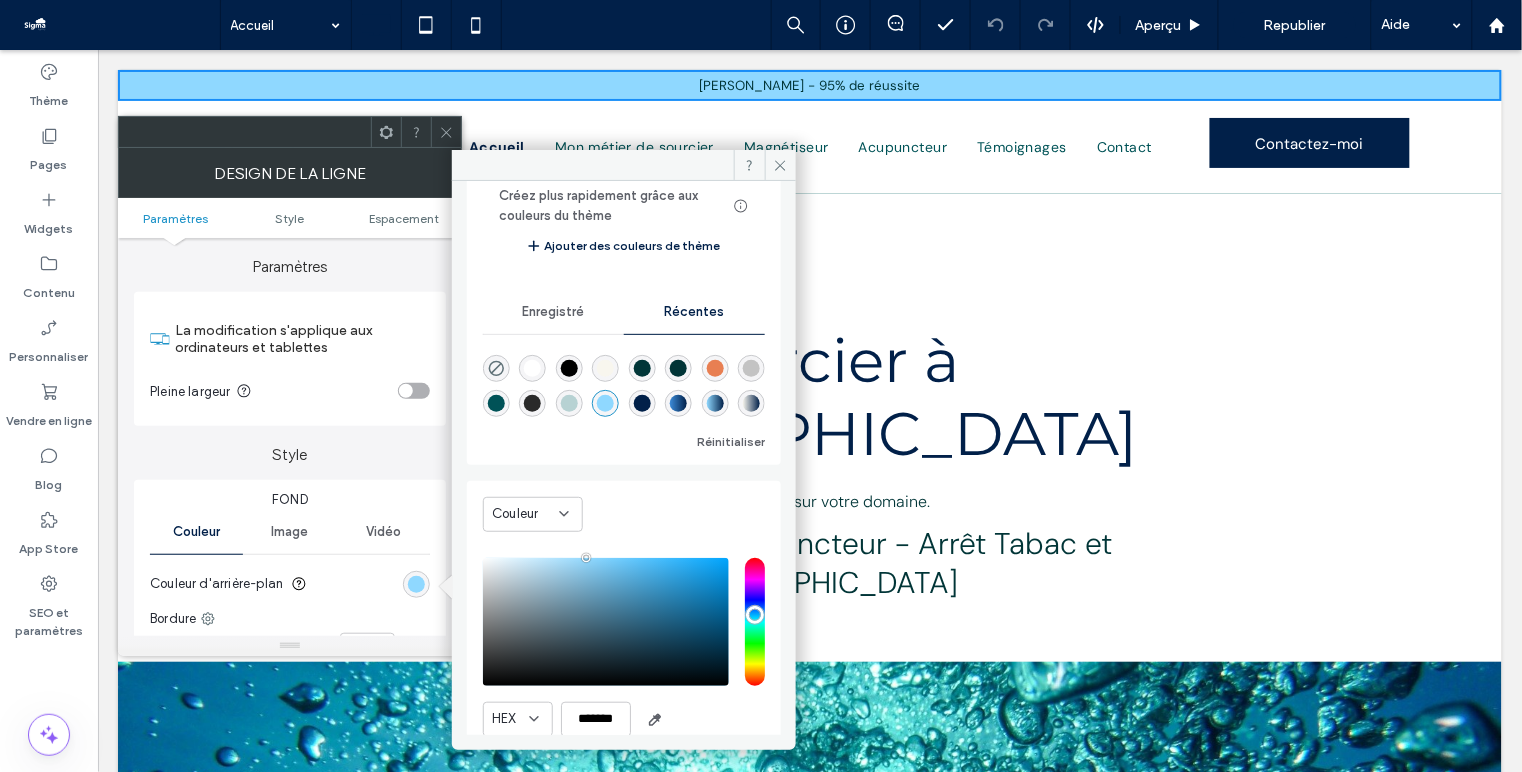 scroll, scrollTop: 179, scrollLeft: 0, axis: vertical 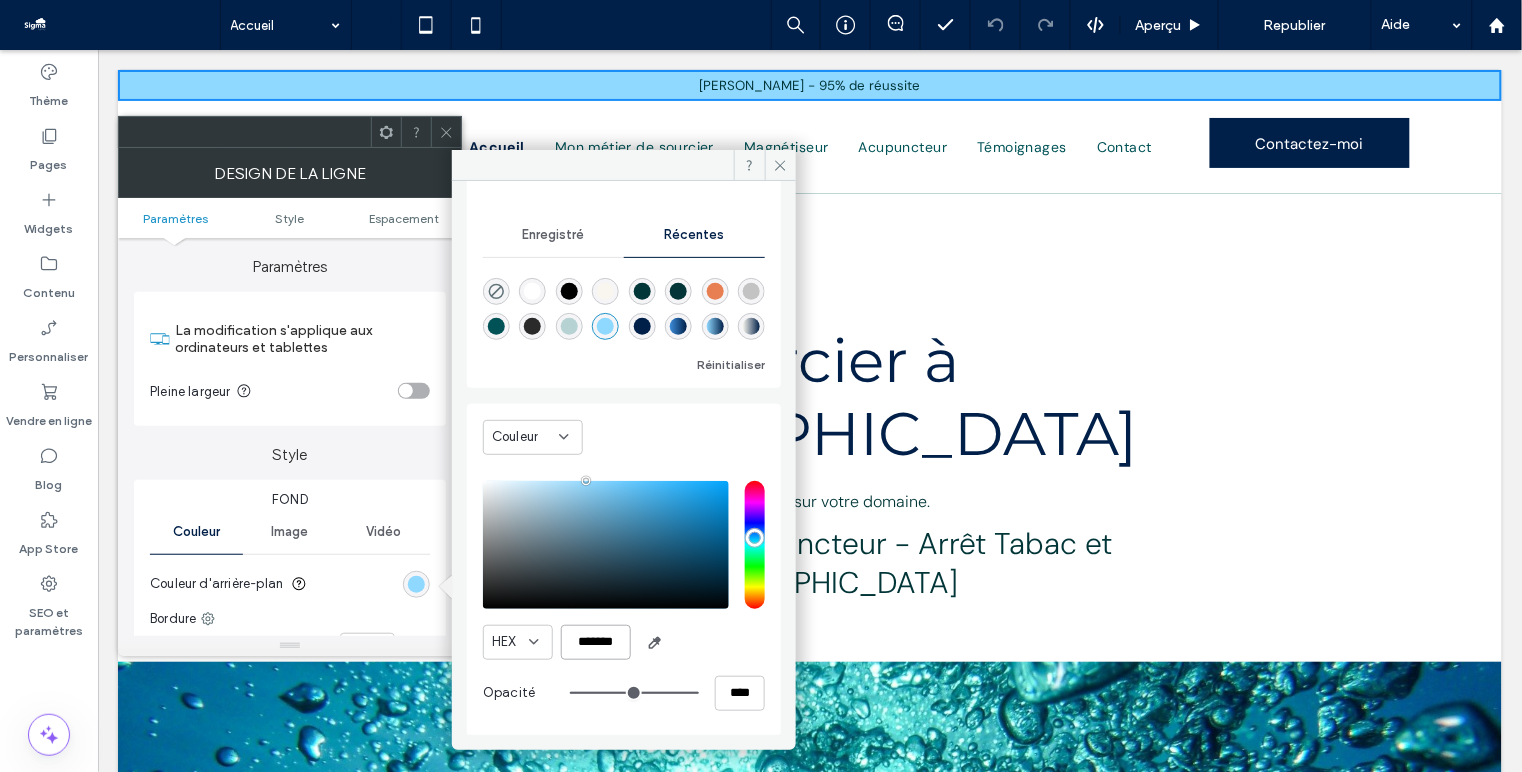click on "*******" at bounding box center (596, 642) 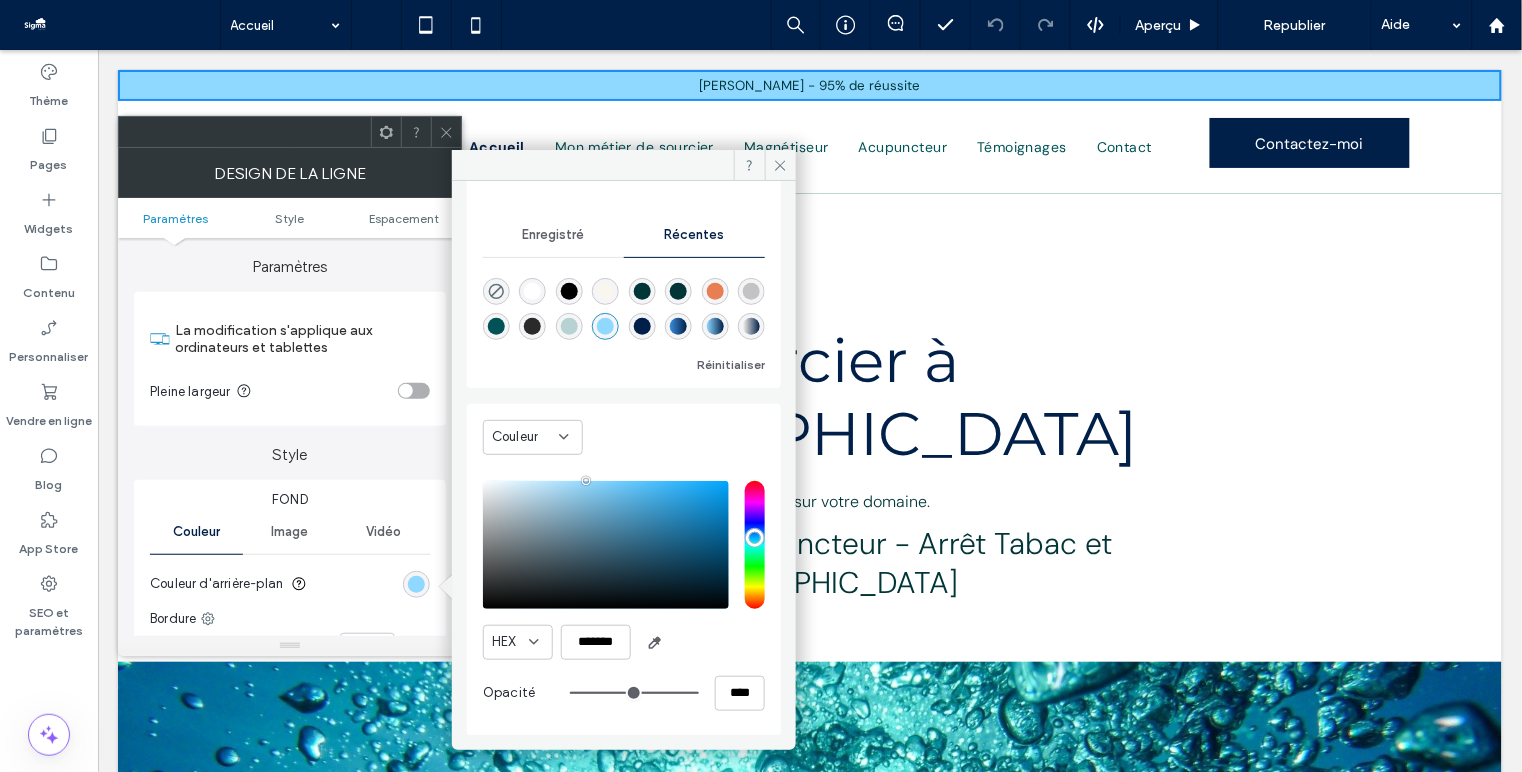 click at bounding box center [715, 291] 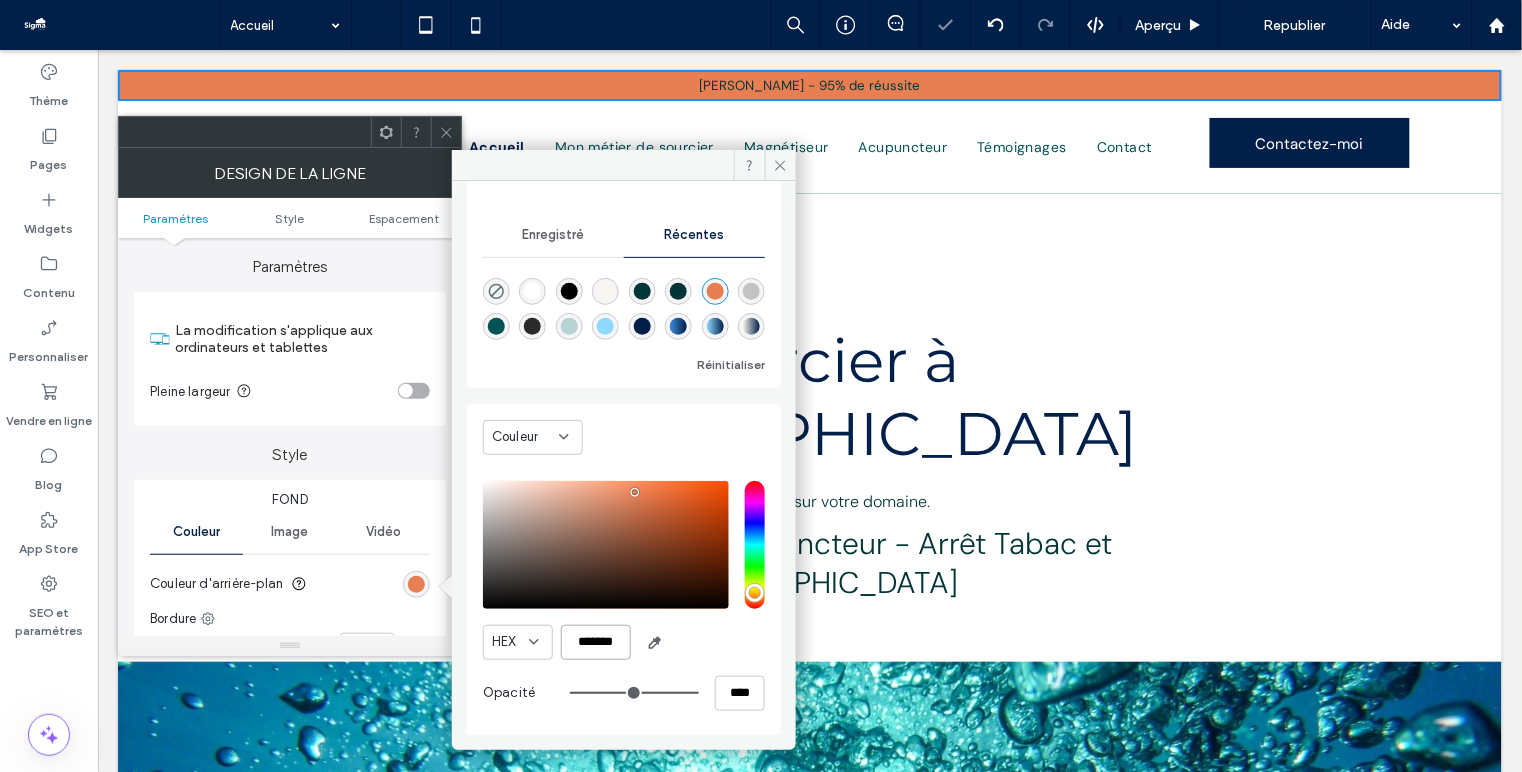 click on "*******" at bounding box center [596, 642] 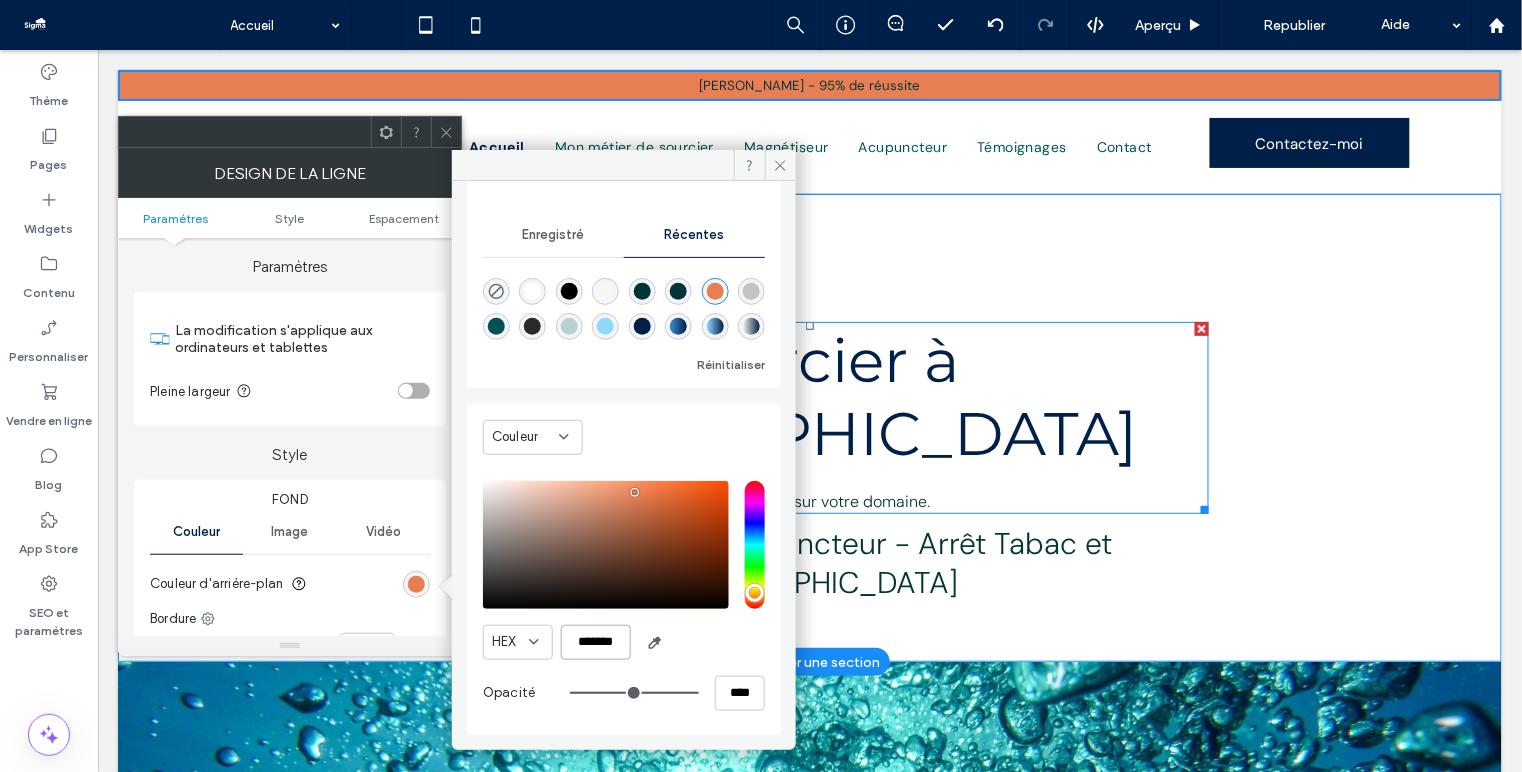click on "Sourcier à Pau" at bounding box center [809, 396] 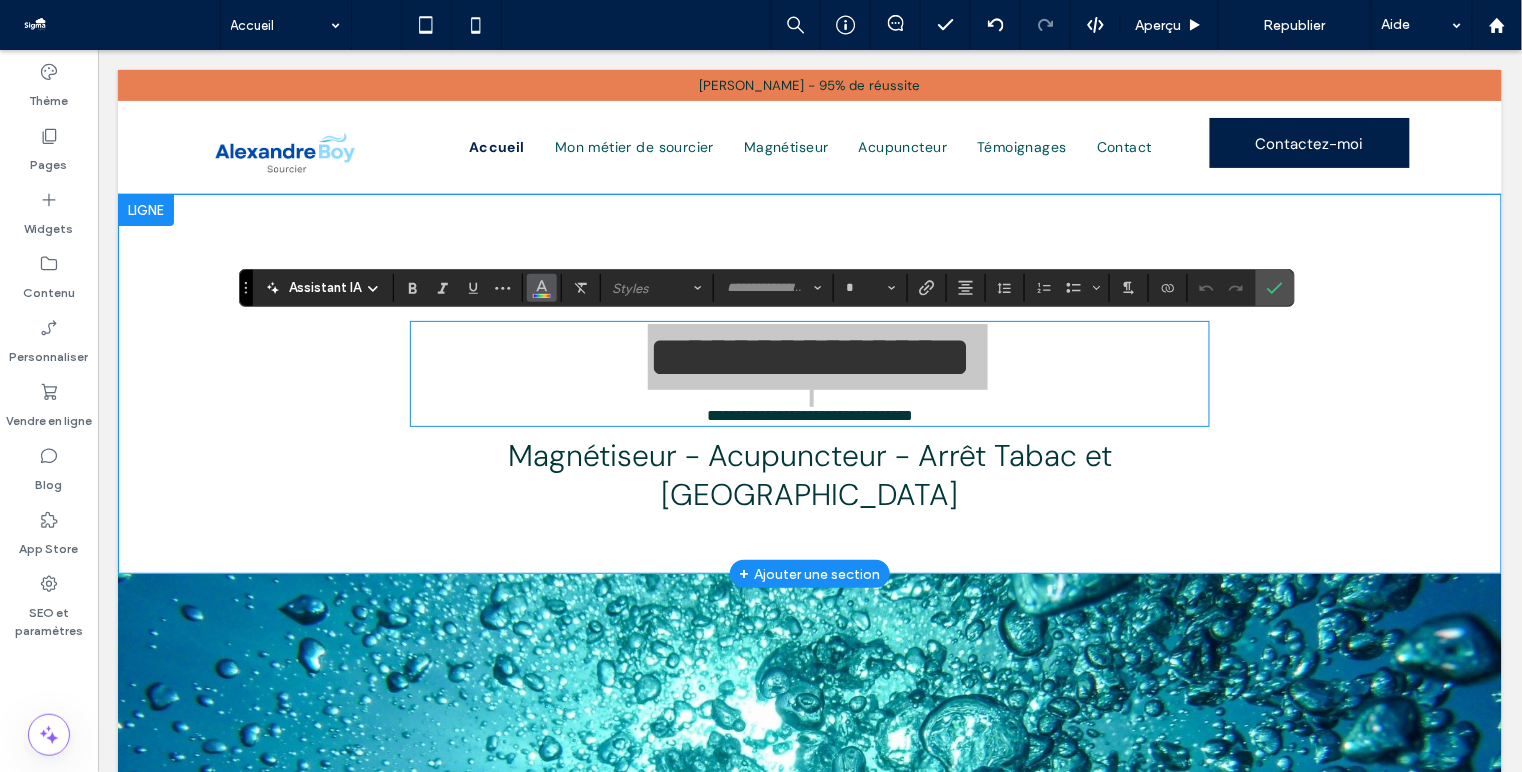 click 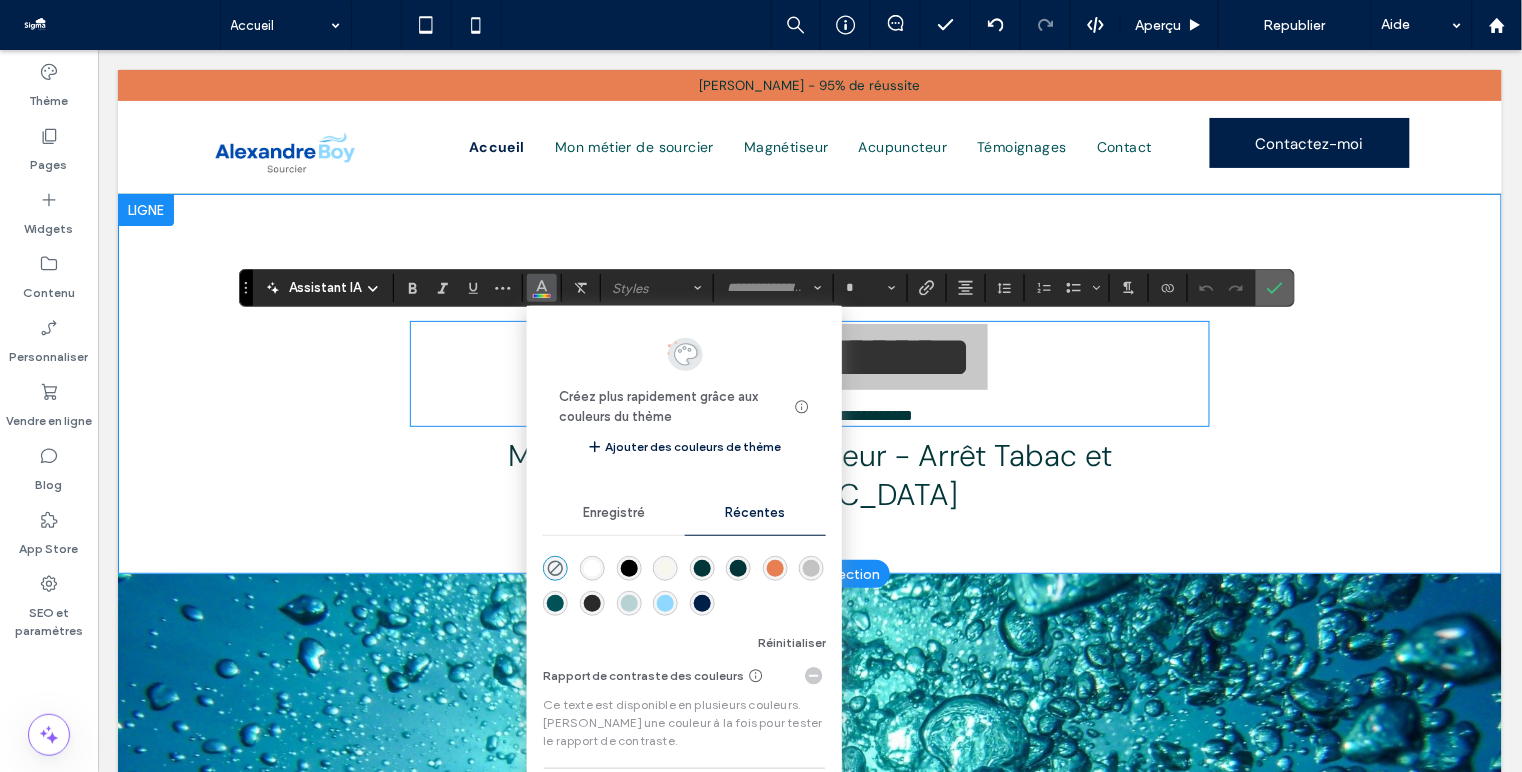 click 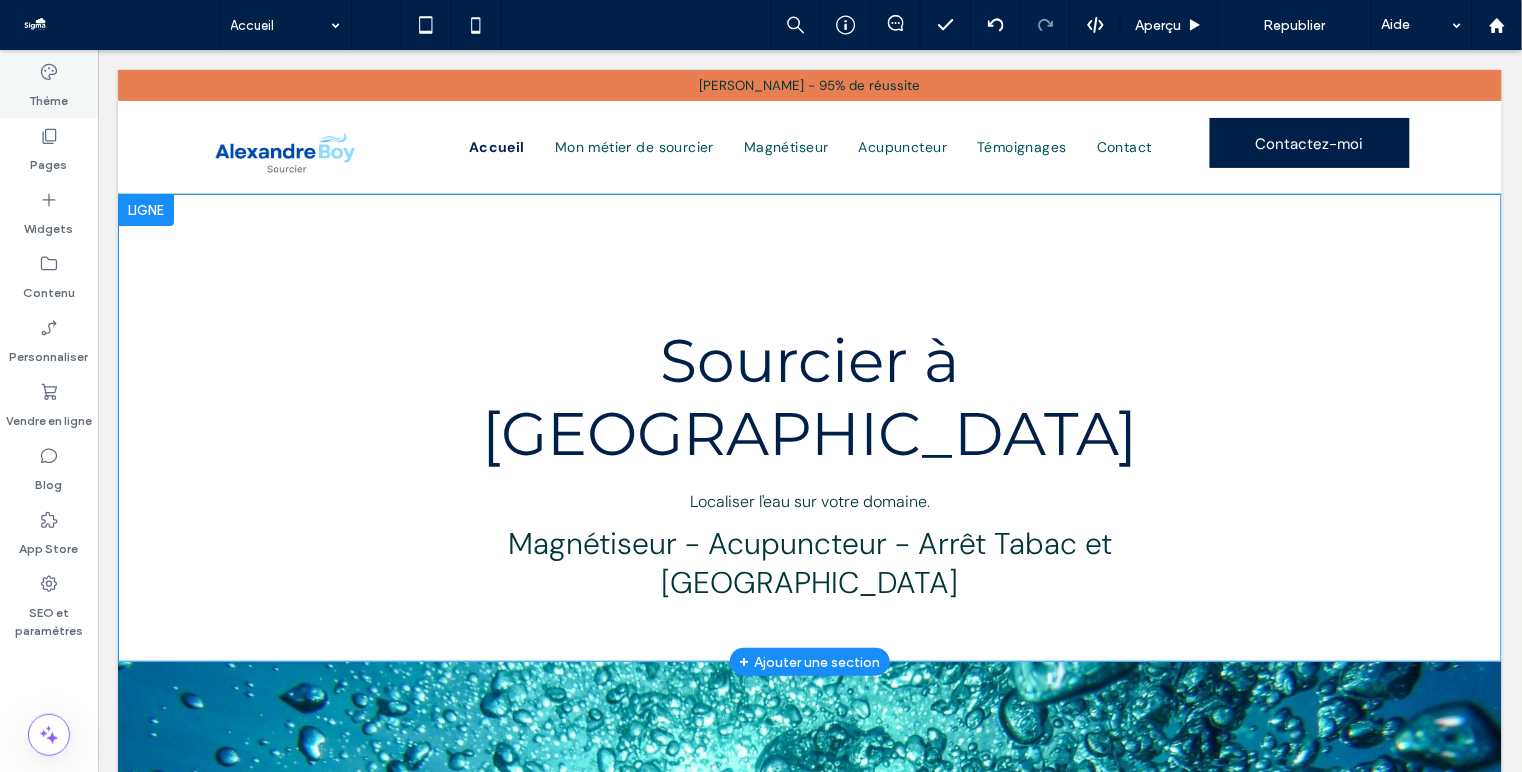 click on "Thème" at bounding box center (49, 96) 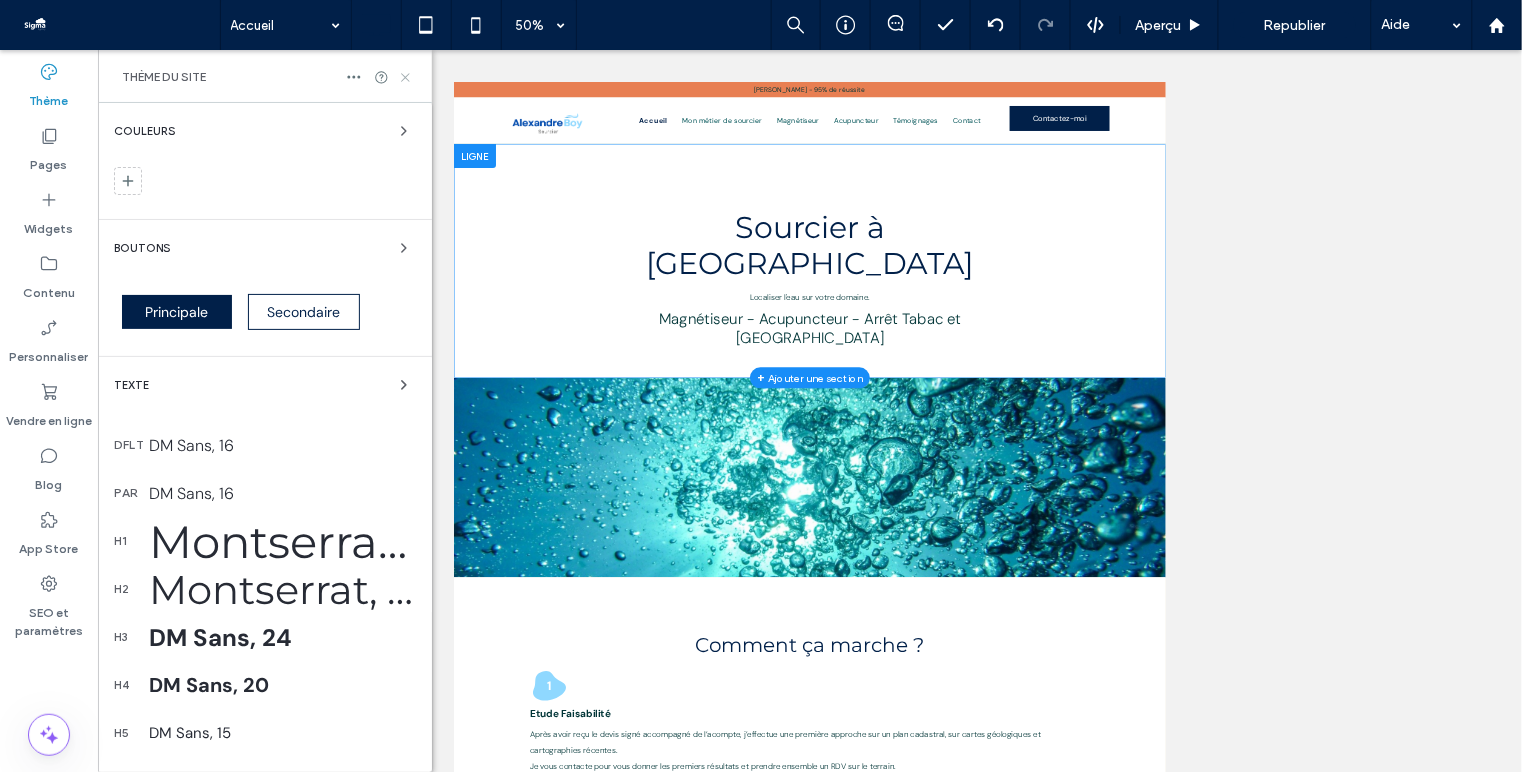 click 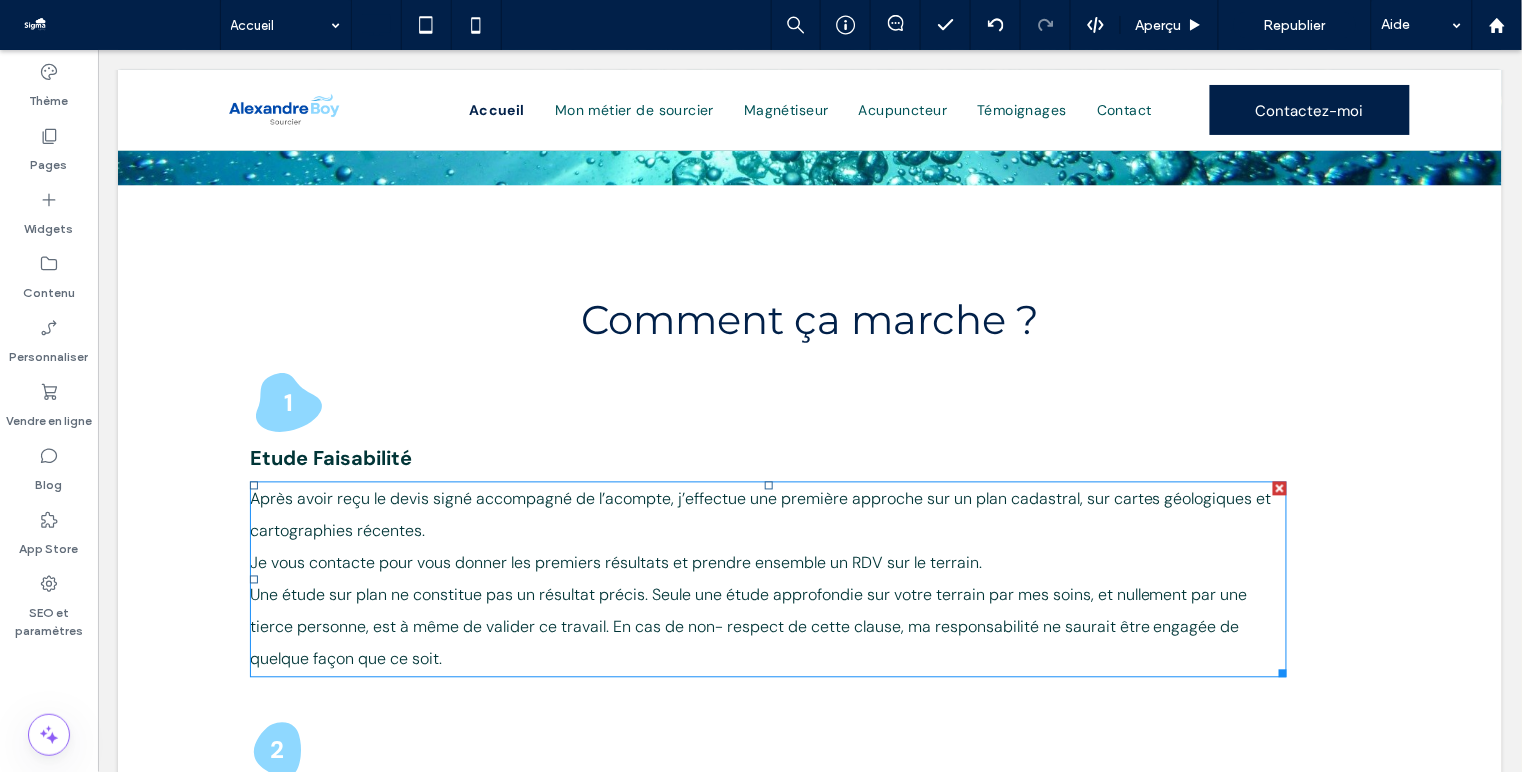 scroll, scrollTop: 925, scrollLeft: 0, axis: vertical 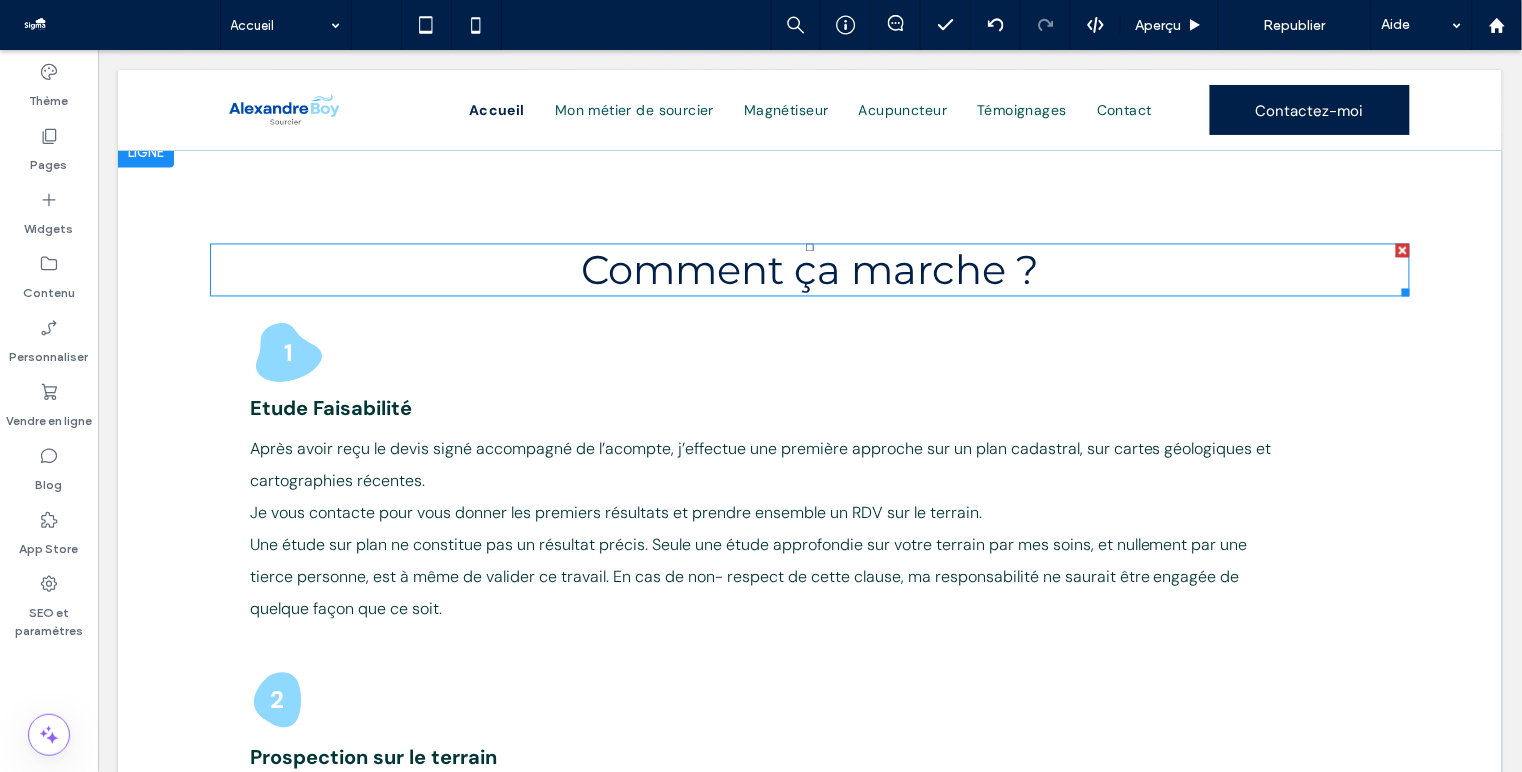 click on "Comment ça marche ?" at bounding box center (809, 269) 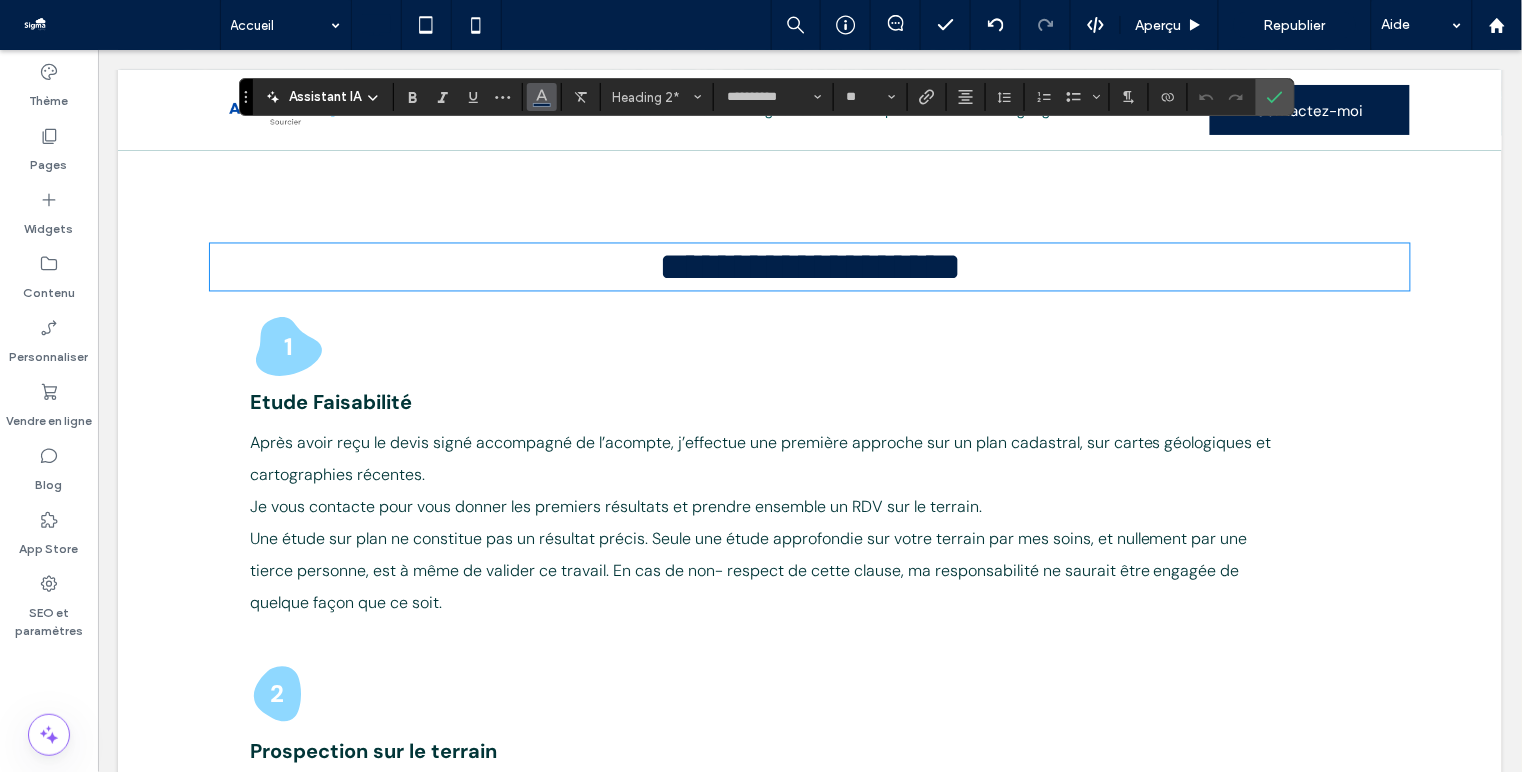 click 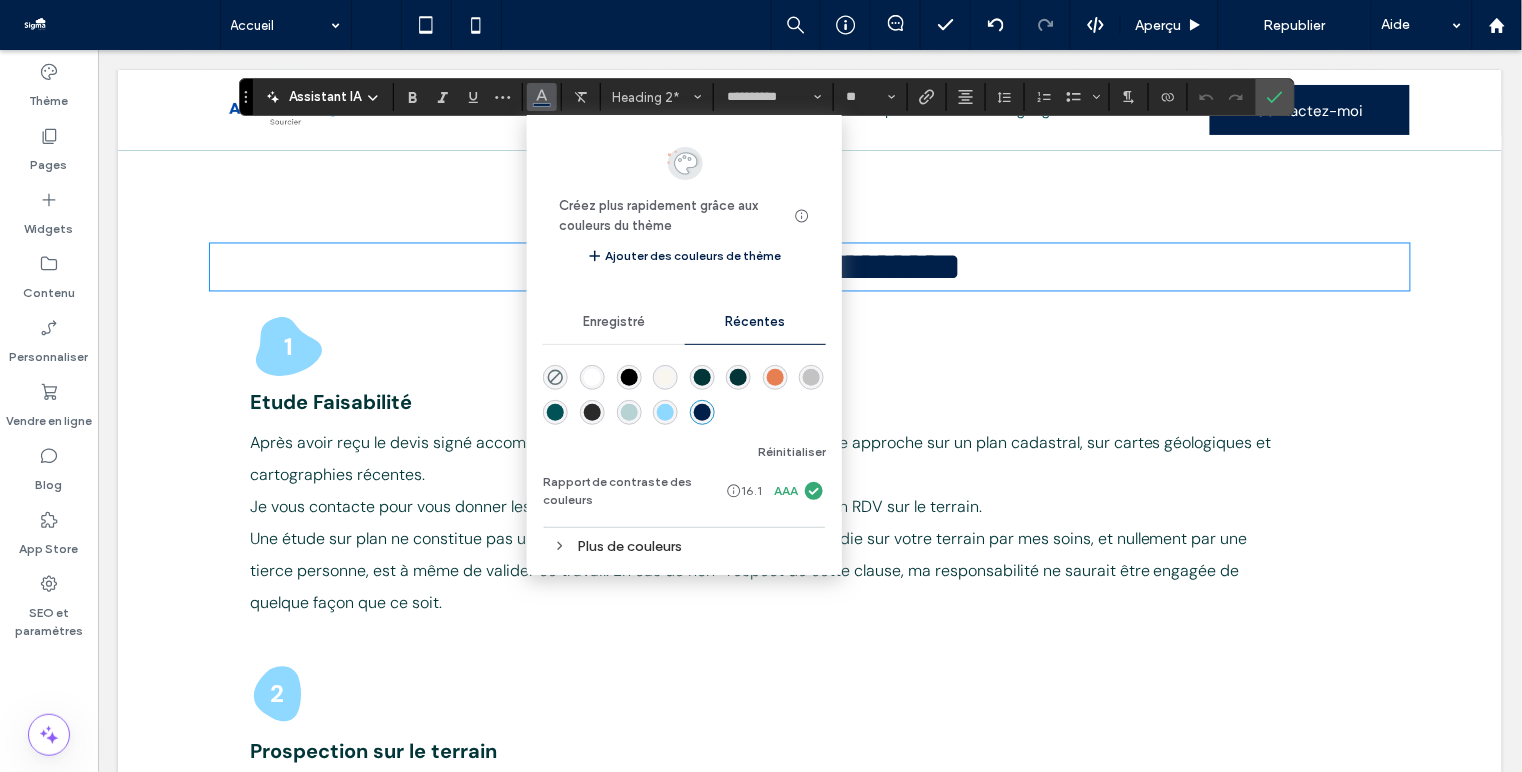 click on "Plus de couleurs" at bounding box center [684, 546] 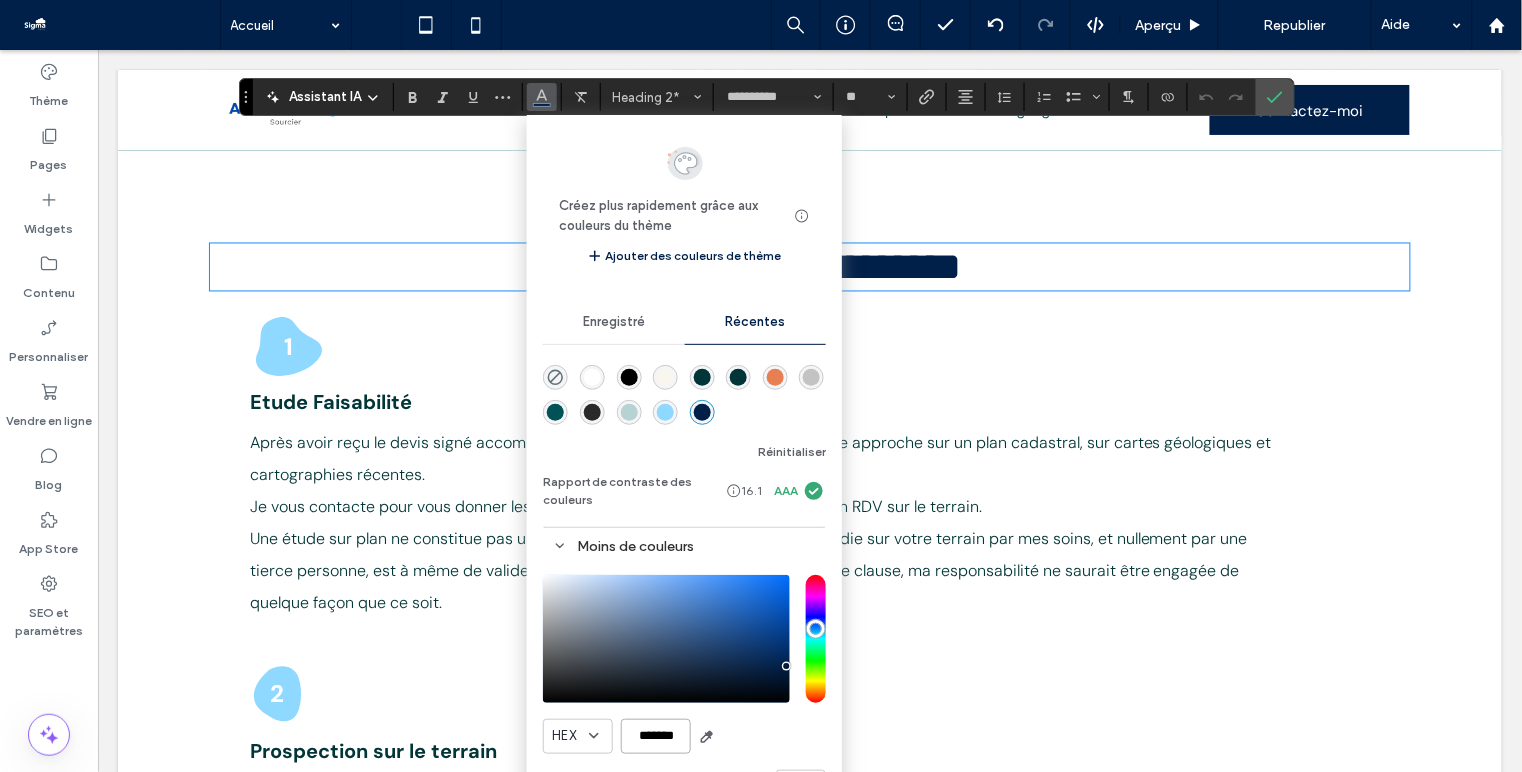 click on "*******" at bounding box center (656, 736) 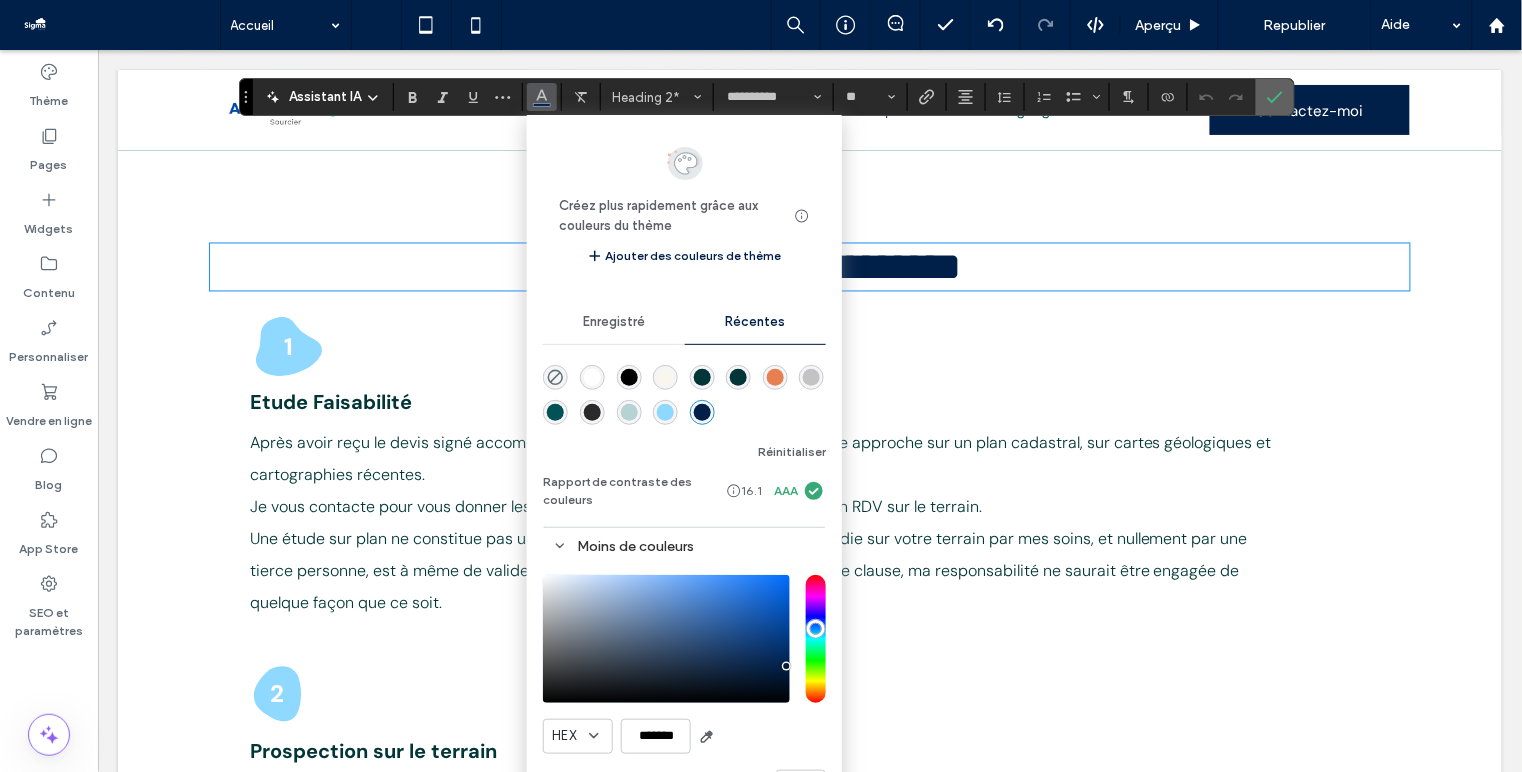 click 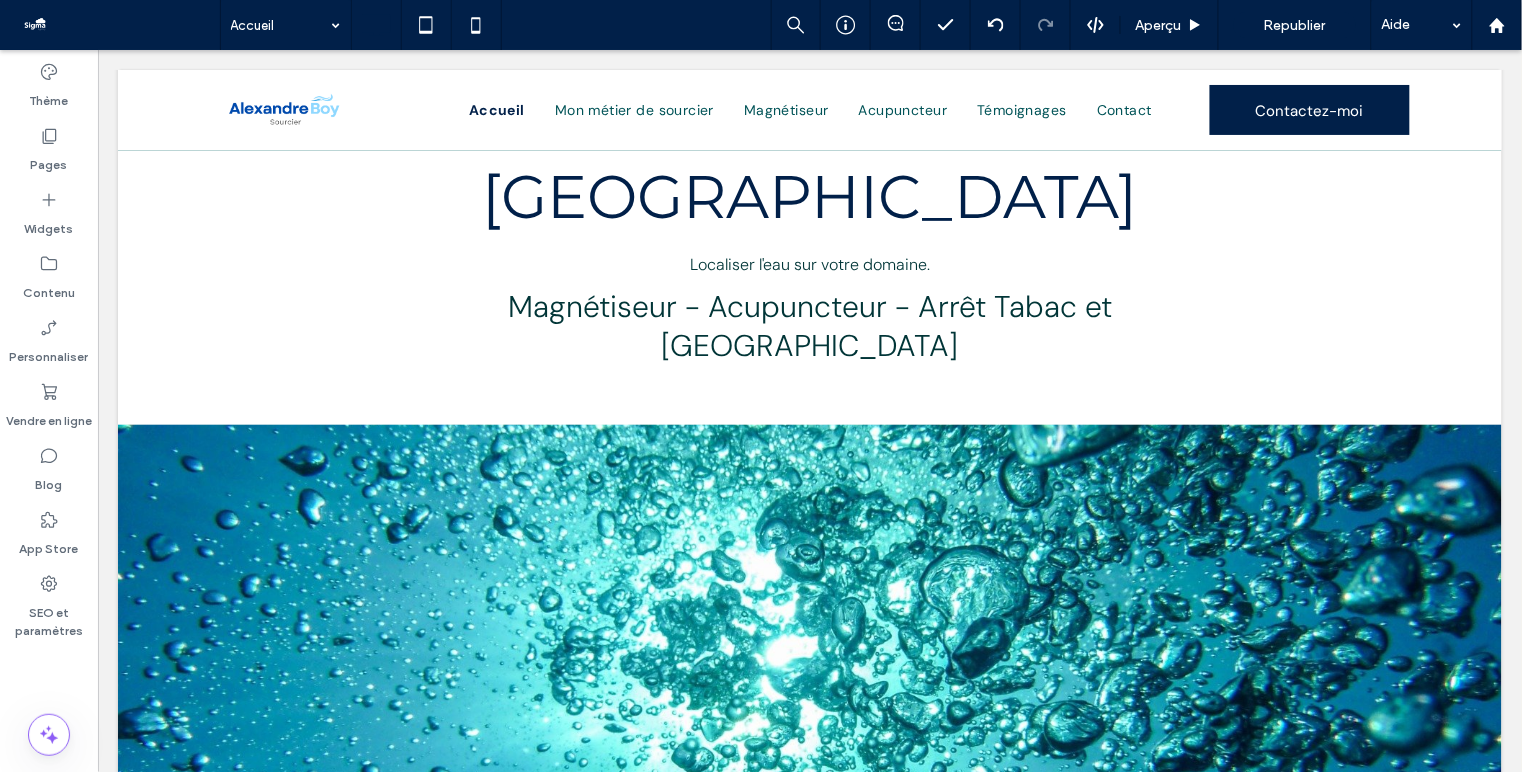 scroll, scrollTop: 0, scrollLeft: 0, axis: both 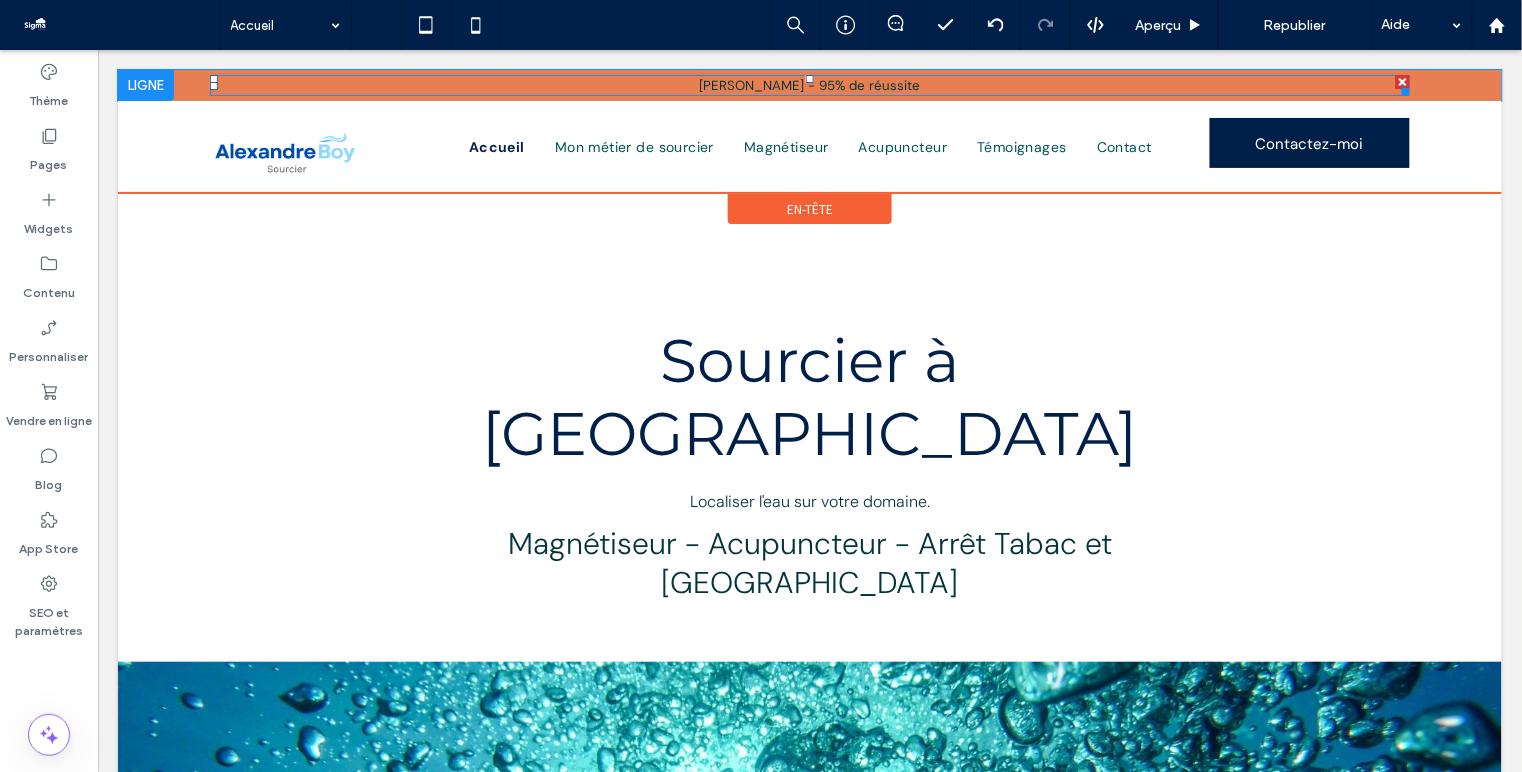 click on "Alexandre Boy Sourcier - 95% de réussite" at bounding box center (809, 84) 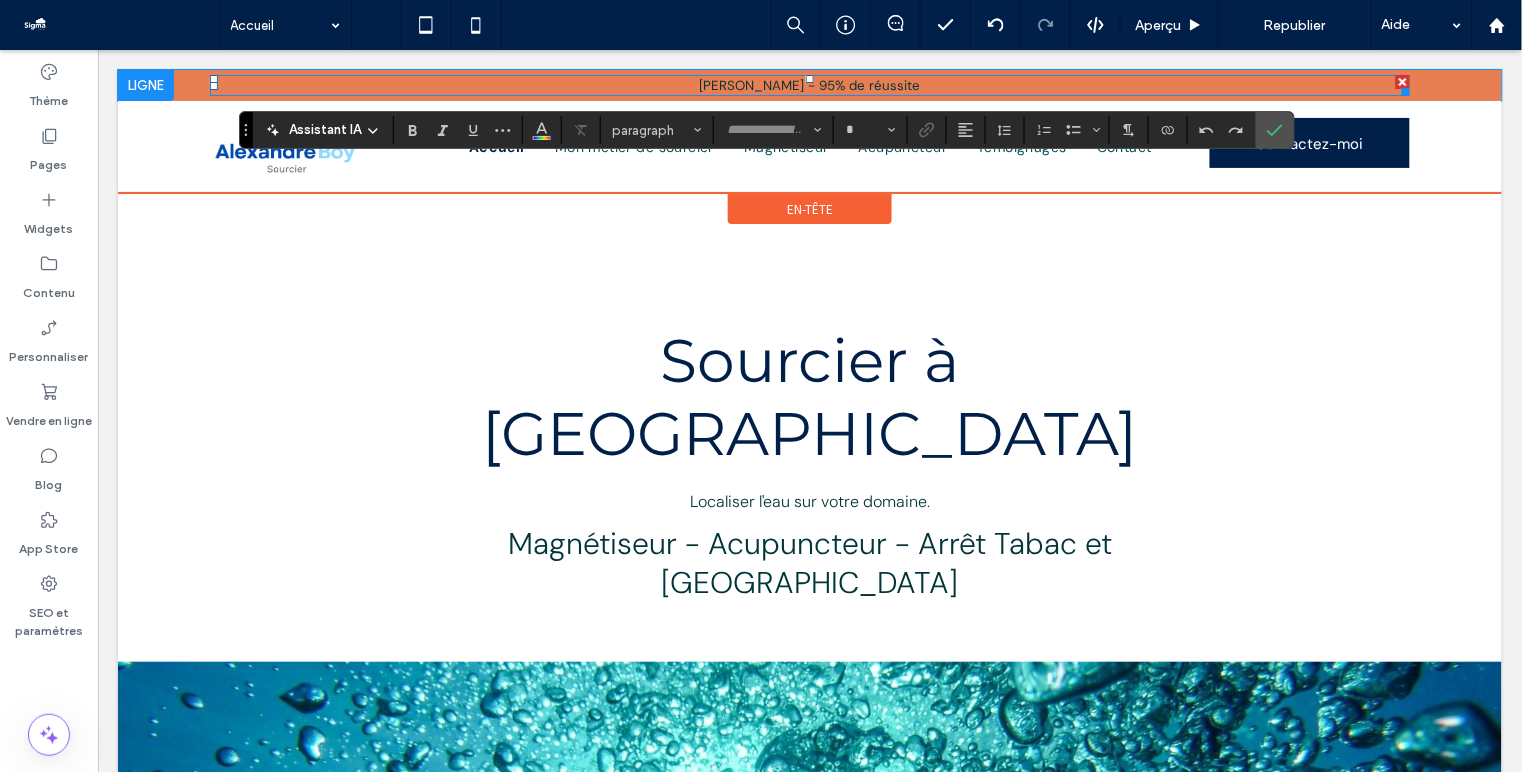 type on "*******" 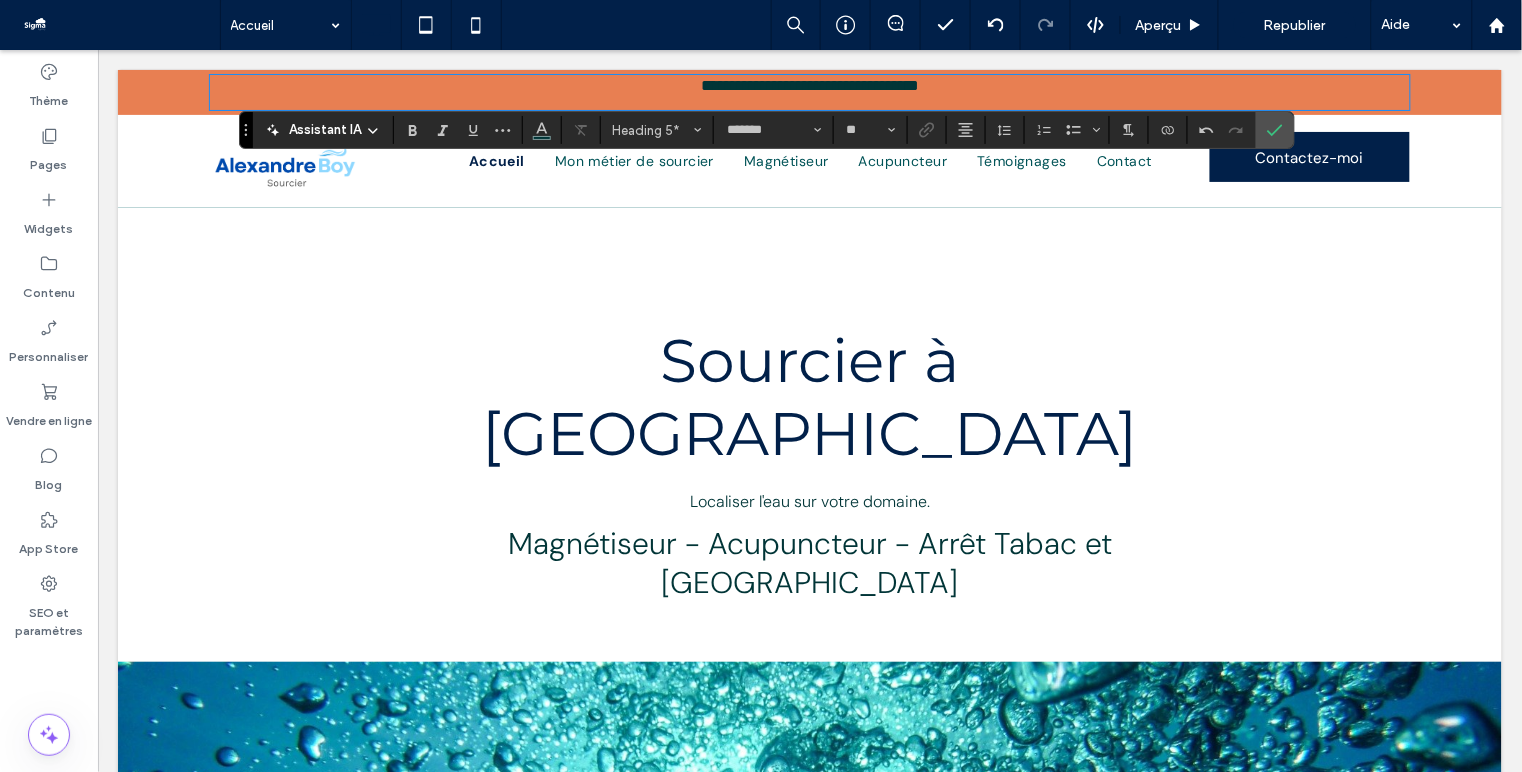 type on "**" 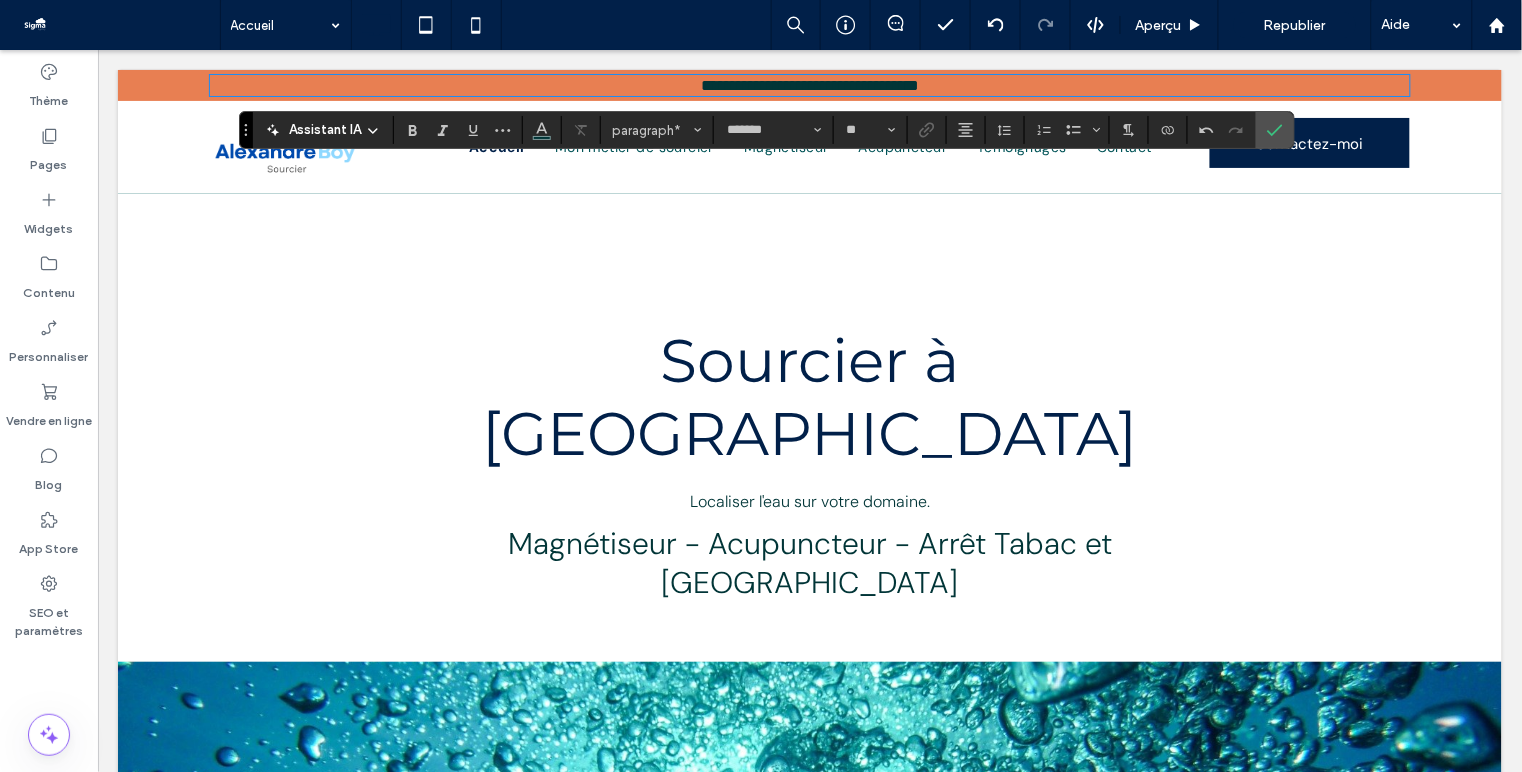 click on "**********" at bounding box center (809, 84) 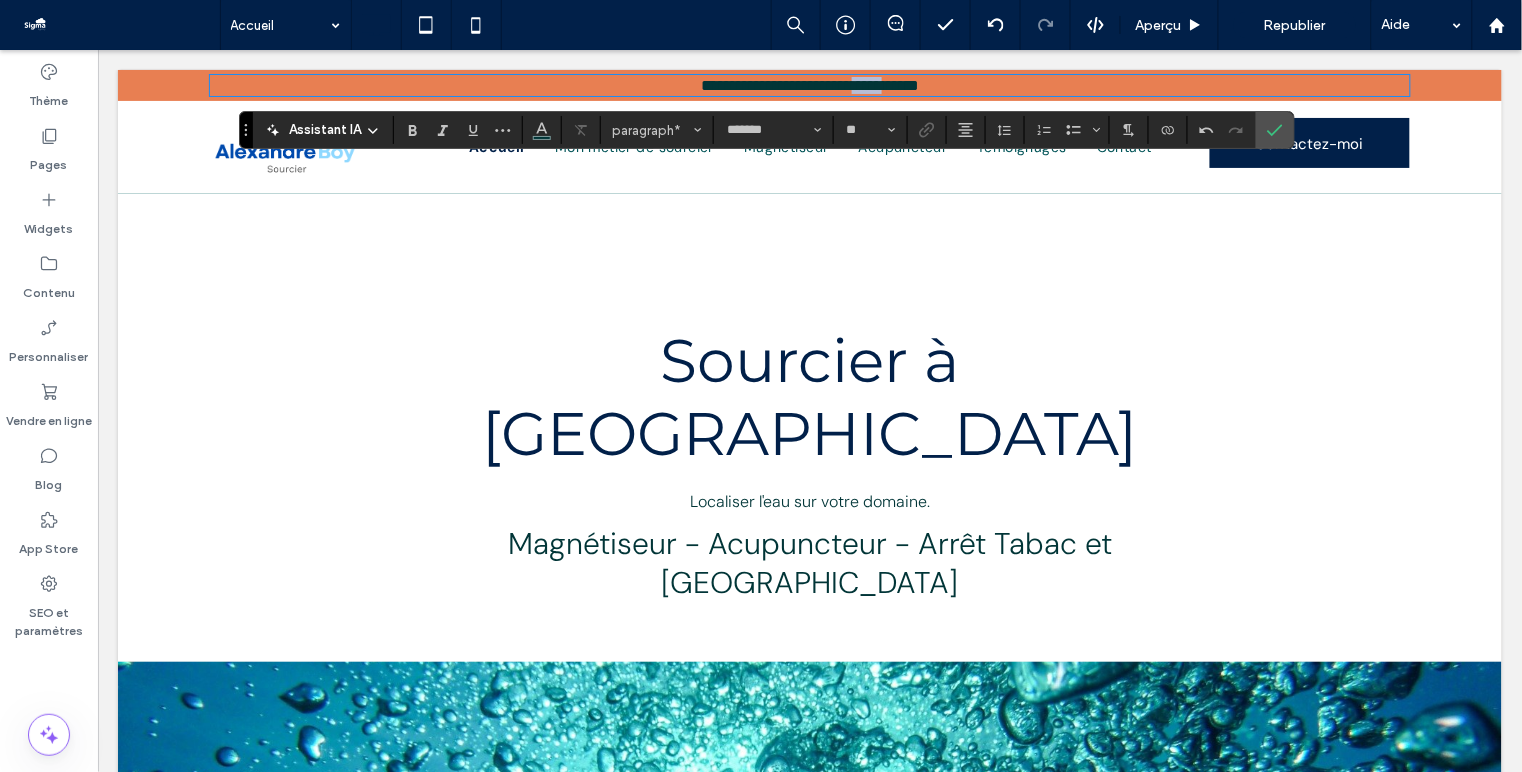 click on "**********" at bounding box center [809, 84] 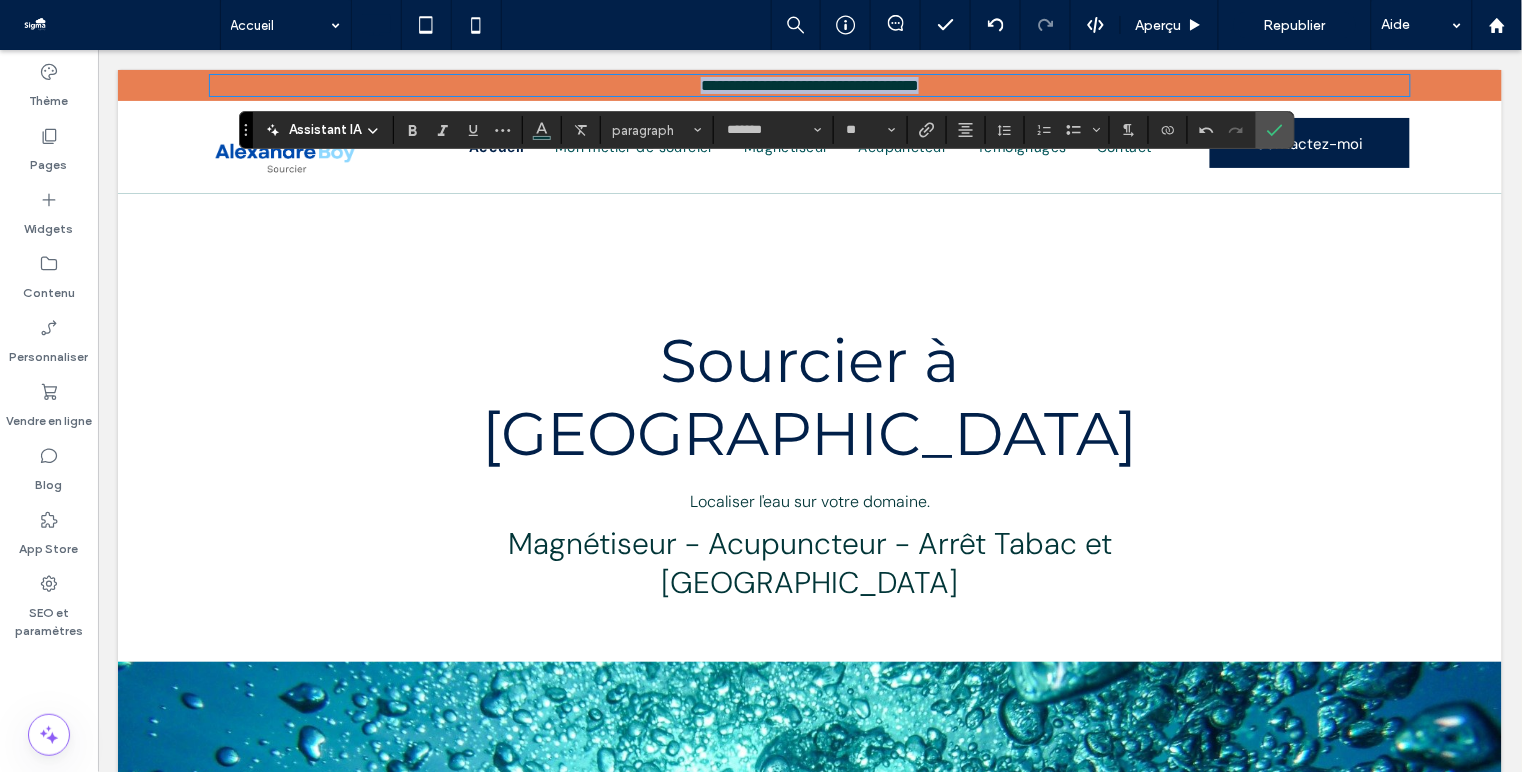 click on "**********" at bounding box center (809, 84) 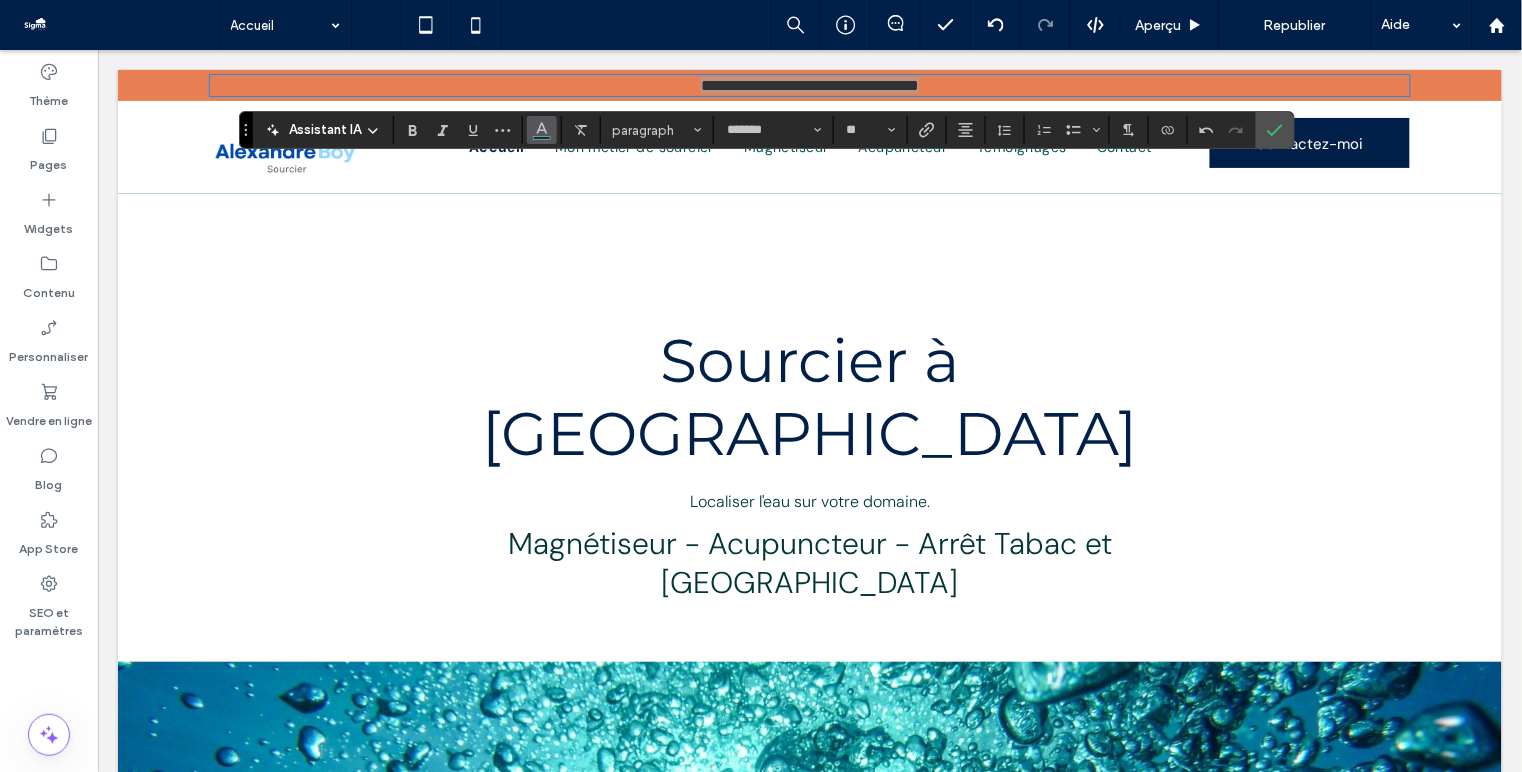 click 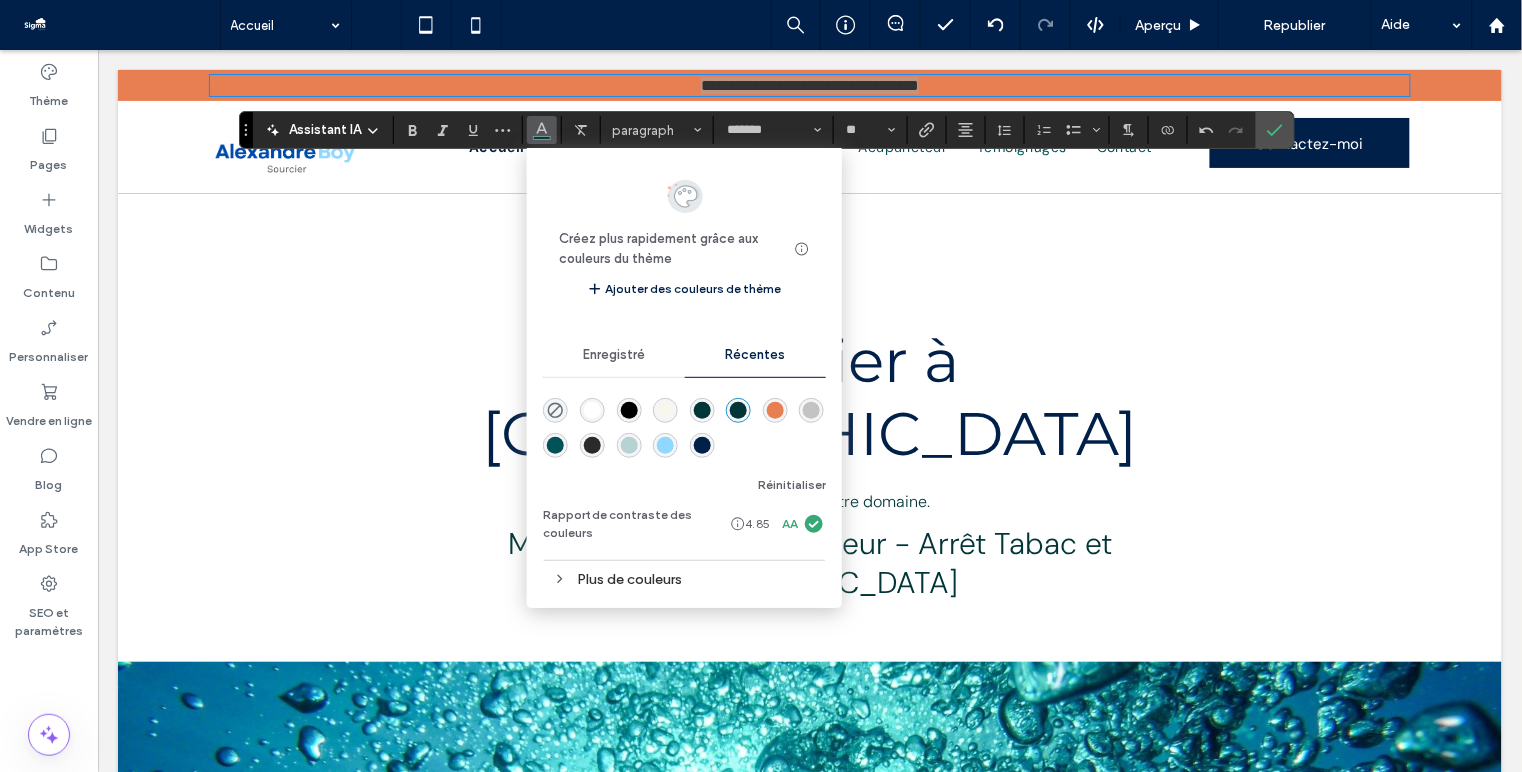 click at bounding box center (592, 410) 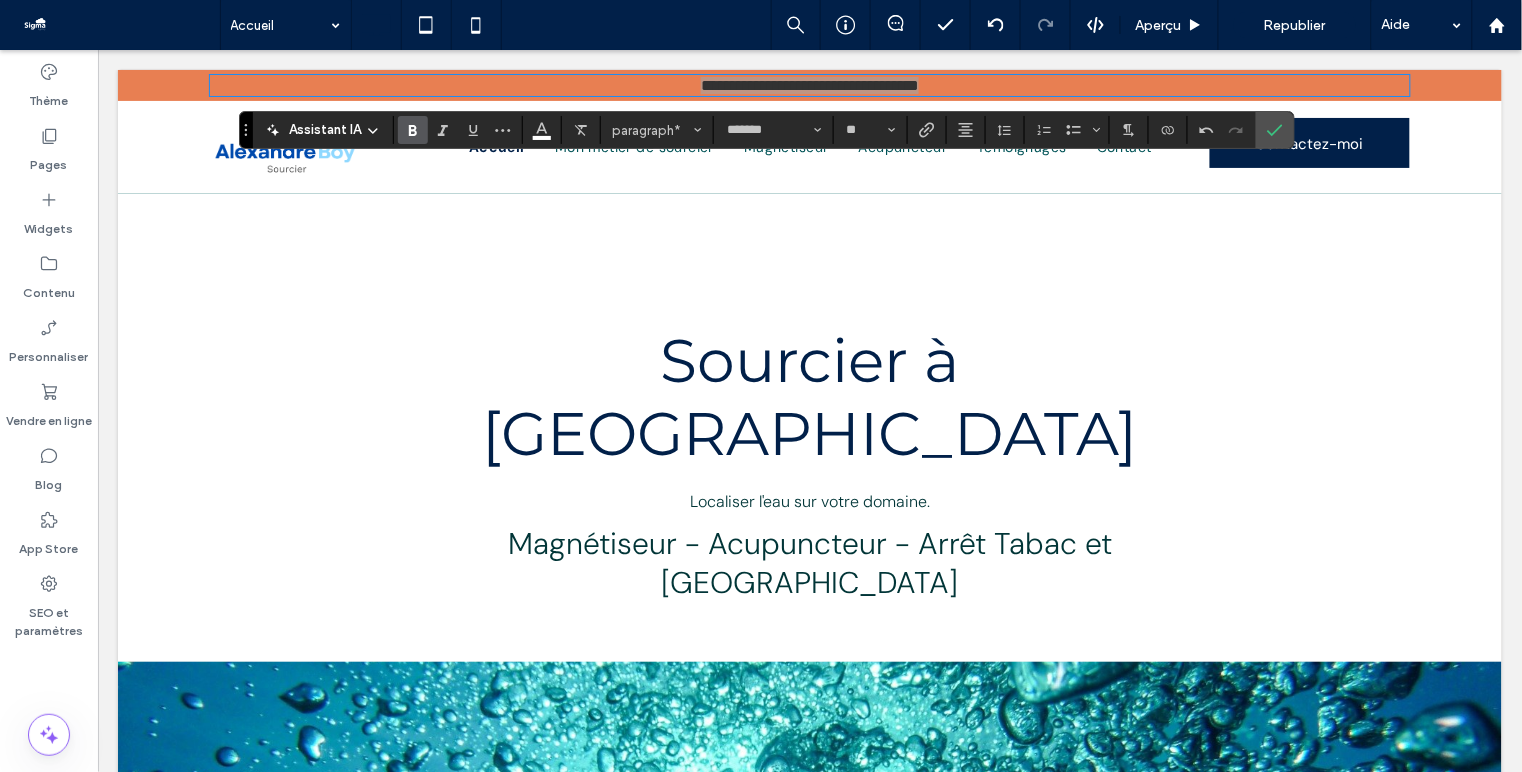 click 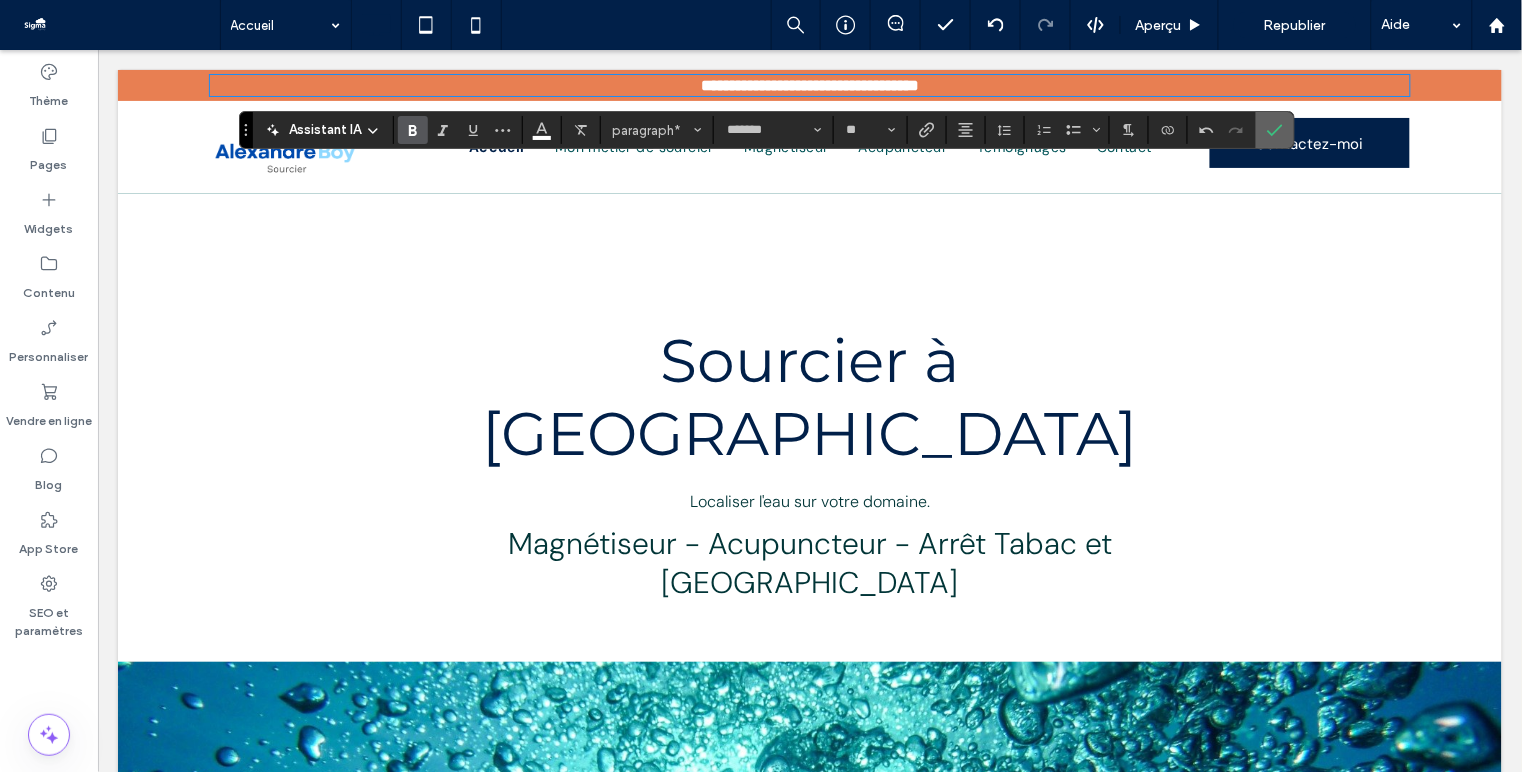 click 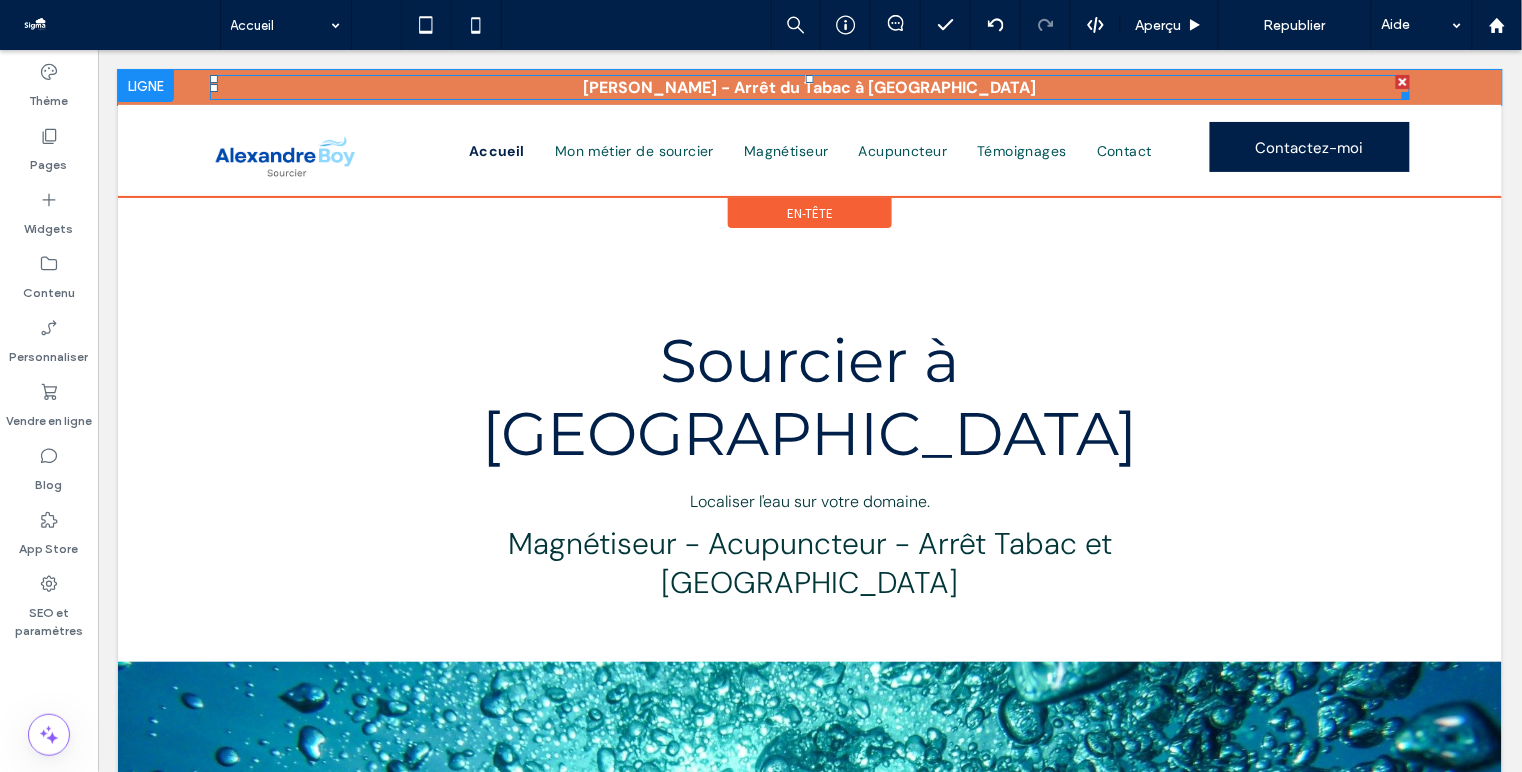 click on "[PERSON_NAME] - Arrêt du Tabac à [GEOGRAPHIC_DATA]" at bounding box center [809, 86] 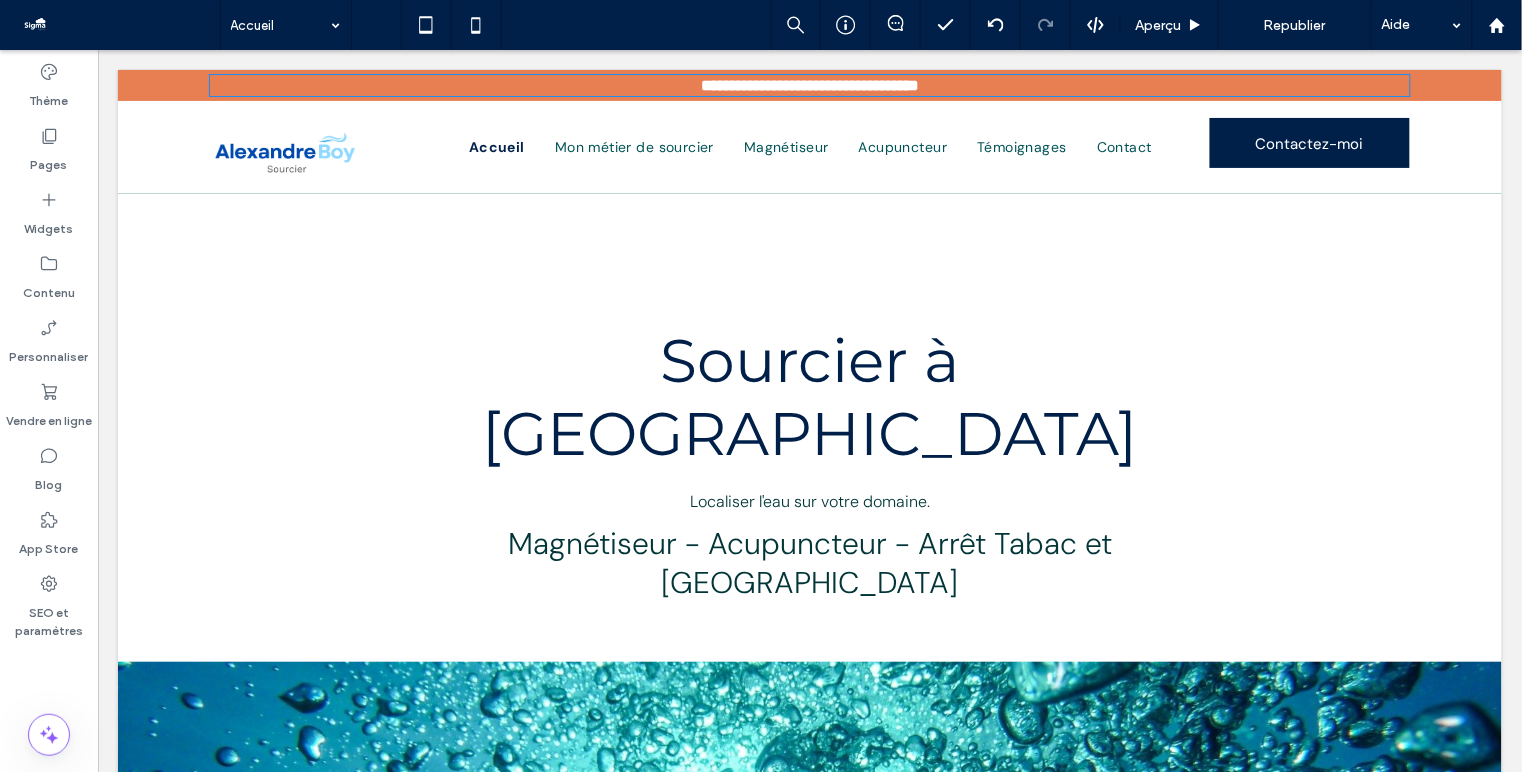 type on "*******" 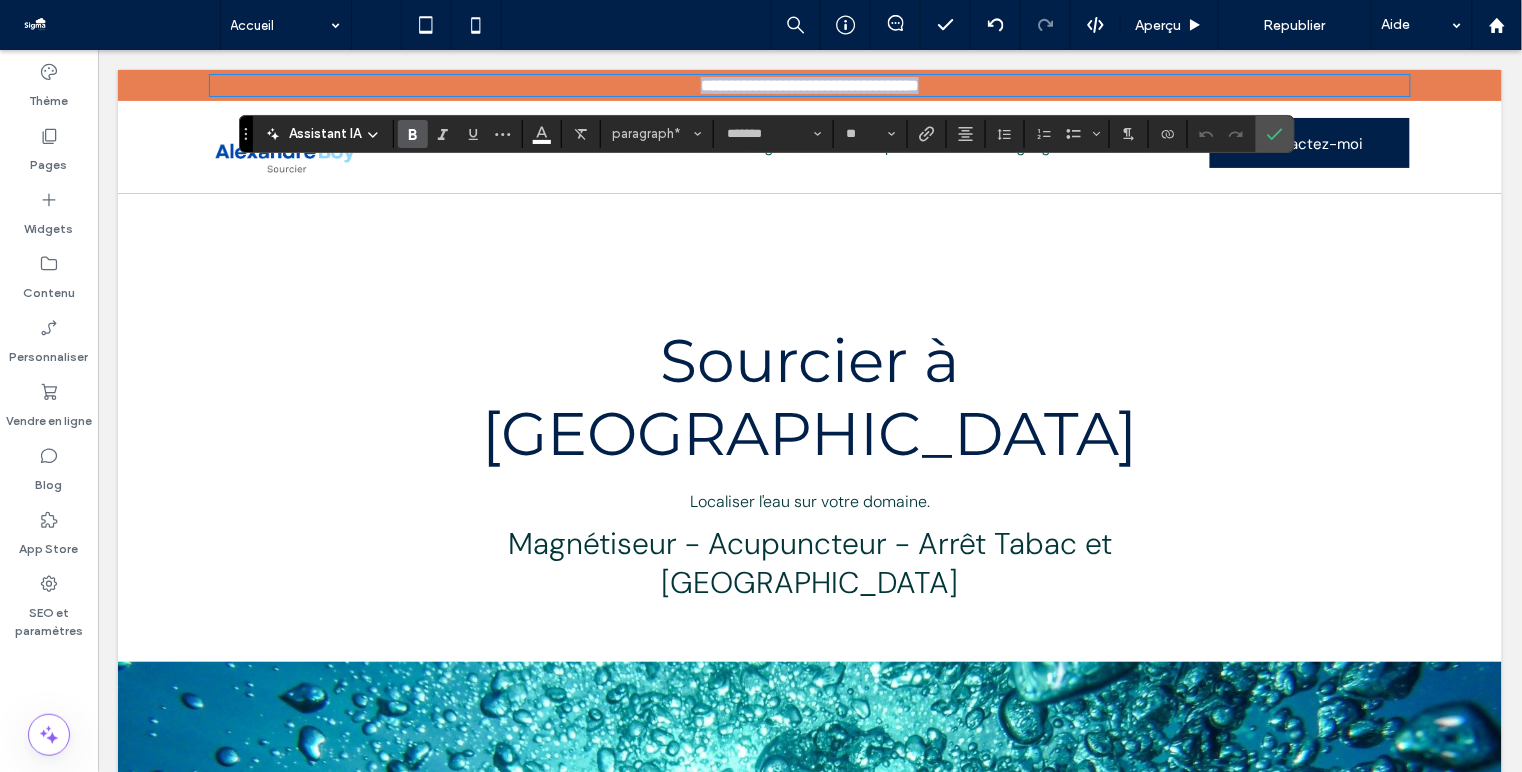 copy on "**********" 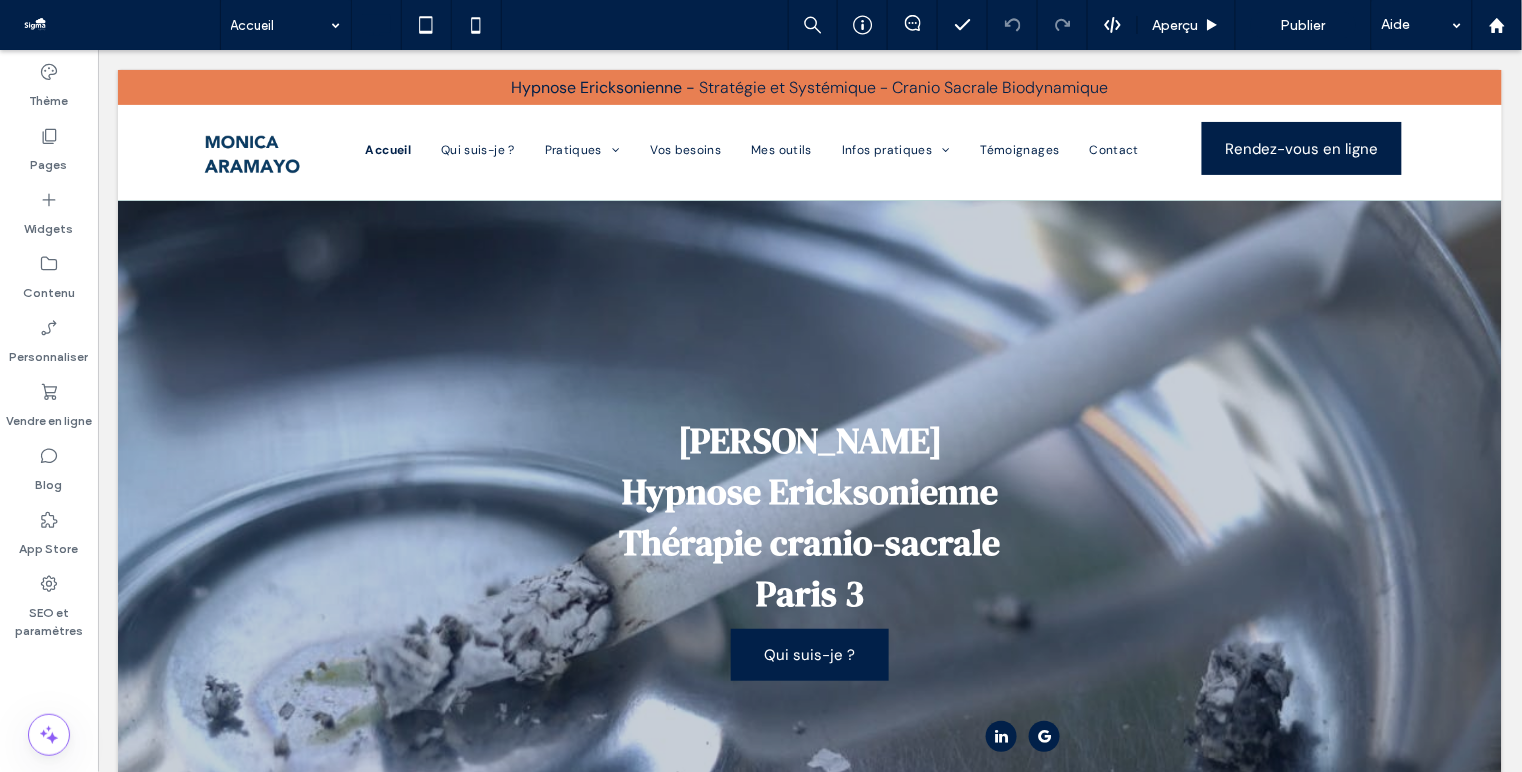 scroll, scrollTop: 34, scrollLeft: 0, axis: vertical 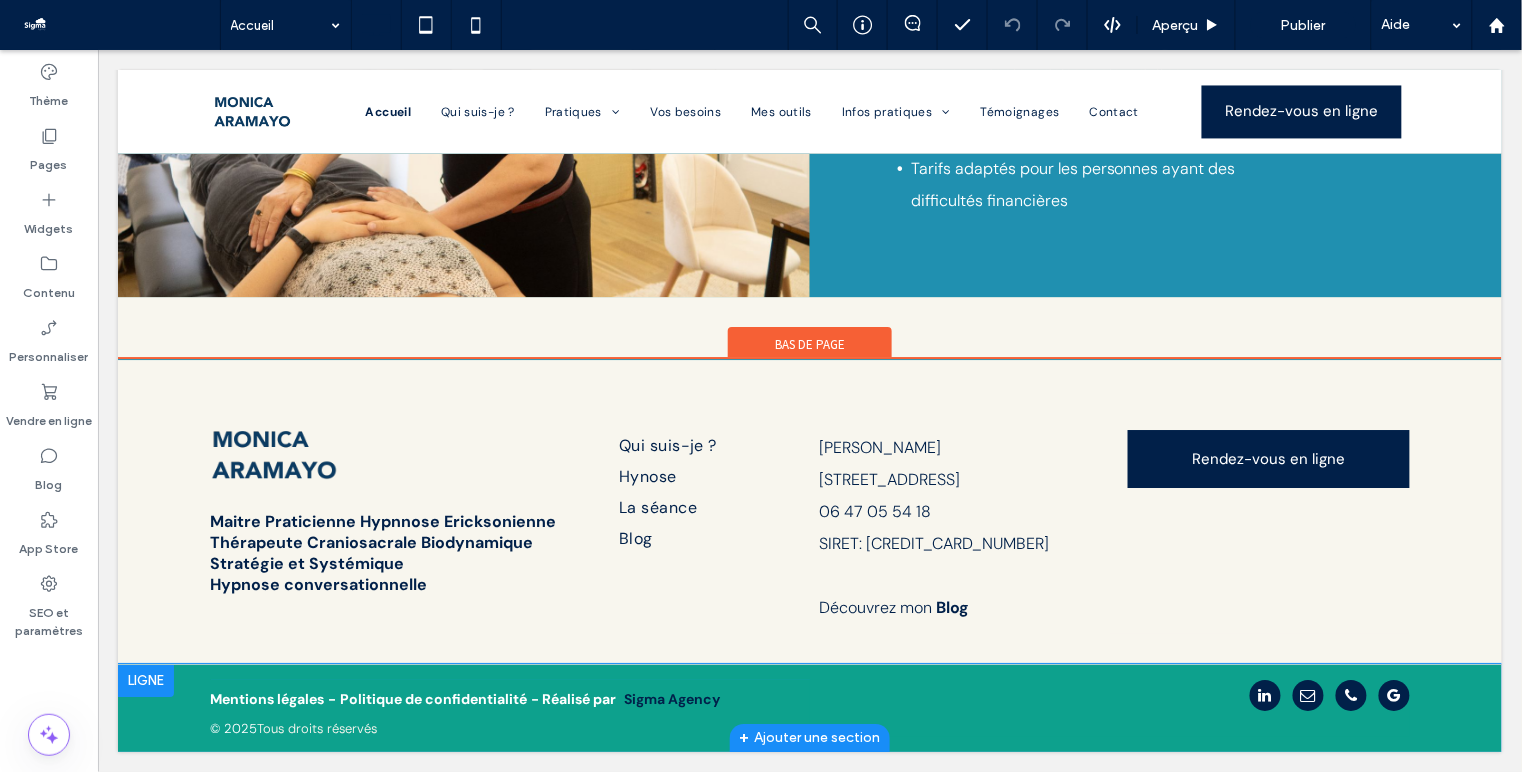 click on "Mentions légales
-
Politique de confidentialité   - Réalisé par
Sigma Agency
© 2025
Tous droits réservés
Click To Paste
Click To Paste
+ Ajouter une section" at bounding box center [809, 707] 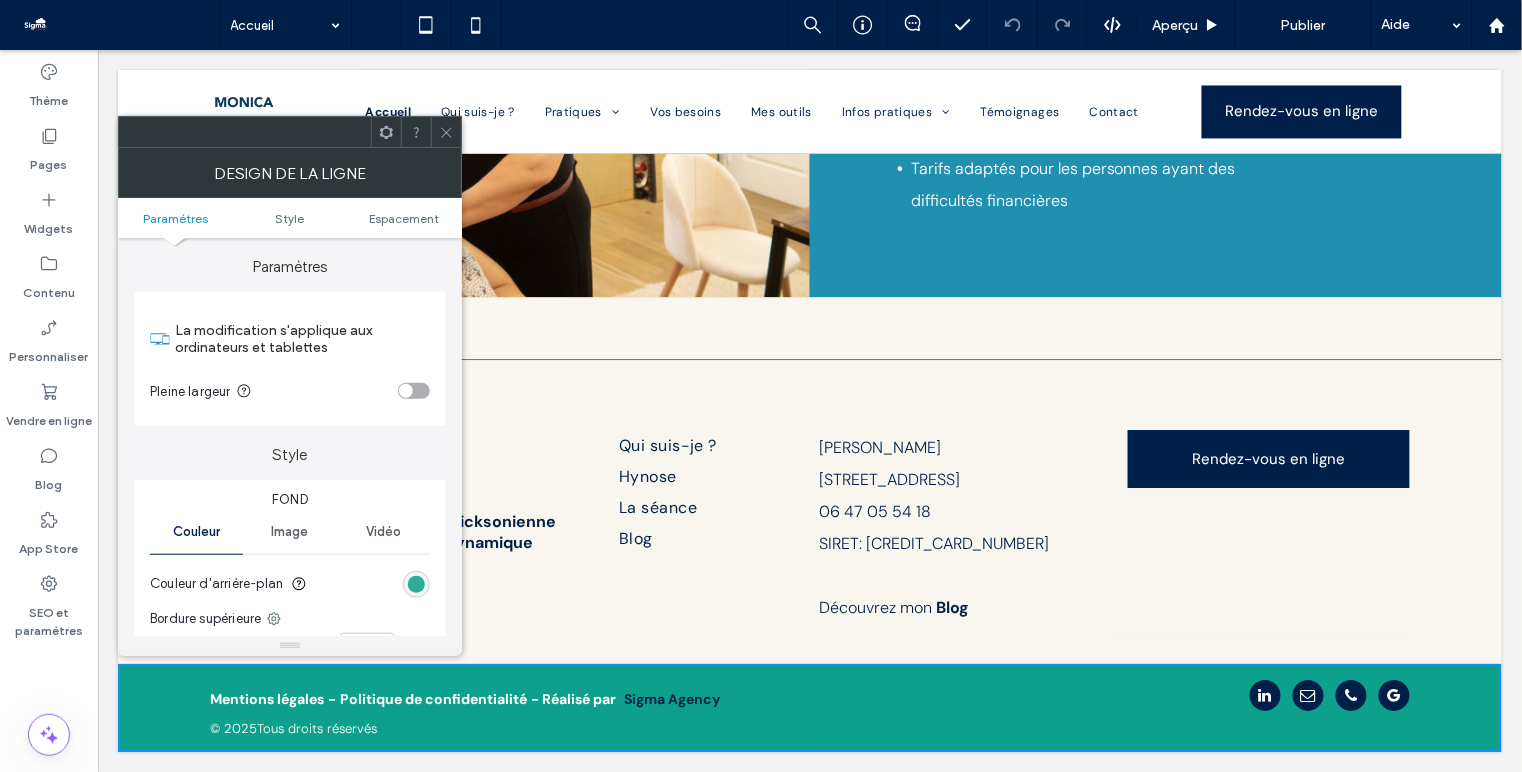 click at bounding box center (416, 584) 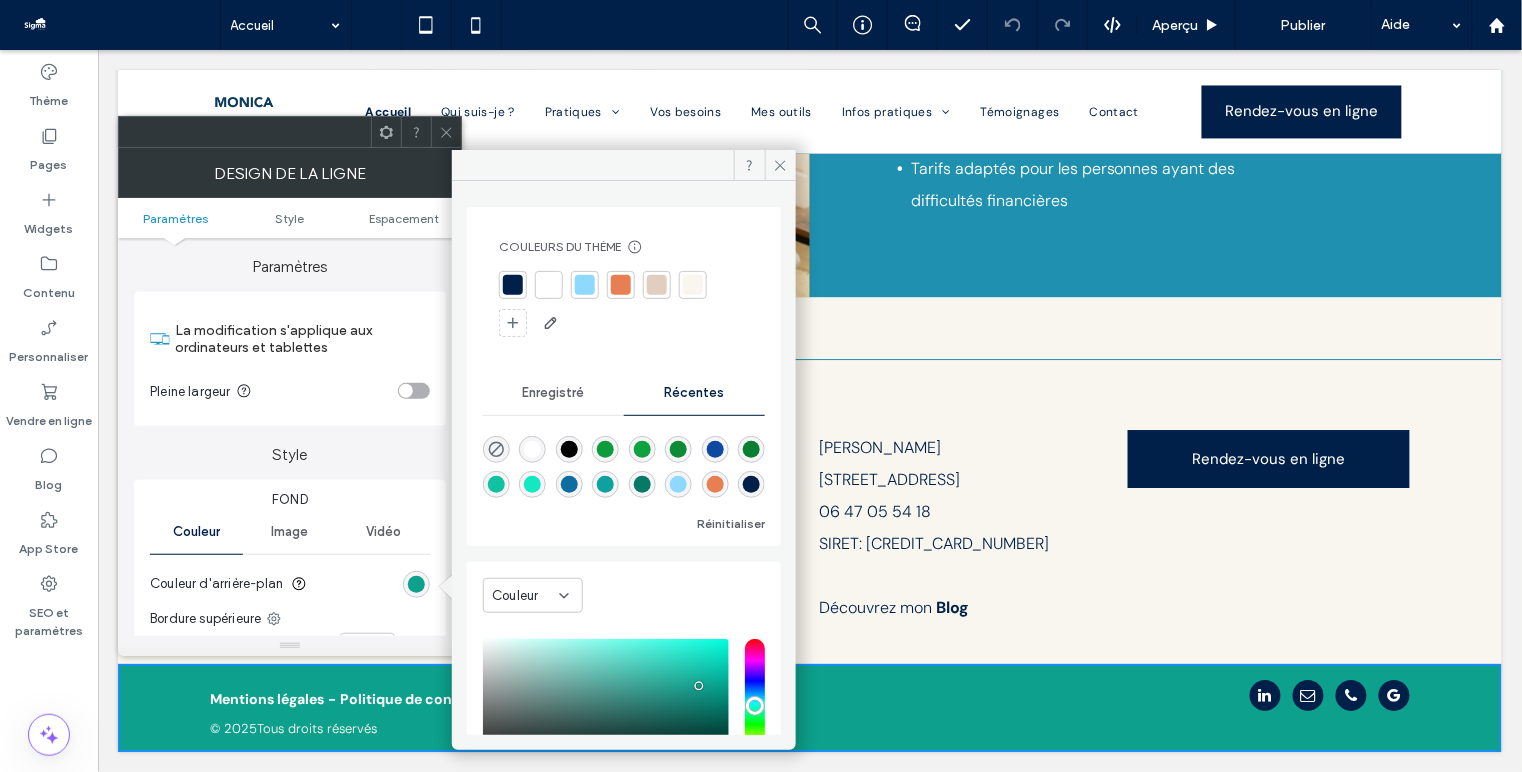 click at bounding box center (621, 285) 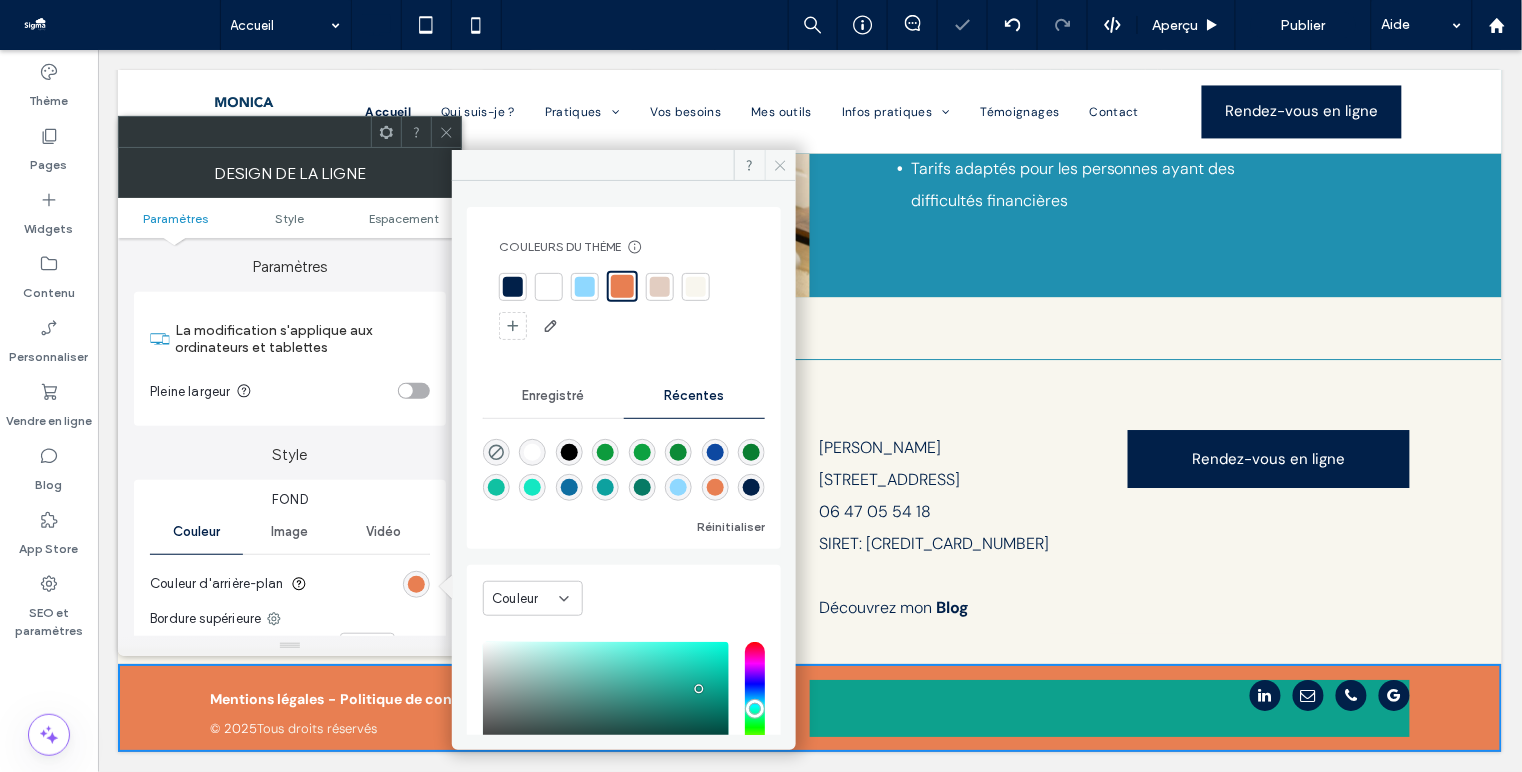 click 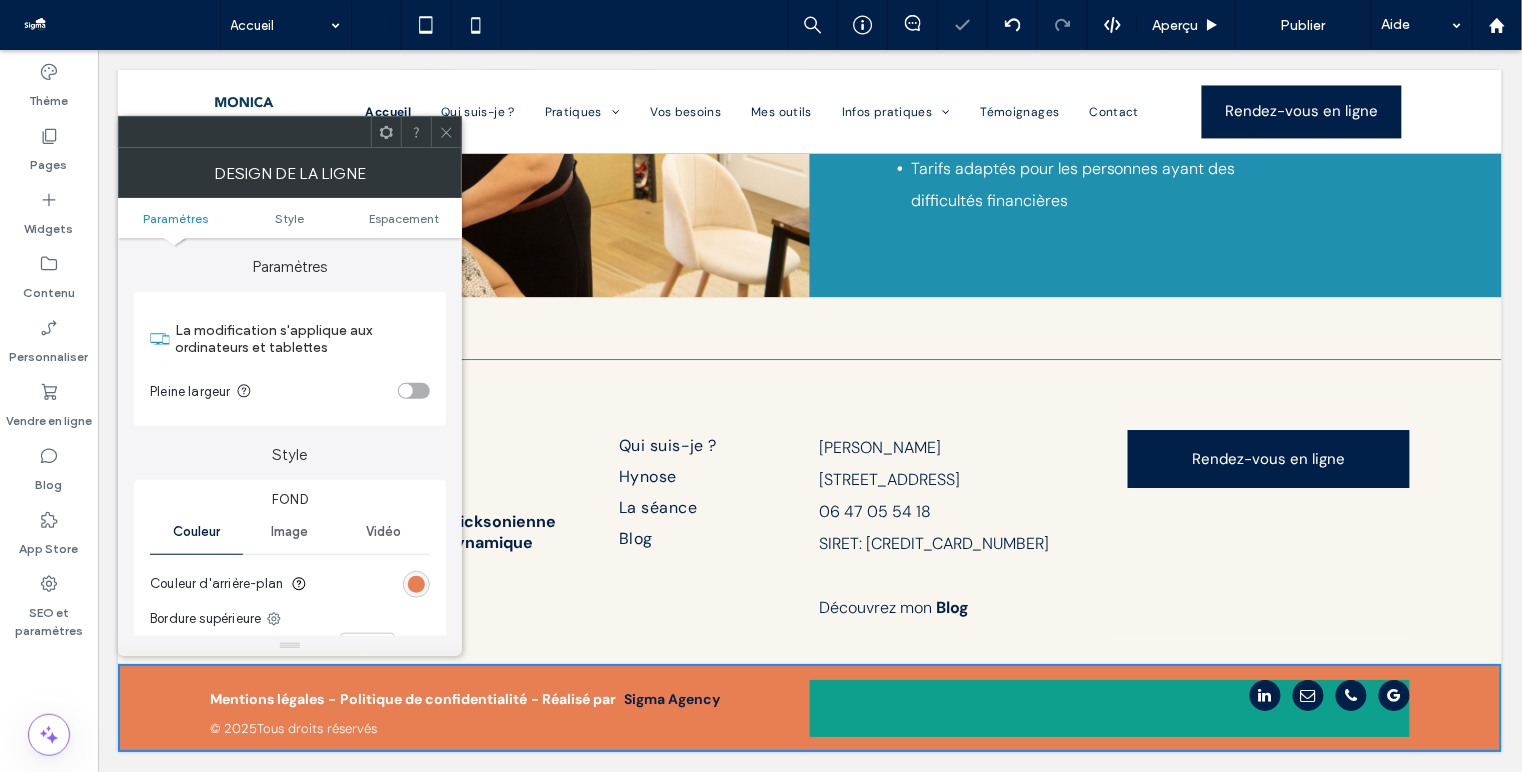 click 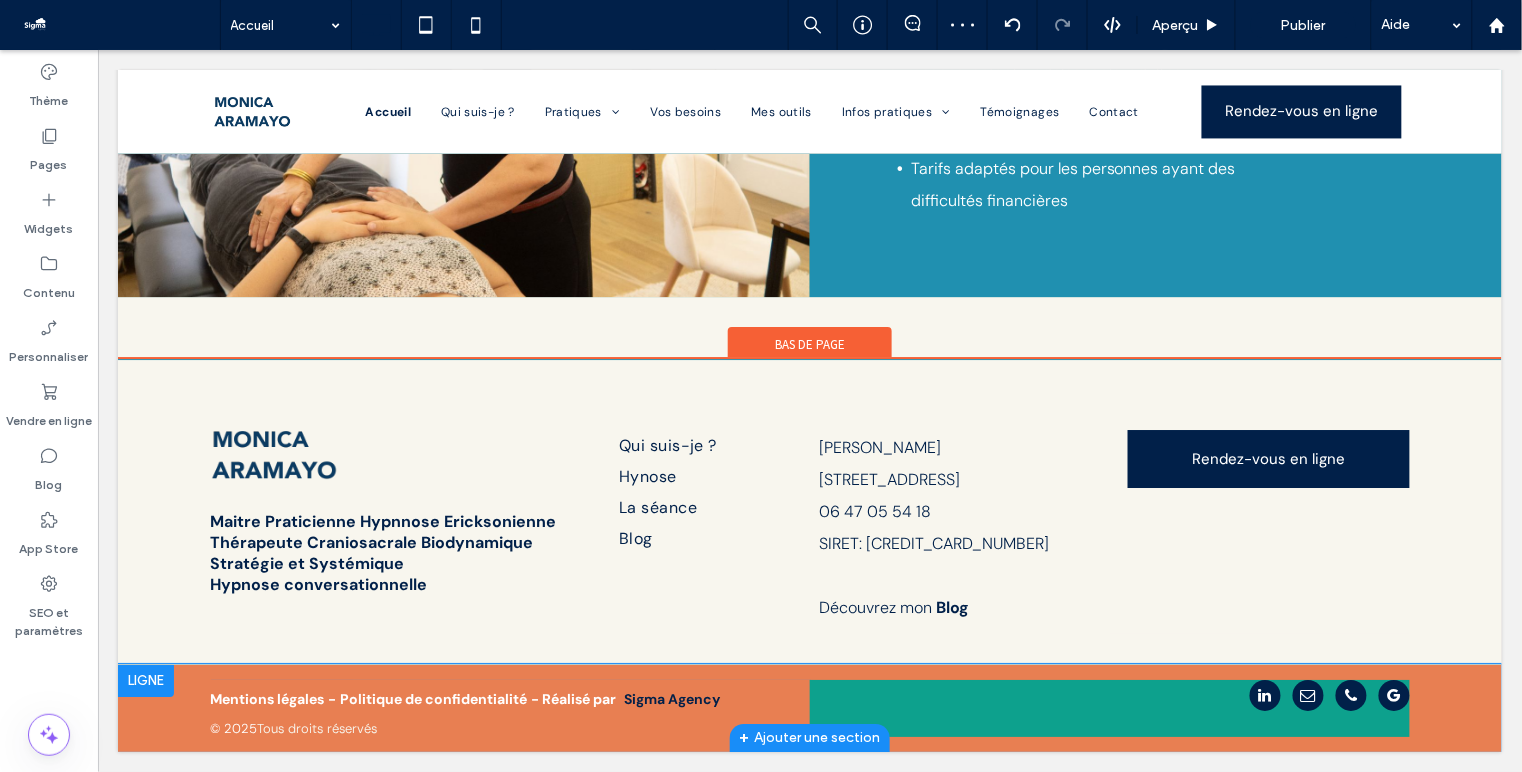 click on "Click To Paste" at bounding box center (1109, 707) 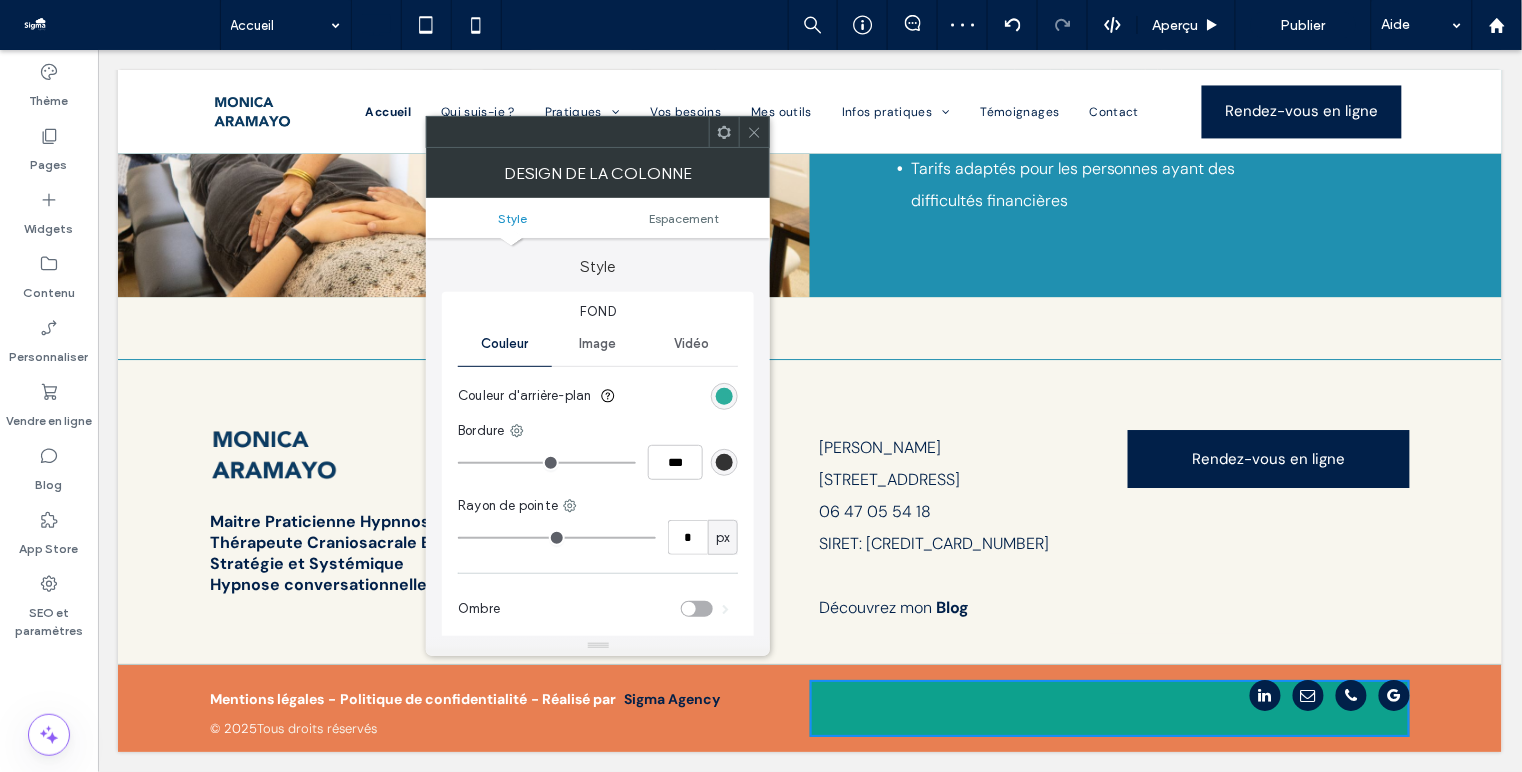 click at bounding box center [724, 396] 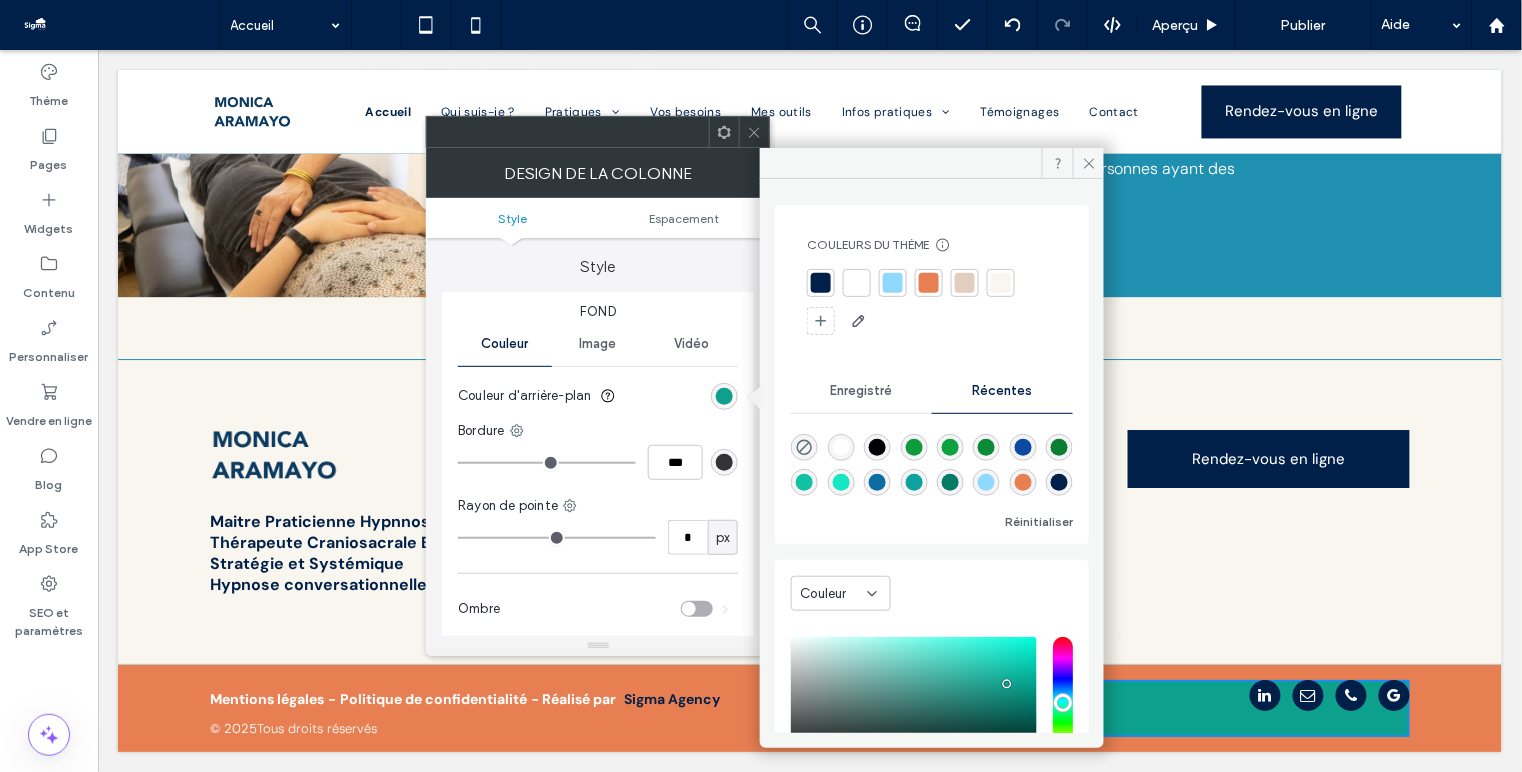 click at bounding box center [929, 283] 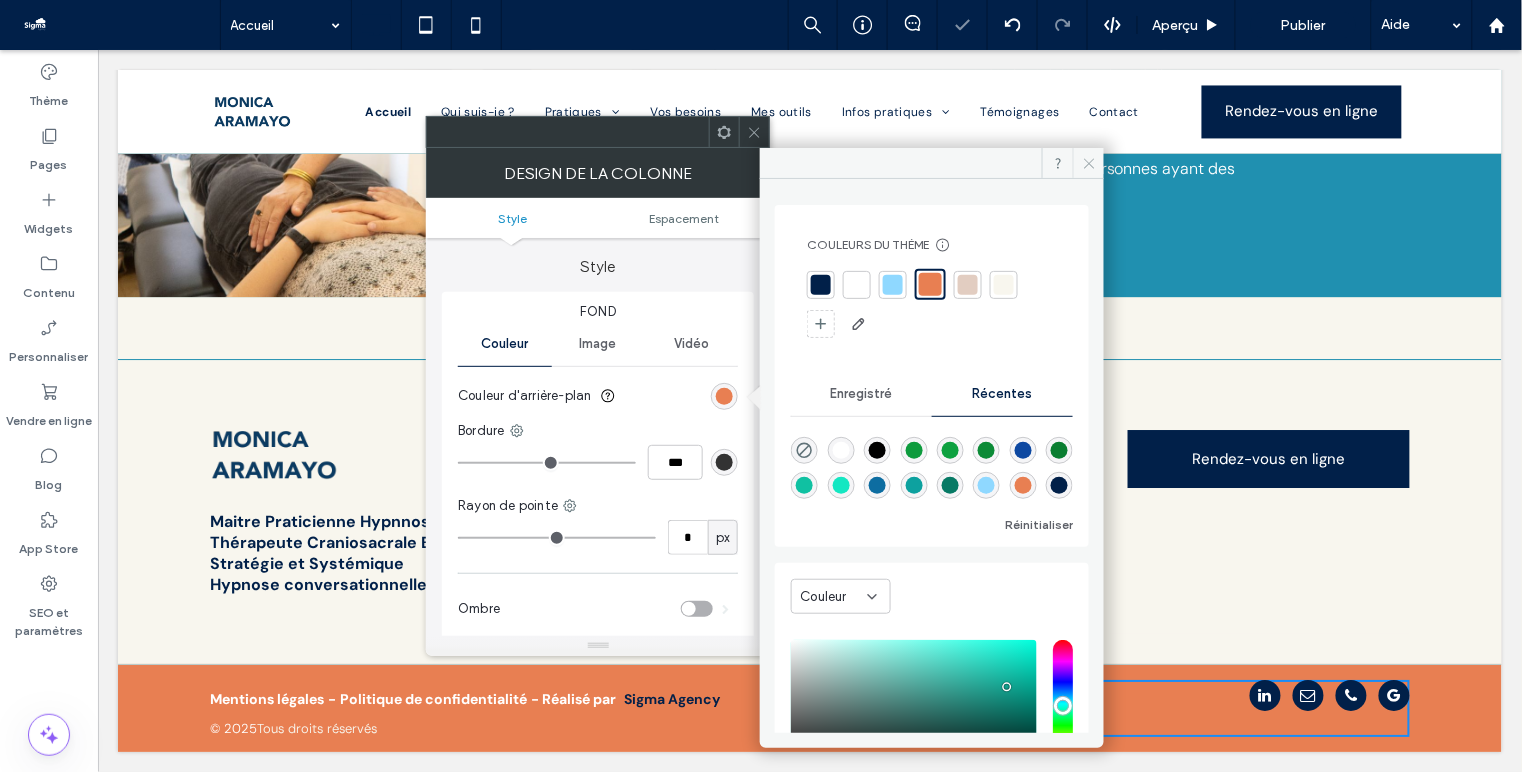 click at bounding box center [1088, 163] 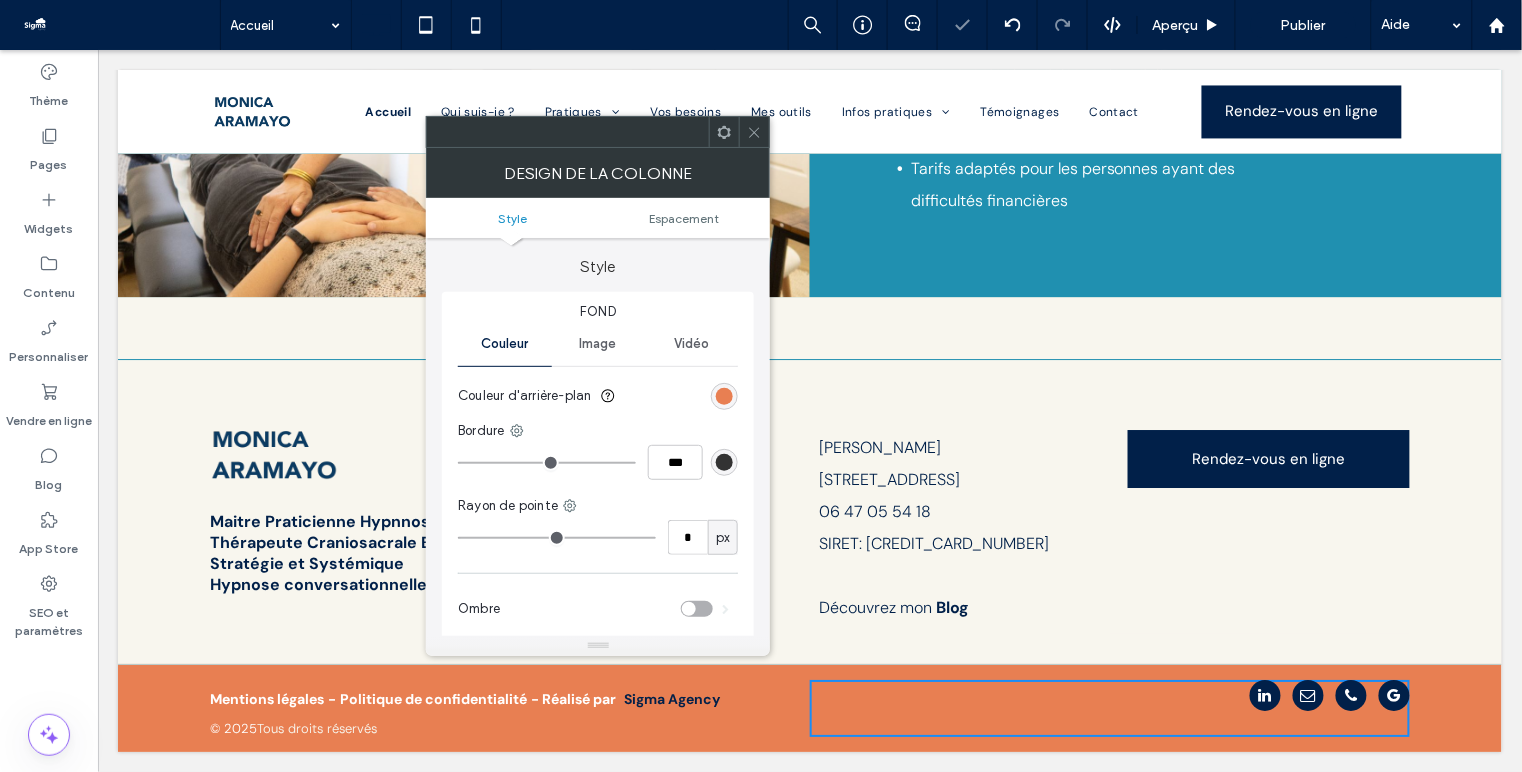 click 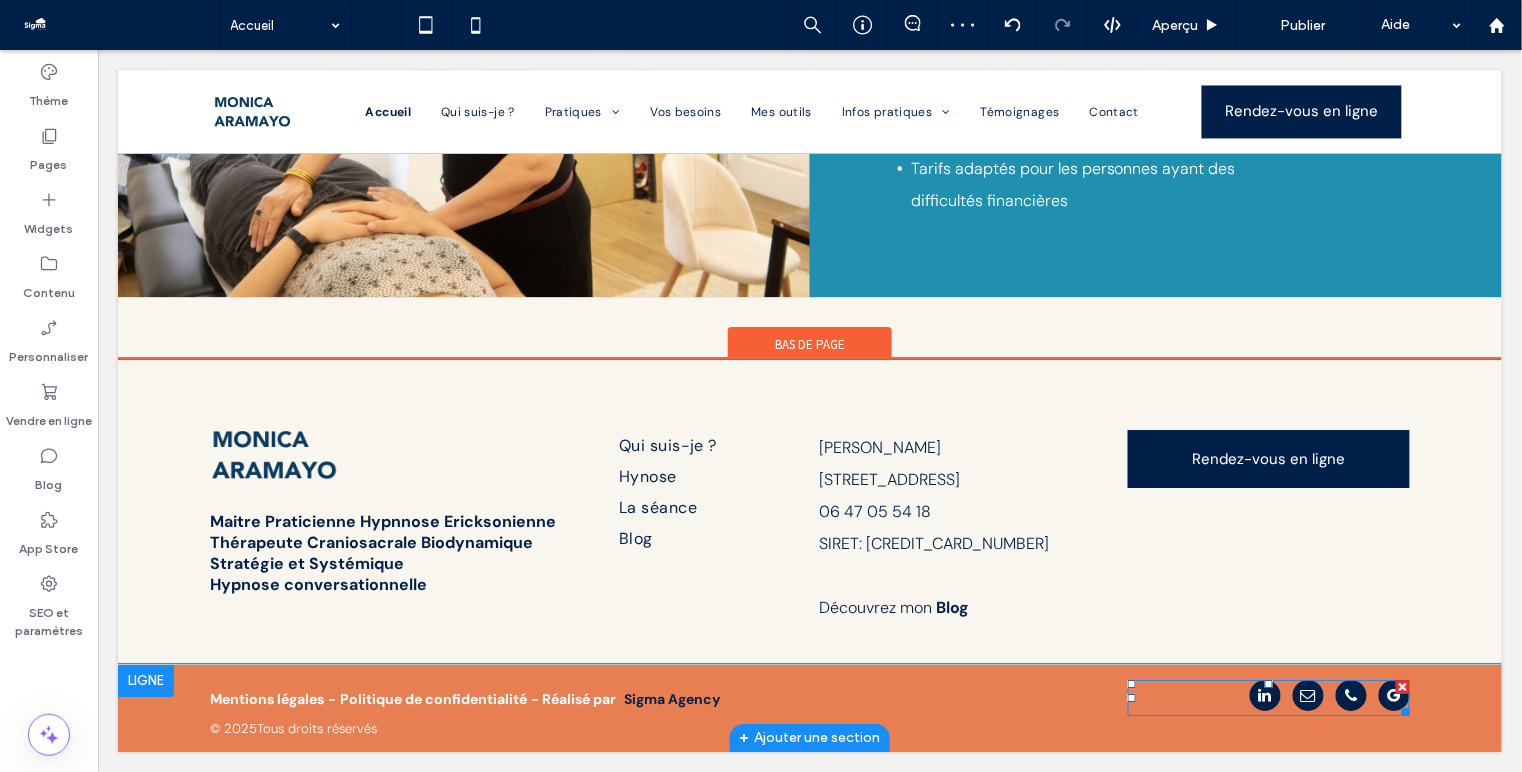 click at bounding box center [1307, 694] 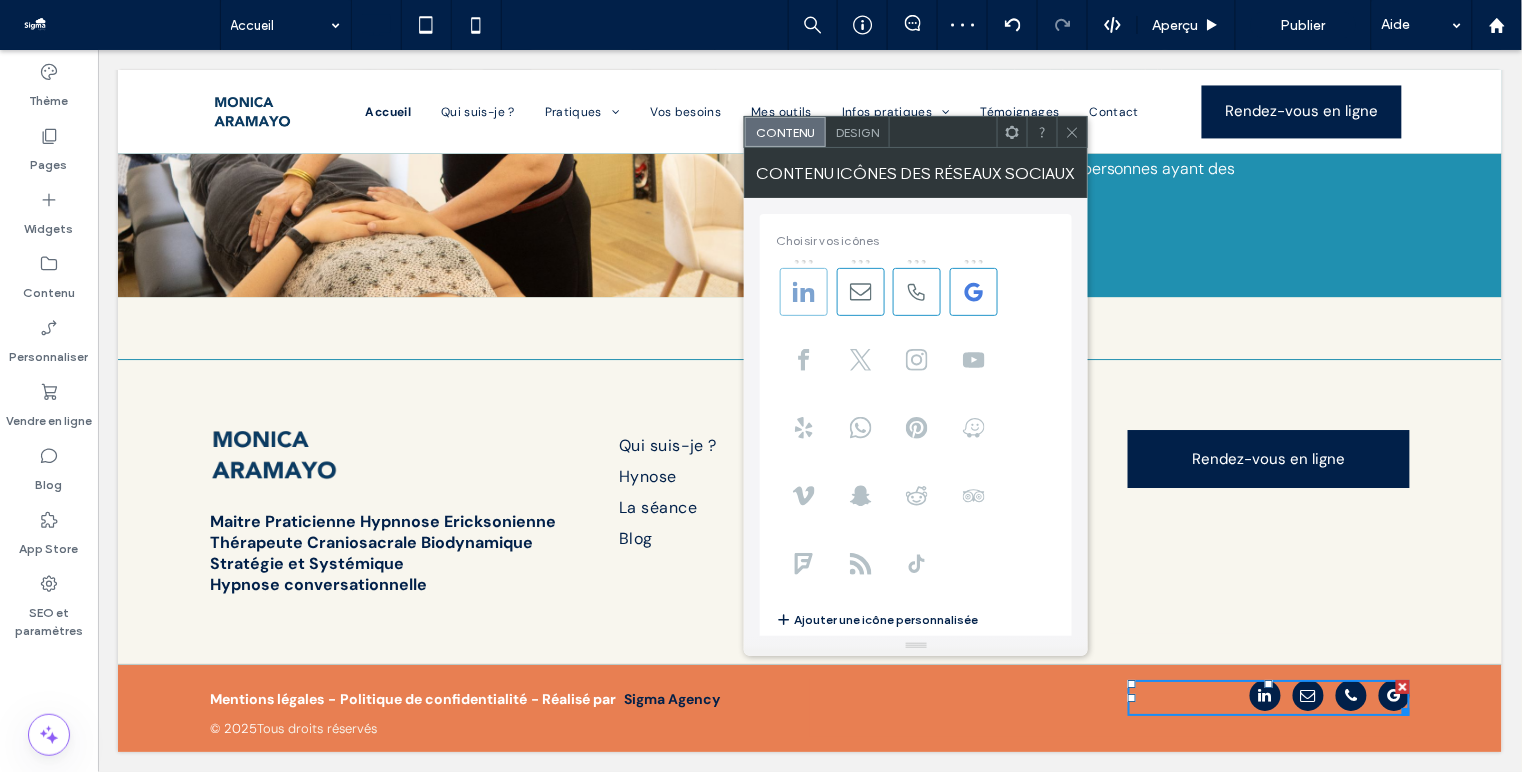 click 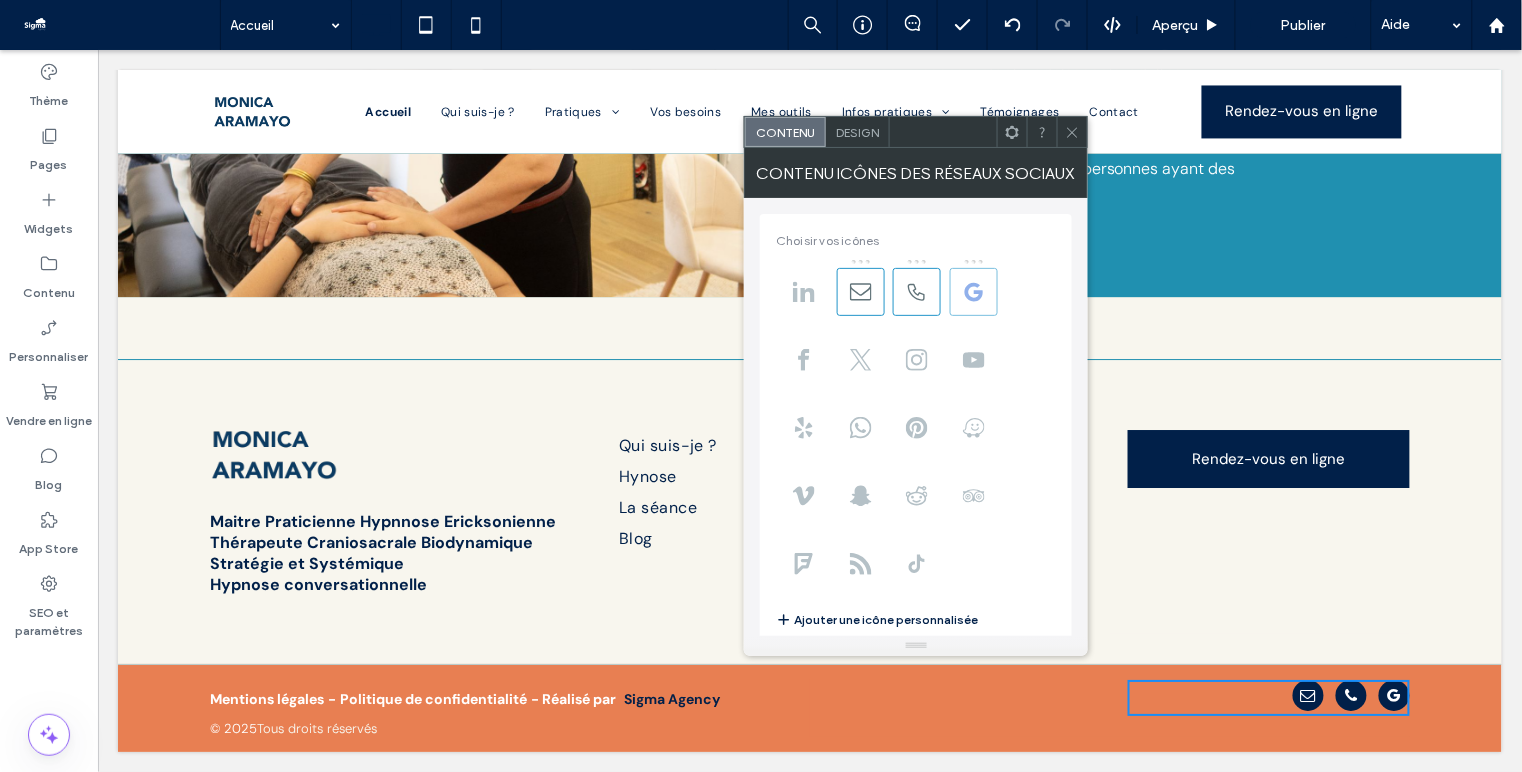 click 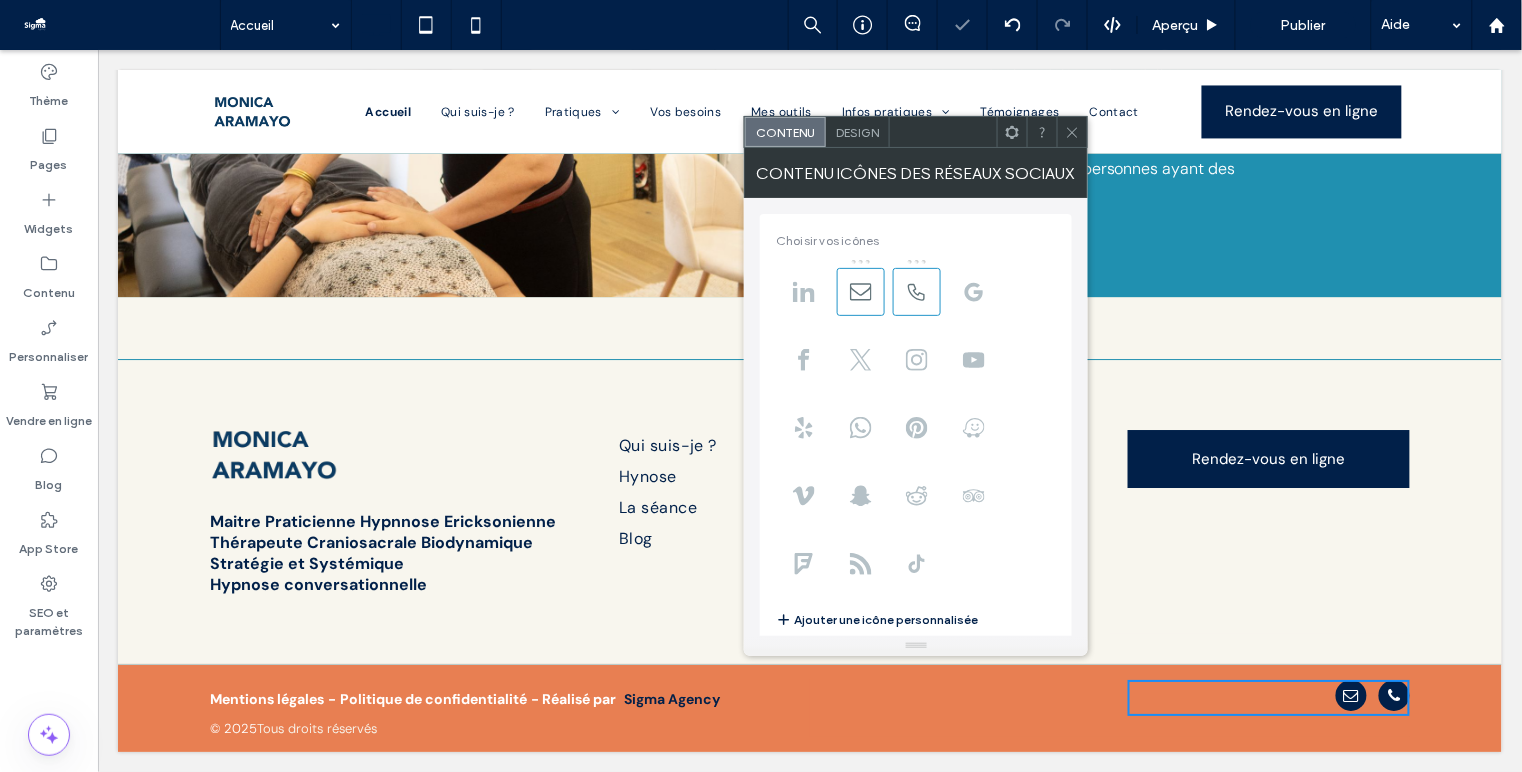 click 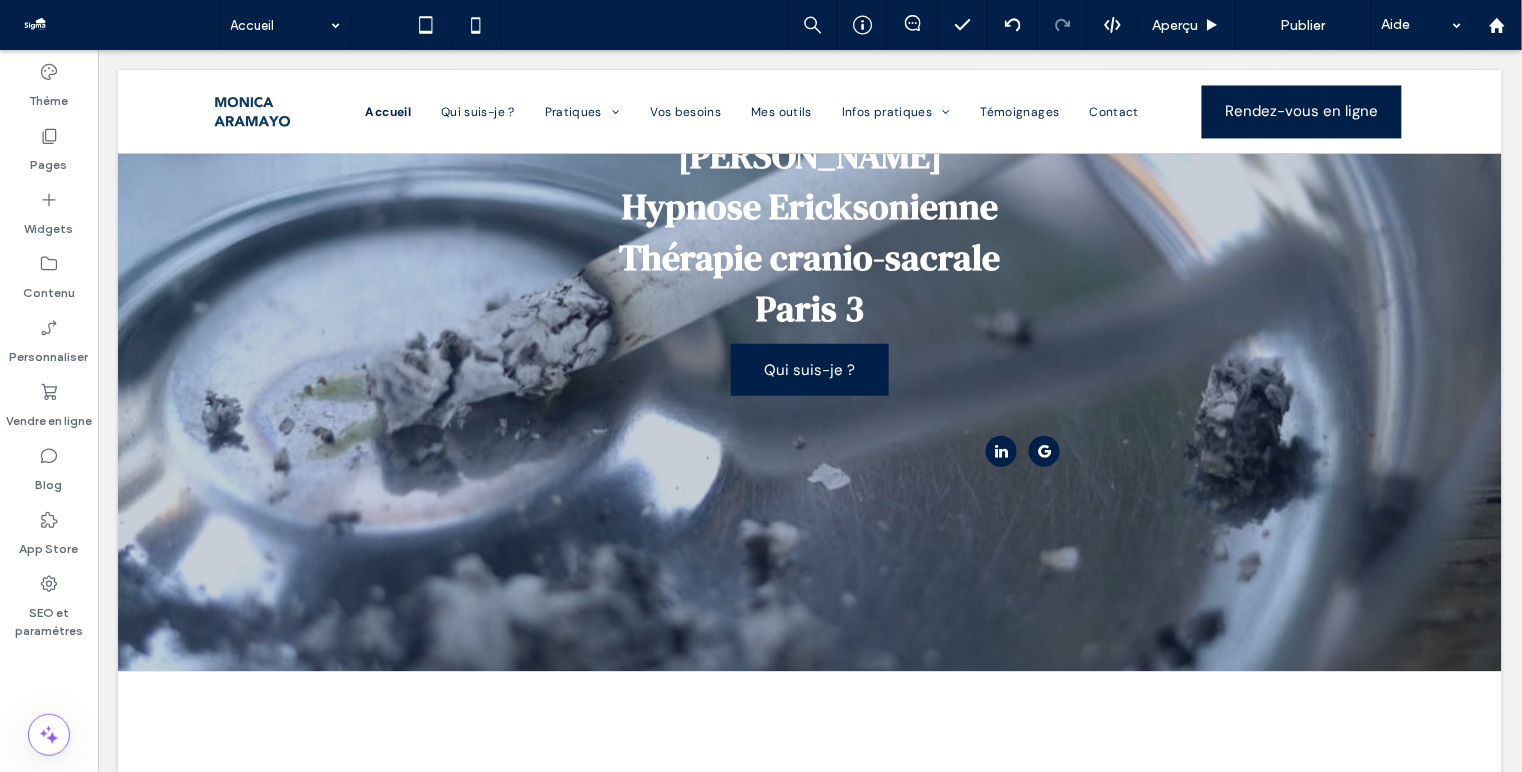scroll, scrollTop: 0, scrollLeft: 0, axis: both 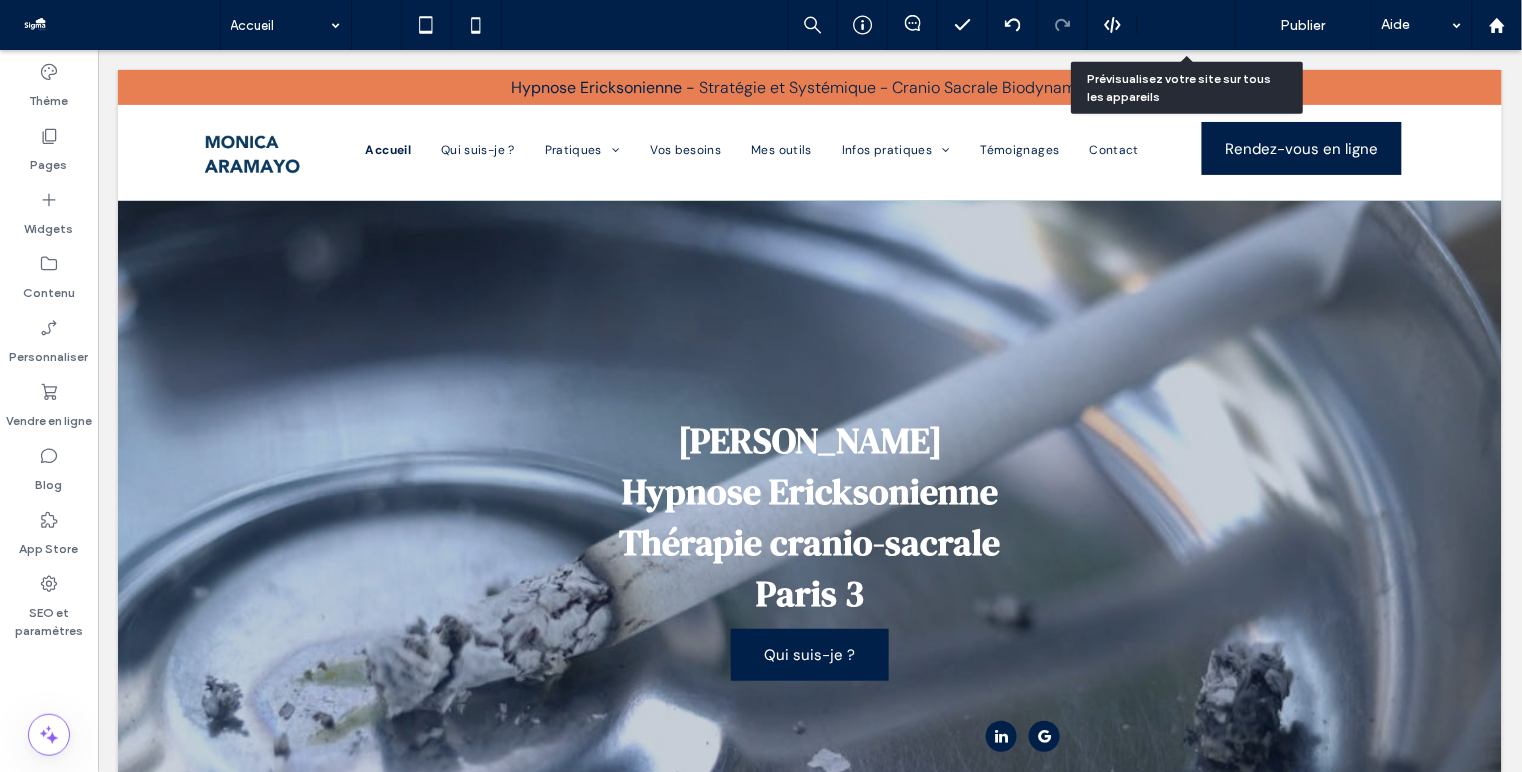 click on "Aperçu" at bounding box center (1186, 25) 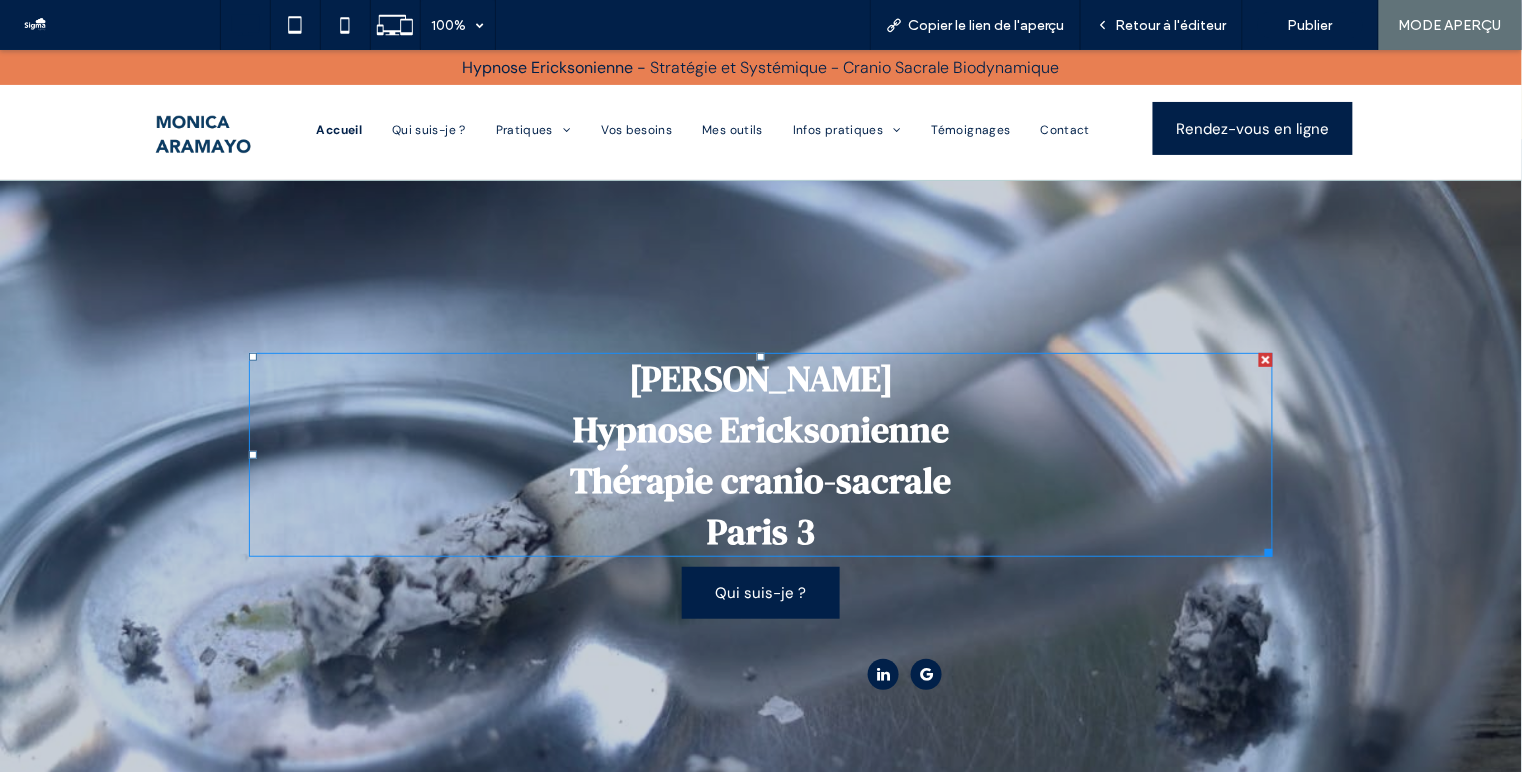 scroll, scrollTop: 0, scrollLeft: 0, axis: both 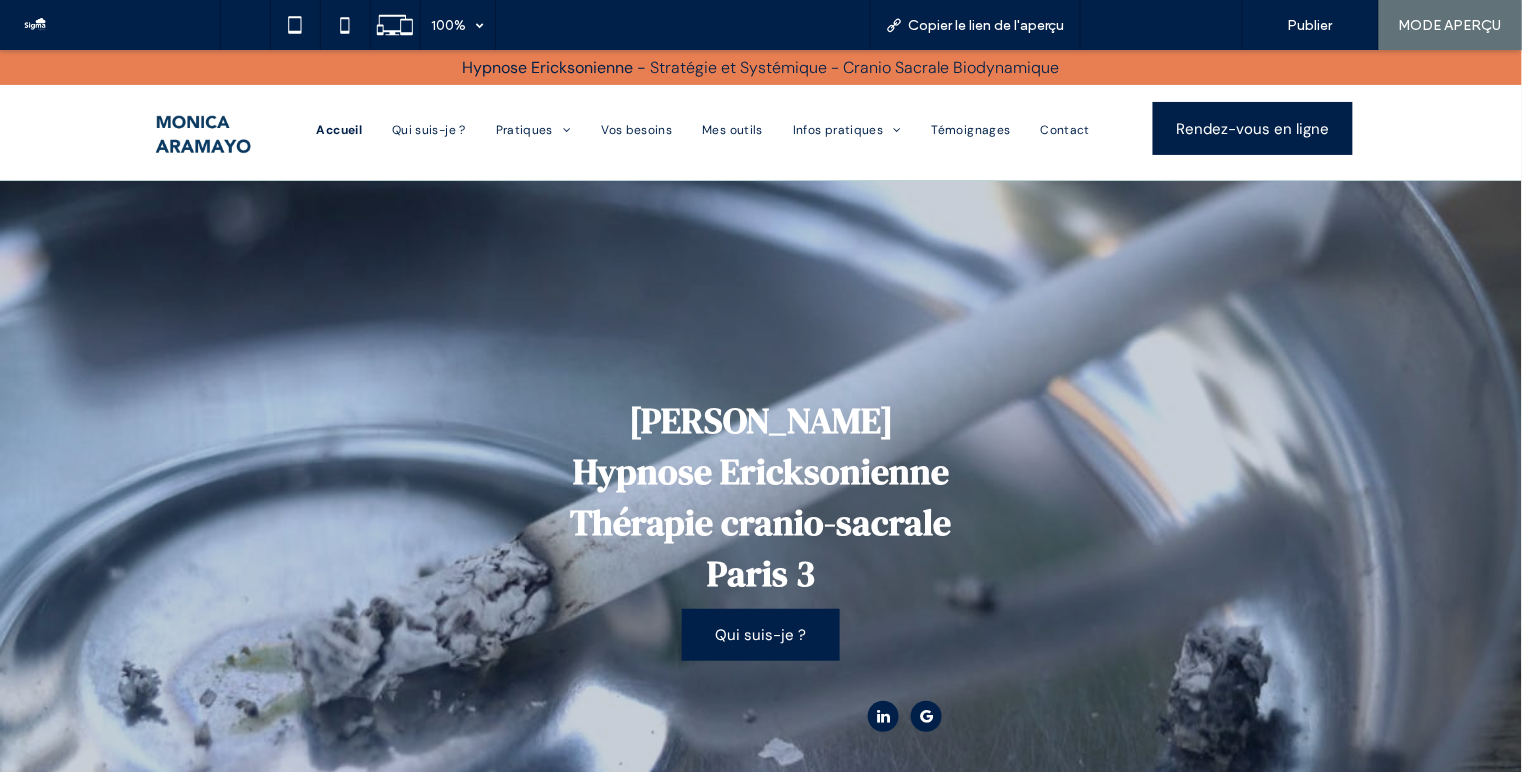 click on "Retour à l'éditeur" at bounding box center [1162, 25] 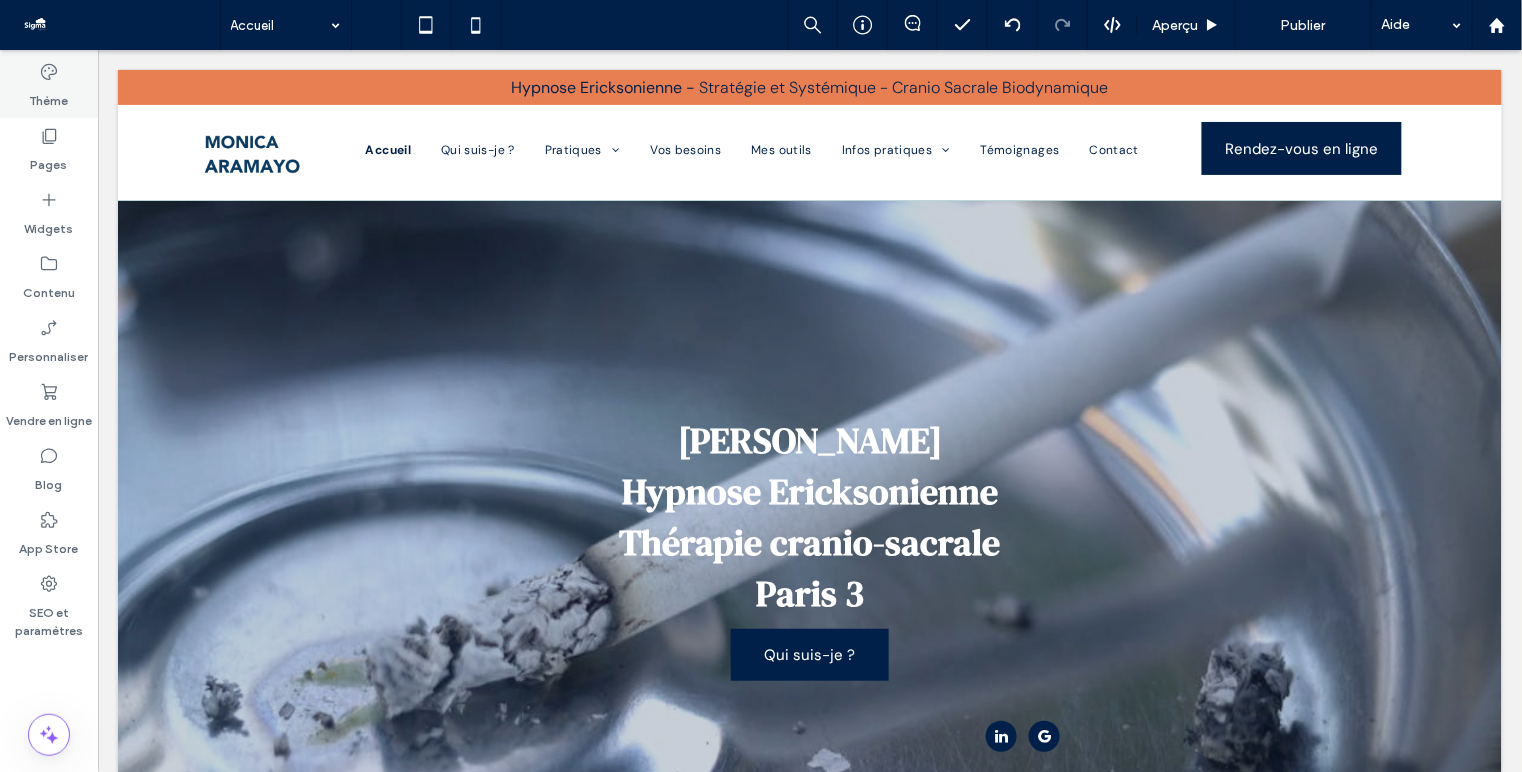 click on "Thème" at bounding box center (49, 96) 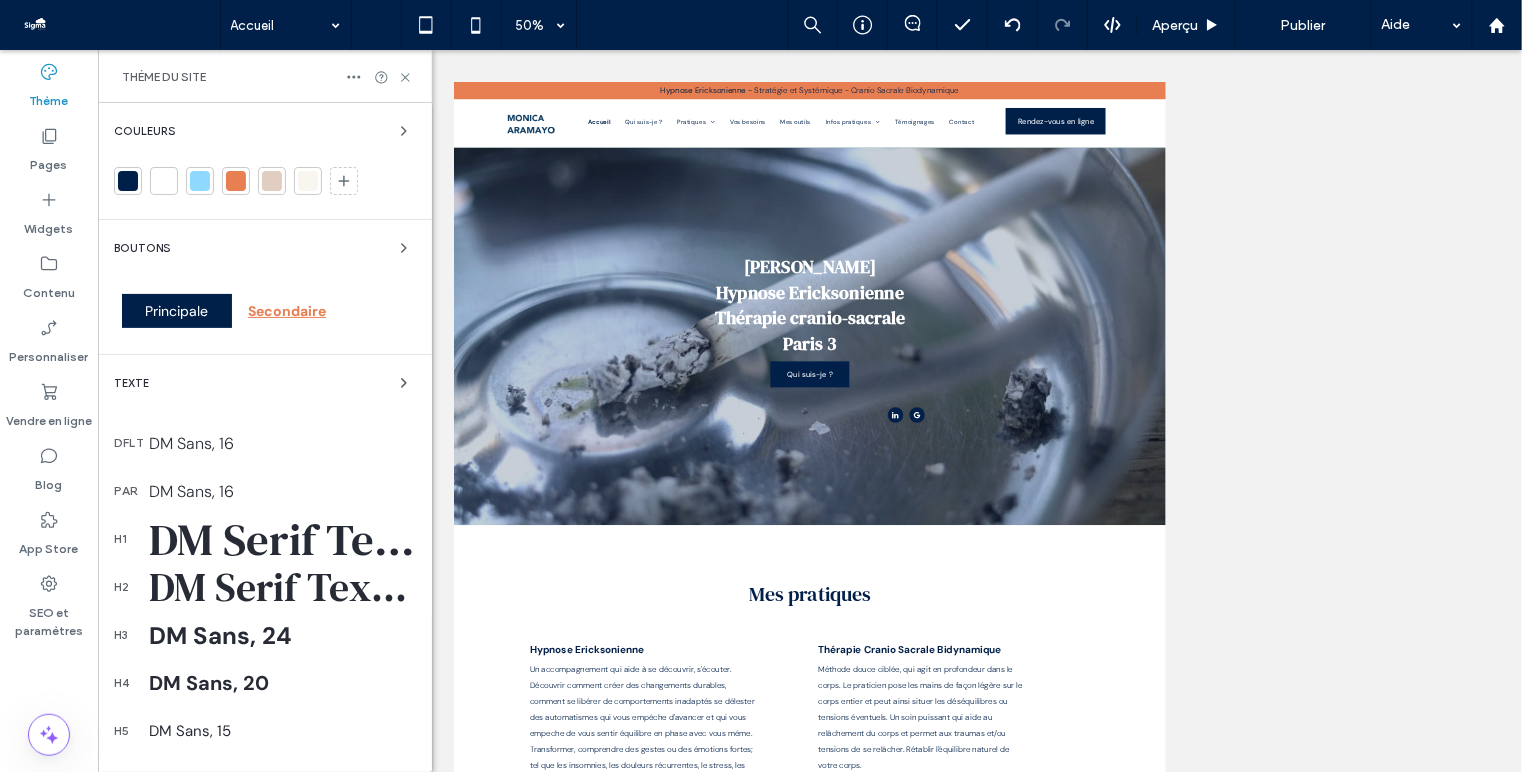 click on "DM Serif Text, 60" at bounding box center [282, 539] 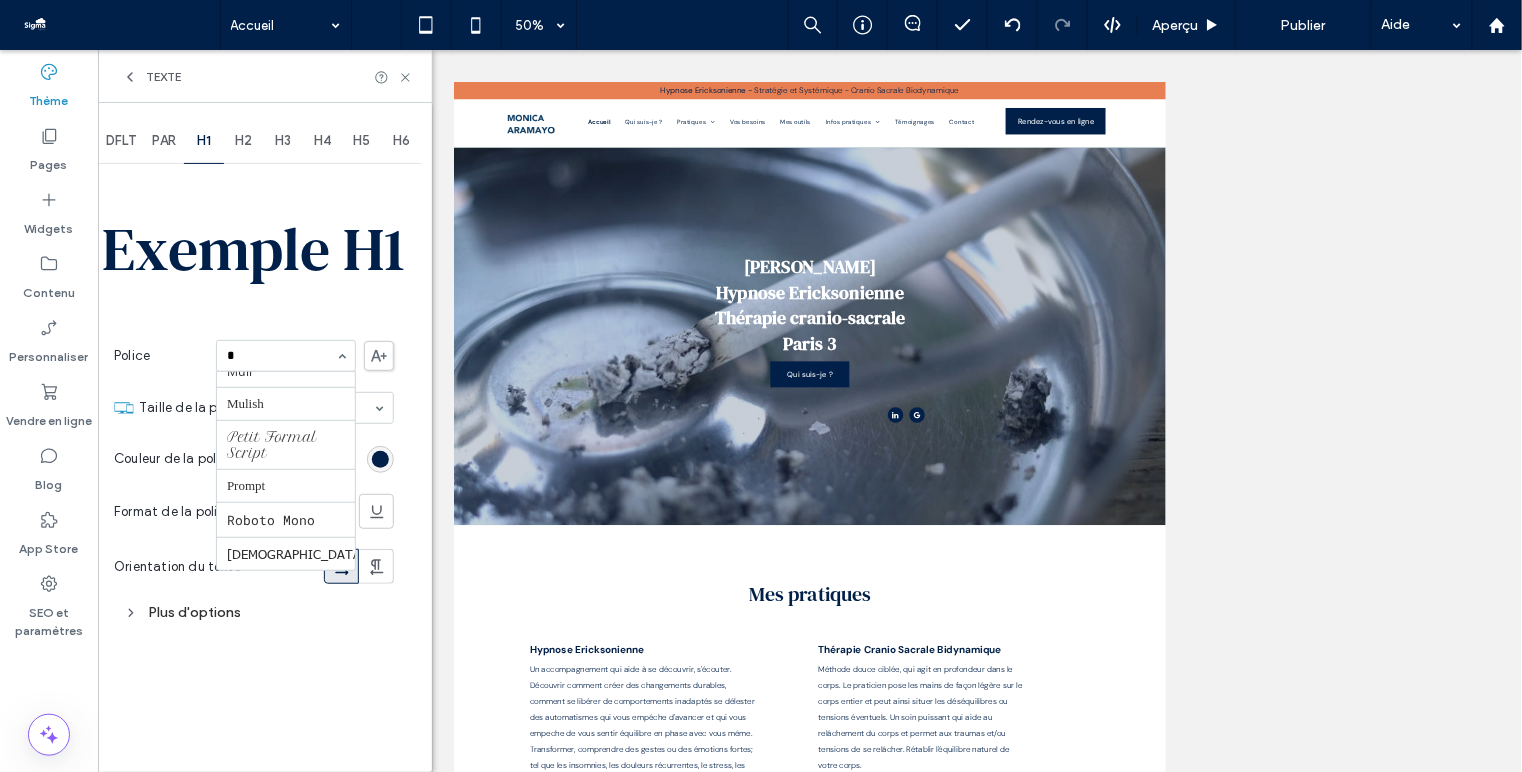 scroll, scrollTop: 447, scrollLeft: 0, axis: vertical 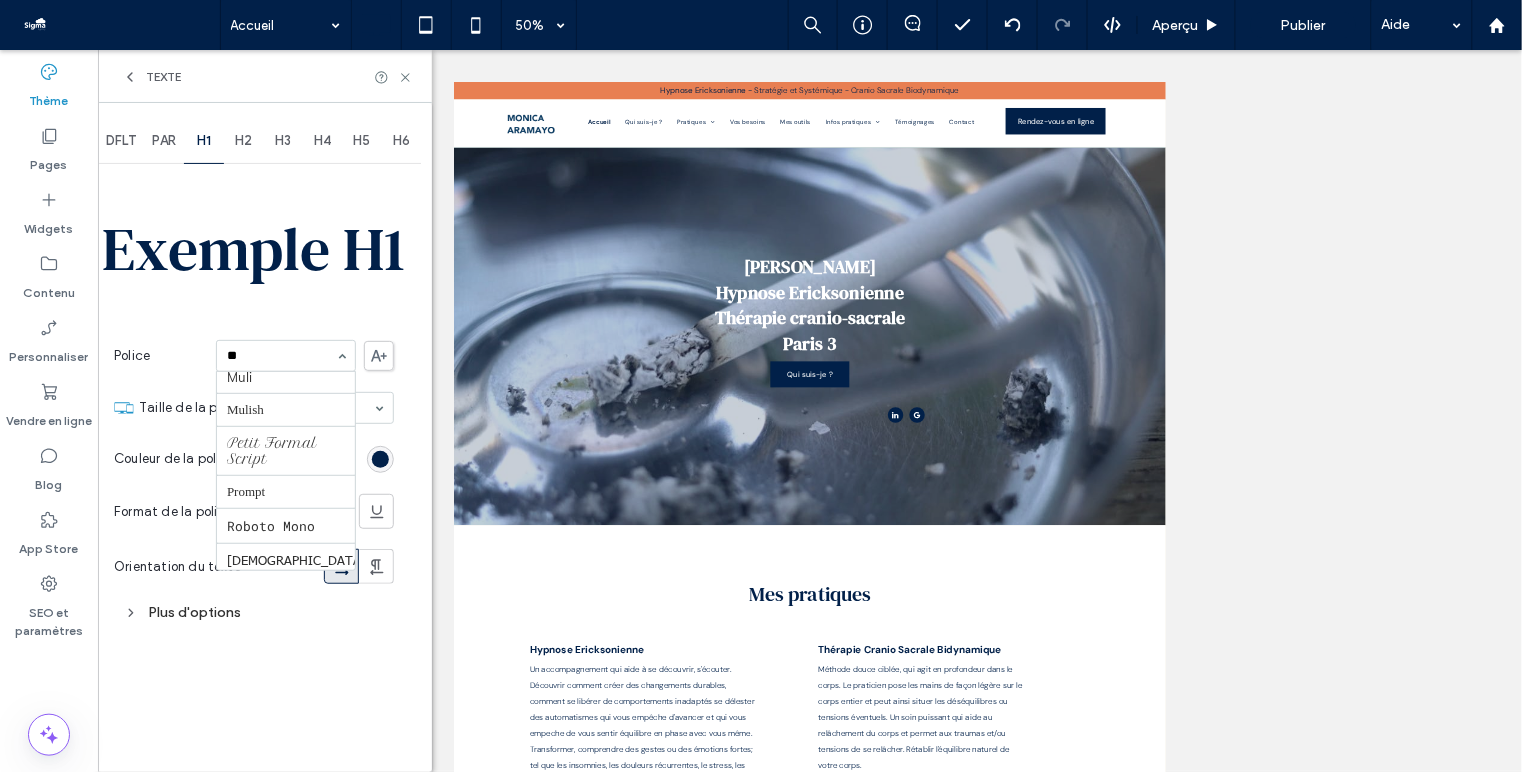 type on "***" 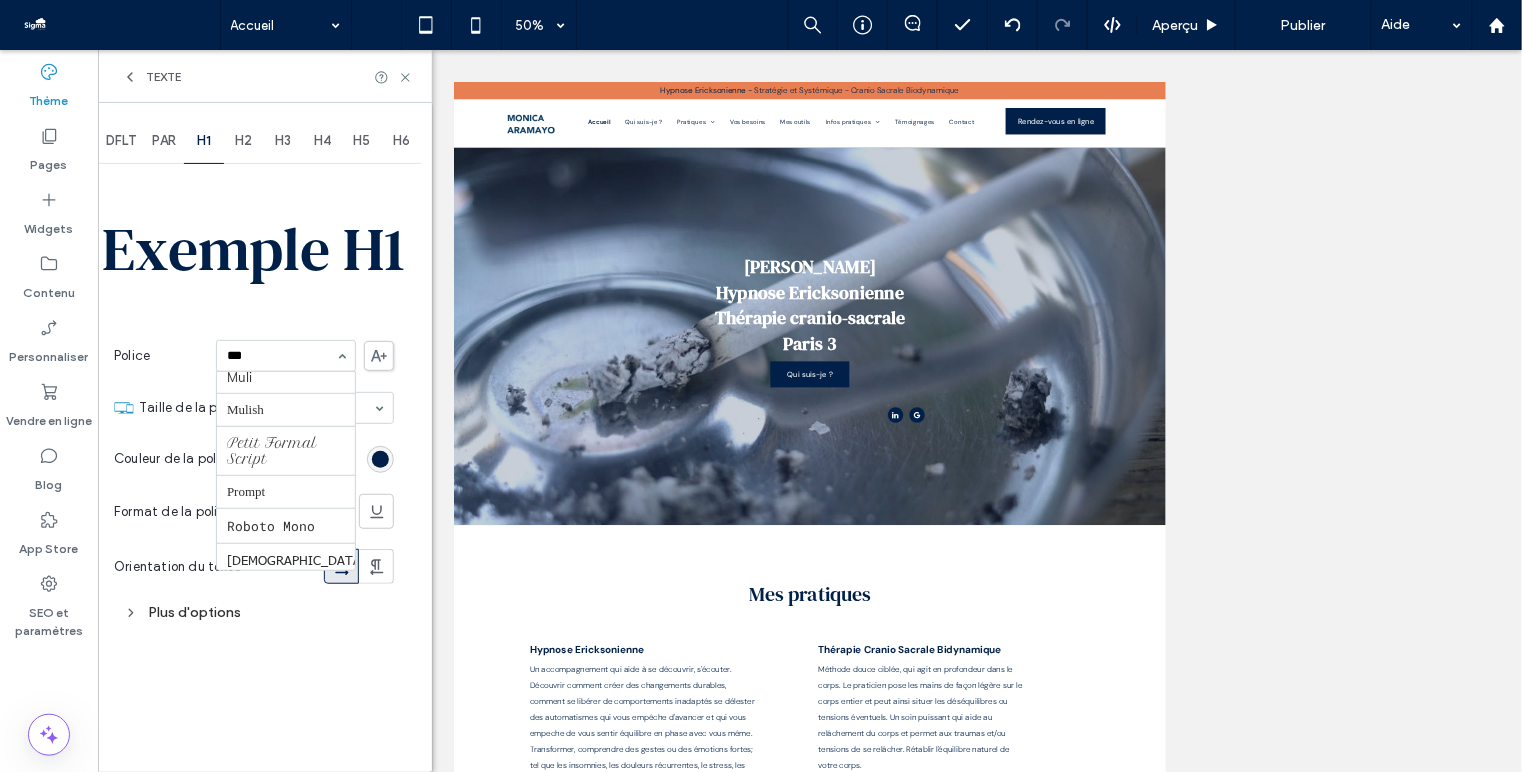scroll, scrollTop: 0, scrollLeft: 0, axis: both 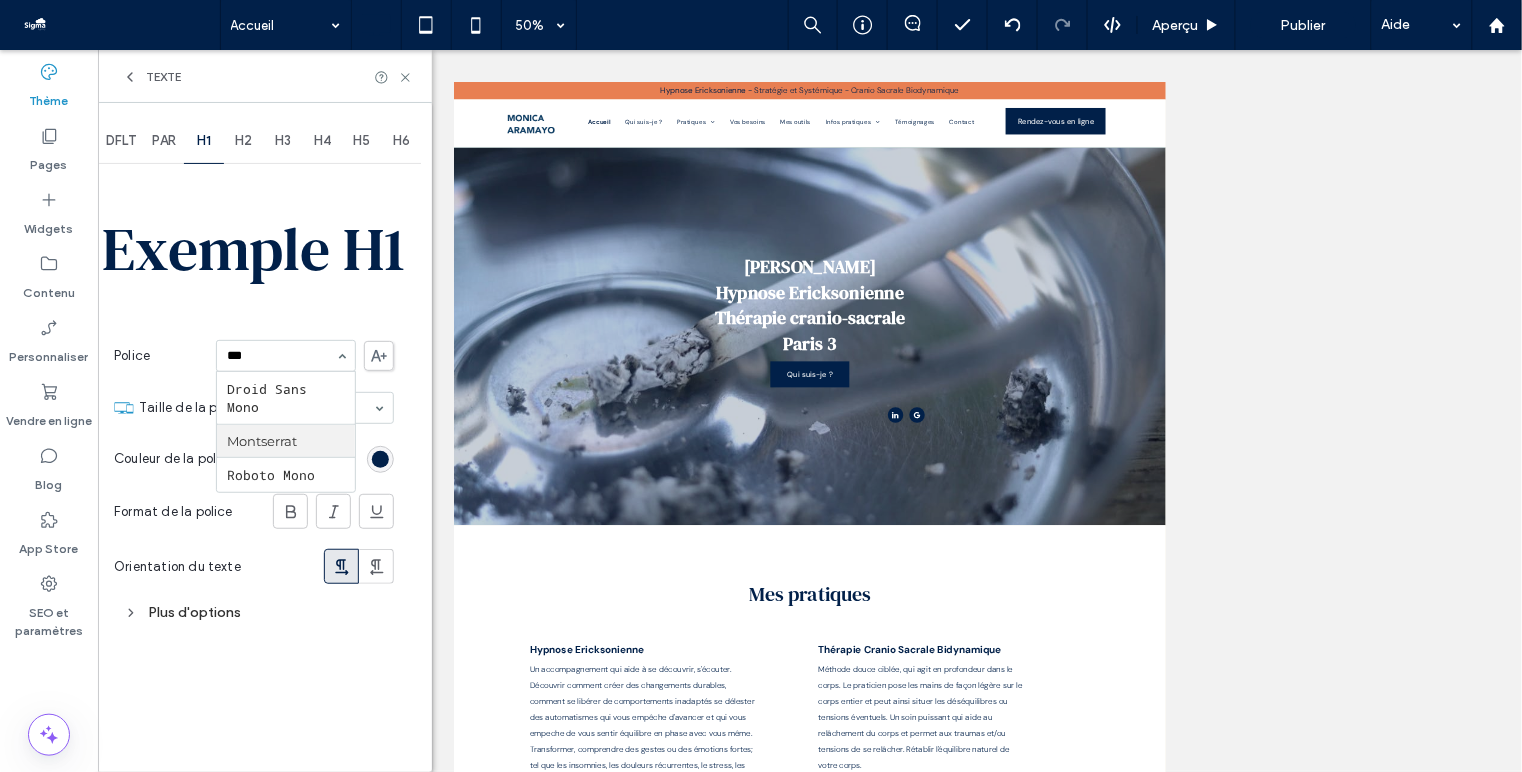 type 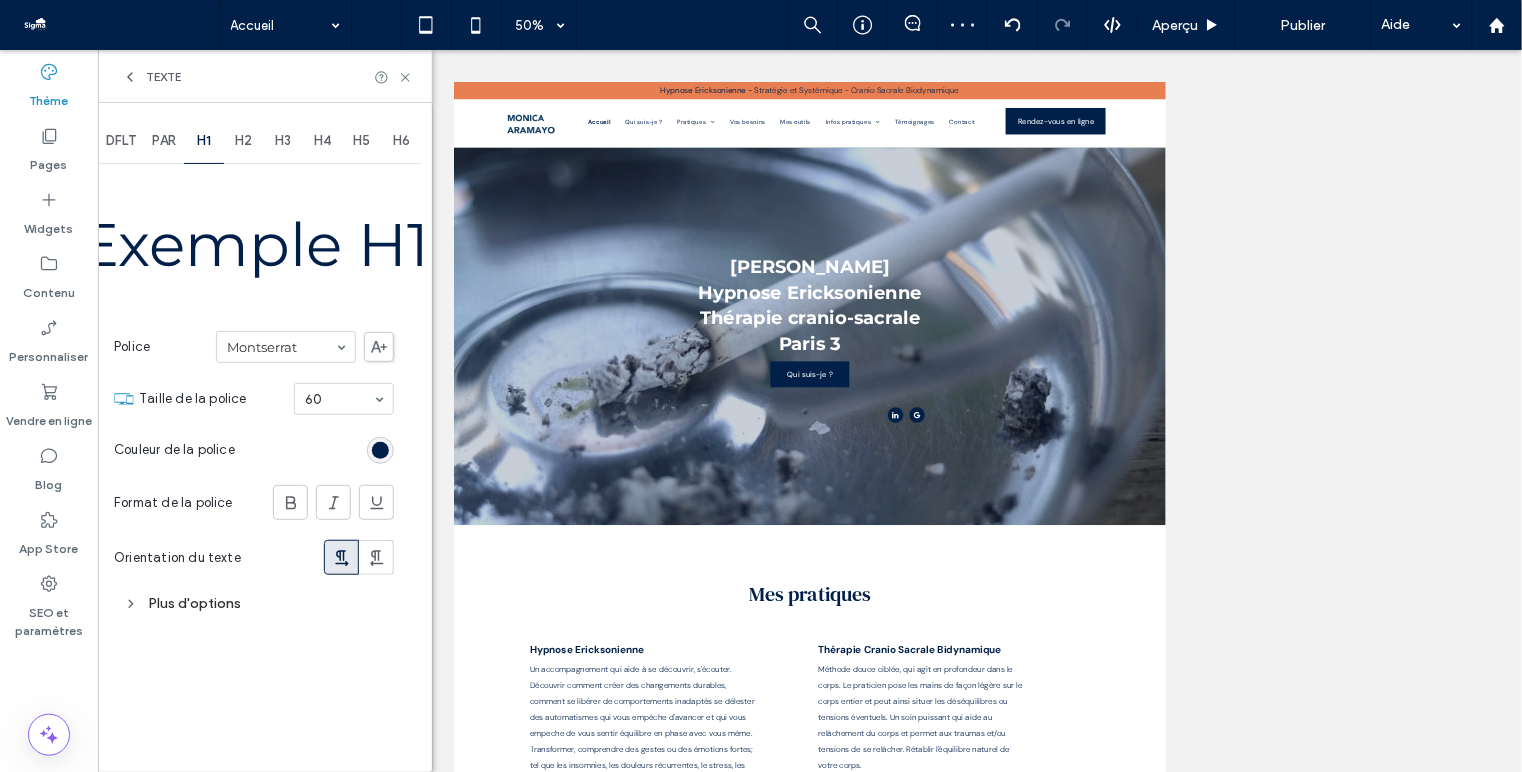 click 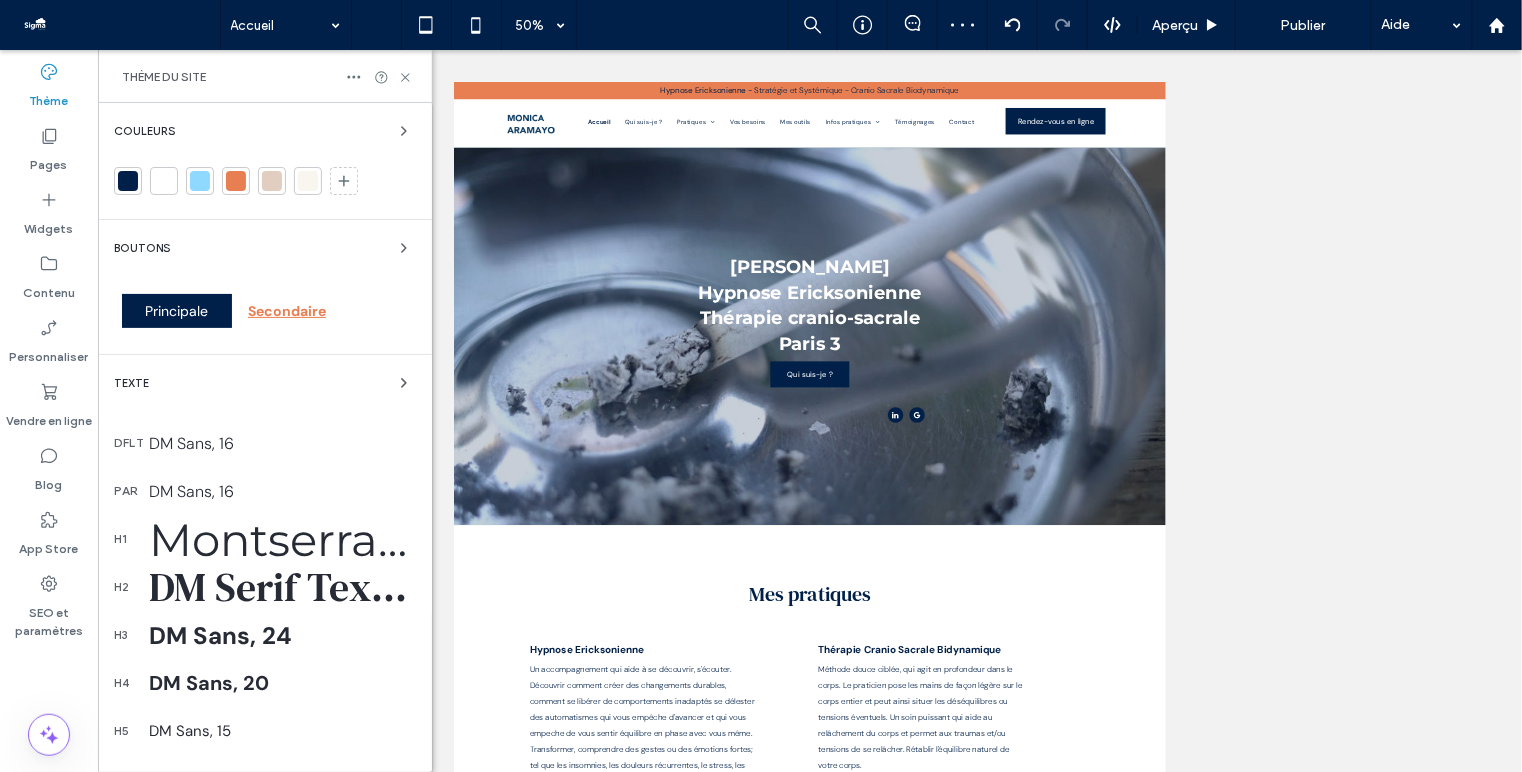 click on "DM Serif Text, 40" at bounding box center [282, 587] 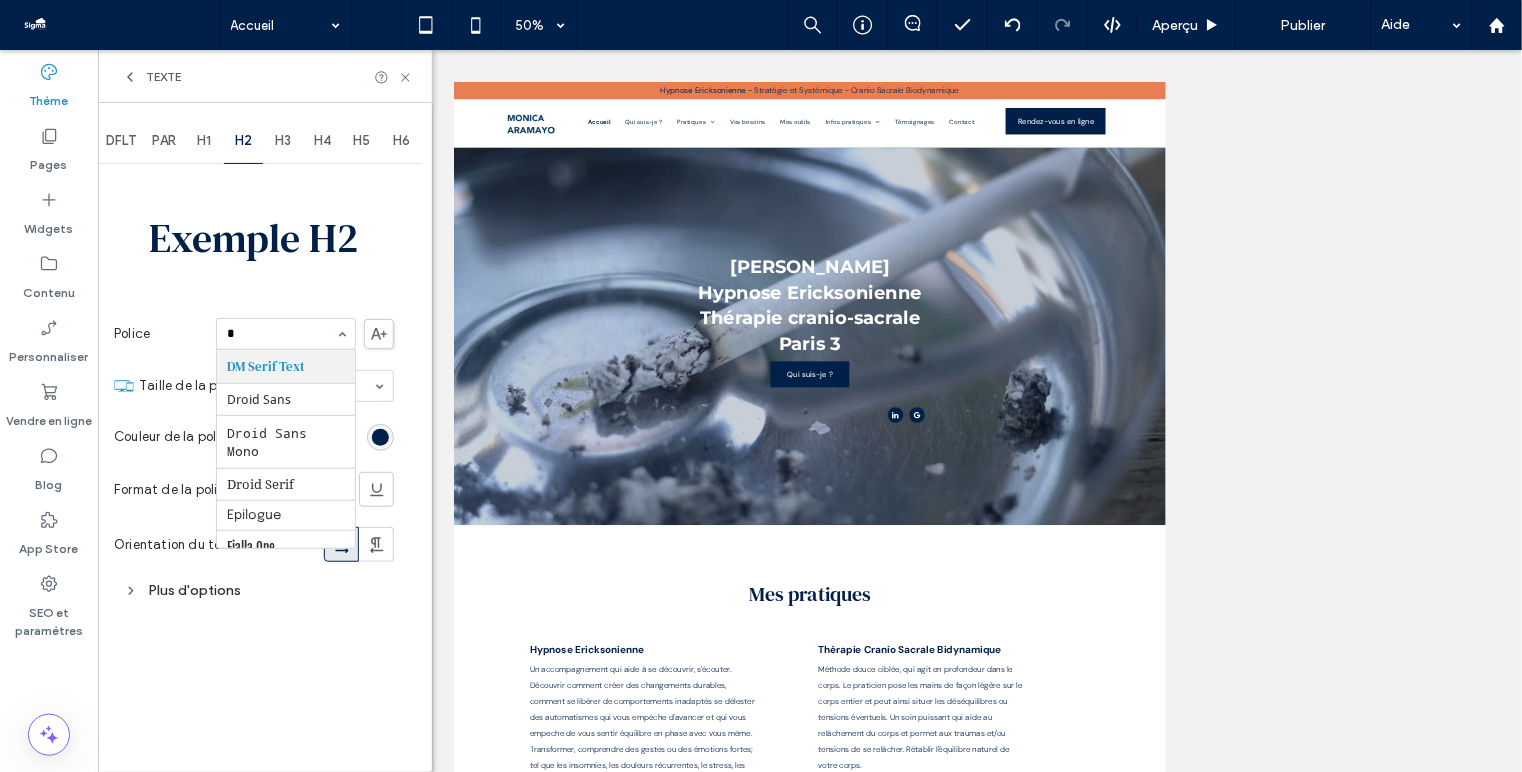 scroll, scrollTop: 447, scrollLeft: 0, axis: vertical 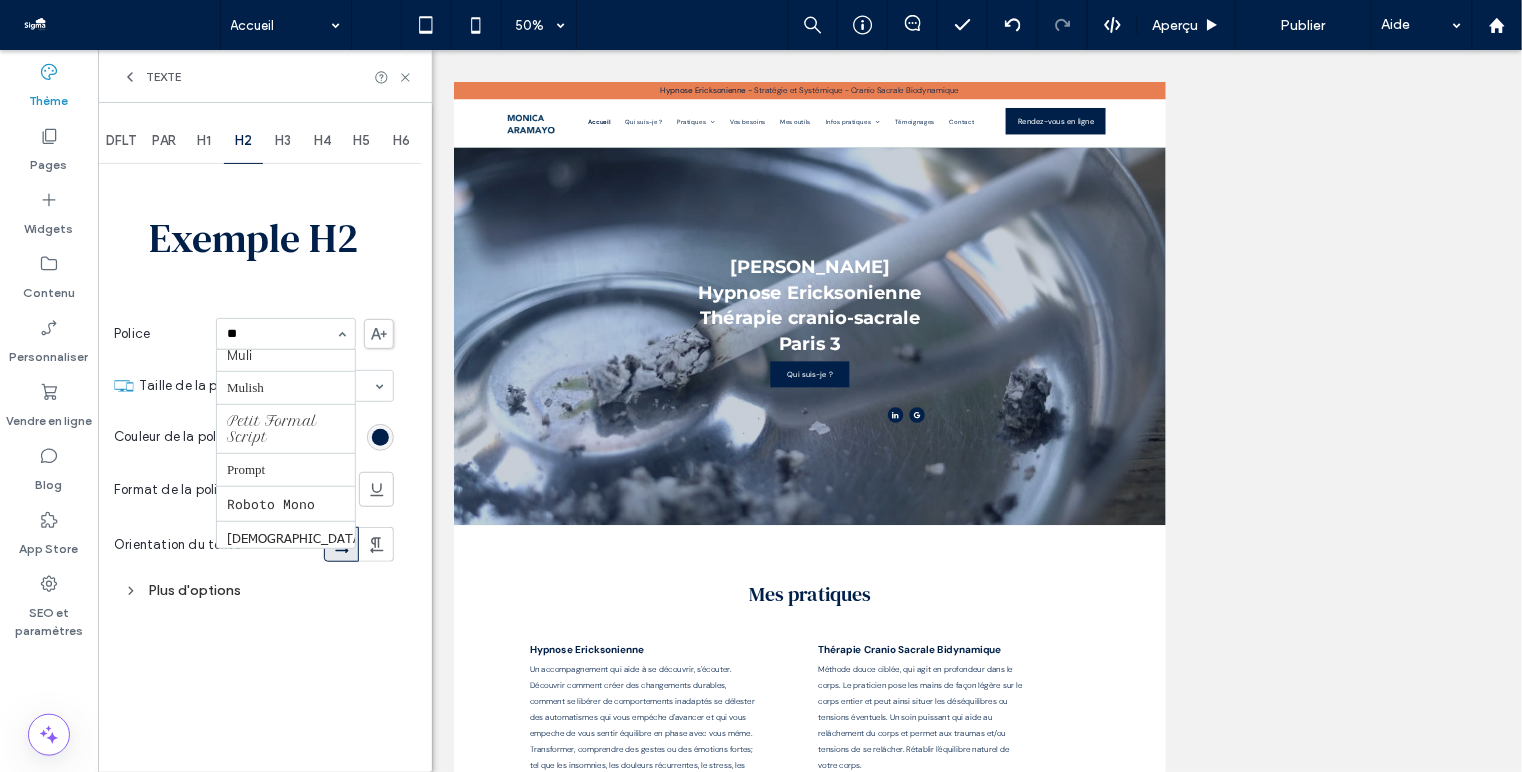type on "***" 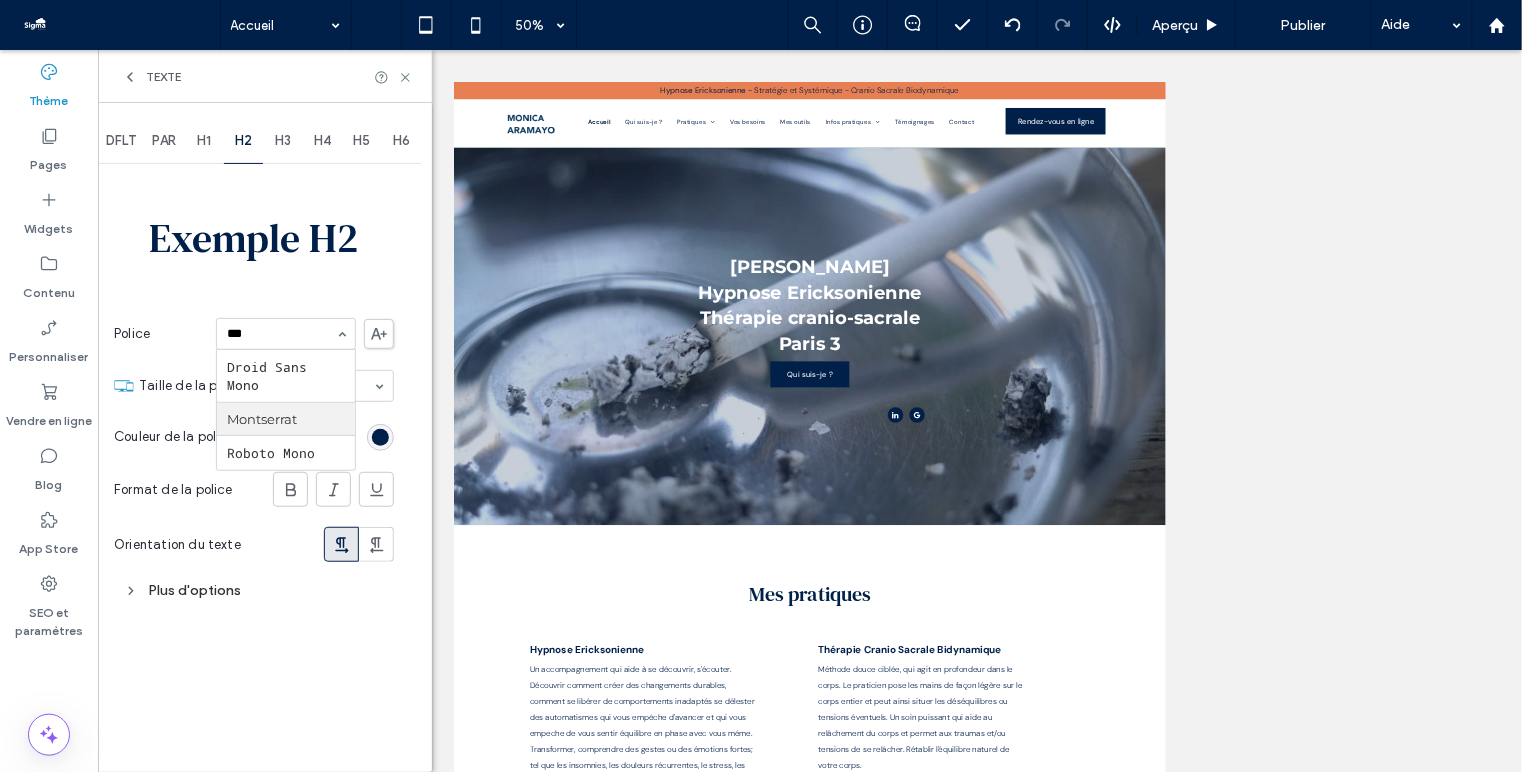 type 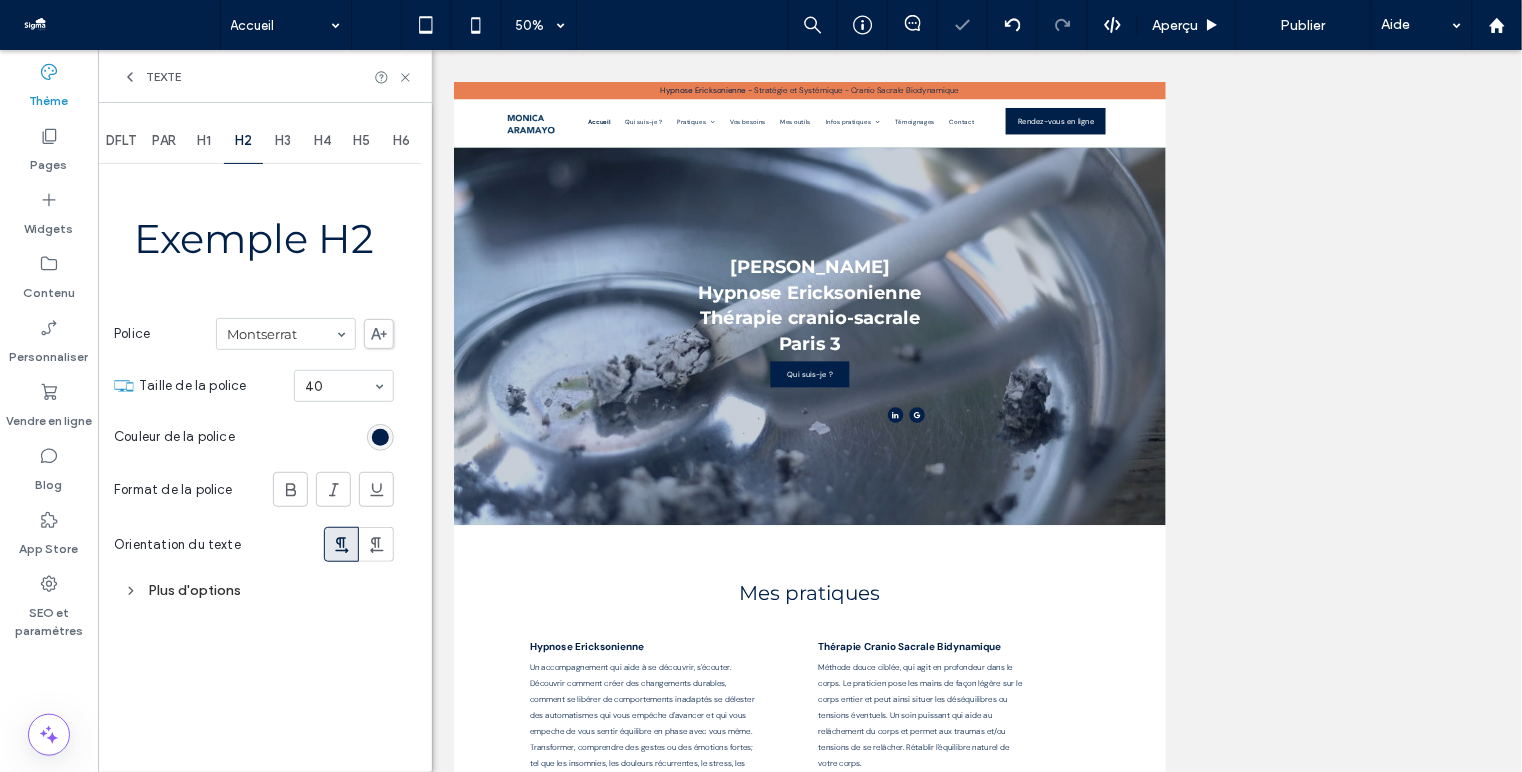 click 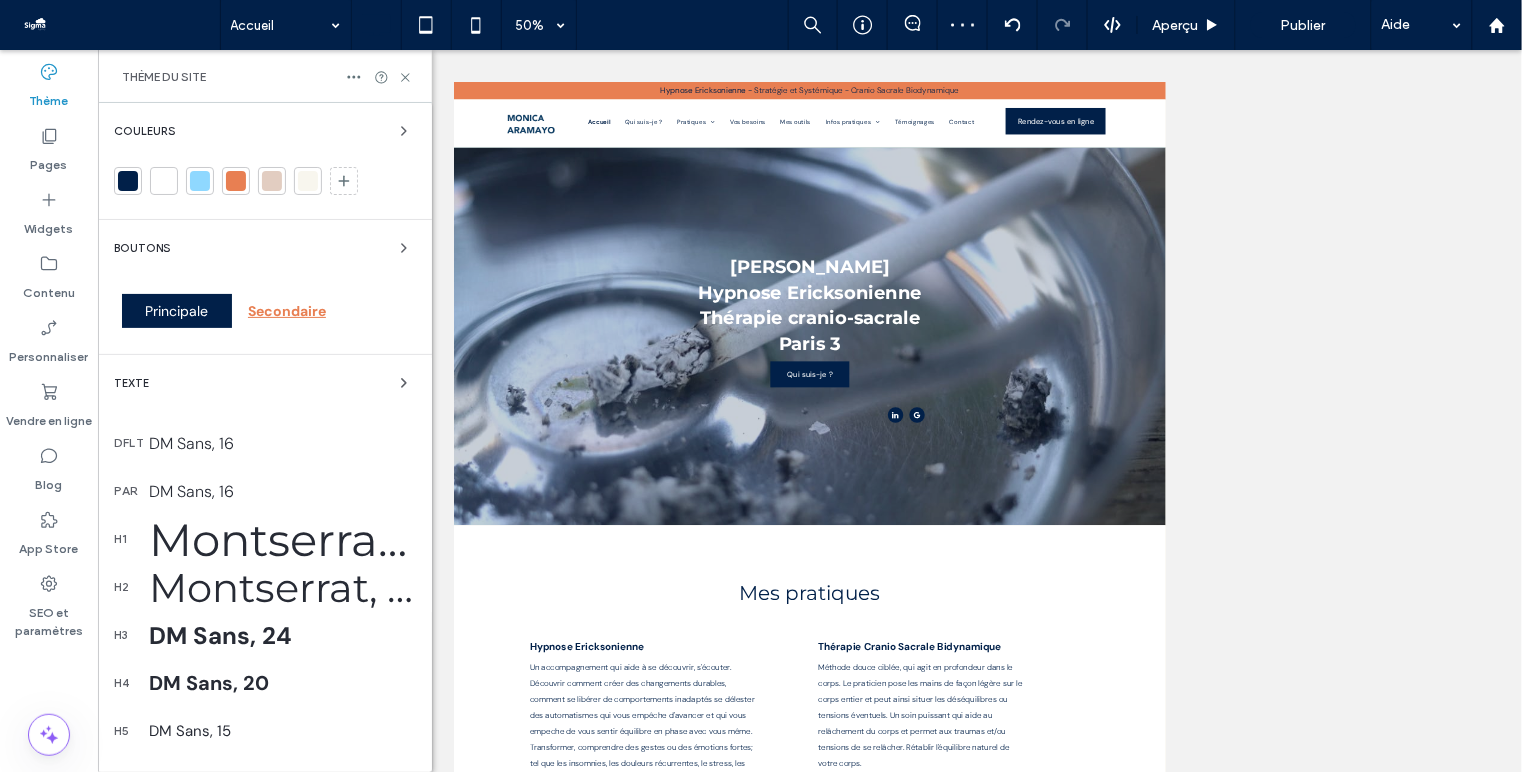 click on "DM Sans, 24" at bounding box center [282, 635] 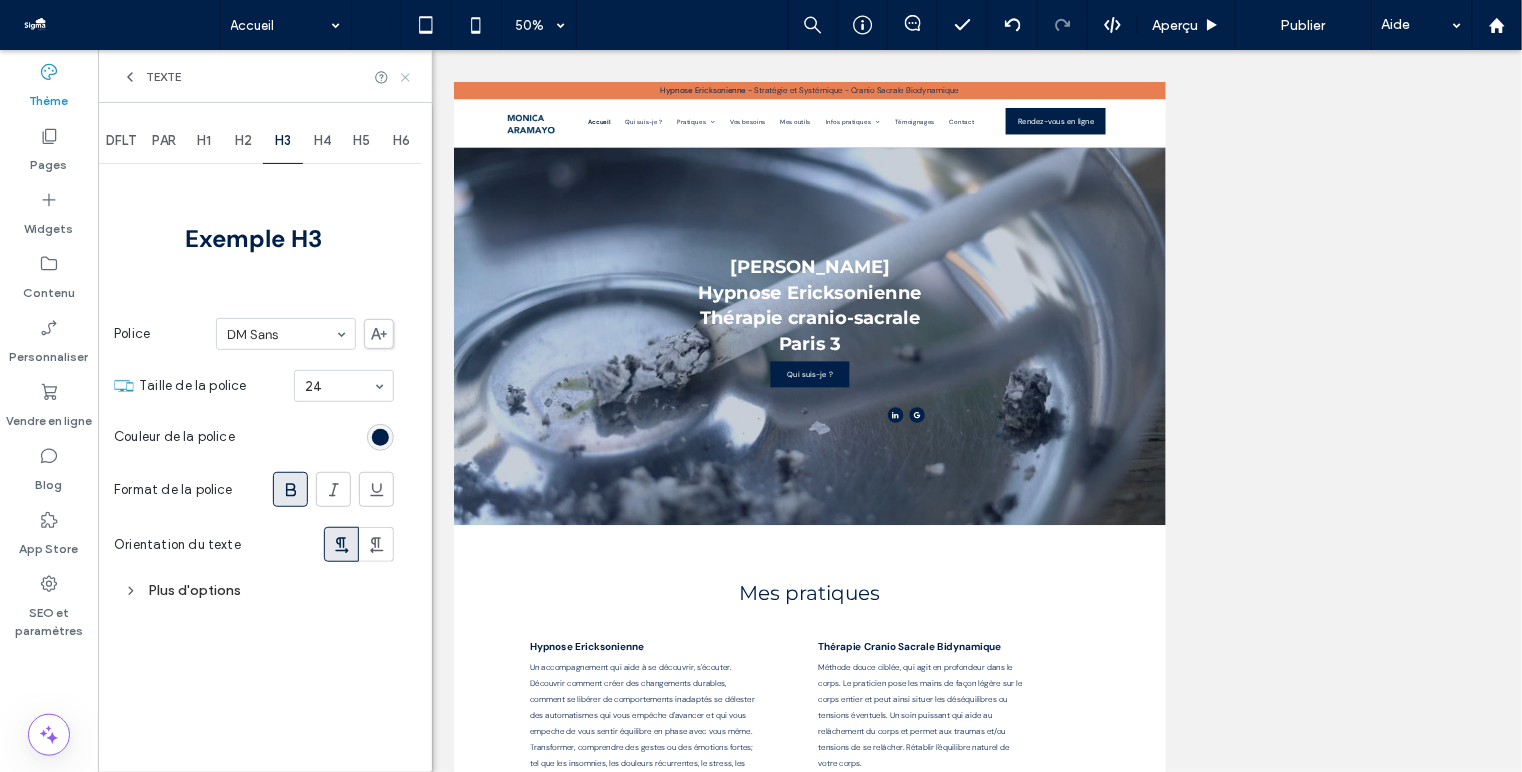 click 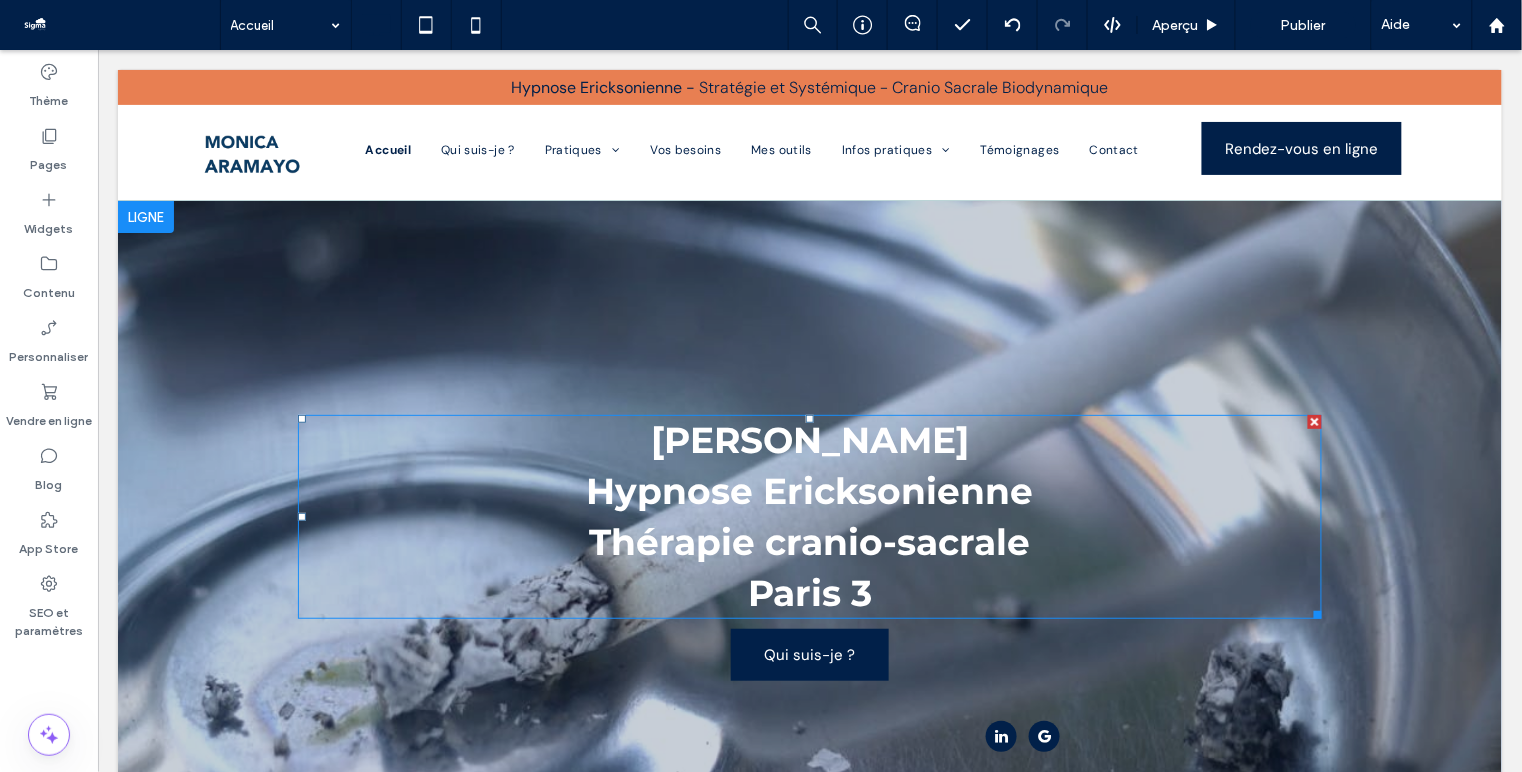 click on "[PERSON_NAME] Hypnose Ericksonienne" at bounding box center (809, 464) 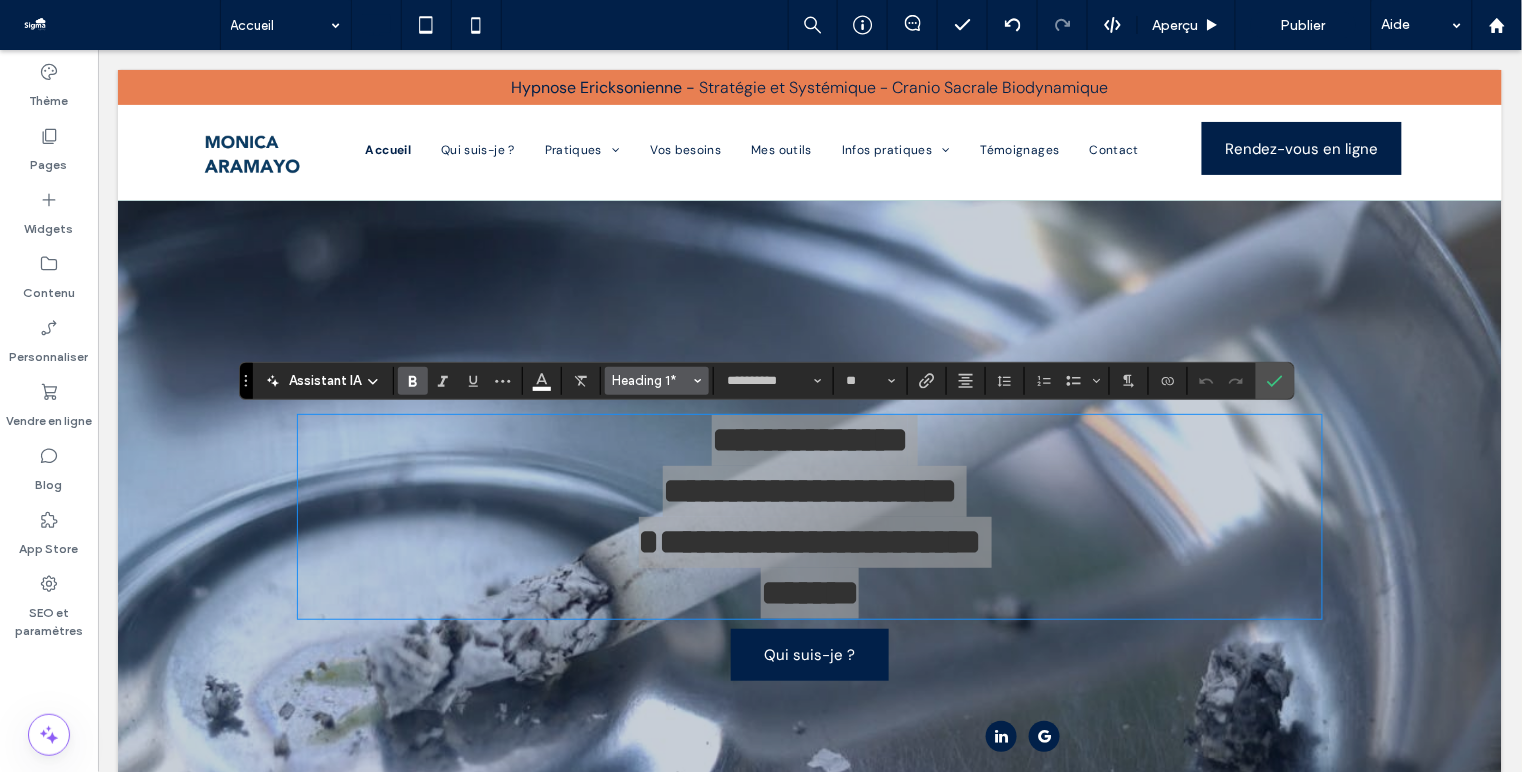 click on "Heading 1*" at bounding box center (651, 380) 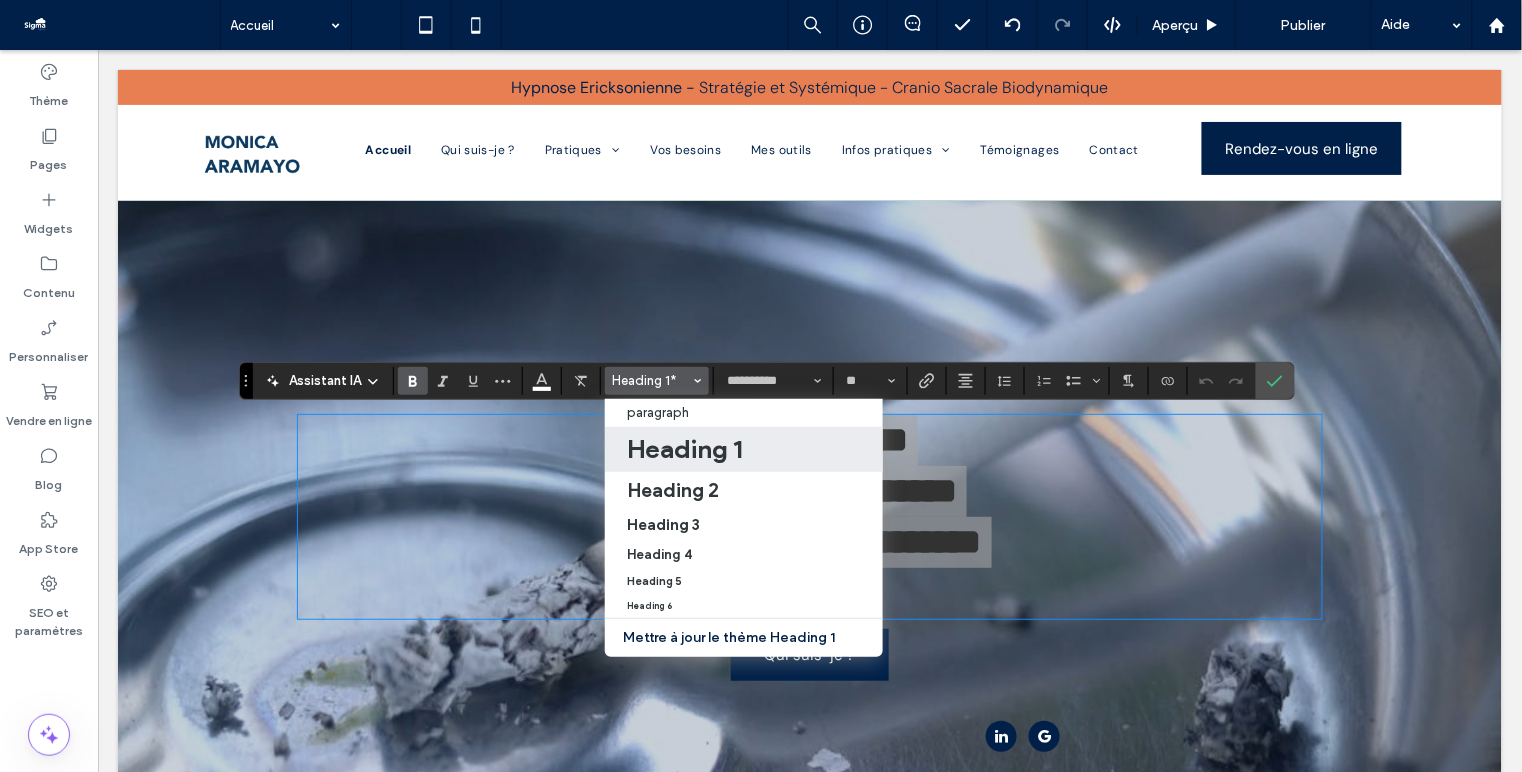 click on "Heading 1" at bounding box center [685, 449] 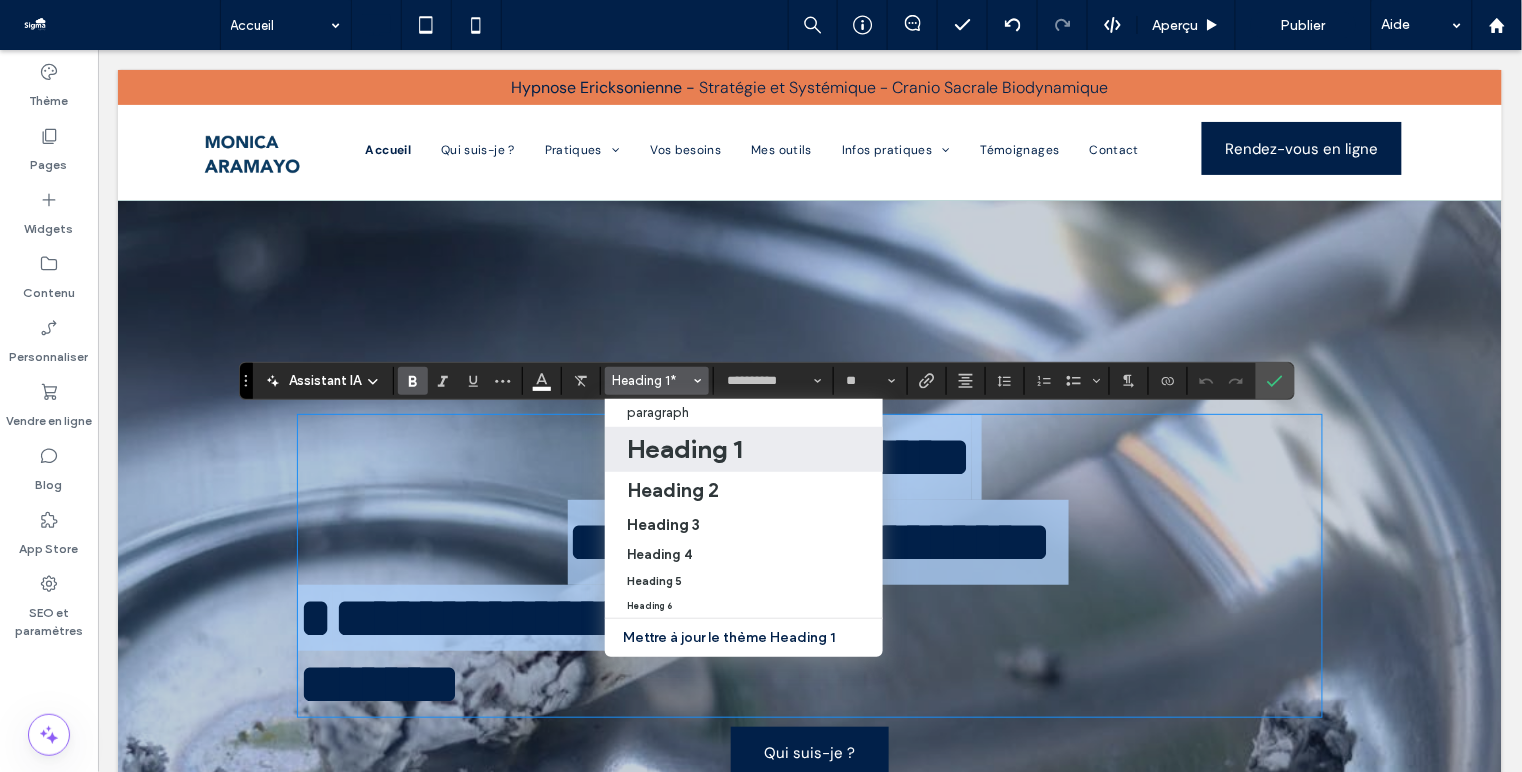 type on "**" 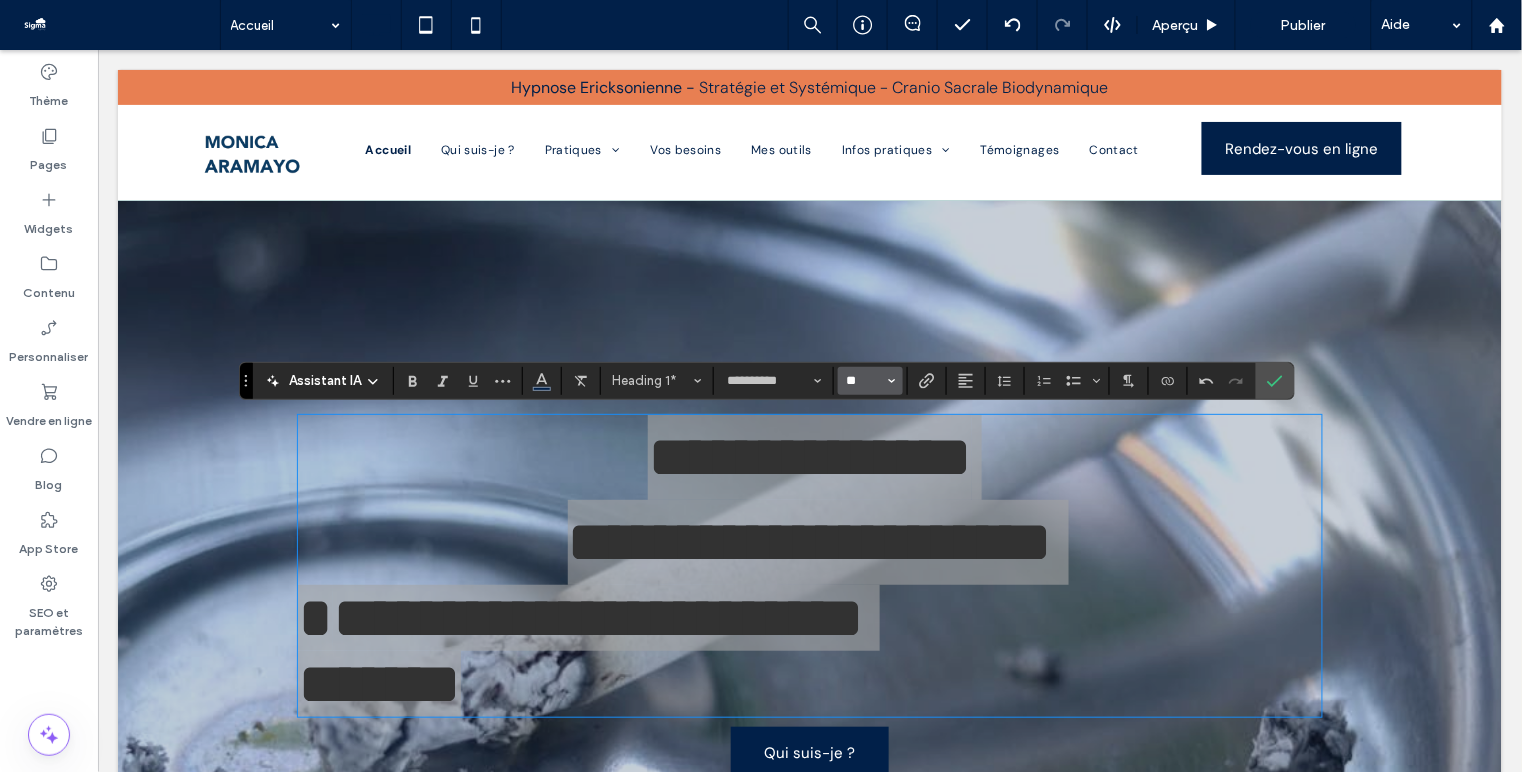 click on "**" at bounding box center [864, 381] 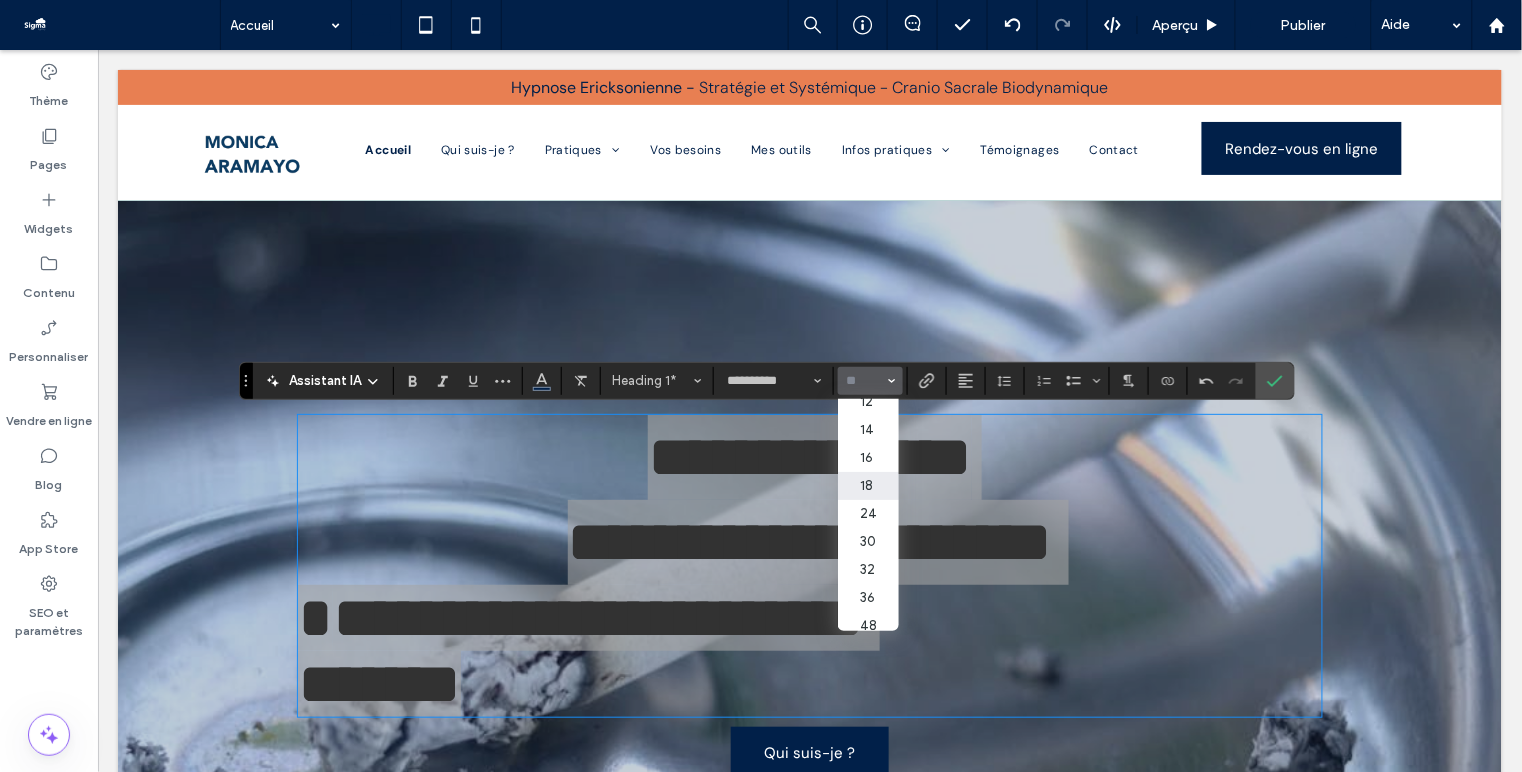 scroll, scrollTop: 163, scrollLeft: 0, axis: vertical 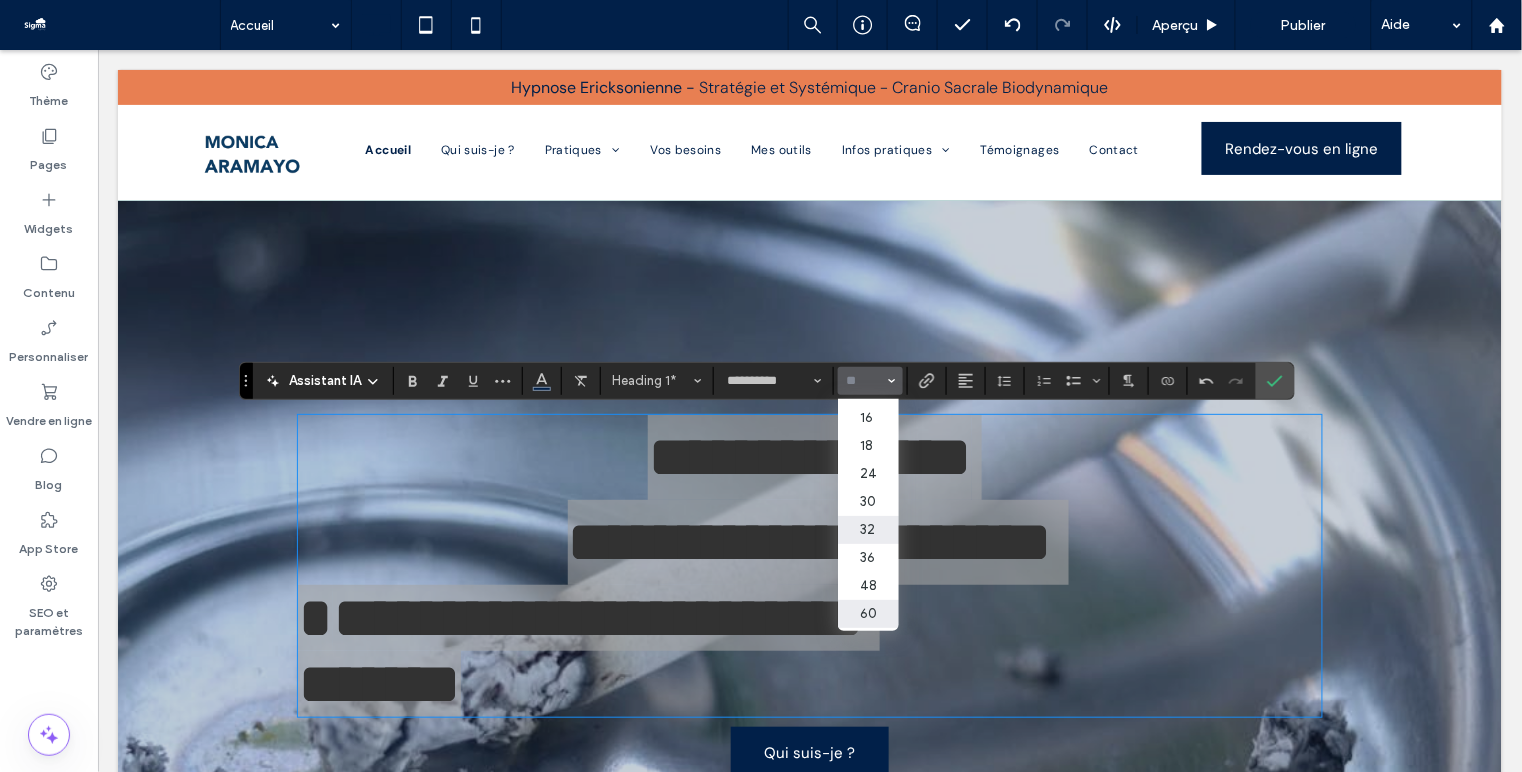 click on "32" at bounding box center [868, 530] 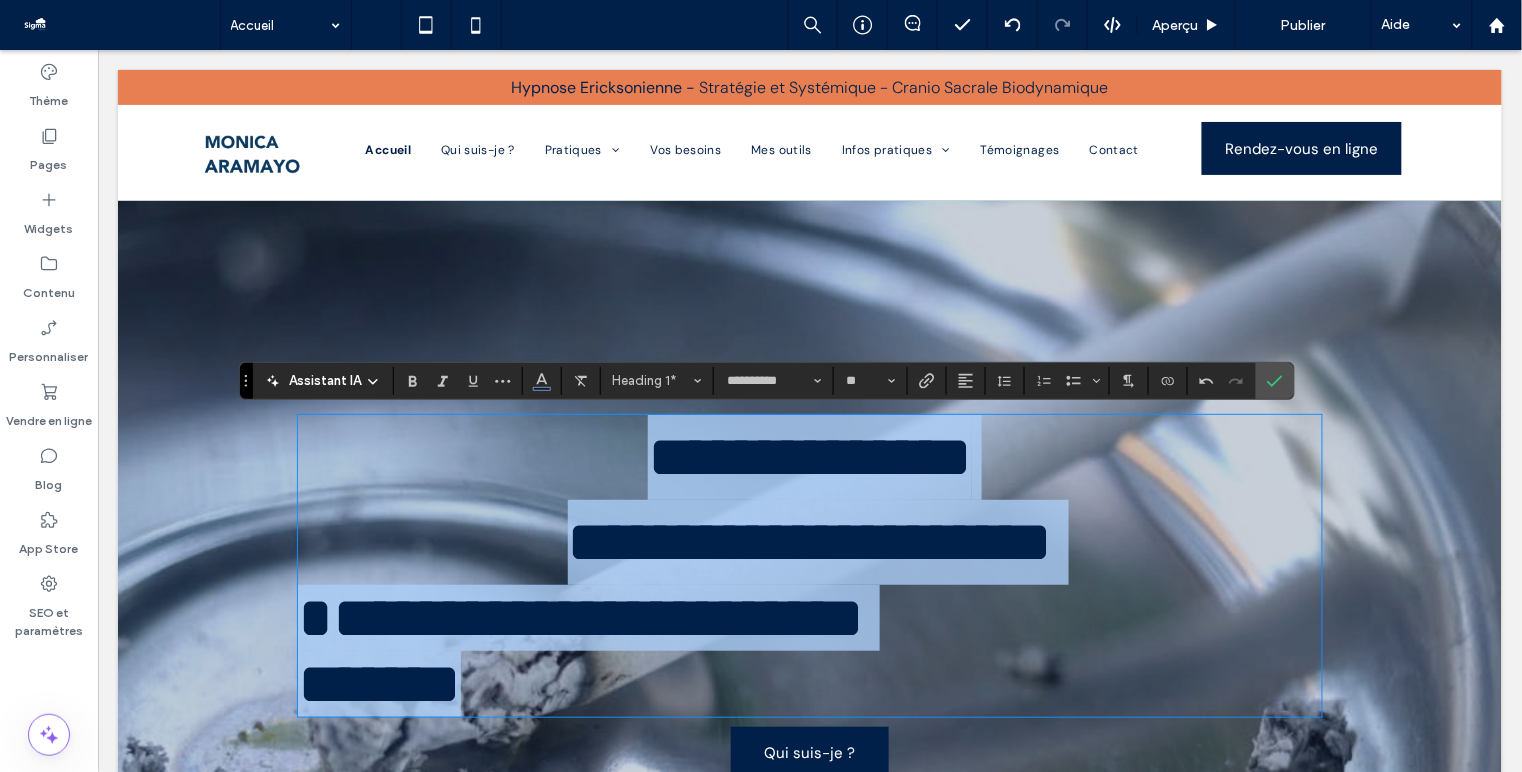 type on "**" 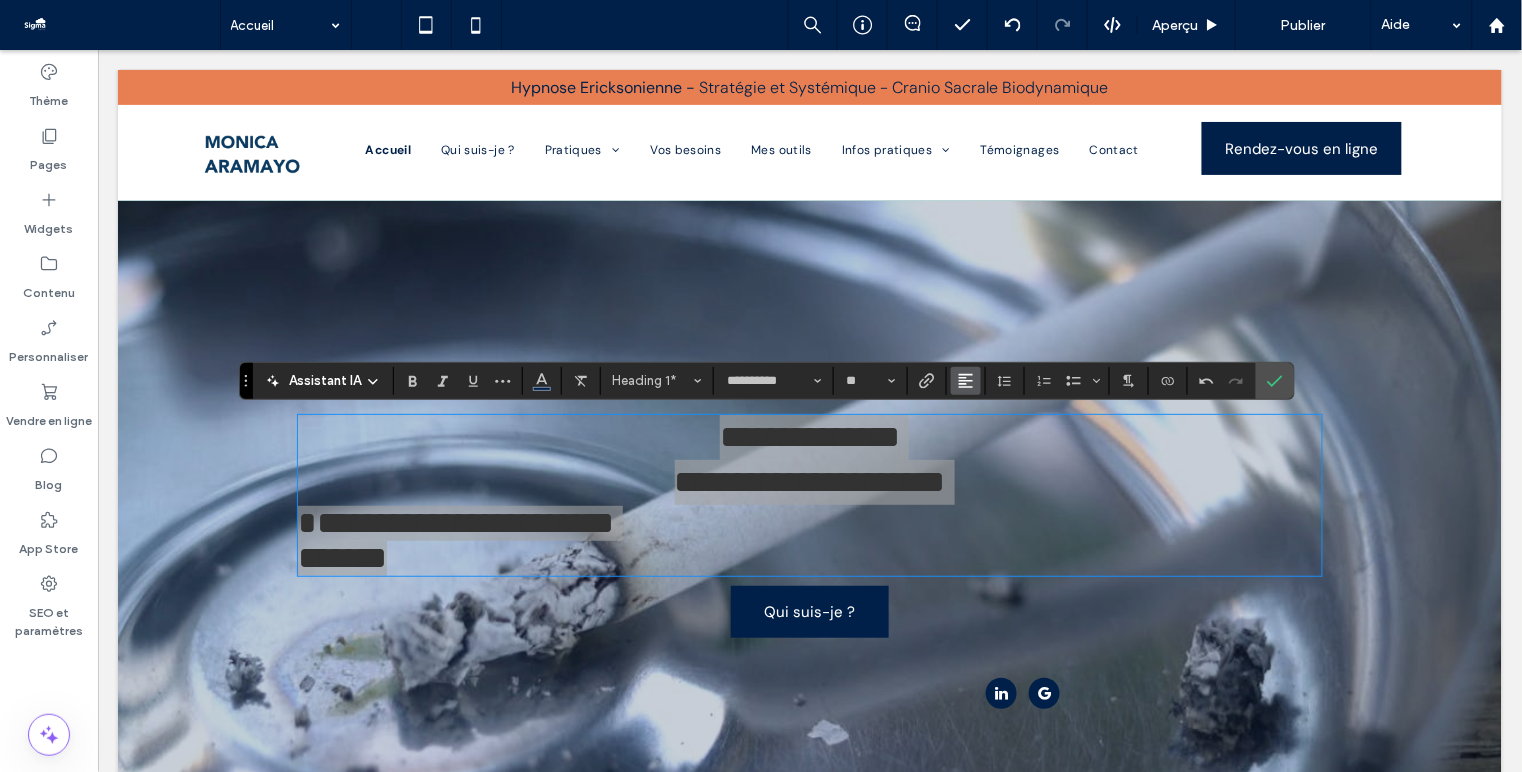 click 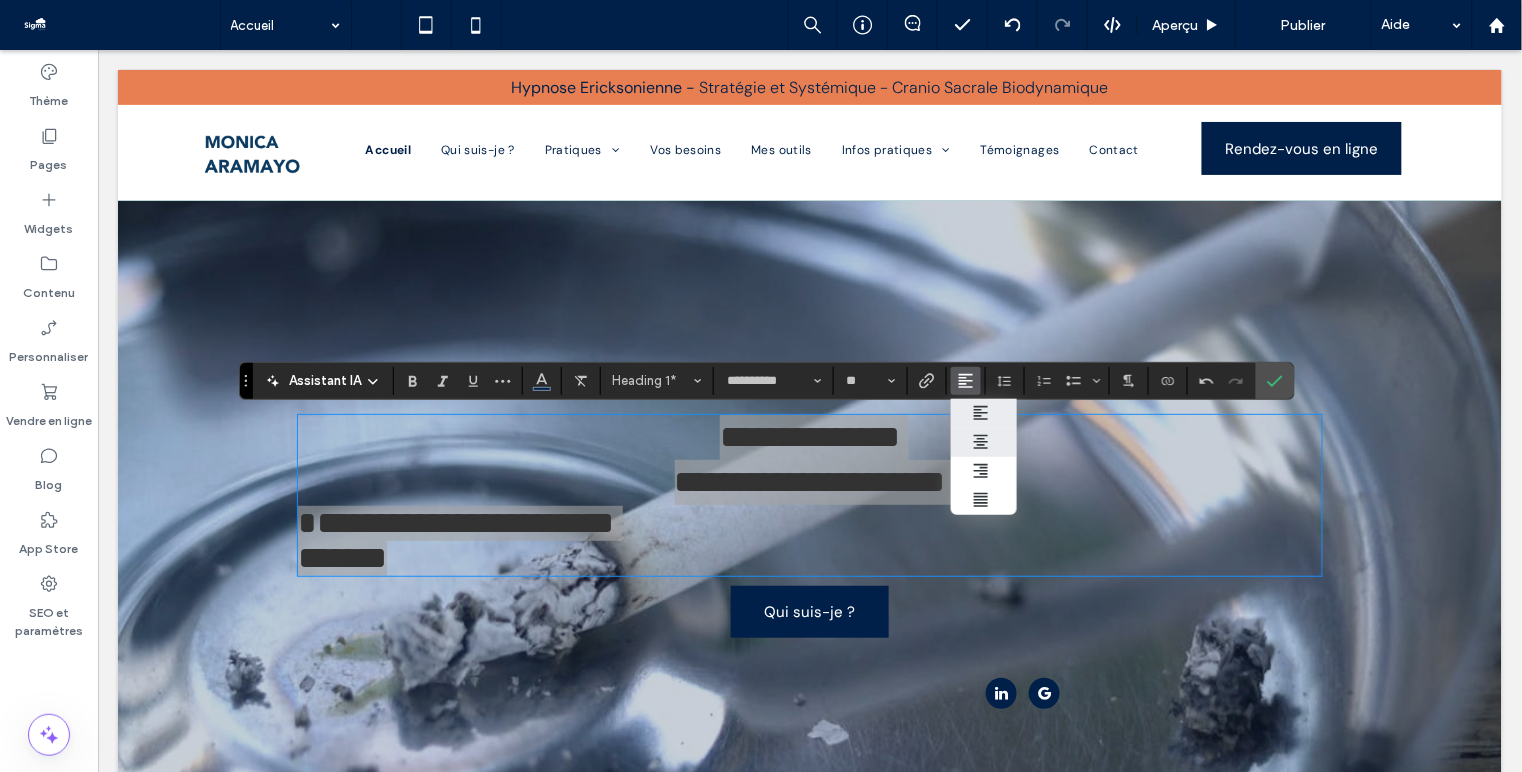 click at bounding box center [984, 442] 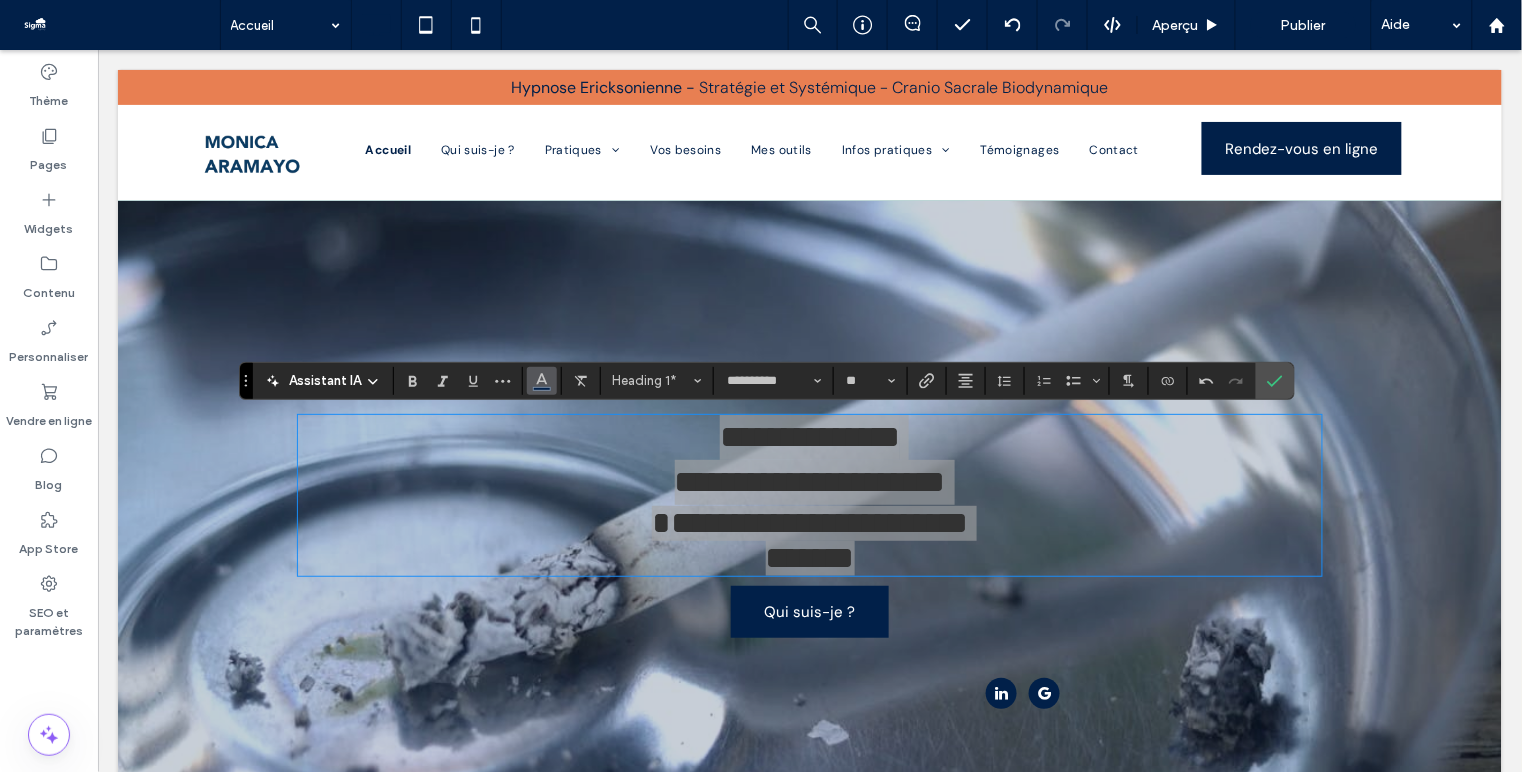 click 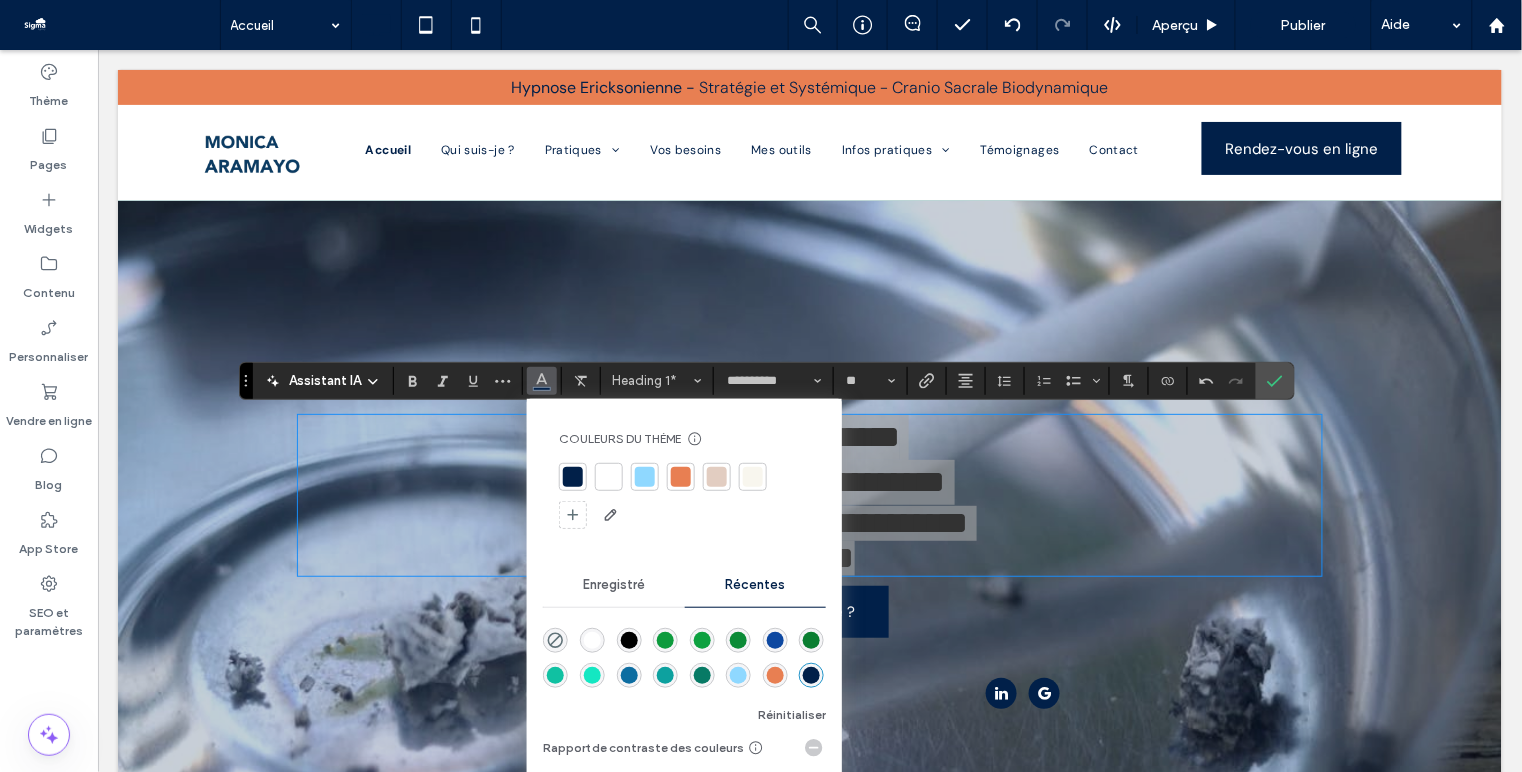 click at bounding box center [609, 477] 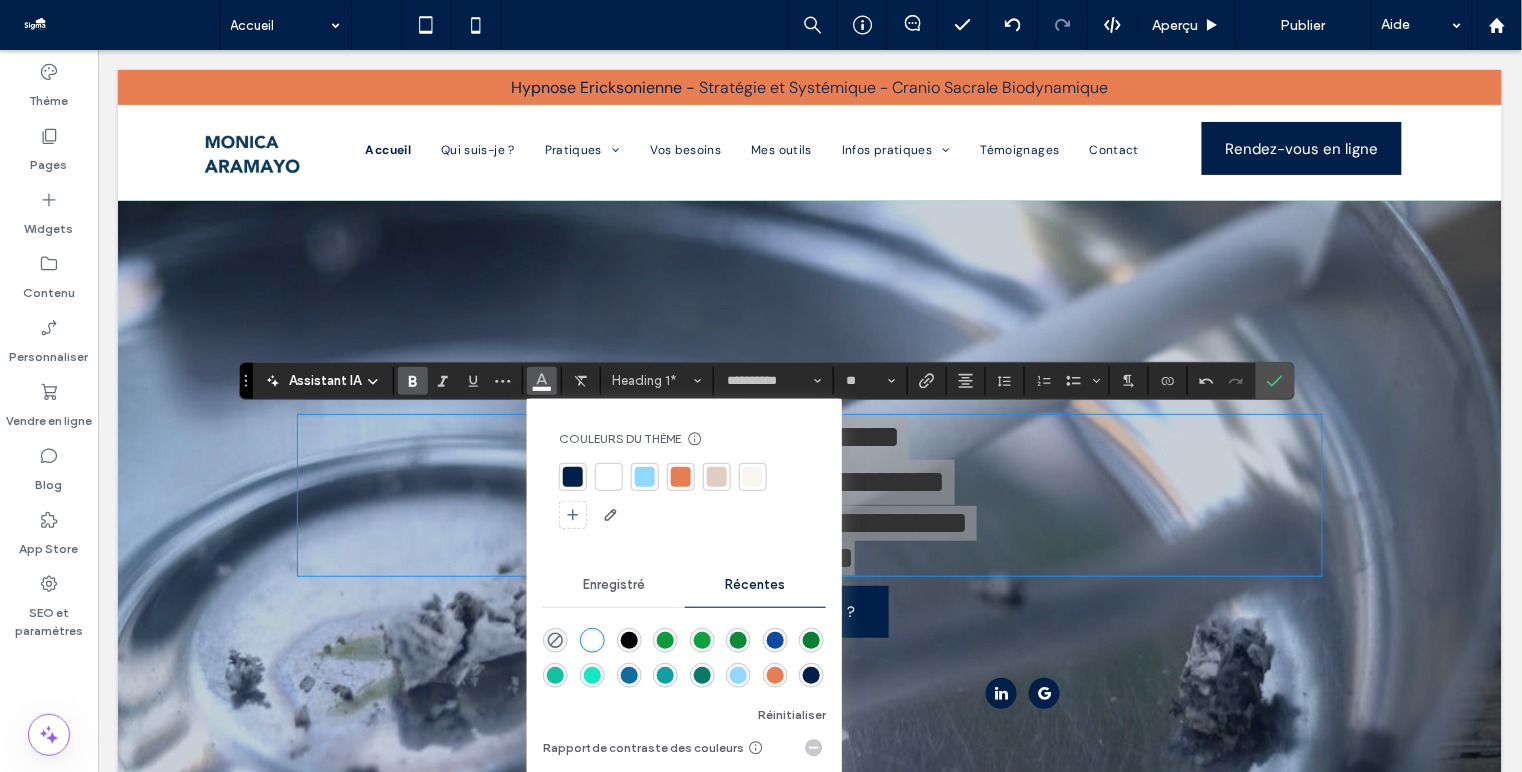 click at bounding box center [413, 381] 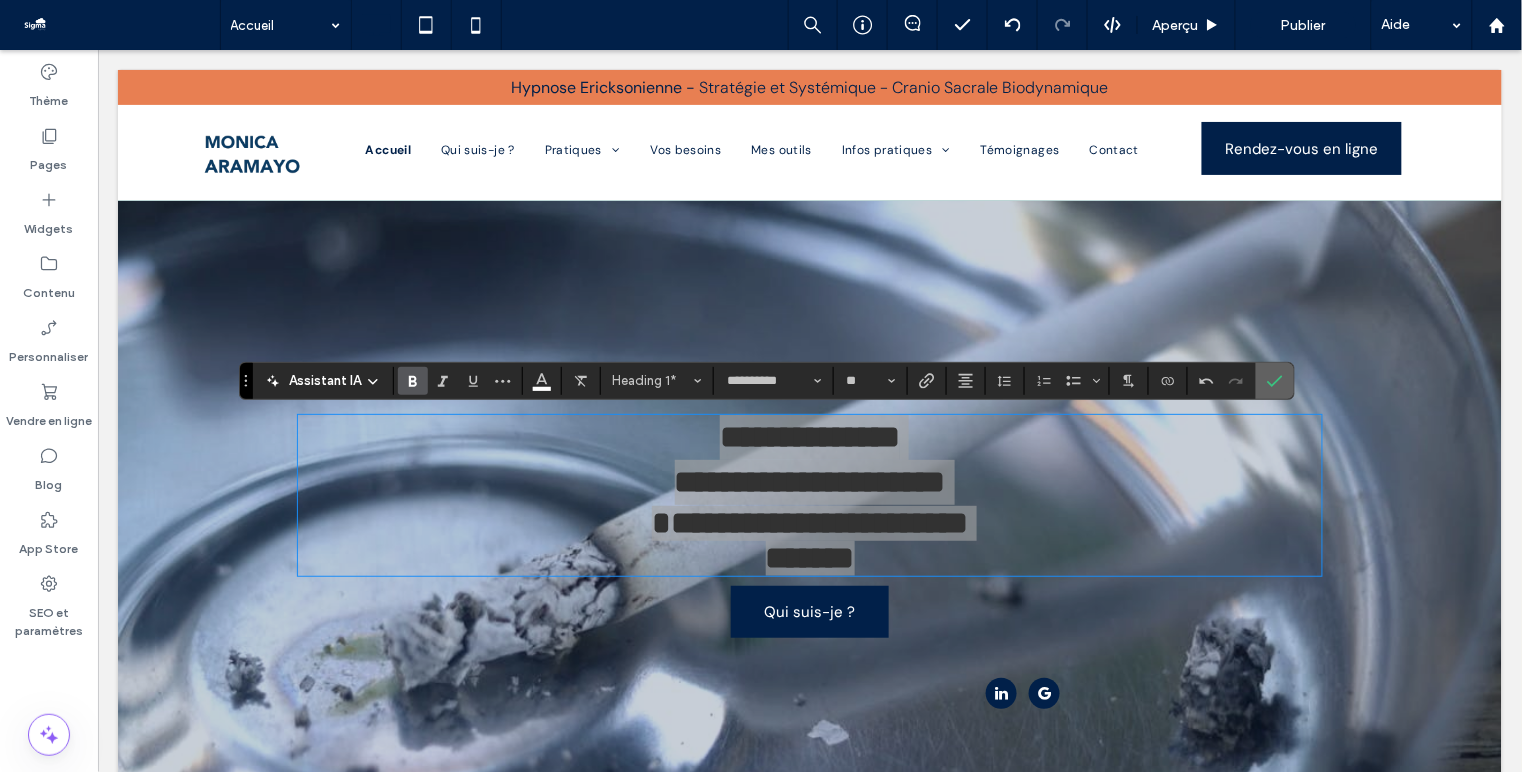 click at bounding box center [1275, 381] 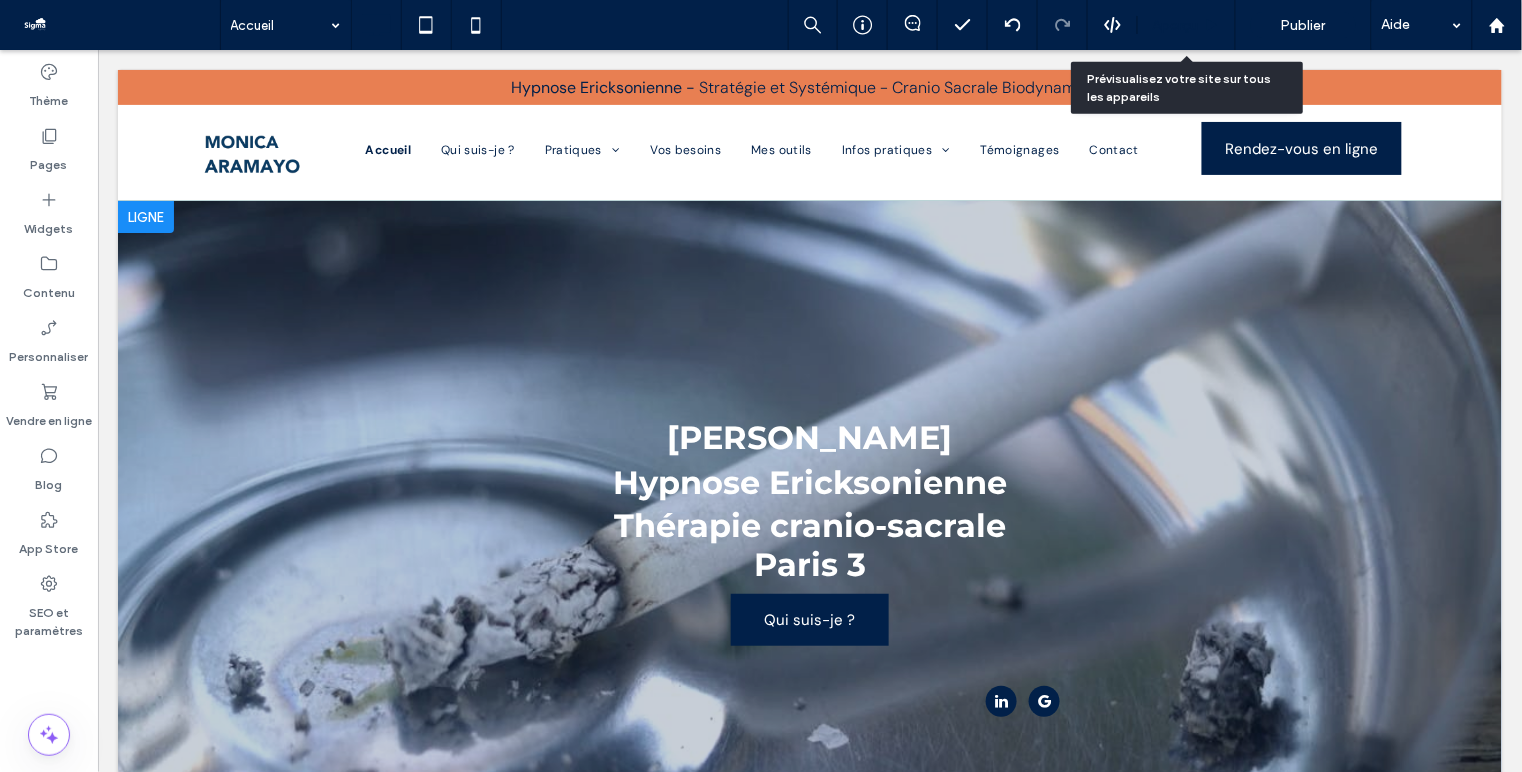 click on "Aperçu" at bounding box center [1176, 25] 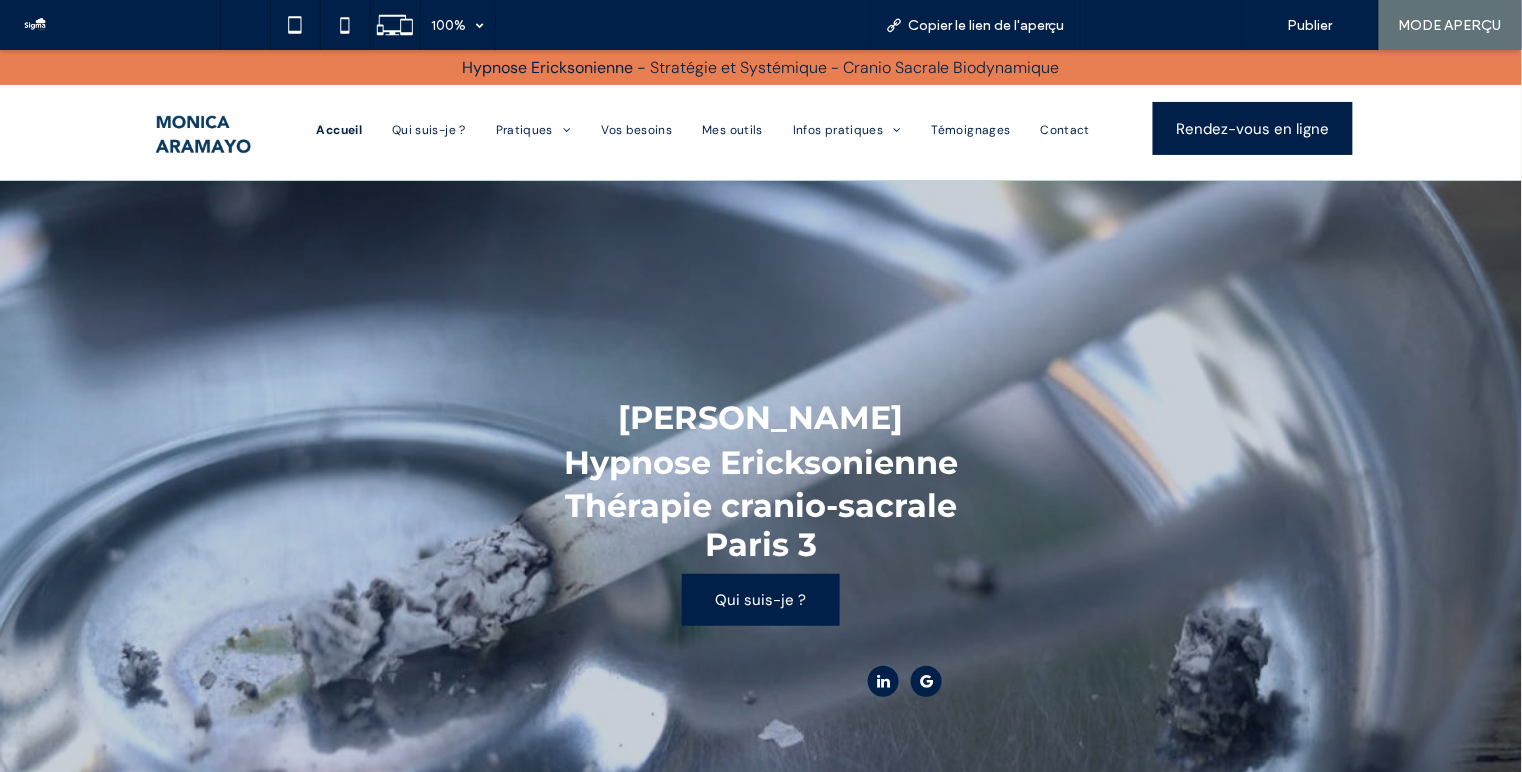 click on "Retour à l'éditeur" at bounding box center [1171, 25] 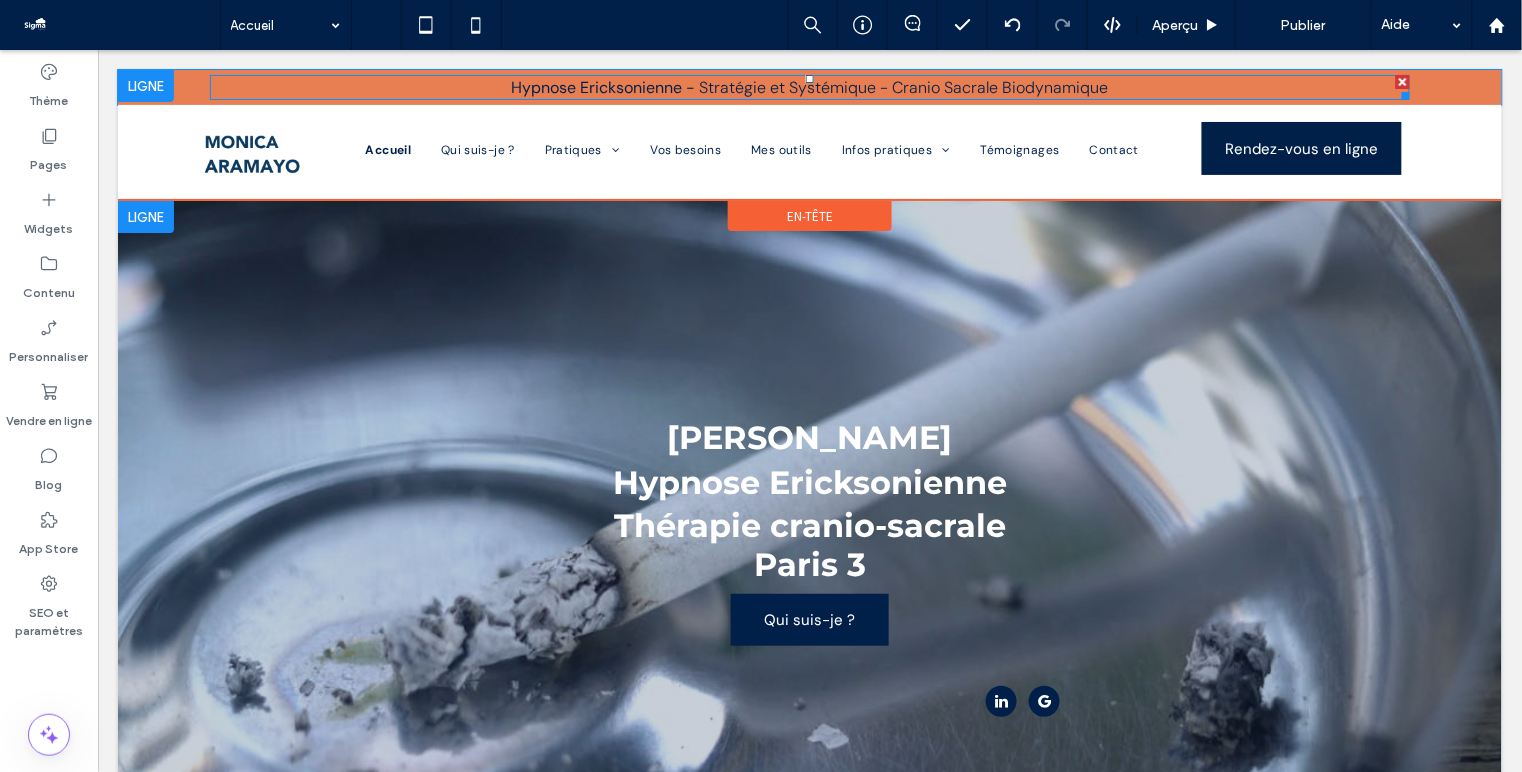 click on "Stratégie et Systémique - Cranio Sacrale Biodynamique" at bounding box center [903, 86] 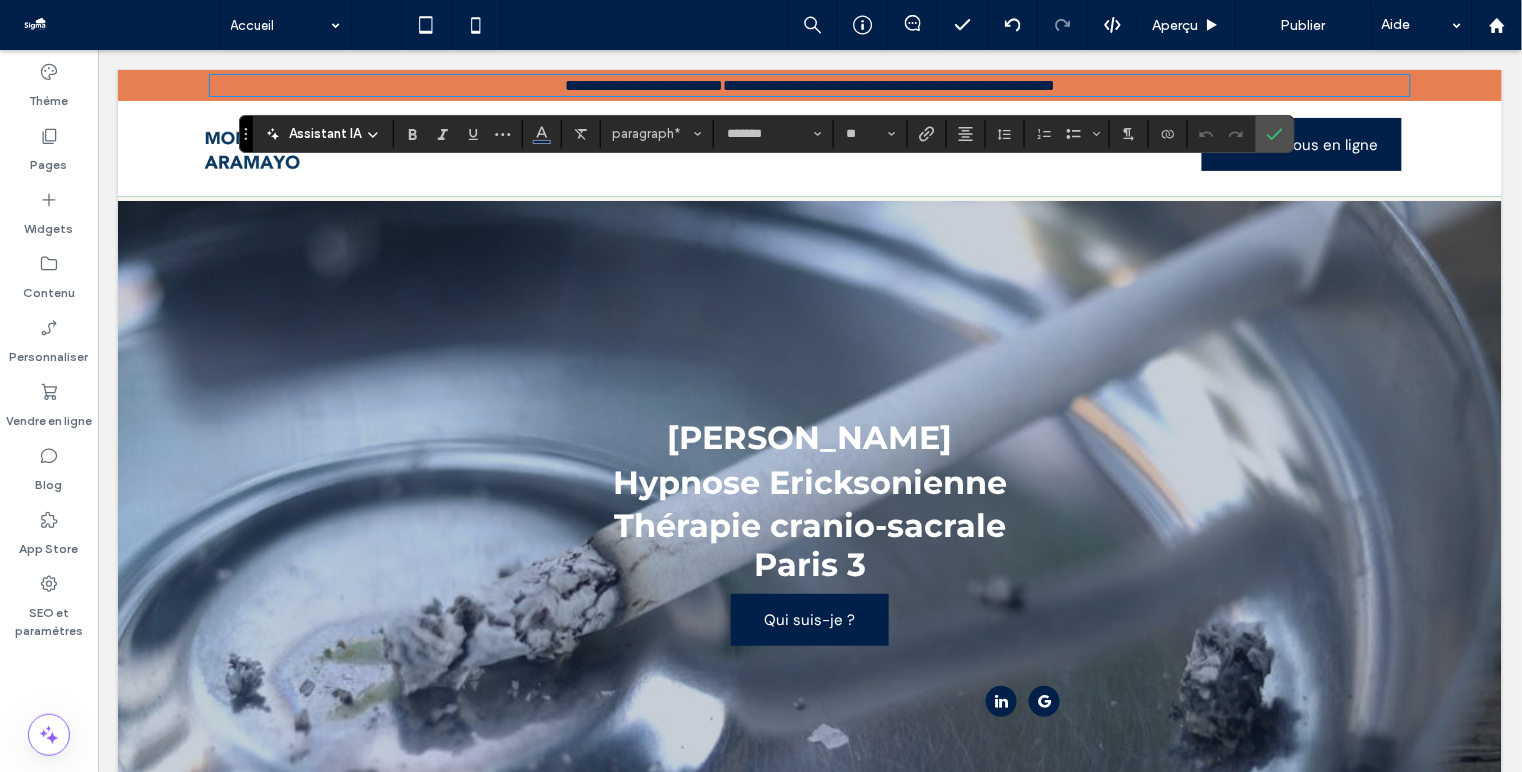 click on "**********" at bounding box center [888, 84] 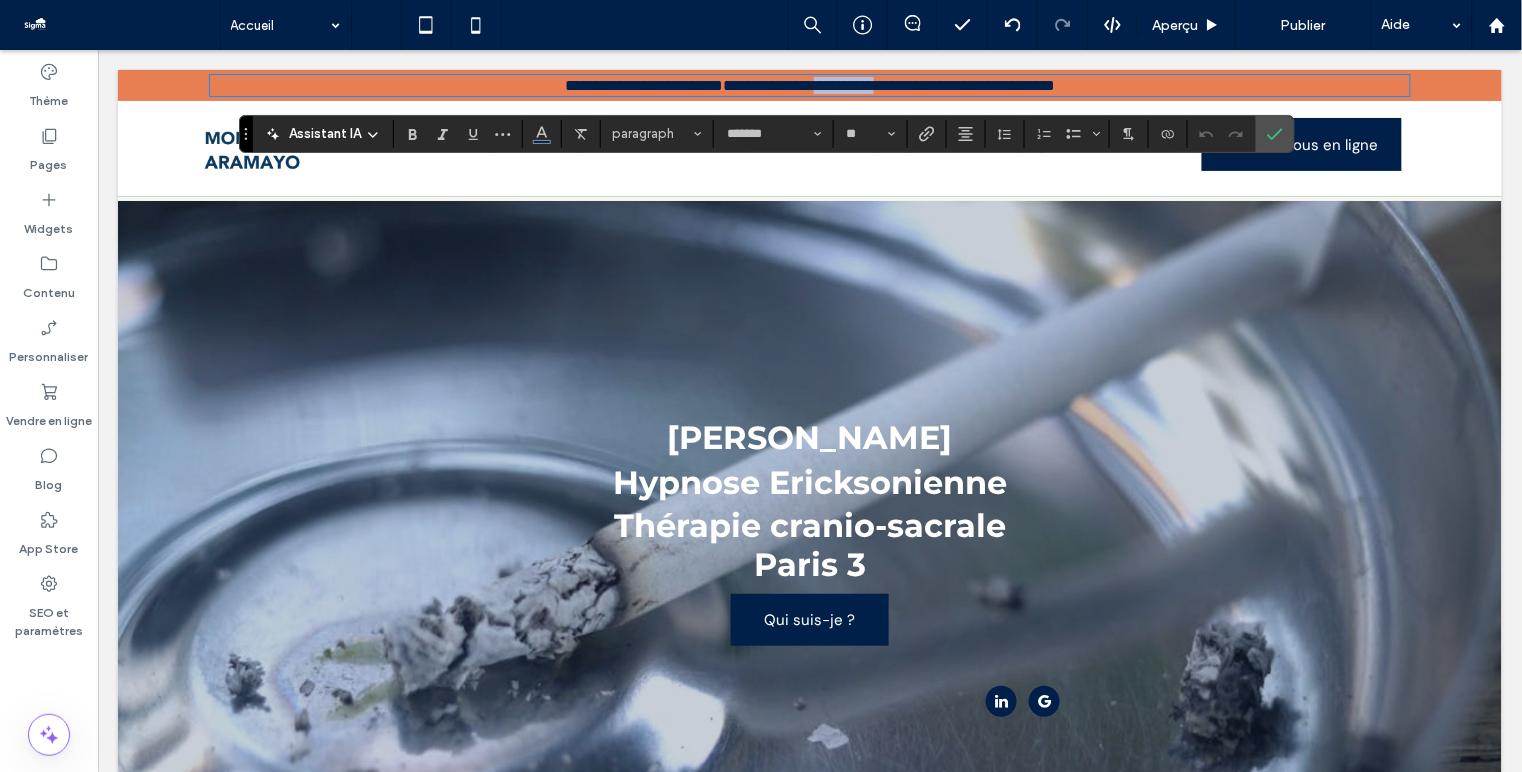 click on "**********" at bounding box center (888, 84) 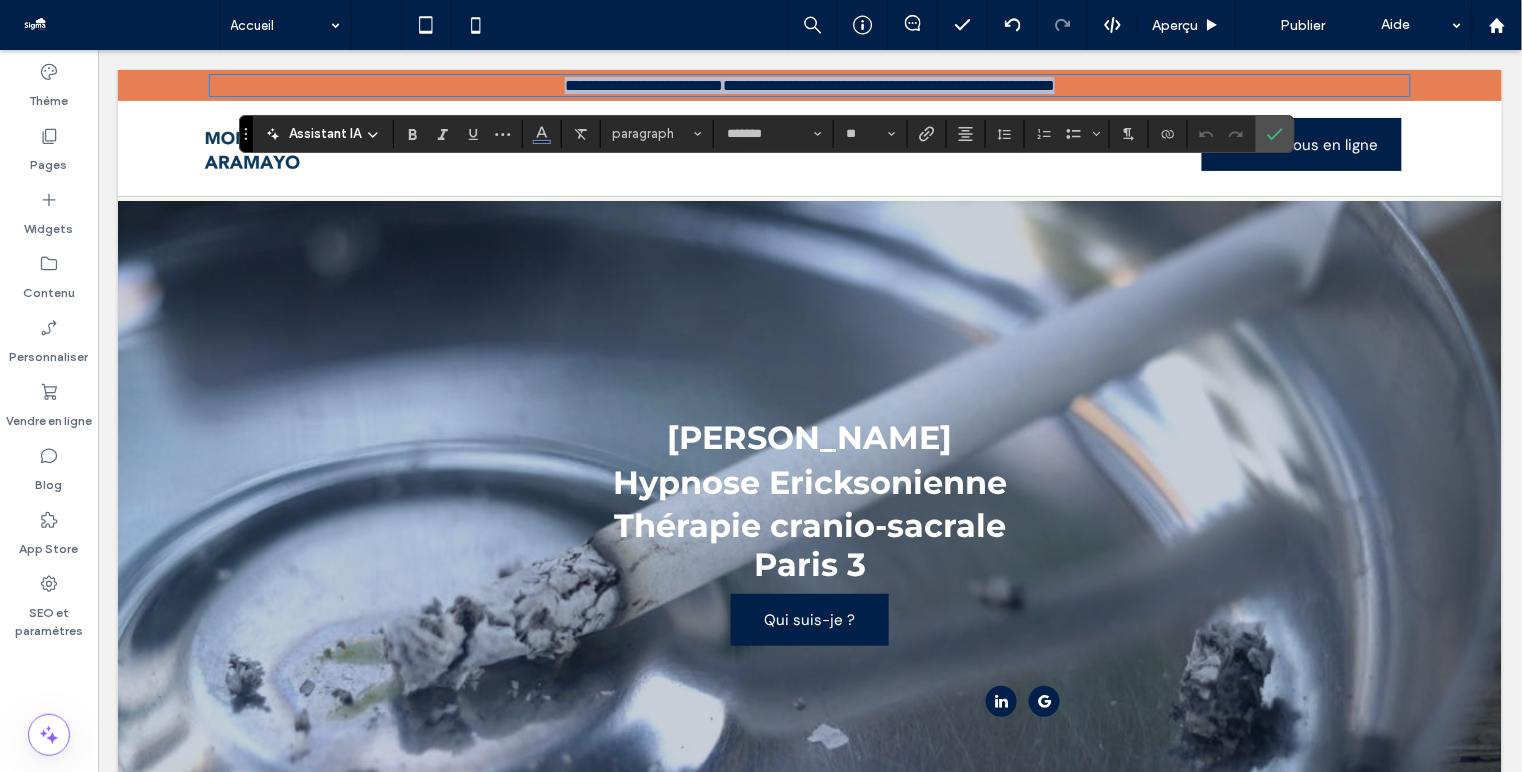 click on "**********" at bounding box center [888, 84] 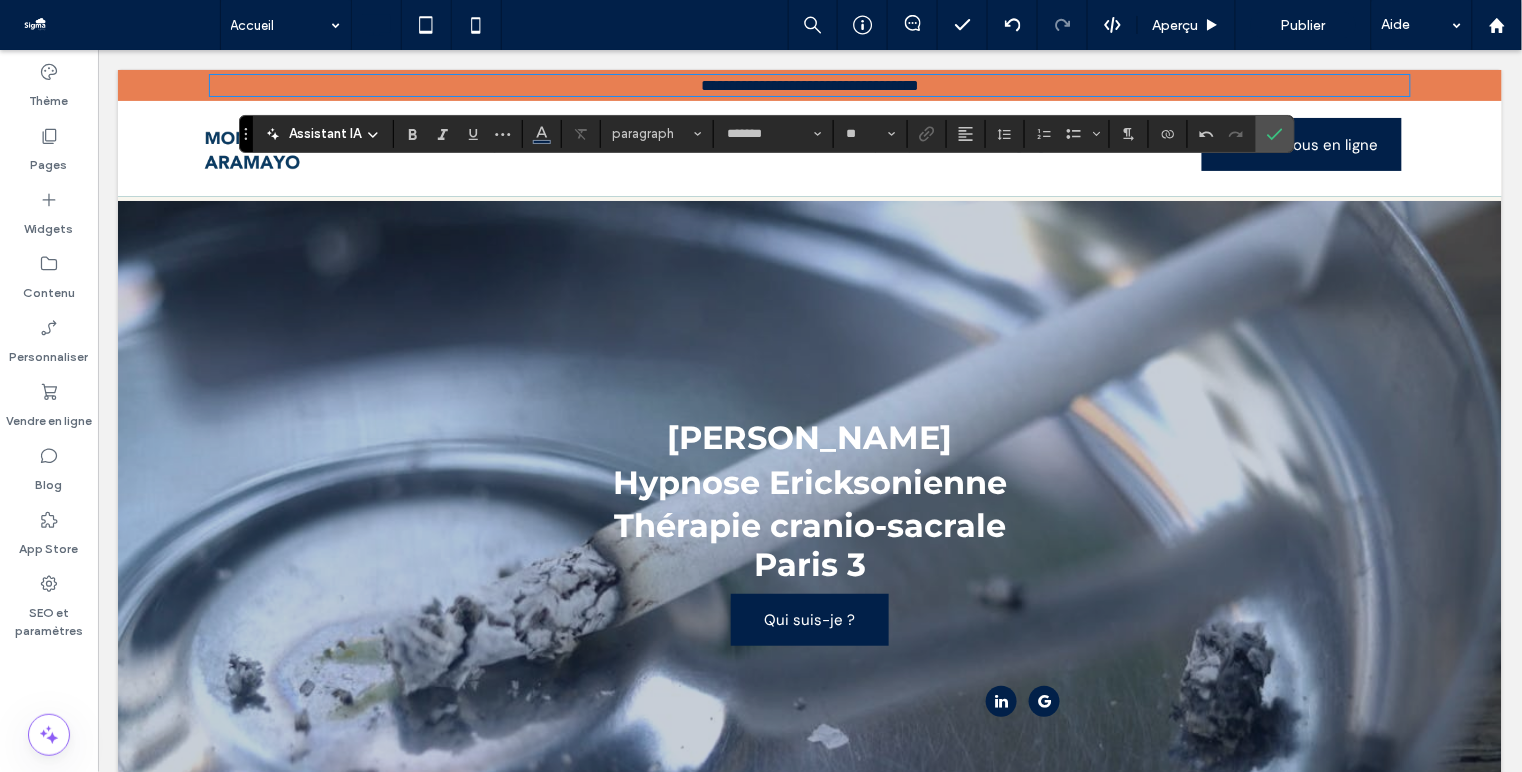 click on "**********" at bounding box center (809, 84) 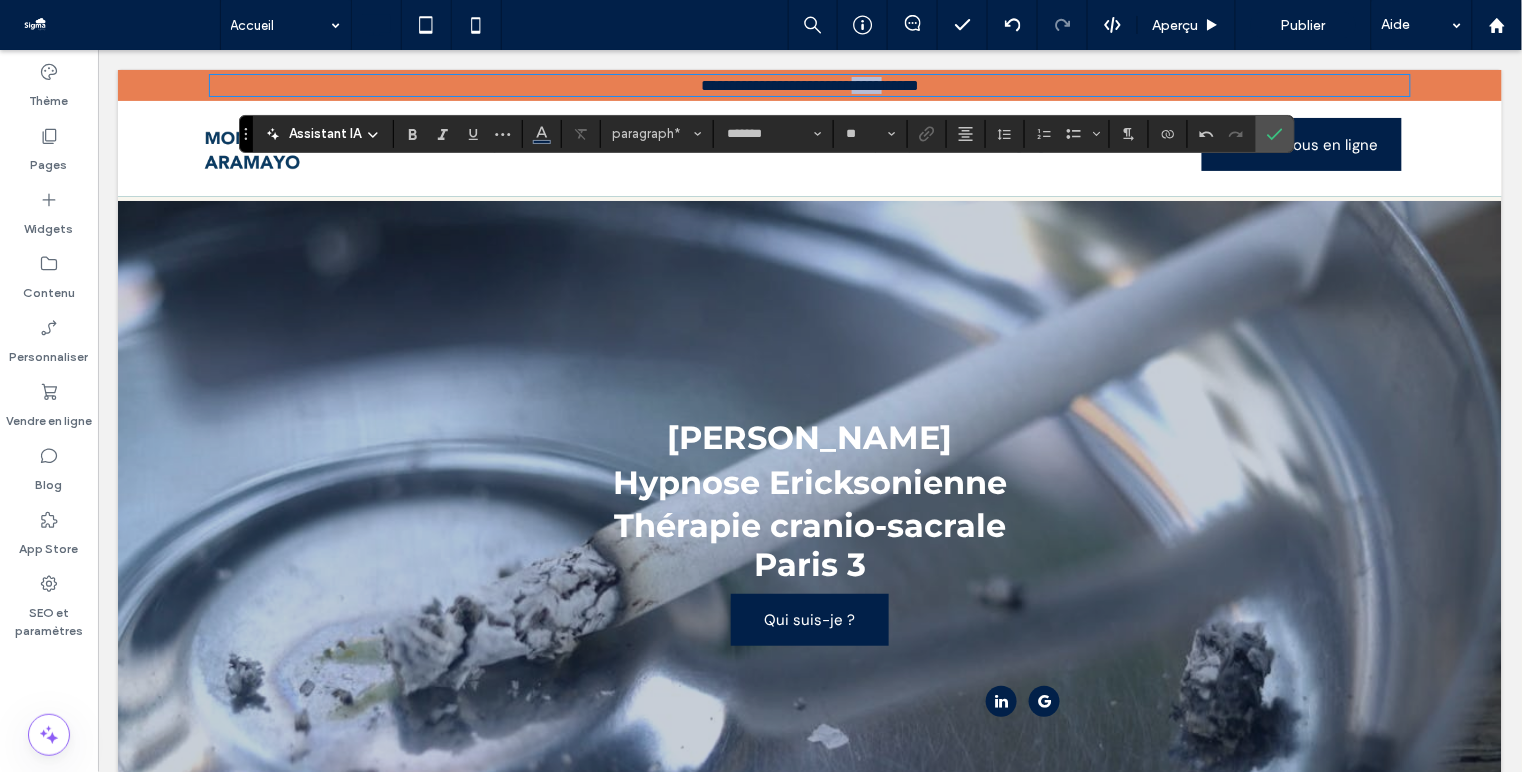 click on "**********" at bounding box center [809, 84] 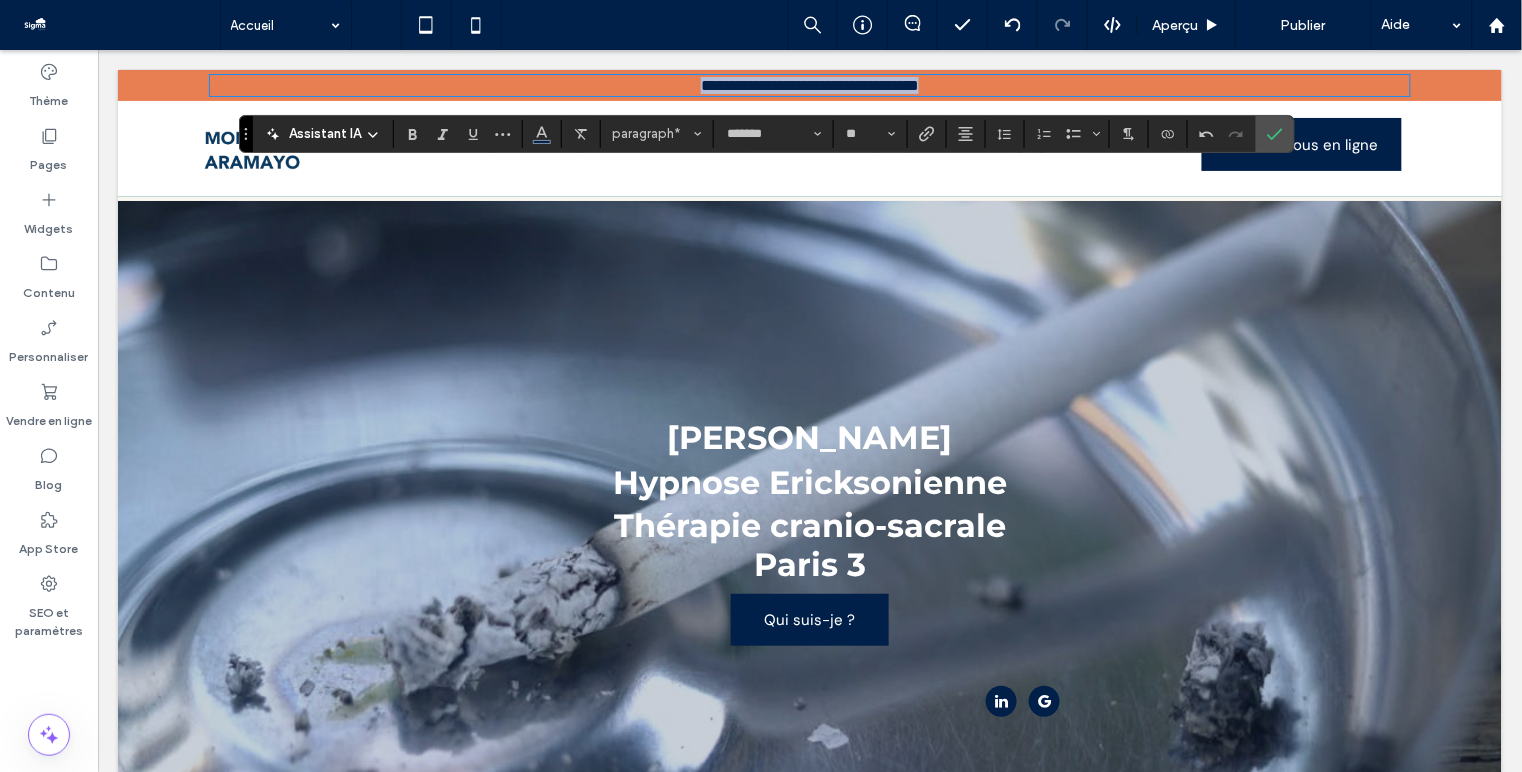 click on "**********" at bounding box center [809, 84] 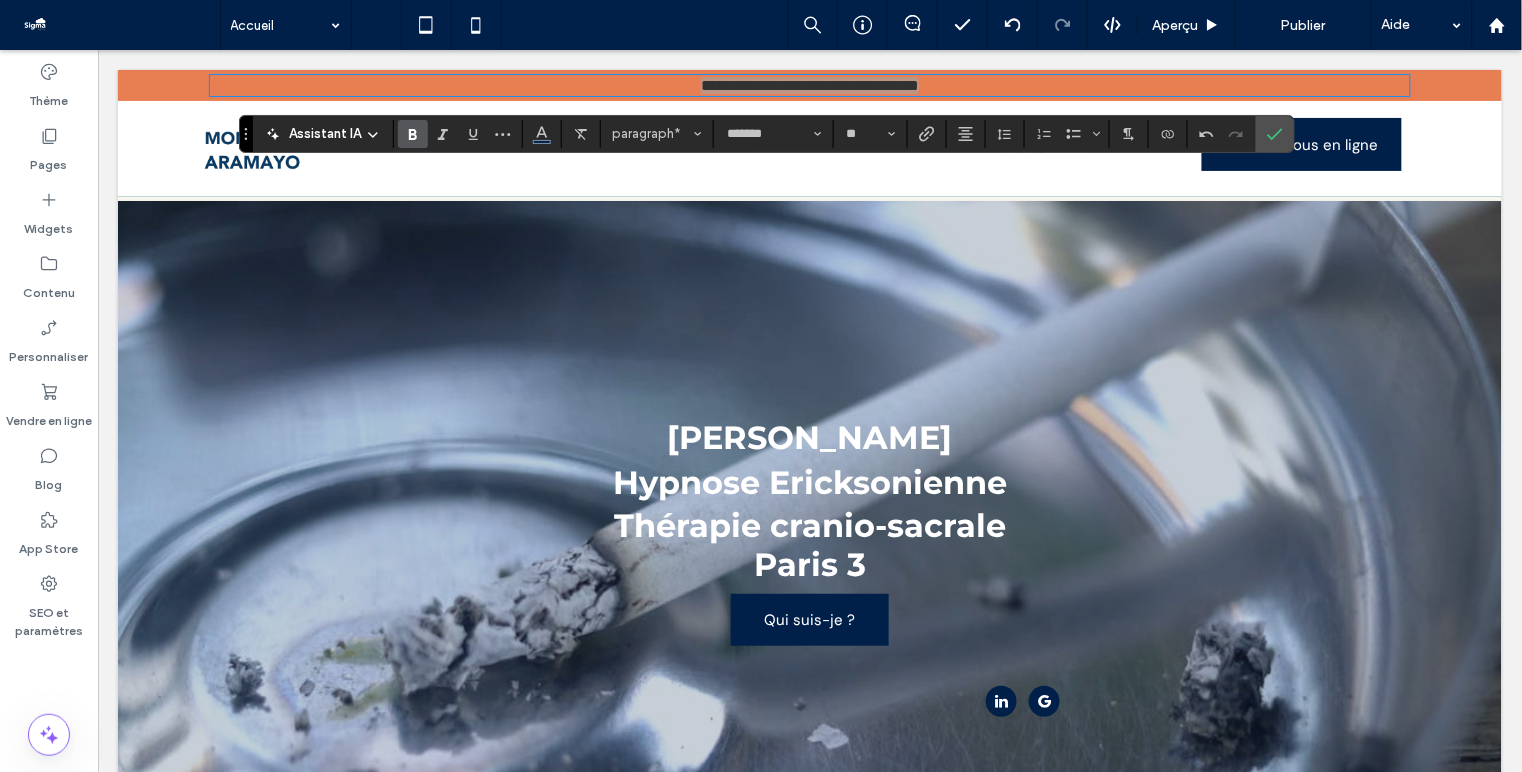 click 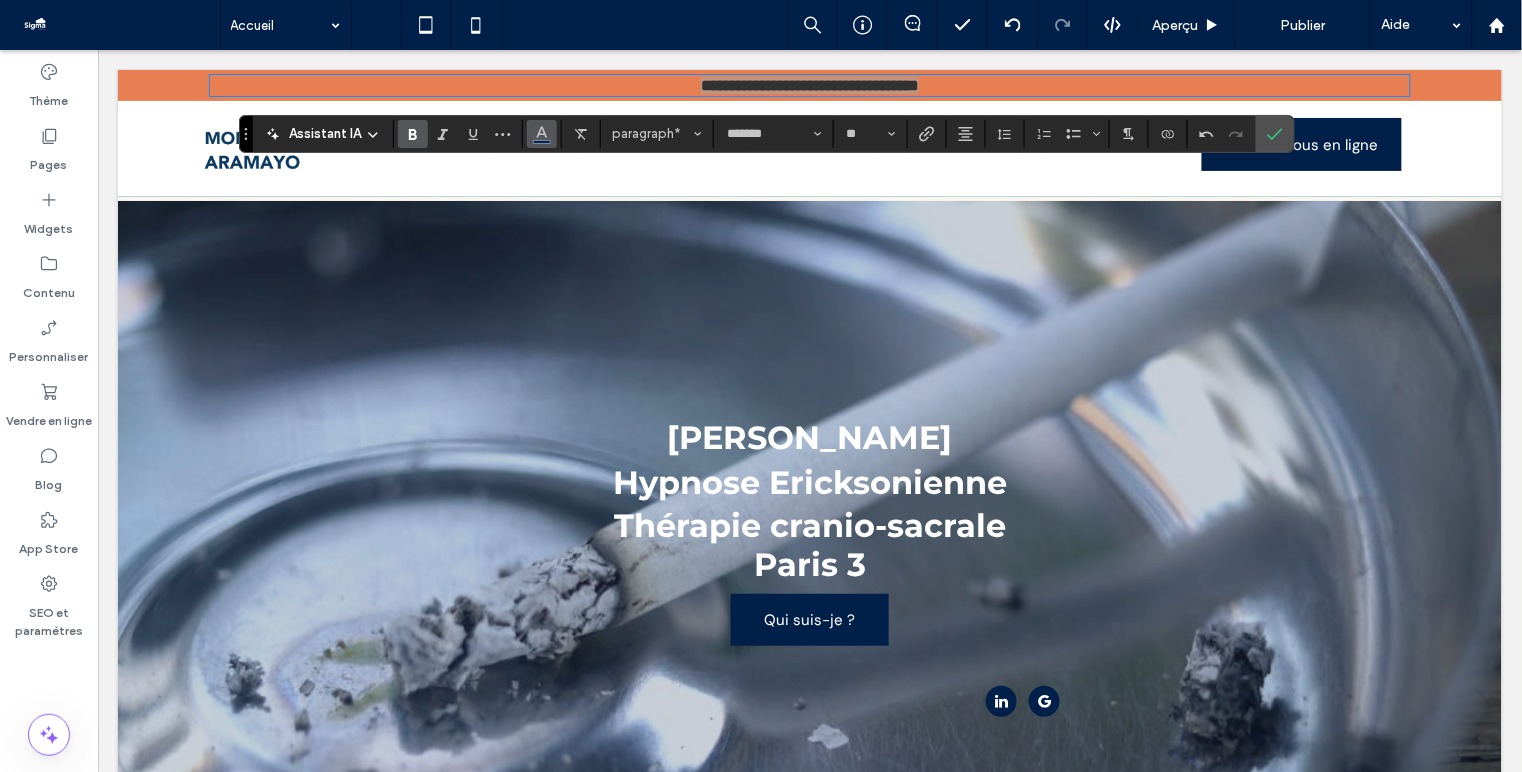 click at bounding box center [542, 132] 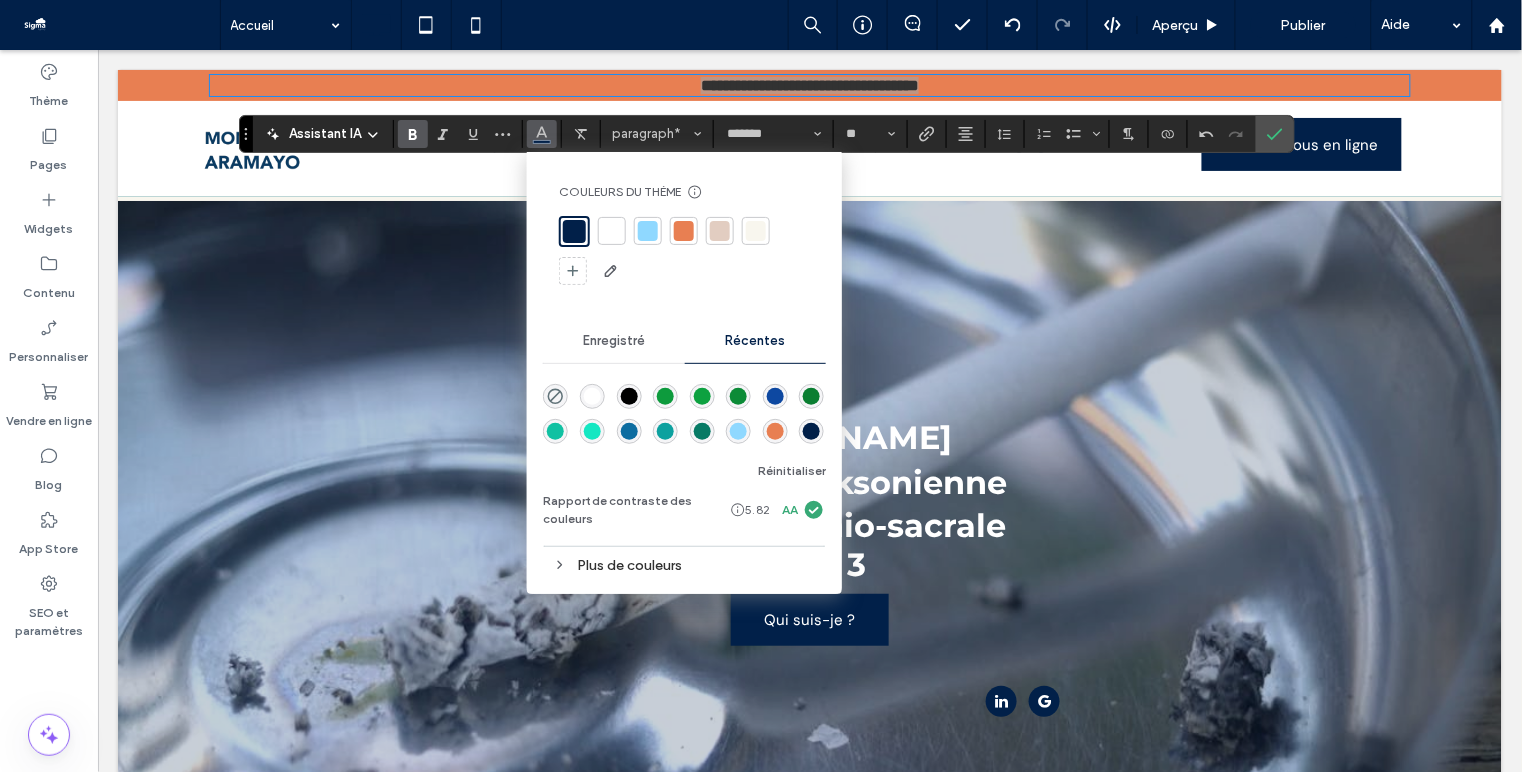 click at bounding box center [612, 231] 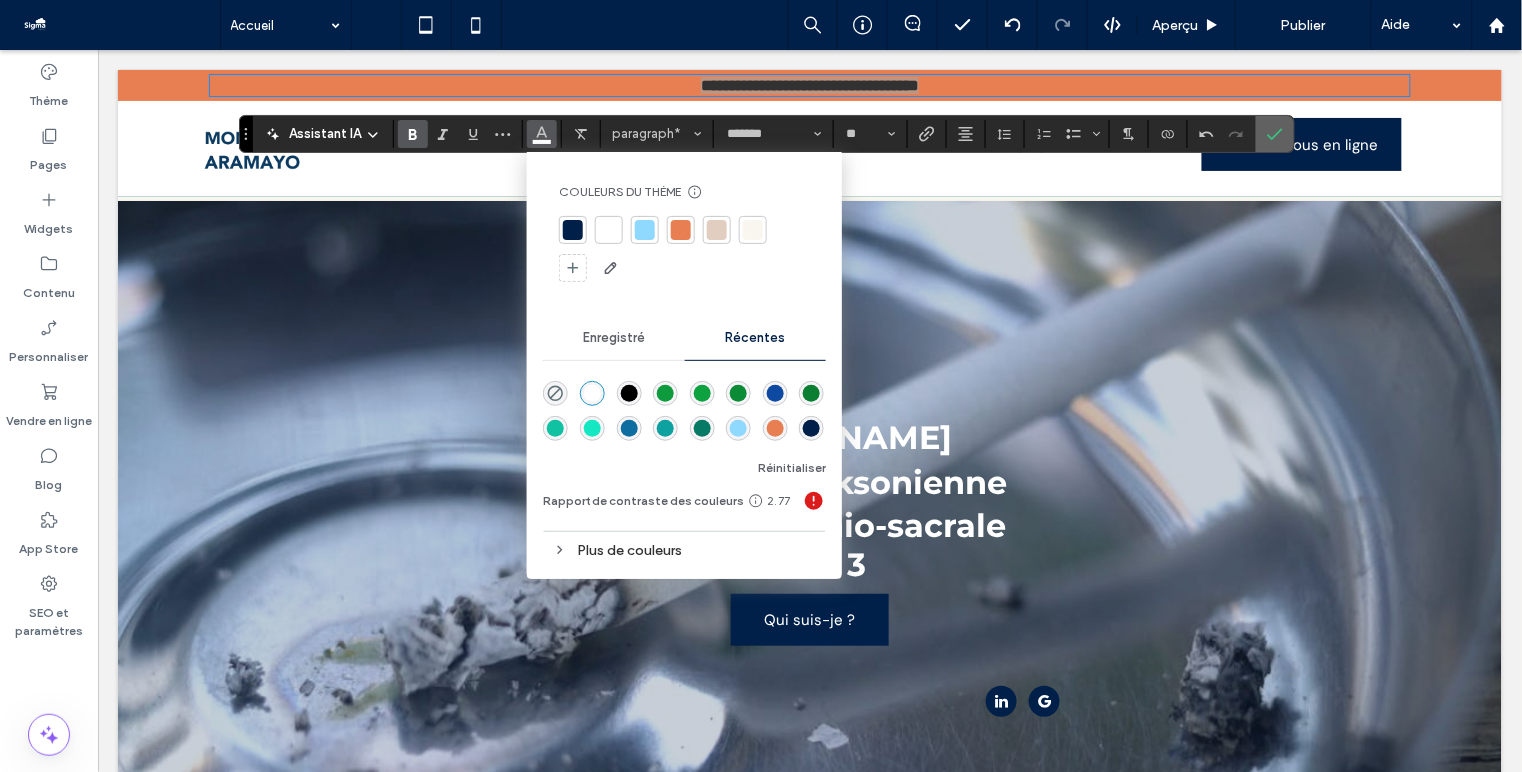 click 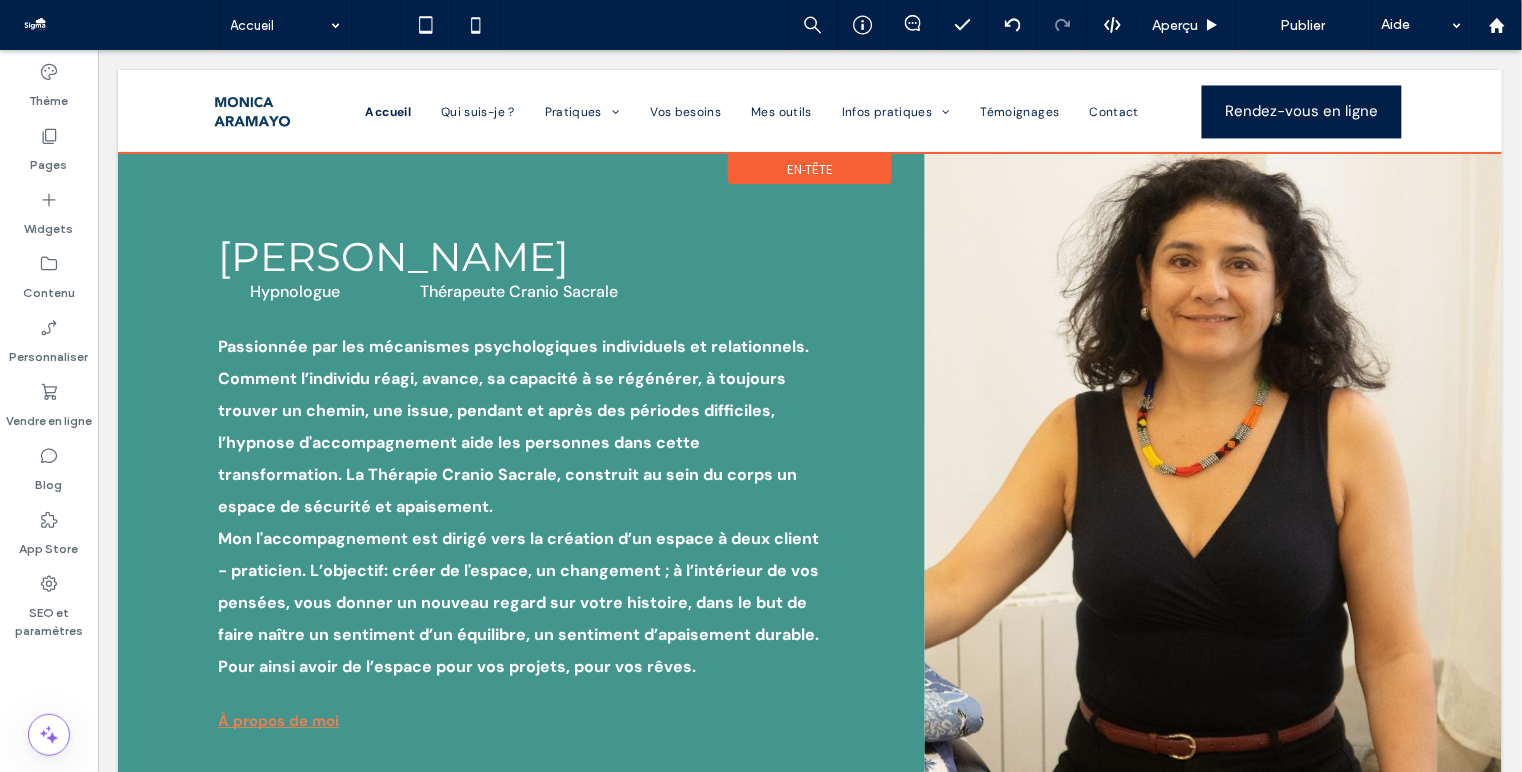 scroll, scrollTop: 1514, scrollLeft: 0, axis: vertical 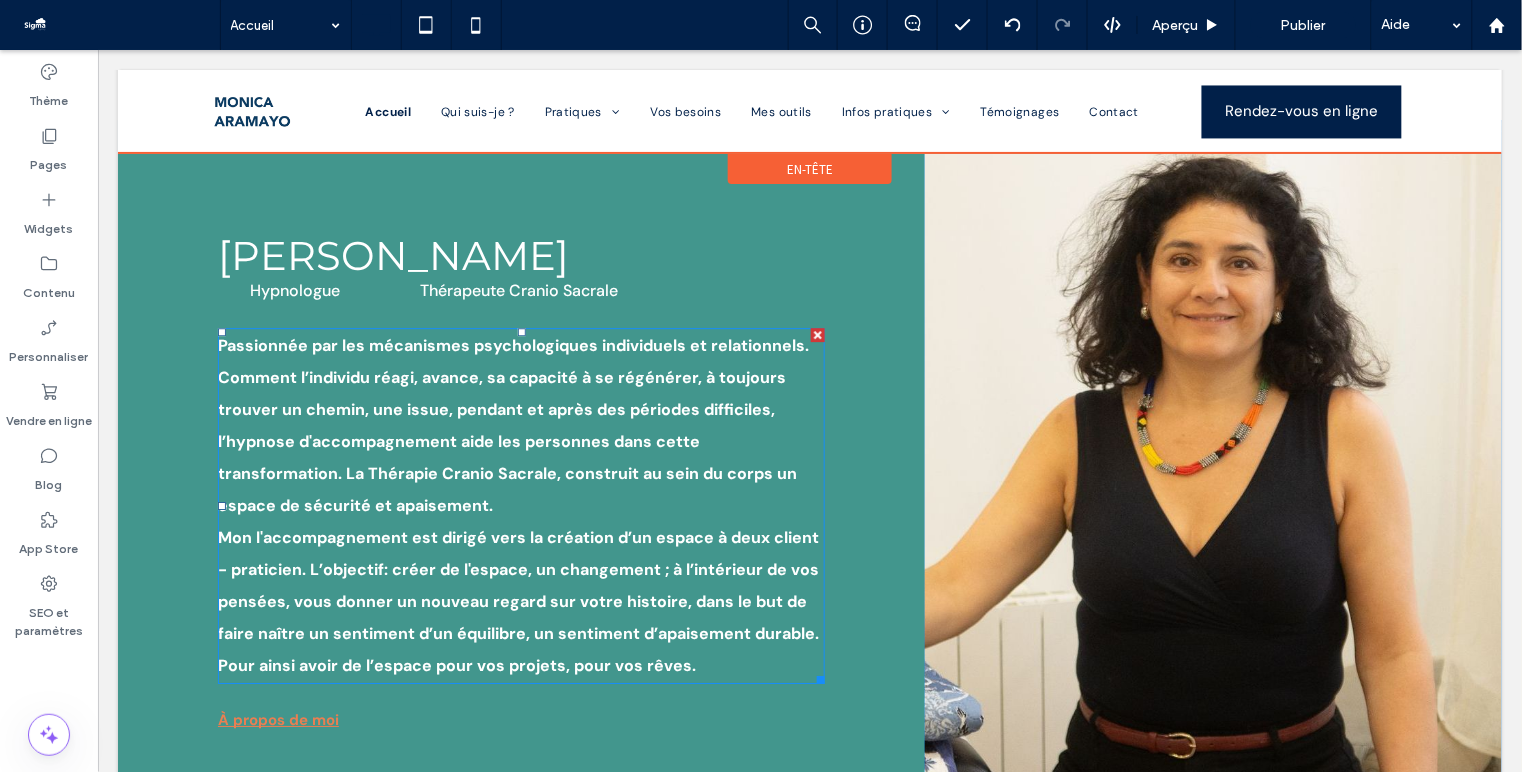 click on "Passionnée par les mécanismes psychologiques individuels et relationnels.  Comment l’individu réagi, avance, sa capacité à se régénérer, à toujours trouver un chemin, une issue, pendant et après des périodes difficiles, l’hypnose d'accompagnement aide les personnes dans cette transformation. La Thérapie Cranio Sacrale, construit au sein du corps un espace de sécurité et apaisement." at bounding box center (514, 424) 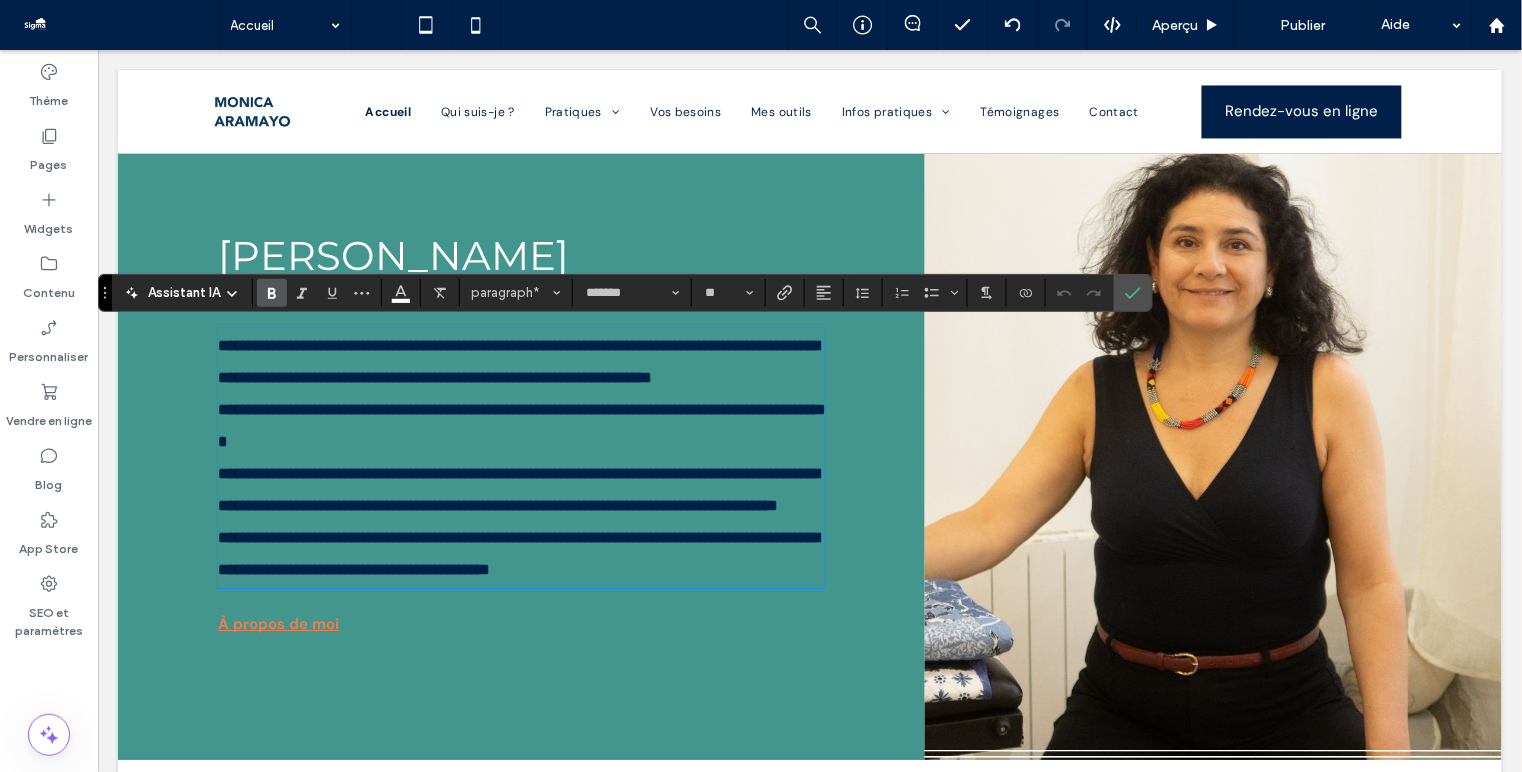 scroll, scrollTop: 0, scrollLeft: 0, axis: both 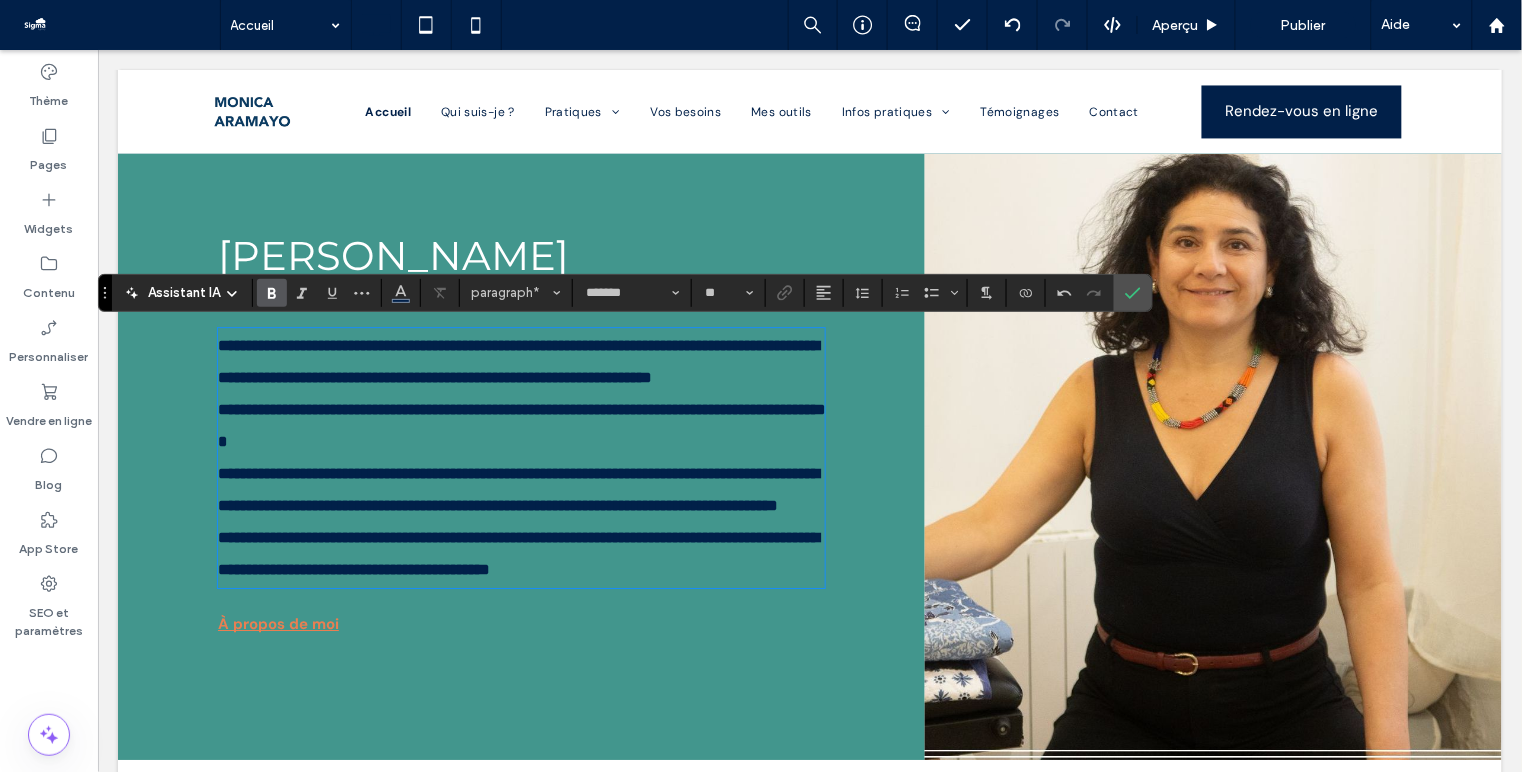 click on "**********" at bounding box center (517, 488) 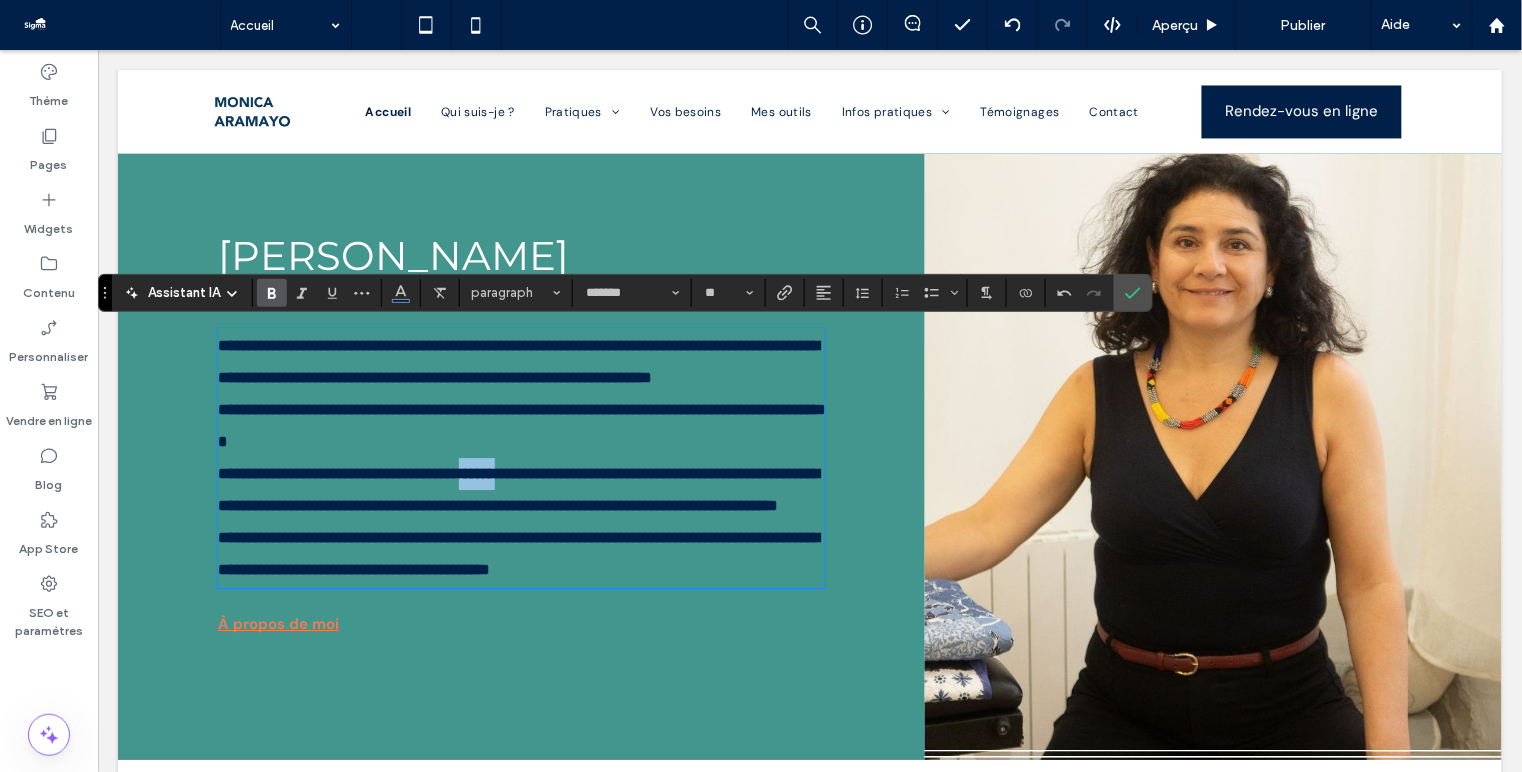 click on "**********" at bounding box center (517, 488) 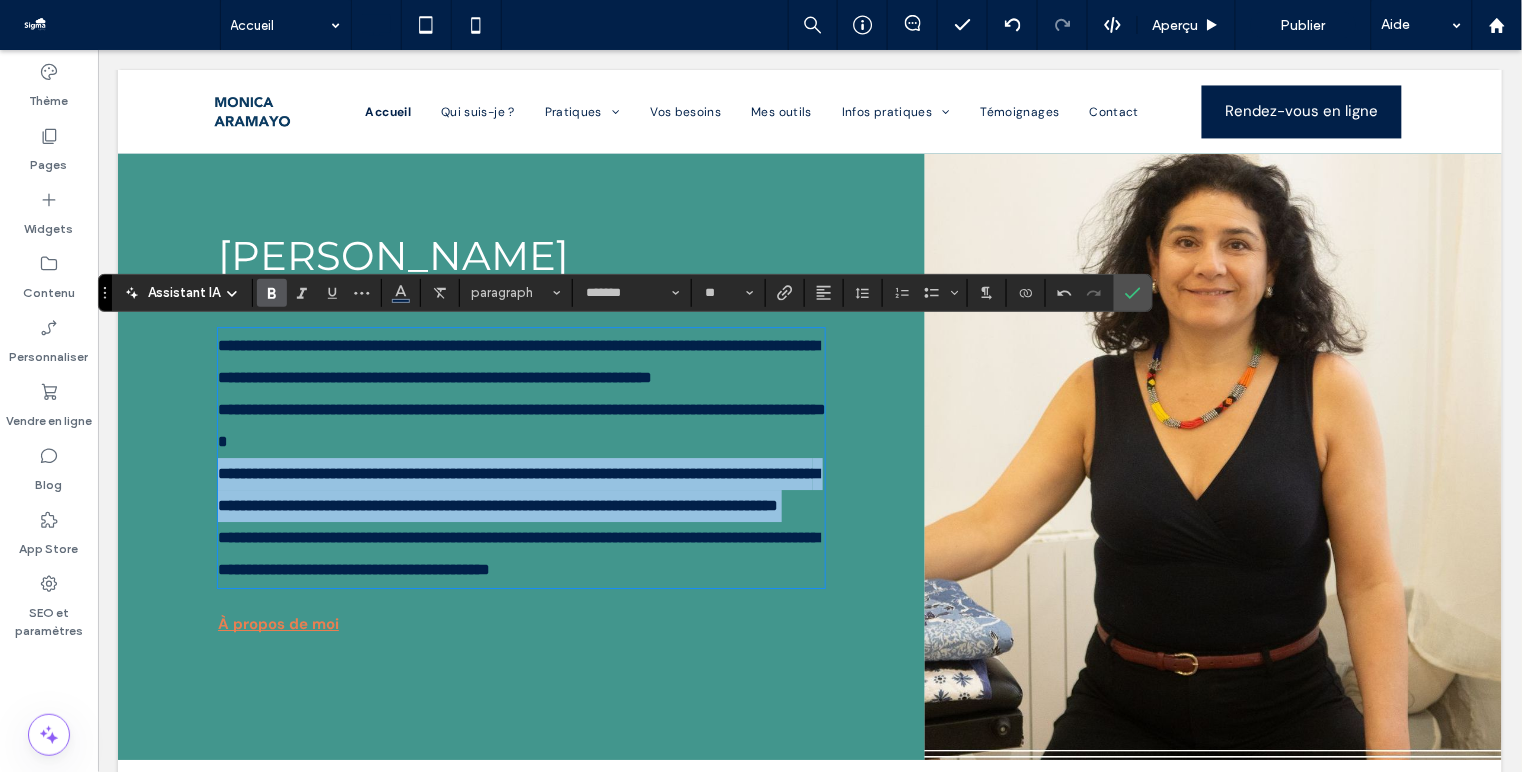 click on "**********" at bounding box center (517, 488) 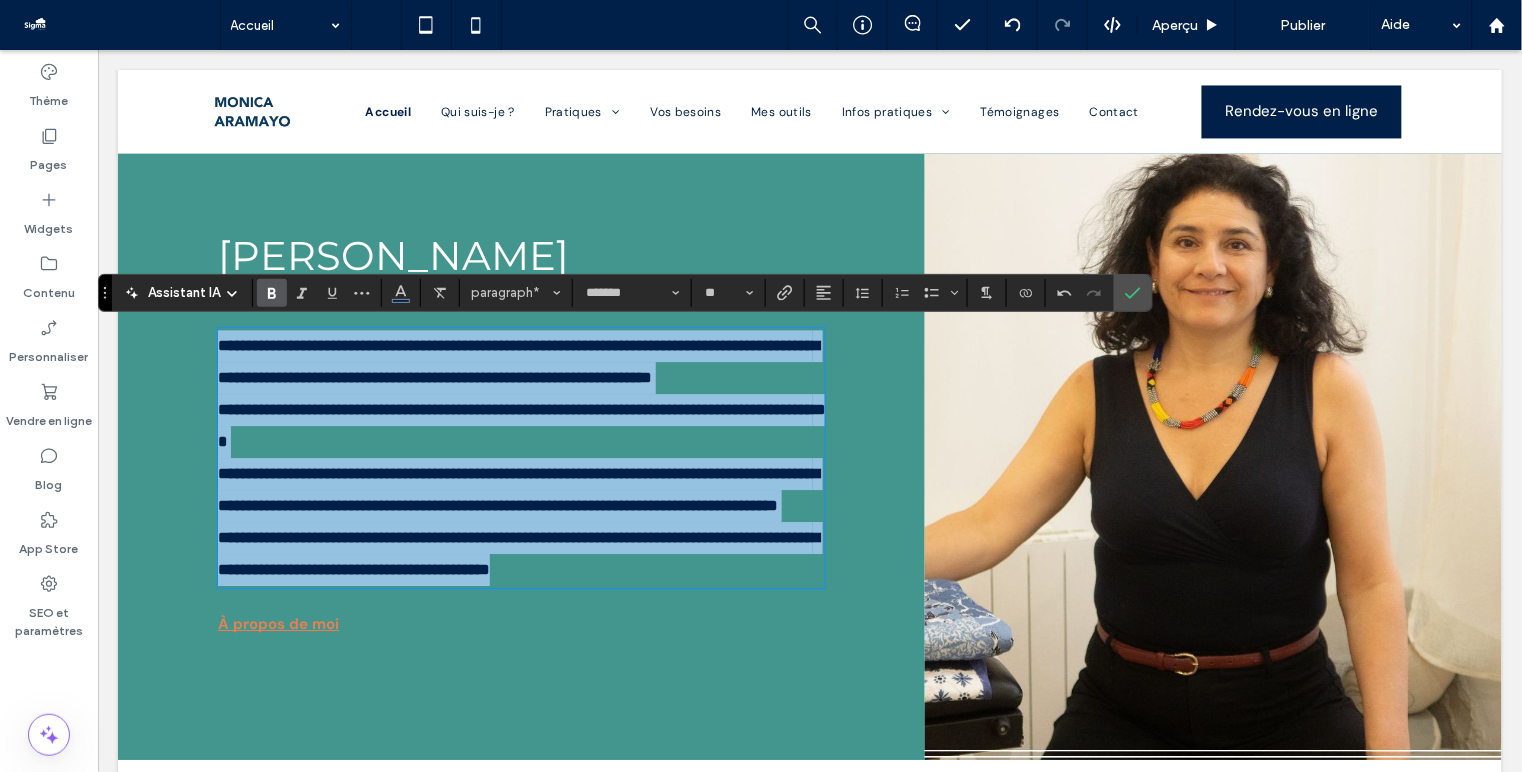 drag, startPoint x: 770, startPoint y: 633, endPoint x: 201, endPoint y: 354, distance: 633.72076 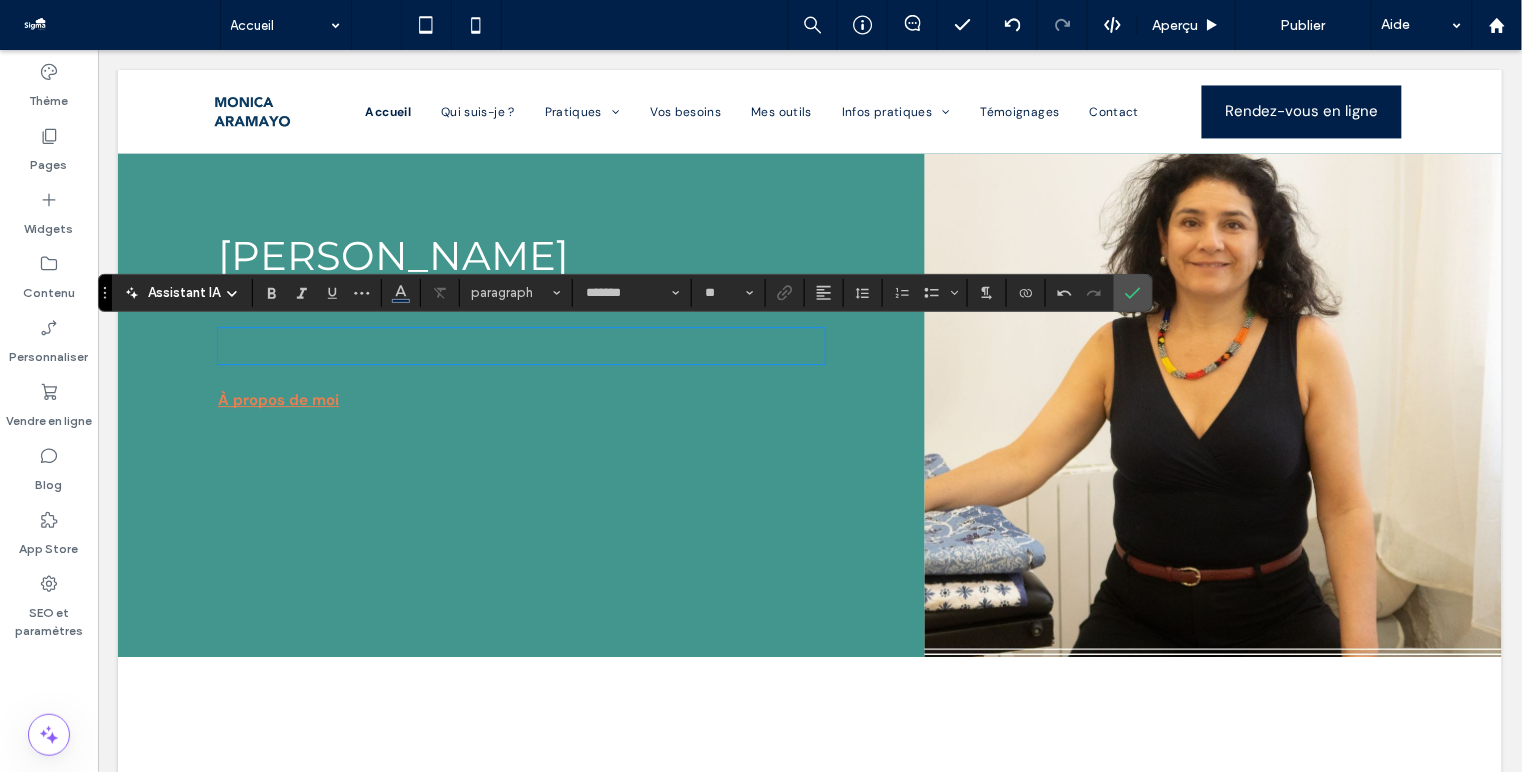 scroll, scrollTop: 0, scrollLeft: 0, axis: both 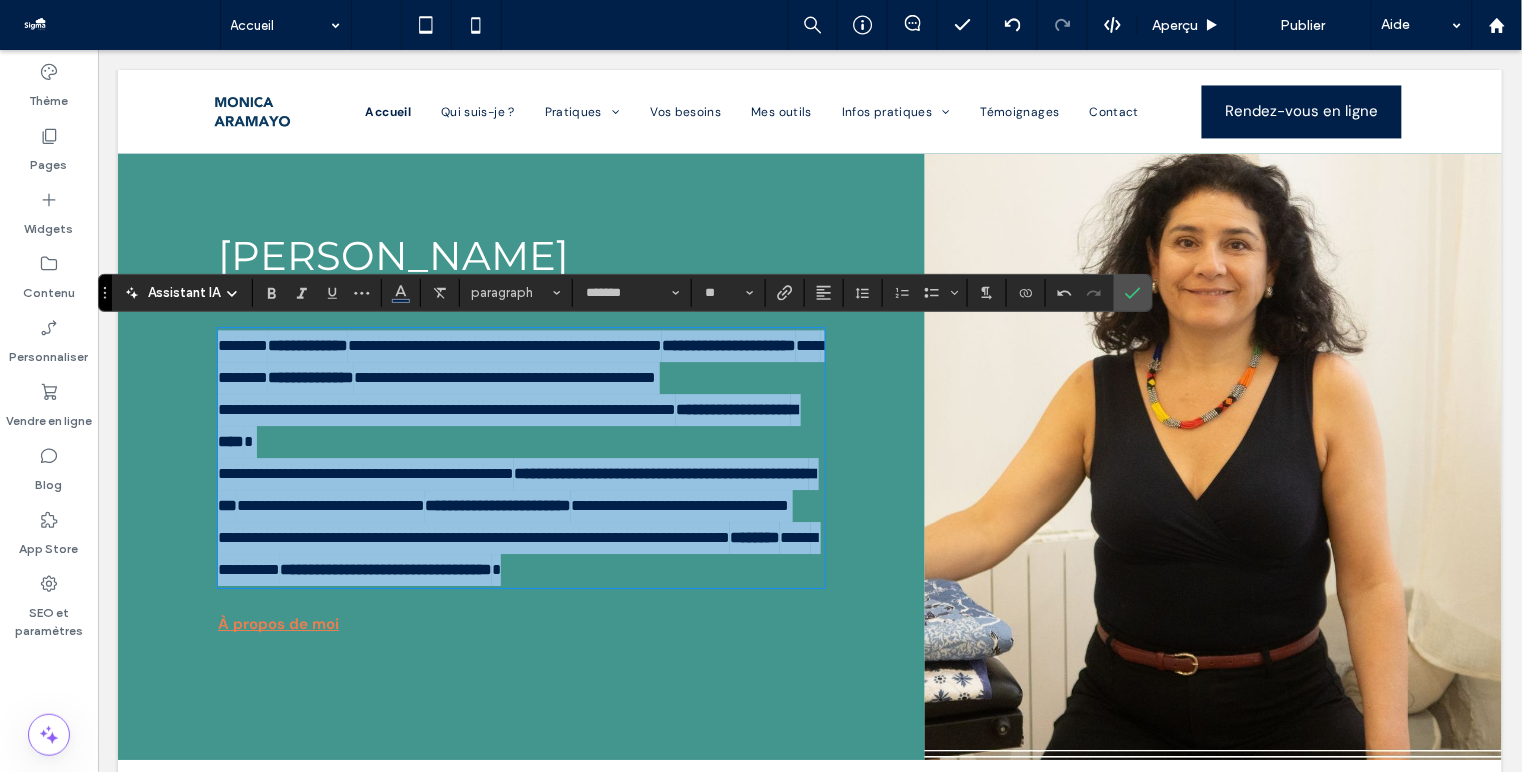 drag, startPoint x: 766, startPoint y: 636, endPoint x: 217, endPoint y: 334, distance: 626.582 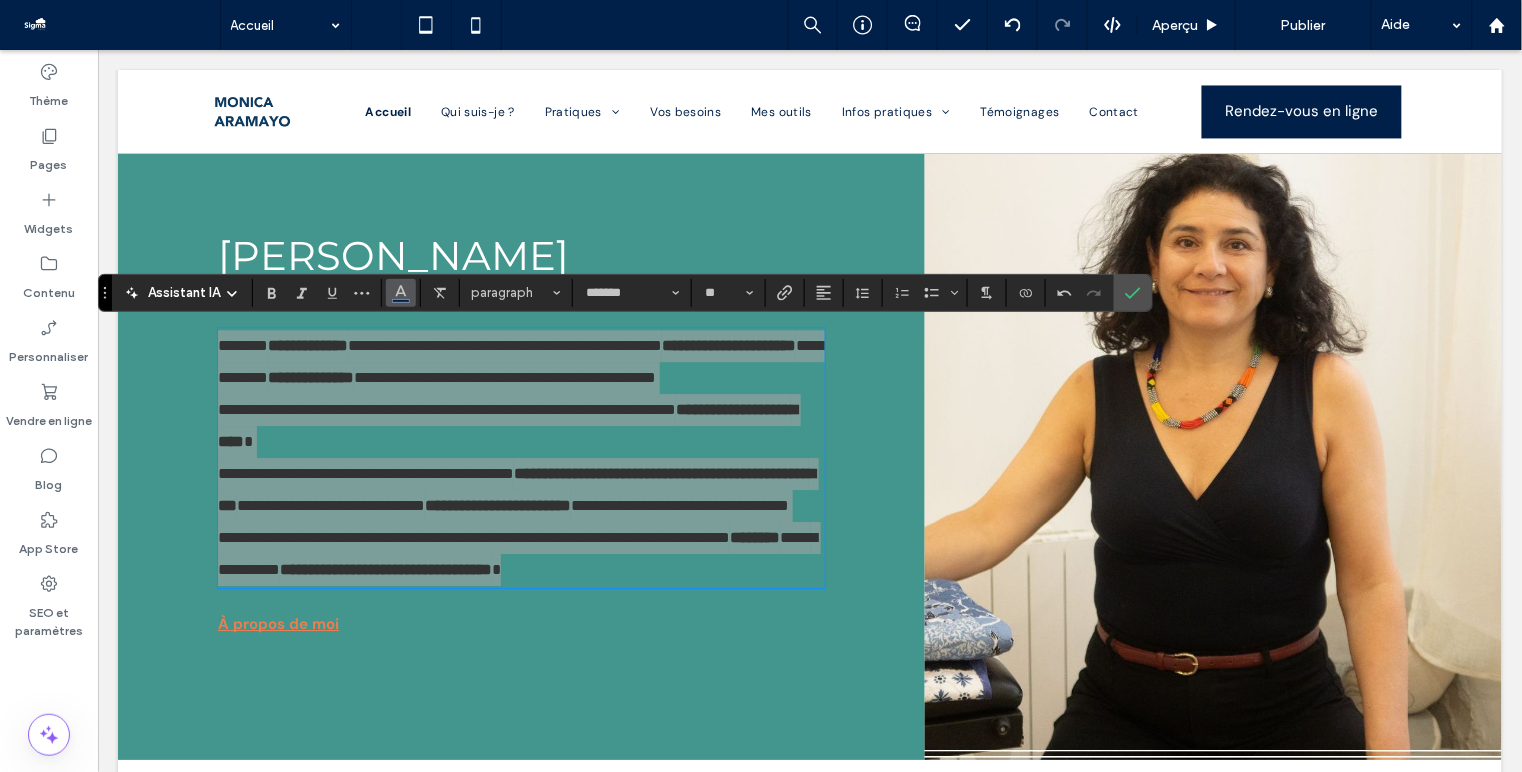 click 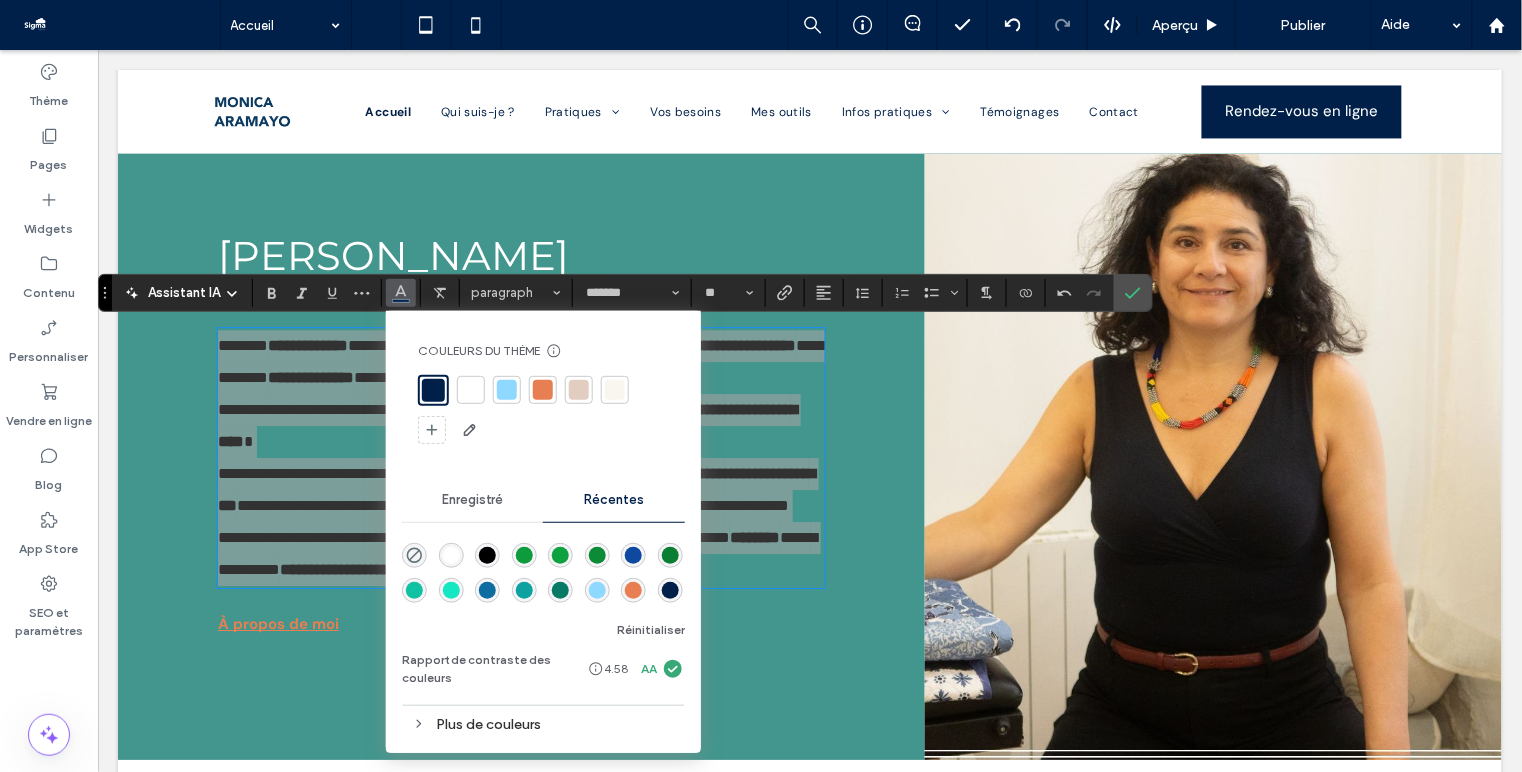 click at bounding box center [471, 390] 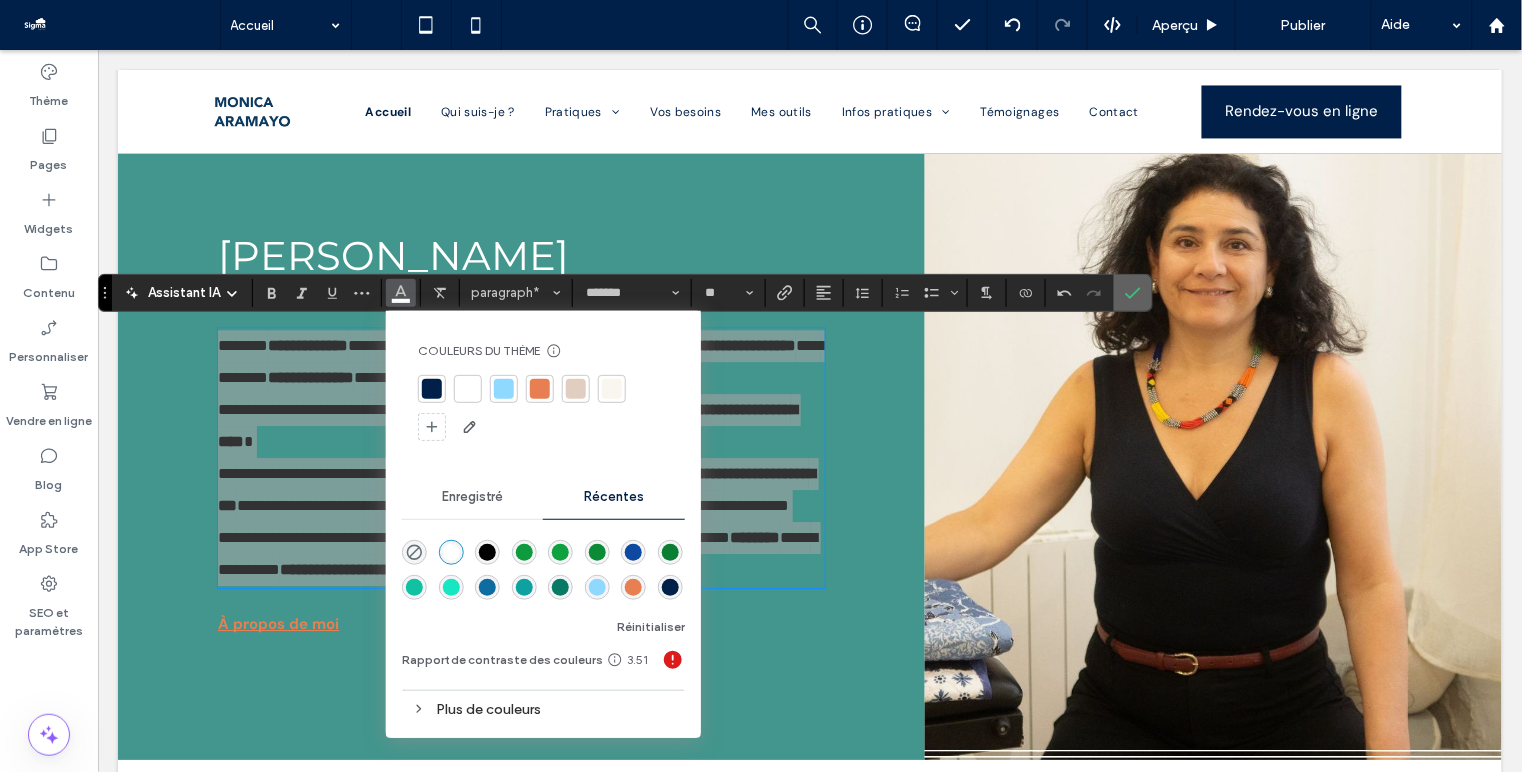click 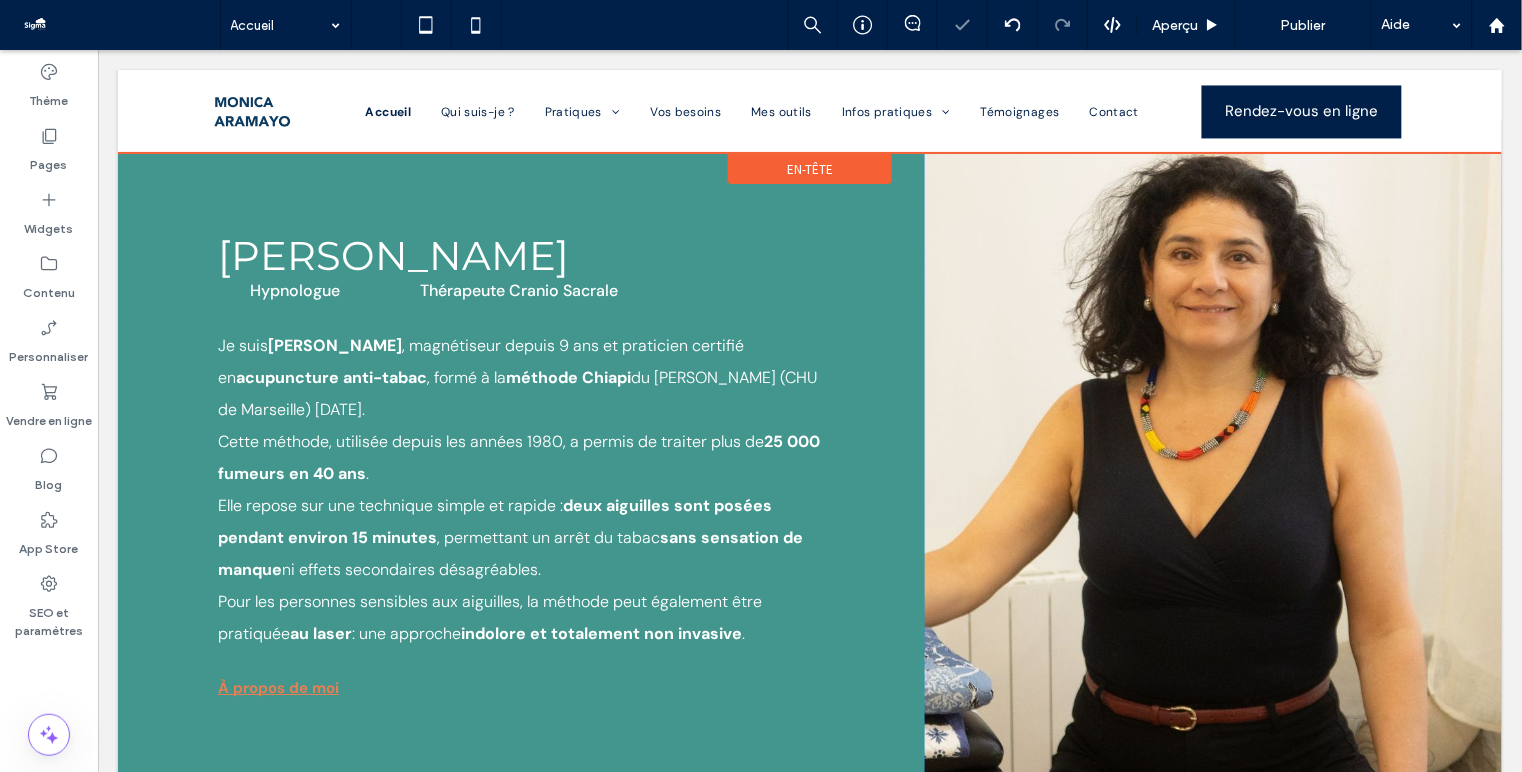 click on "[PERSON_NAME]
Hypnologue                        Thérapeute [PERSON_NAME]   Je suis  [PERSON_NAME] , magnétiseur depuis 9 ans et praticien certifié en  acupuncture anti-tabac , formé à la  méthode Chiapi  du [PERSON_NAME] (CHU de Marseille) [DATE]. Cette méthode, utilisée depuis les années 1980, a permis de traiter plus de  25 000 fumeurs en 40 ans . Elle repose sur une technique simple et rapide :  deux aiguilles sont posées pendant environ 15 minutes , permettant un arrêt du tabac  sans sensation de manque  ni effets secondaires désagréables. Pour les personnes sensibles aux aiguilles, la méthode peut également être pratiquée  au laser  : une approche  indolore et totalement non invasive .
À propos de moi
Click To Paste" at bounding box center (520, 471) 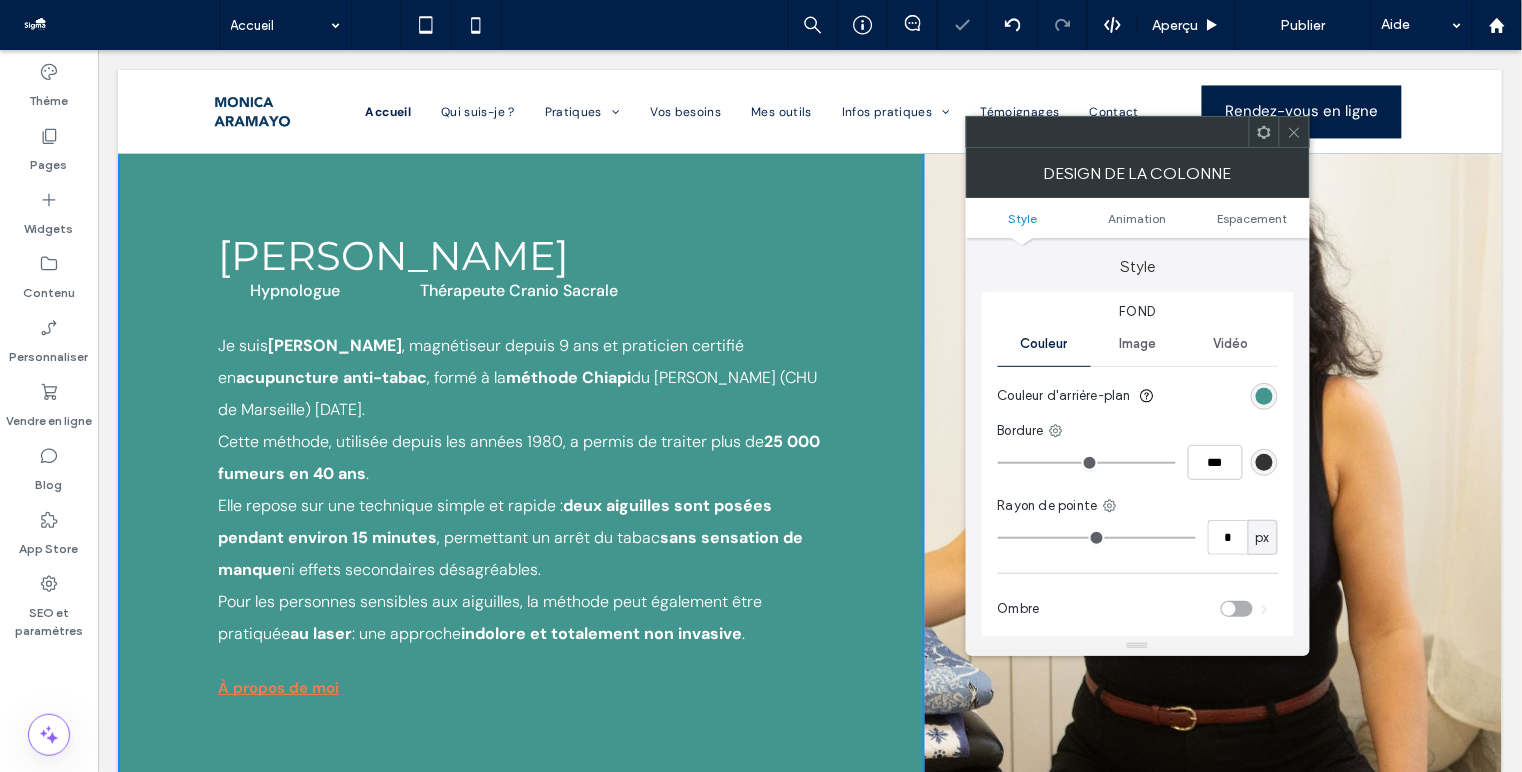 click at bounding box center [1264, 396] 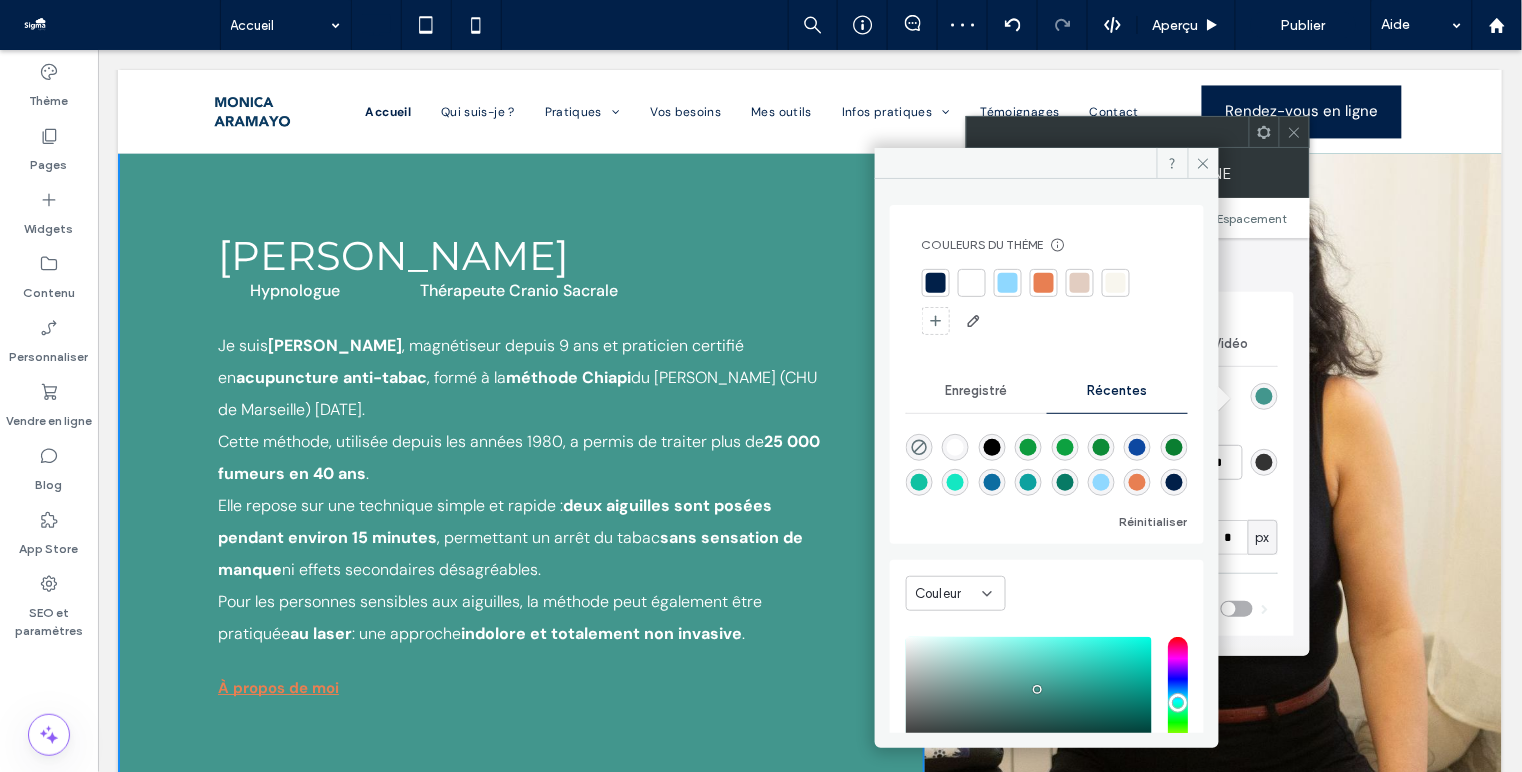 click at bounding box center (1008, 283) 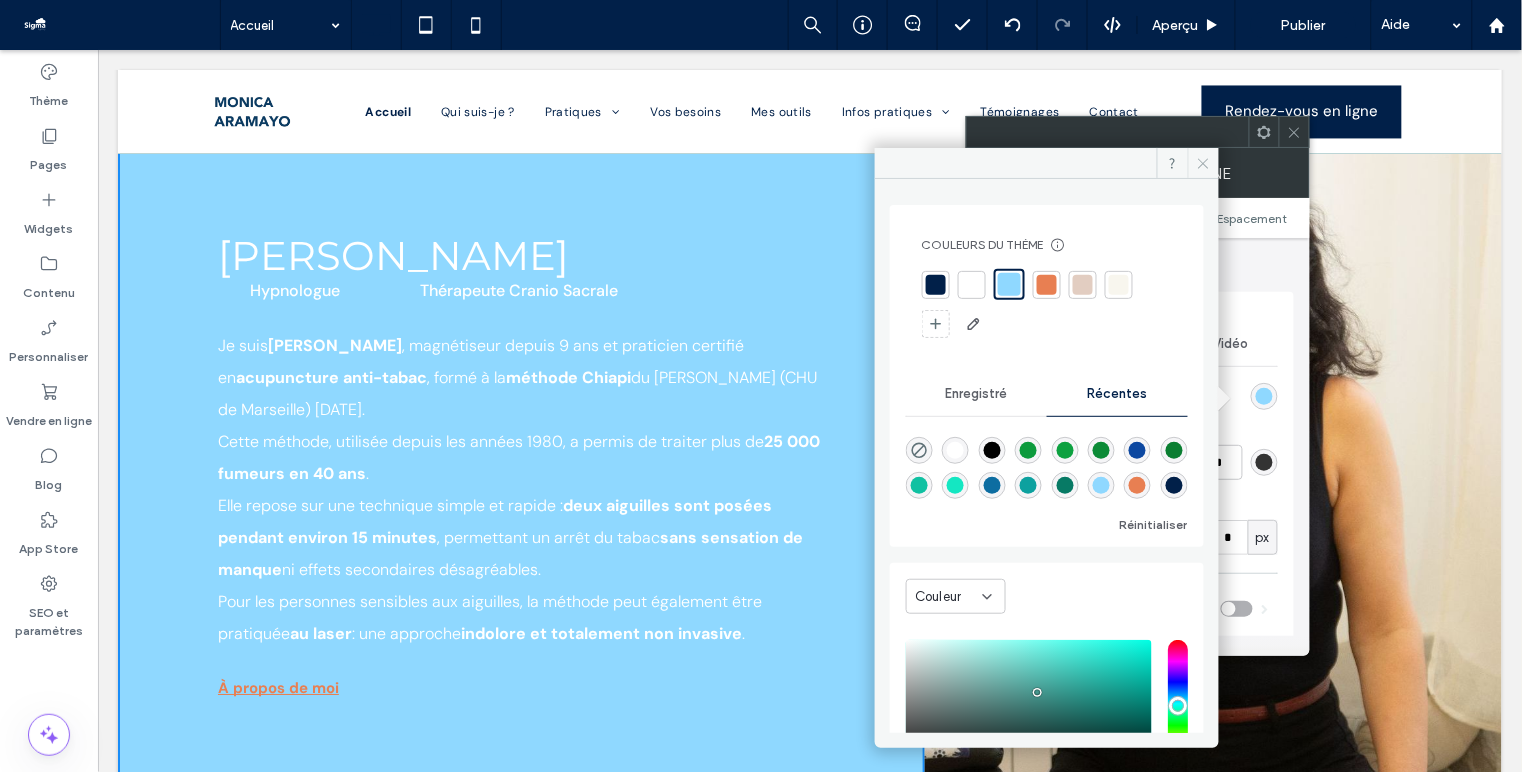 click 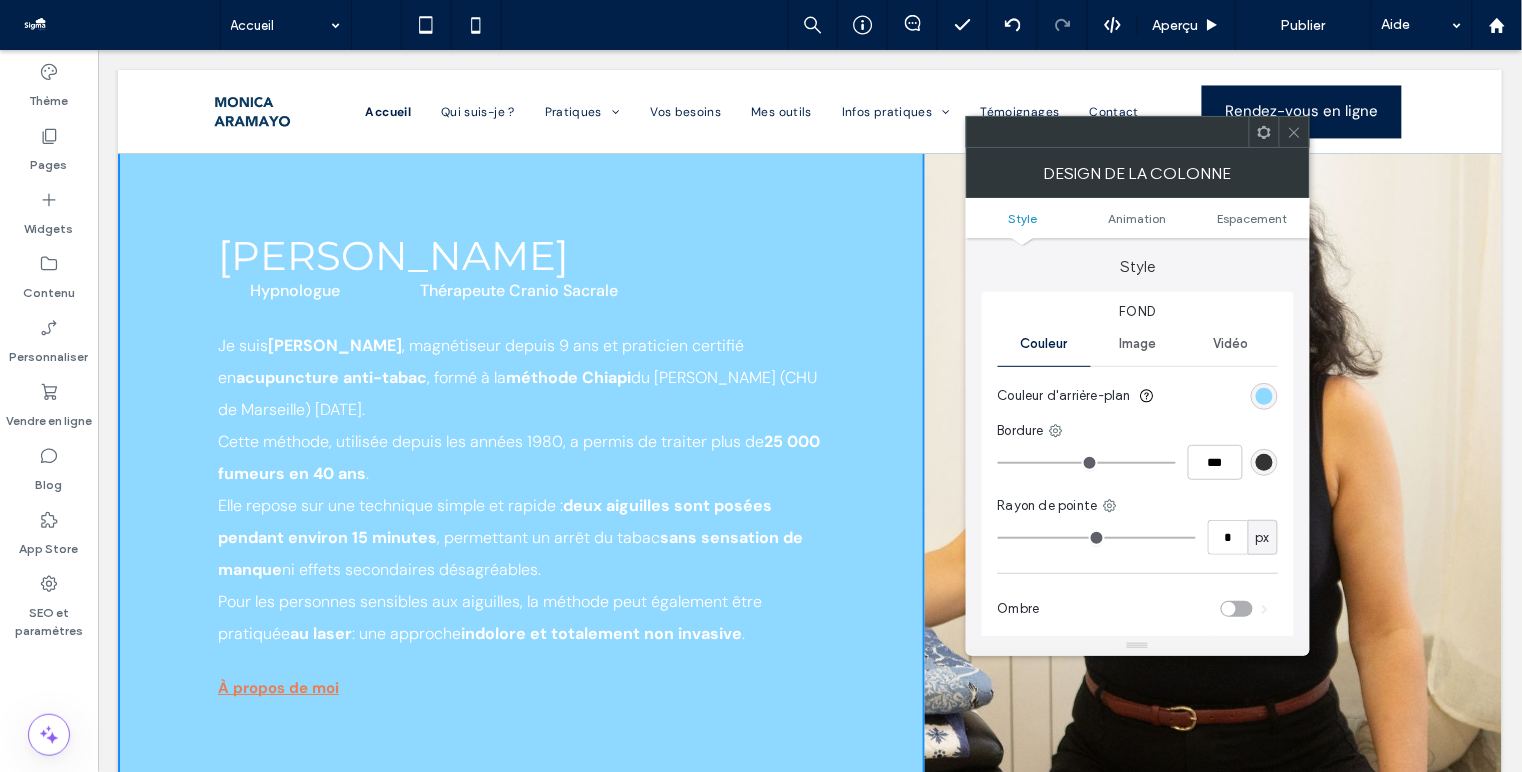 click on "Je suis  [PERSON_NAME] , magnétiseur depuis 9 ans et praticien certifié en  acupuncture anti-tabac , formé à la  méthode Chiapi  du [PERSON_NAME] (CHU de [GEOGRAPHIC_DATA]) [DATE]." at bounding box center (520, 377) 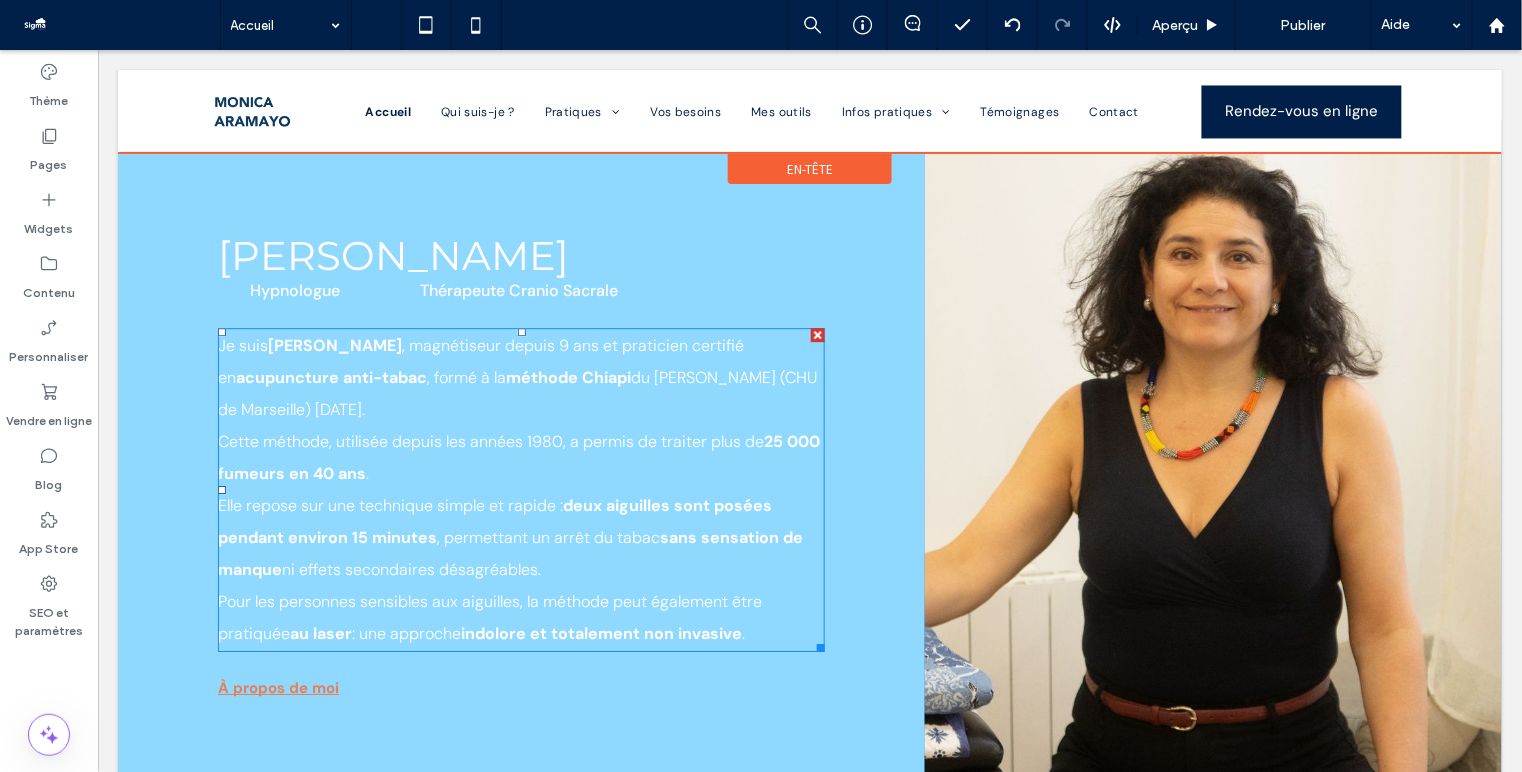 click on "Elle repose sur une technique simple et rapide :  deux aiguilles sont posées pendant environ 15 minutes , permettant un arrêt du tabac  sans sensation de manque  ni effets secondaires désagréables." at bounding box center (520, 537) 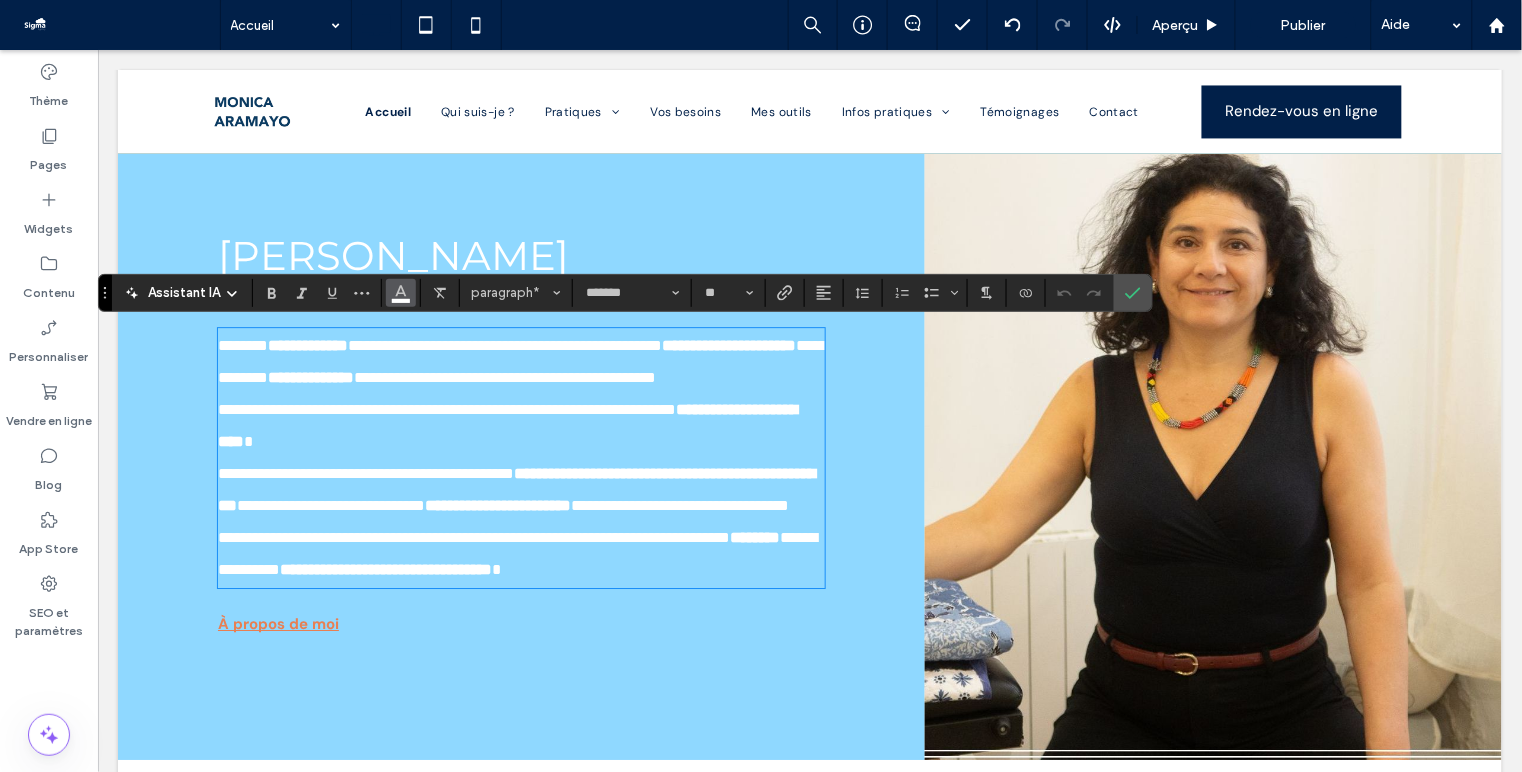 click 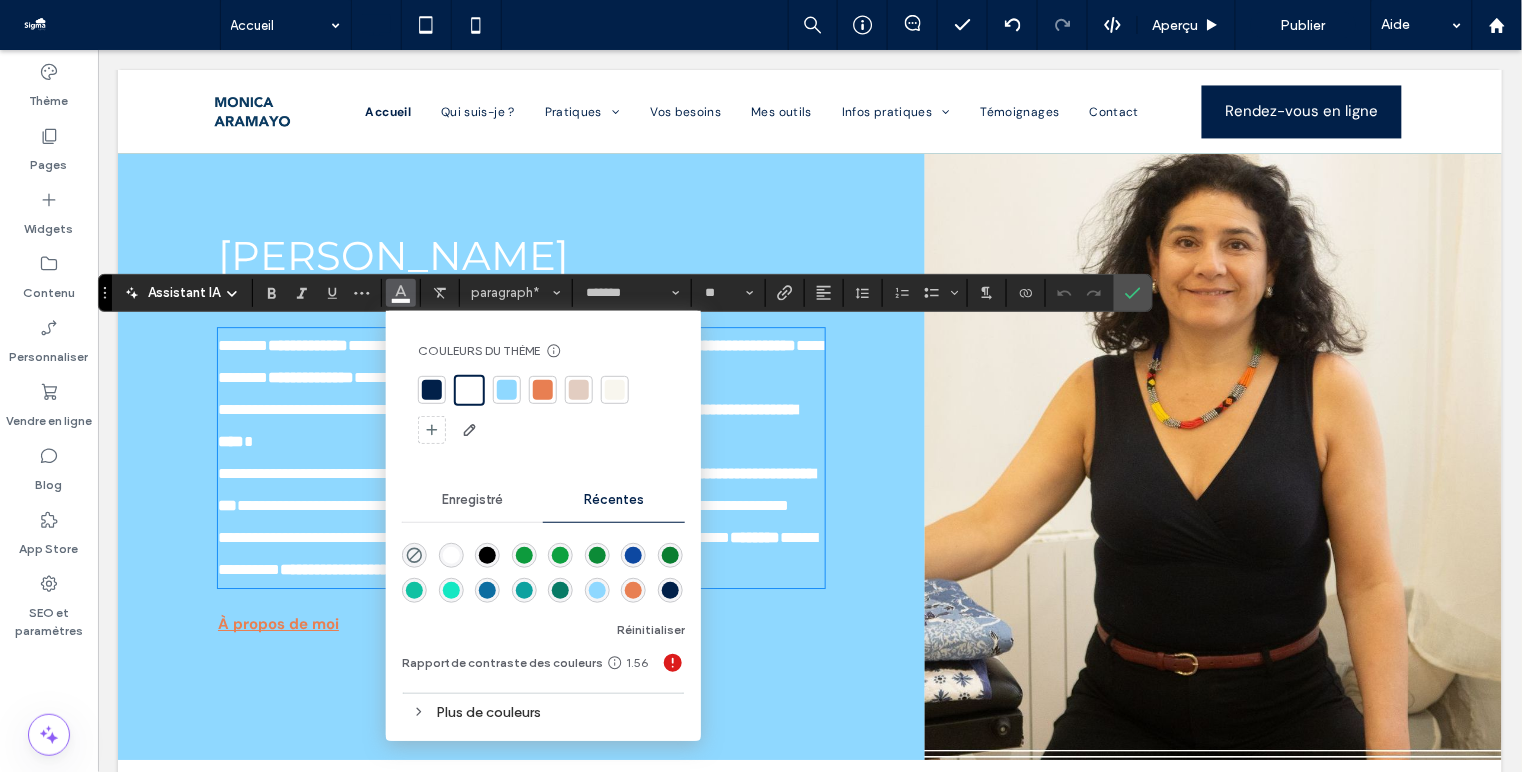click at bounding box center [432, 390] 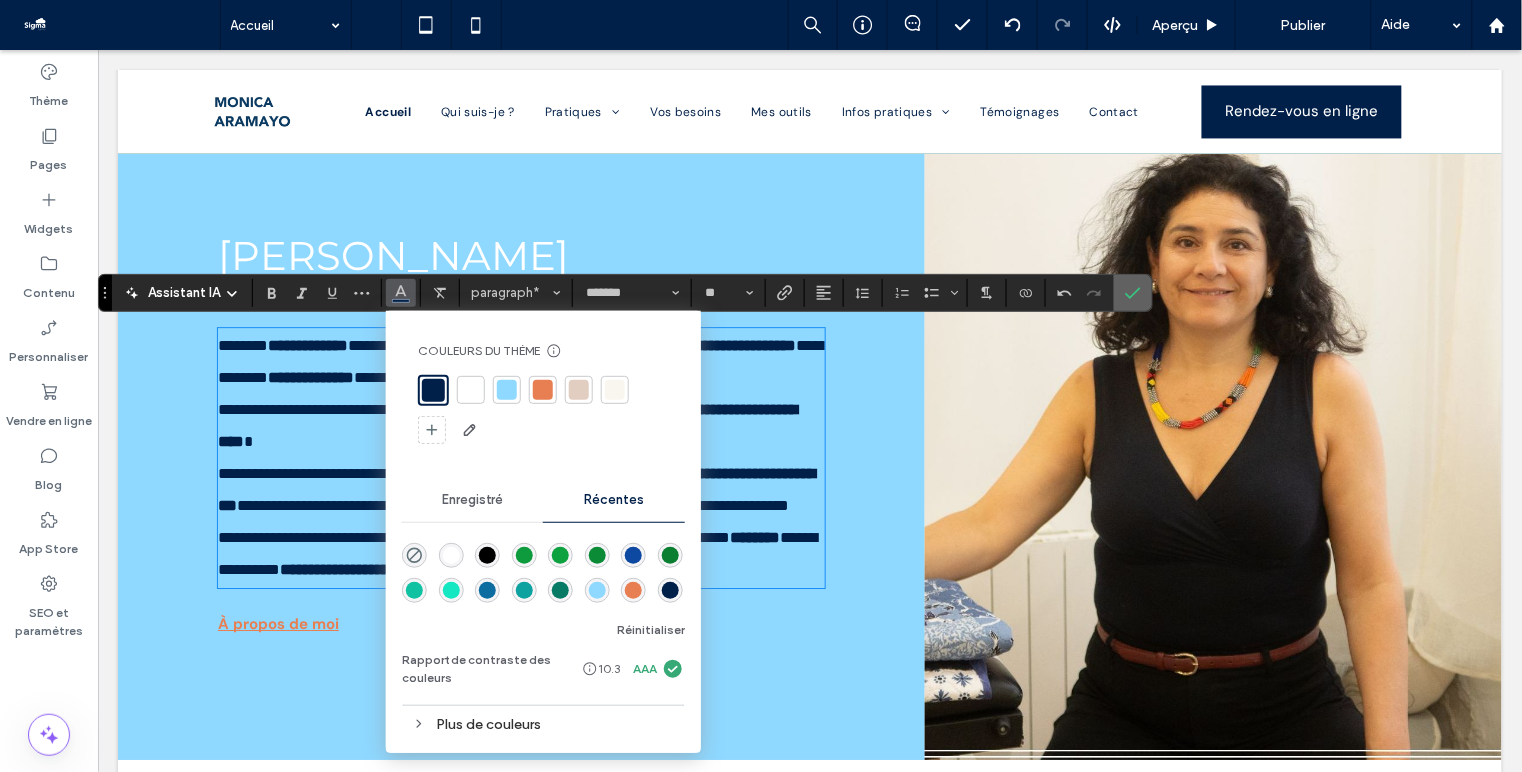 click 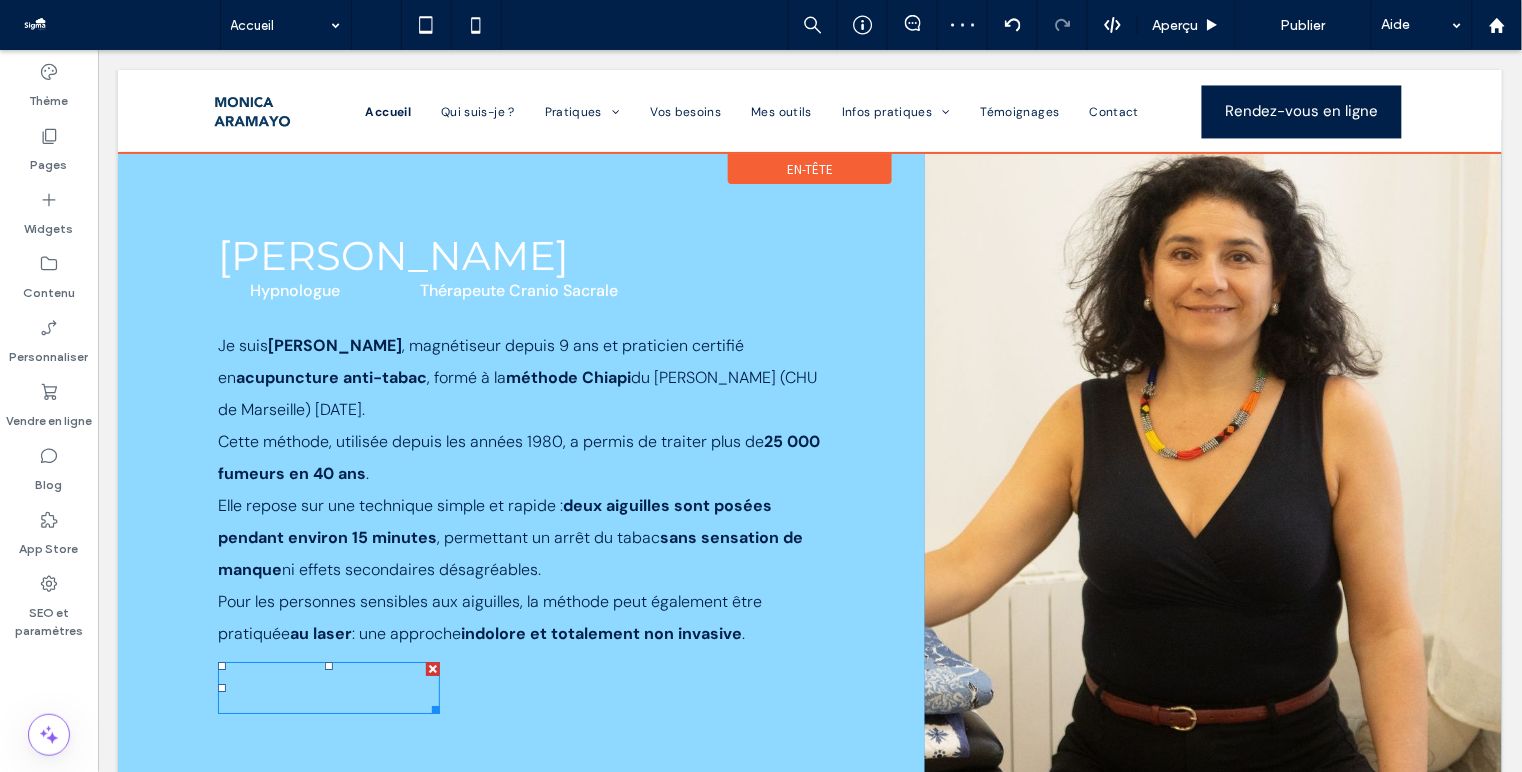 click on "À propos de moi" at bounding box center (328, 687) 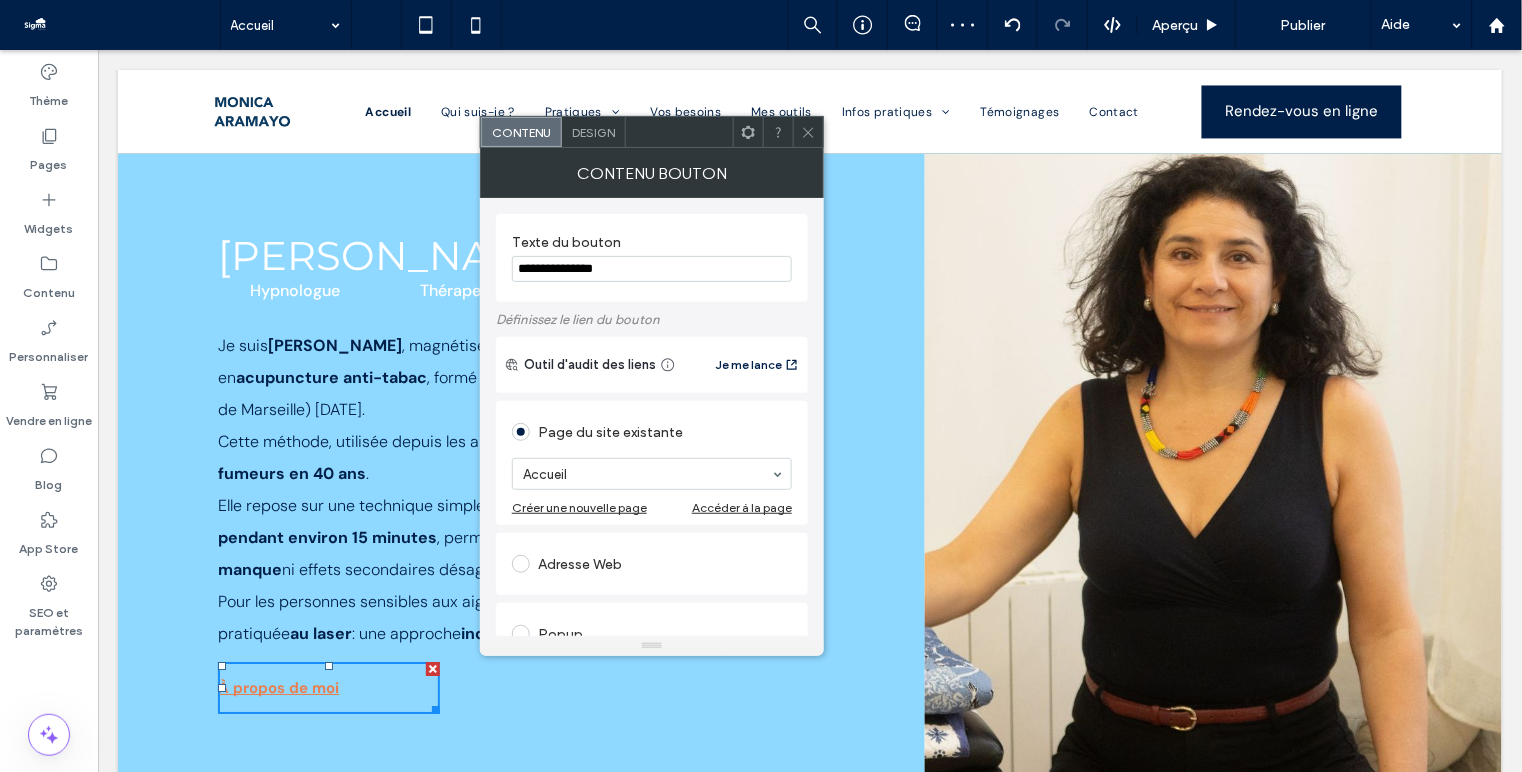 click on "Design" at bounding box center (593, 132) 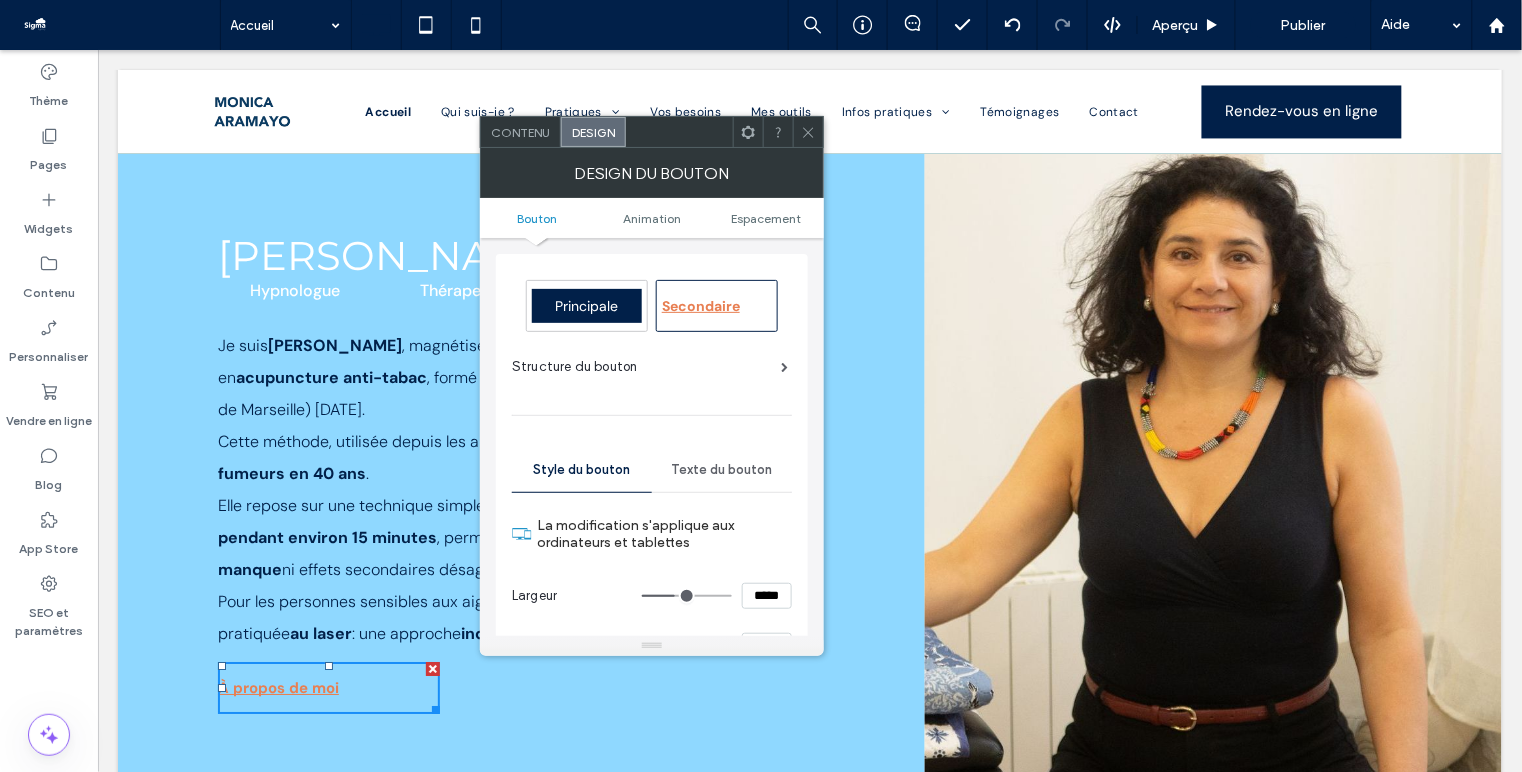 click on "Principale" at bounding box center [586, 306] 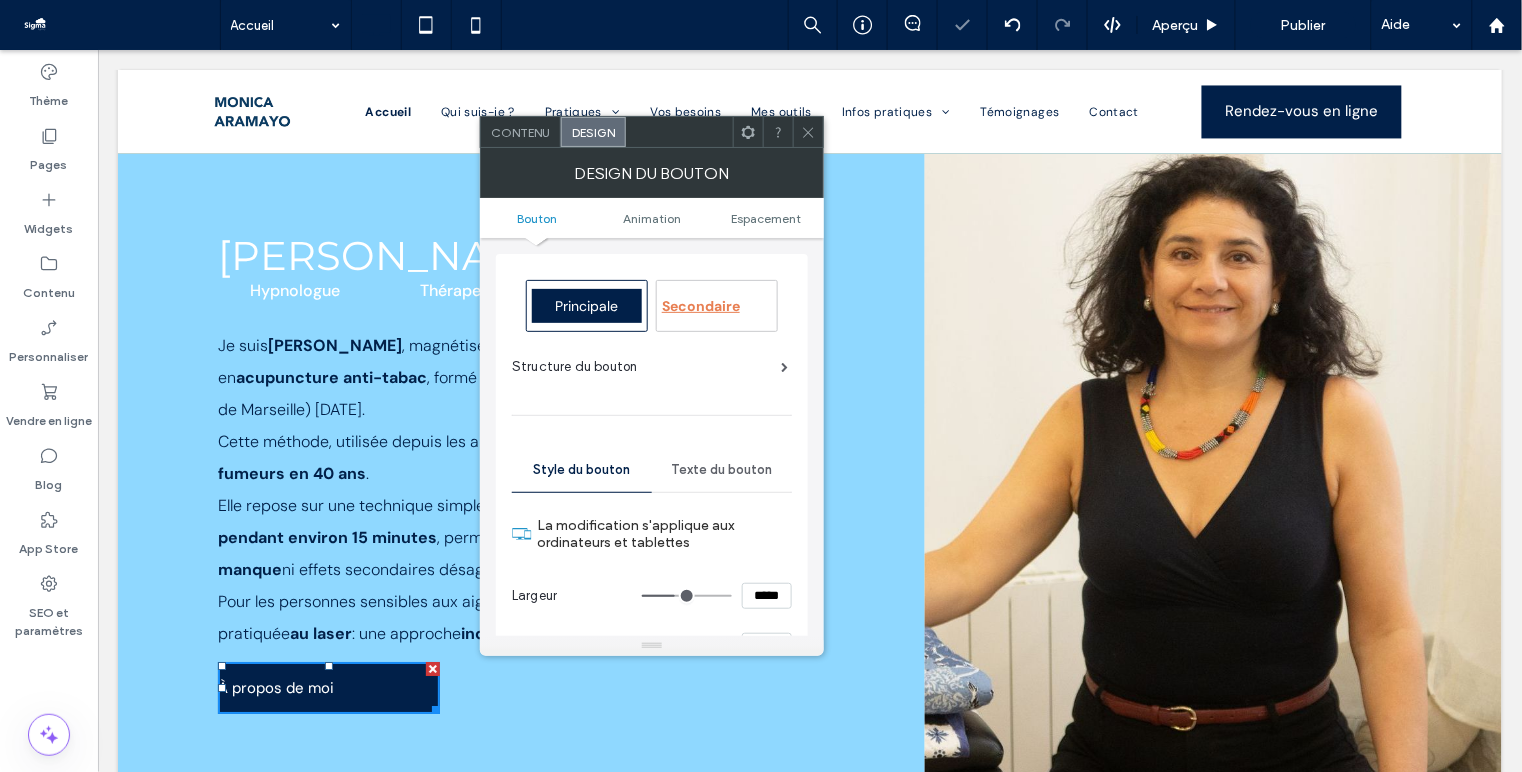 click on "Structure du bouton" at bounding box center [650, 367] 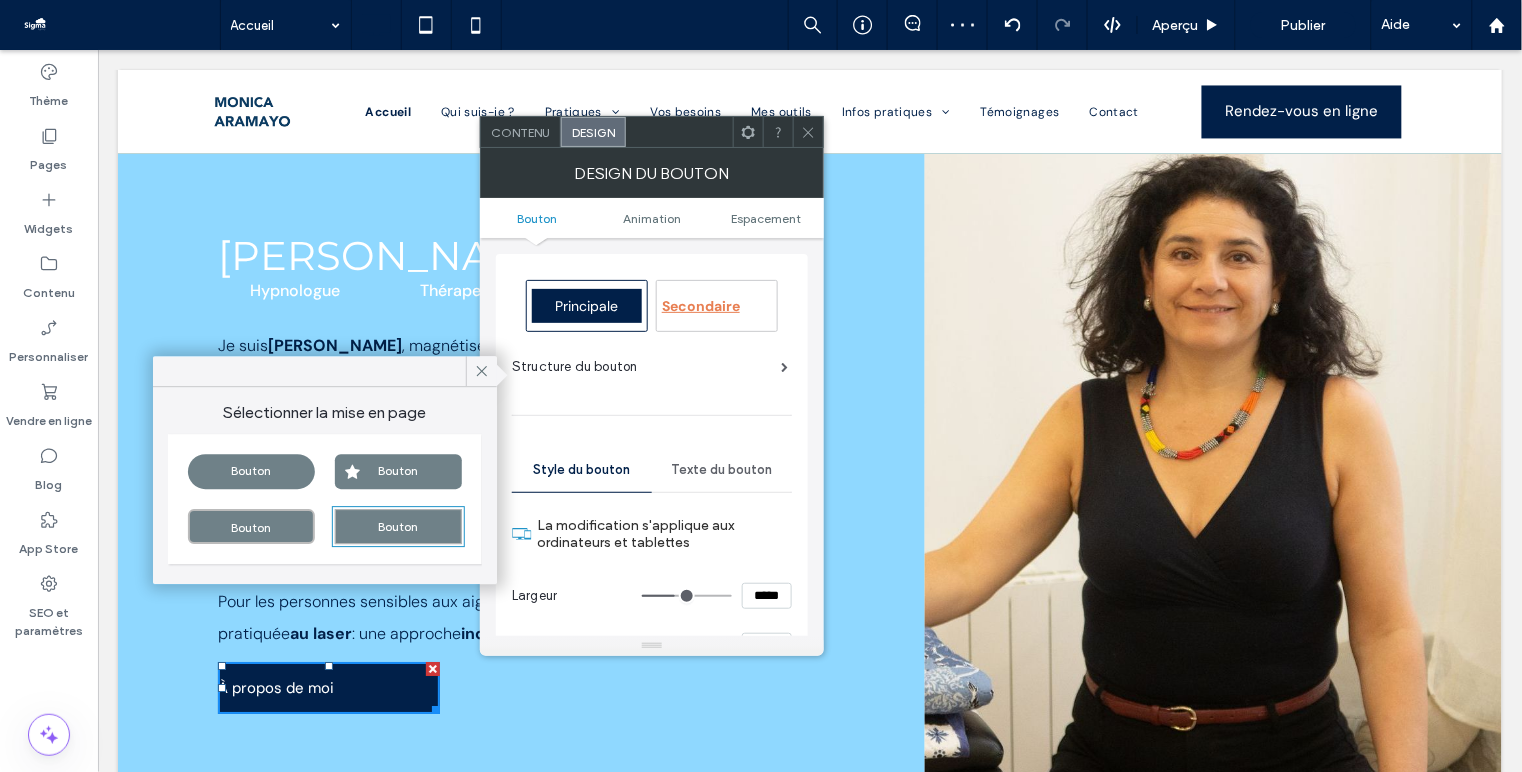 click 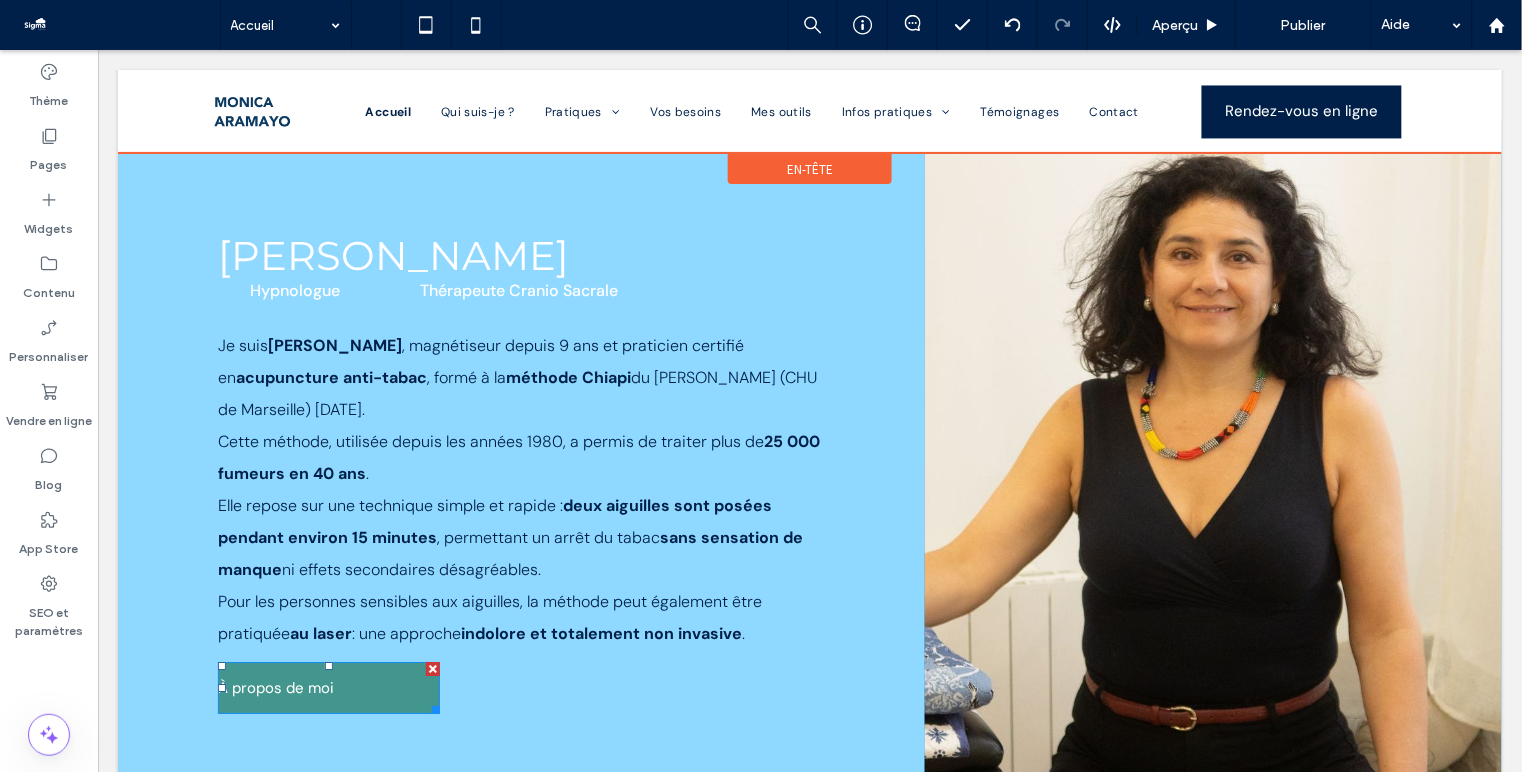 click on "À propos de moi" at bounding box center (275, 687) 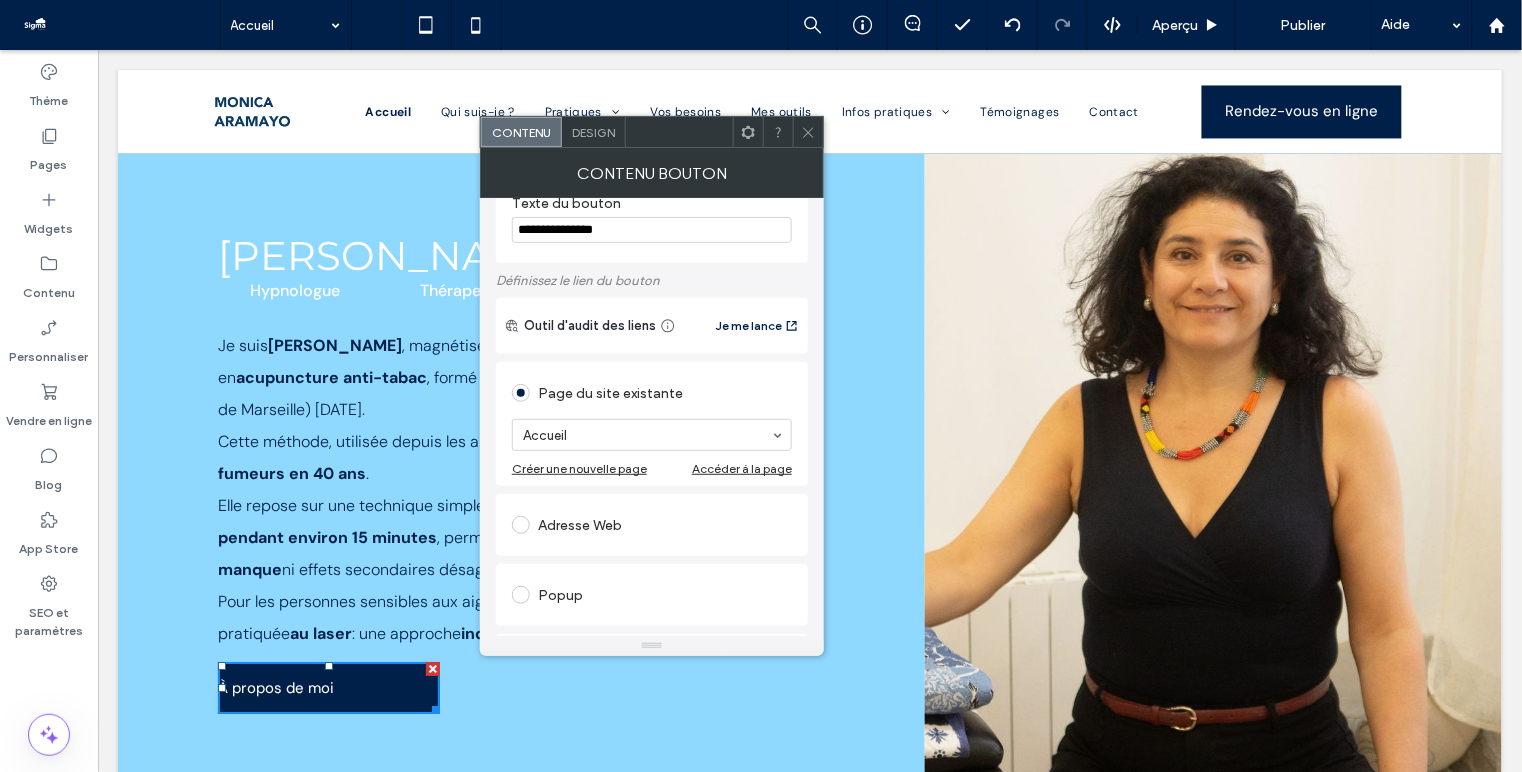 scroll, scrollTop: 40, scrollLeft: 0, axis: vertical 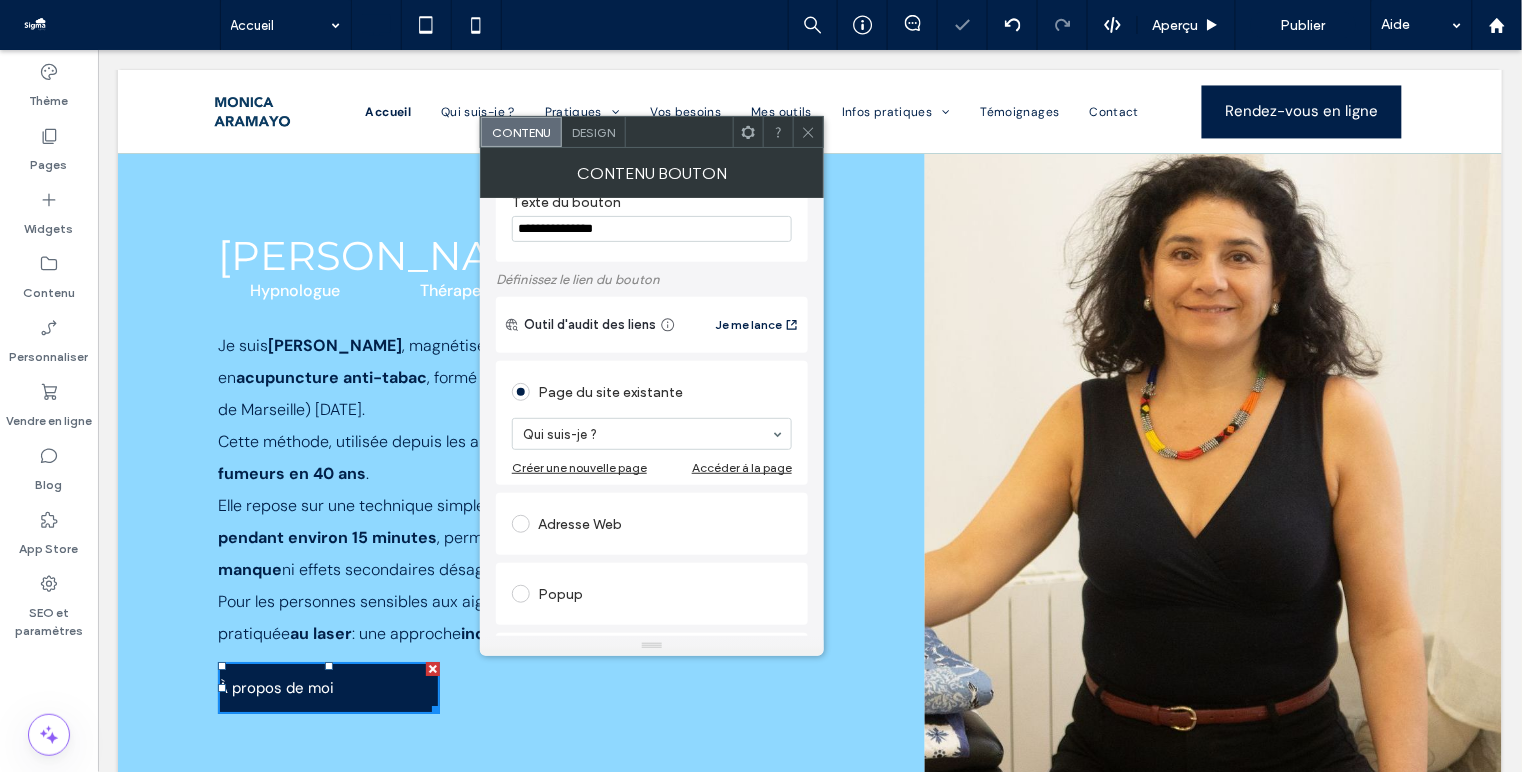 click at bounding box center (808, 132) 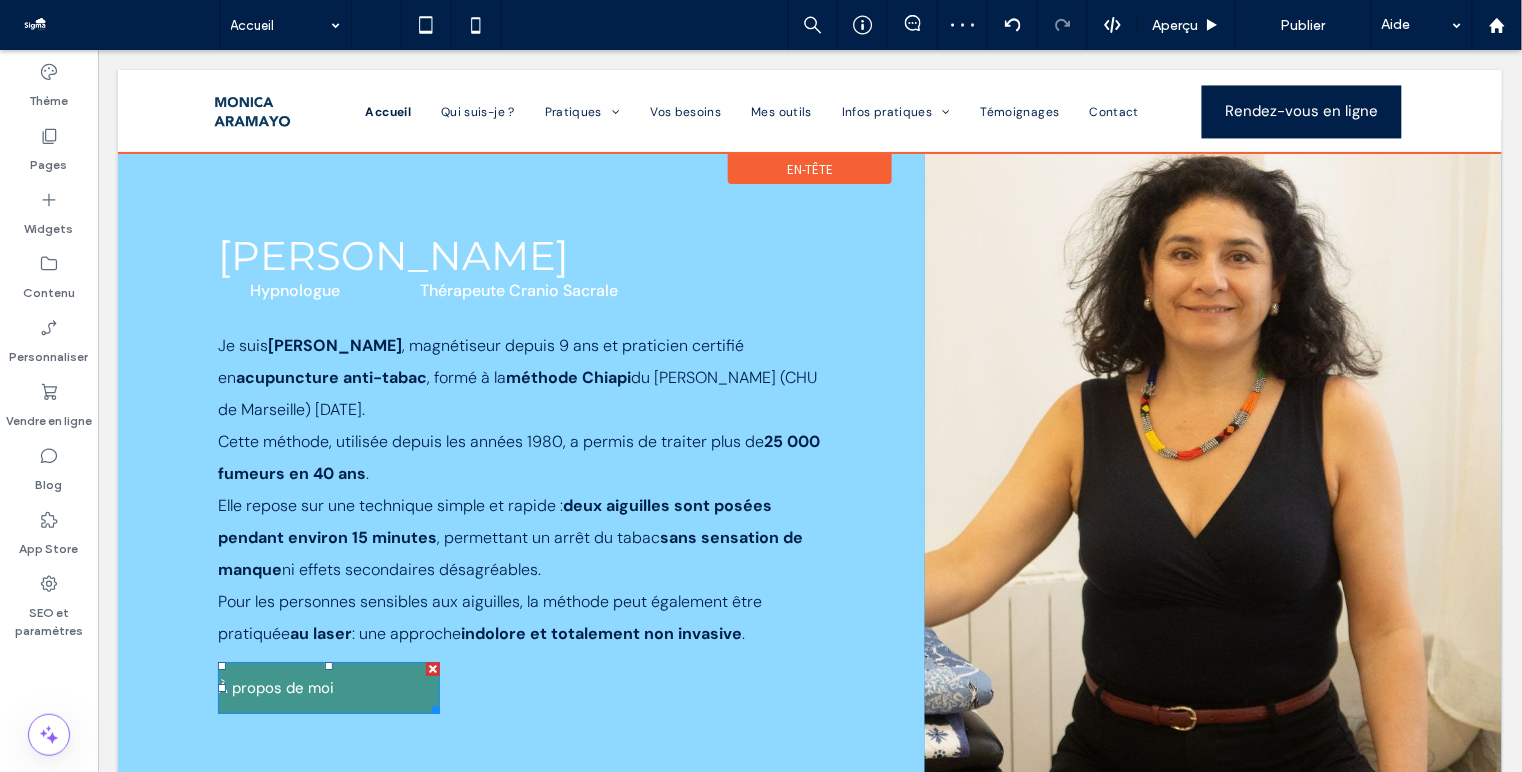 click on "À propos de moi" at bounding box center (328, 687) 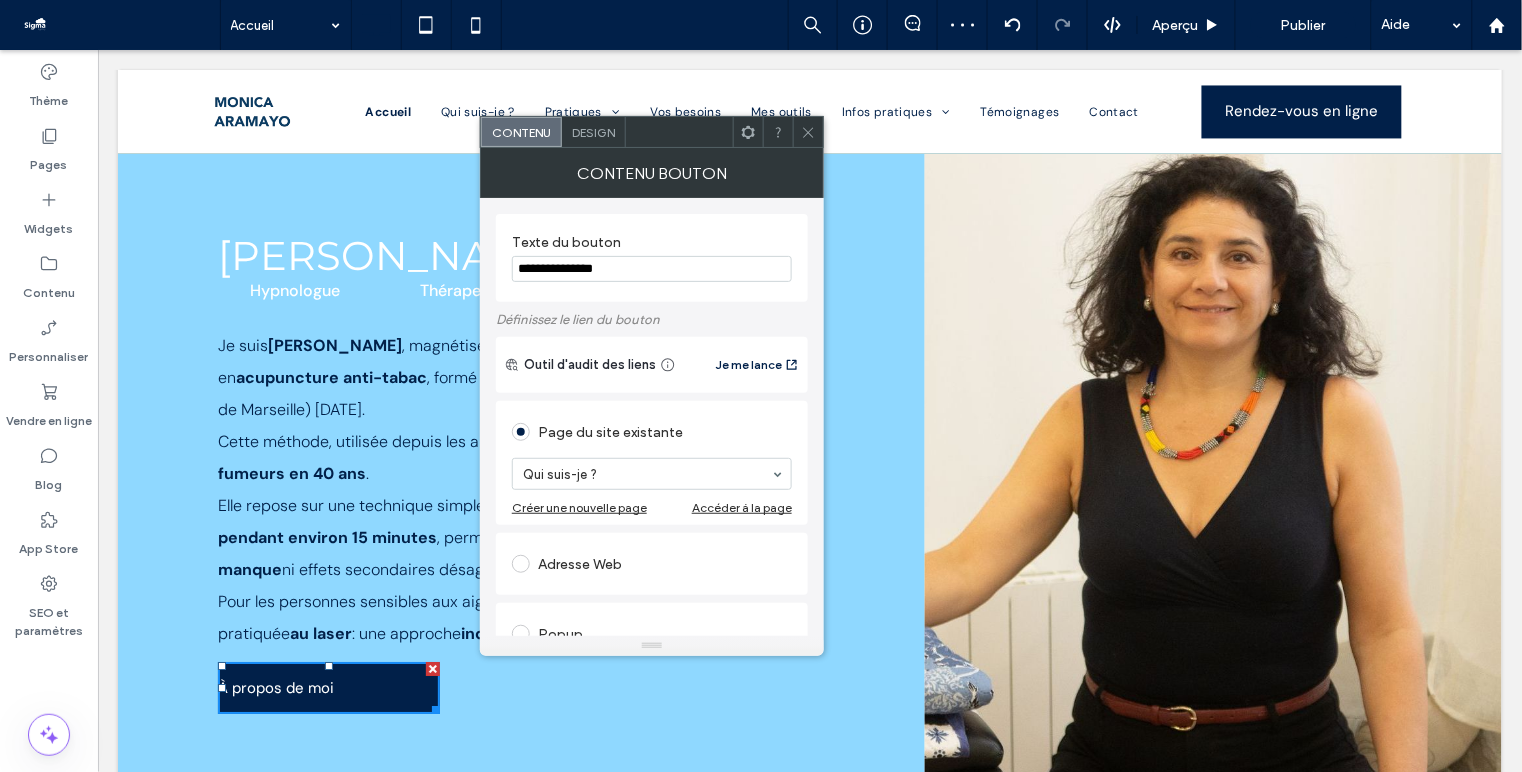 click 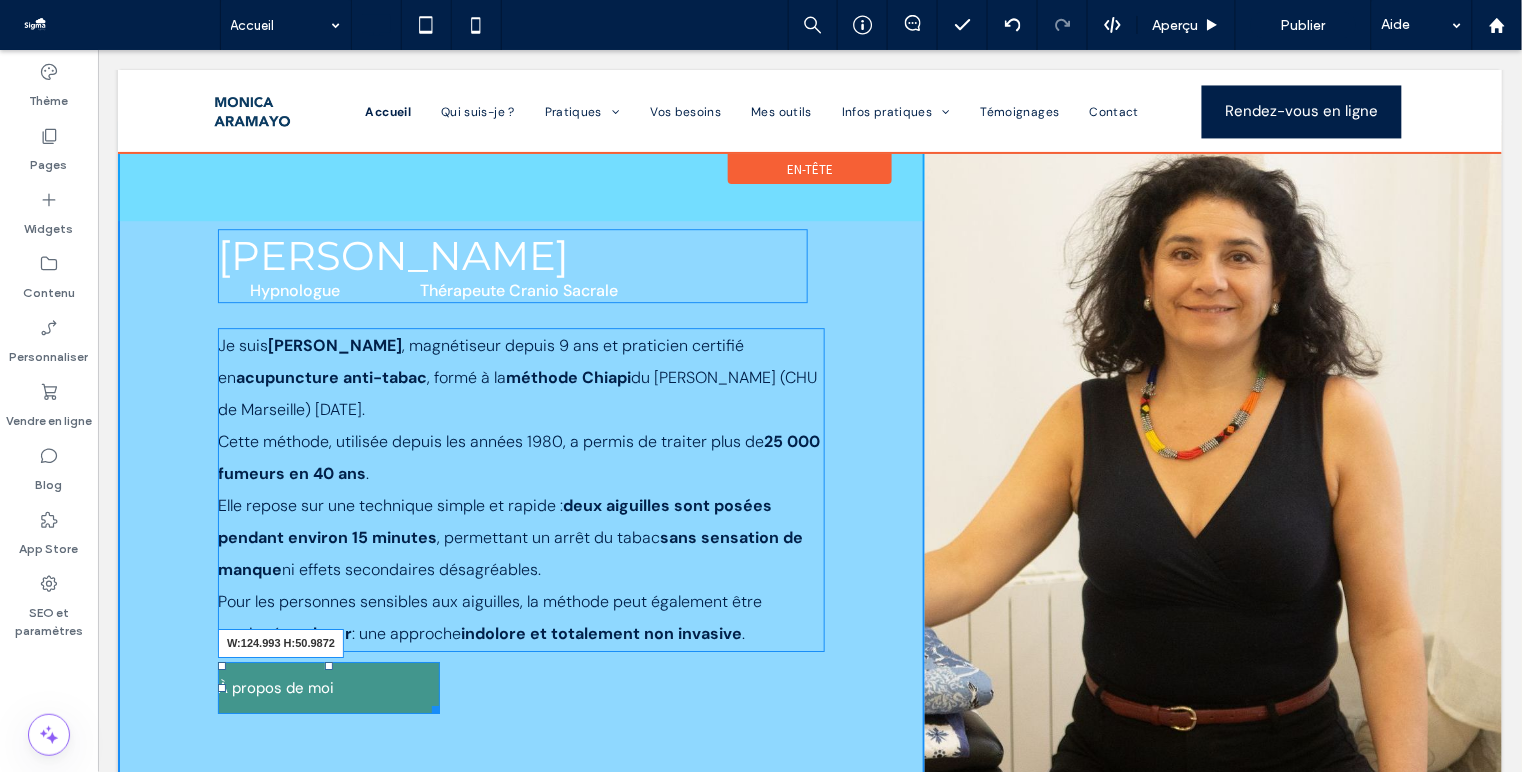 drag, startPoint x: 437, startPoint y: 708, endPoint x: 340, endPoint y: 706, distance: 97.020615 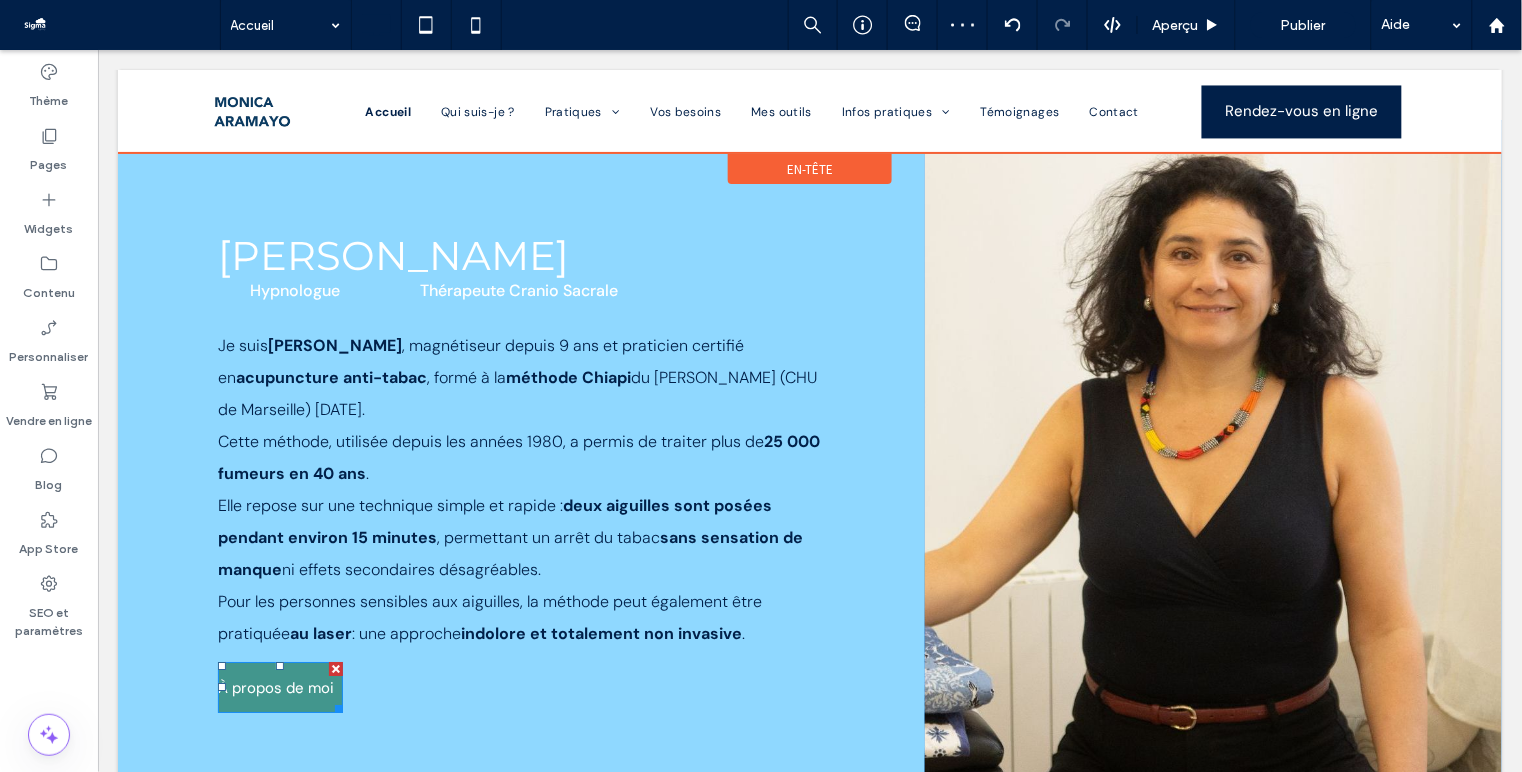 click on "À propos de moi" at bounding box center [275, 687] 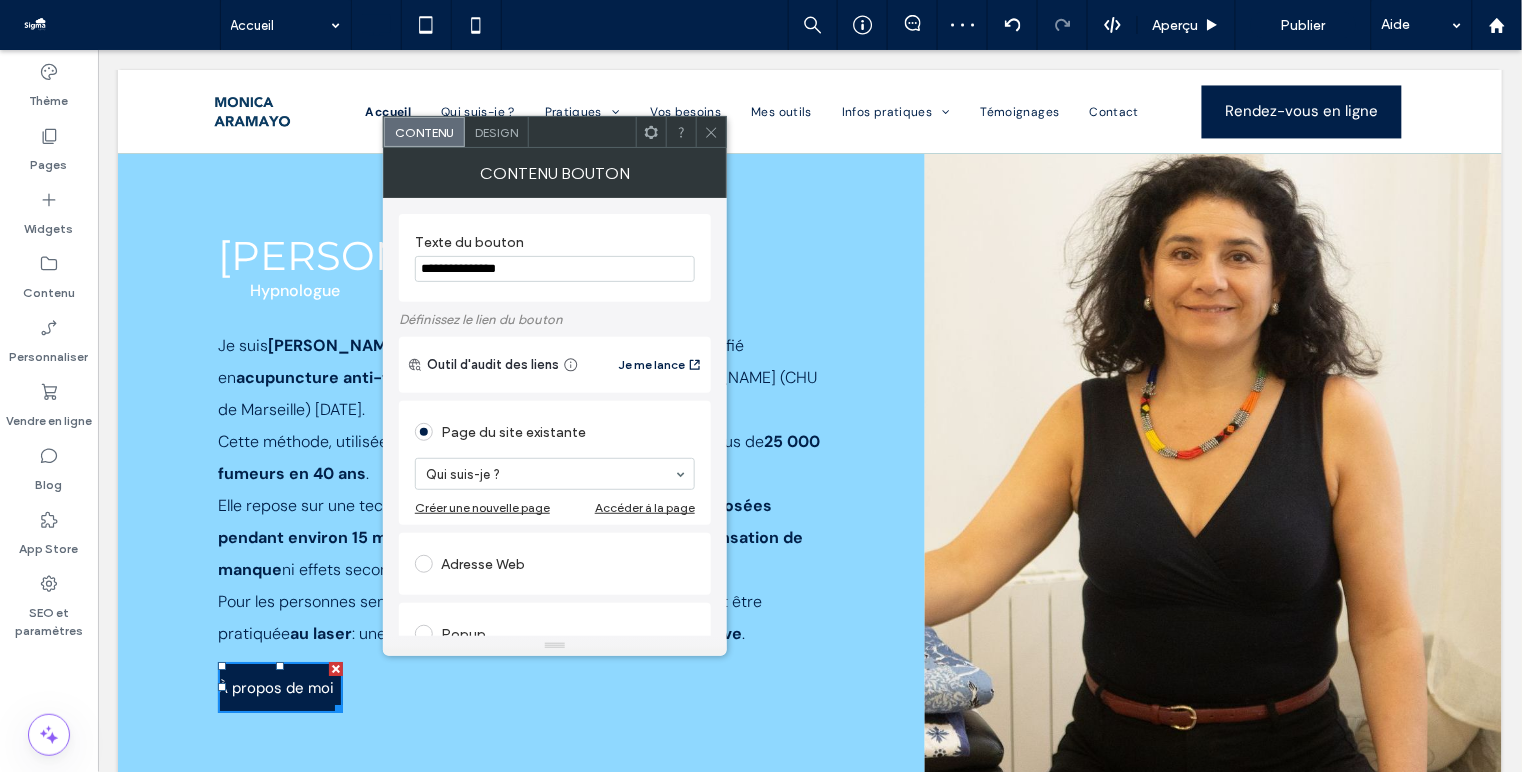 click 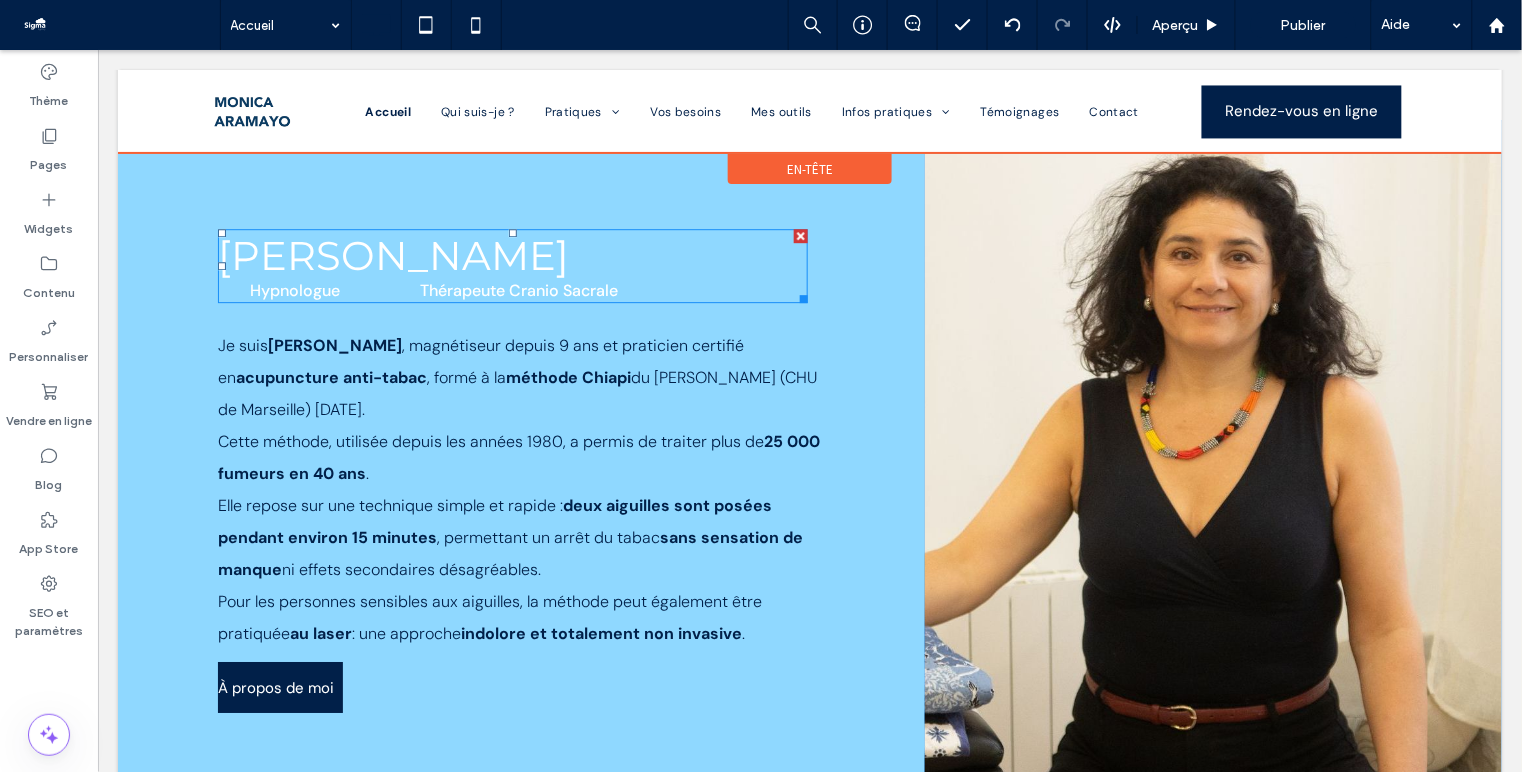 click on "[PERSON_NAME]" at bounding box center [392, 254] 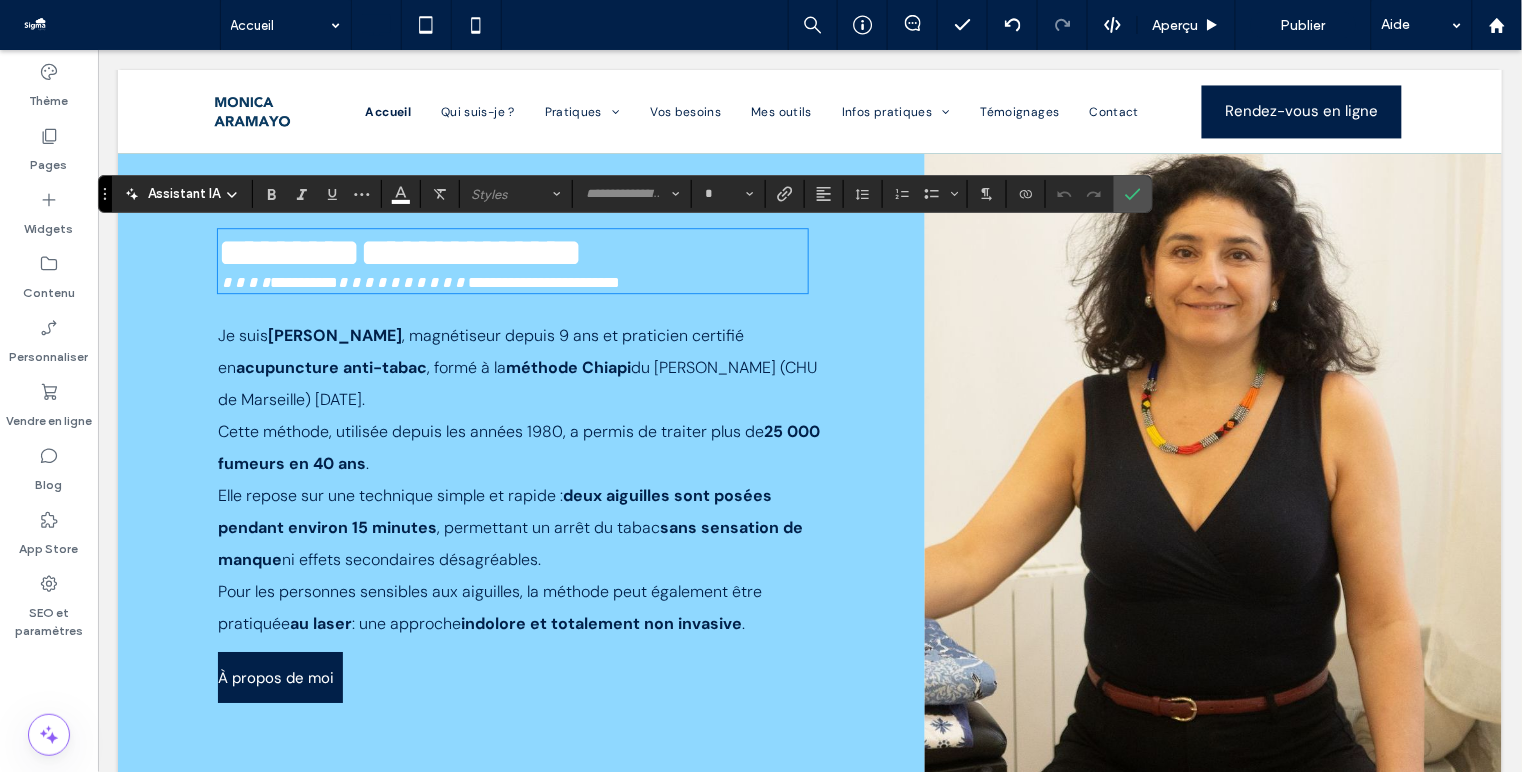 type 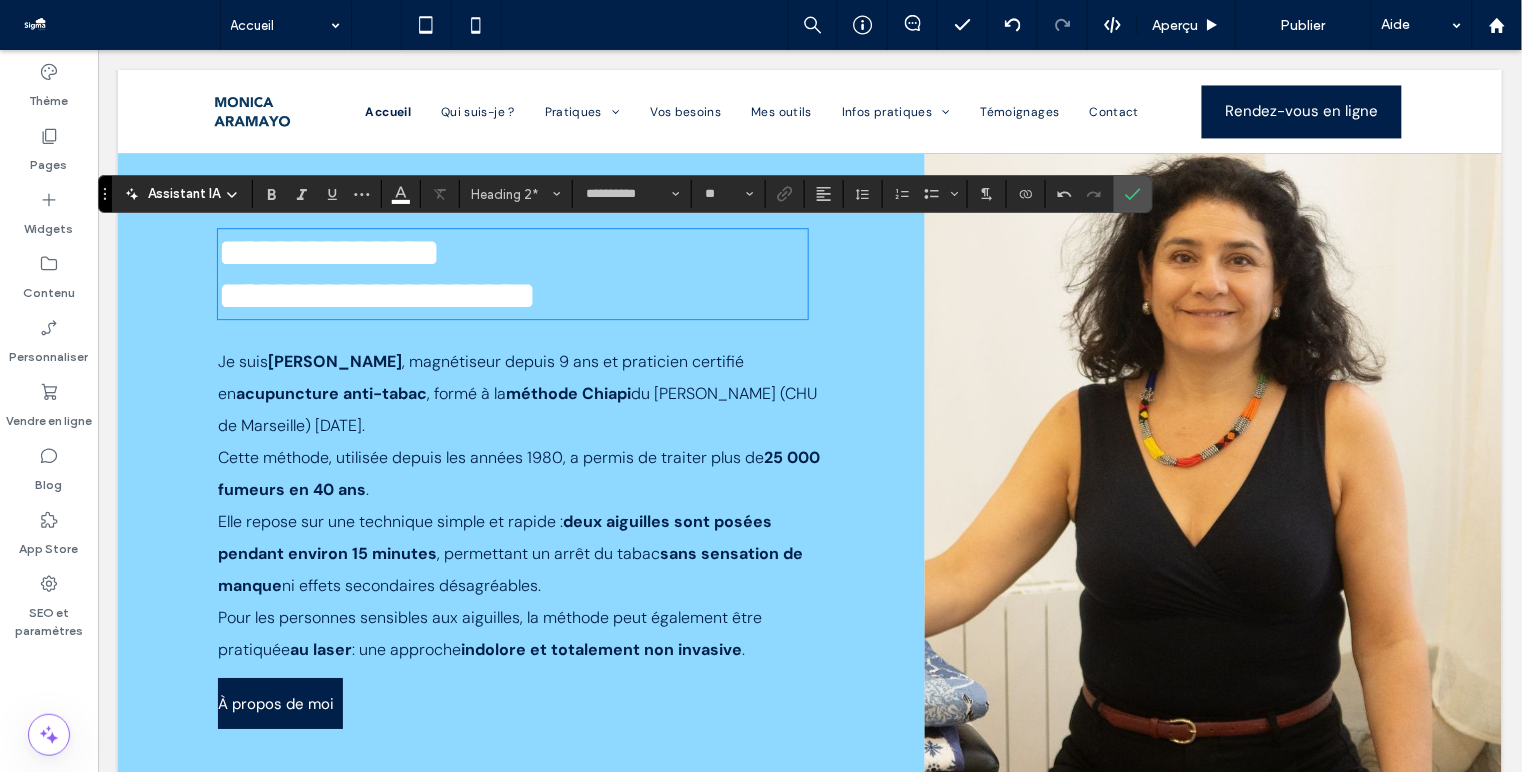click on "**********" at bounding box center (376, 294) 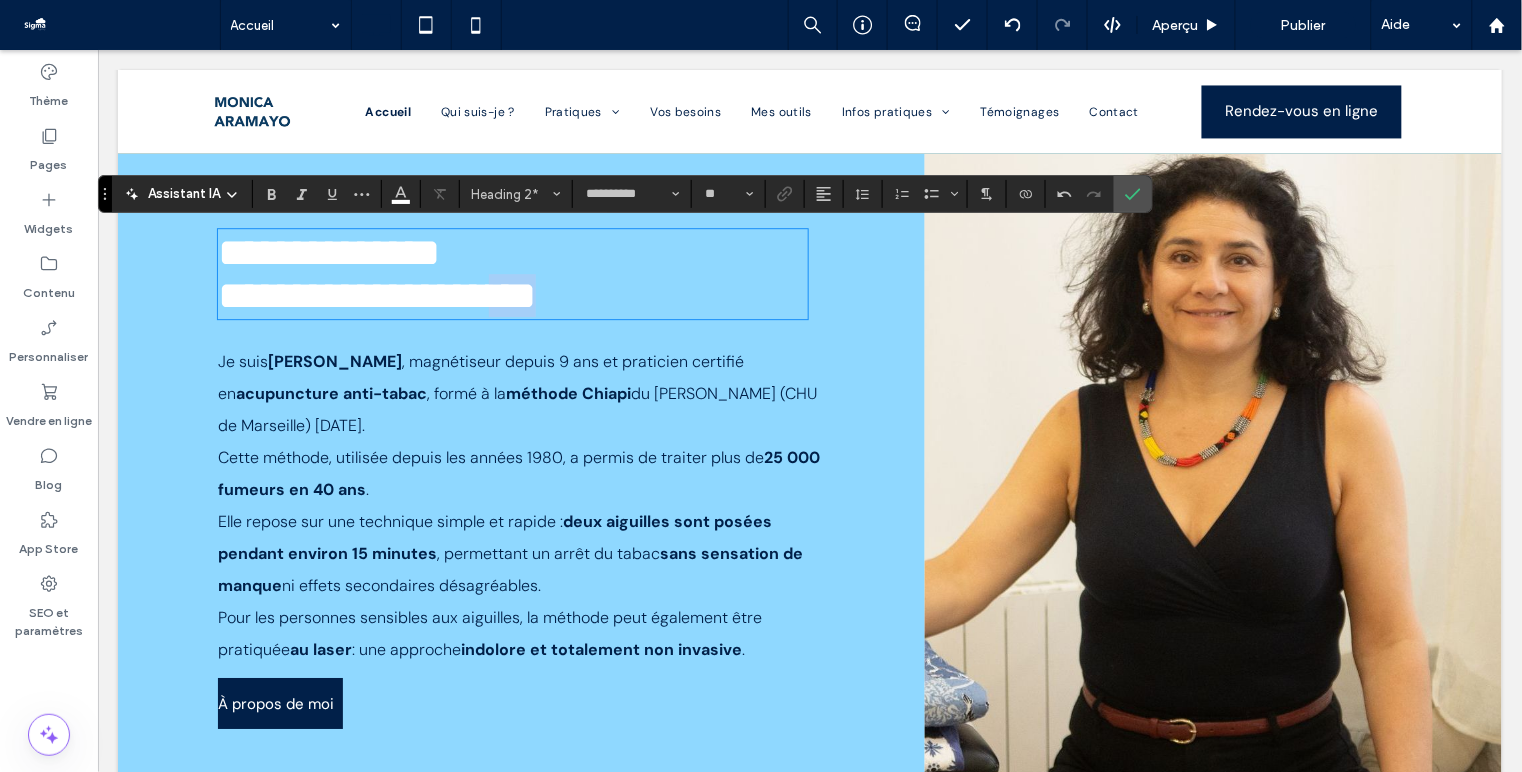 click on "**********" at bounding box center [376, 294] 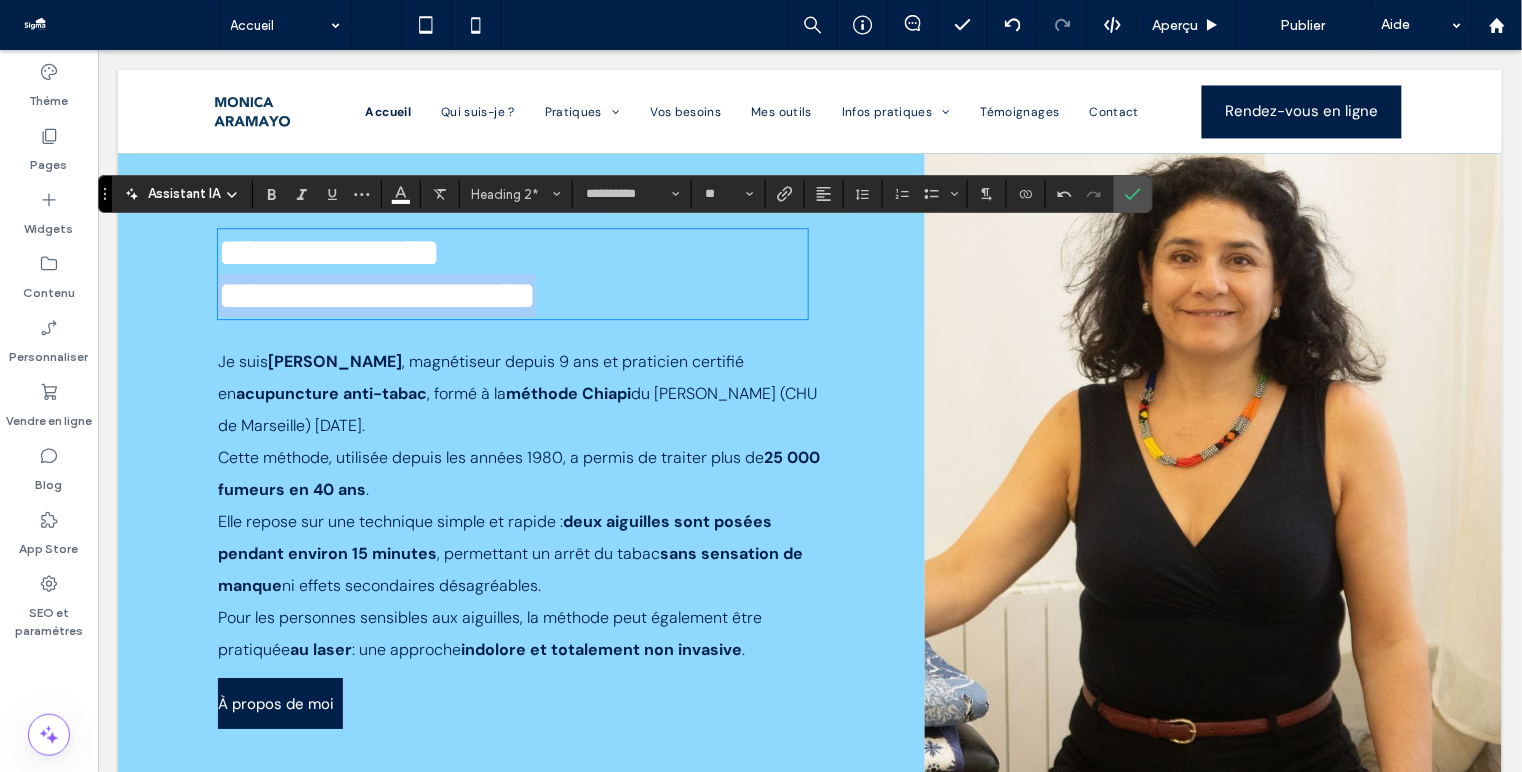 click on "**********" at bounding box center [376, 294] 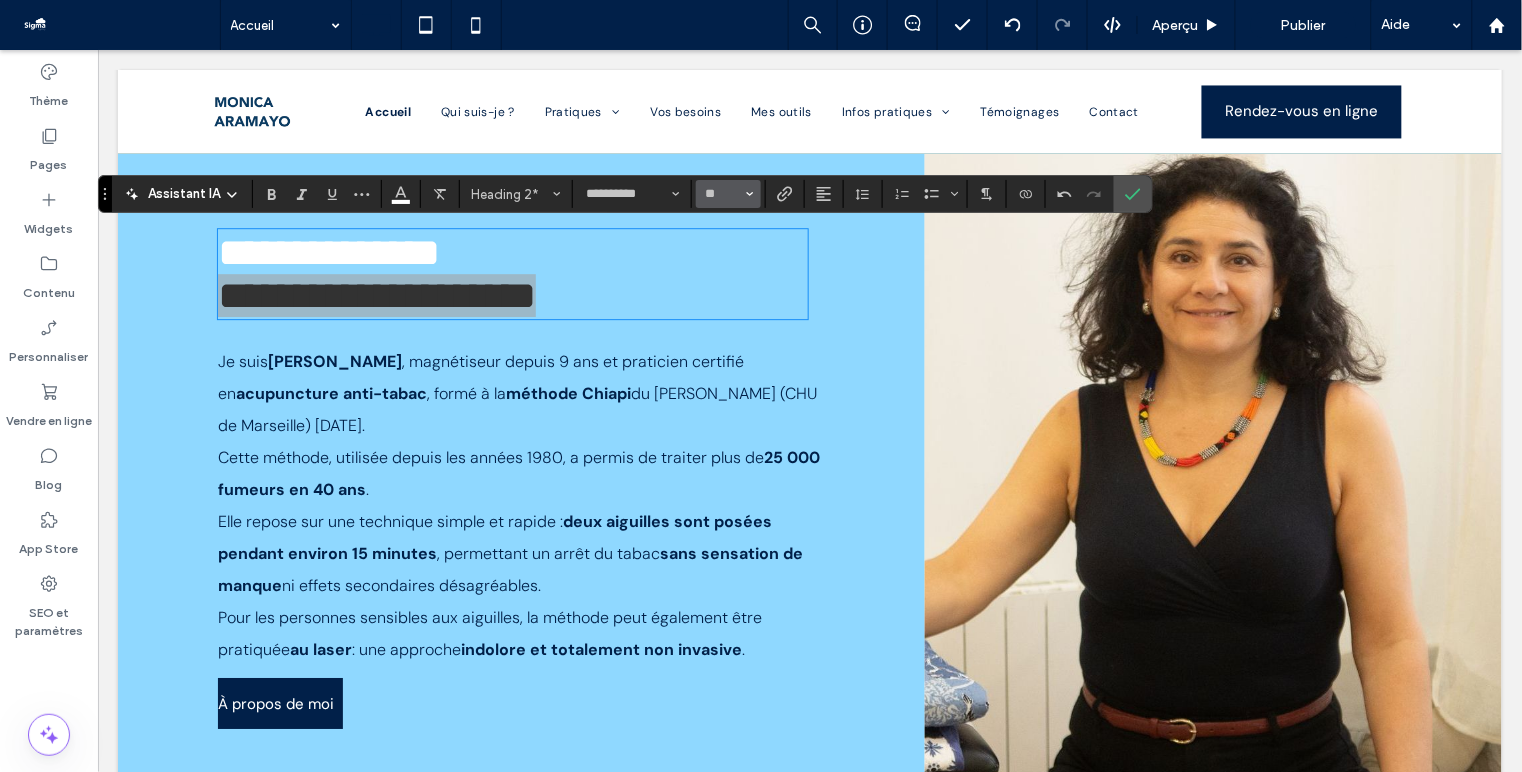 click on "**" at bounding box center [728, 194] 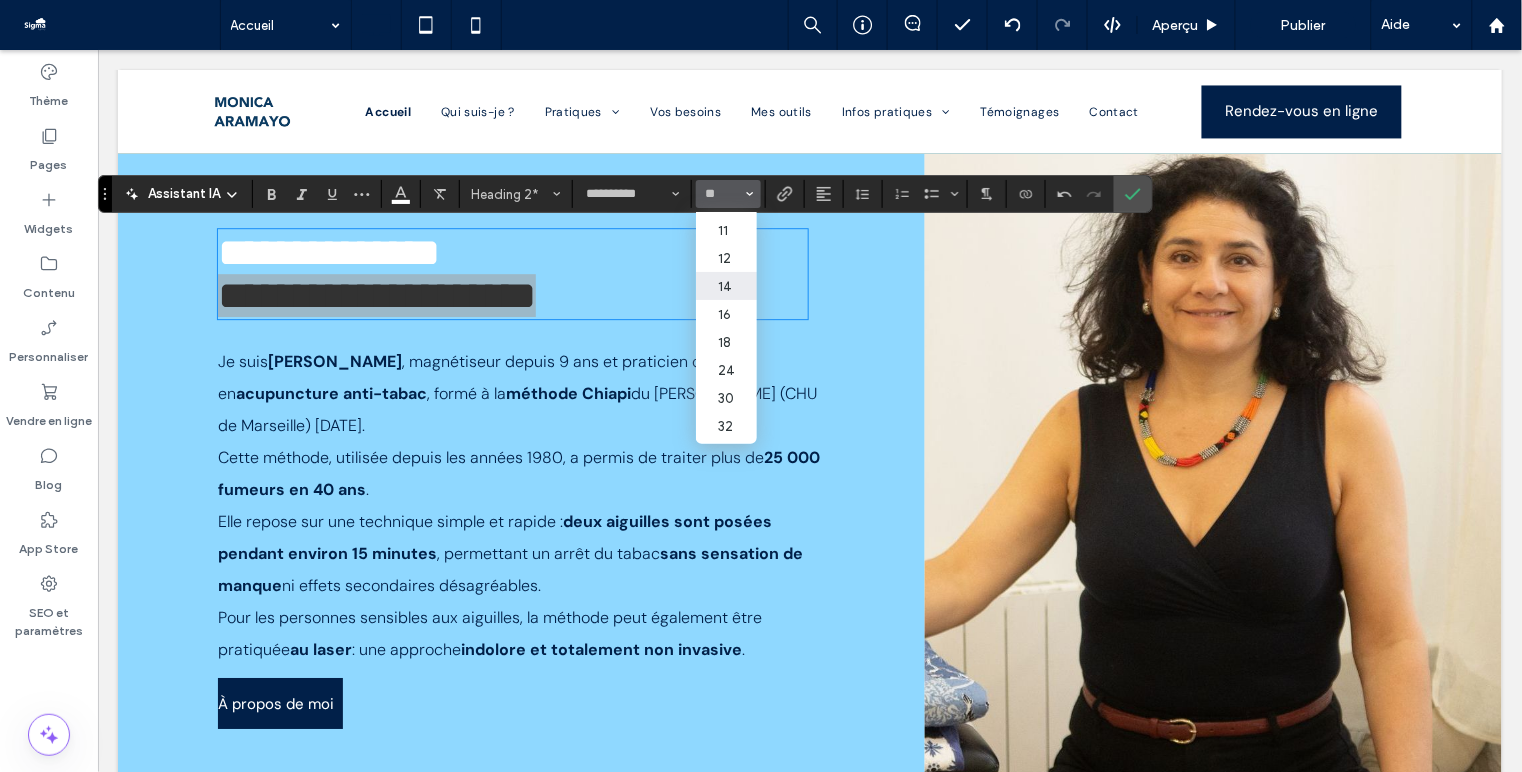 scroll, scrollTop: 83, scrollLeft: 0, axis: vertical 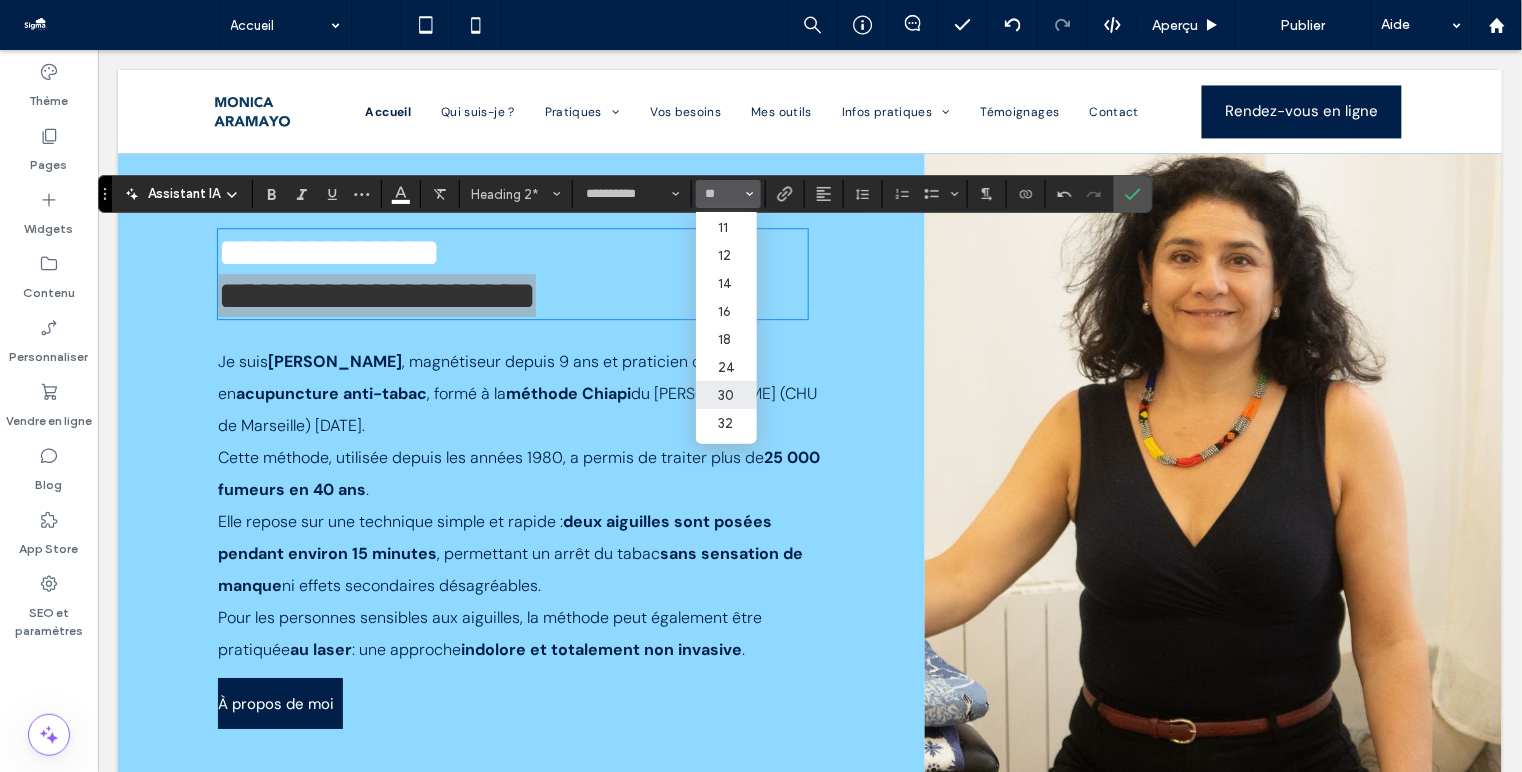 click on "30" at bounding box center (726, 395) 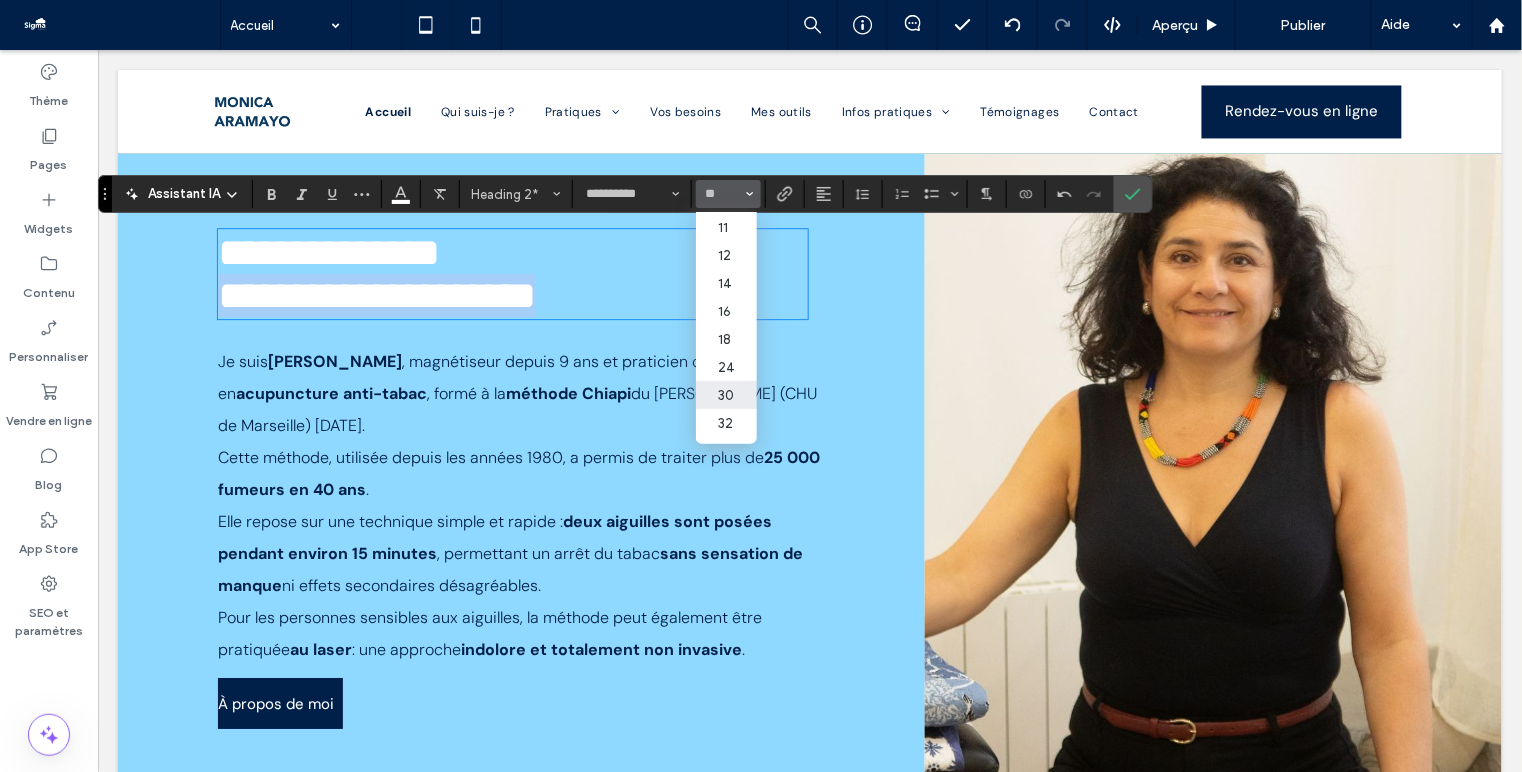 type on "**" 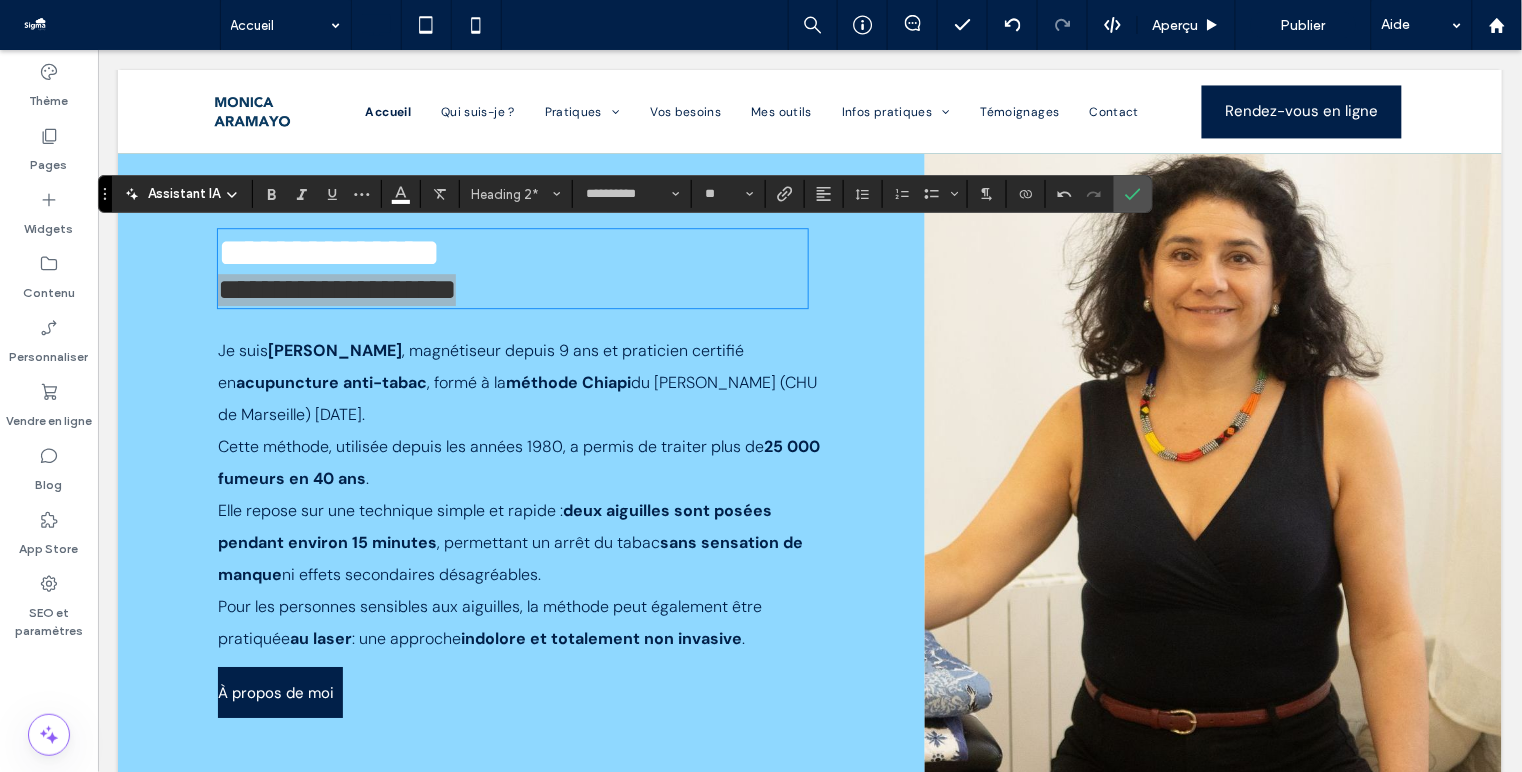 click on "**********" at bounding box center [625, 194] 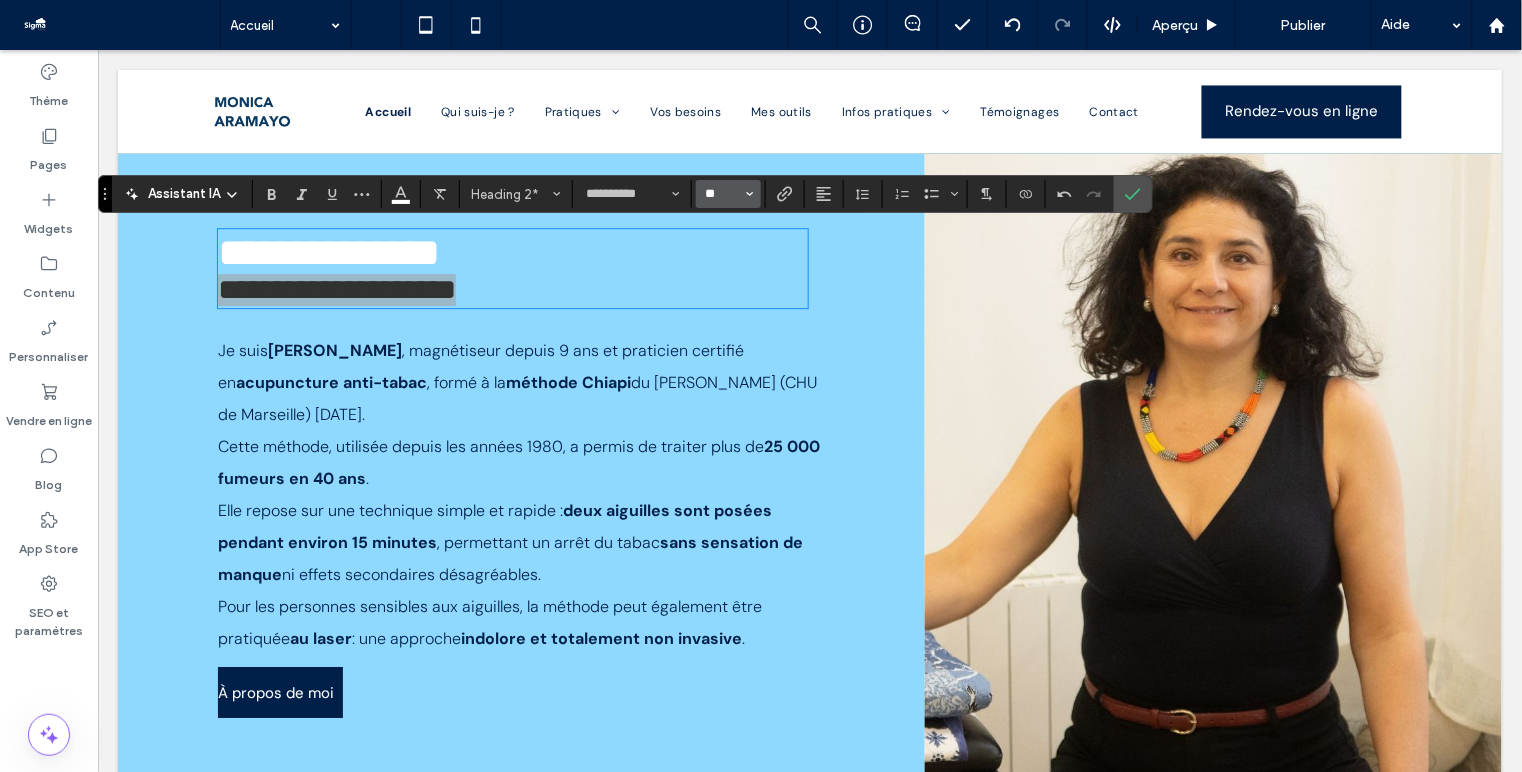 click on "**" at bounding box center (722, 194) 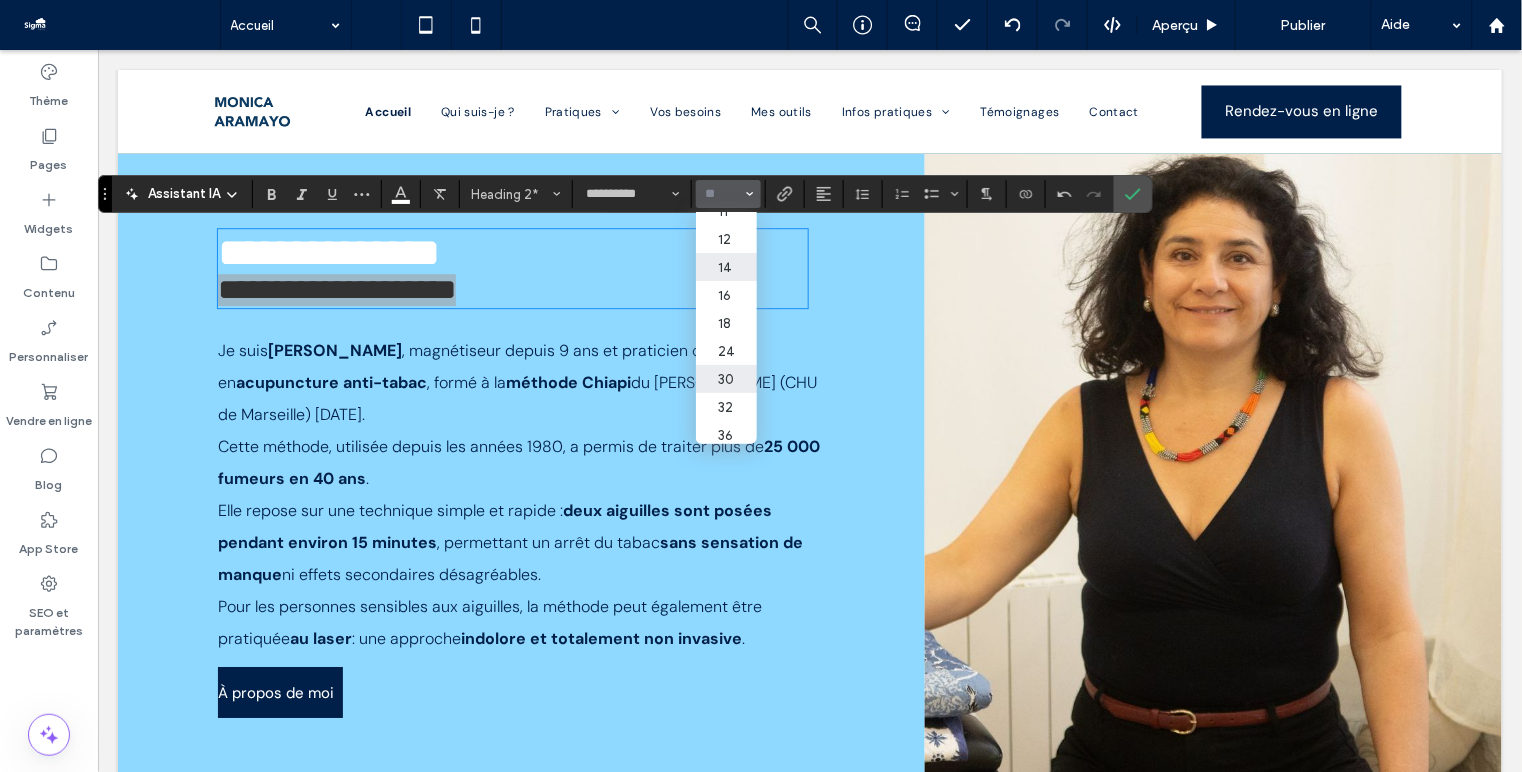 scroll, scrollTop: 136, scrollLeft: 0, axis: vertical 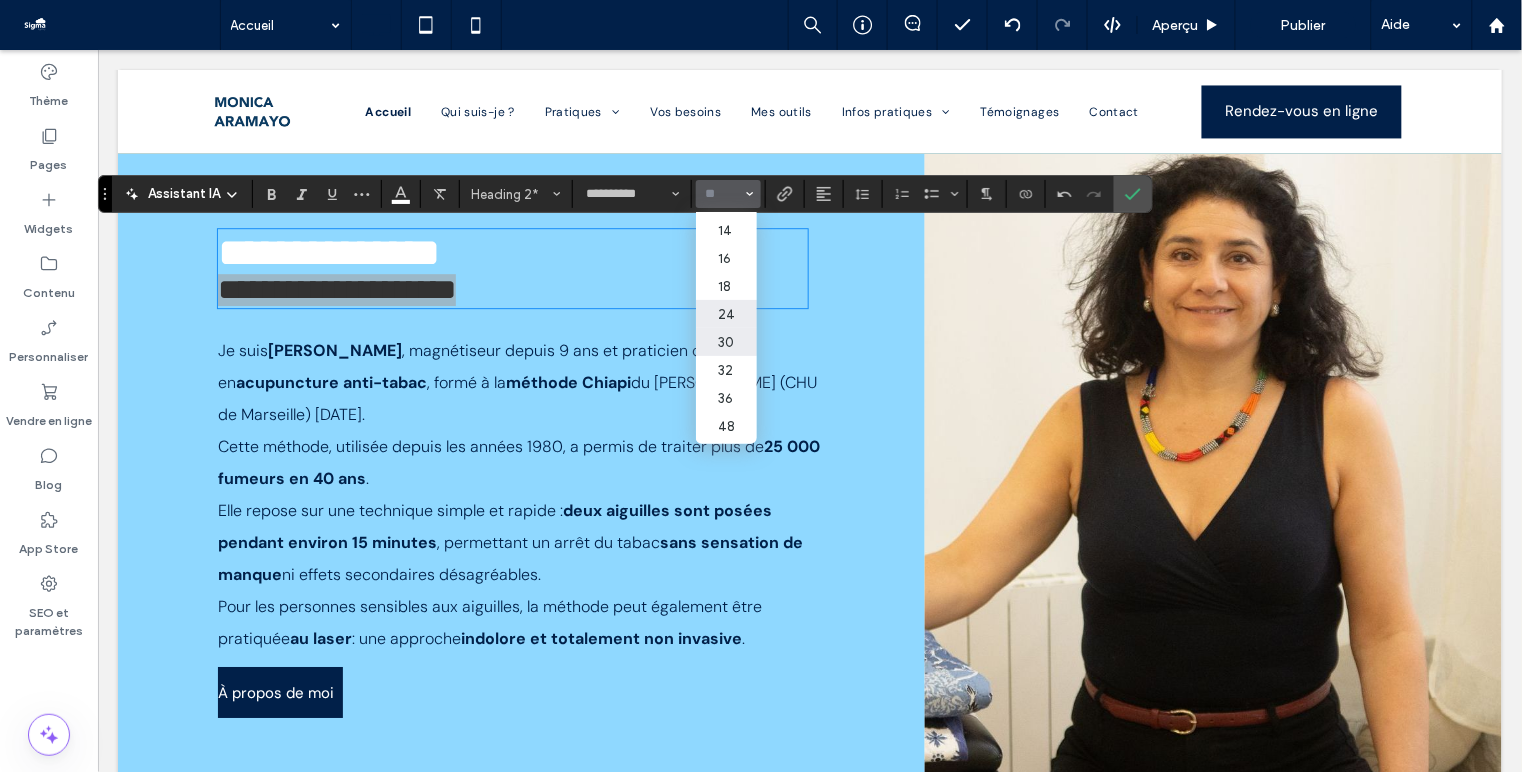 click on "24" at bounding box center [726, 314] 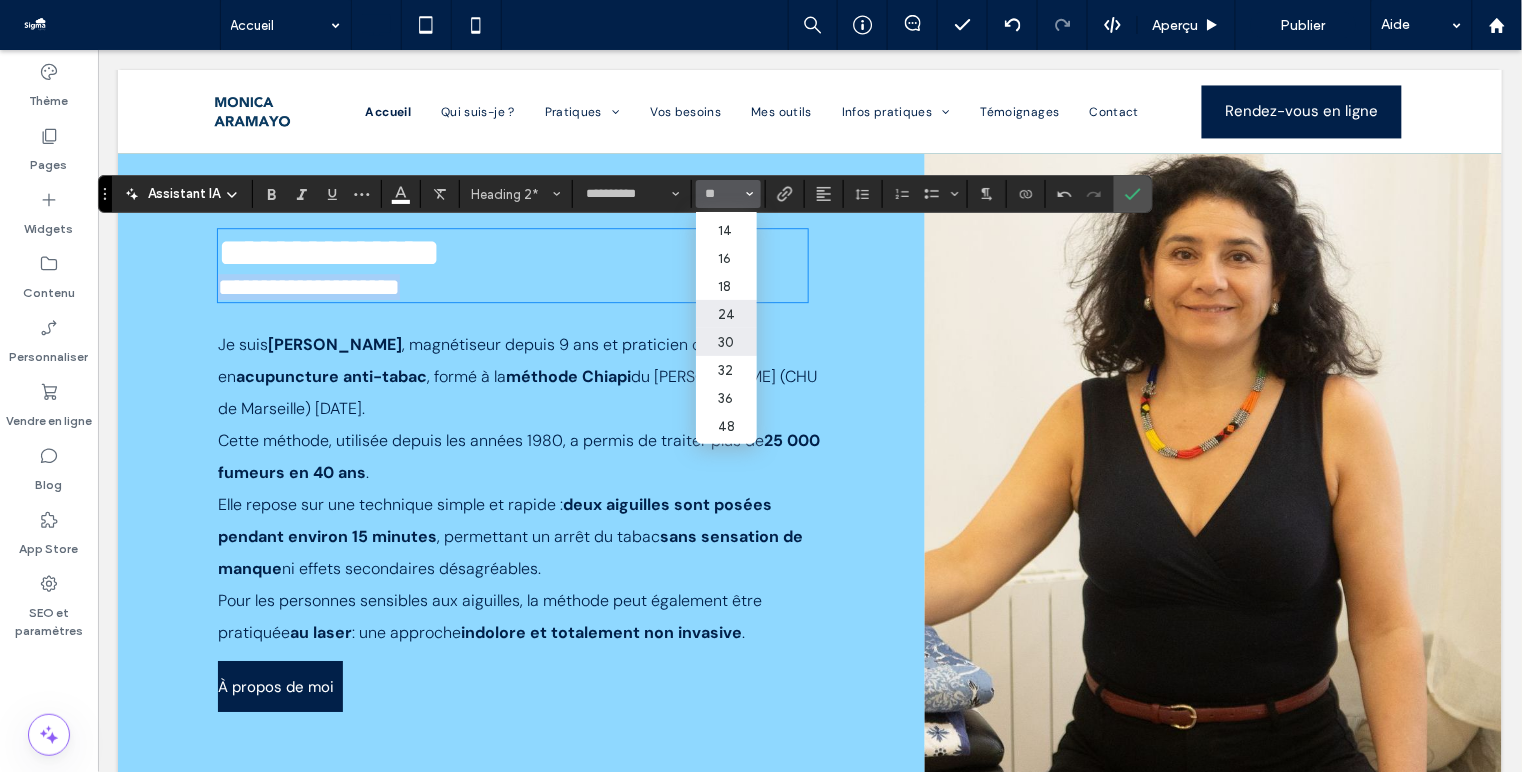 type on "**" 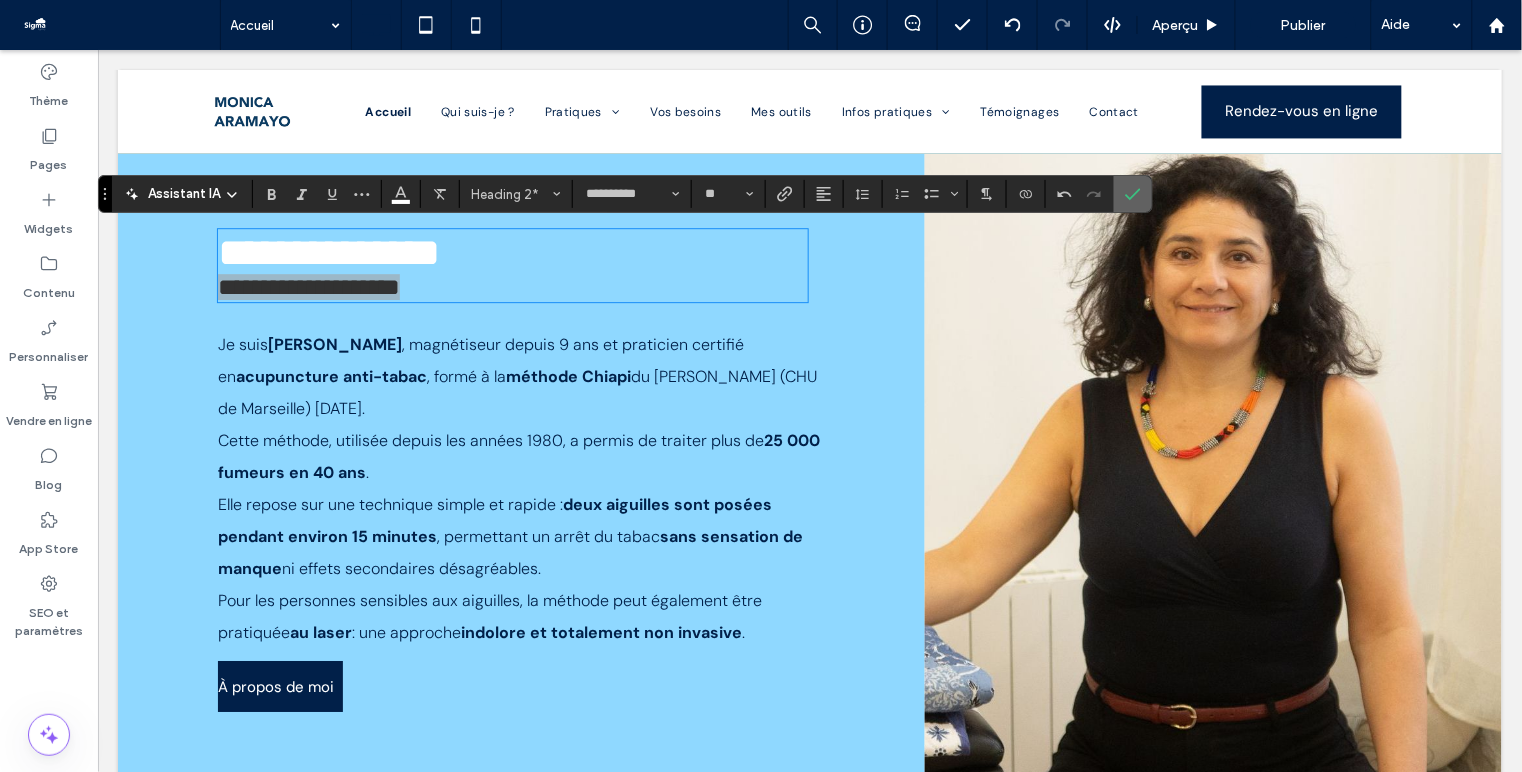 click 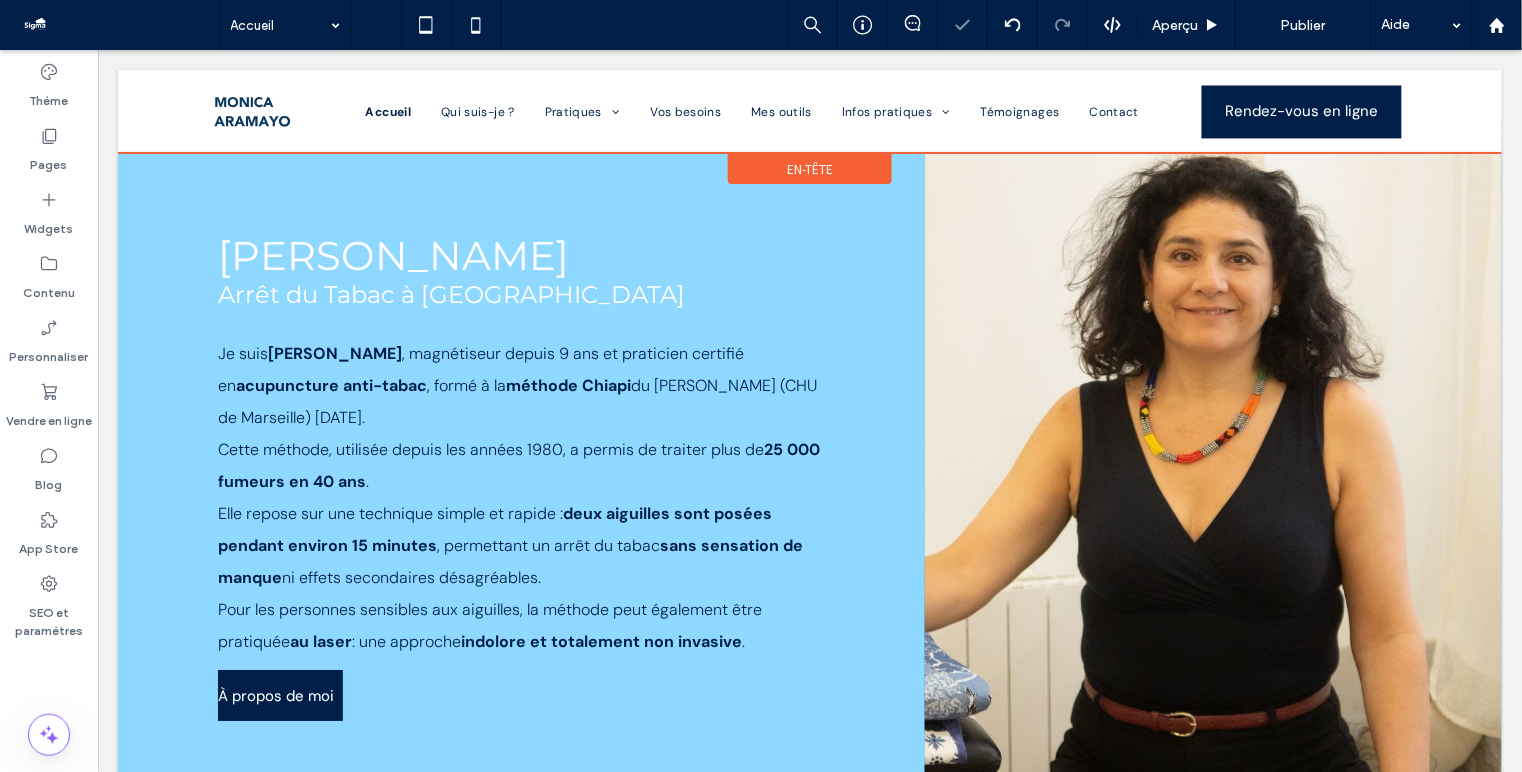click on "Click To Paste" at bounding box center [1212, 475] 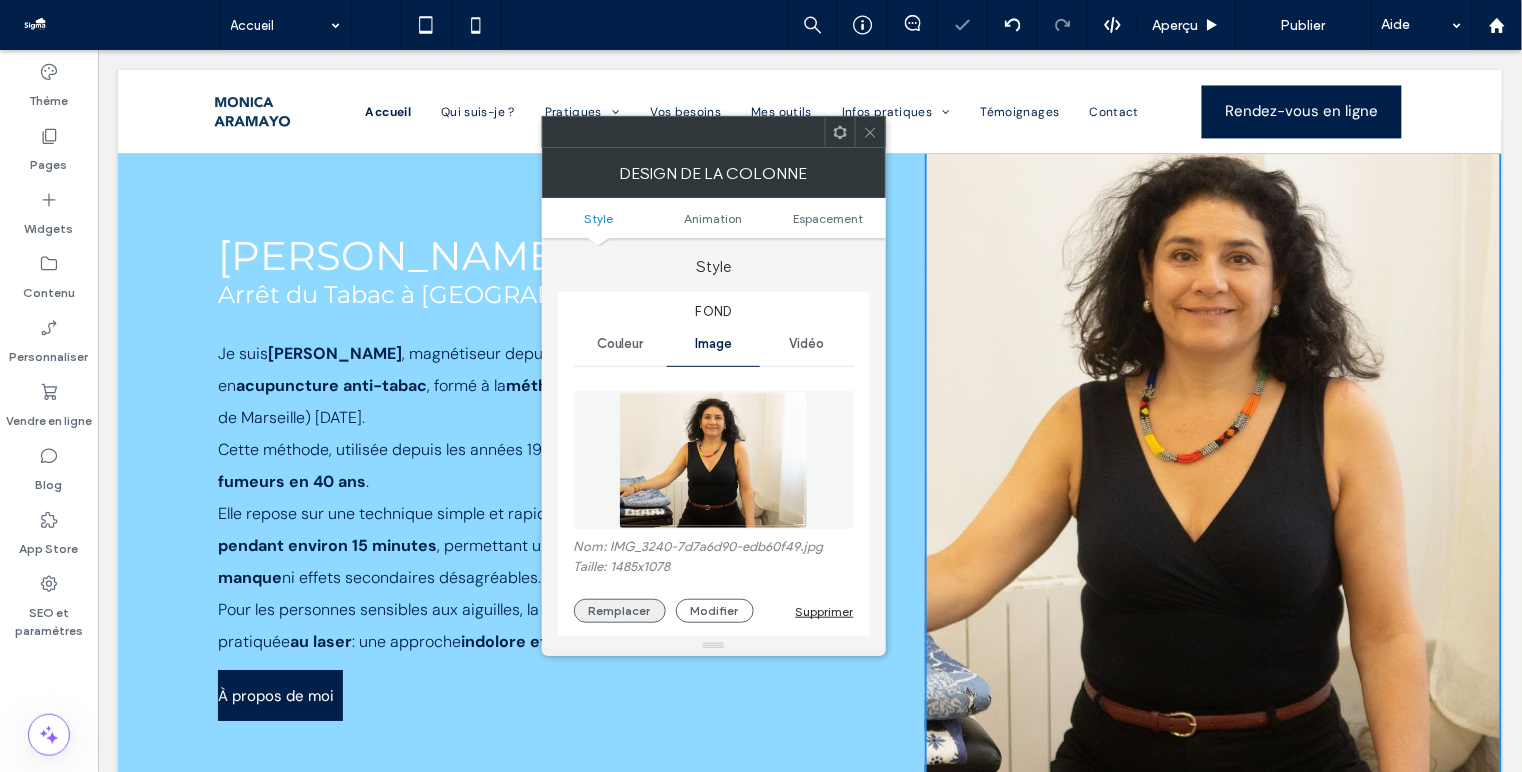 click on "Remplacer" at bounding box center (620, 611) 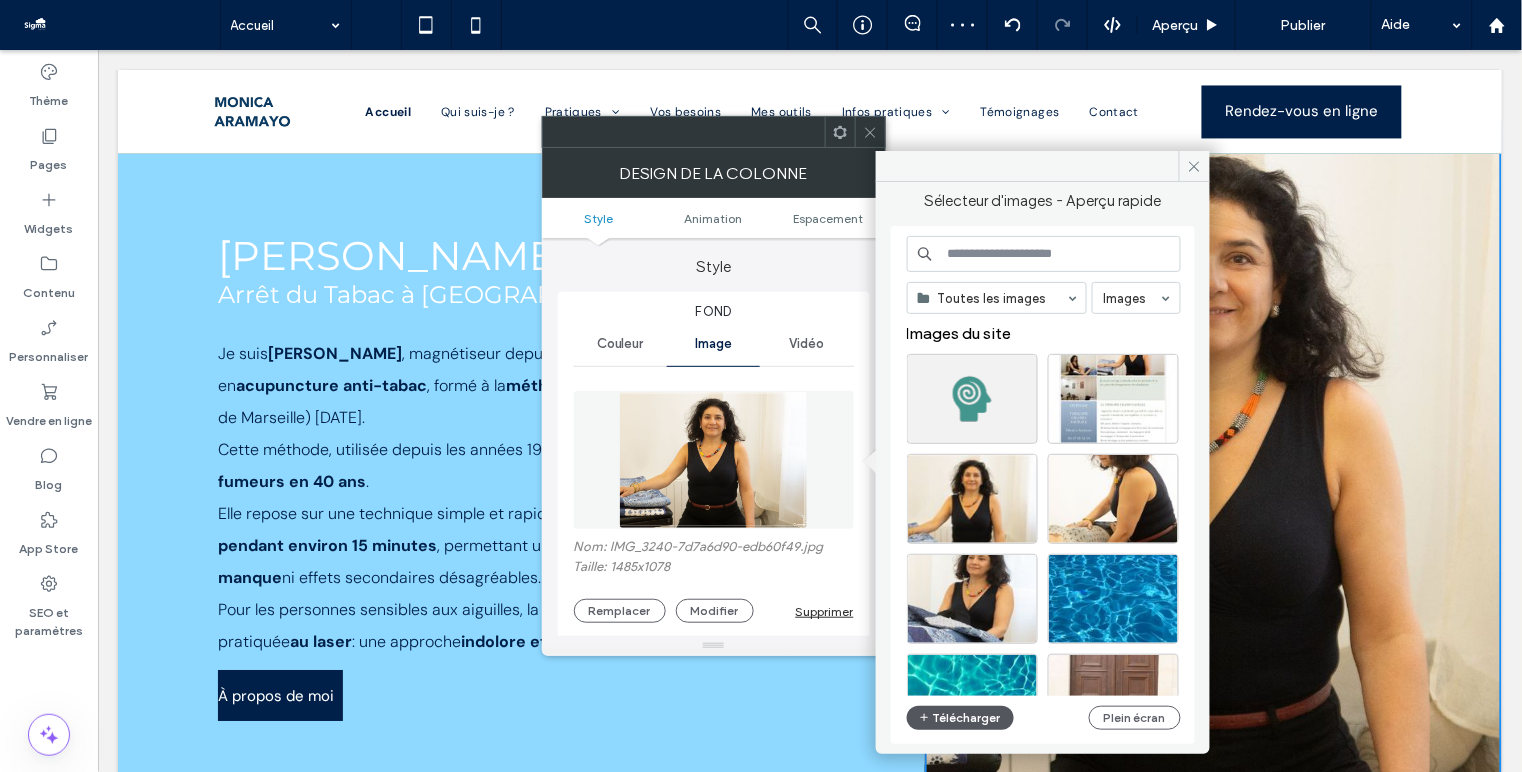 click on "Télécharger" at bounding box center (961, 718) 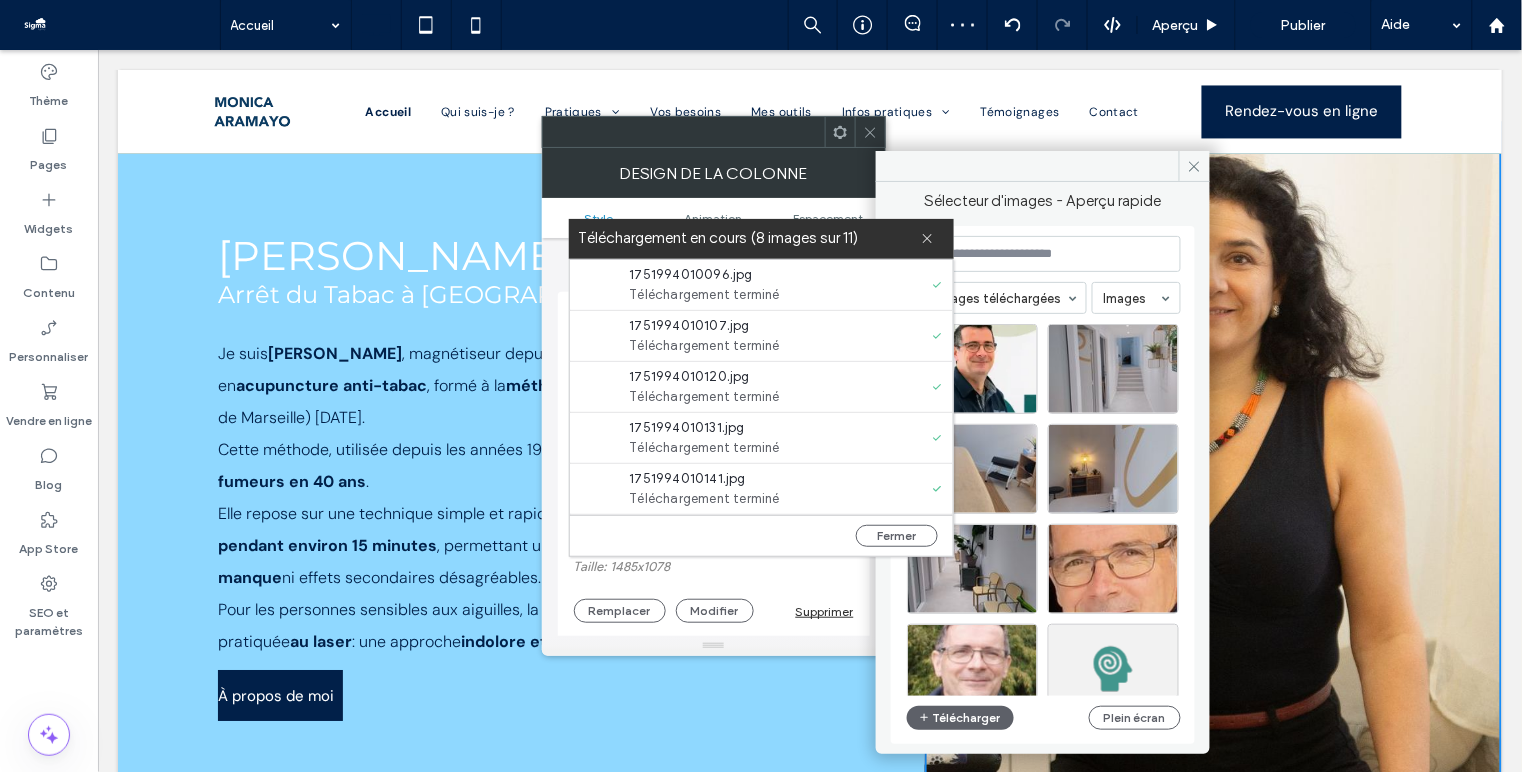 click on "Fermer" at bounding box center [761, 535] 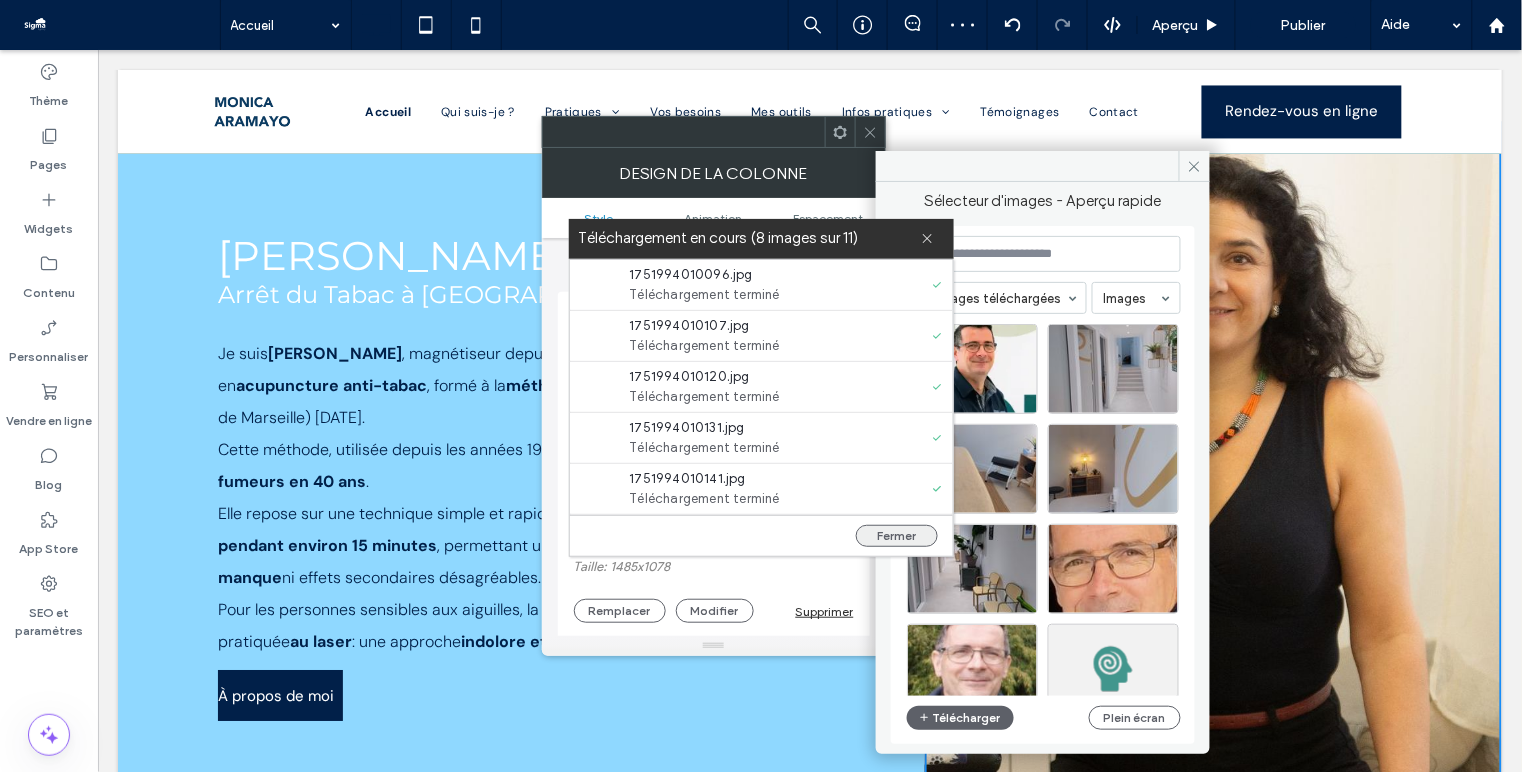 click on "Fermer" at bounding box center (897, 536) 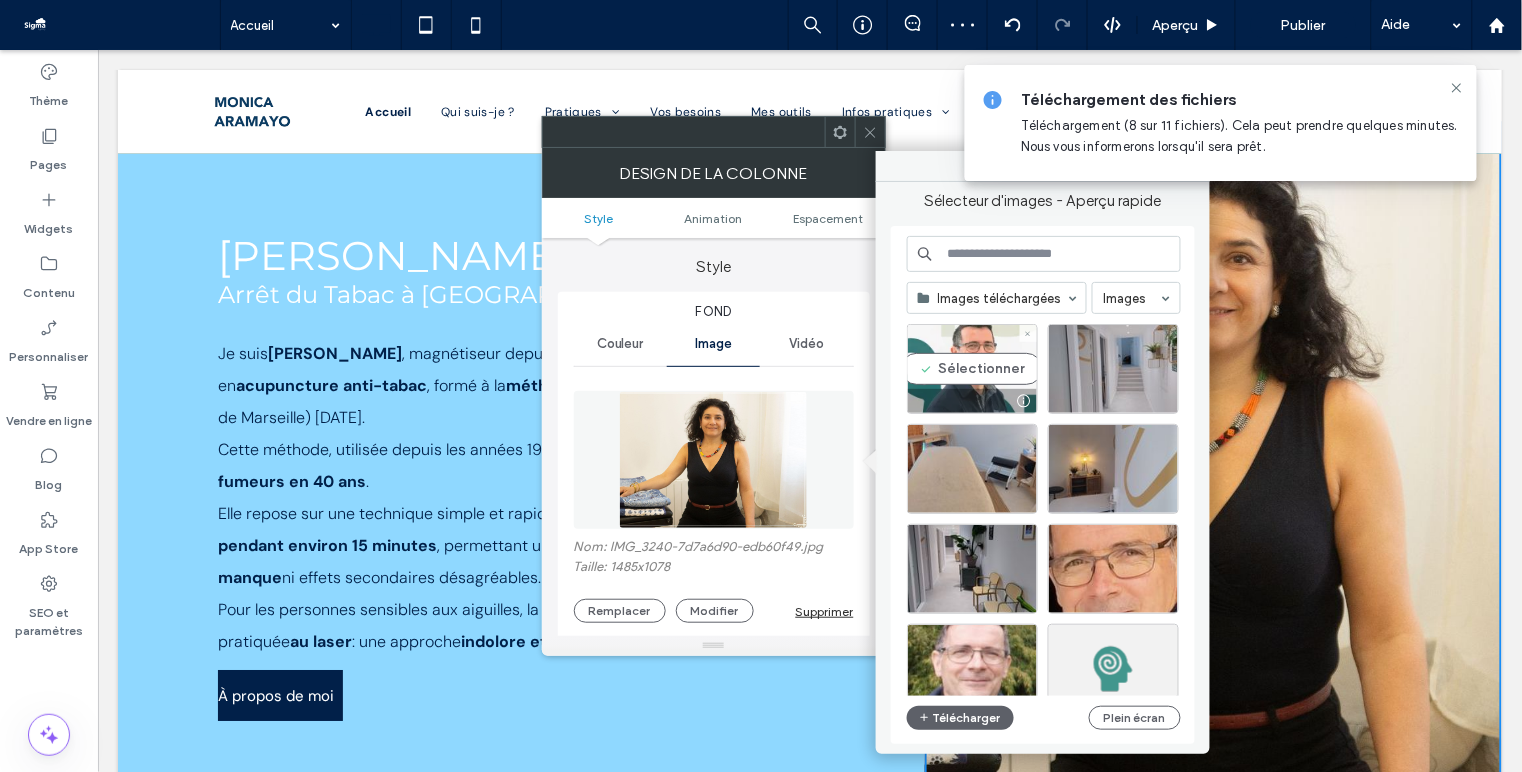 click on "Sélectionner" at bounding box center (972, 369) 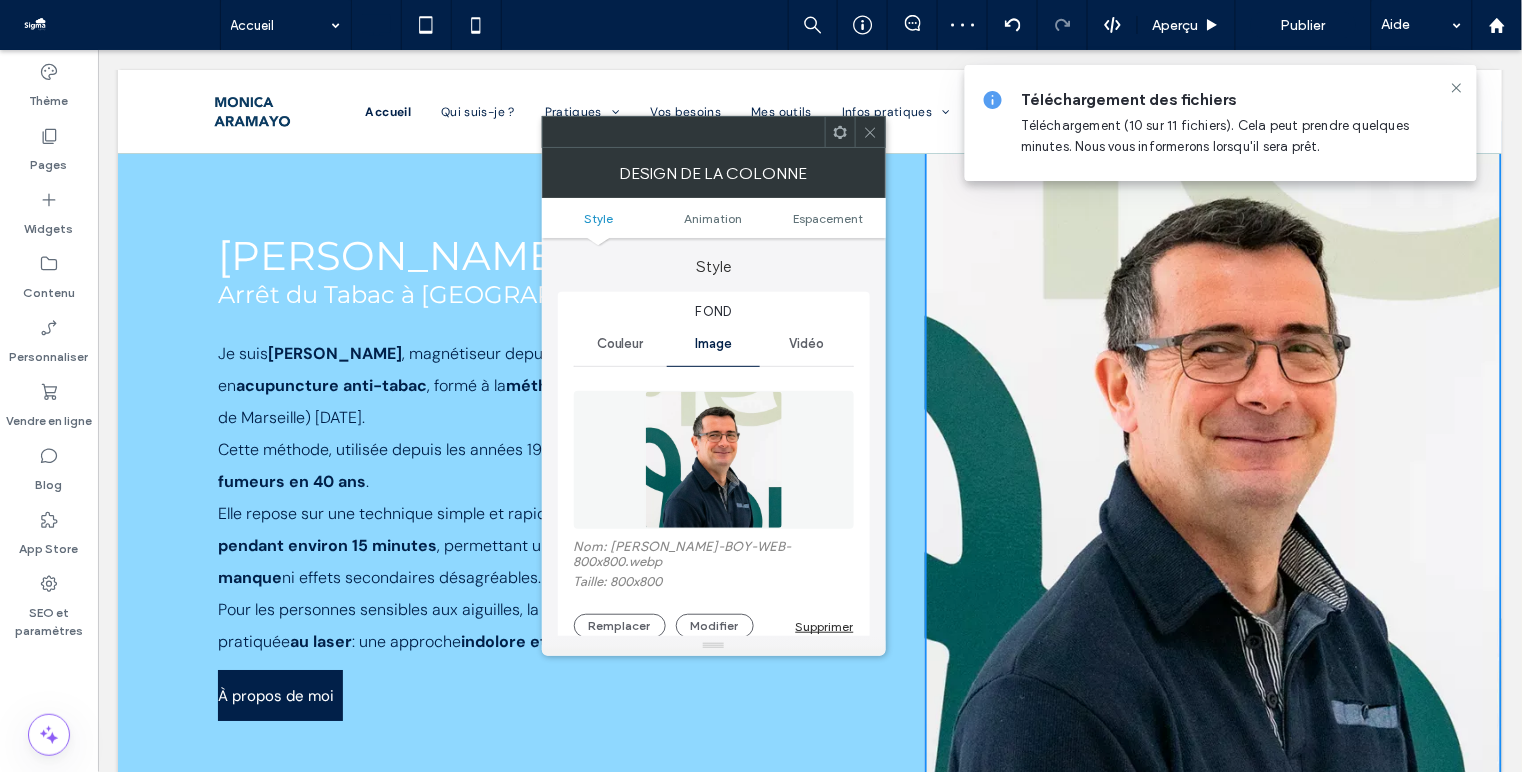 click 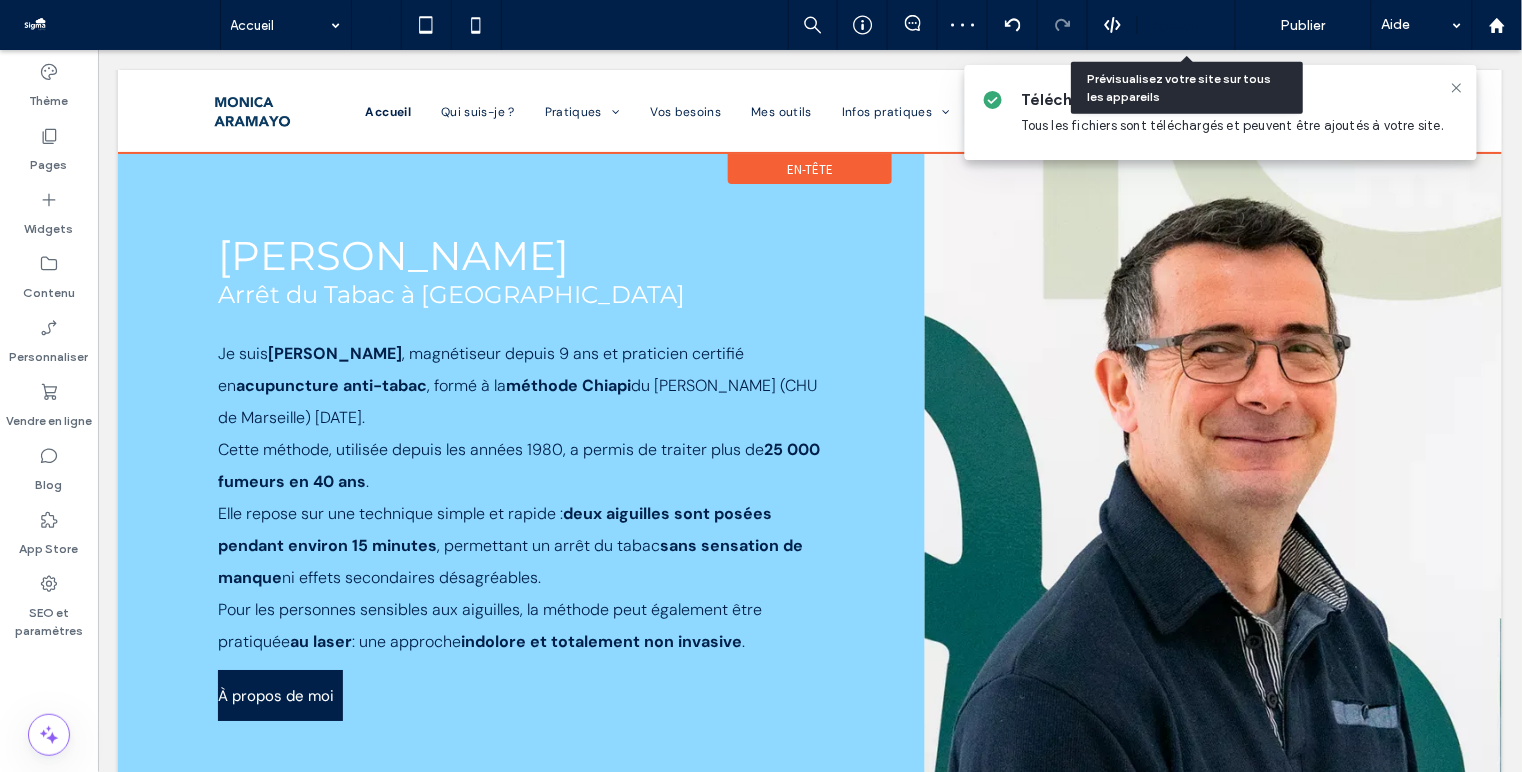click 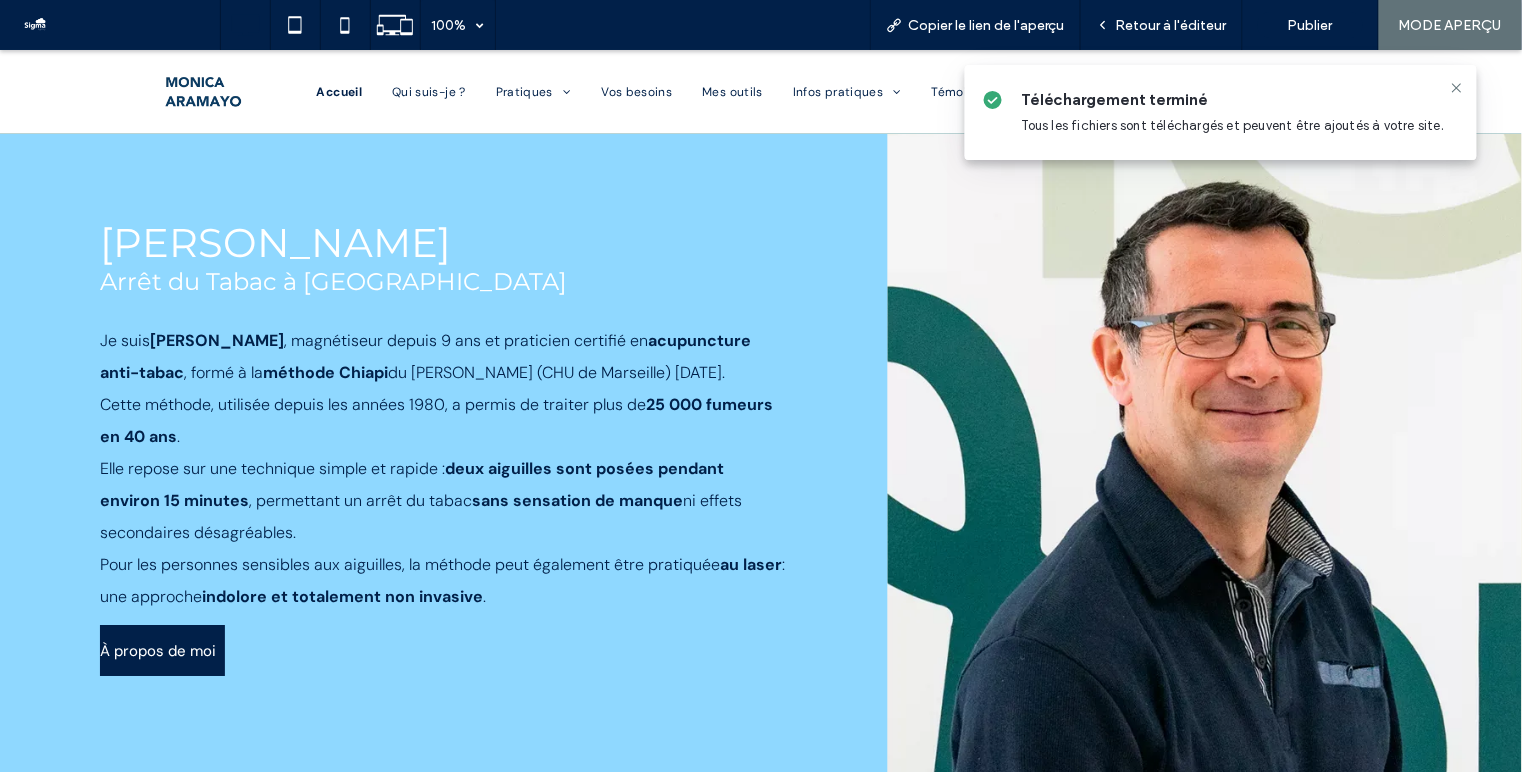 scroll, scrollTop: 1505, scrollLeft: 0, axis: vertical 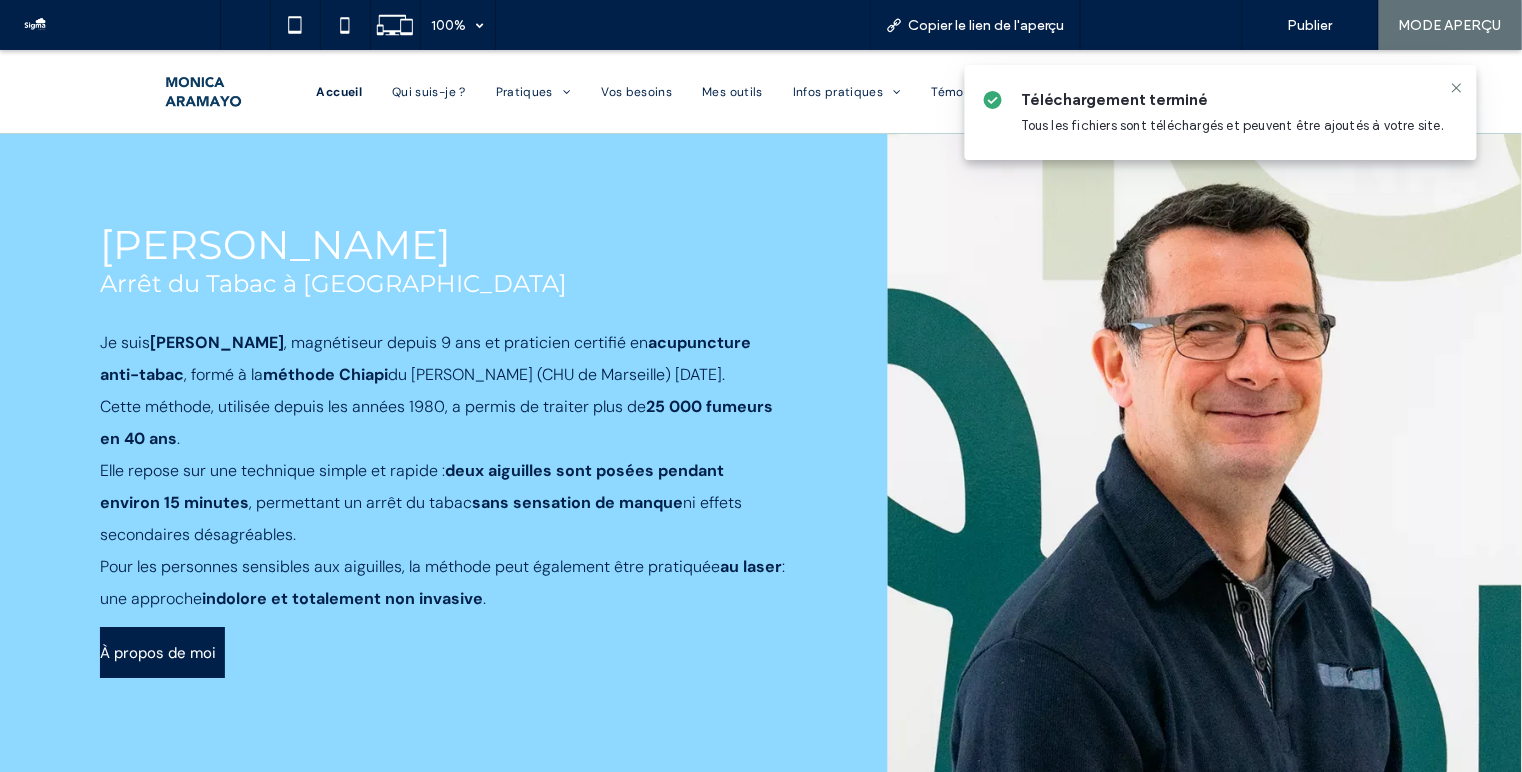 click on "Retour à l'éditeur" at bounding box center [1171, 25] 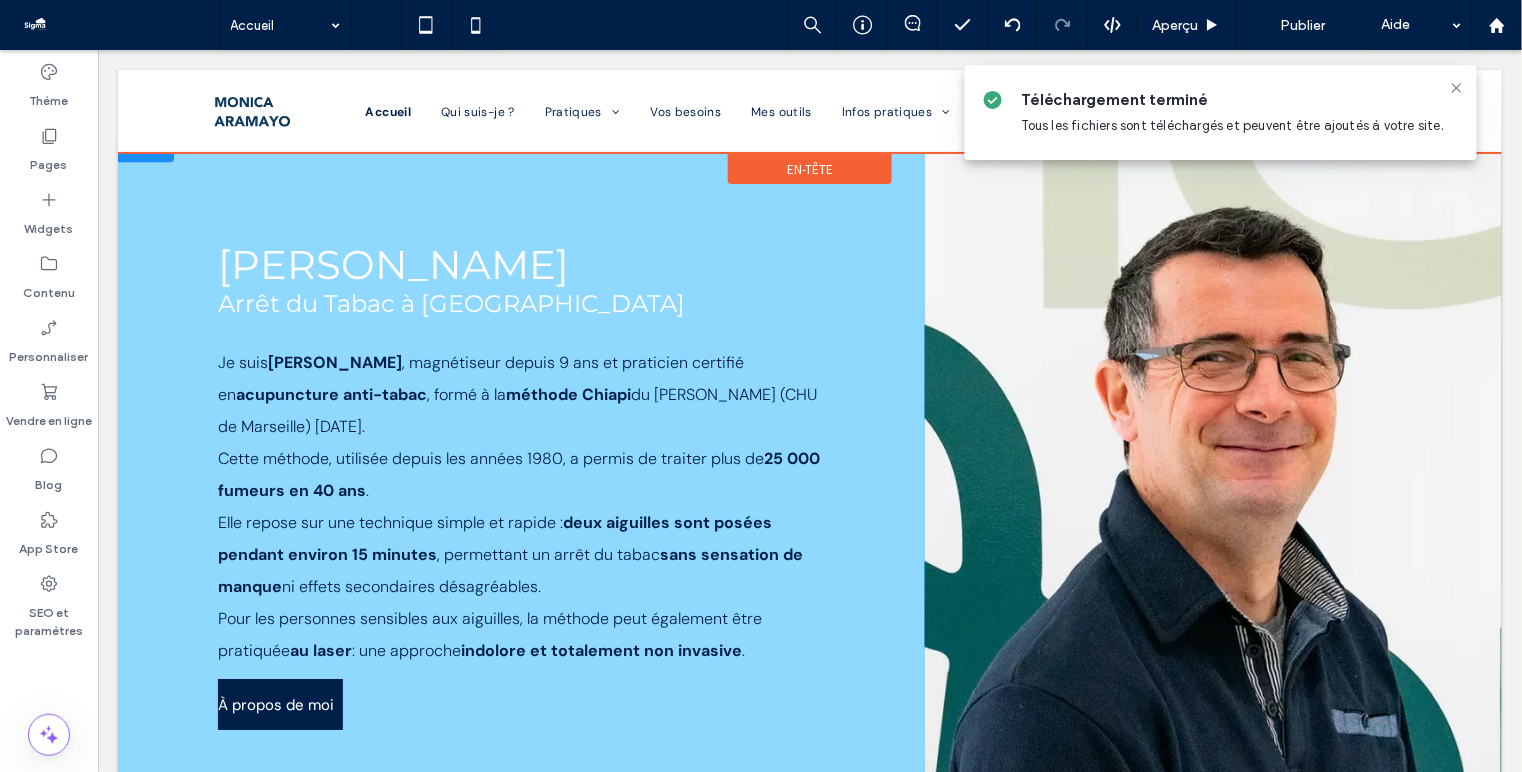 click on "[PERSON_NAME] du Tabac à Pau   Je suis  [PERSON_NAME] , magnétiseur depuis 9 ans et praticien certifié en  acupuncture anti-tabac , formé à la  méthode Chiapi  du [PERSON_NAME] (CHU de Marseille) [DATE]. Cette méthode, utilisée depuis les années 1980, a permis de traiter plus de  25 000 fumeurs en 40 ans . Elle repose sur une technique simple et rapide :  deux aiguilles sont posées pendant environ 15 minutes , permettant un arrêt du tabac  sans sensation de manque  ni effets secondaires désagréables. Pour les personnes sensibles aux aiguilles, la méthode peut également être pratiquée  au laser  : une approche  indolore et totalement non invasive .
À propos de moi
Click To Paste" at bounding box center [520, 484] 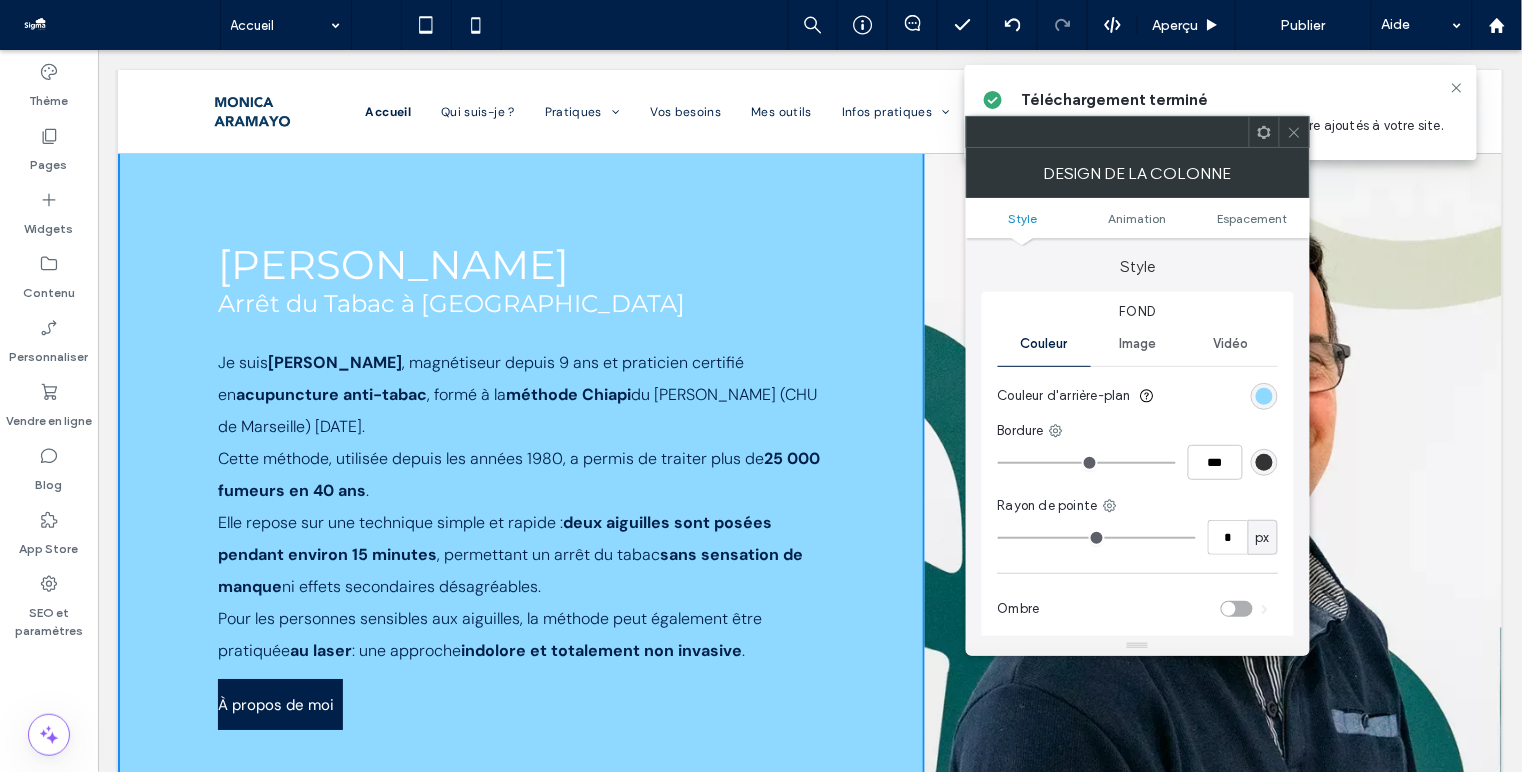 click at bounding box center (1264, 396) 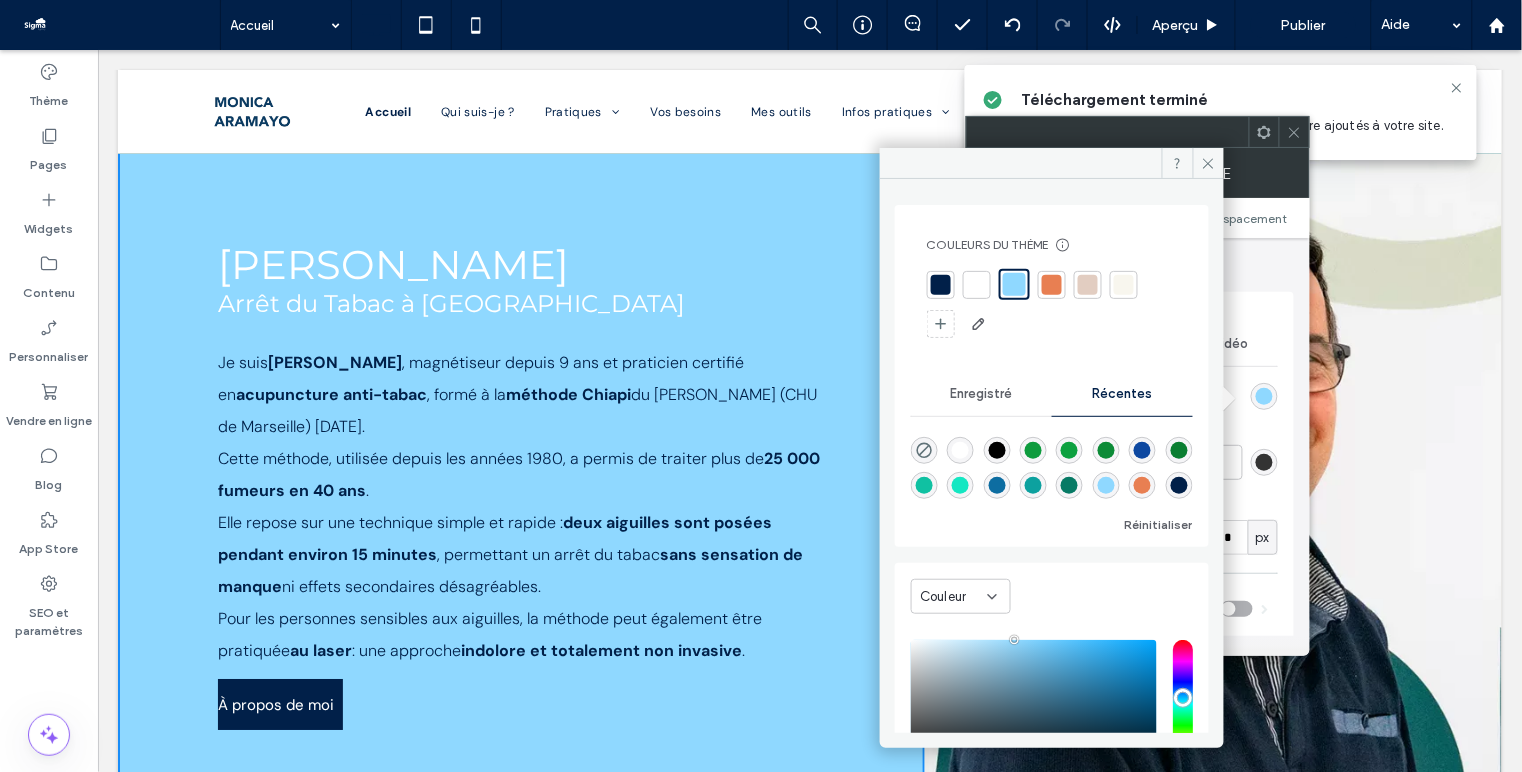 click at bounding box center (1124, 285) 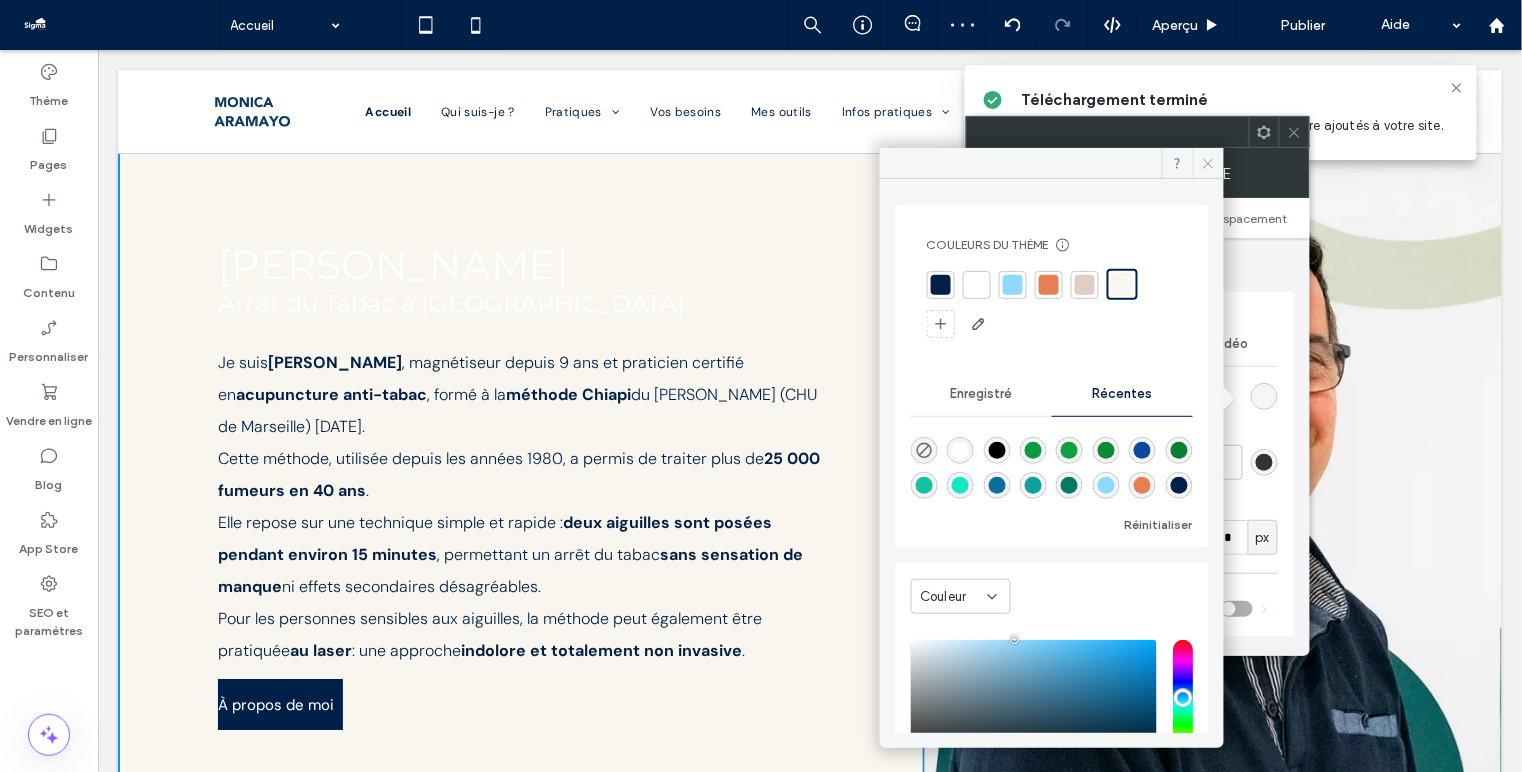 click 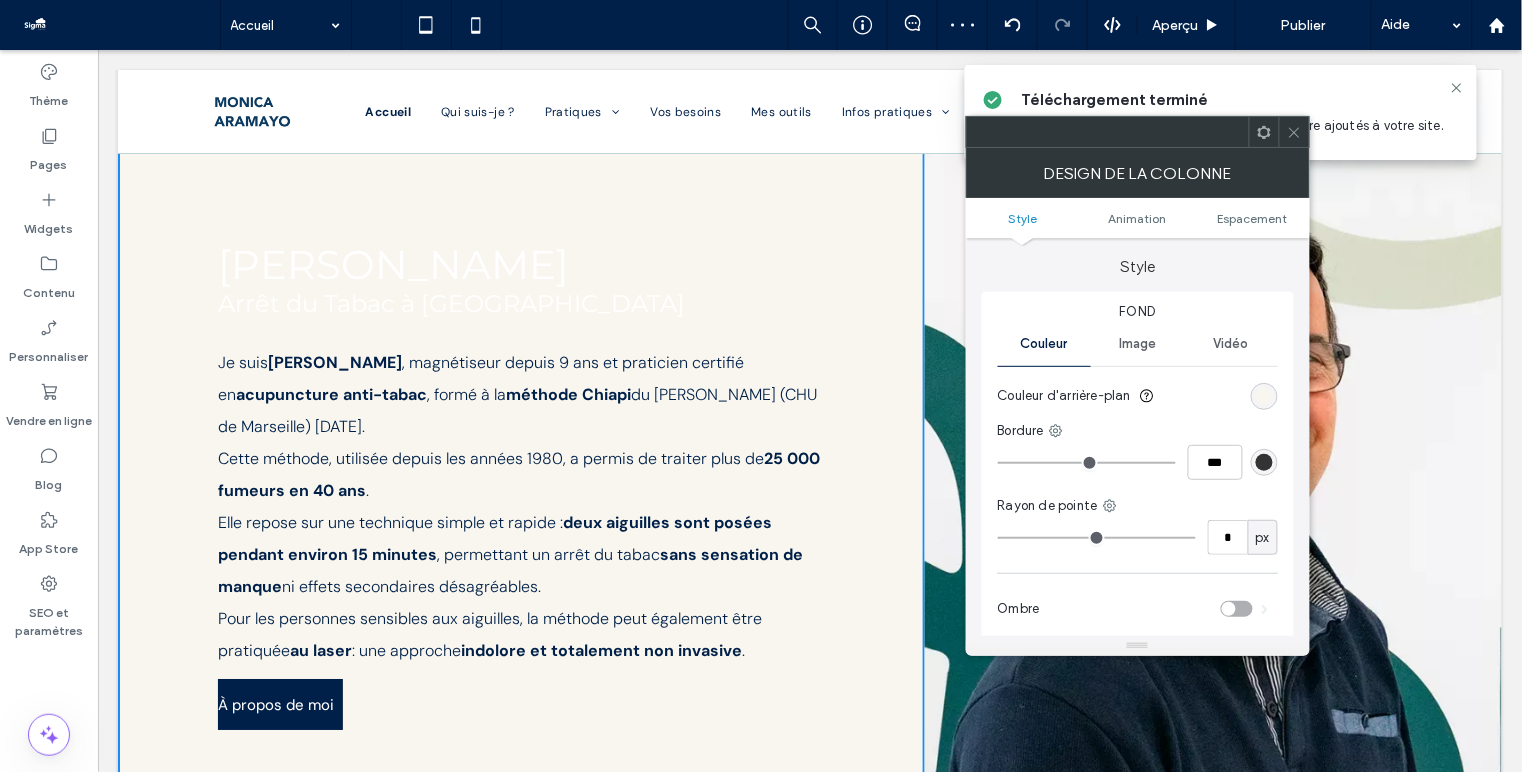 click 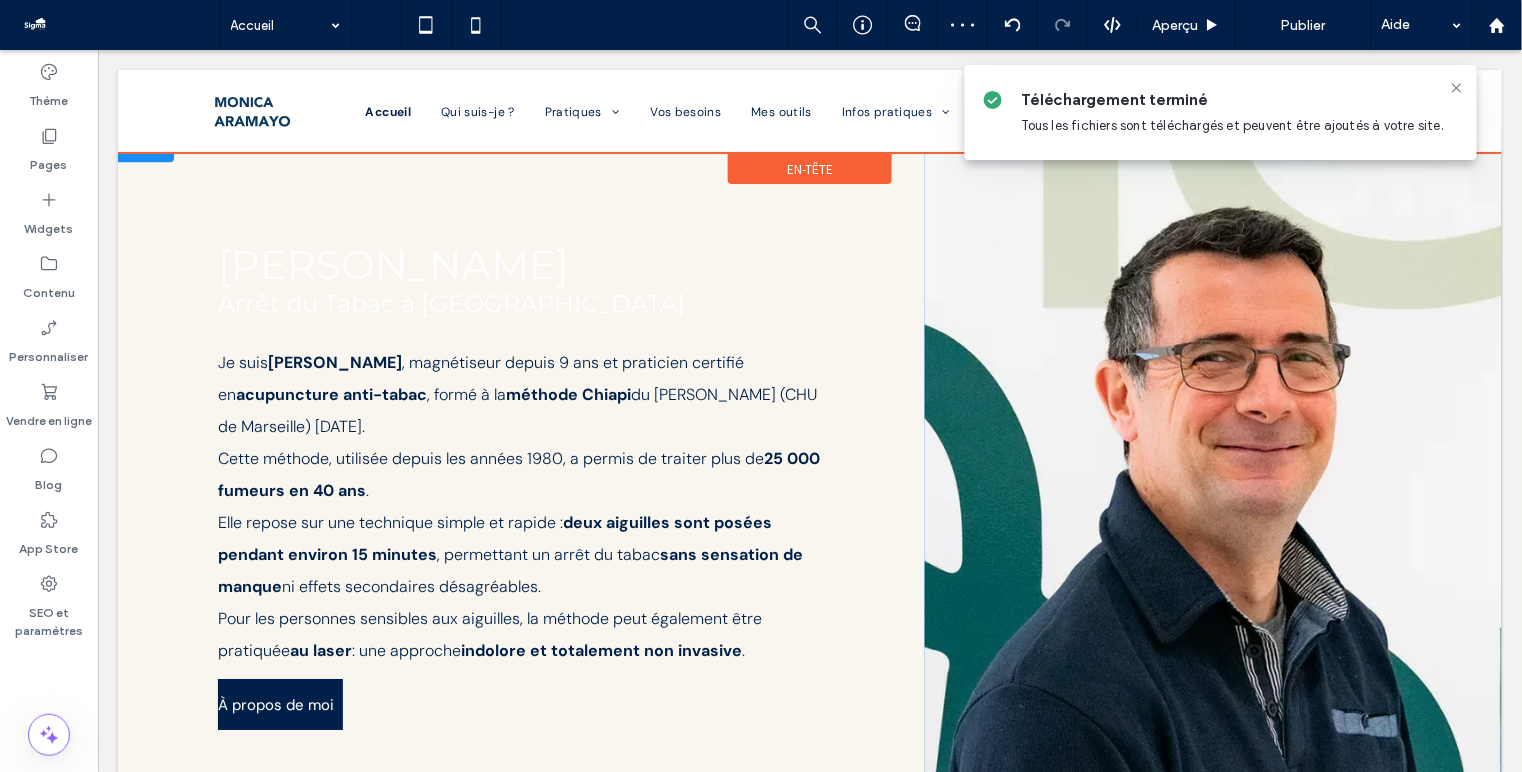 click on "[PERSON_NAME] du Tabac à Pau   Je suis  [PERSON_NAME] , magnétiseur depuis 9 ans et praticien certifié en  acupuncture anti-tabac , formé à la  méthode Chiapi  du [PERSON_NAME] (CHU de Marseille) [DATE]. Cette méthode, utilisée depuis les années 1980, a permis de traiter plus de  25 000 fumeurs en 40 ans . Elle repose sur une technique simple et rapide :  deux aiguilles sont posées pendant environ 15 minutes , permettant un arrêt du tabac  sans sensation de manque  ni effets secondaires désagréables. Pour les personnes sensibles aux aiguilles, la méthode peut également être pratiquée  au laser  : une approche  indolore et totalement non invasive .
À propos de moi
Click To Paste" at bounding box center [520, 484] 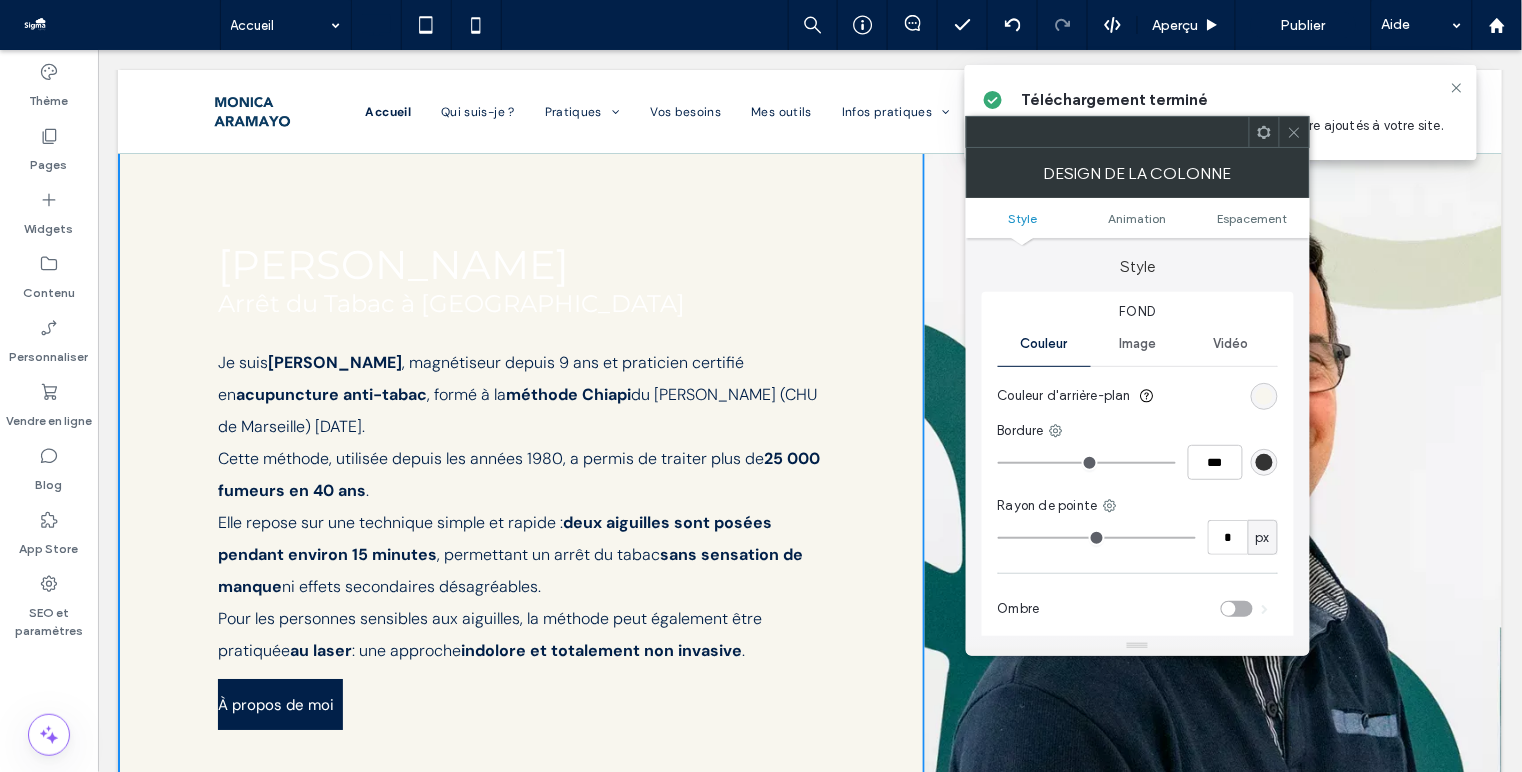 click 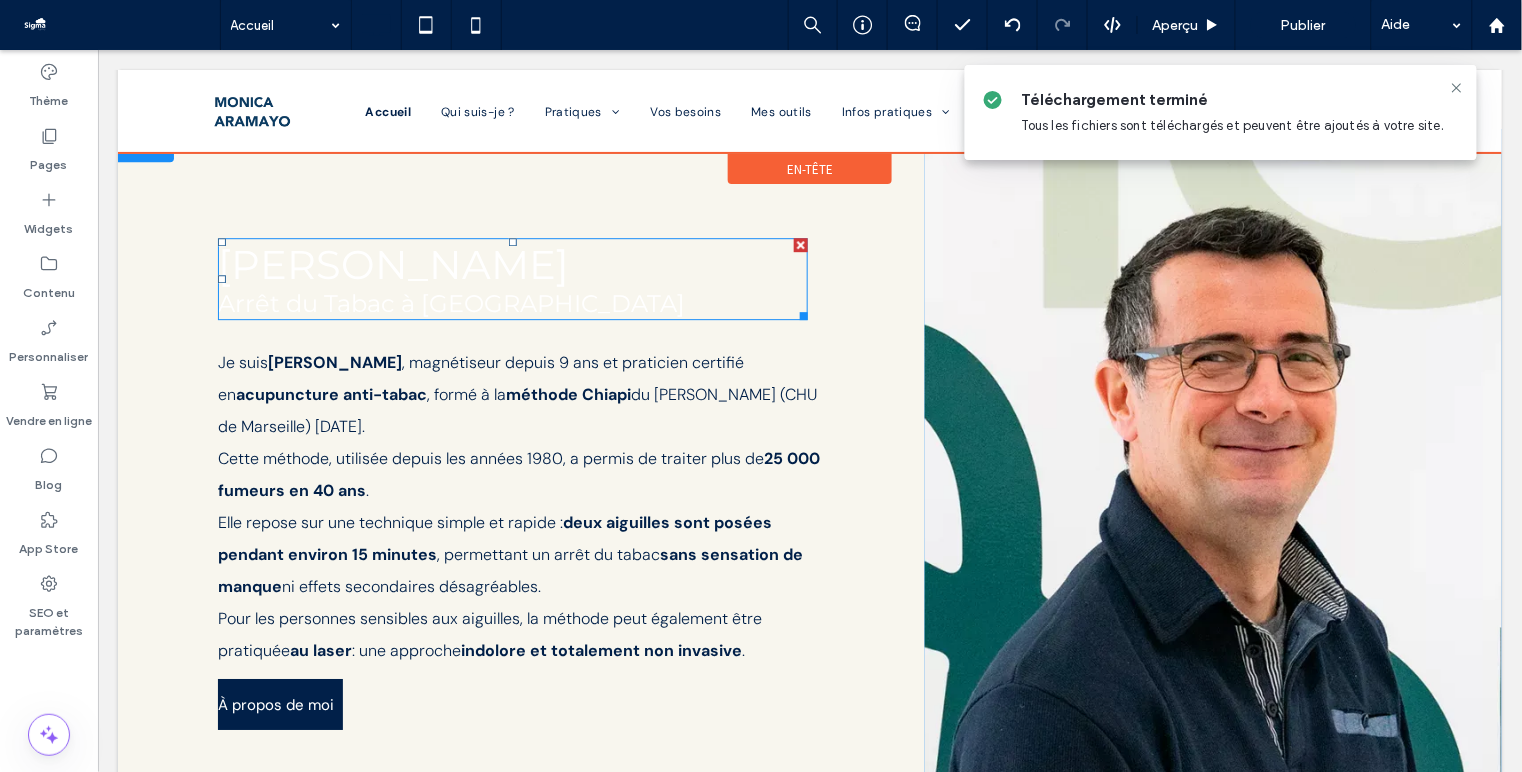 click on "[PERSON_NAME]" at bounding box center (392, 263) 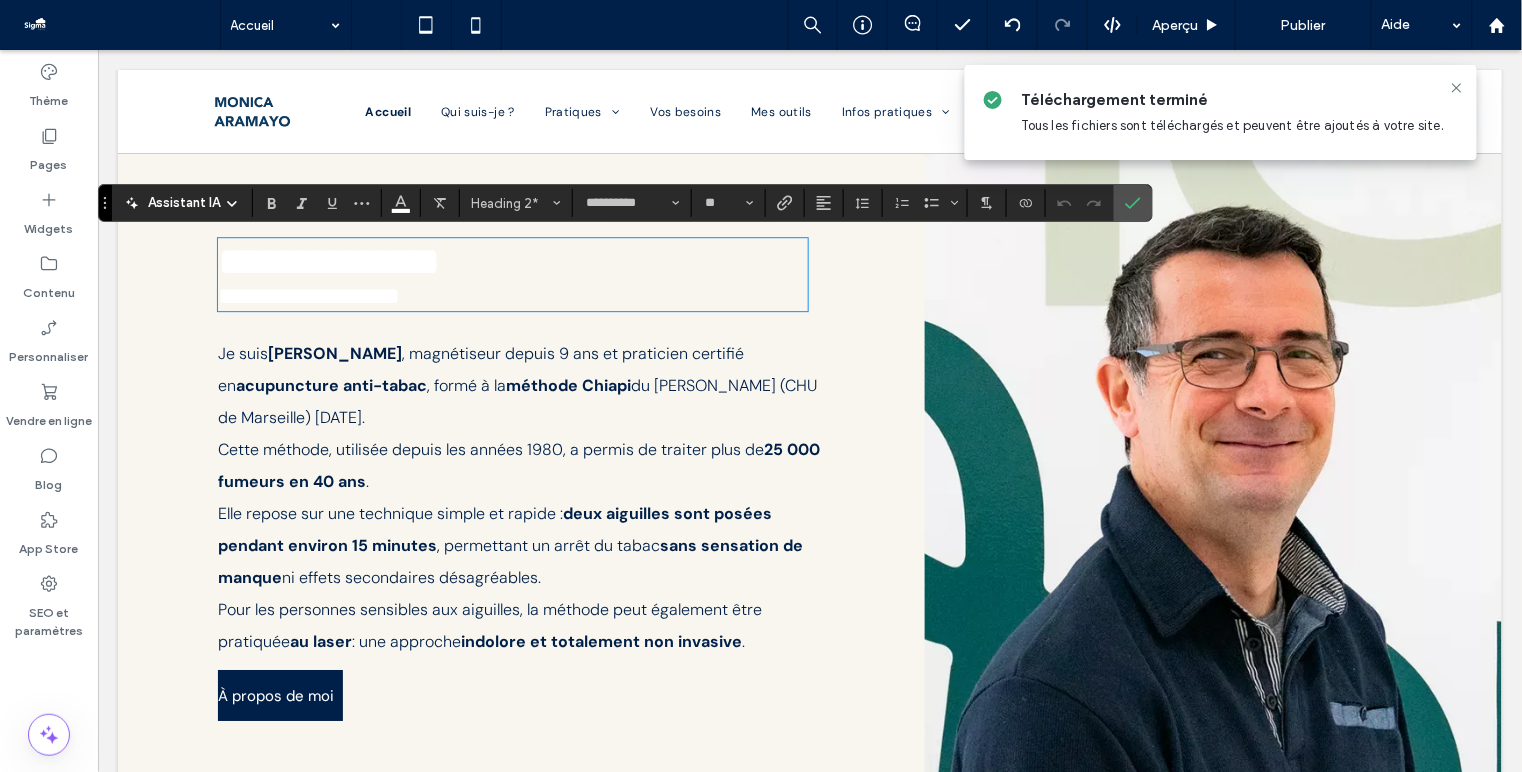 click on "**********" at bounding box center [328, 260] 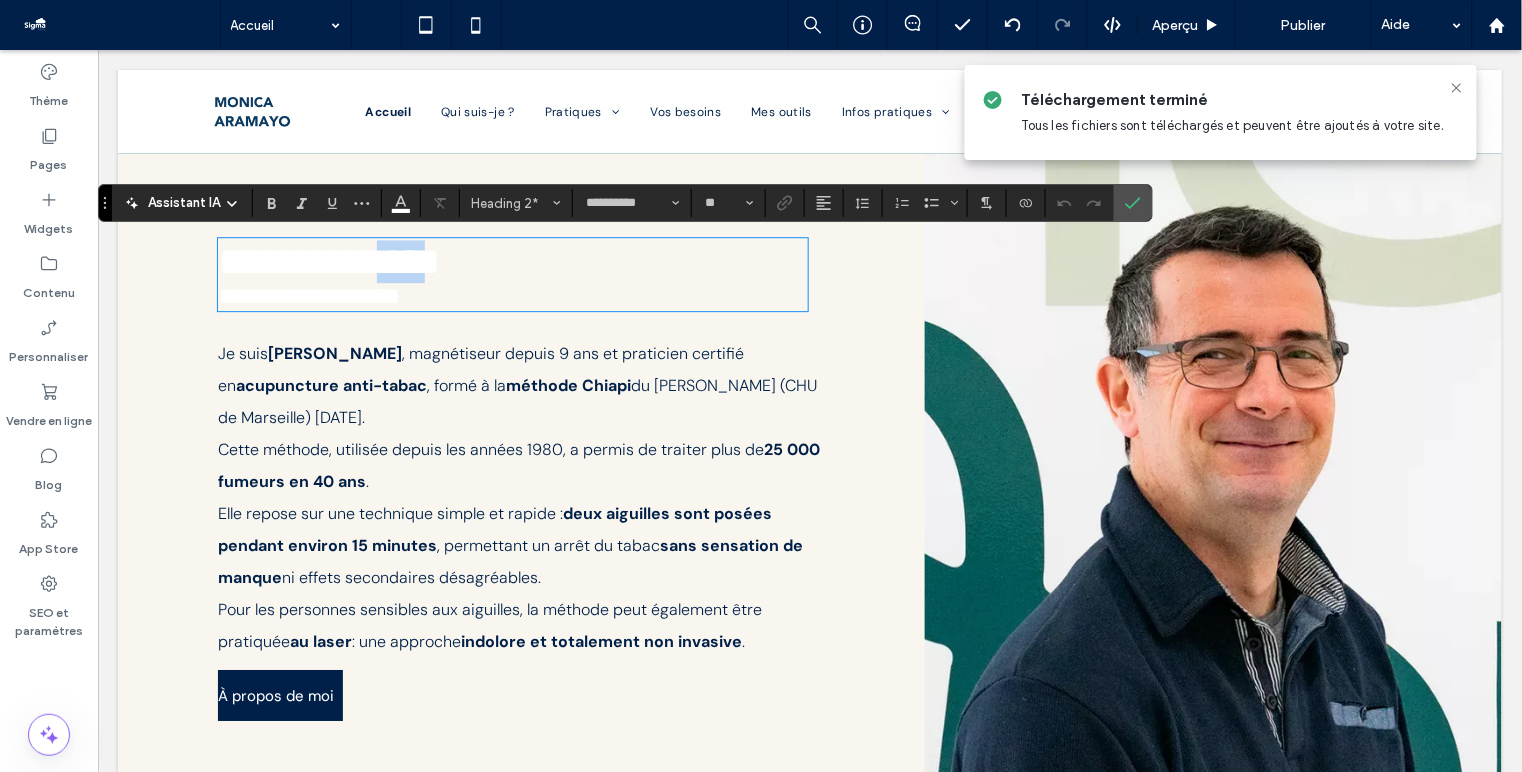 click on "**********" at bounding box center (328, 260) 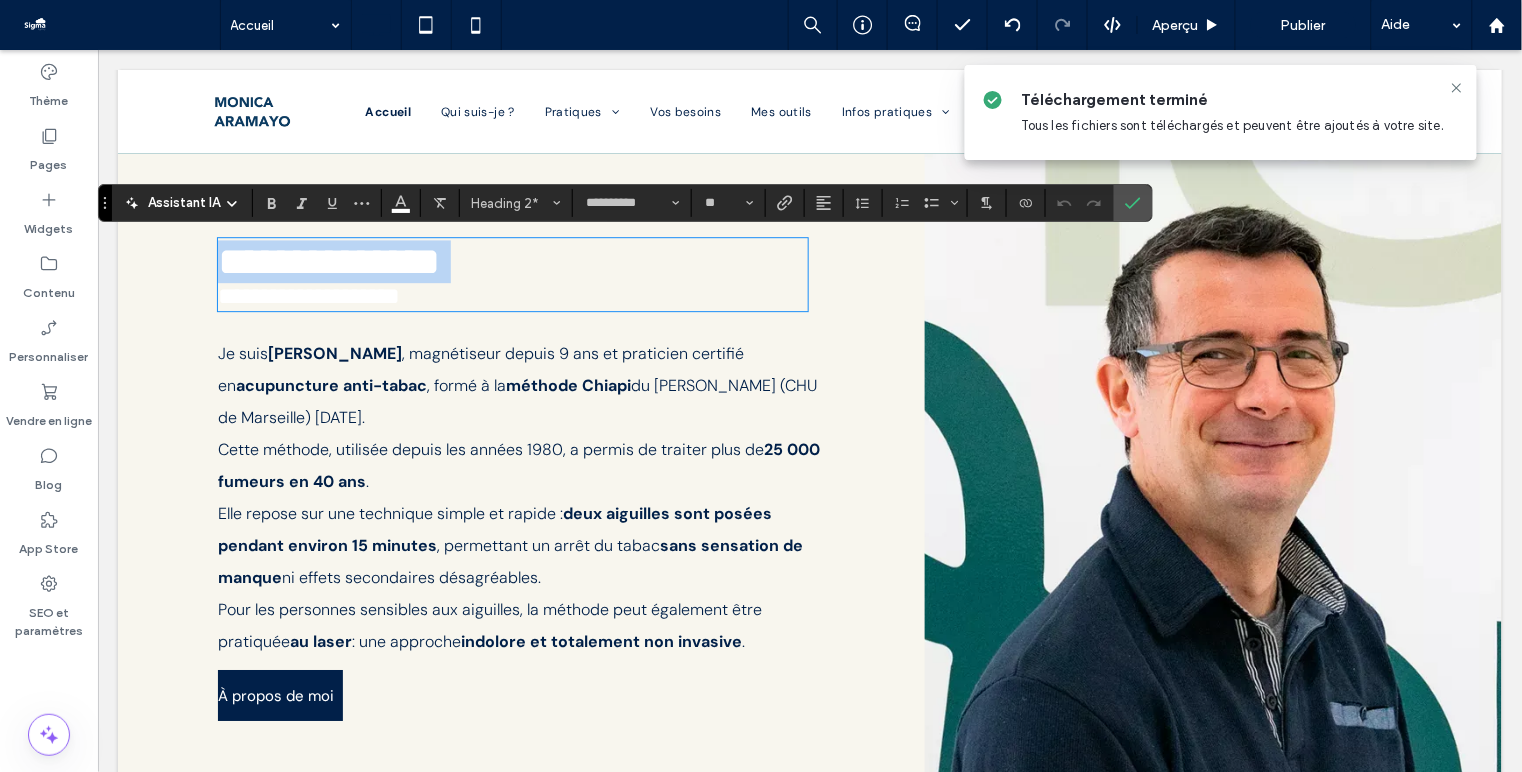 click on "**********" at bounding box center [328, 260] 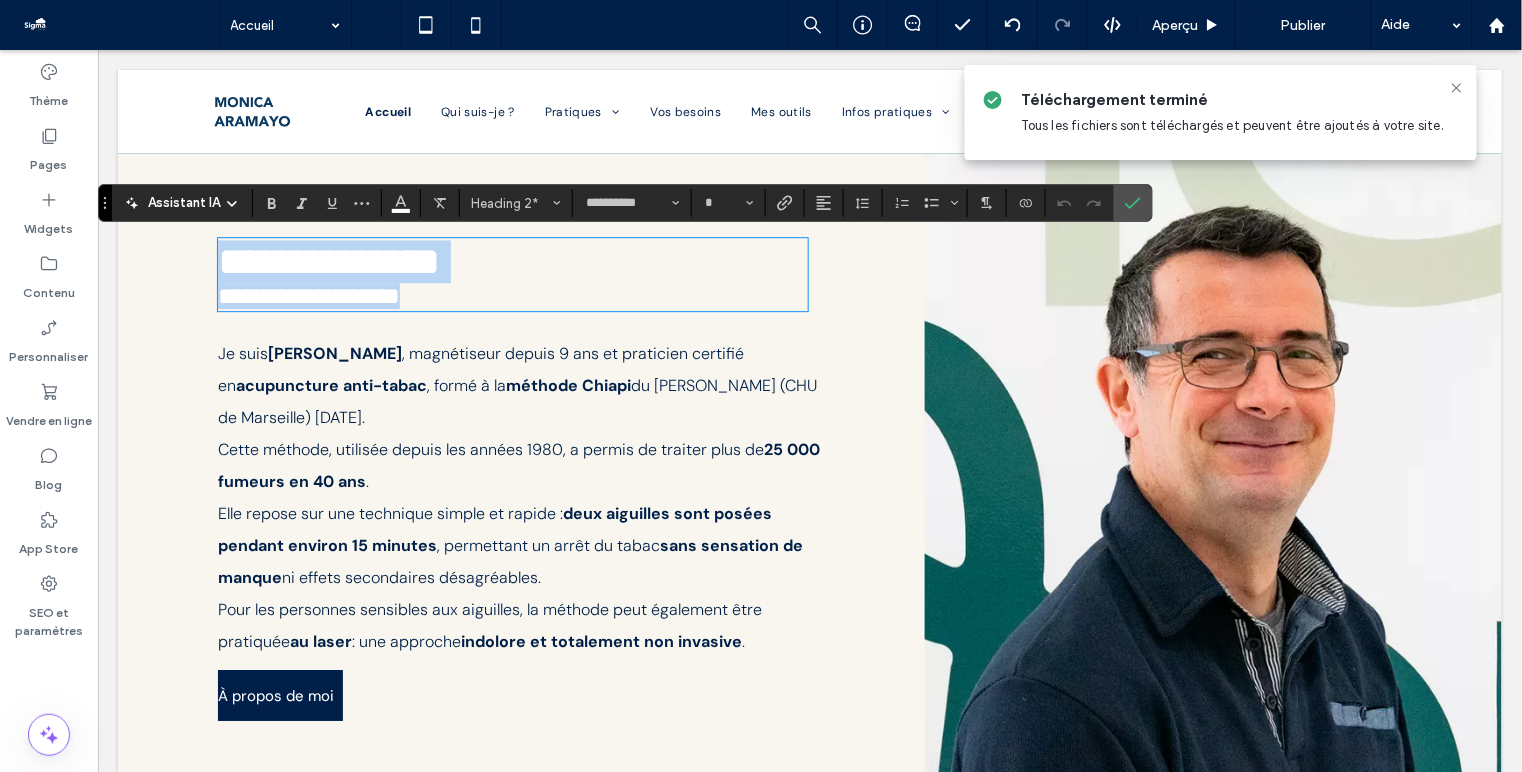 drag, startPoint x: 479, startPoint y: 298, endPoint x: 221, endPoint y: 260, distance: 260.78345 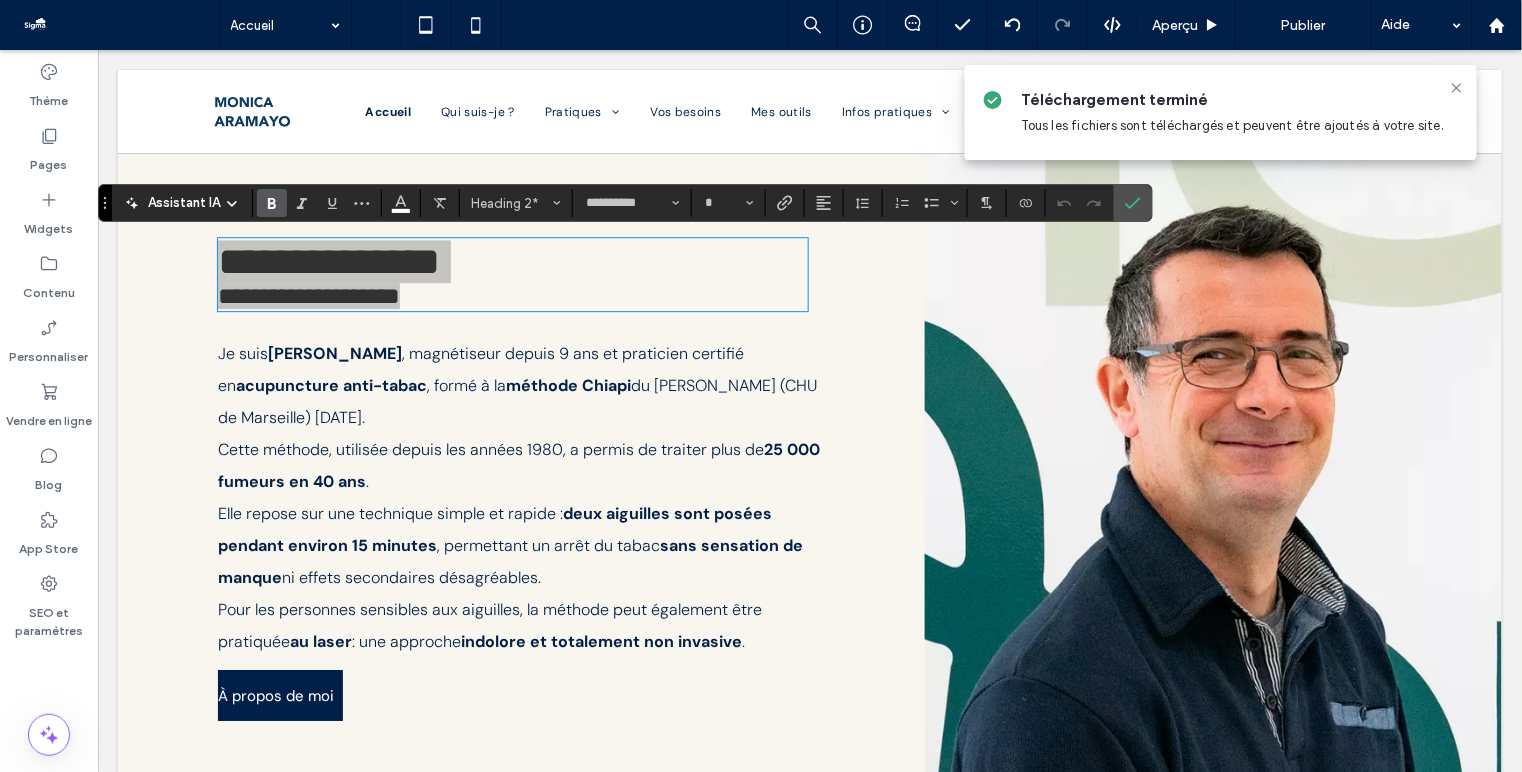 click 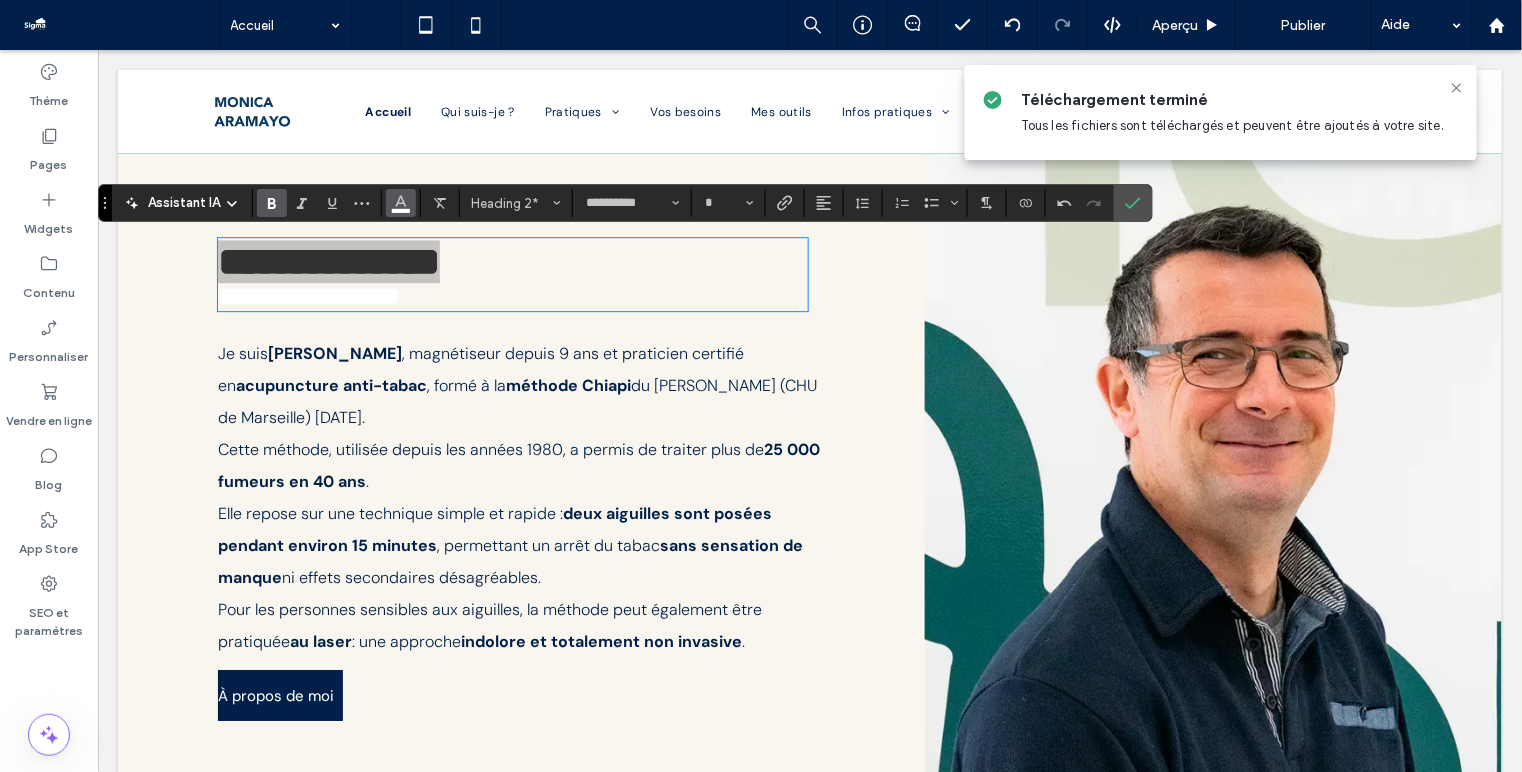 click at bounding box center (401, 201) 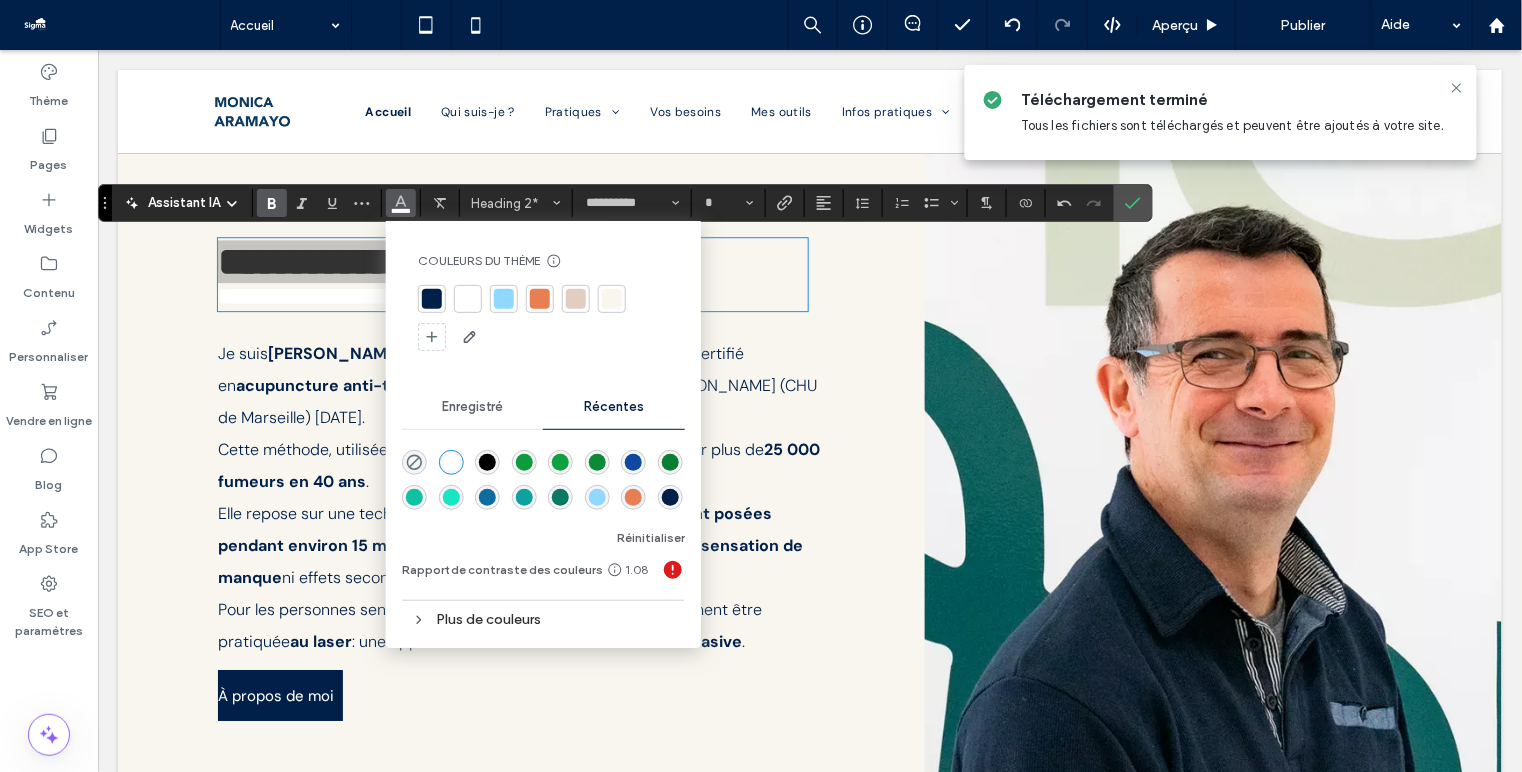 click at bounding box center [432, 299] 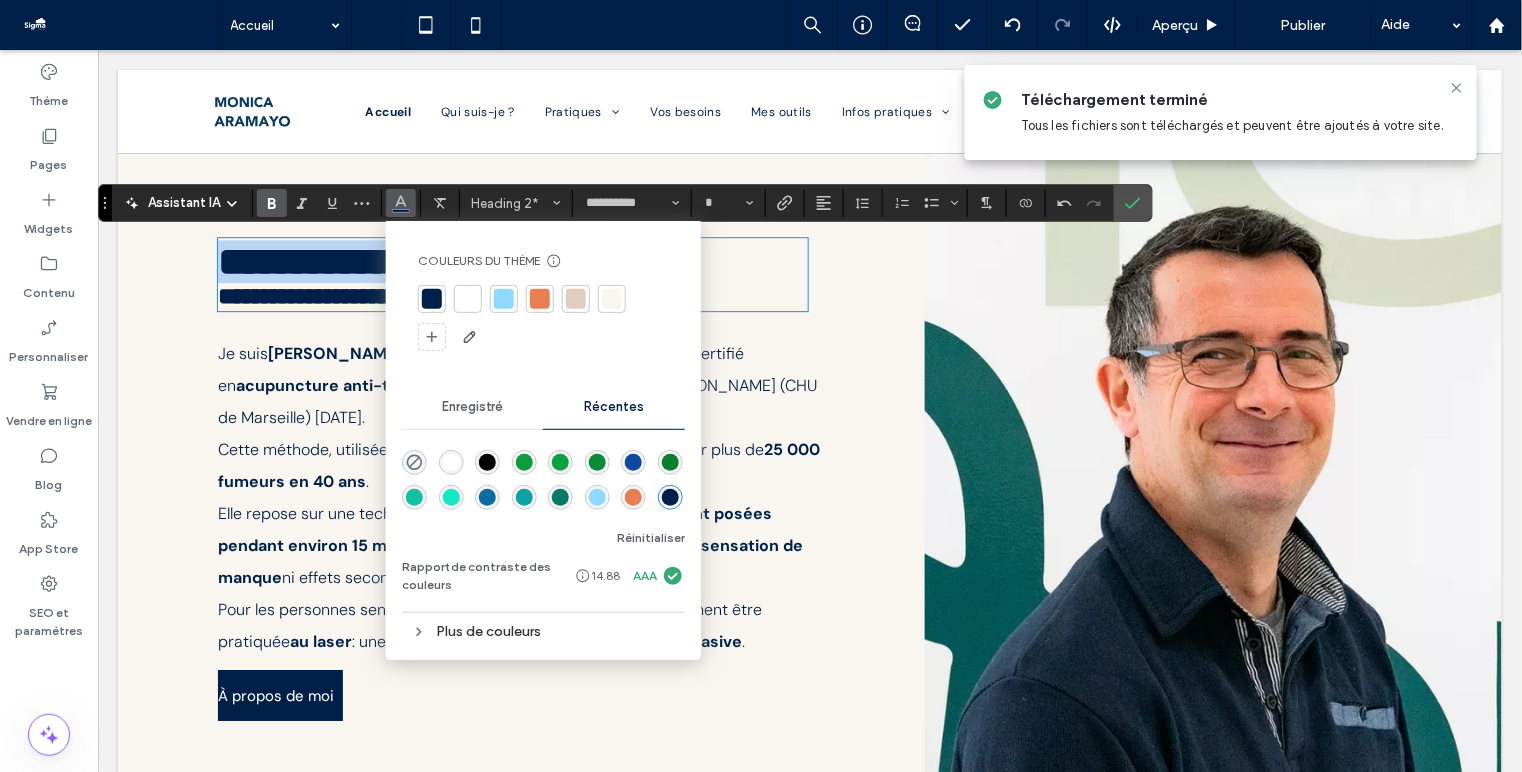 type on "**" 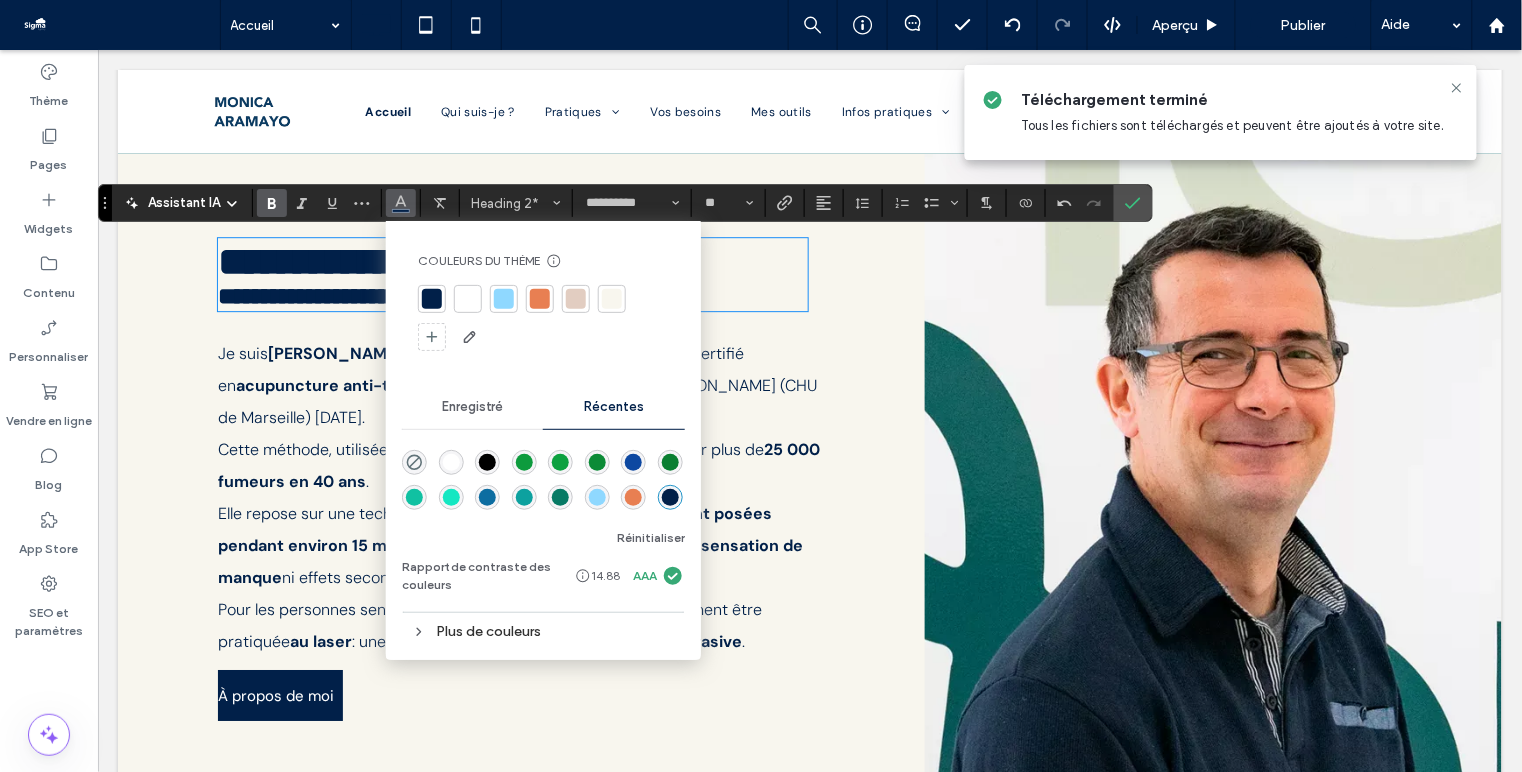 click on "**********" at bounding box center [308, 295] 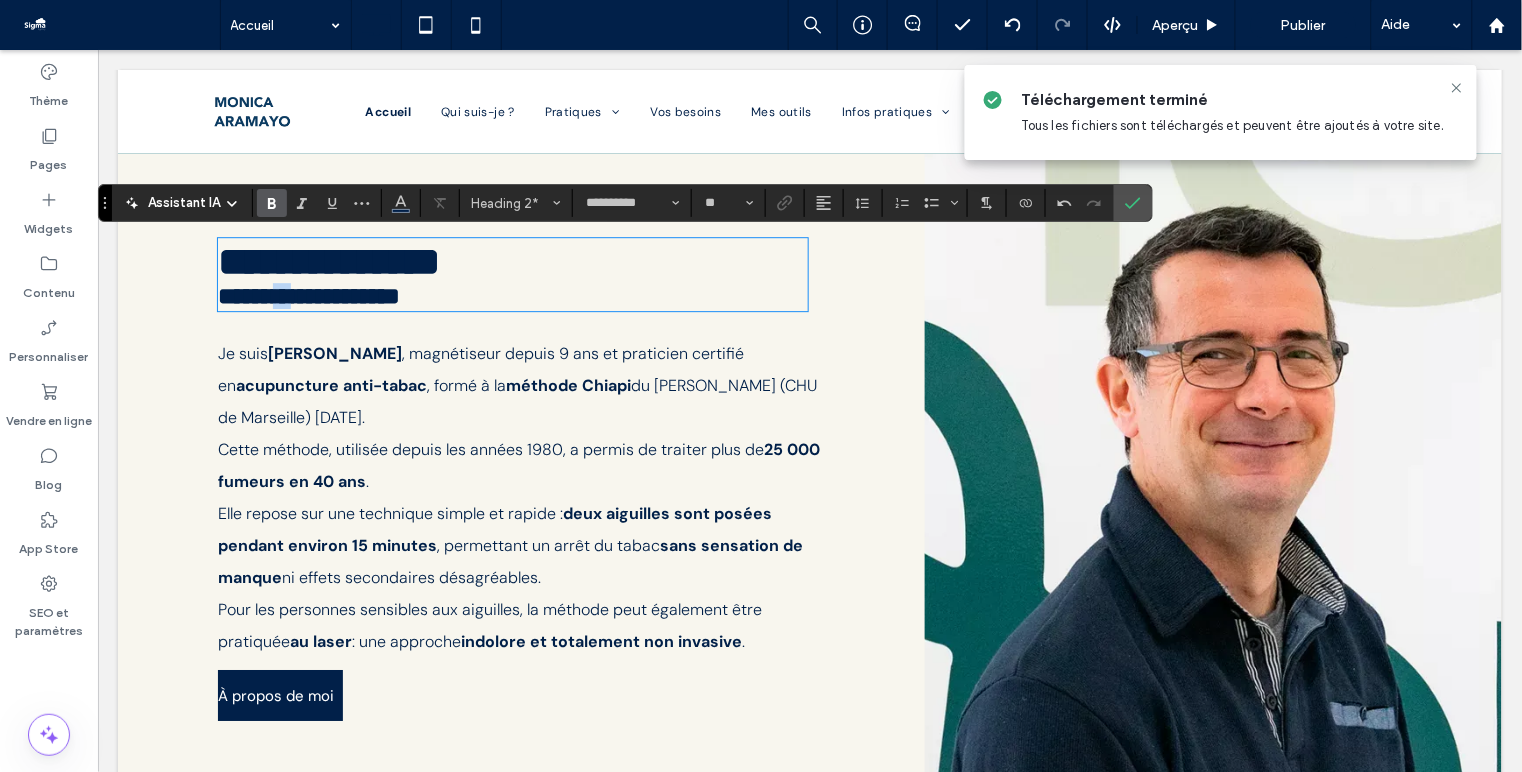click on "**********" at bounding box center (308, 295) 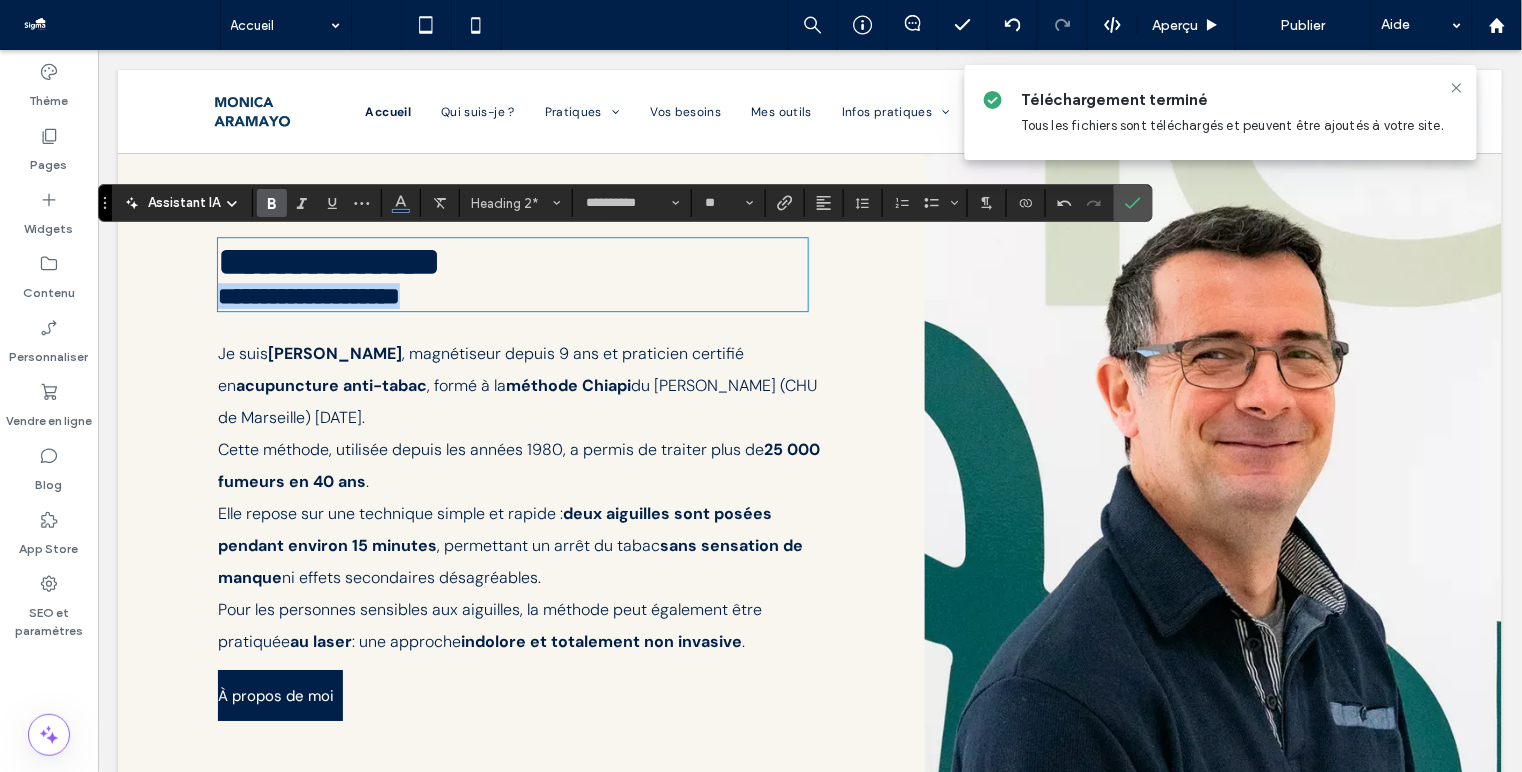 click on "**********" at bounding box center (308, 295) 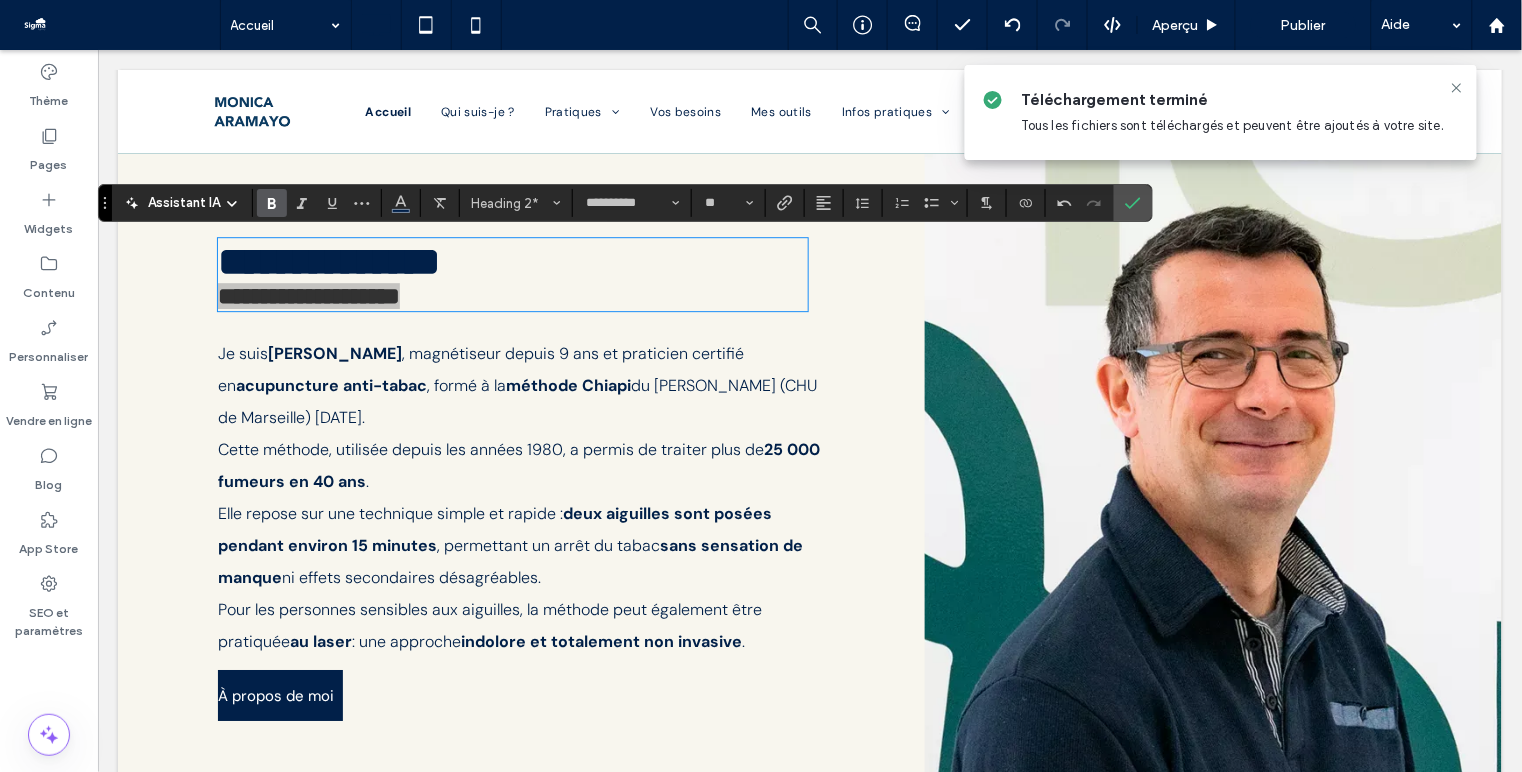 click at bounding box center (268, 203) 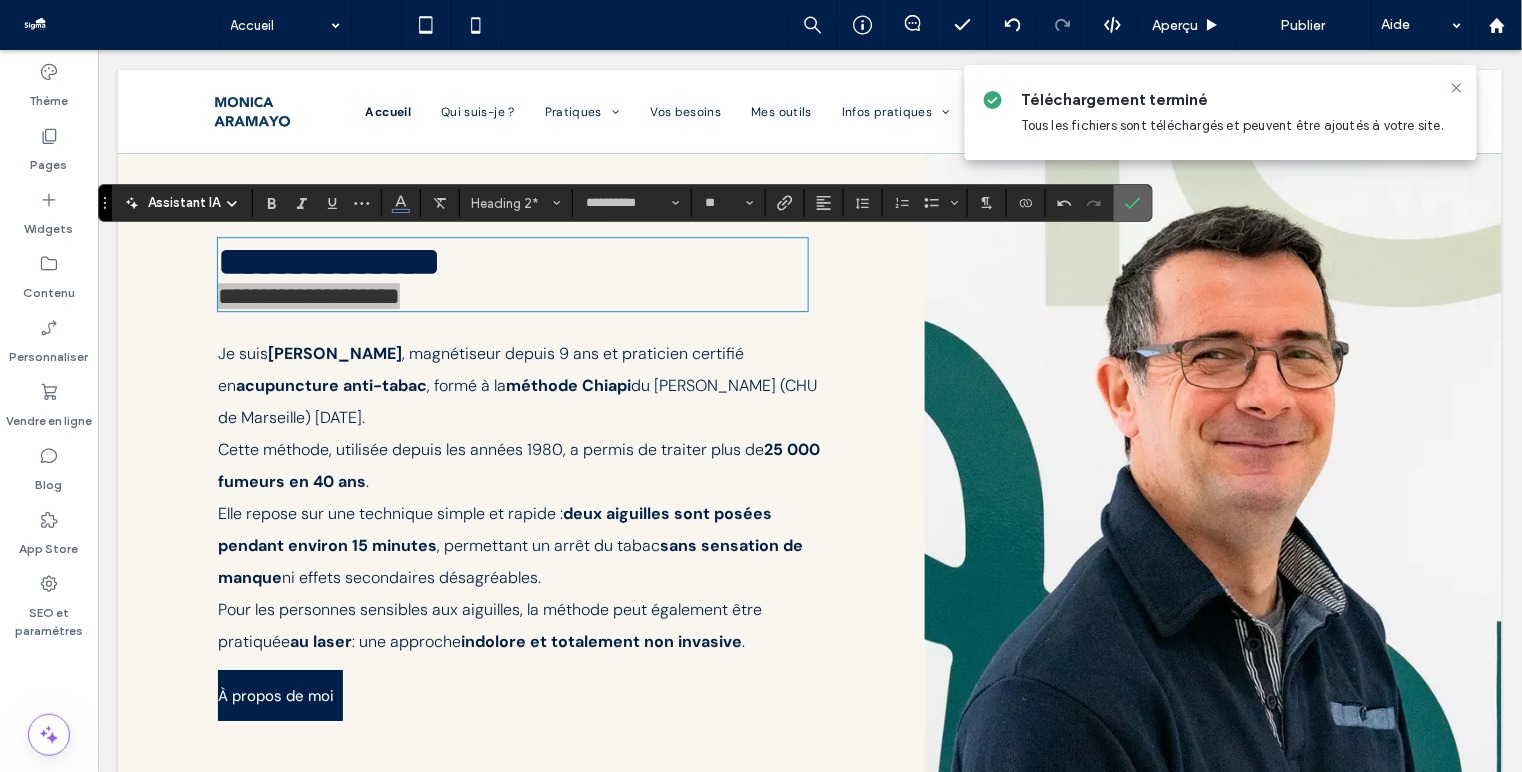 click 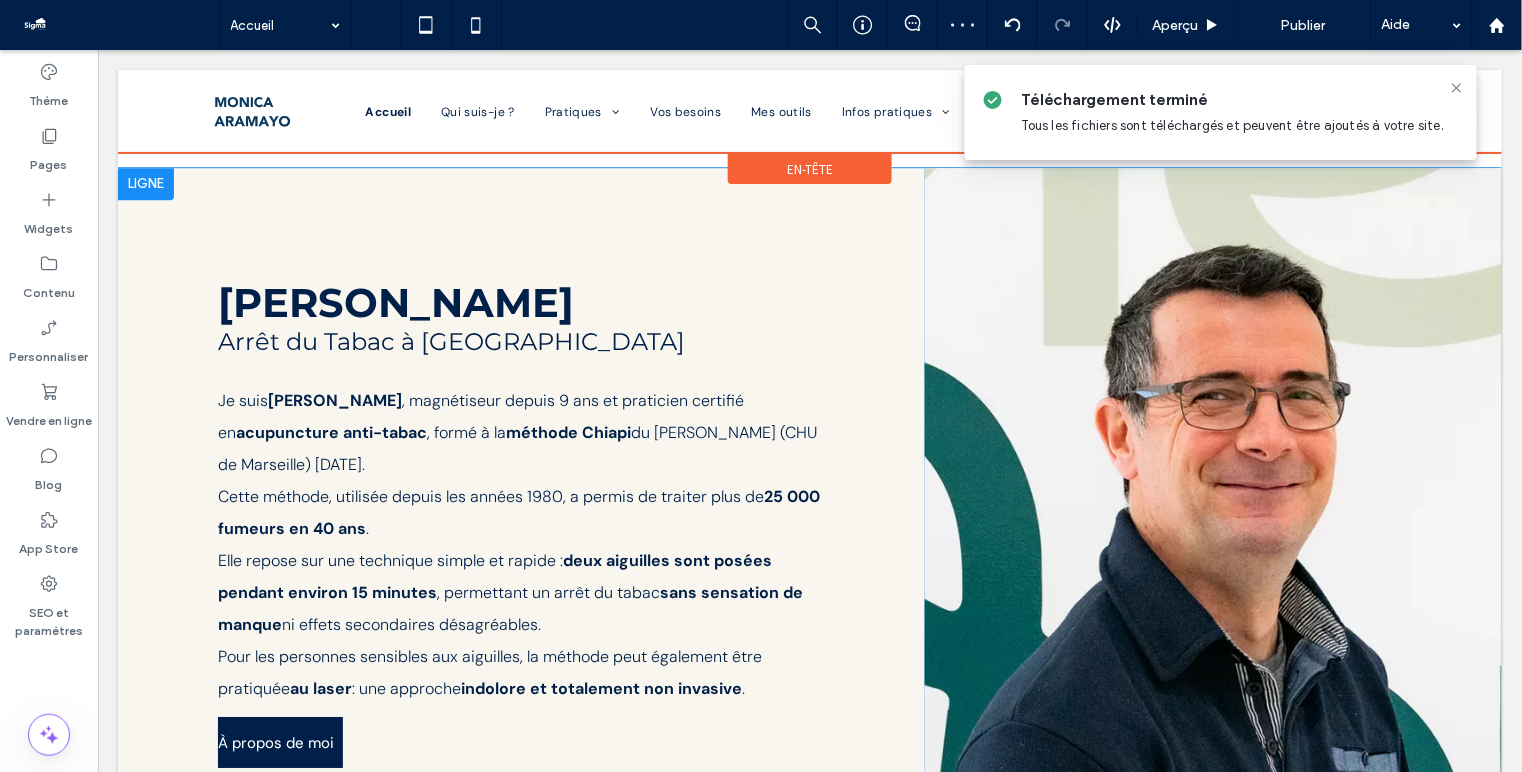 scroll, scrollTop: 1454, scrollLeft: 0, axis: vertical 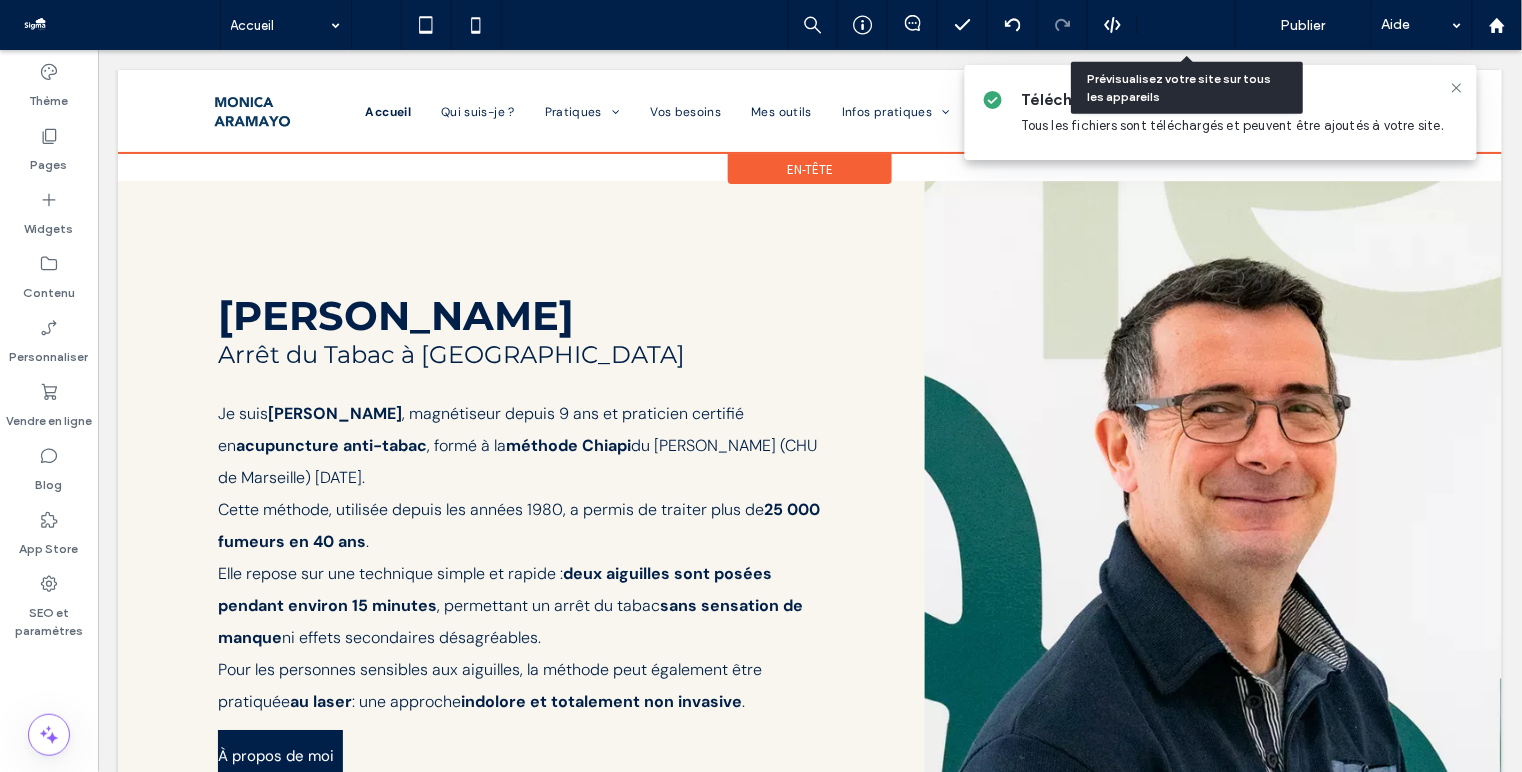 click on "Aperçu" at bounding box center (1176, 25) 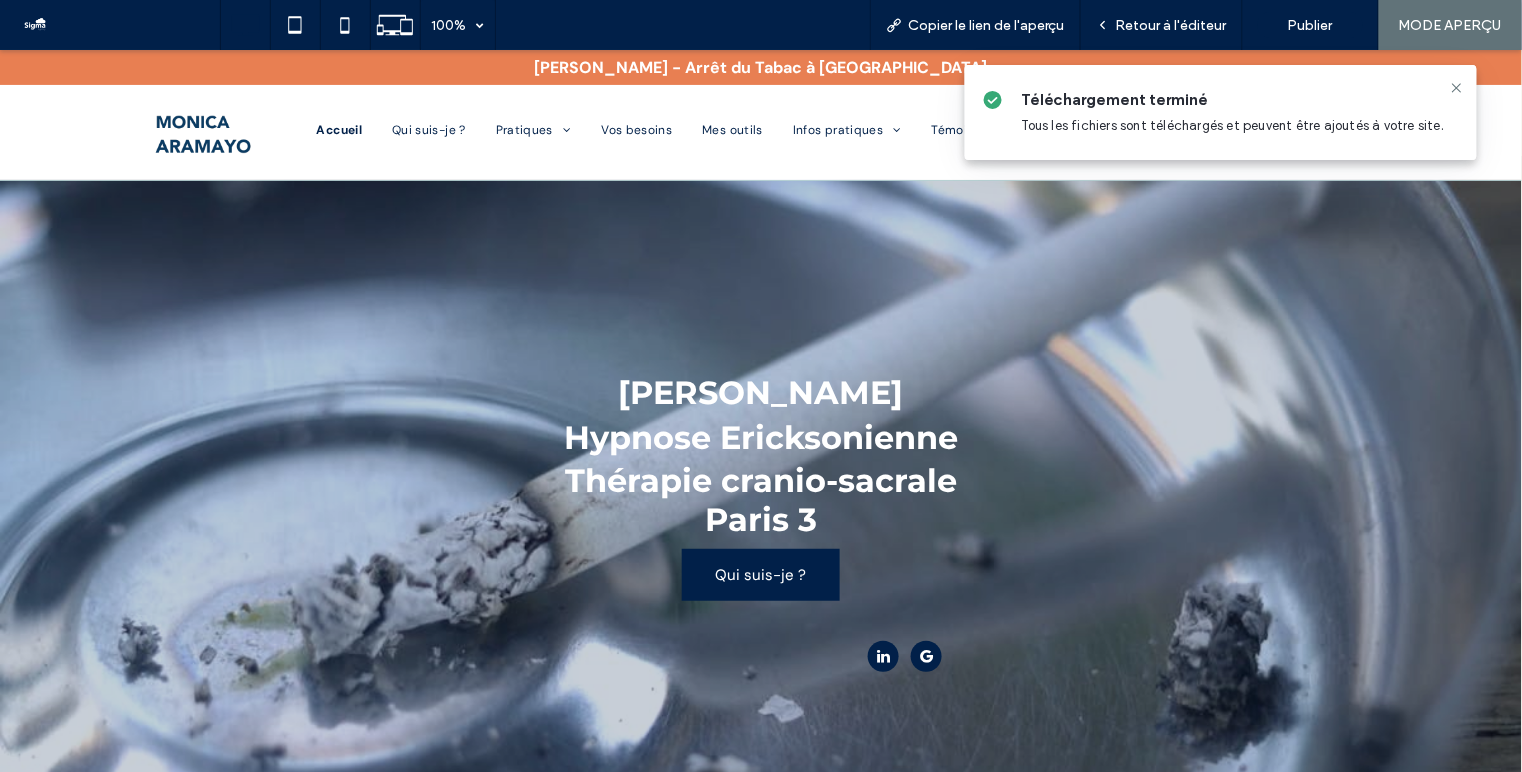 scroll, scrollTop: 0, scrollLeft: 0, axis: both 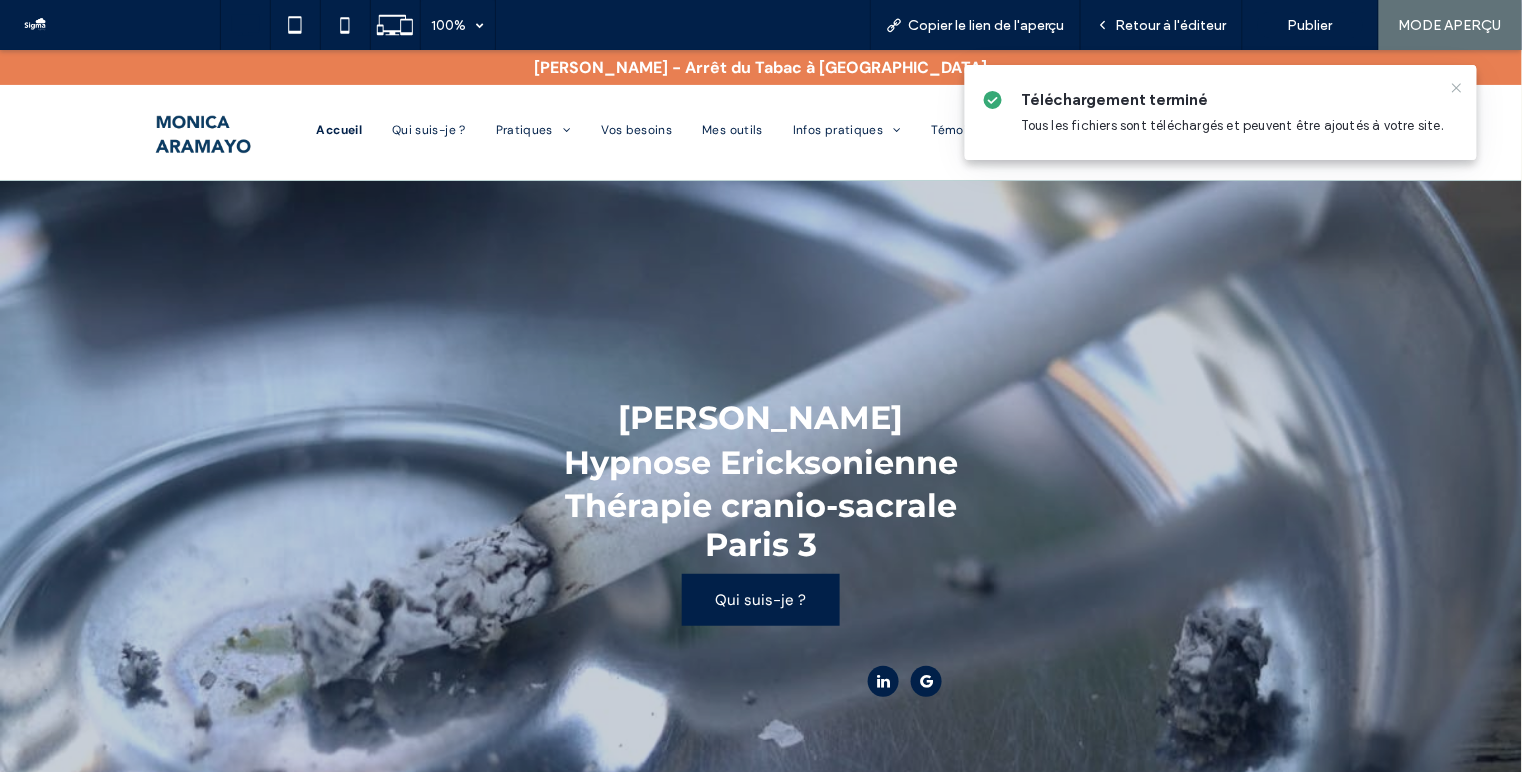click 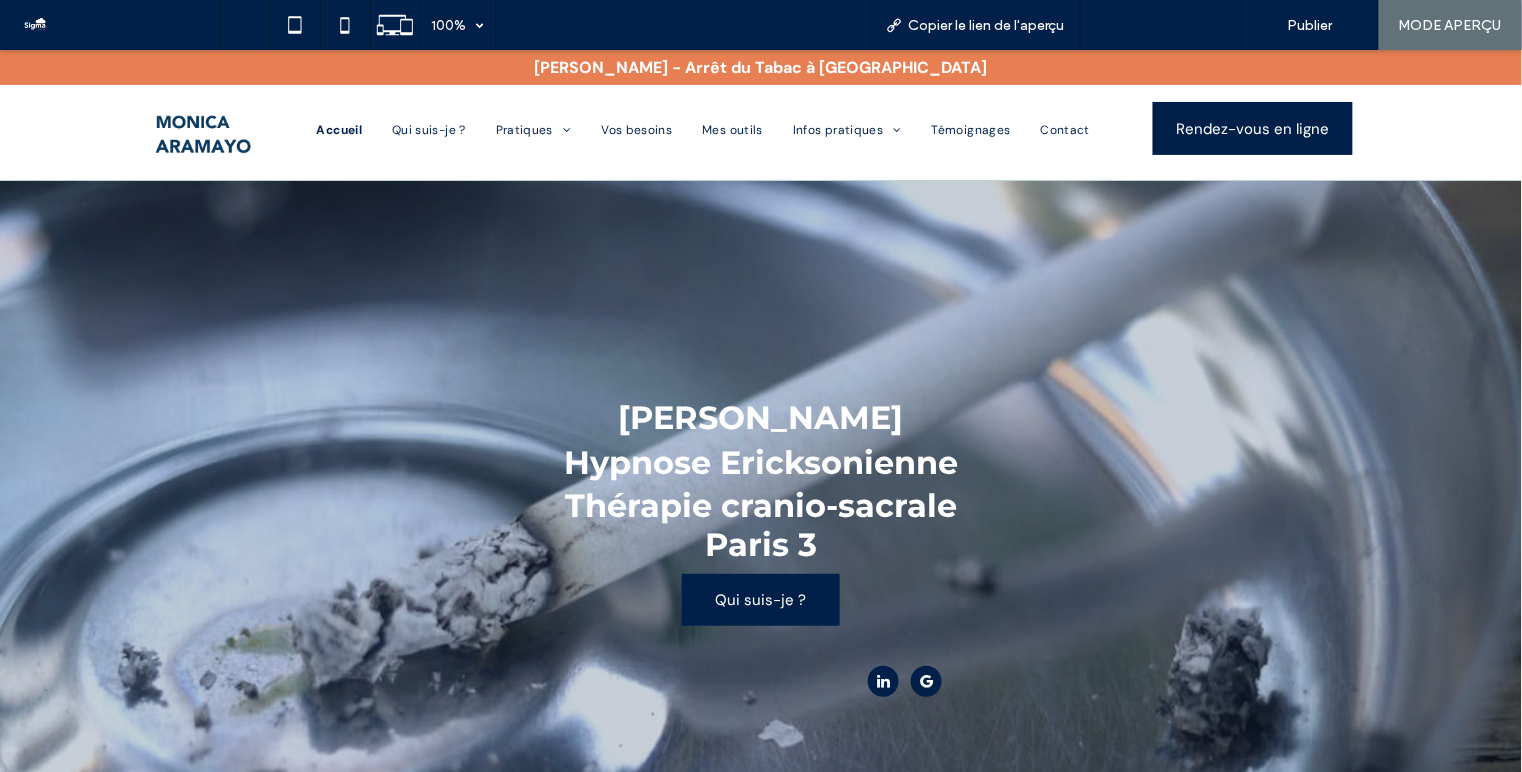 click on "Retour à l'éditeur" at bounding box center [1171, 25] 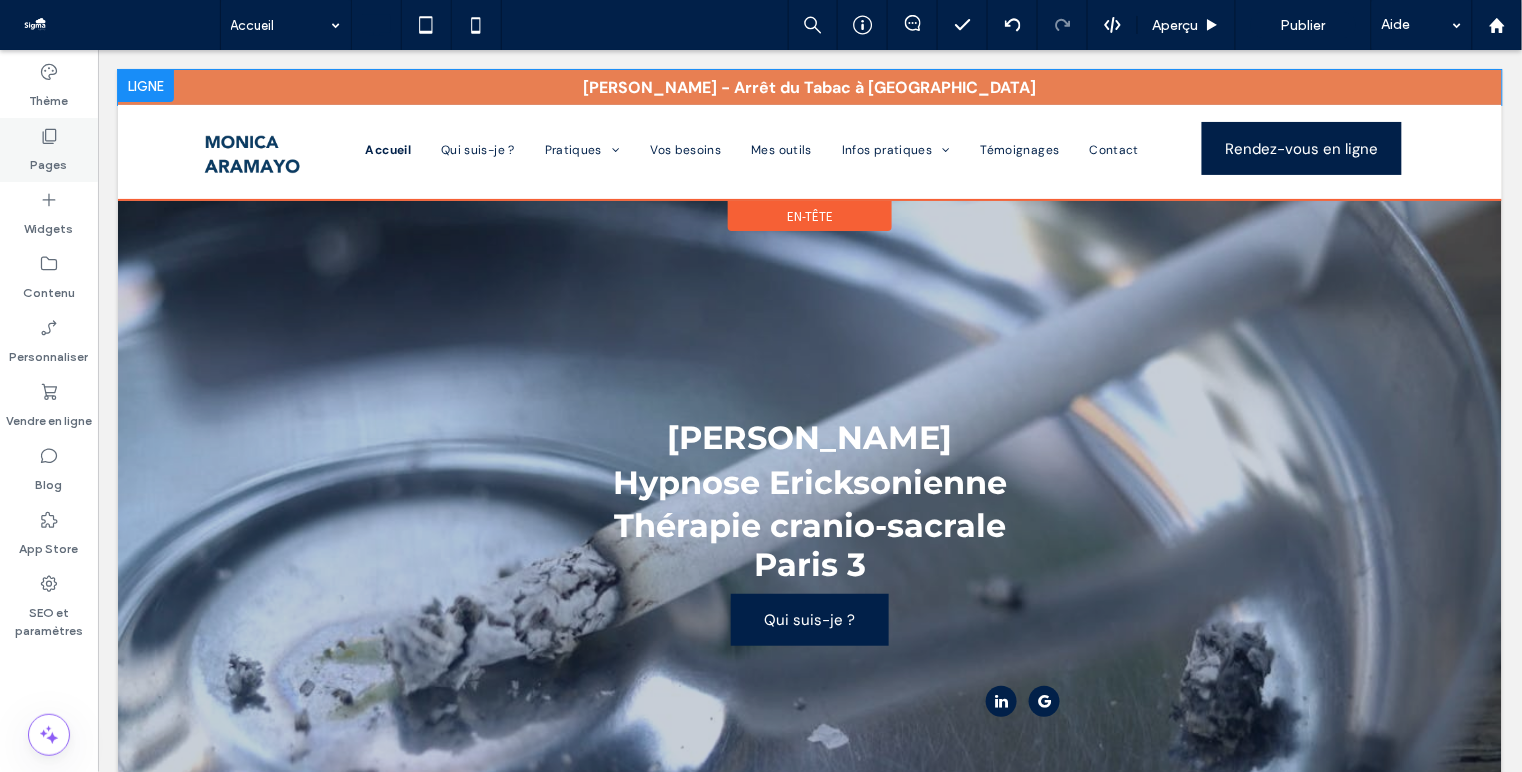 click on "Pages" at bounding box center (49, 160) 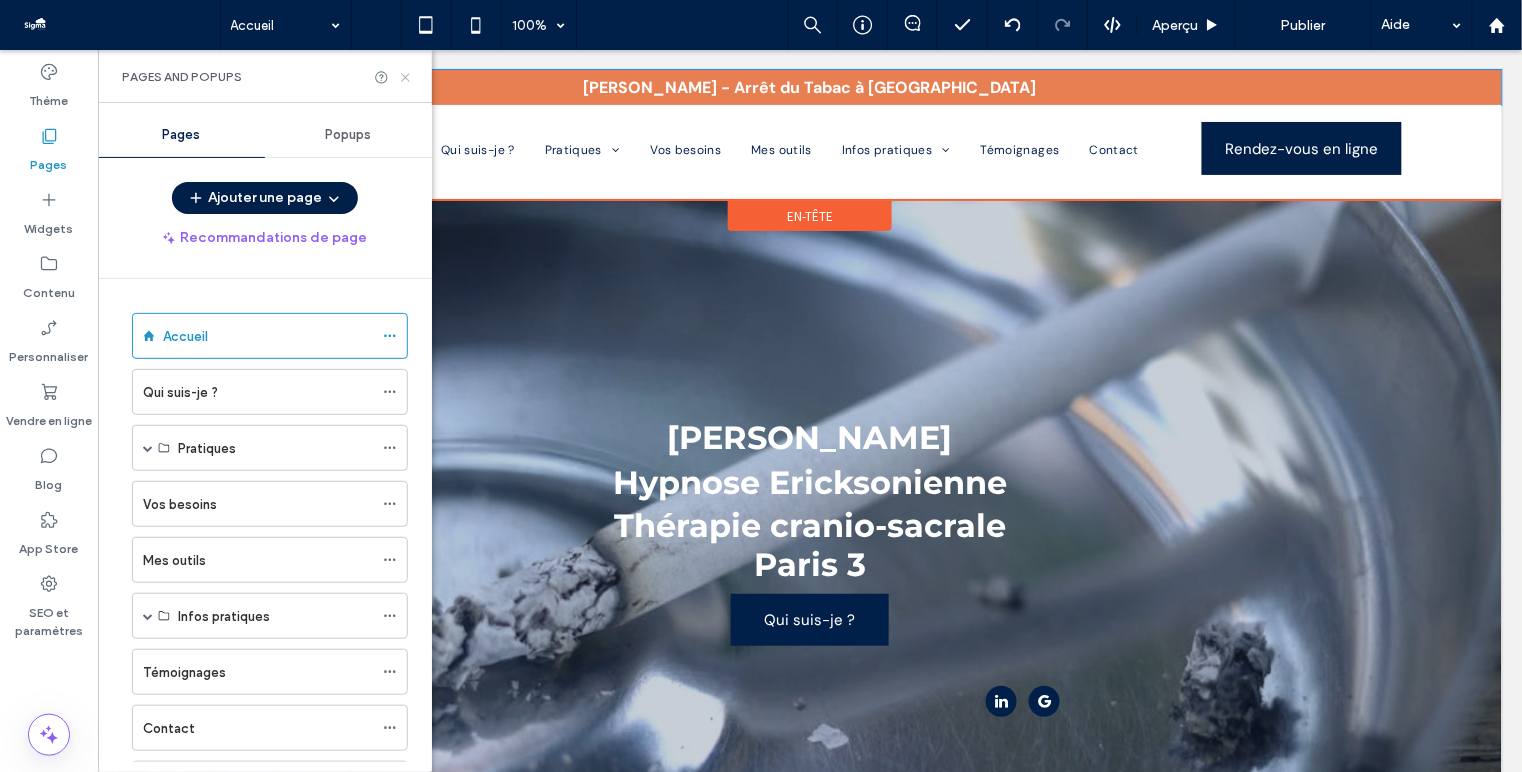 click 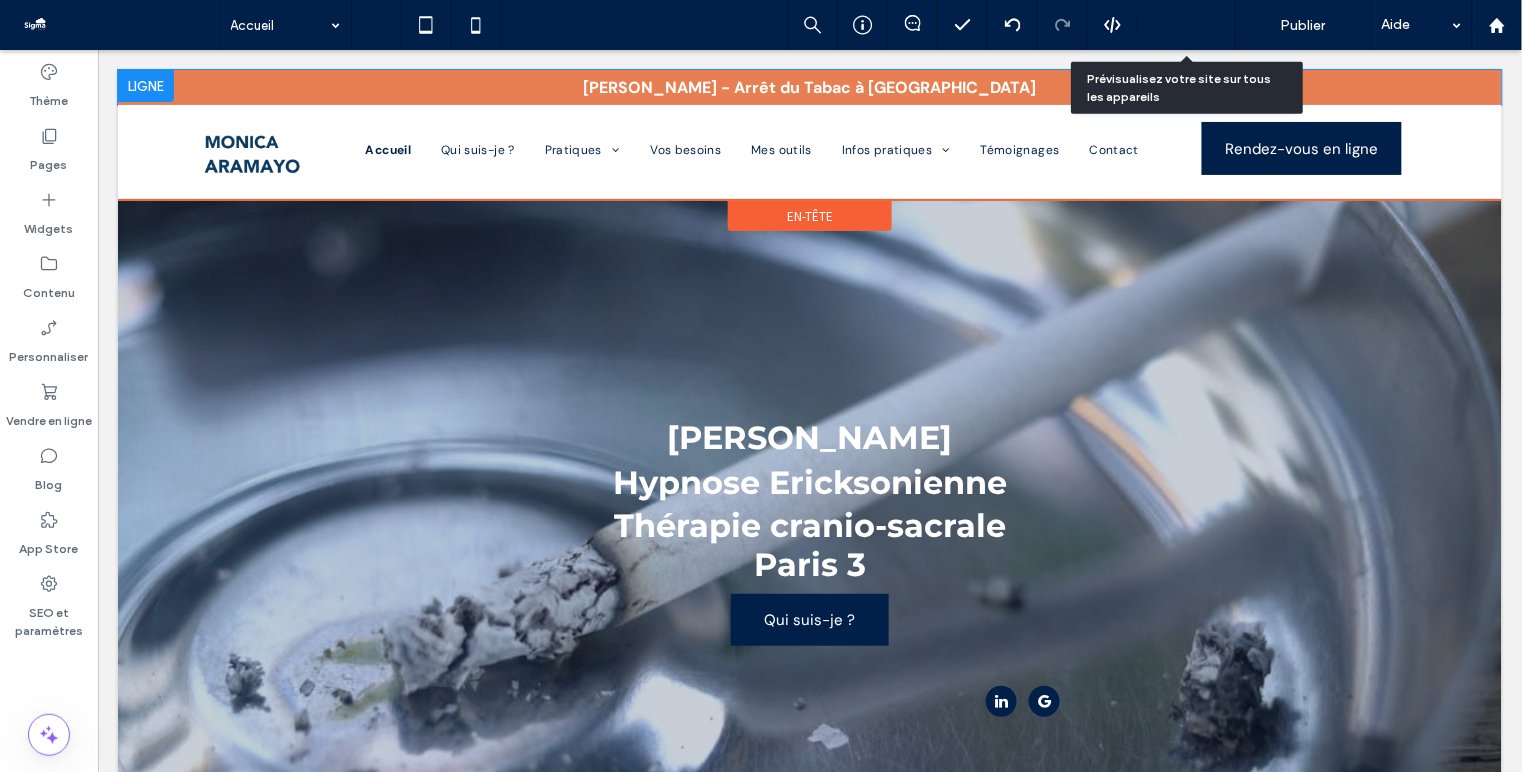 click on "Aperçu" at bounding box center (1176, 25) 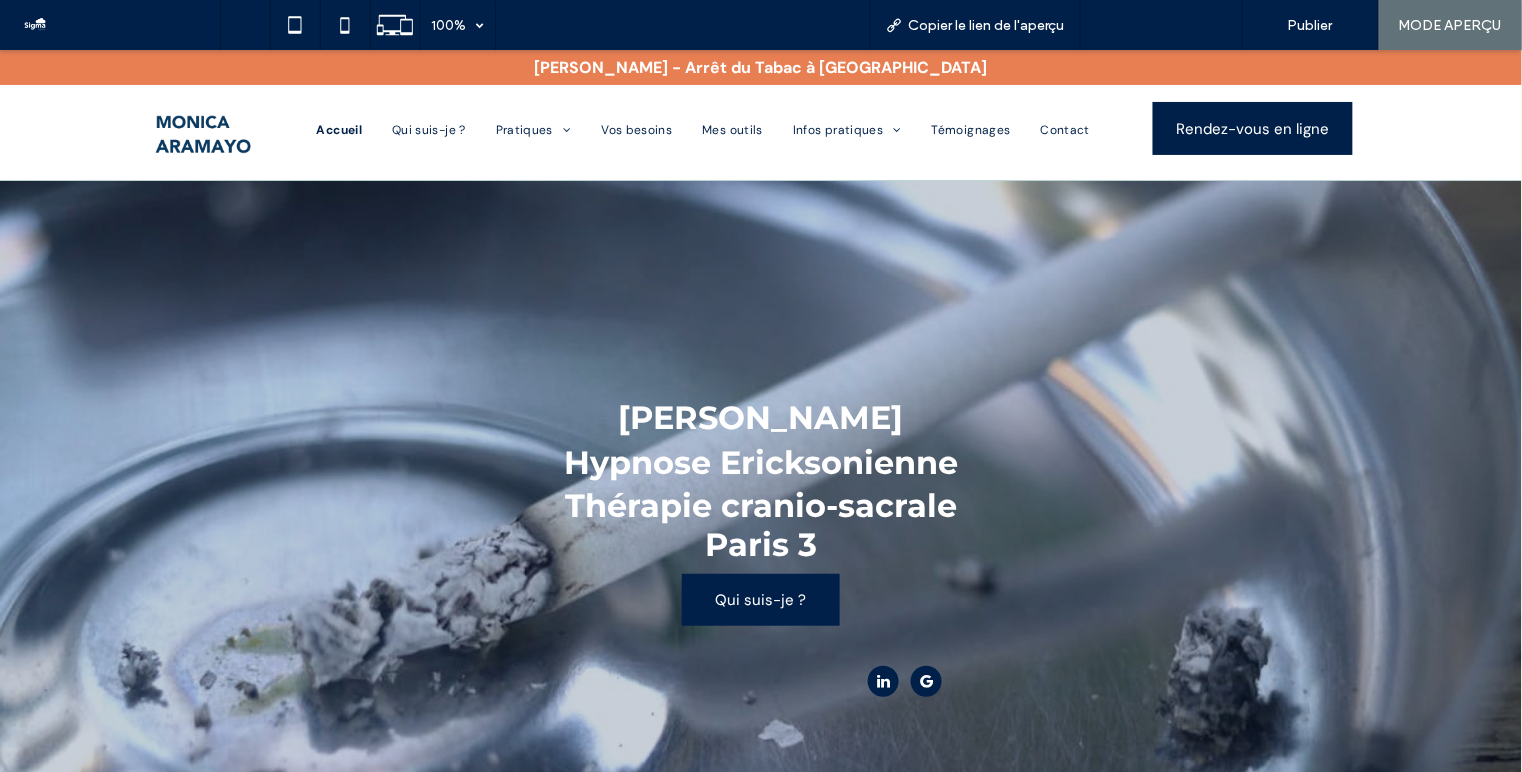 click on "Retour à l'éditeur" at bounding box center [1162, 25] 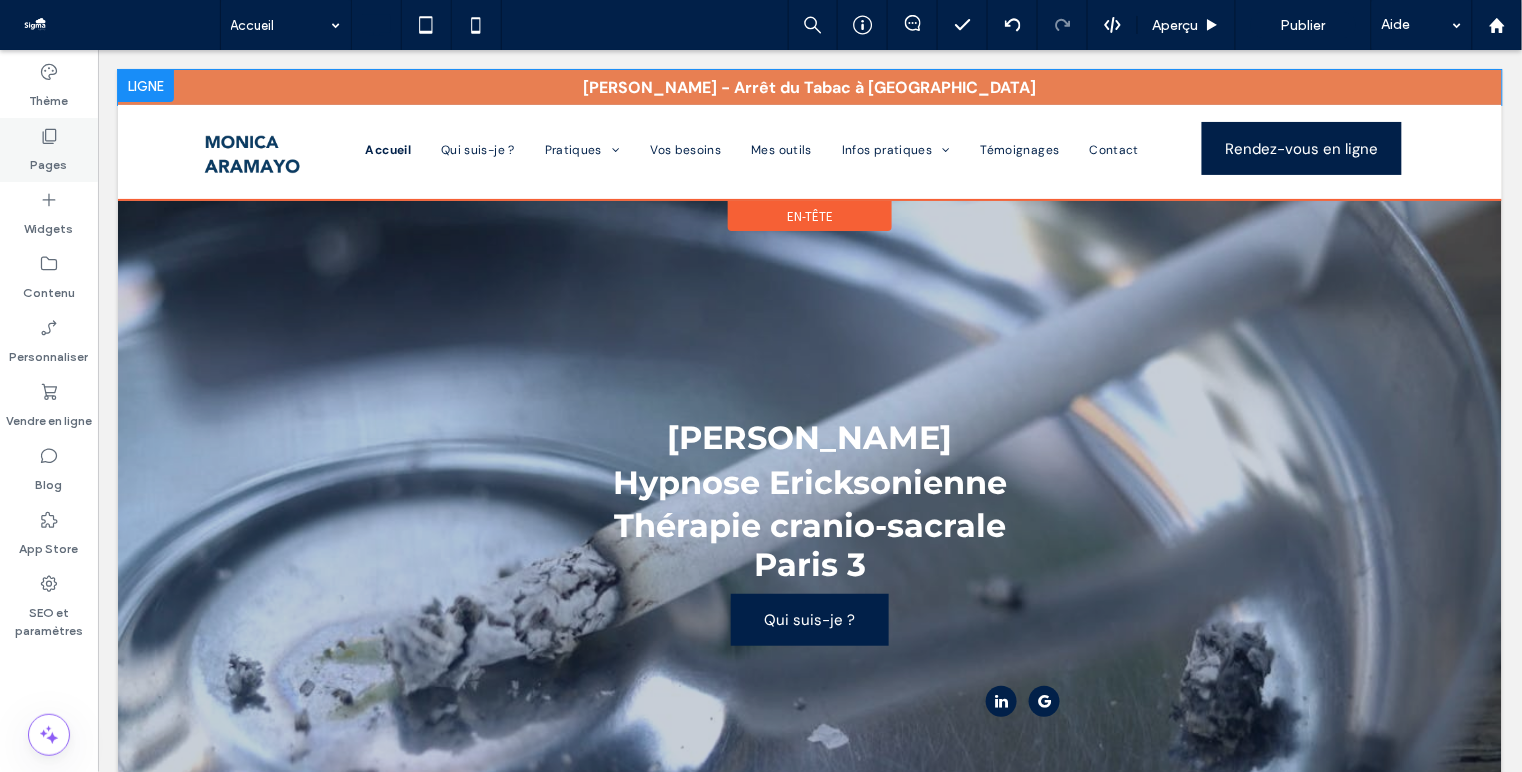 click on "Pages" at bounding box center (49, 160) 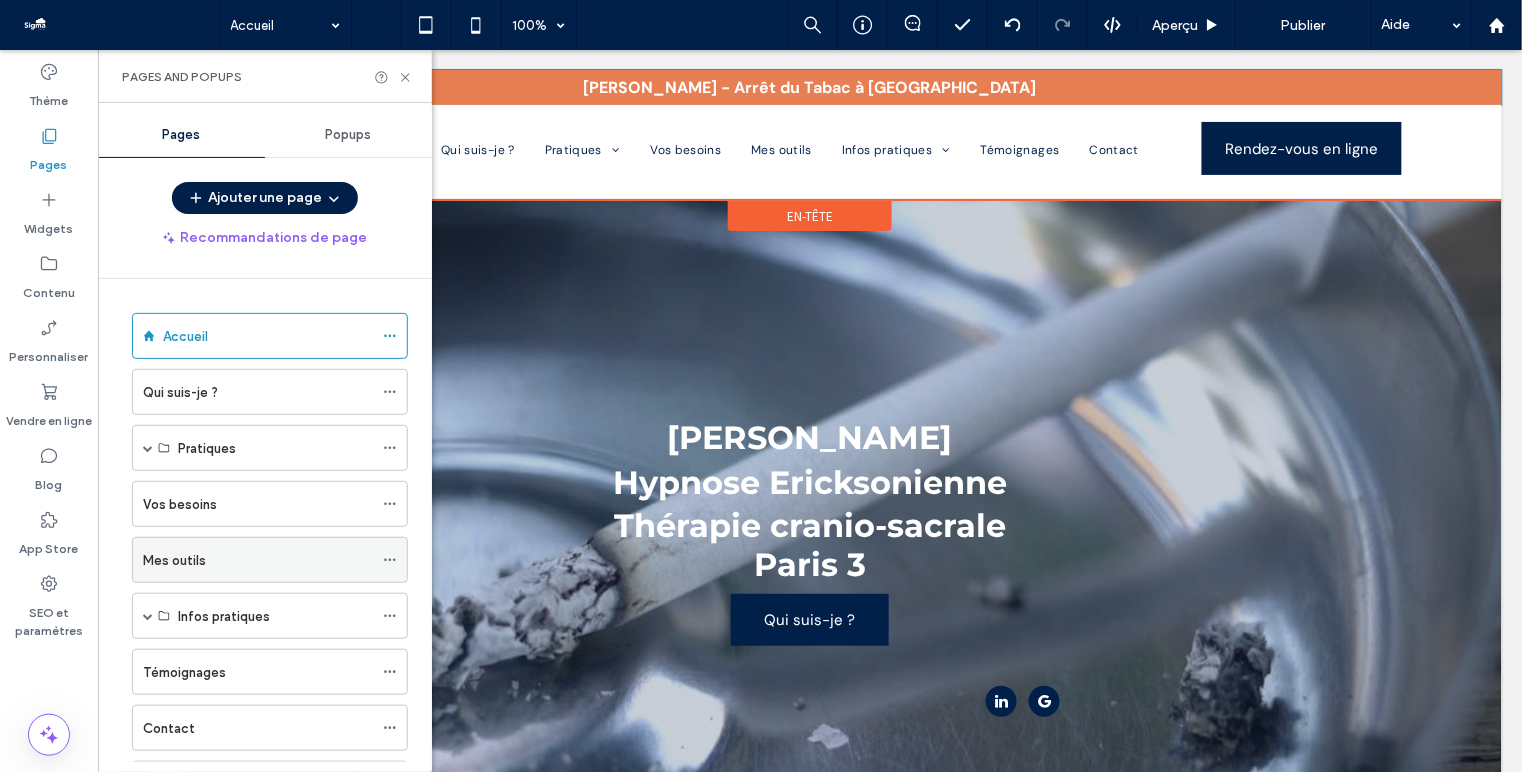click on "Mes outils" at bounding box center [258, 560] 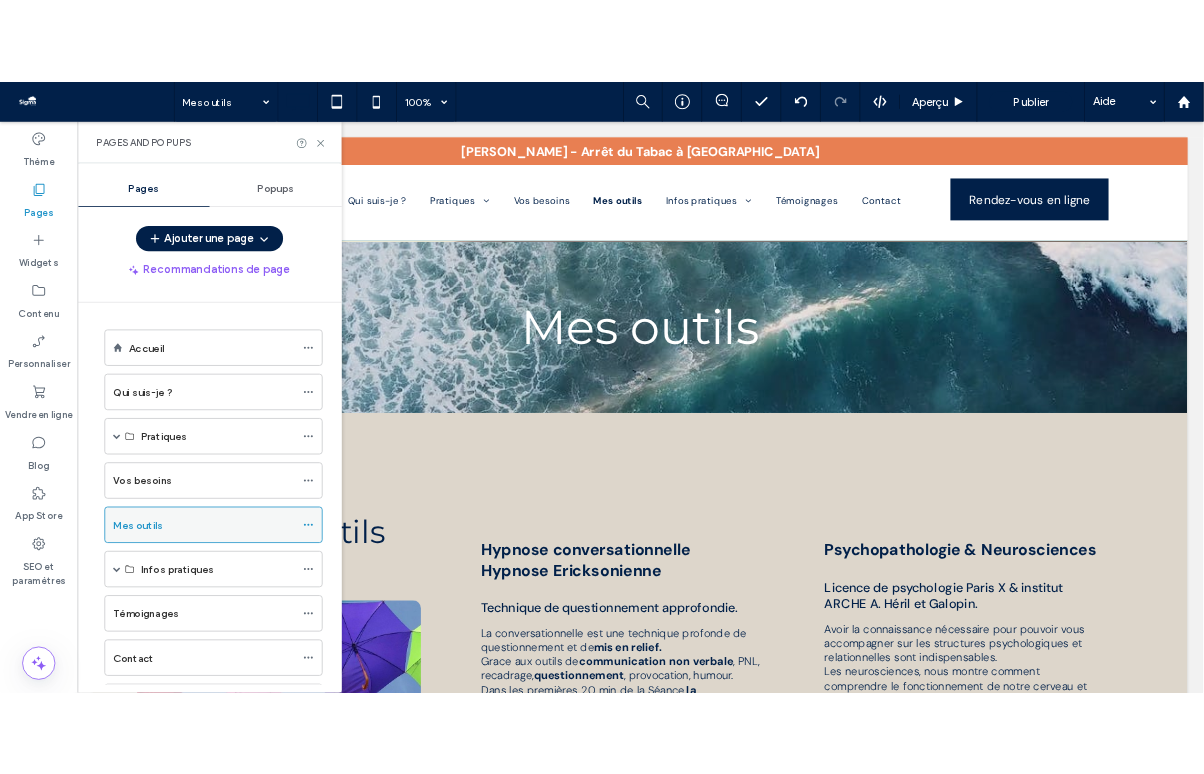 scroll, scrollTop: 0, scrollLeft: 0, axis: both 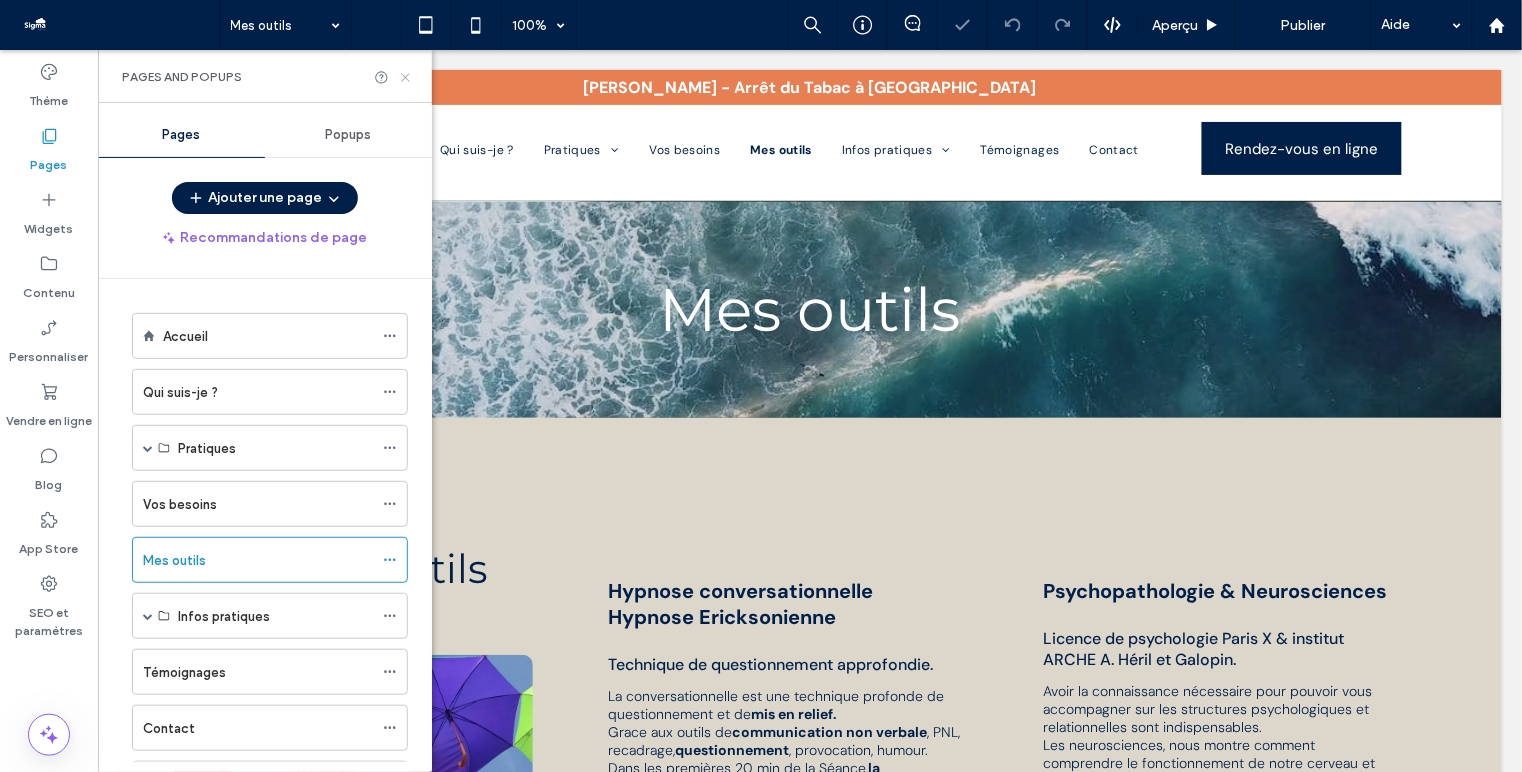 click 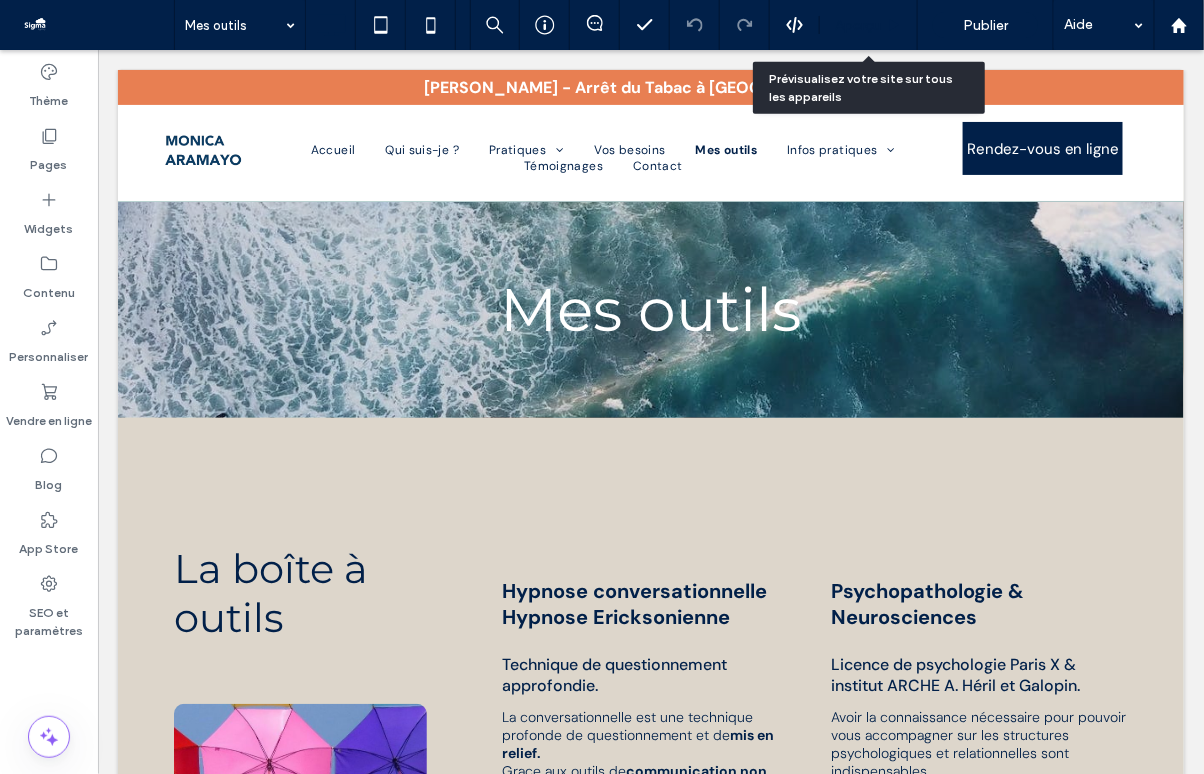 click on "Aperçu" at bounding box center [869, 25] 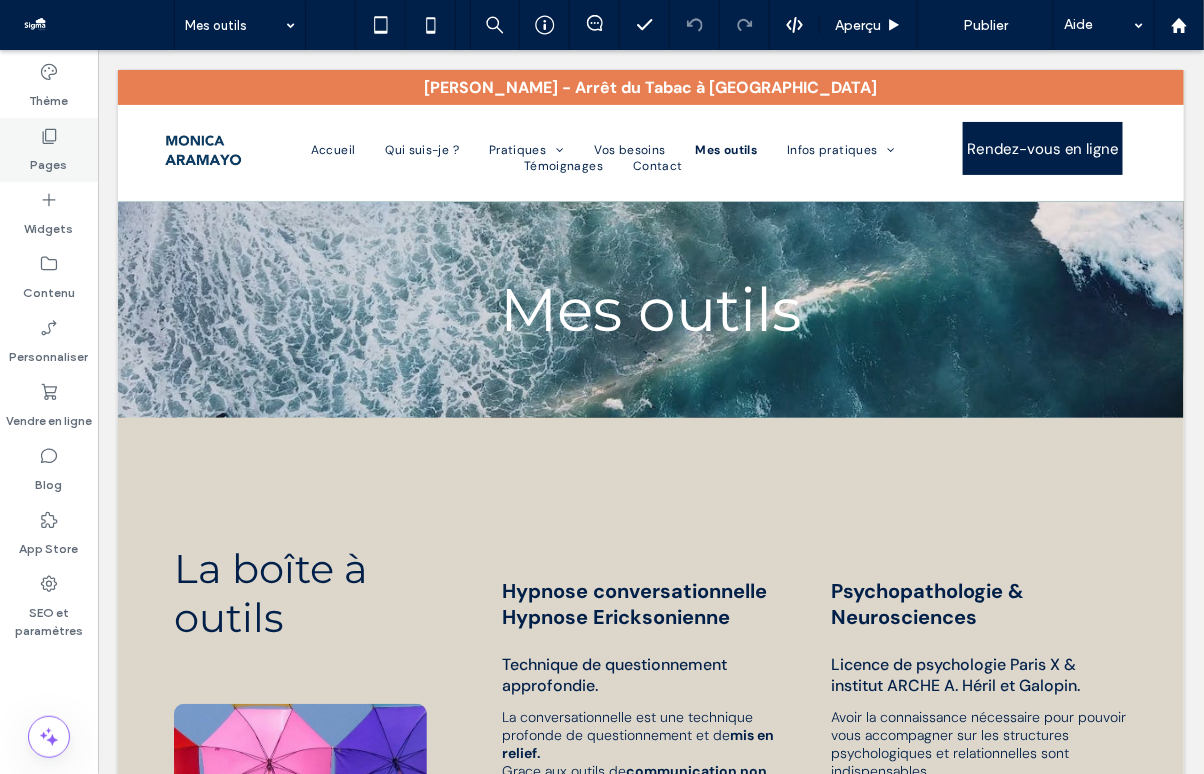 click on "Pages" at bounding box center [49, 150] 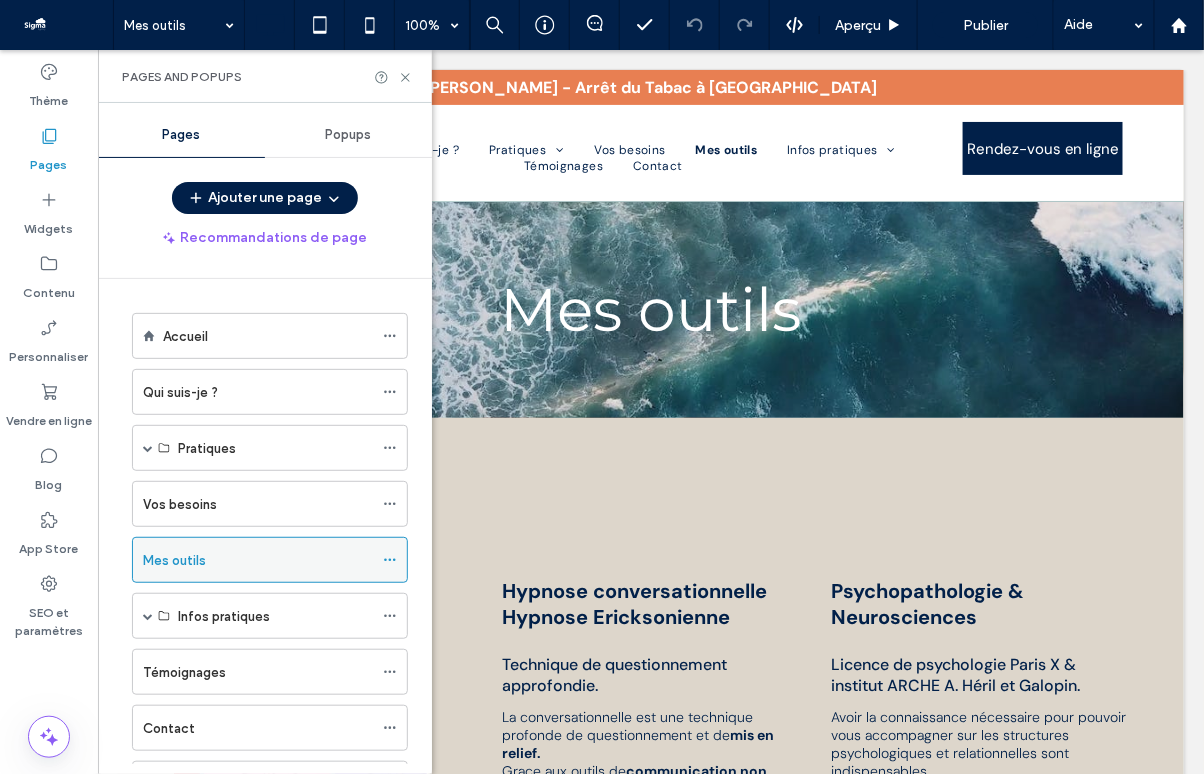 click 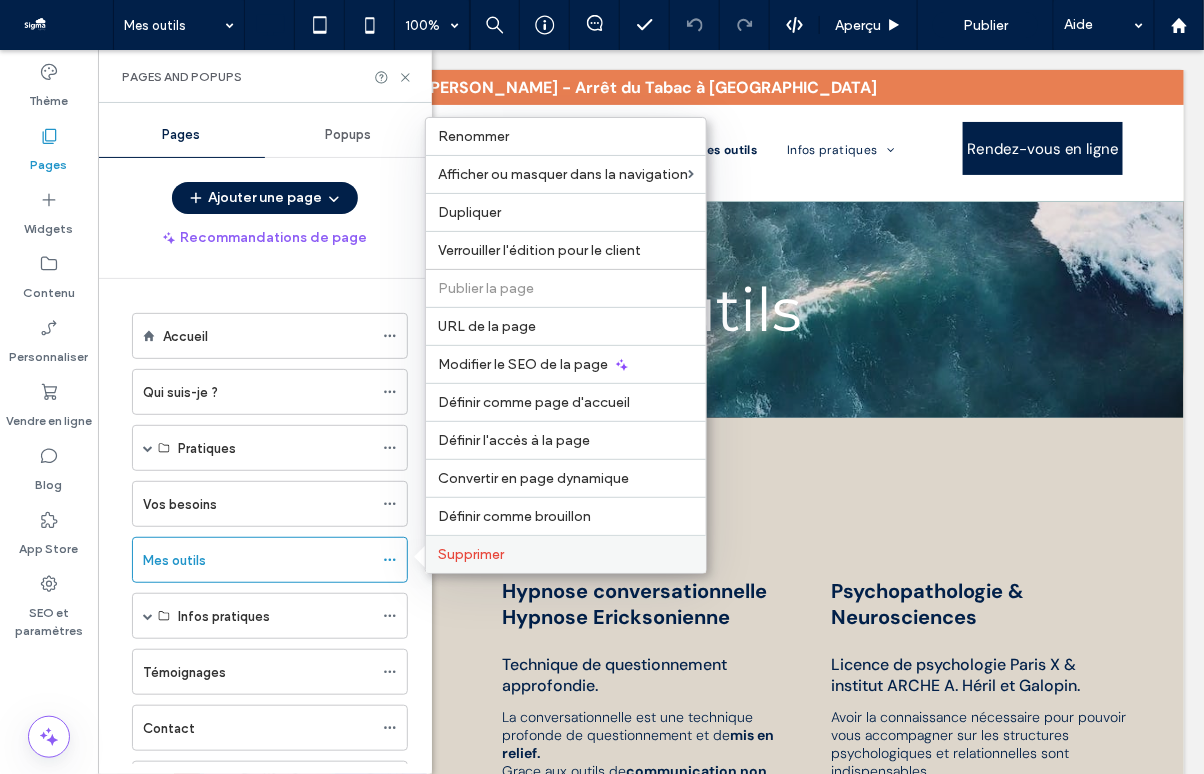 click on "Supprimer" at bounding box center (471, 554) 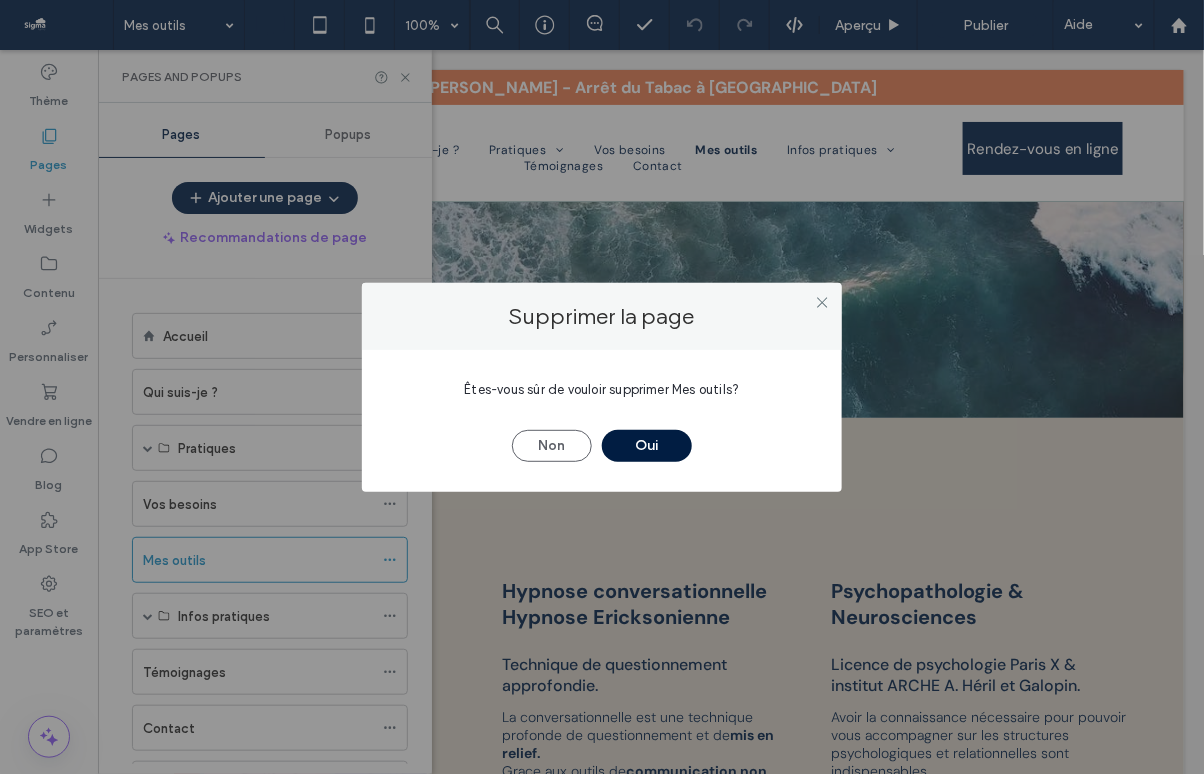 click on "Oui" at bounding box center (647, 446) 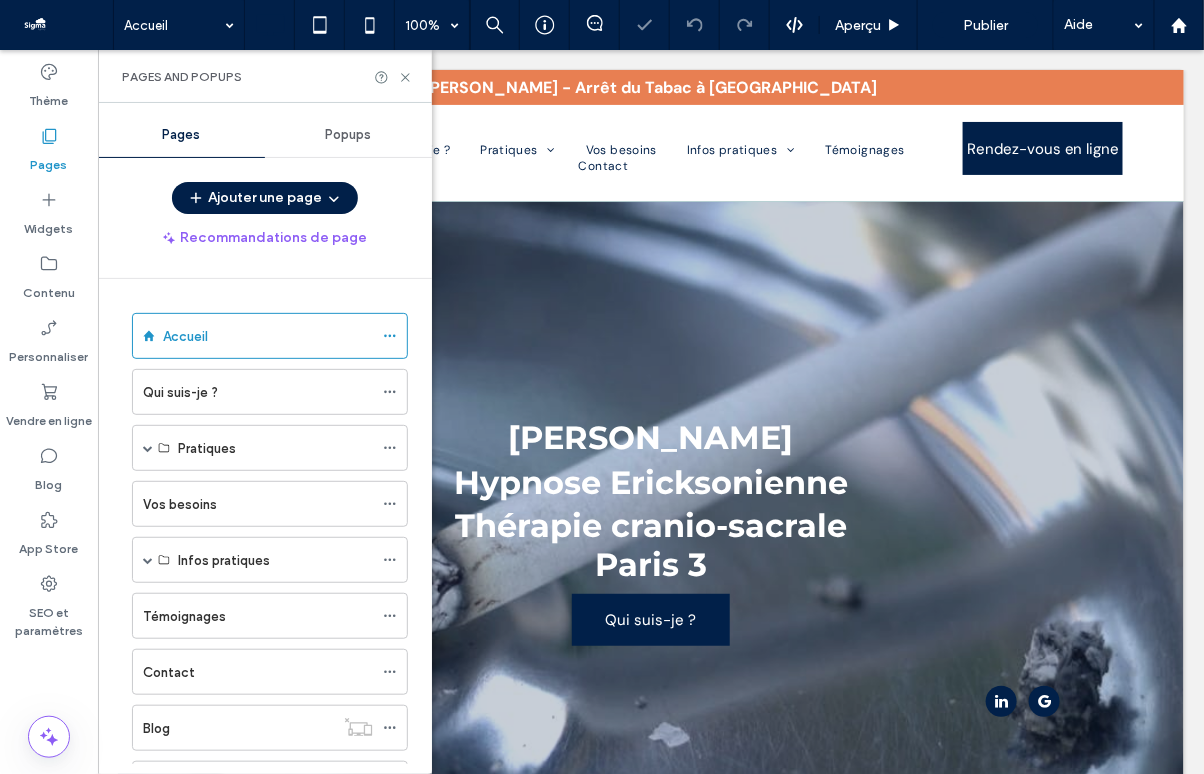 scroll, scrollTop: 0, scrollLeft: 0, axis: both 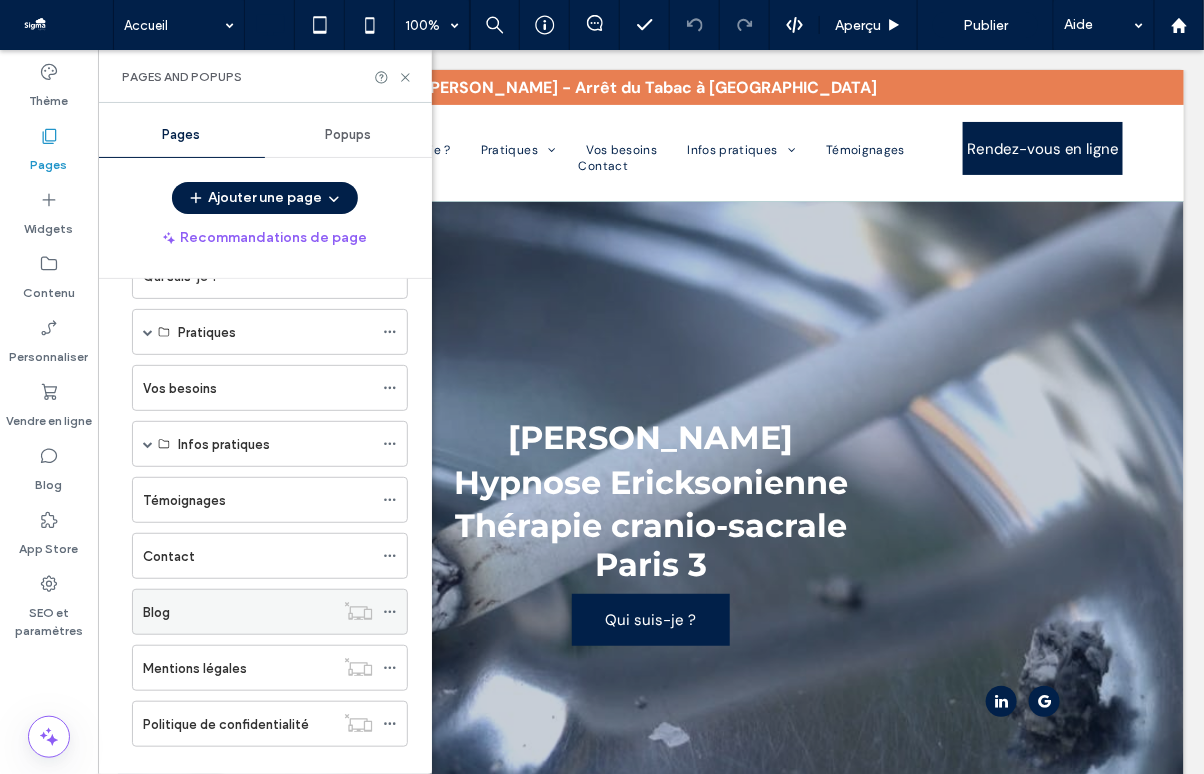 click on "Blog" at bounding box center [238, 612] 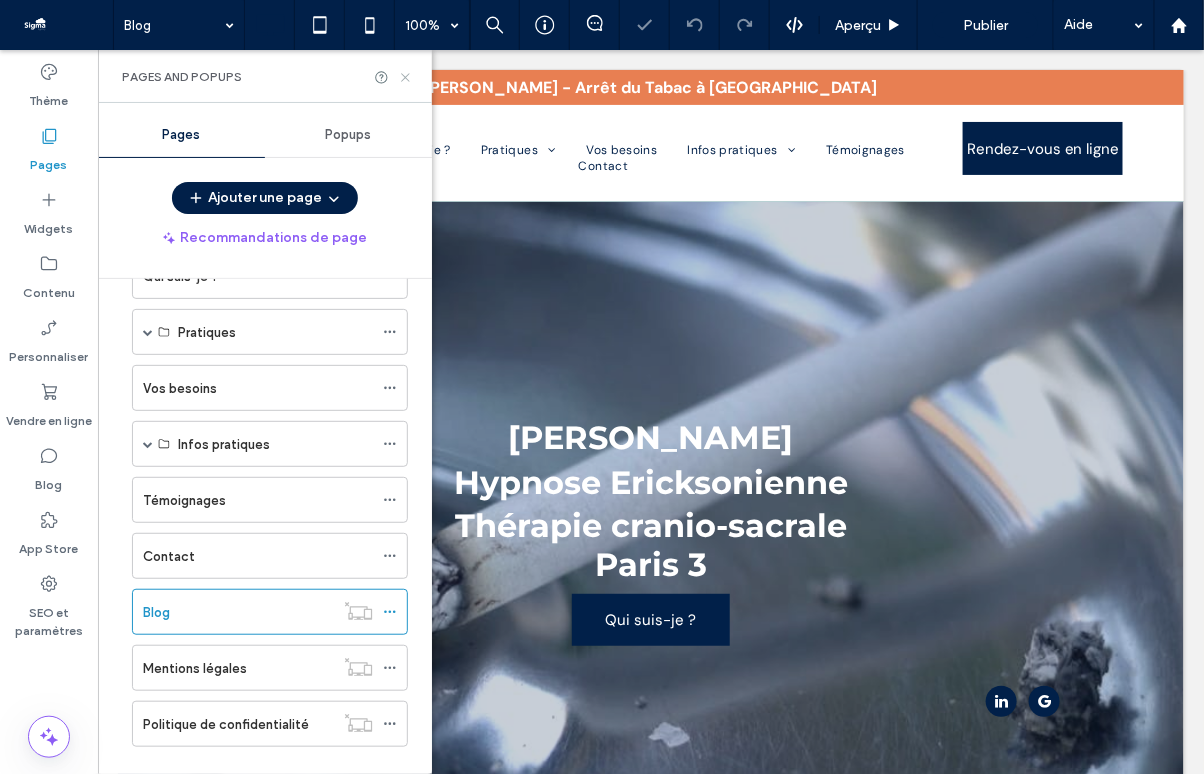 click 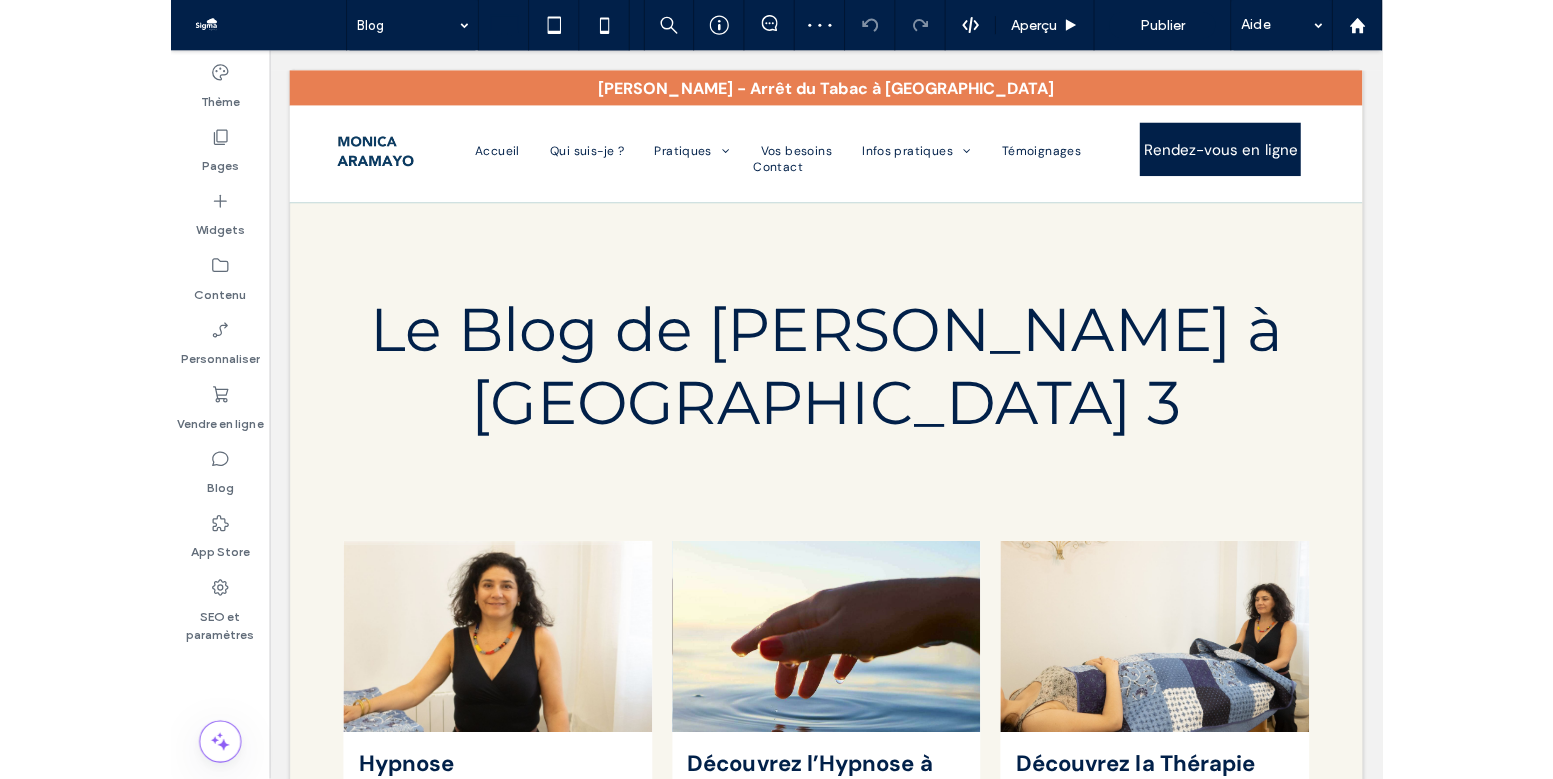 scroll, scrollTop: 0, scrollLeft: 0, axis: both 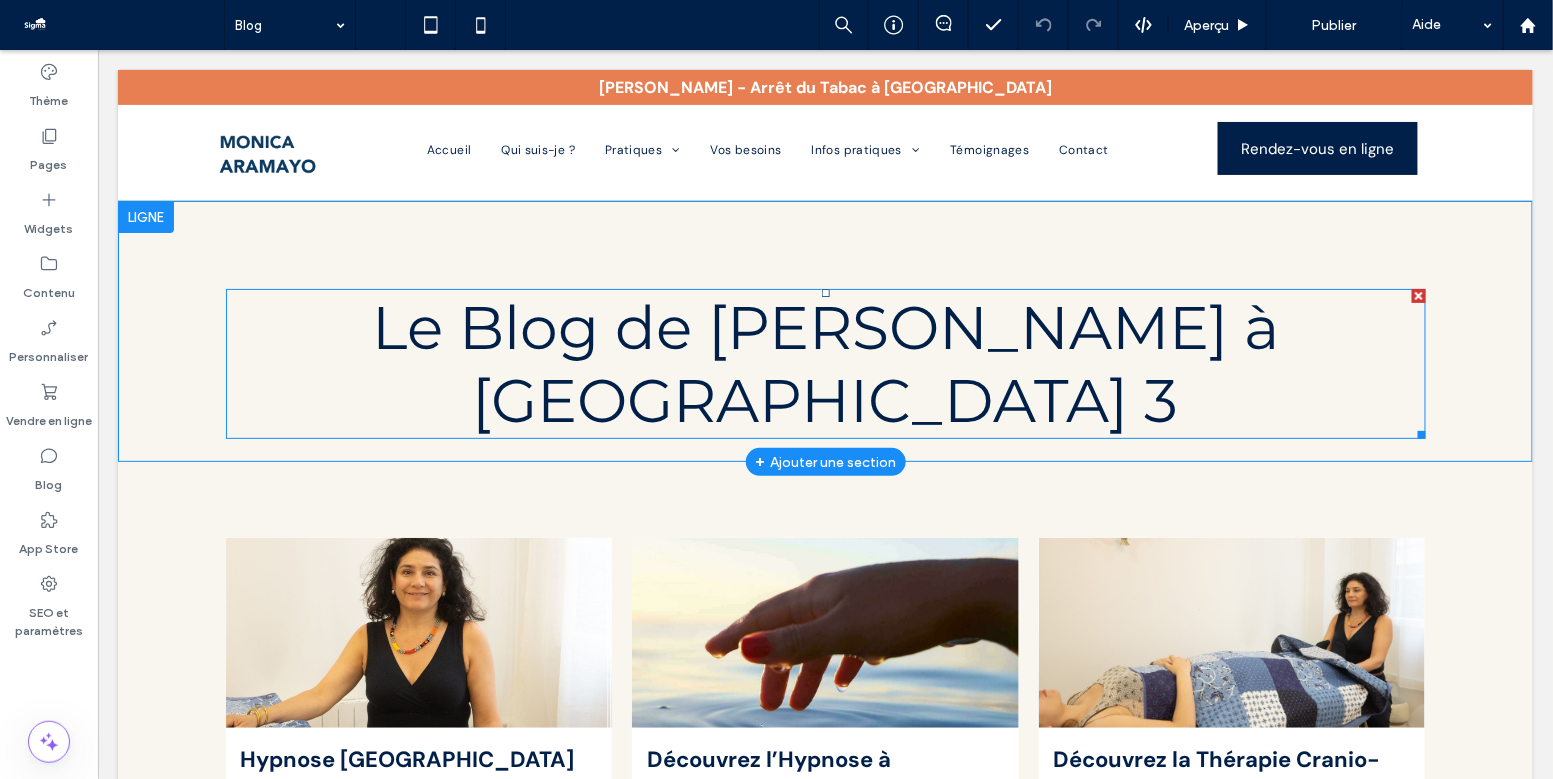 click on "Le Blog de [PERSON_NAME] à [GEOGRAPHIC_DATA] 3" at bounding box center (824, 363) 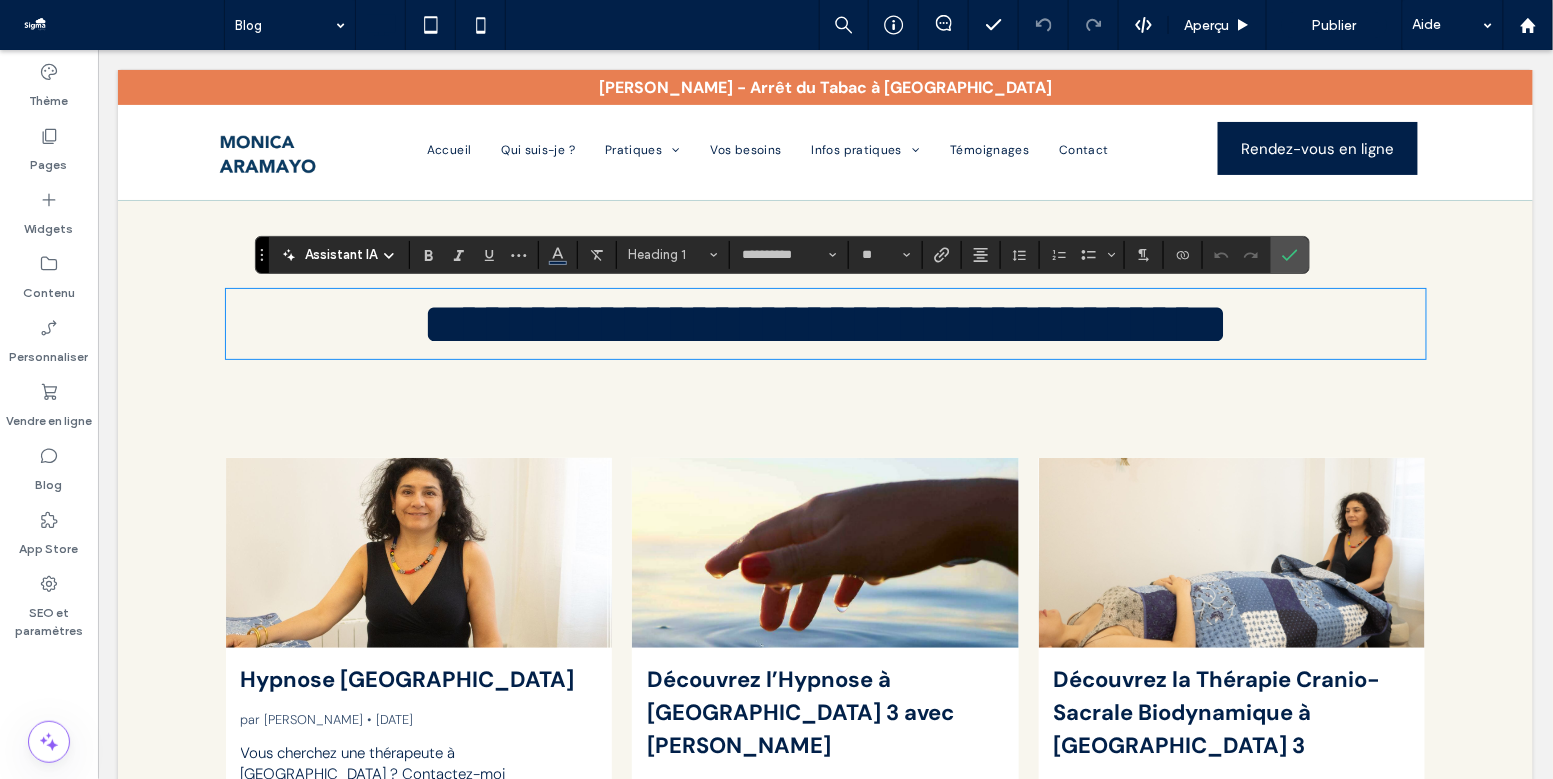 click on "**********" at bounding box center (824, 323) 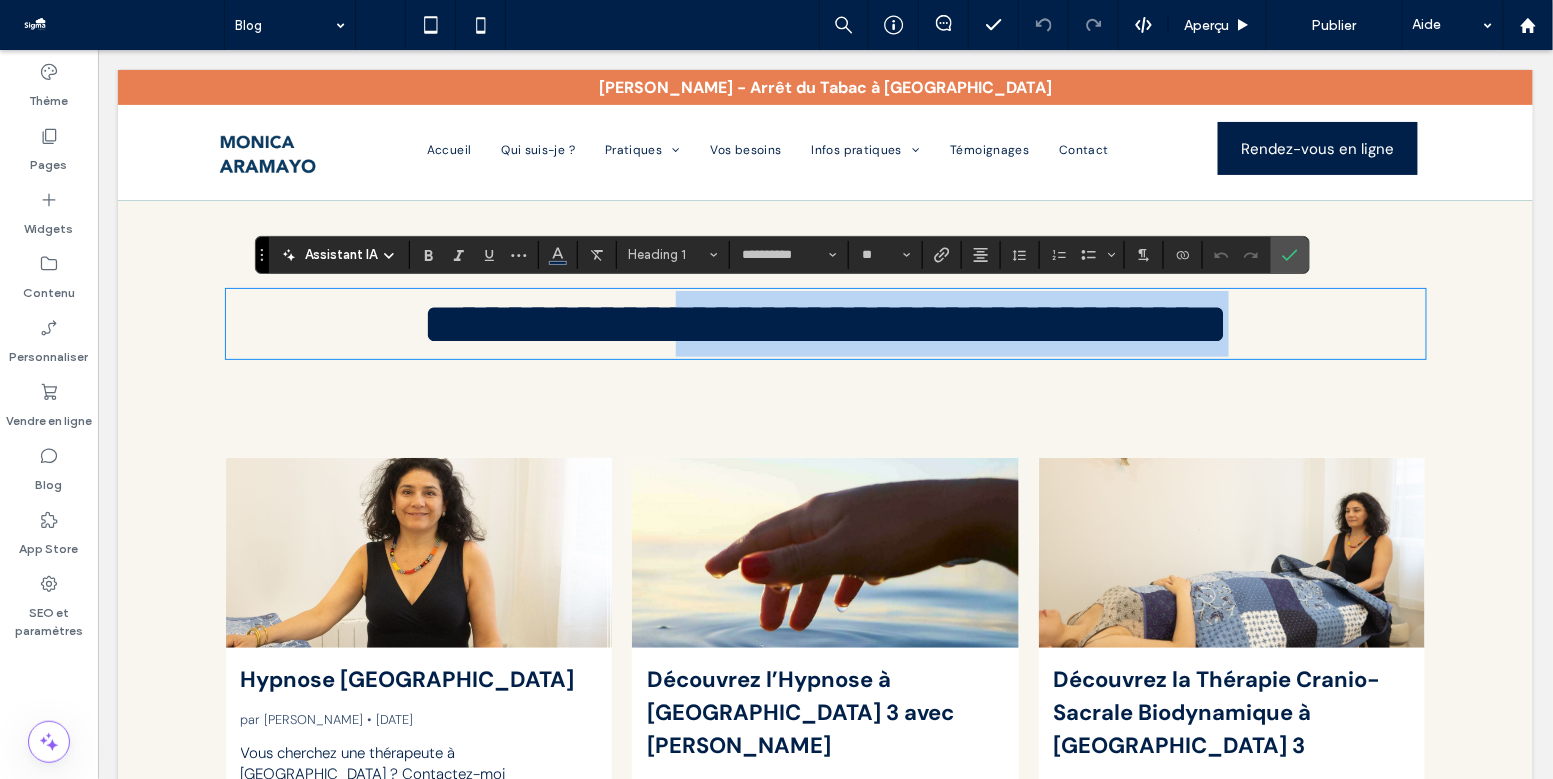 drag, startPoint x: 1380, startPoint y: 308, endPoint x: 614, endPoint y: 345, distance: 766.89307 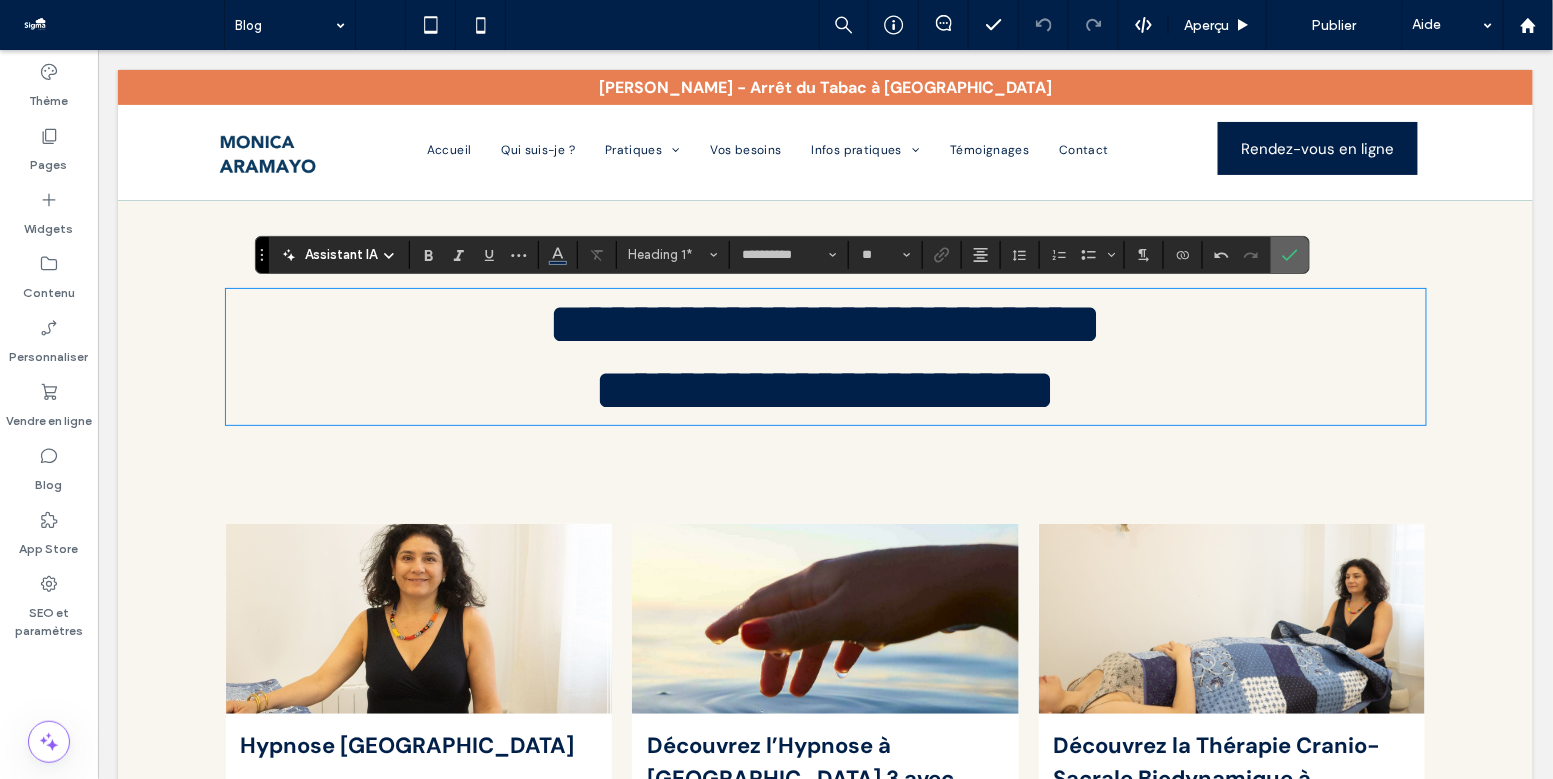 click at bounding box center [1290, 255] 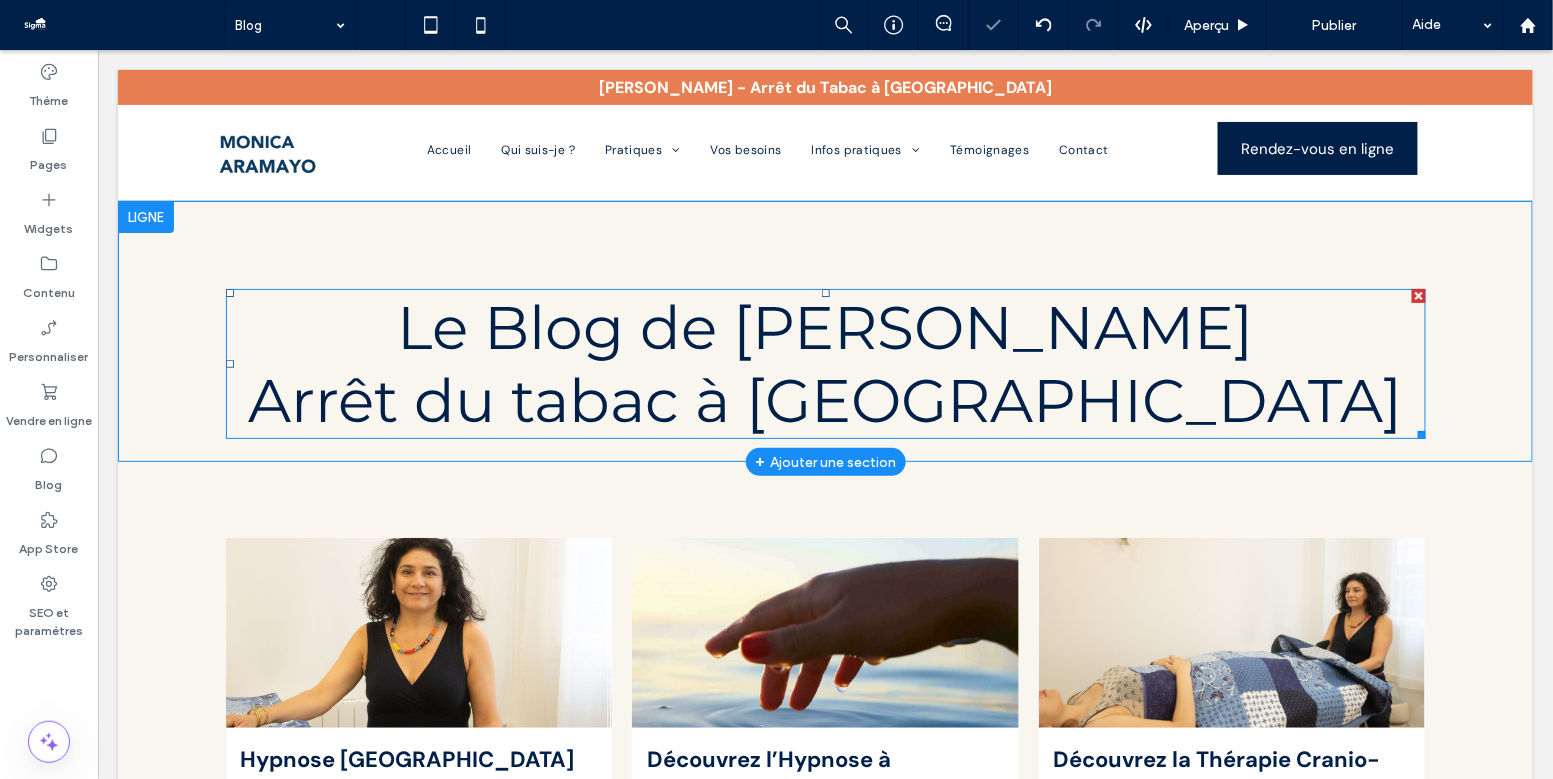click on "Arrêt du tabac à [GEOGRAPHIC_DATA]" at bounding box center [825, 399] 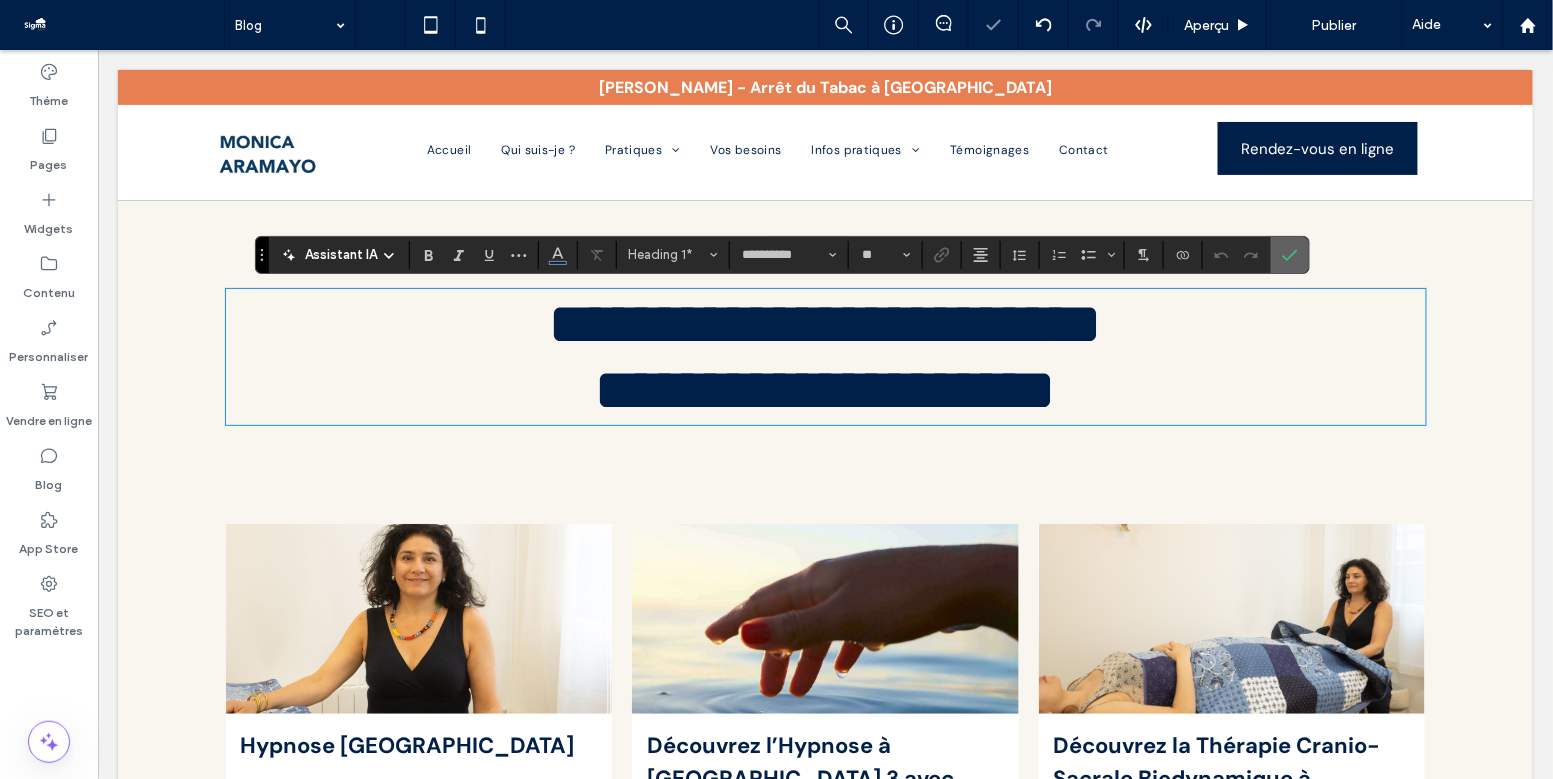 click at bounding box center (1286, 255) 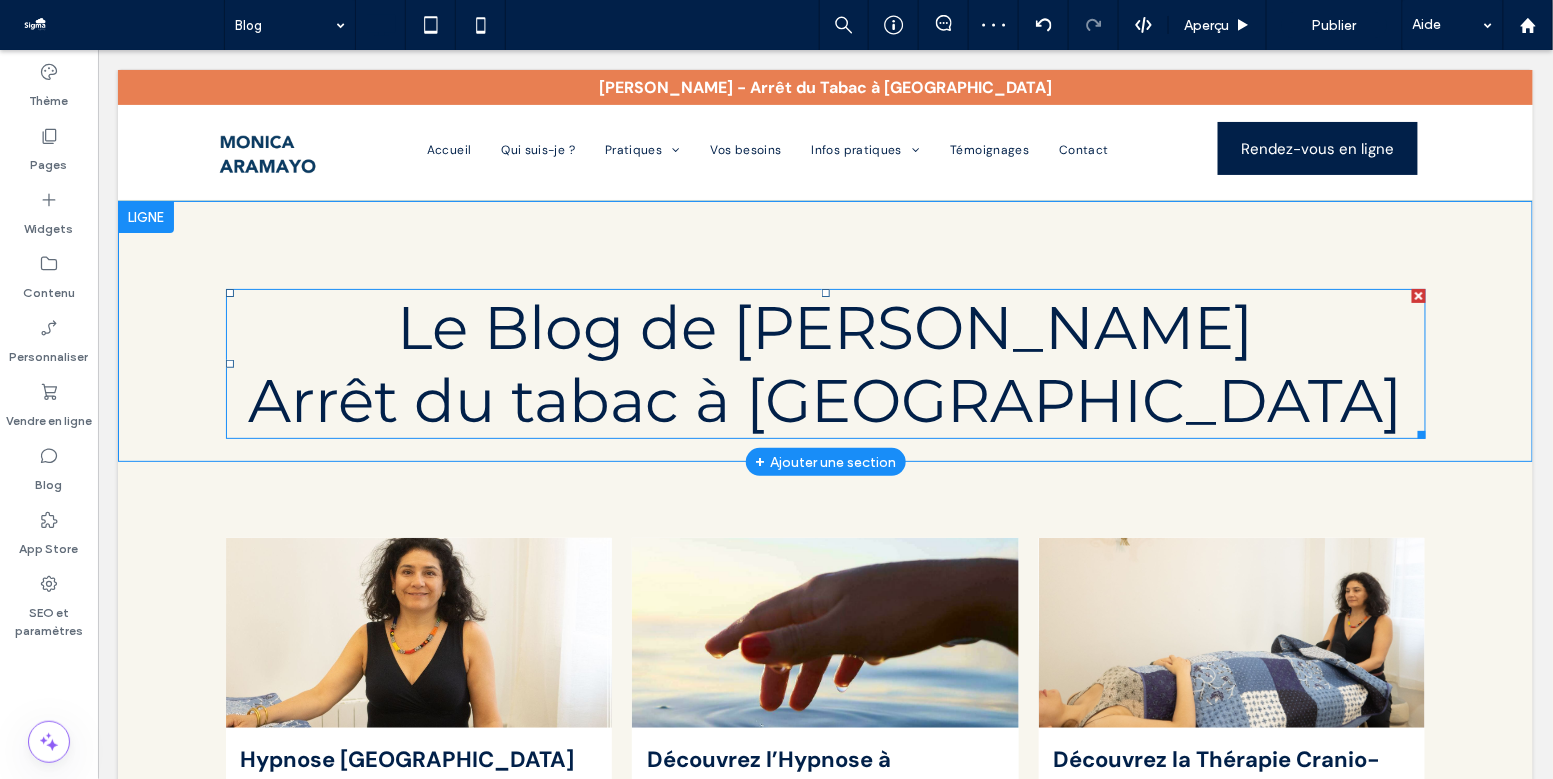click on "Arrêt du tabac à [GEOGRAPHIC_DATA]" at bounding box center [825, 399] 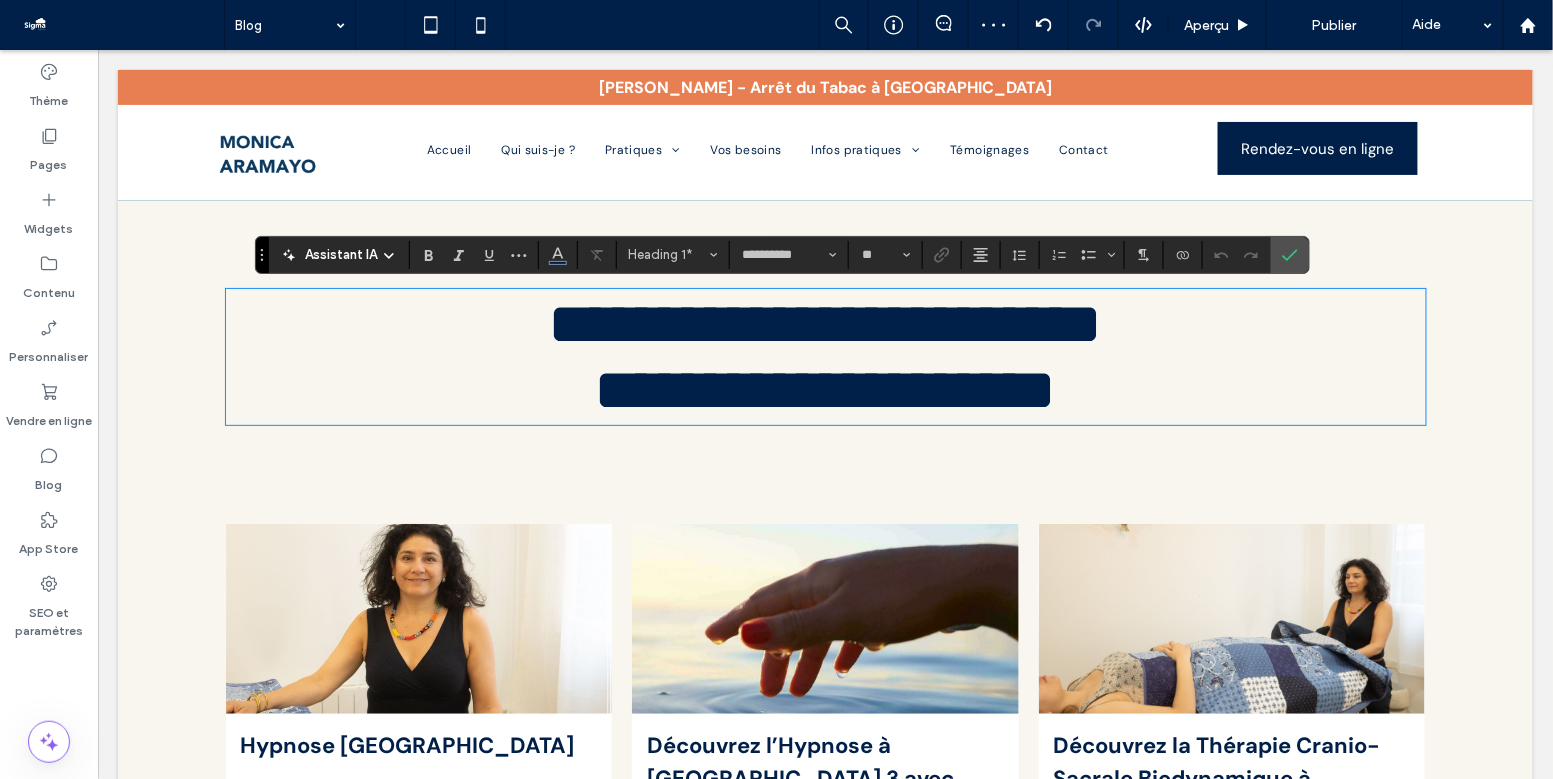 click on "**********" at bounding box center (825, 323) 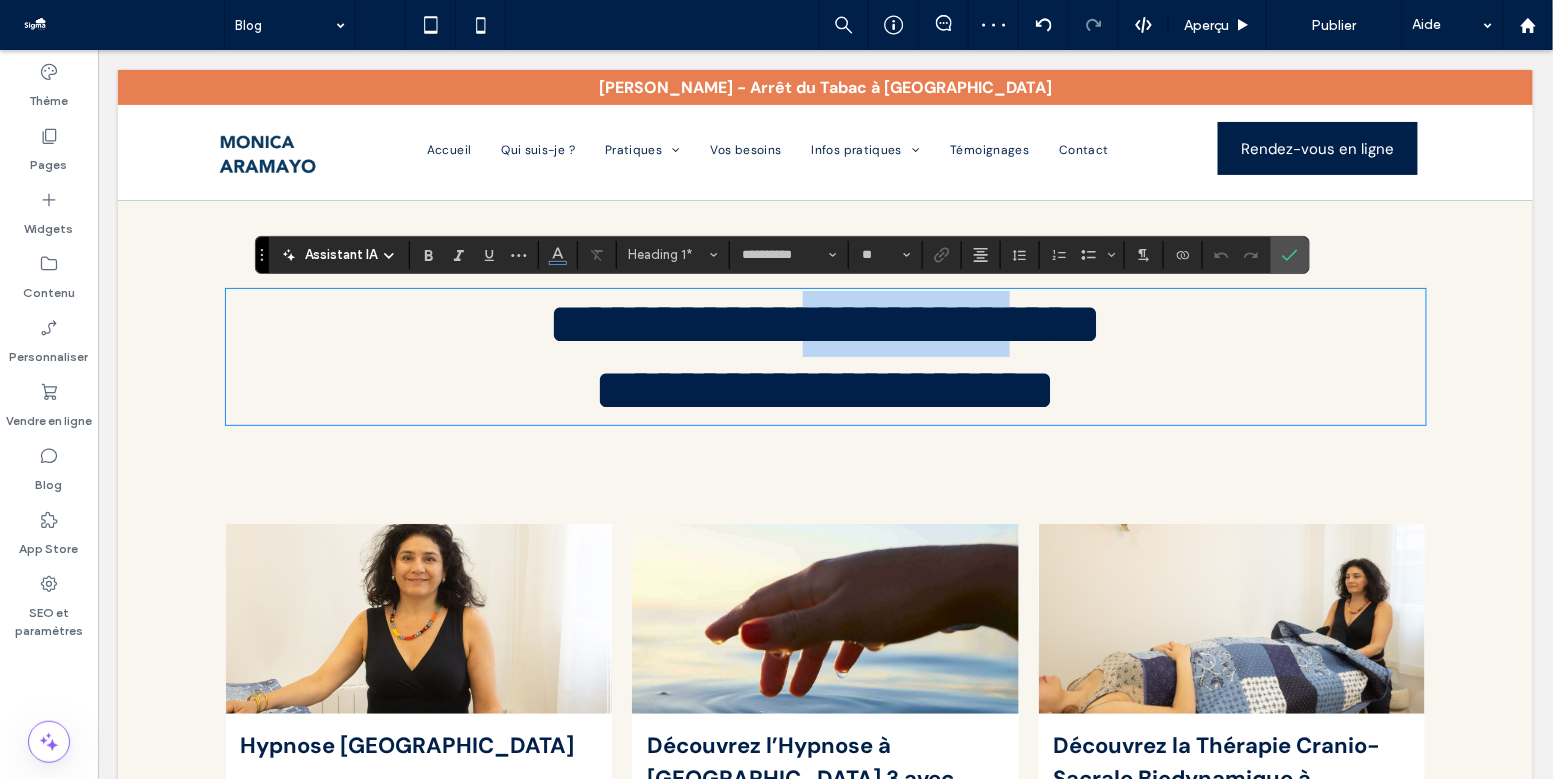 click on "**********" at bounding box center (825, 323) 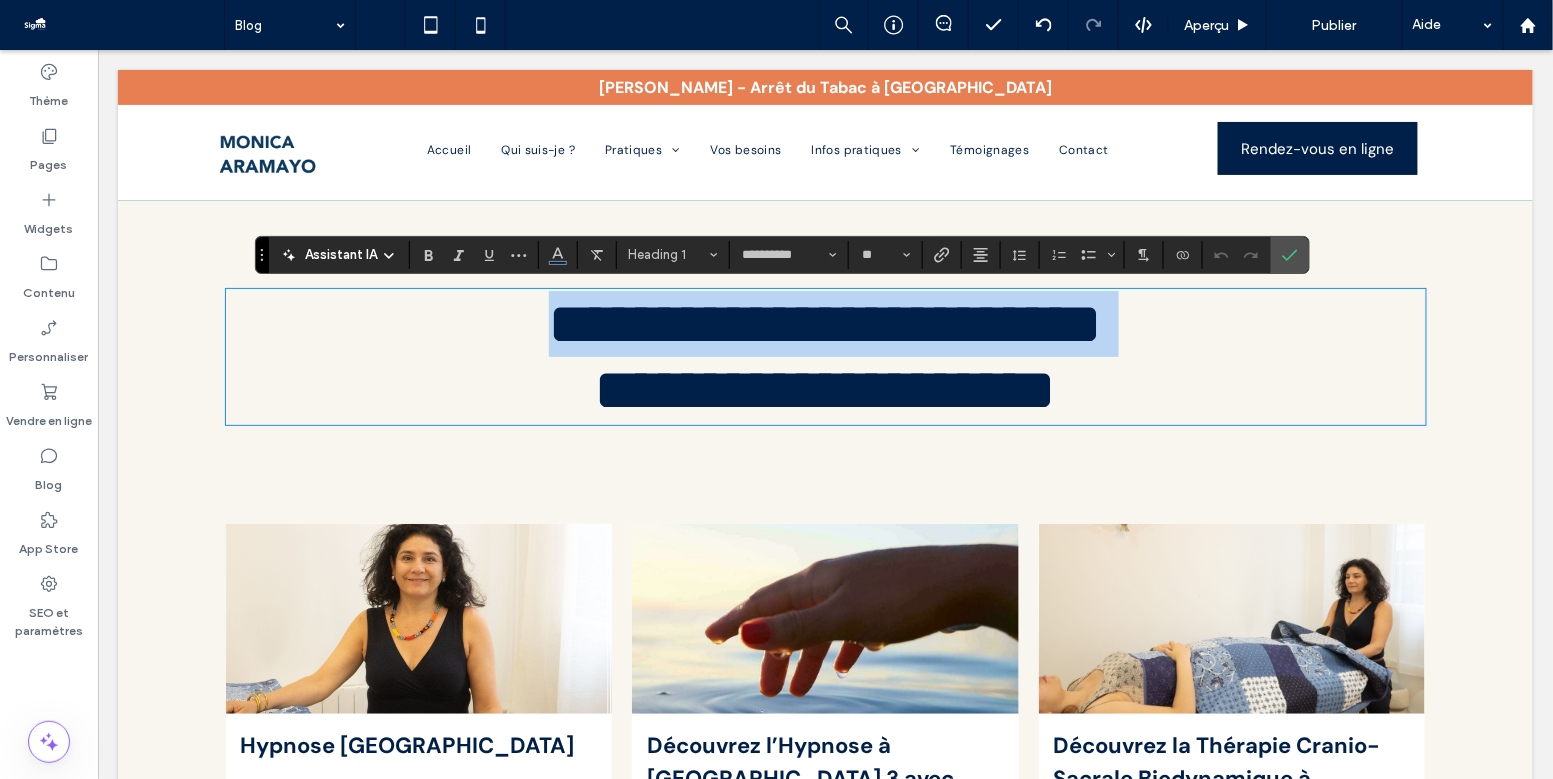 click on "**********" at bounding box center (825, 323) 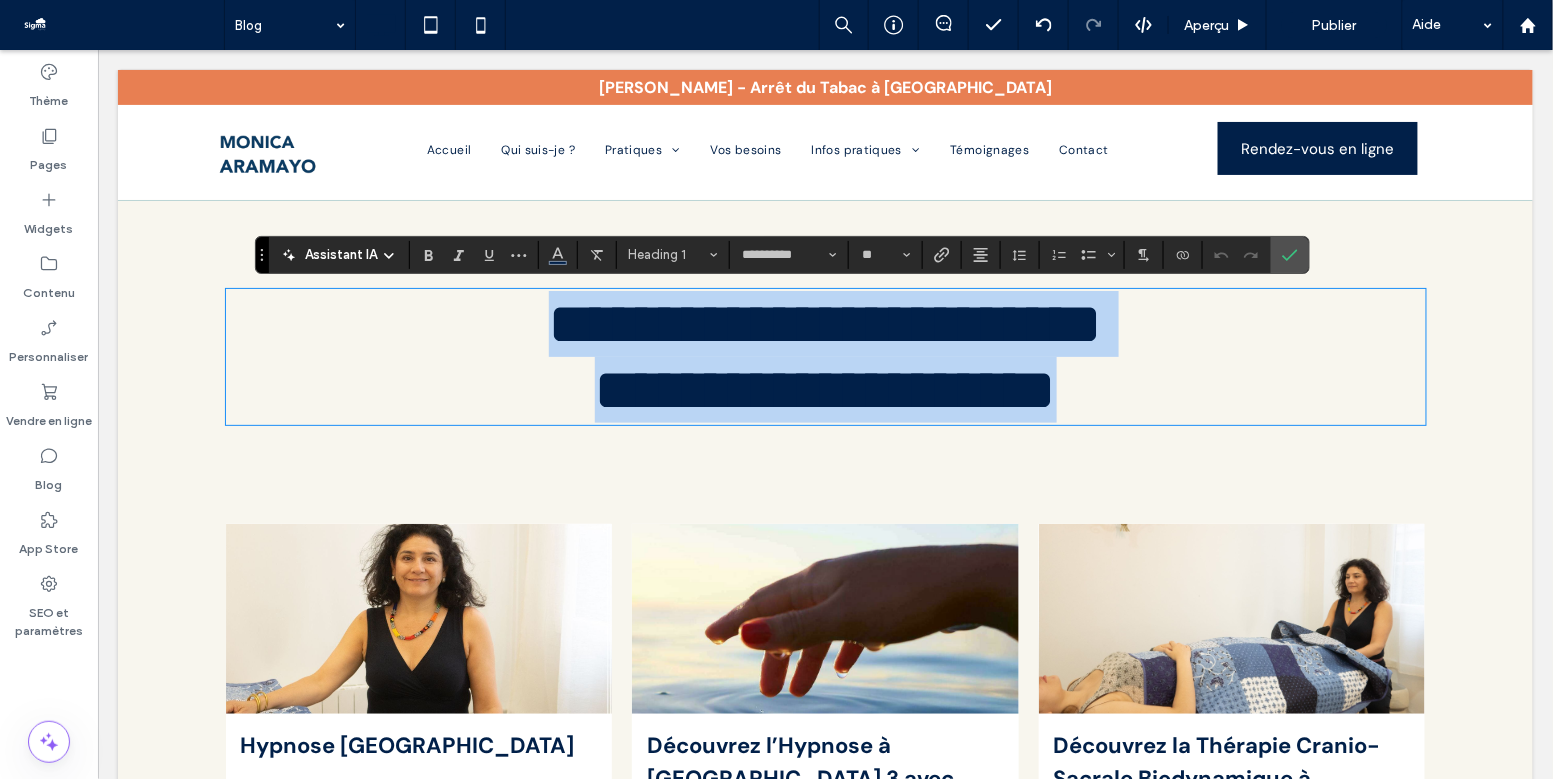 drag, startPoint x: 1139, startPoint y: 412, endPoint x: 279, endPoint y: 309, distance: 866.14606 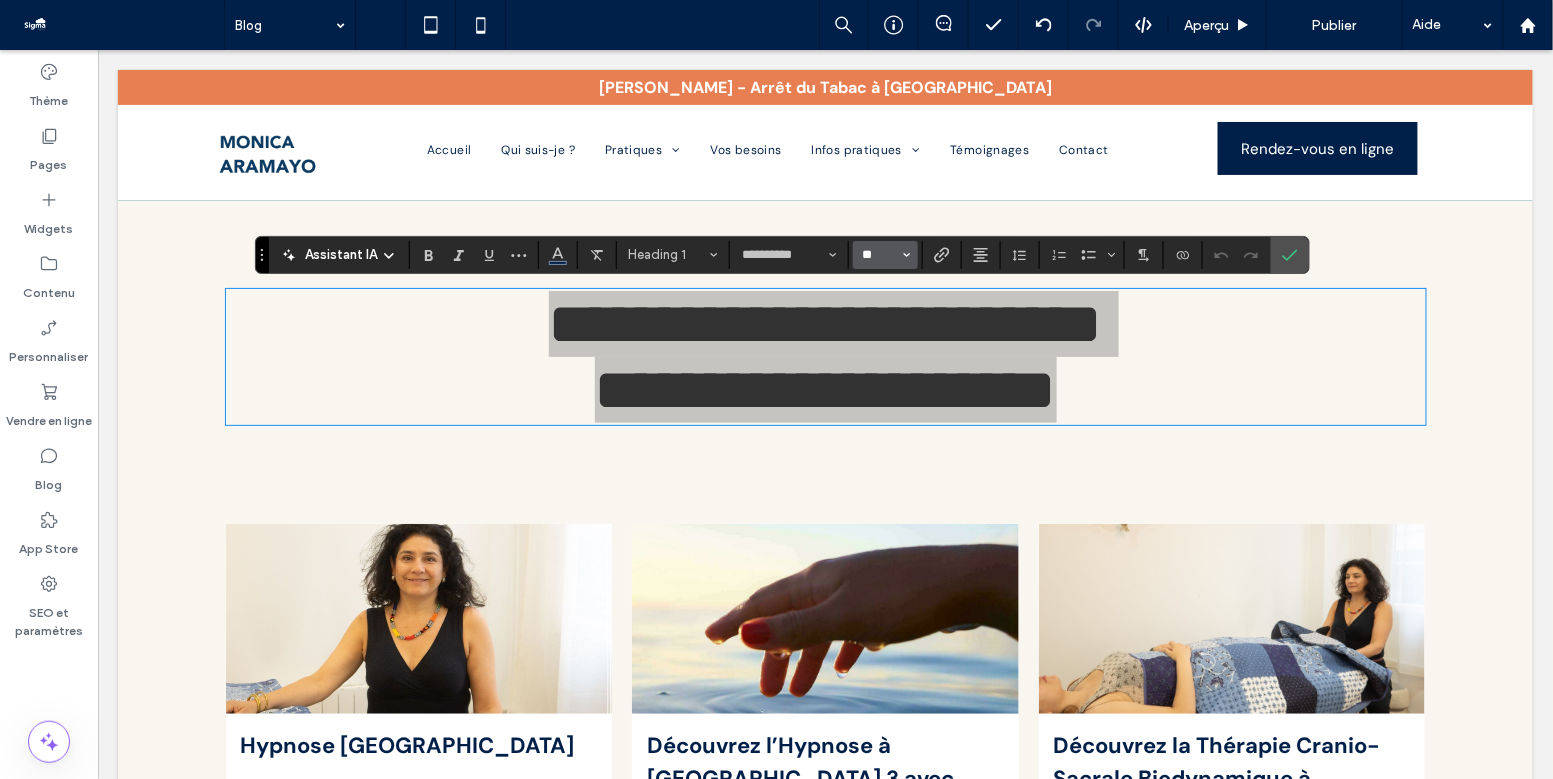 click on "**" at bounding box center [879, 255] 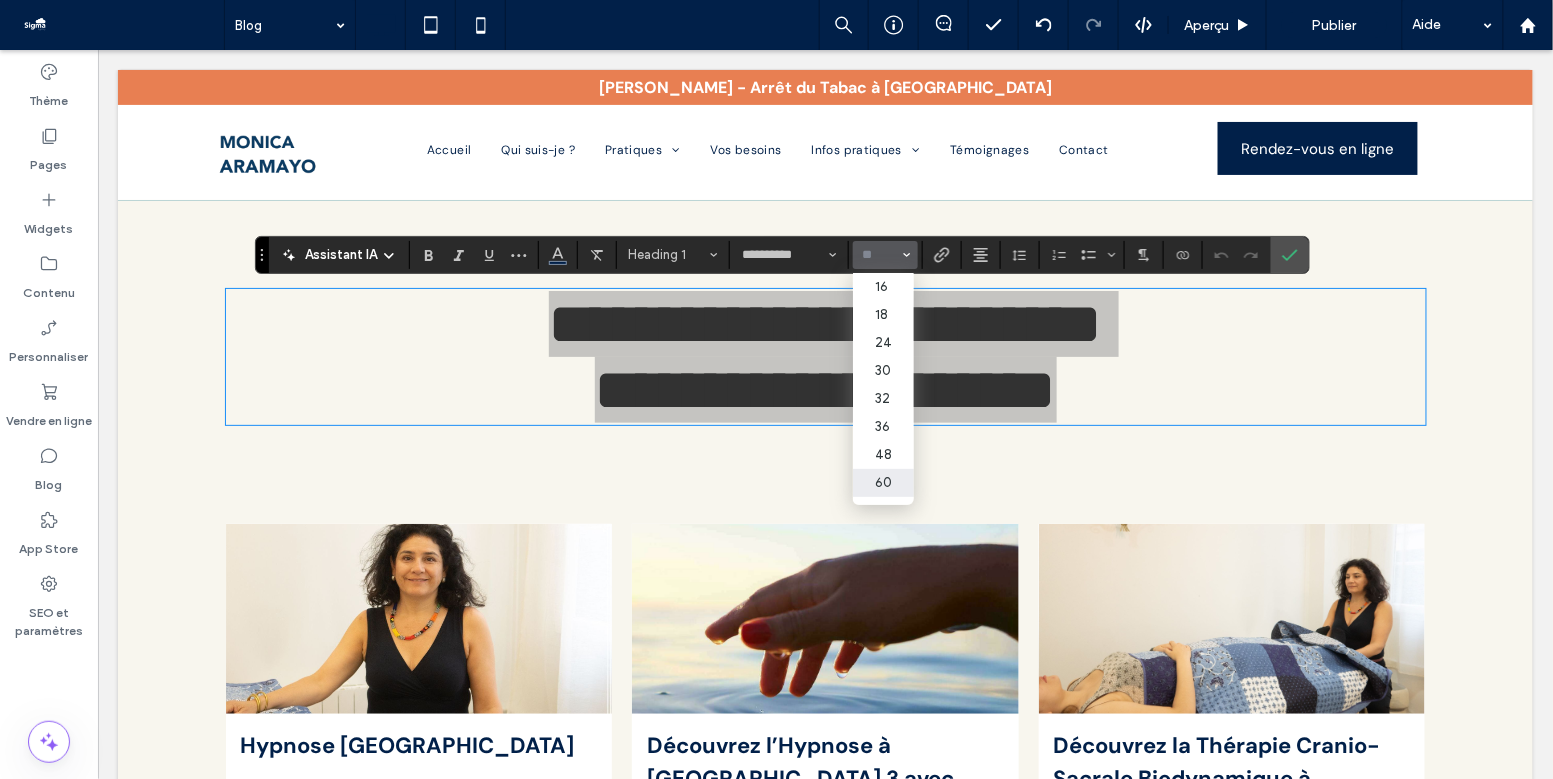 scroll, scrollTop: 180, scrollLeft: 0, axis: vertical 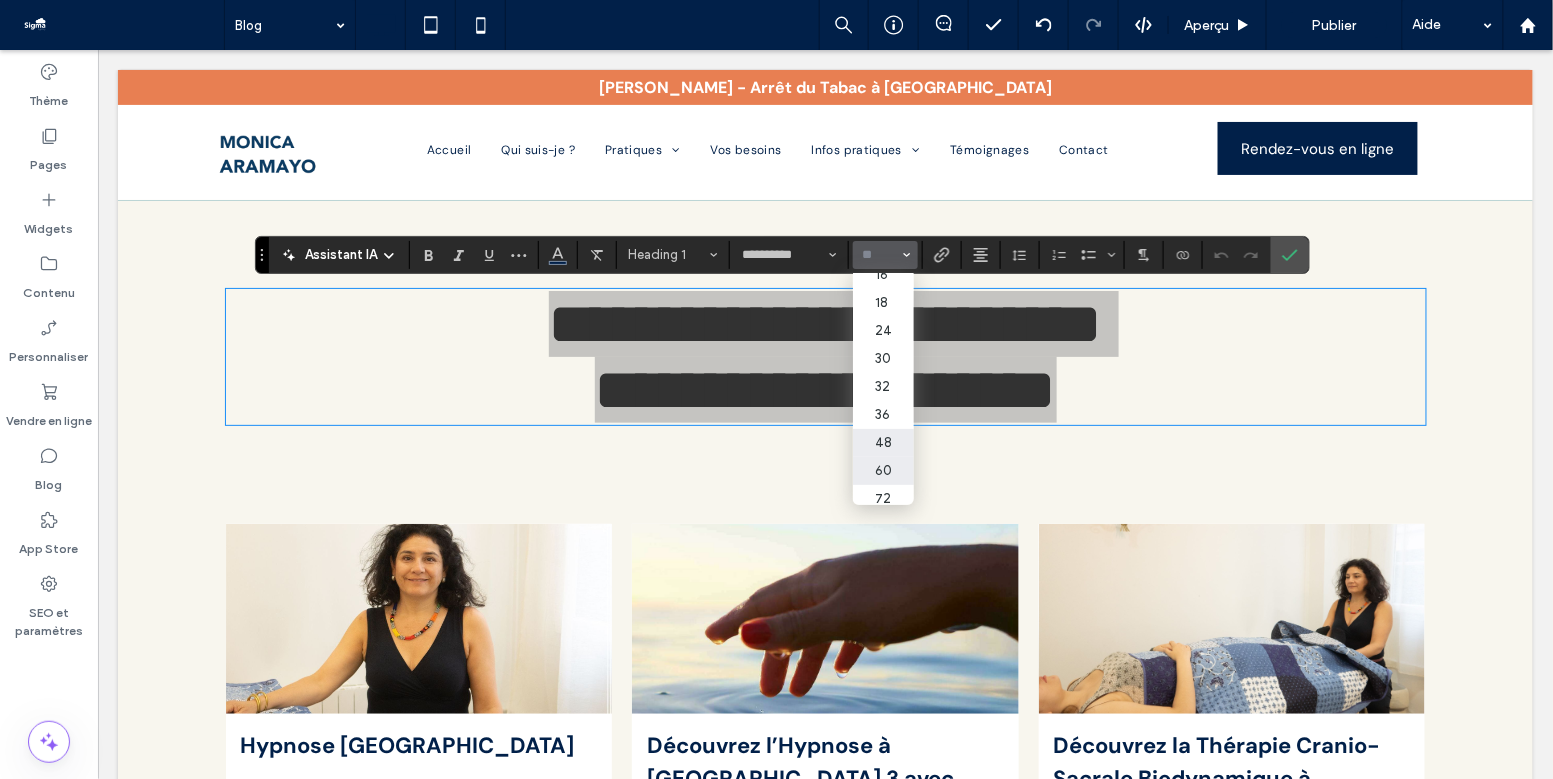click on "48" at bounding box center (883, 443) 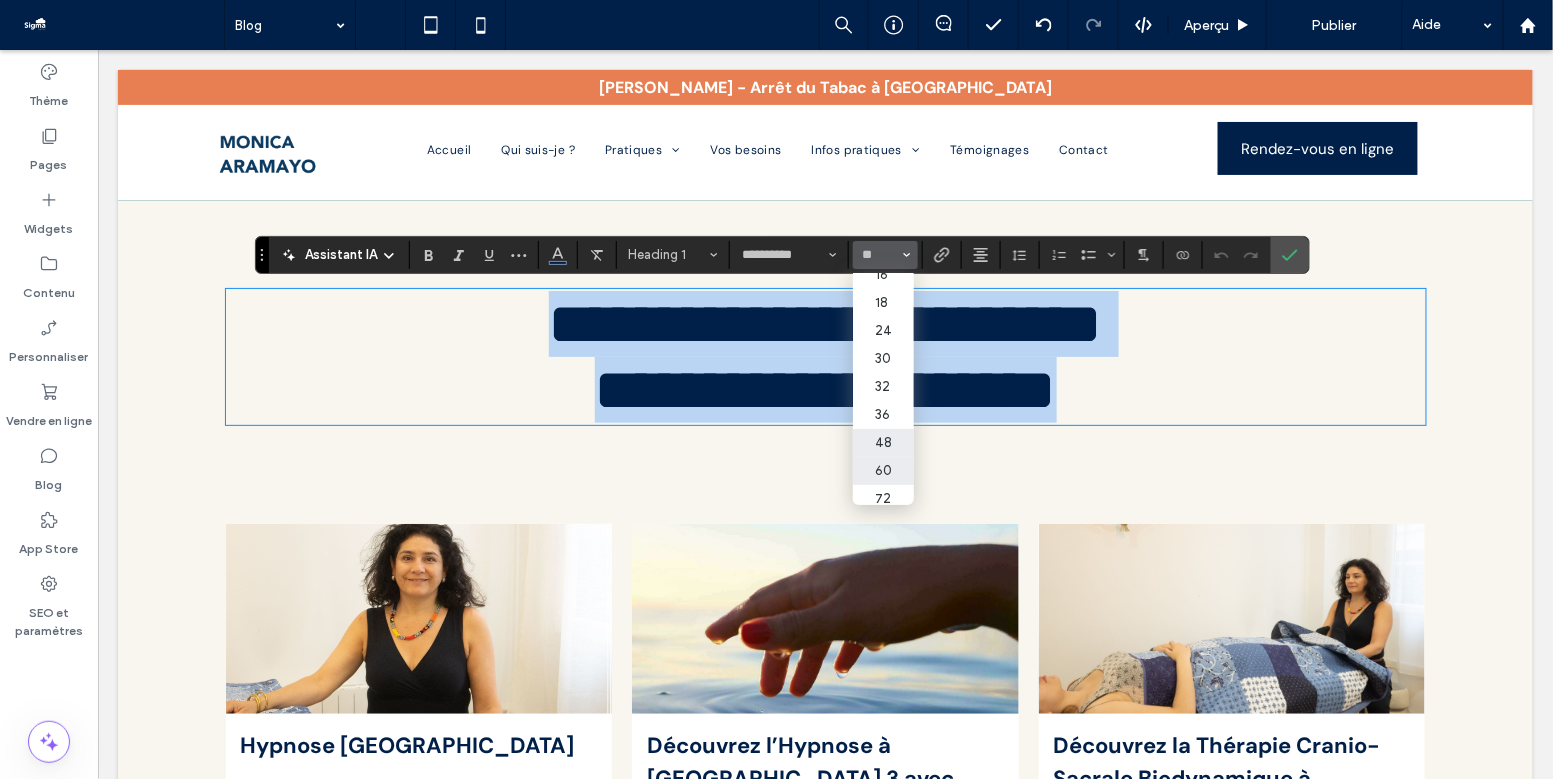 type on "**" 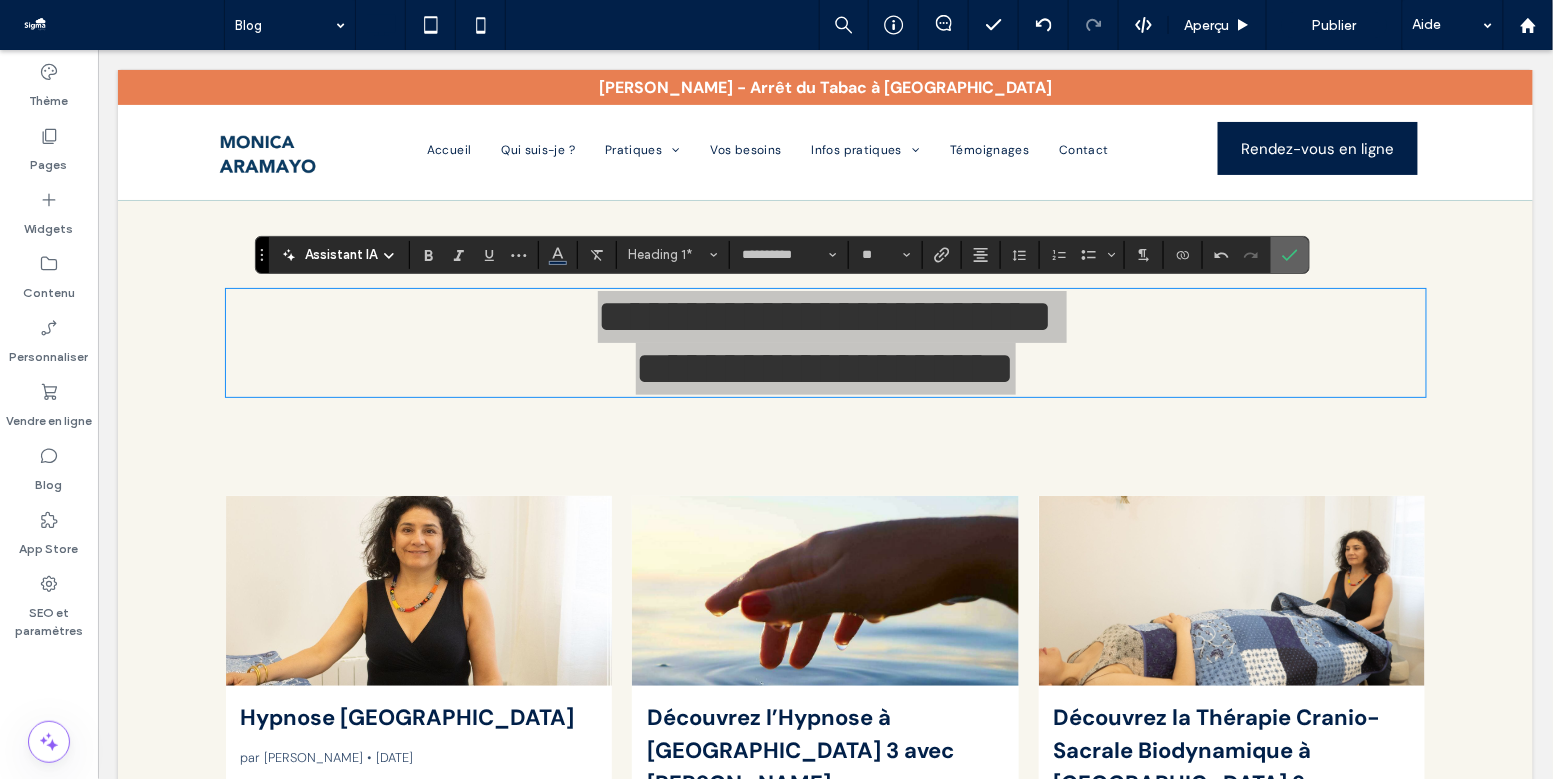 click at bounding box center [1290, 255] 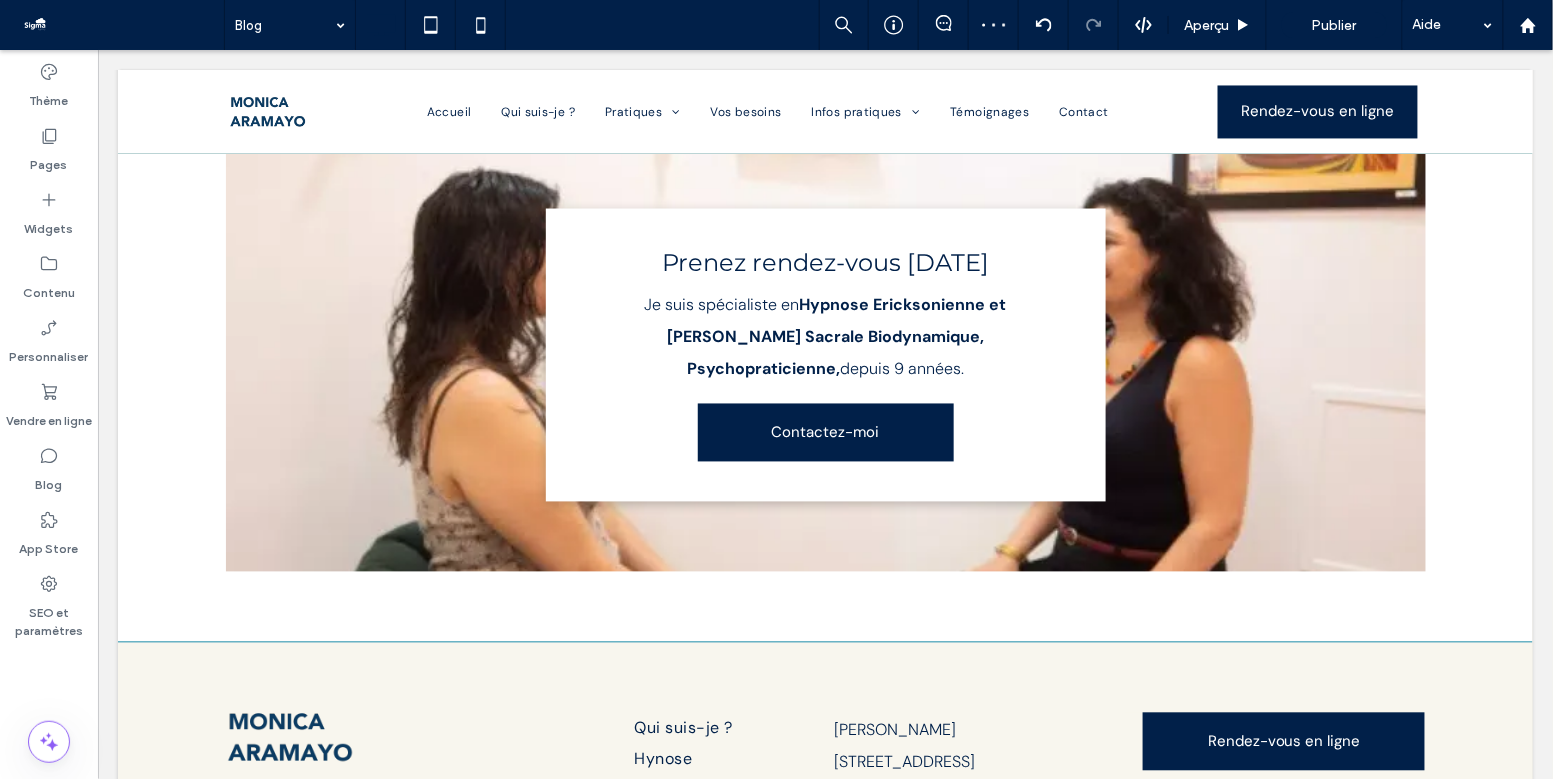 scroll, scrollTop: 0, scrollLeft: 0, axis: both 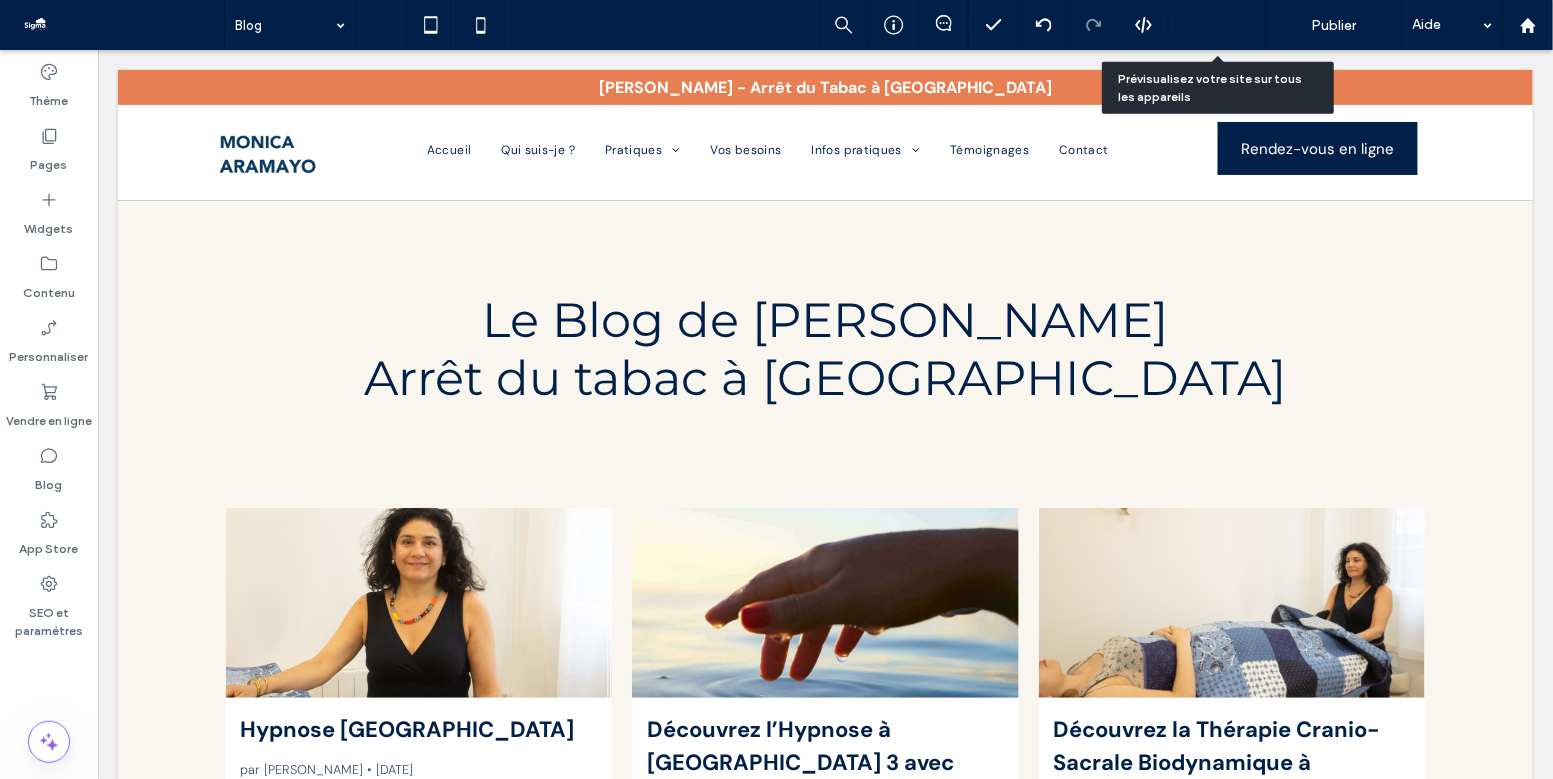 click 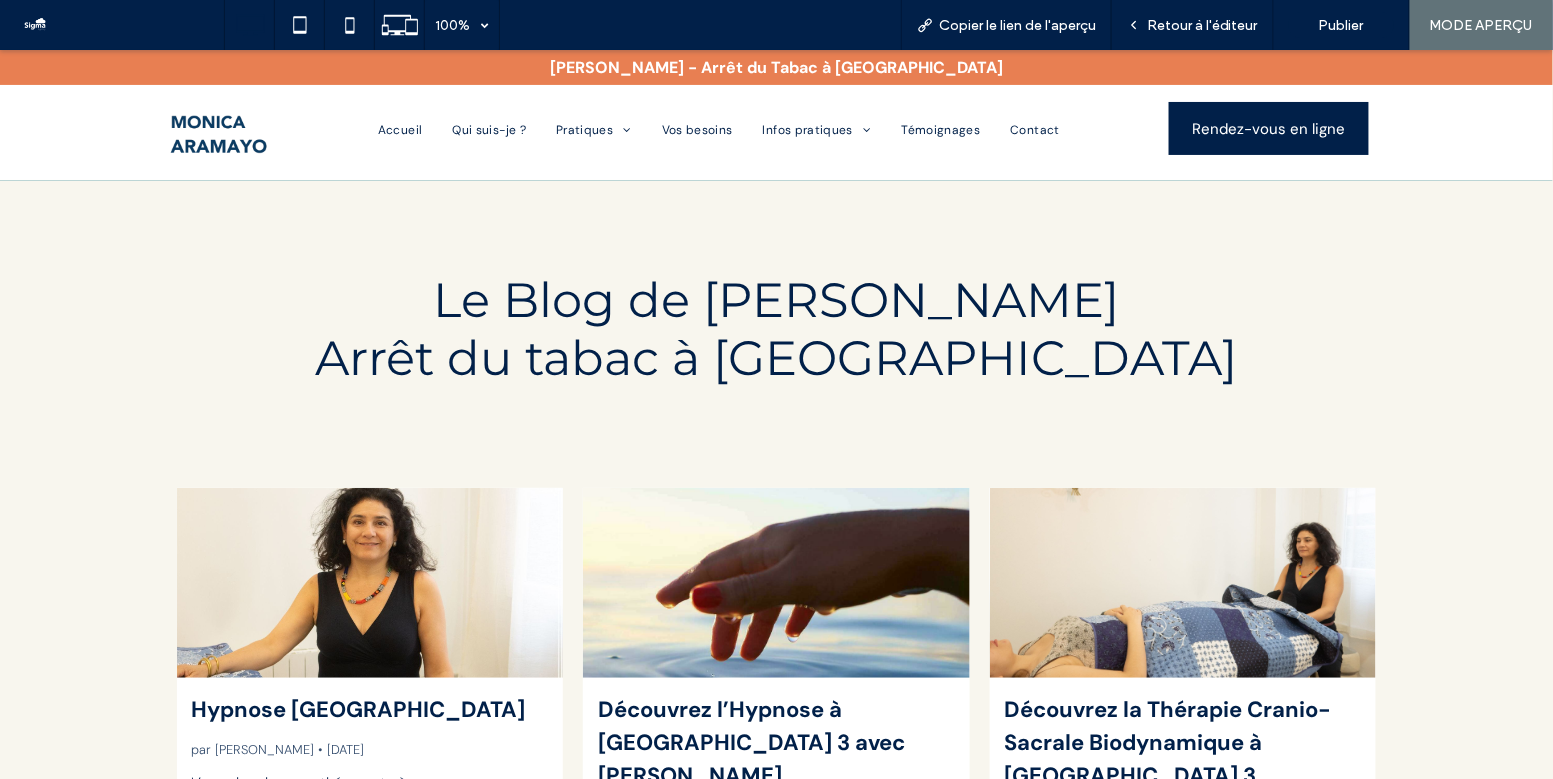 click at bounding box center [219, 133] 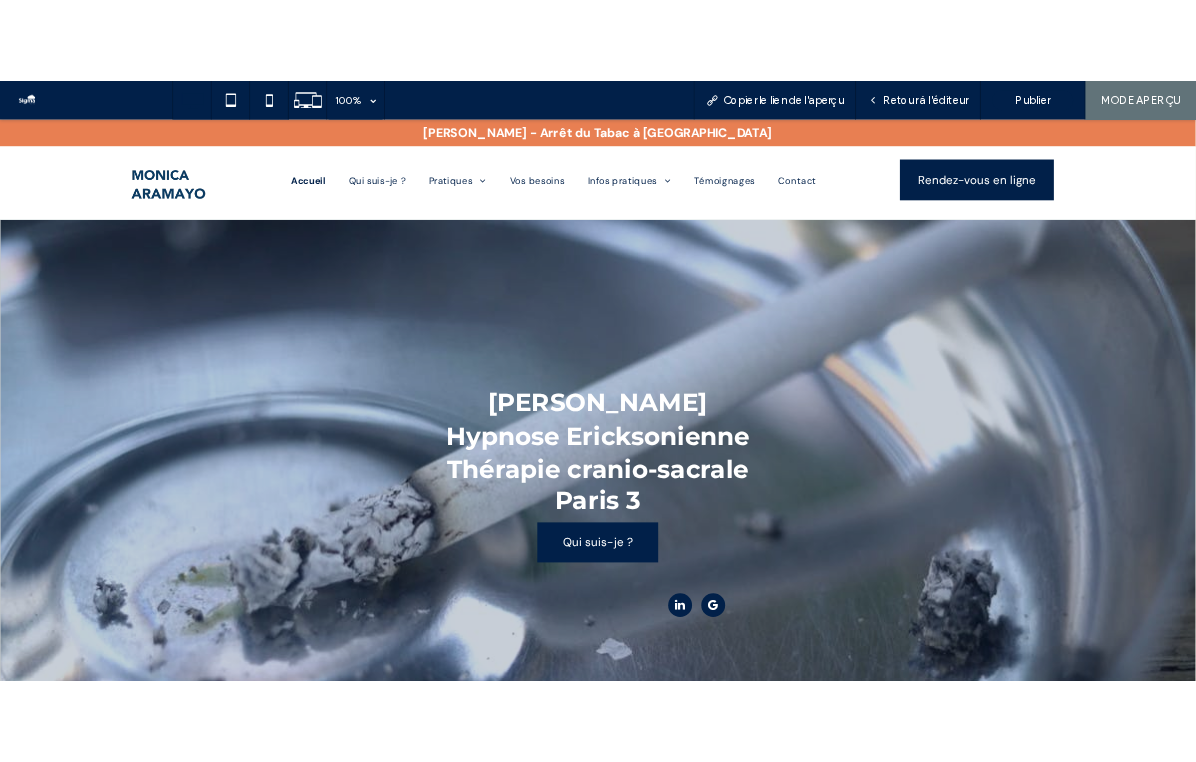 scroll, scrollTop: 0, scrollLeft: 0, axis: both 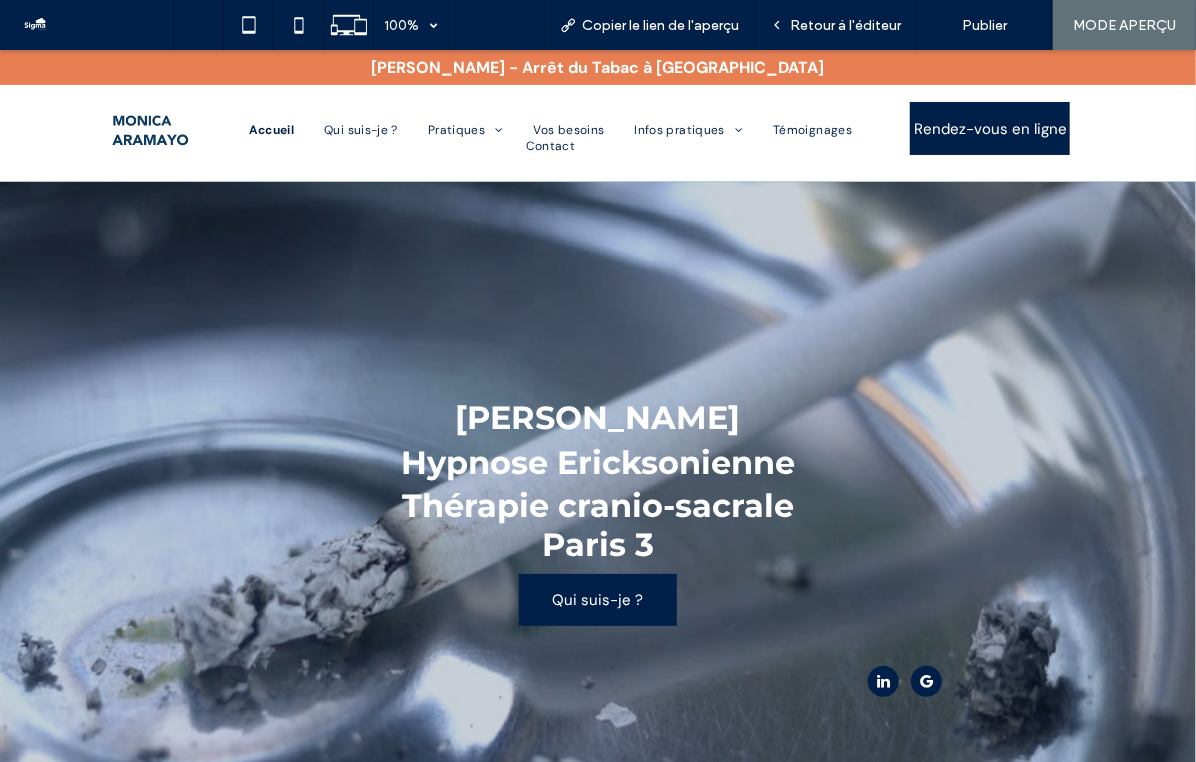 click at bounding box center (151, 129) 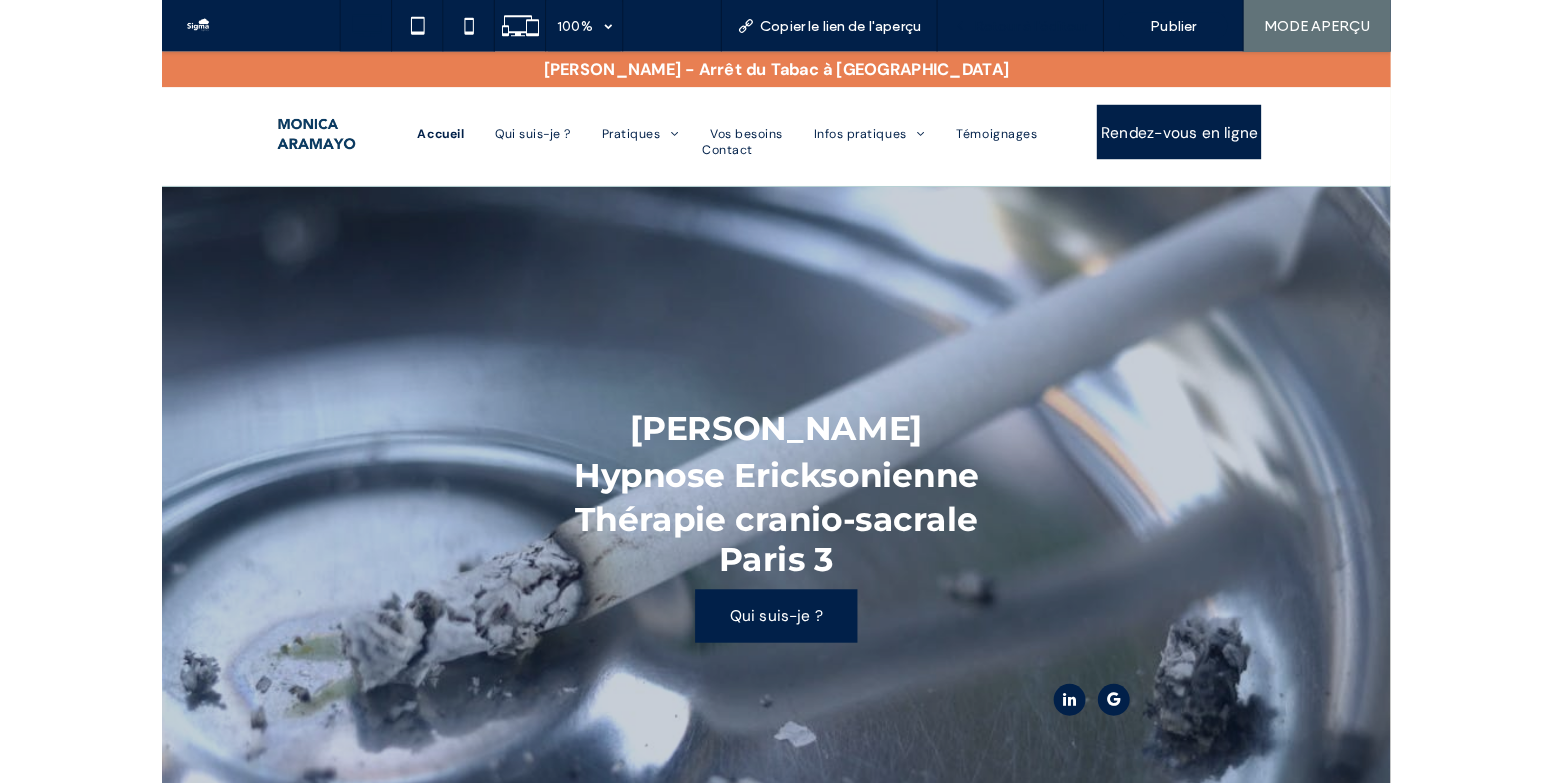 scroll, scrollTop: 0, scrollLeft: 0, axis: both 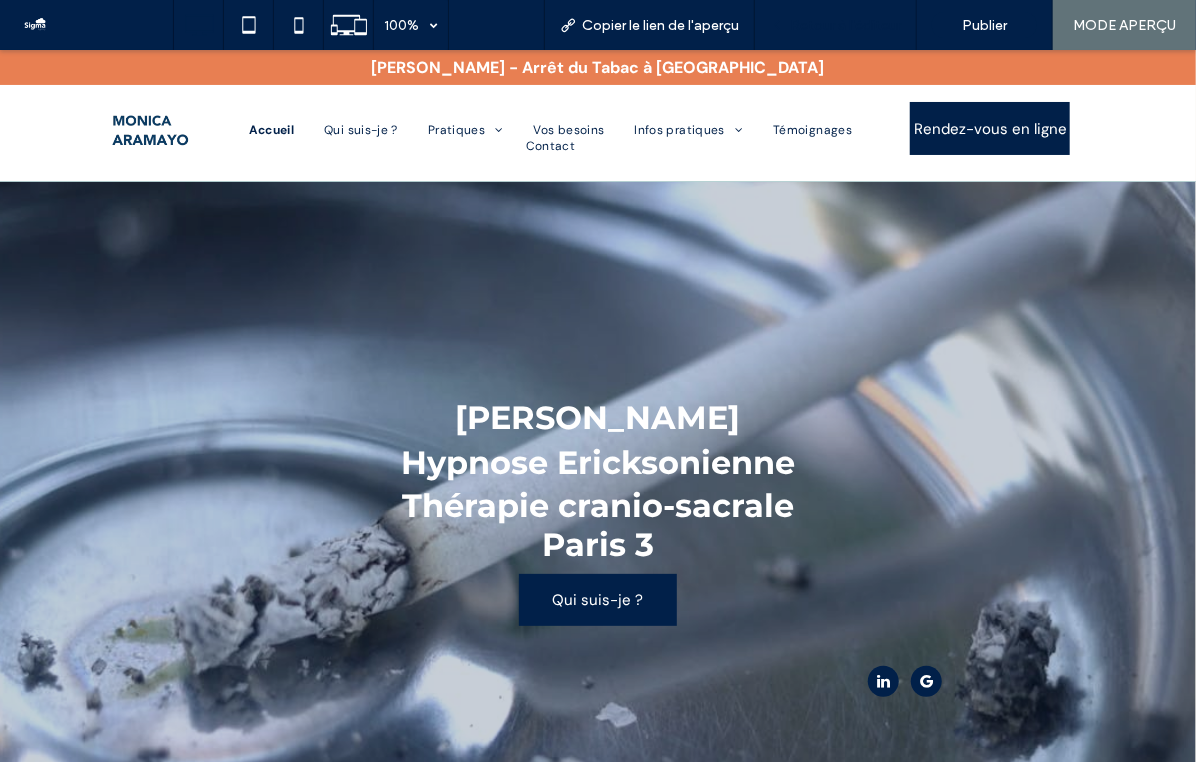 click on "Retour à l'éditeur" at bounding box center [836, 25] 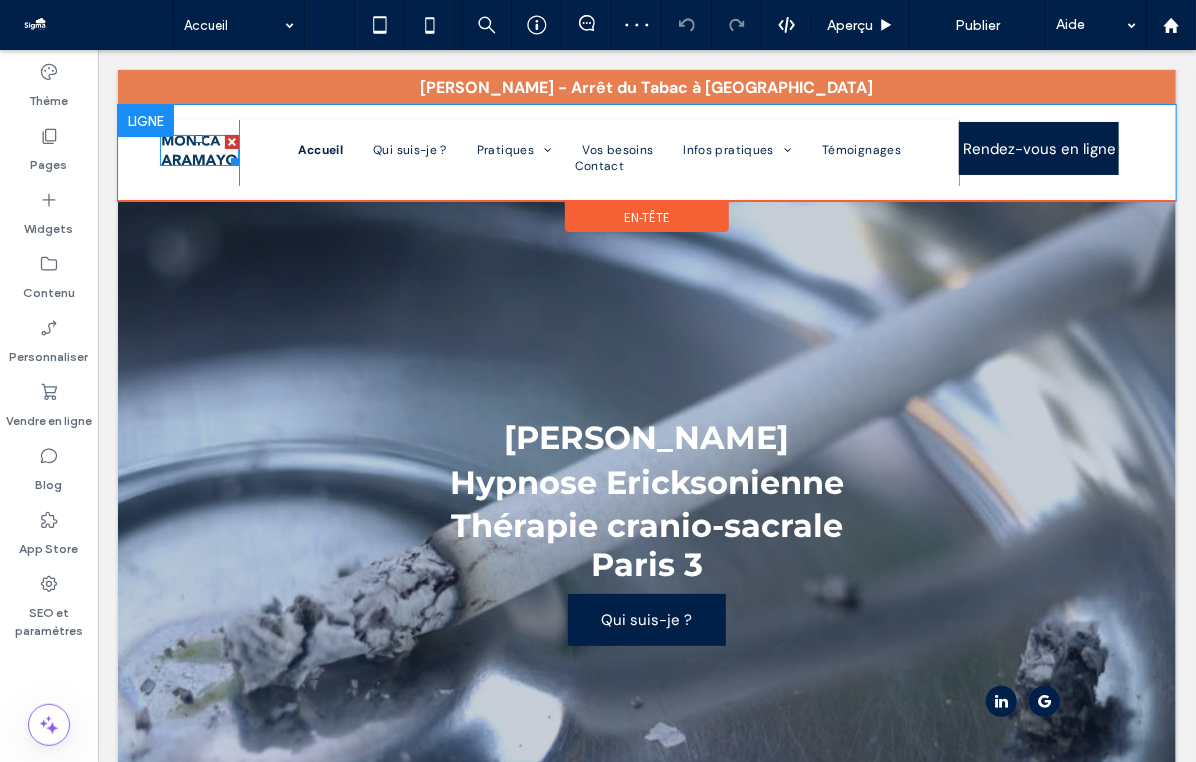 click at bounding box center [199, 149] 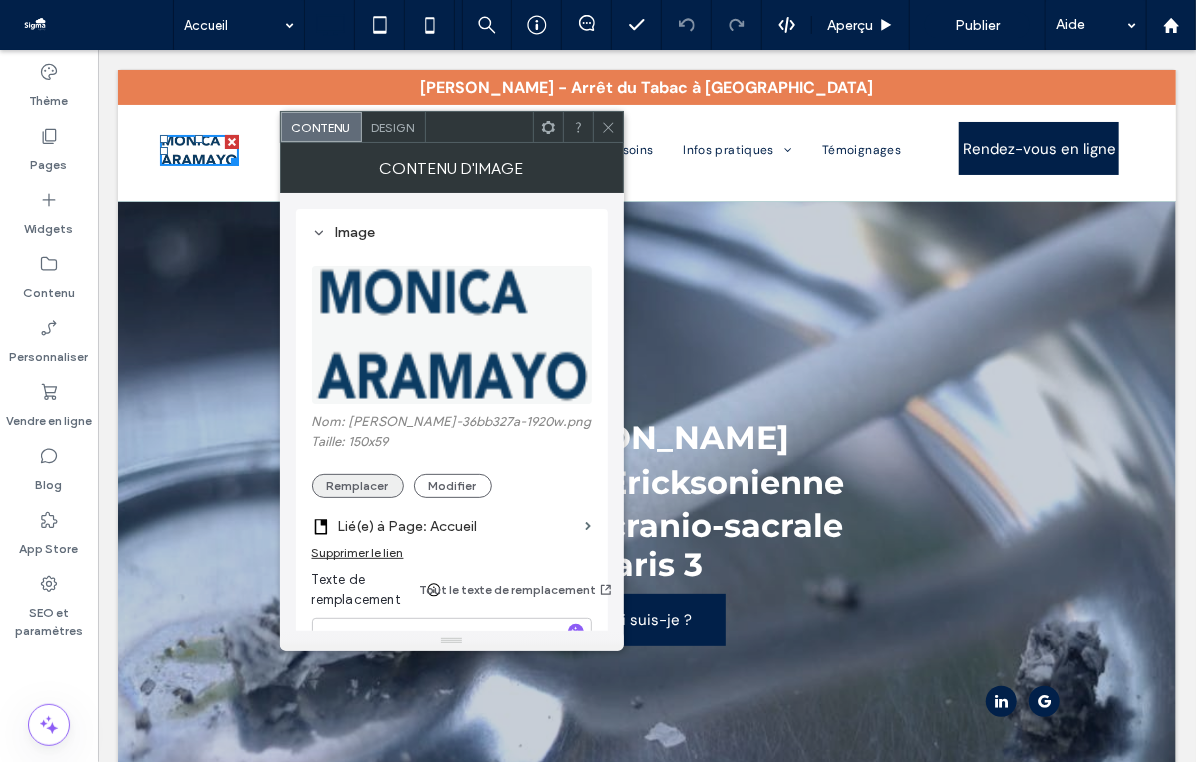 click on "Remplacer" at bounding box center [358, 486] 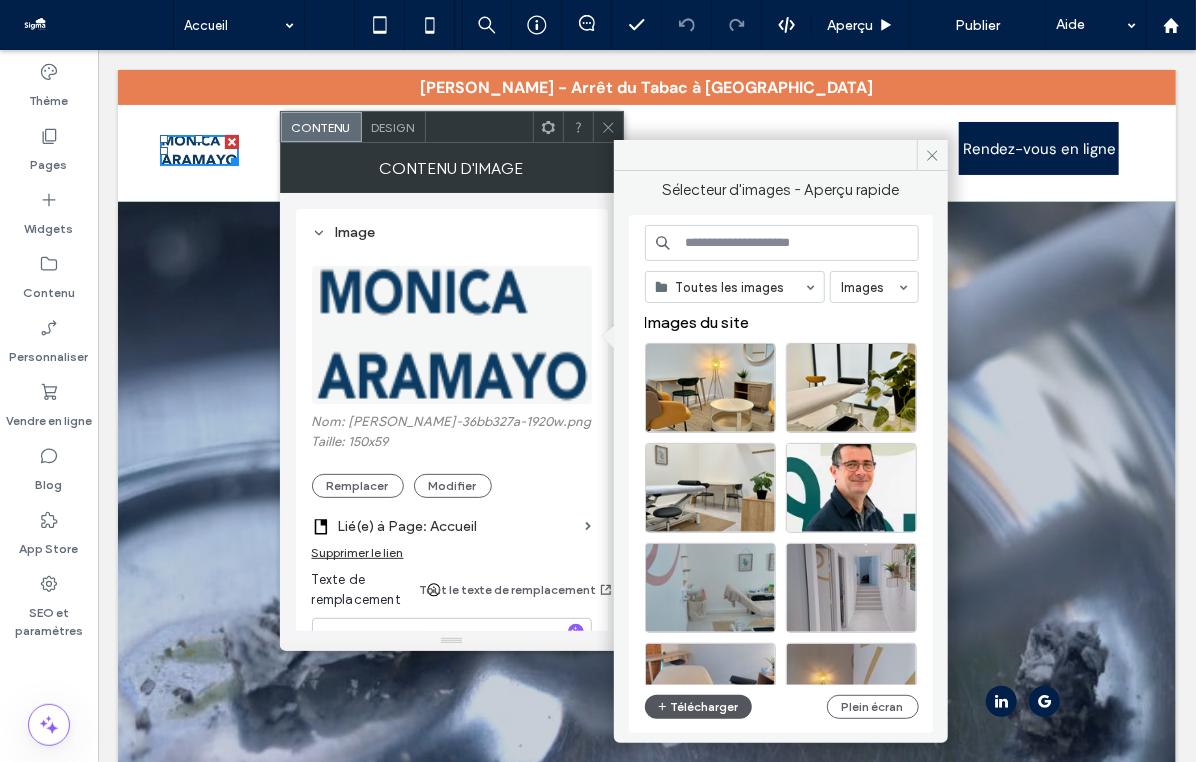 click on "Télécharger" at bounding box center (699, 707) 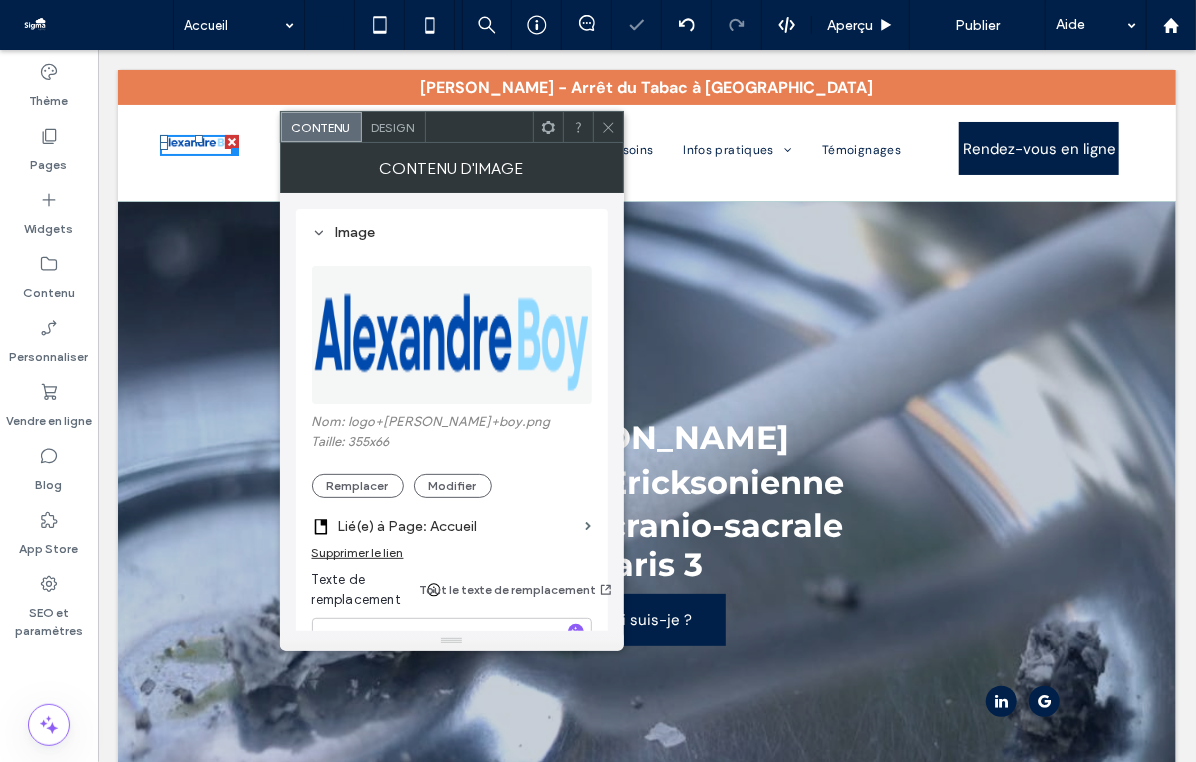 click 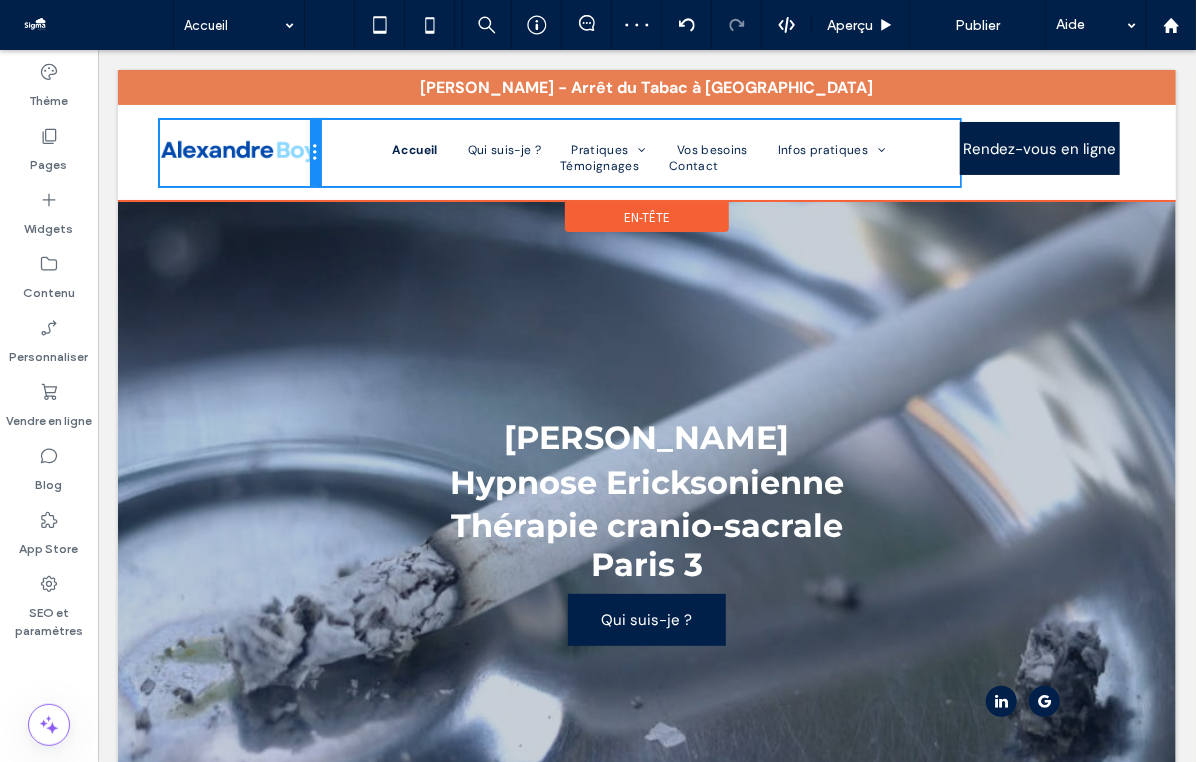 drag, startPoint x: 236, startPoint y: 145, endPoint x: 316, endPoint y: 145, distance: 80 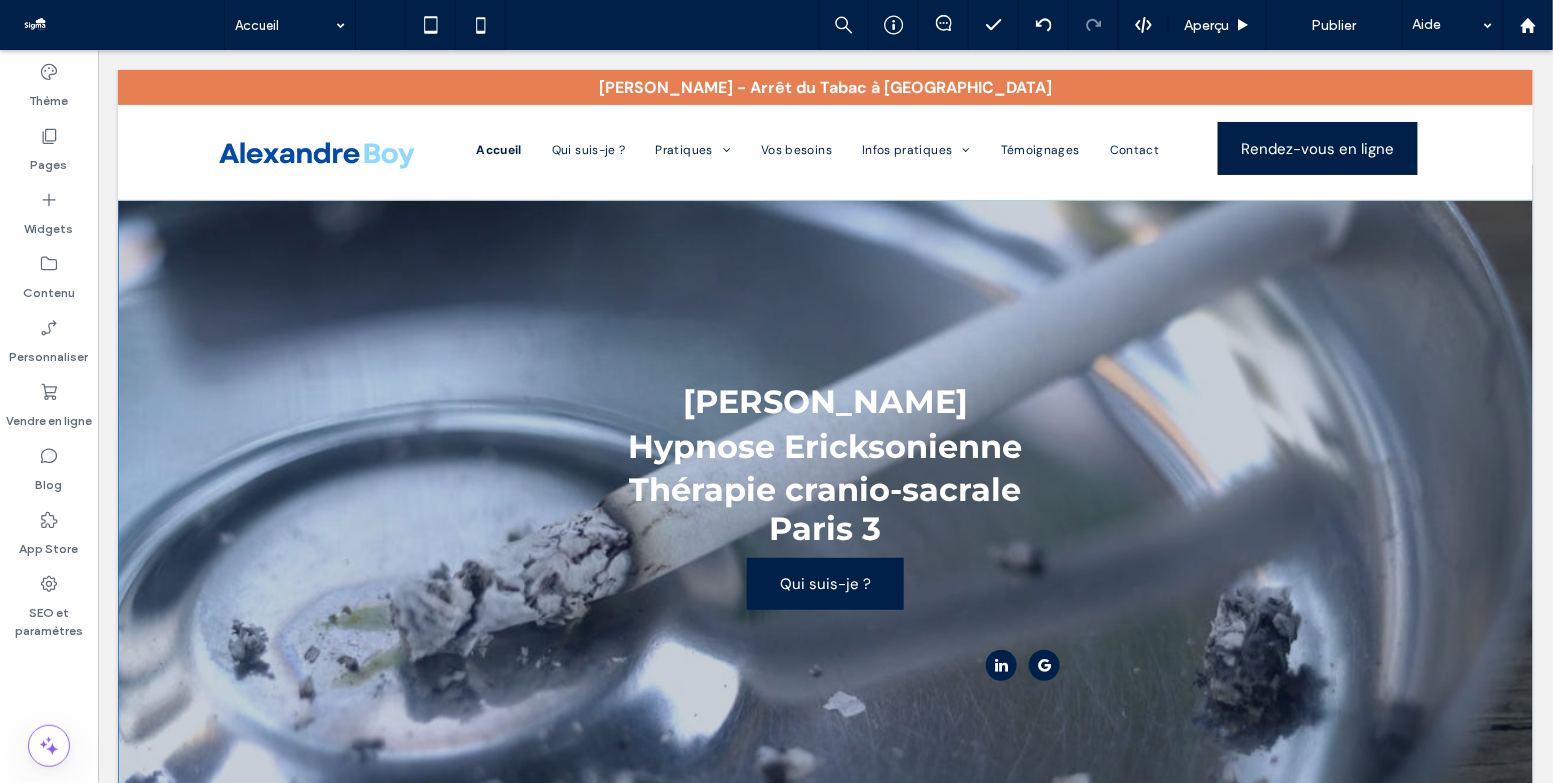 scroll, scrollTop: 0, scrollLeft: 0, axis: both 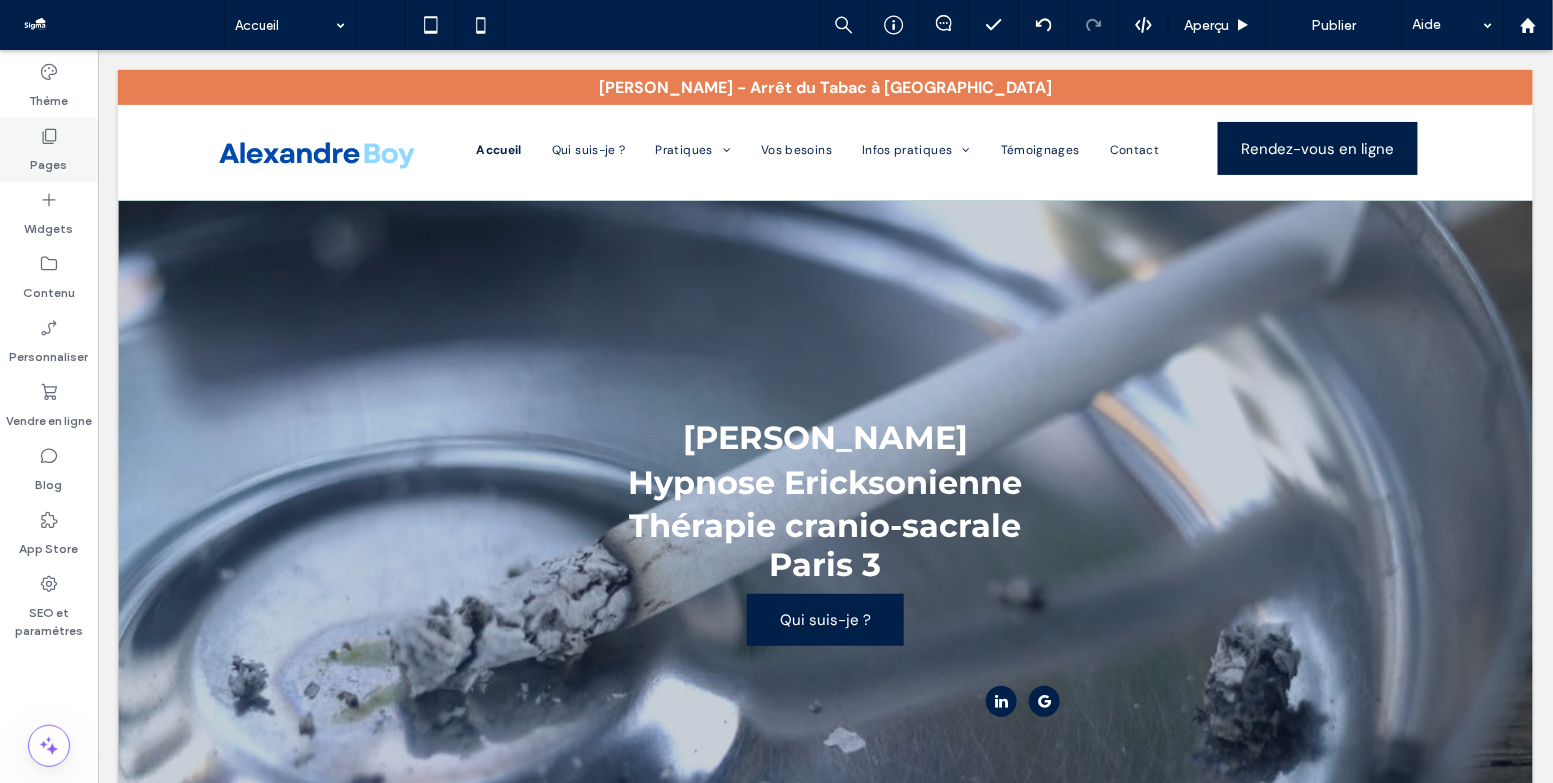 click on "Pages" at bounding box center [49, 160] 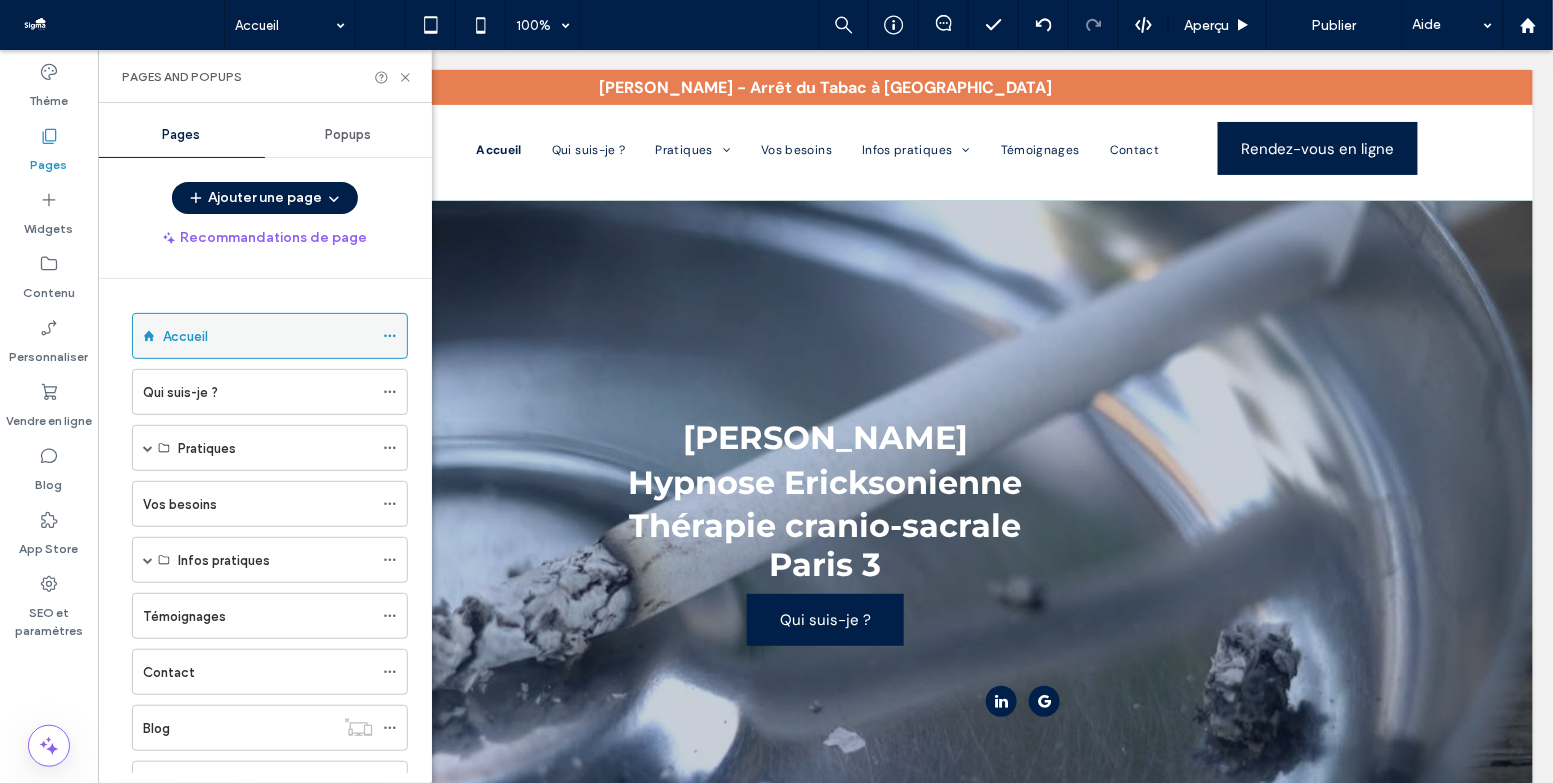 click 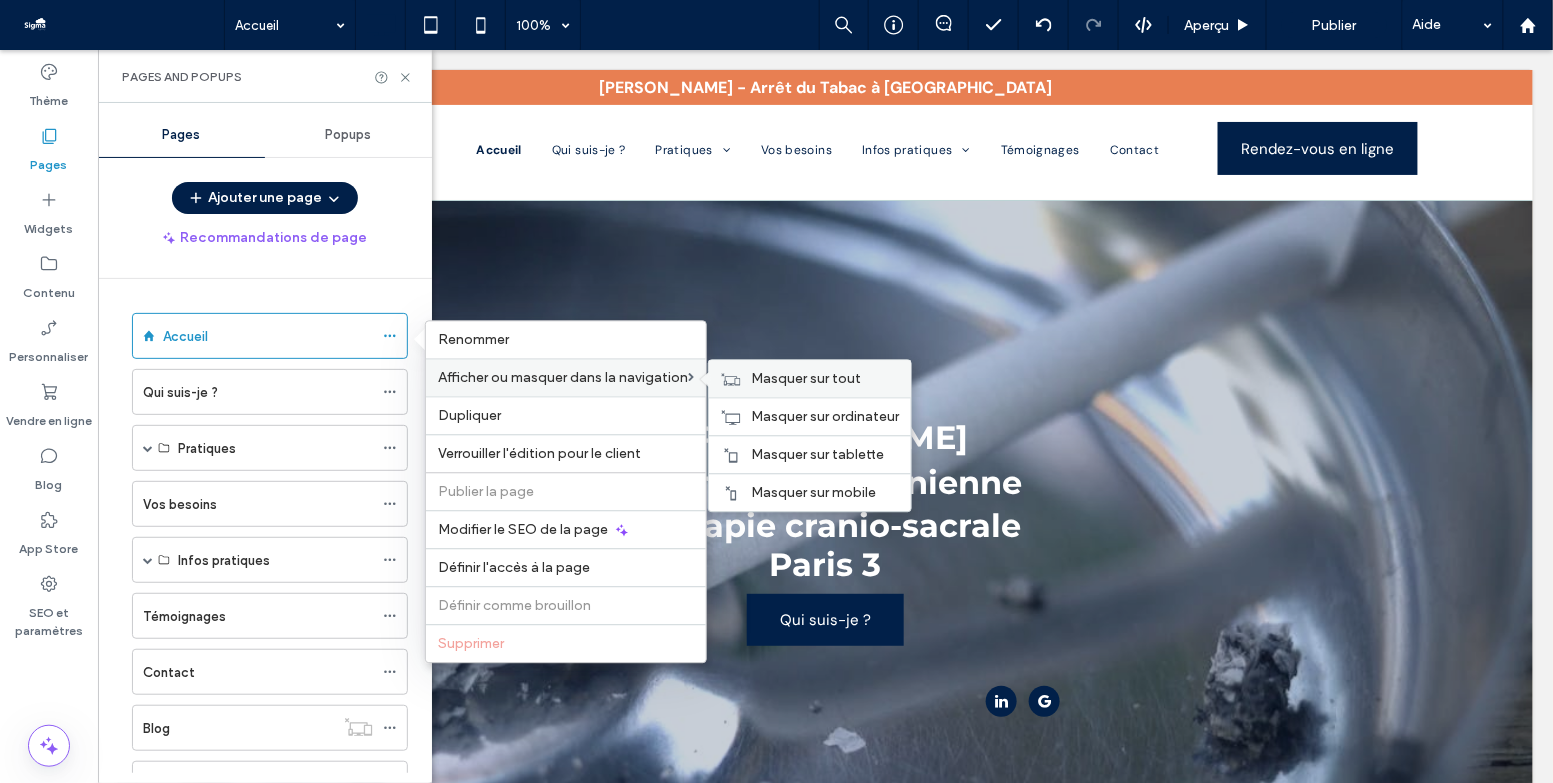 click on "Masquer sur tout" at bounding box center [806, 378] 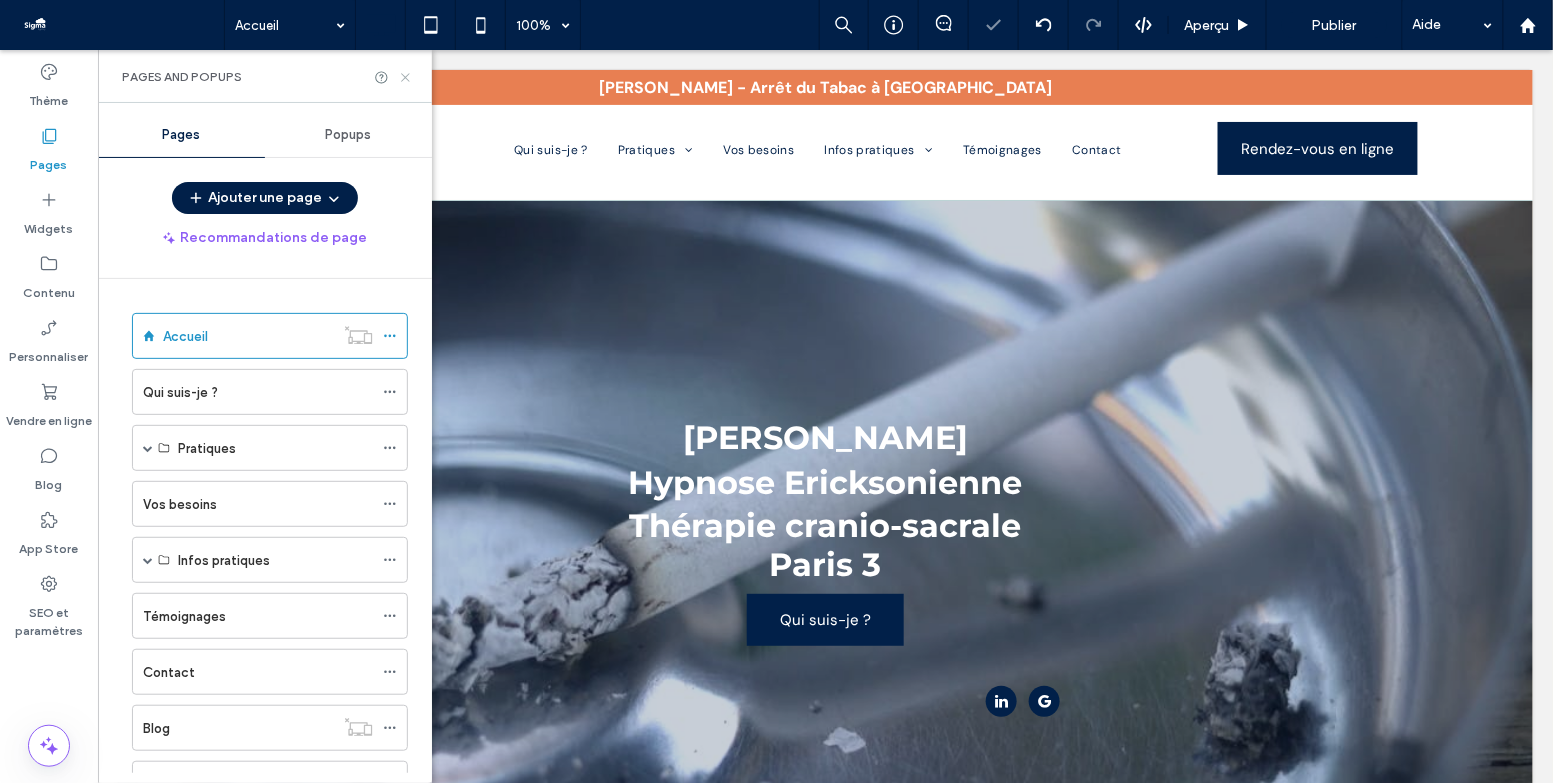 click 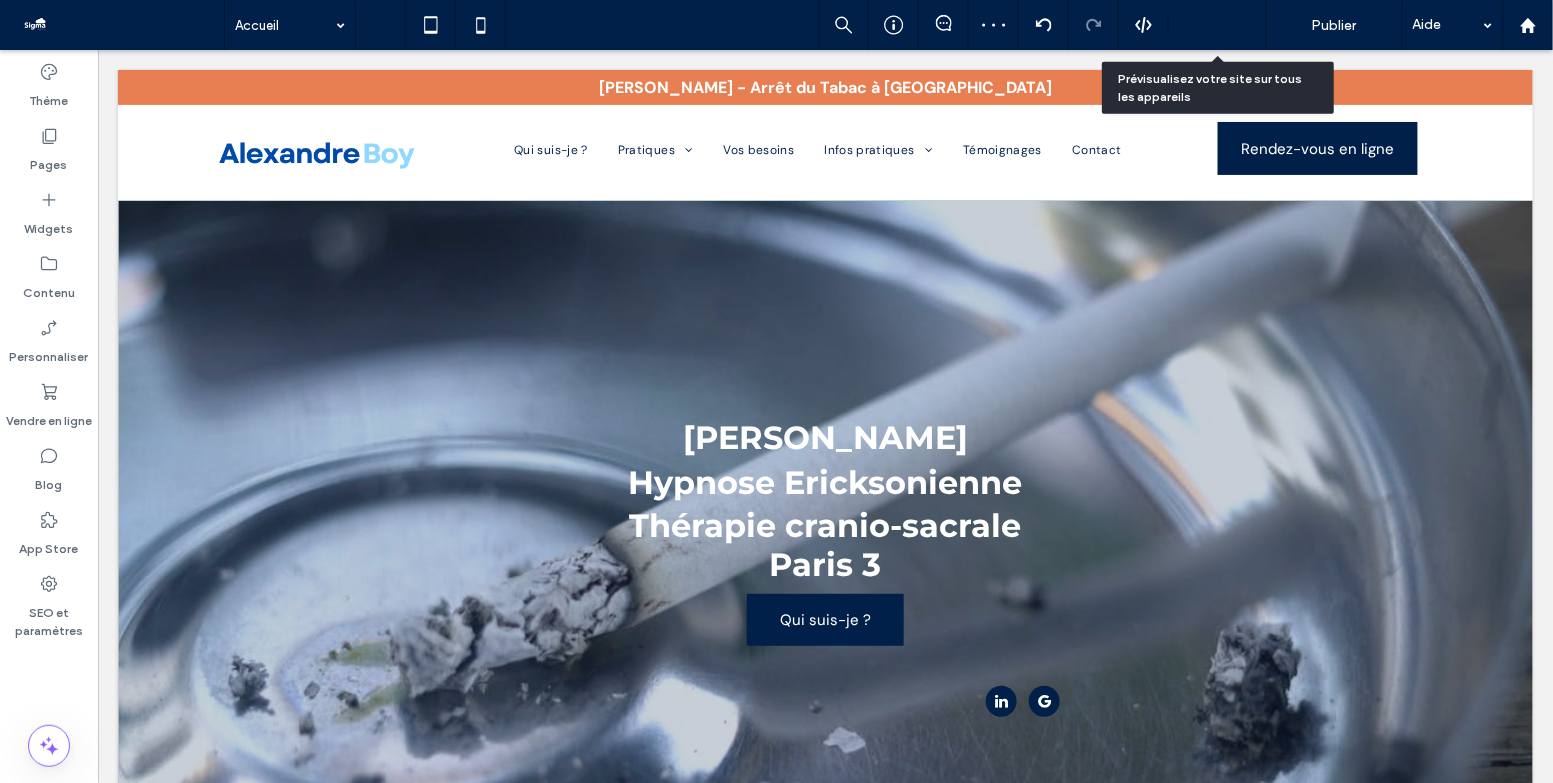 click 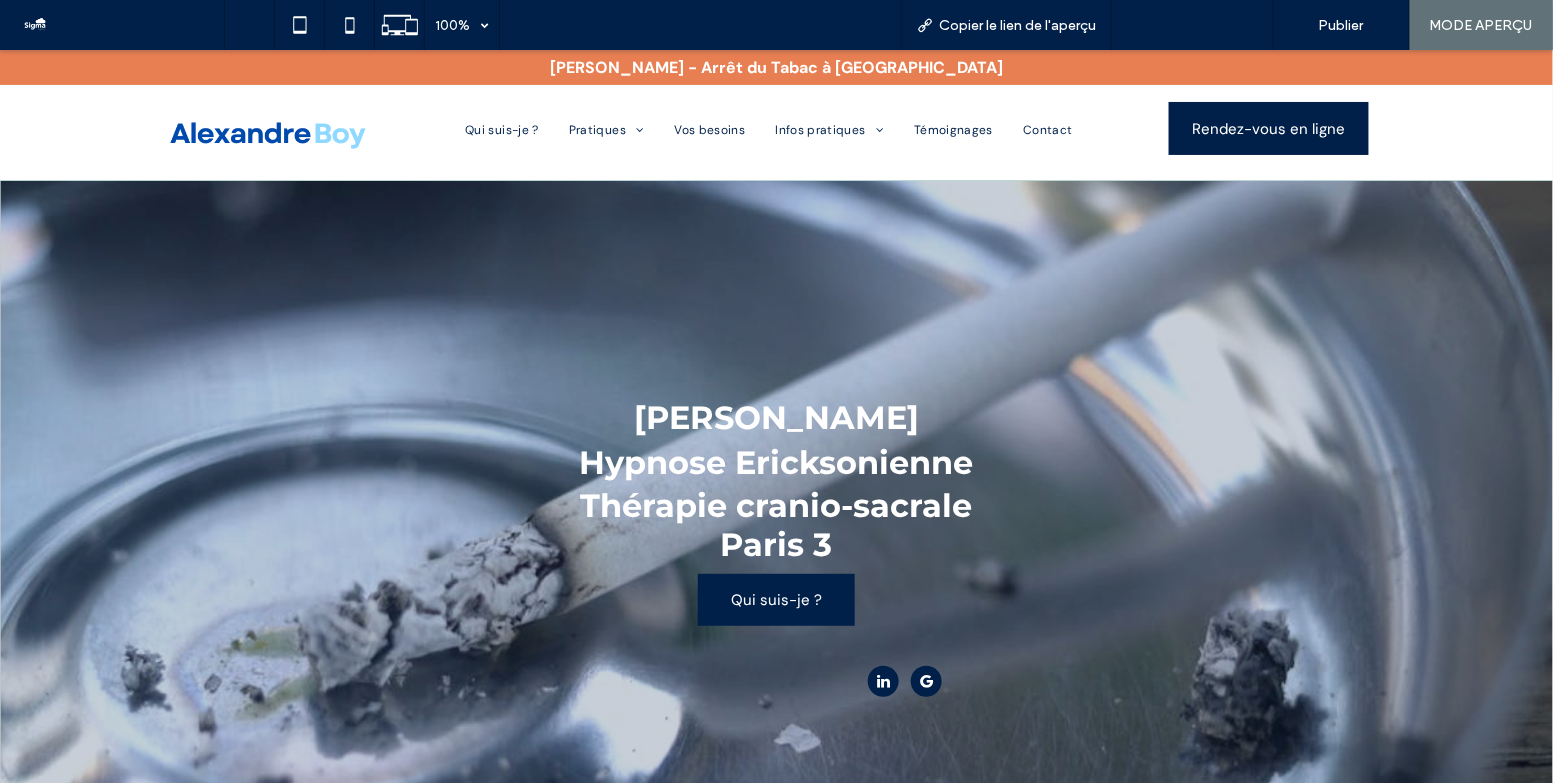 click on "Retour à l'éditeur" at bounding box center [1193, 25] 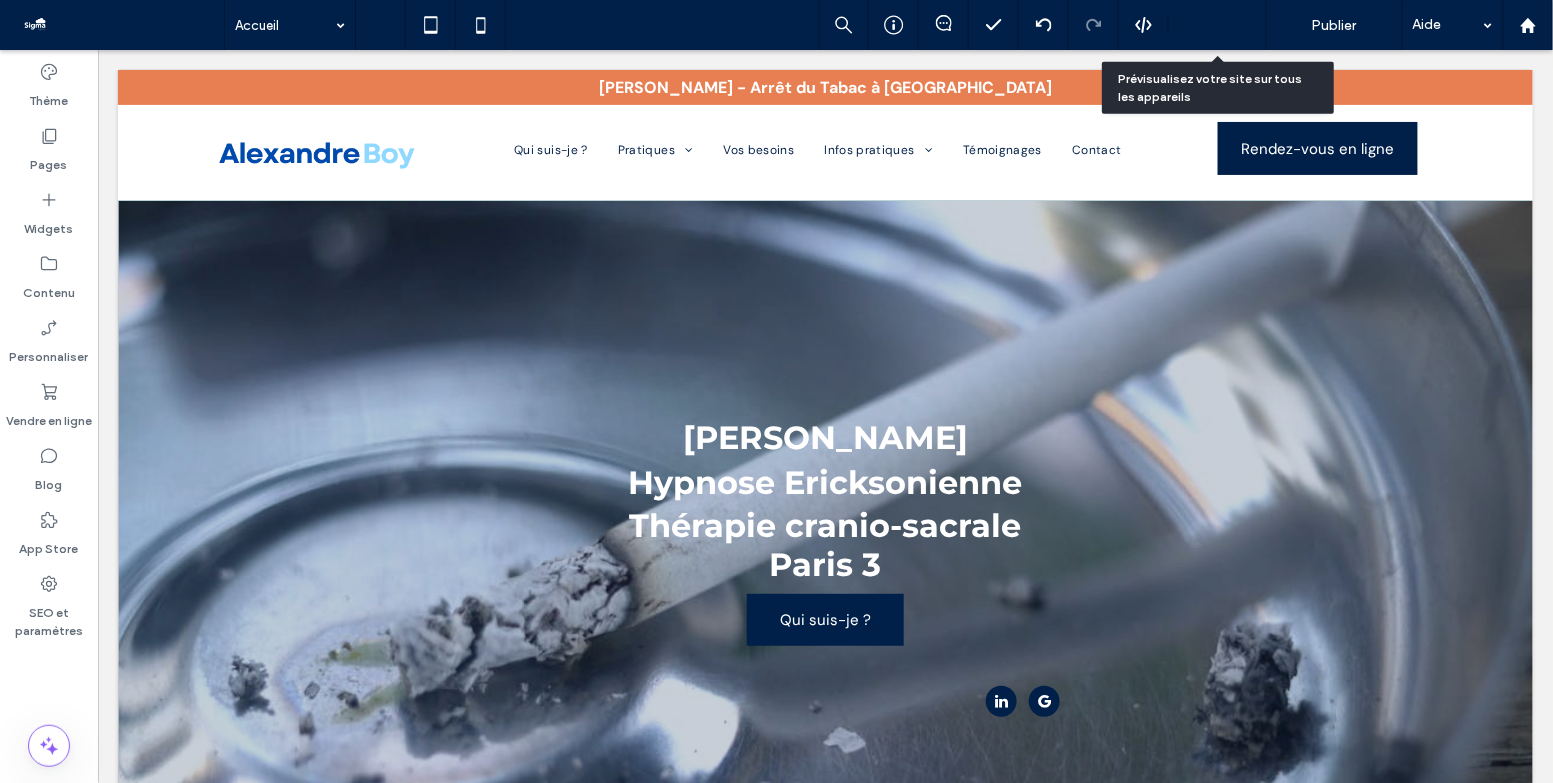 click on "Aperçu" at bounding box center (1218, 25) 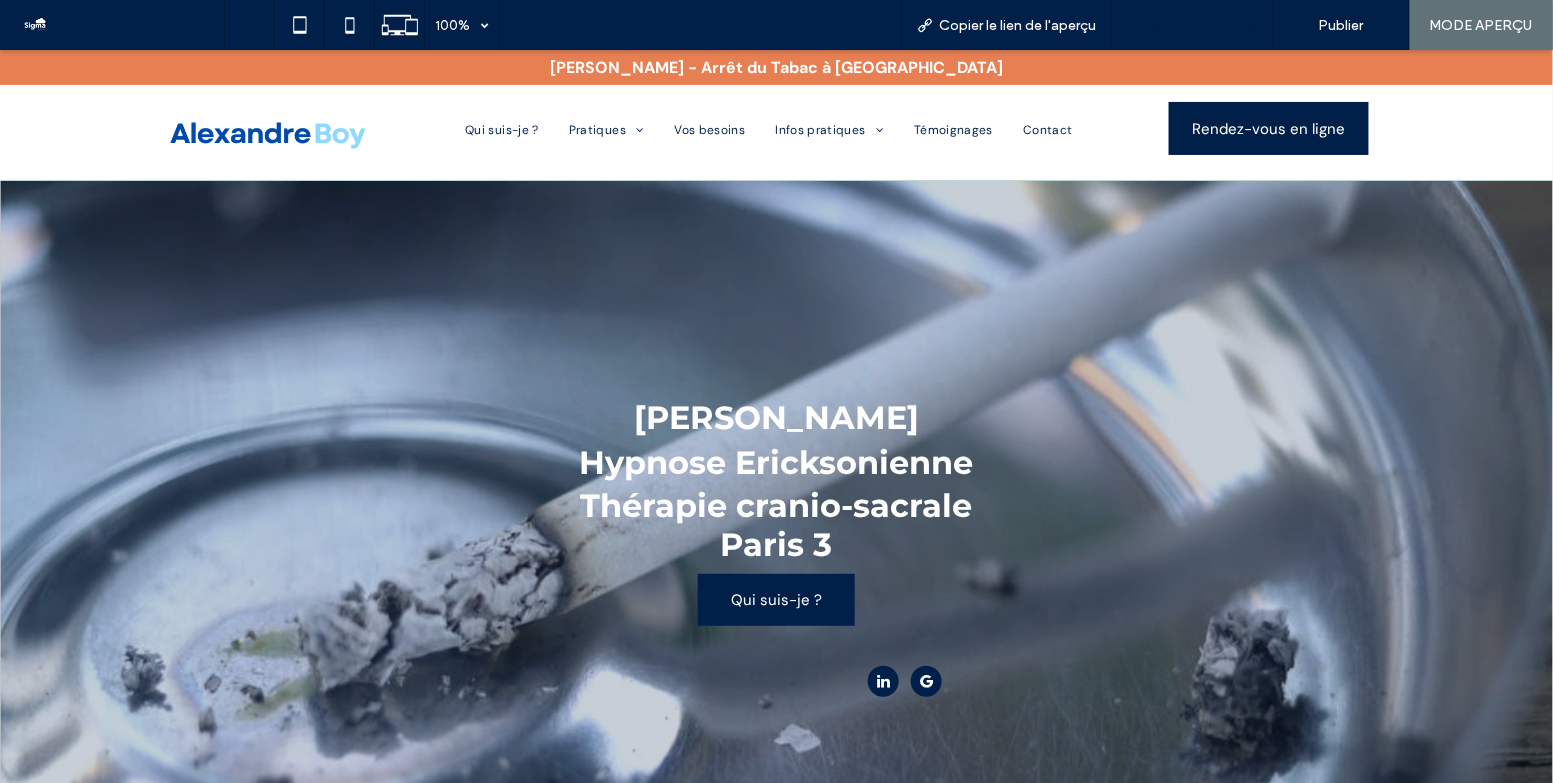 click on "Retour à l'éditeur" at bounding box center [1202, 25] 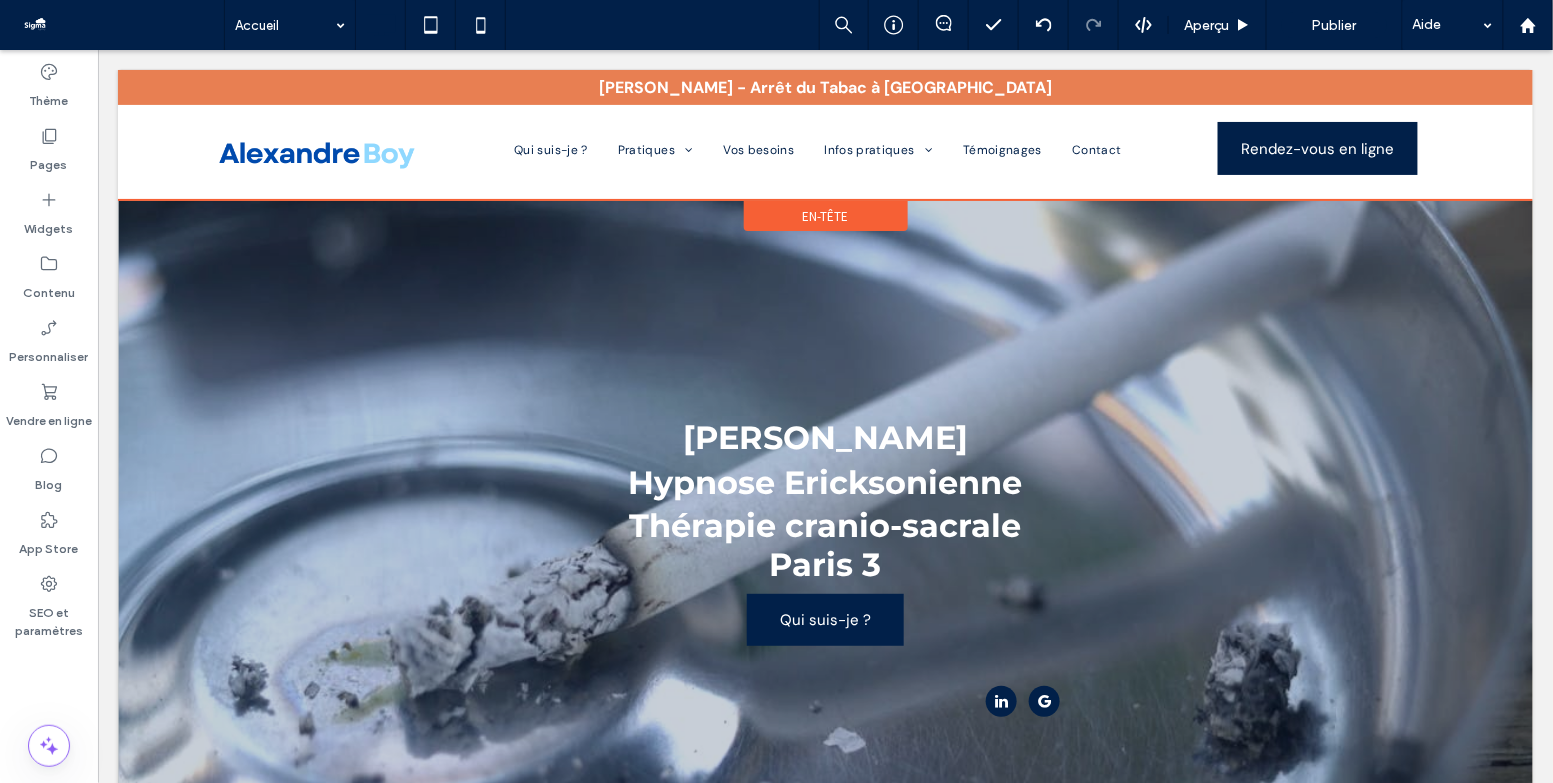 click on "En-tête" at bounding box center [825, 215] 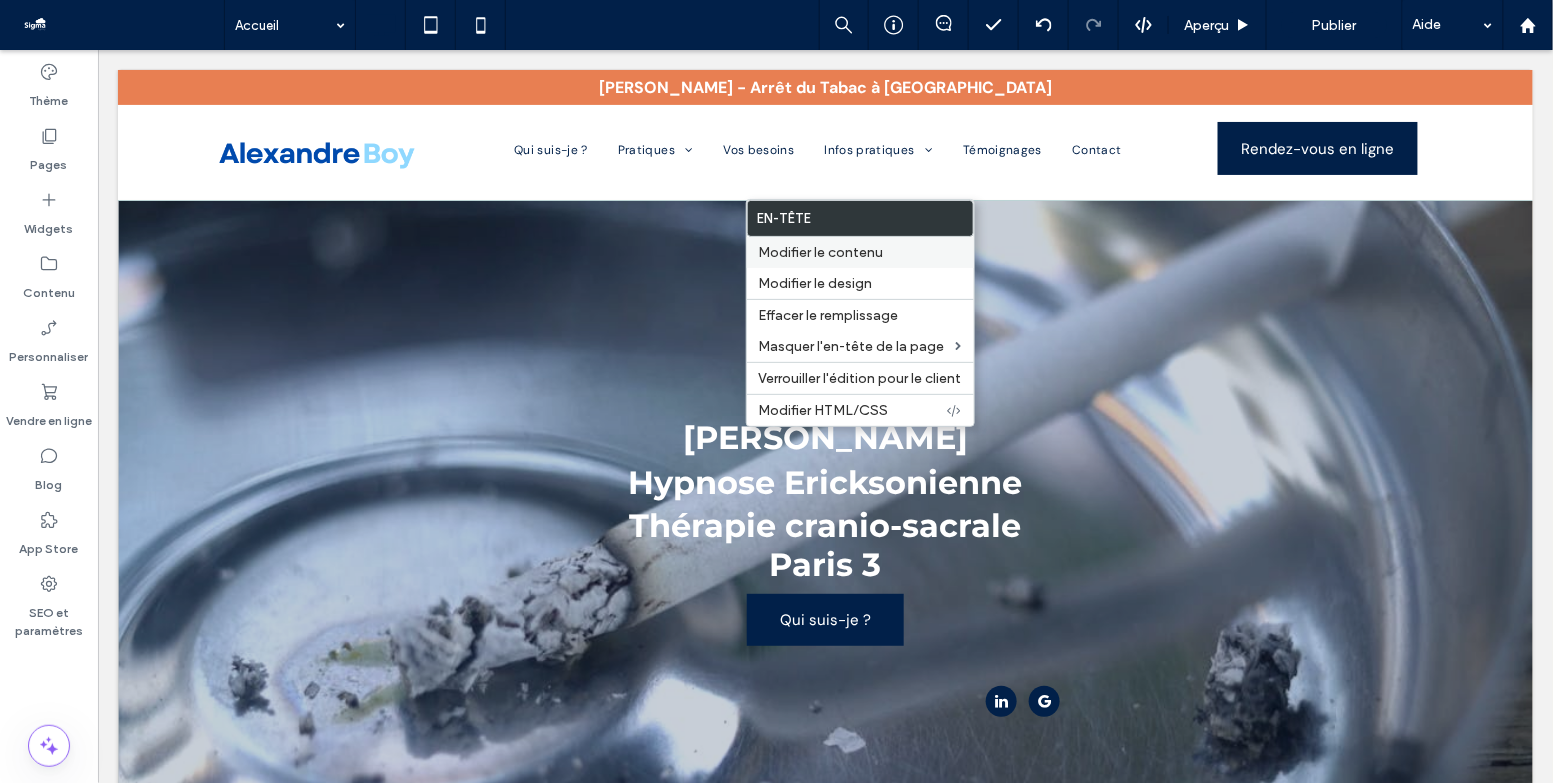 click on "Modifier le contenu" at bounding box center [860, 252] 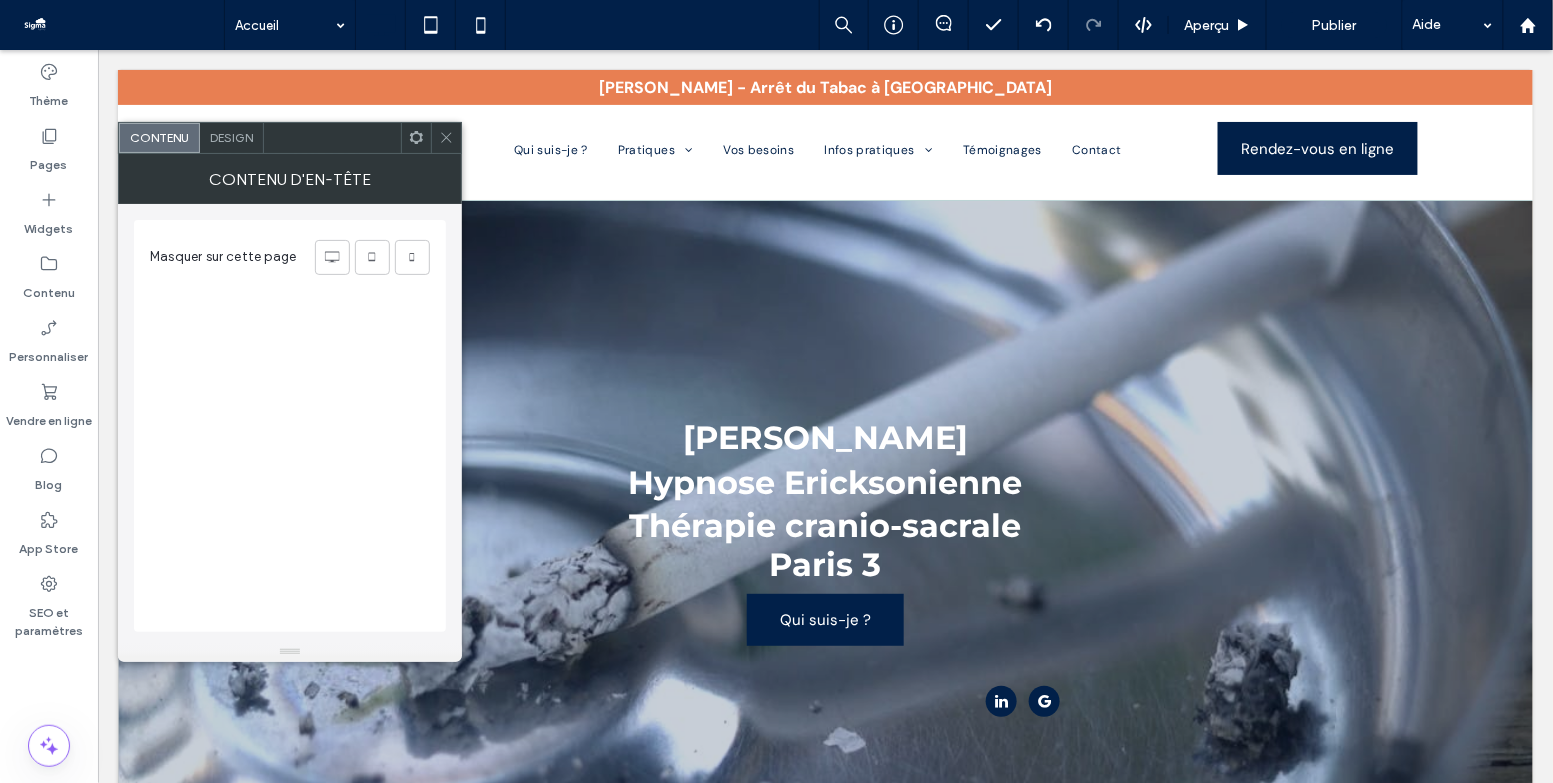 click 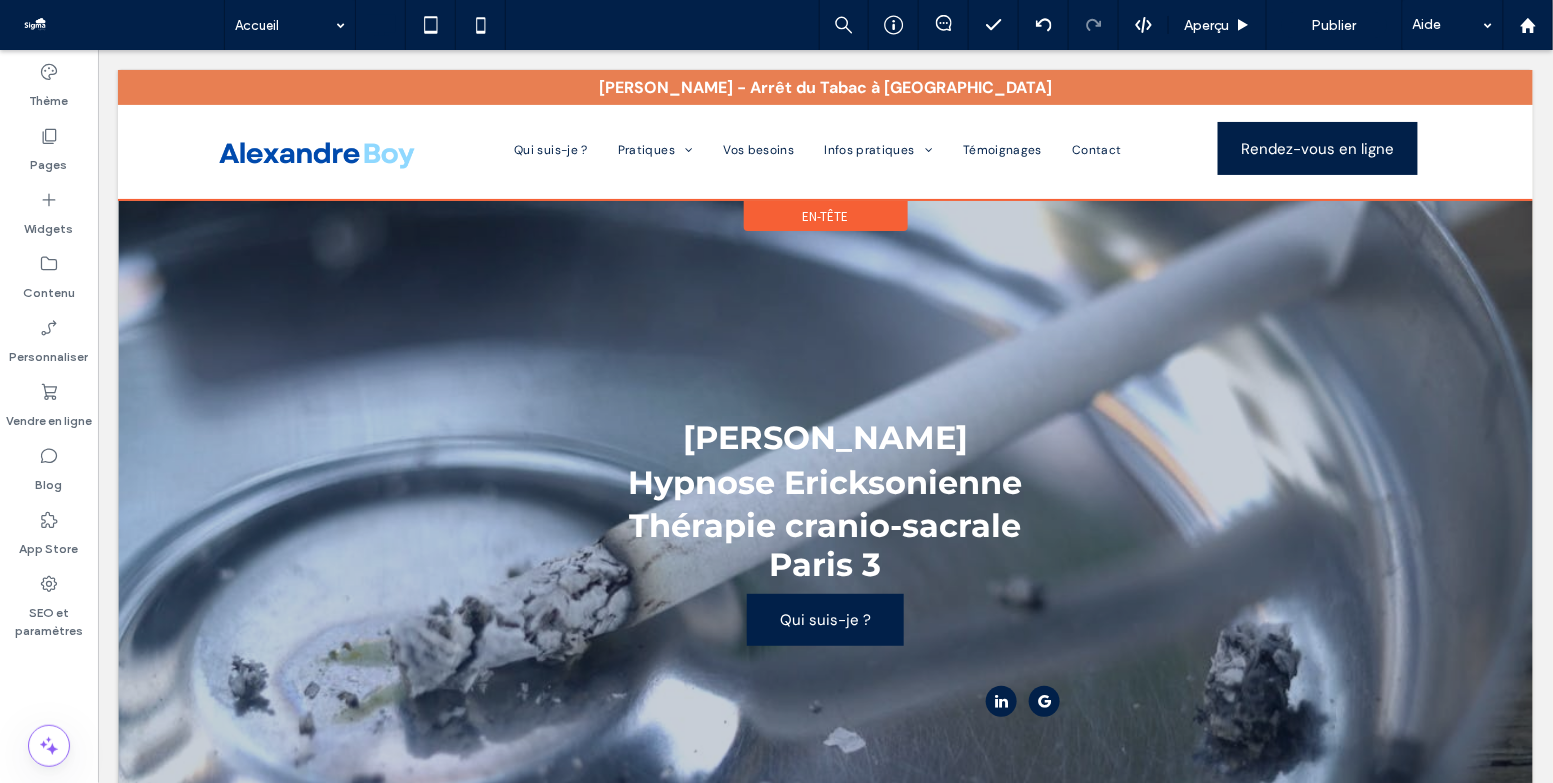 click on "En-tête" at bounding box center [825, 215] 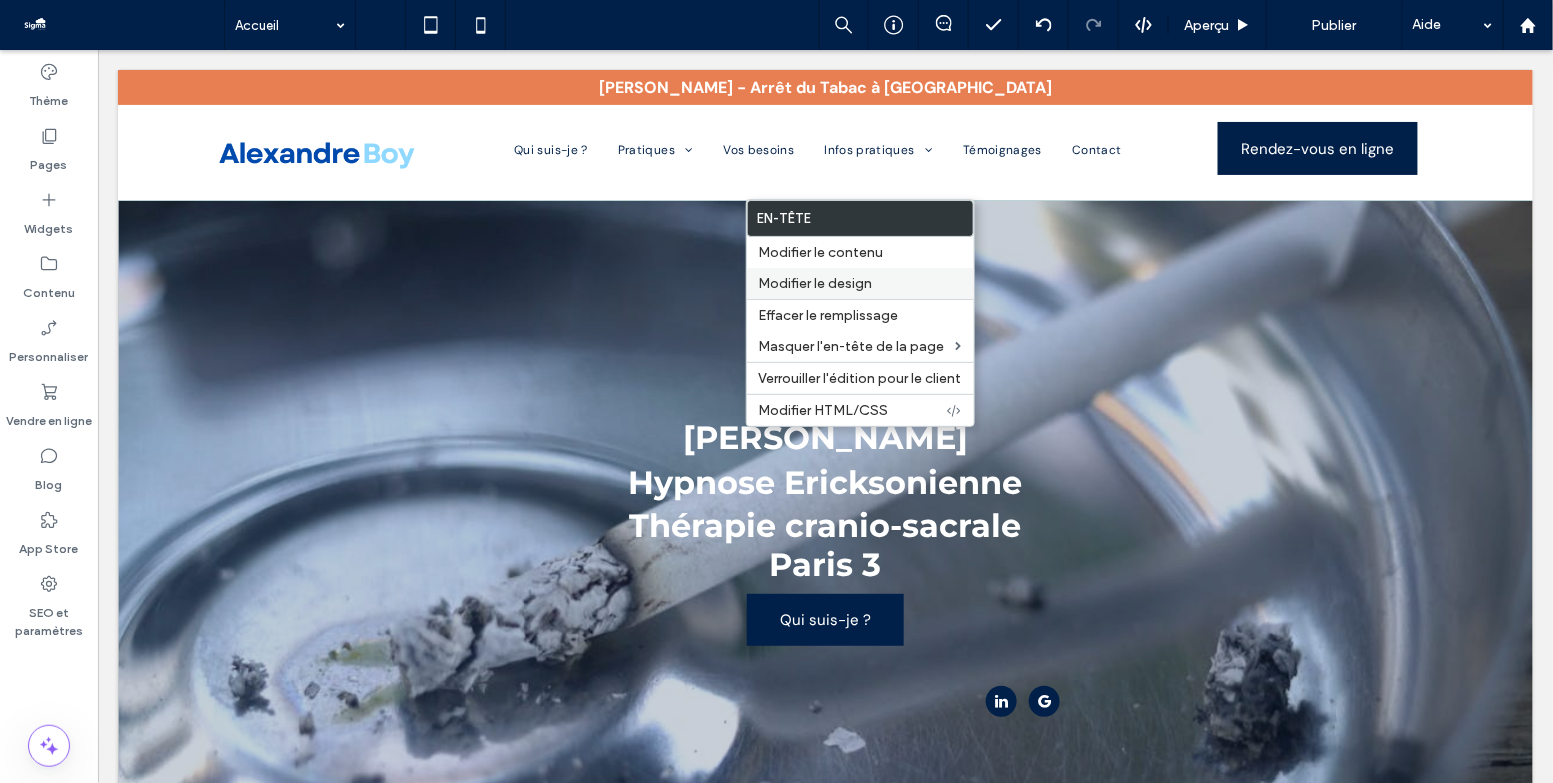 click on "Modifier le design" at bounding box center (816, 283) 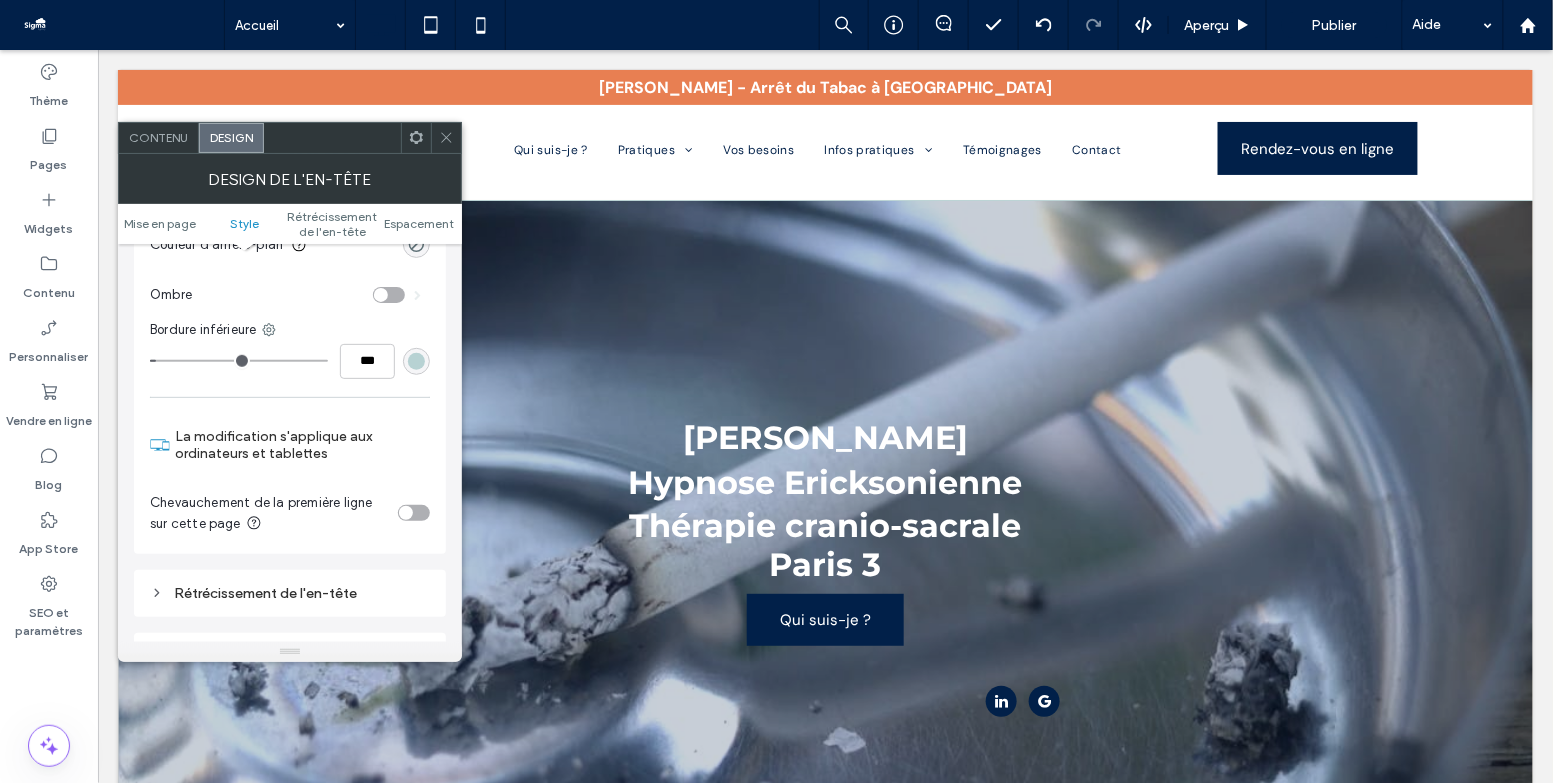 scroll, scrollTop: 375, scrollLeft: 0, axis: vertical 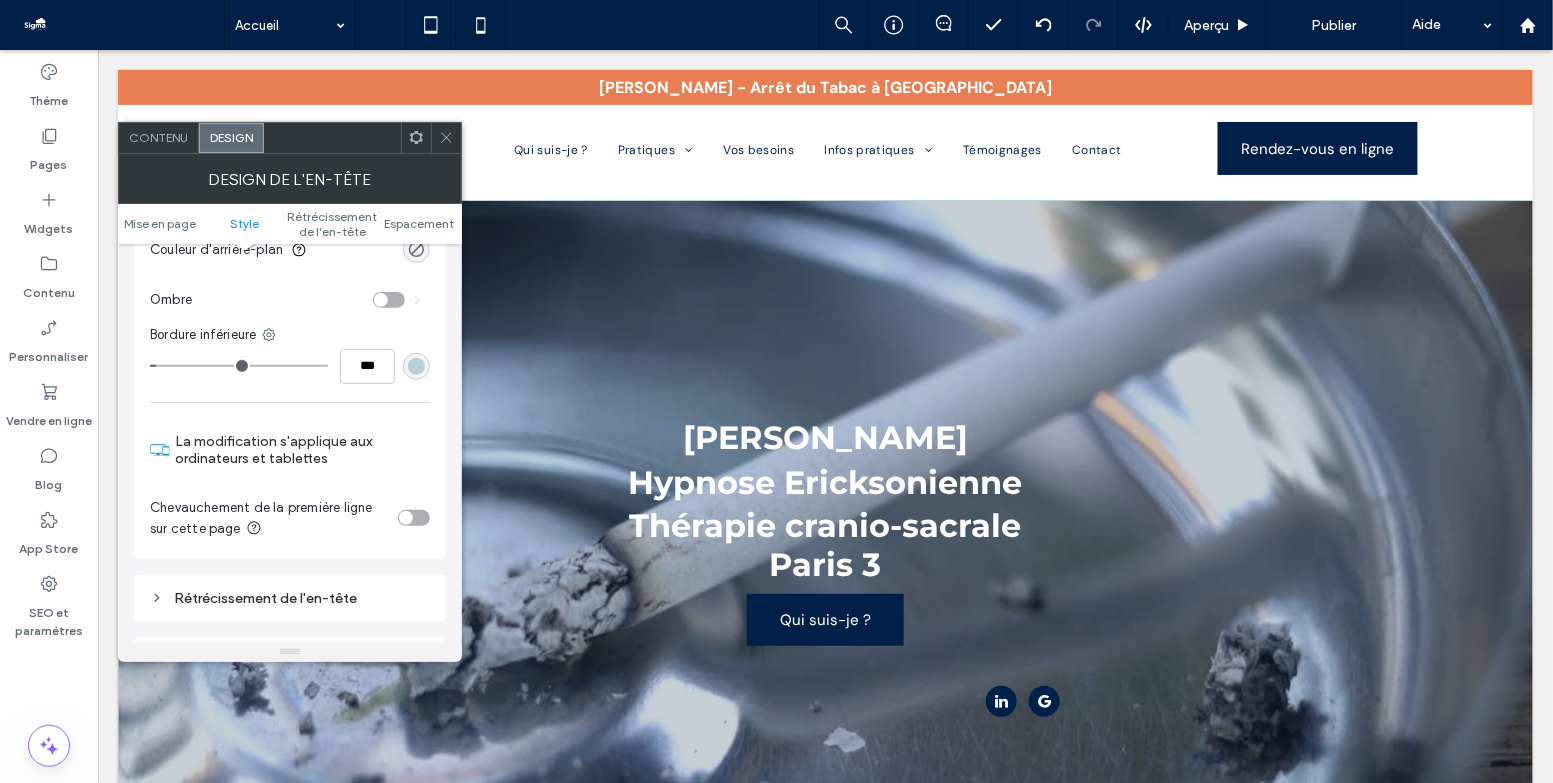 click at bounding box center (416, 366) 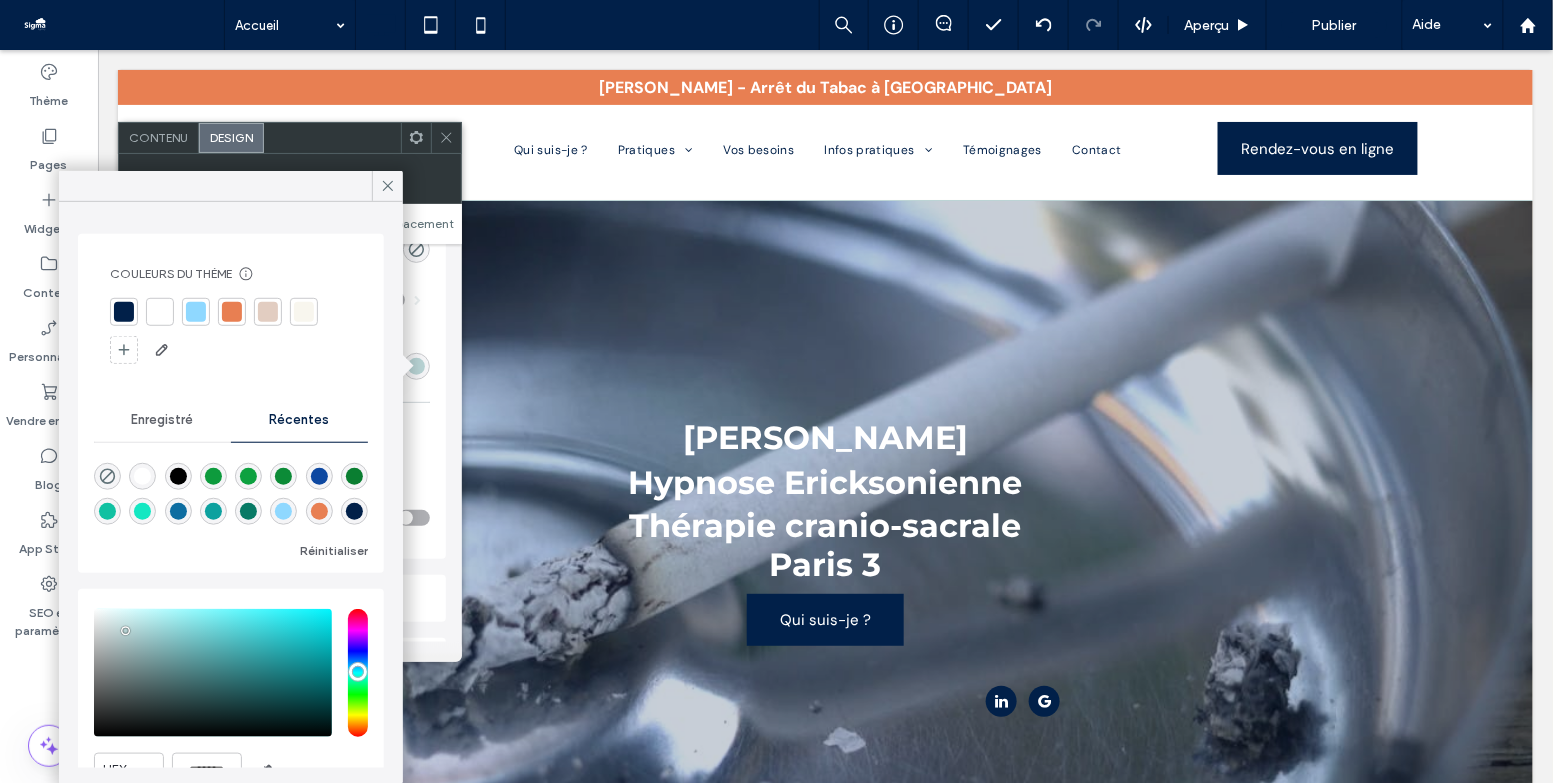 click at bounding box center (160, 312) 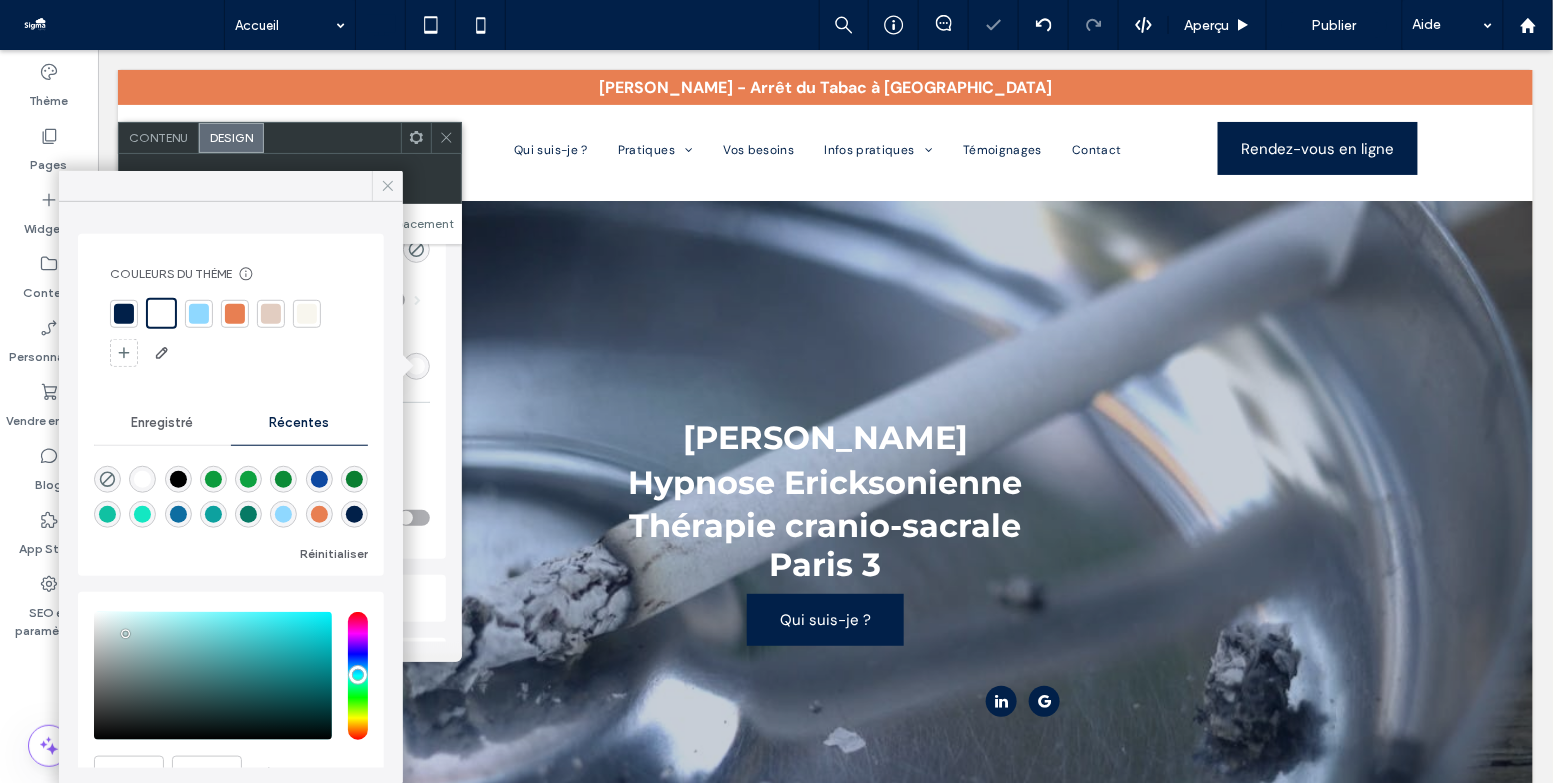 click 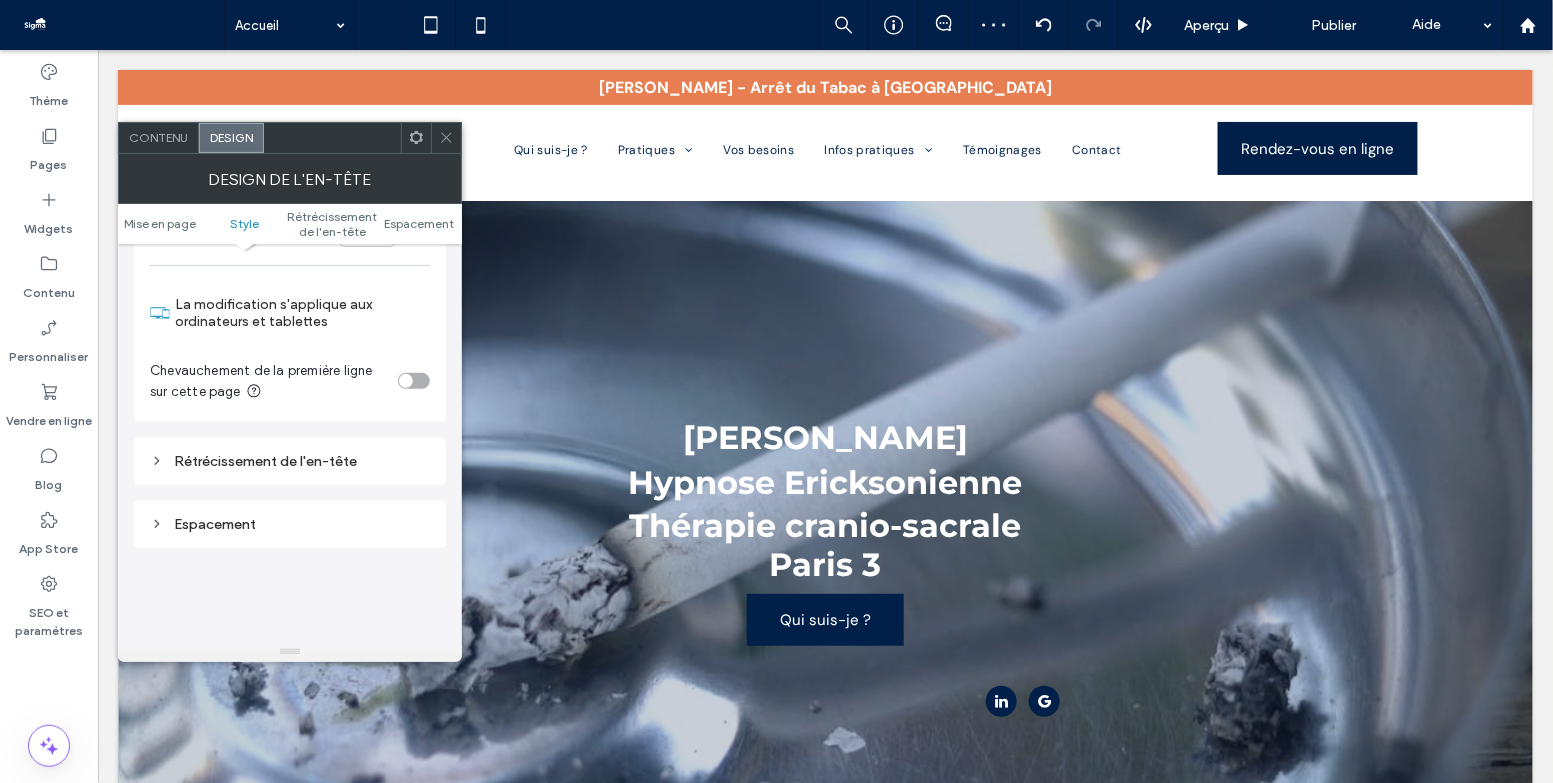 scroll, scrollTop: 599, scrollLeft: 0, axis: vertical 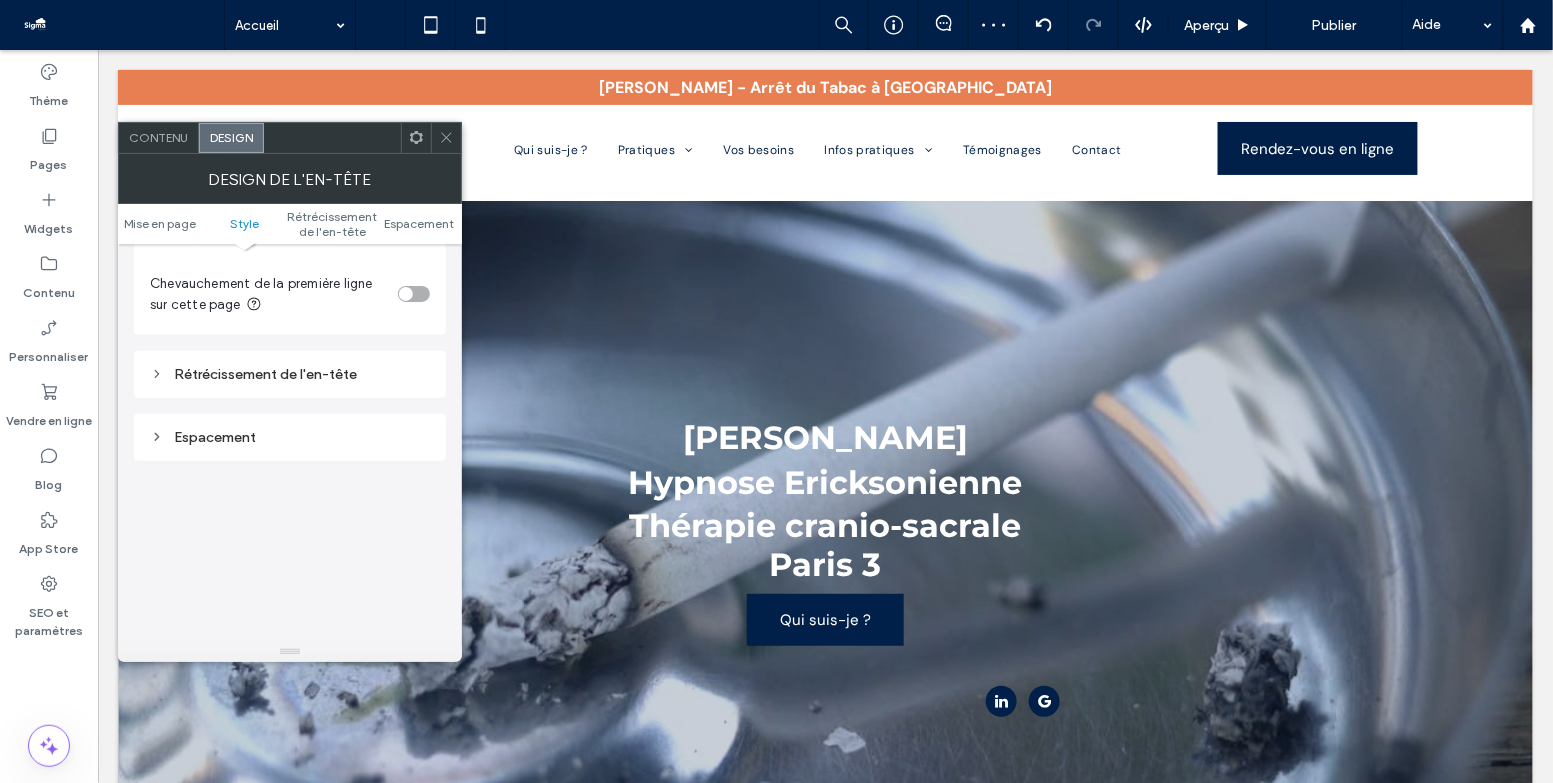 click on "Rétrécissement de l'en-tête" at bounding box center [290, 374] 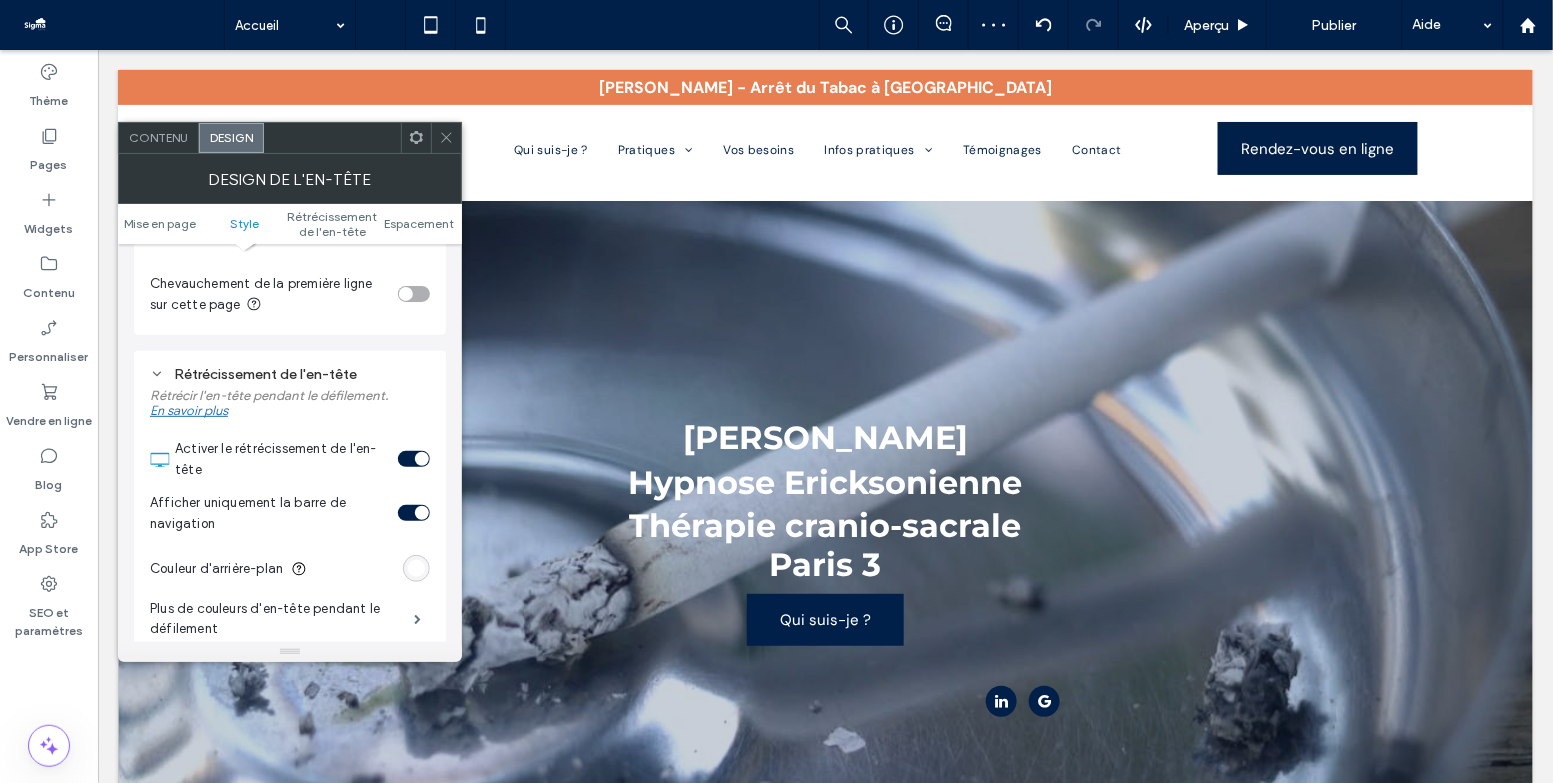 scroll, scrollTop: 115, scrollLeft: 0, axis: vertical 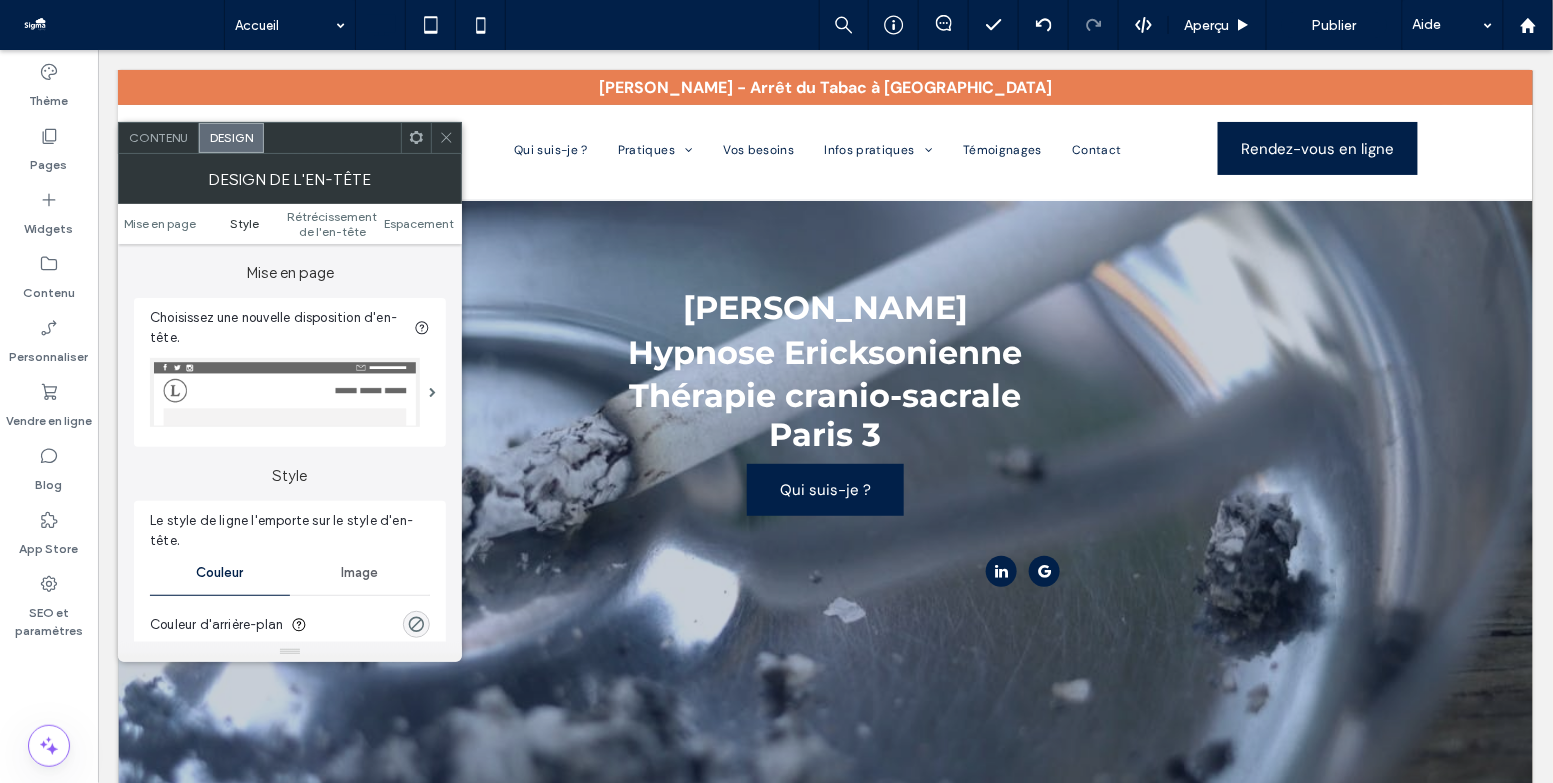 click on "Style" at bounding box center (244, 223) 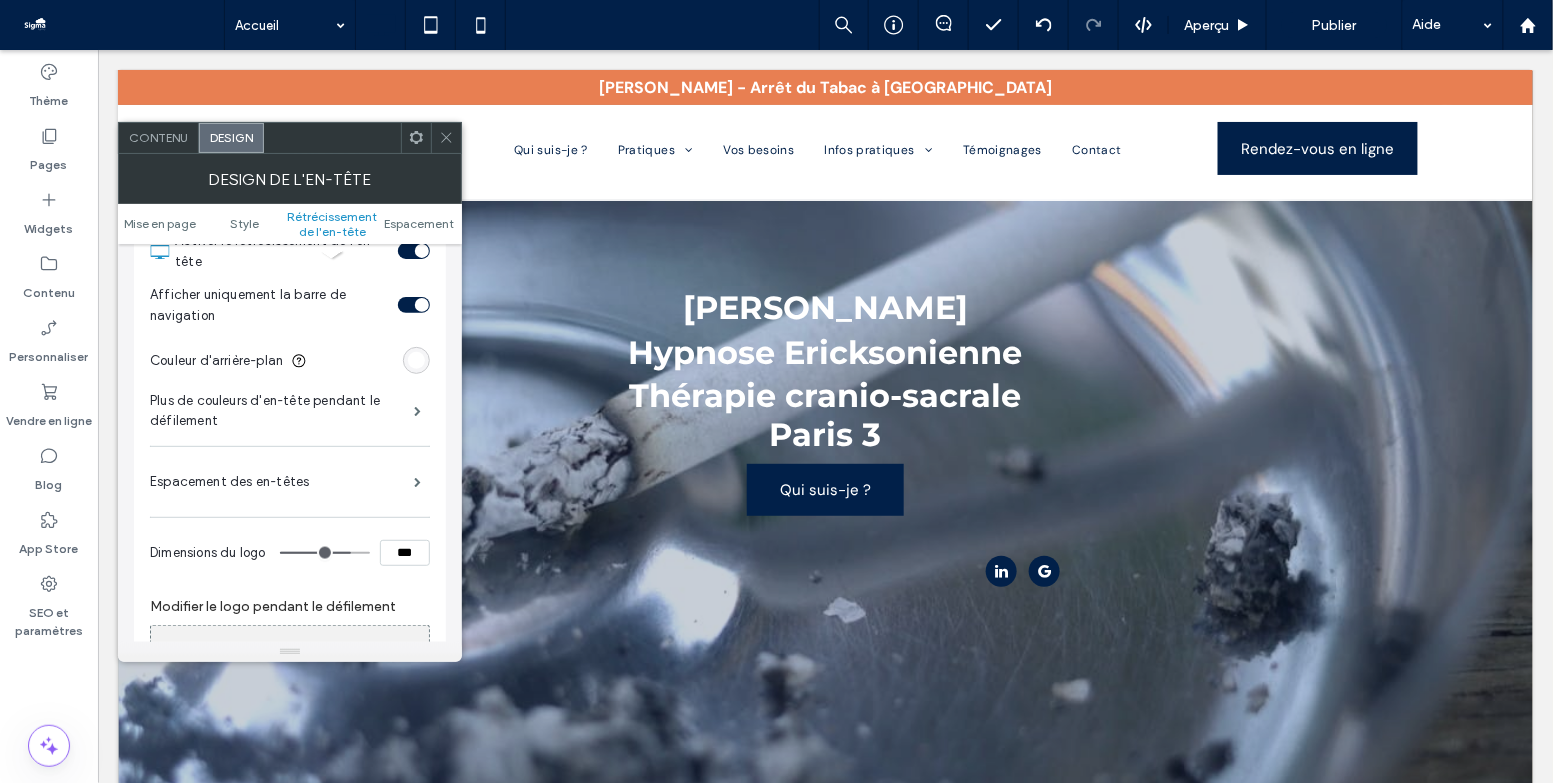 scroll, scrollTop: 856, scrollLeft: 0, axis: vertical 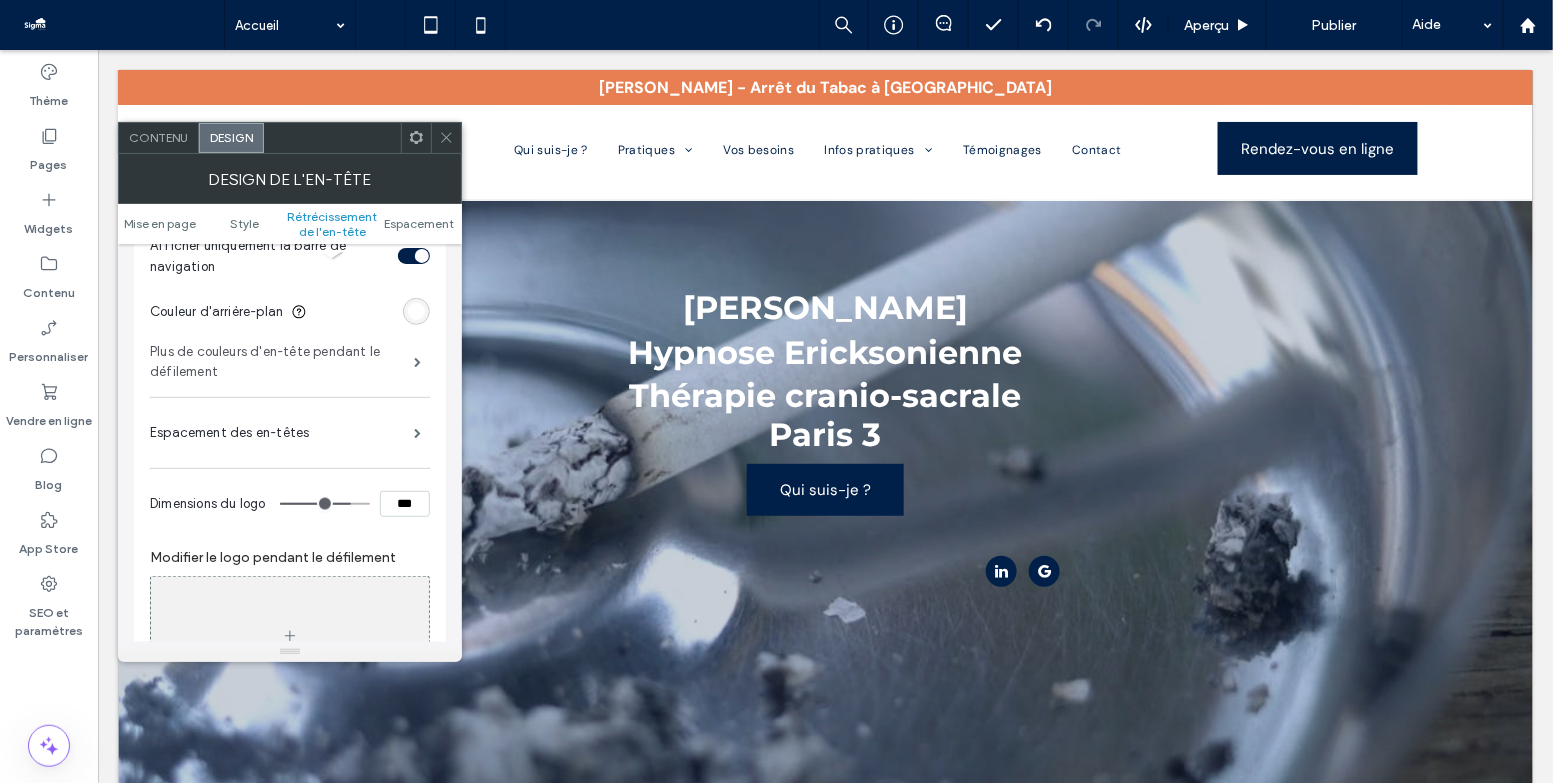 click on "Plus de couleurs d'en-tête pendant le défilement" at bounding box center (282, 362) 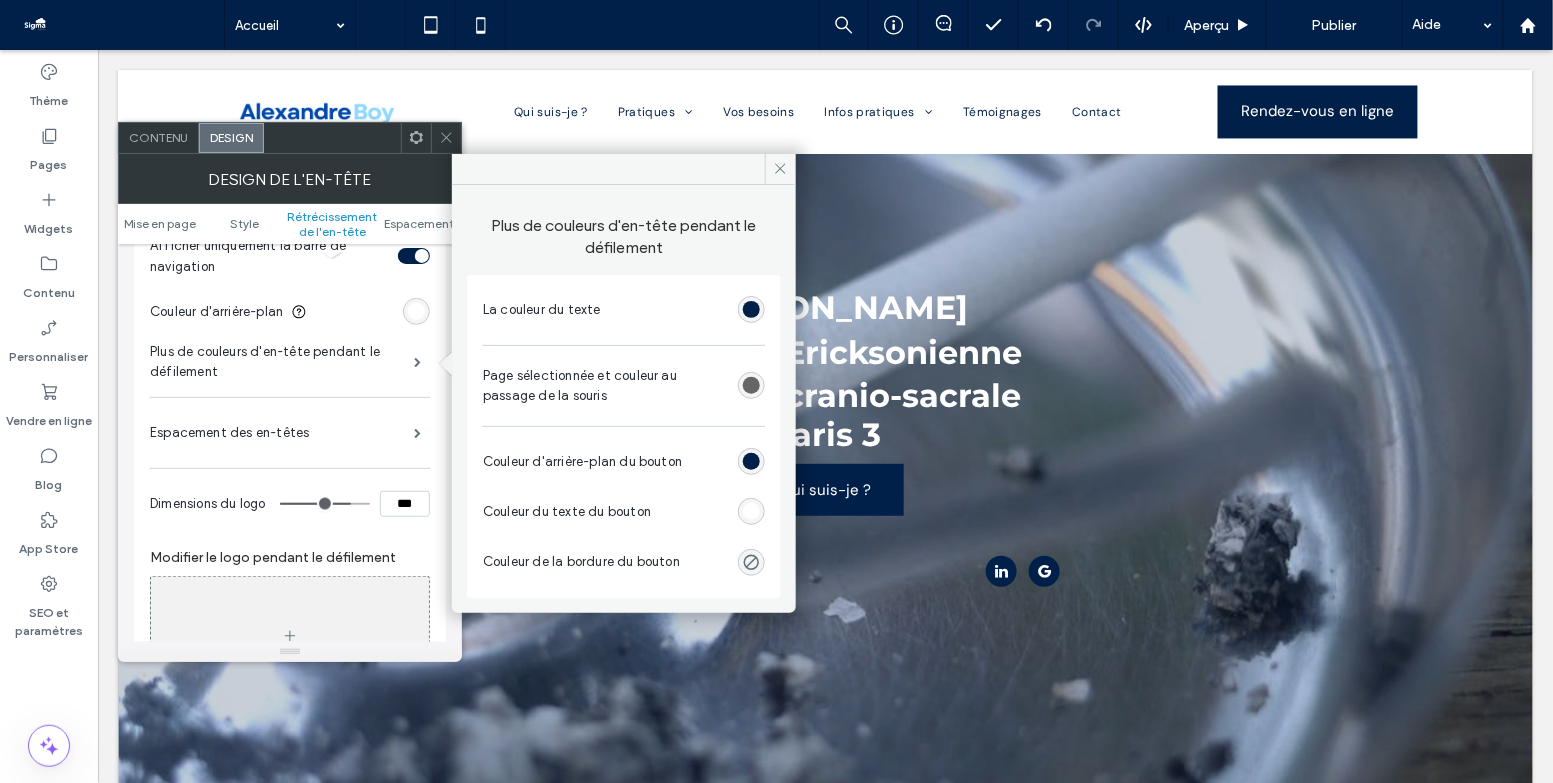click on "Espacement des en-têtes" at bounding box center (290, 433) 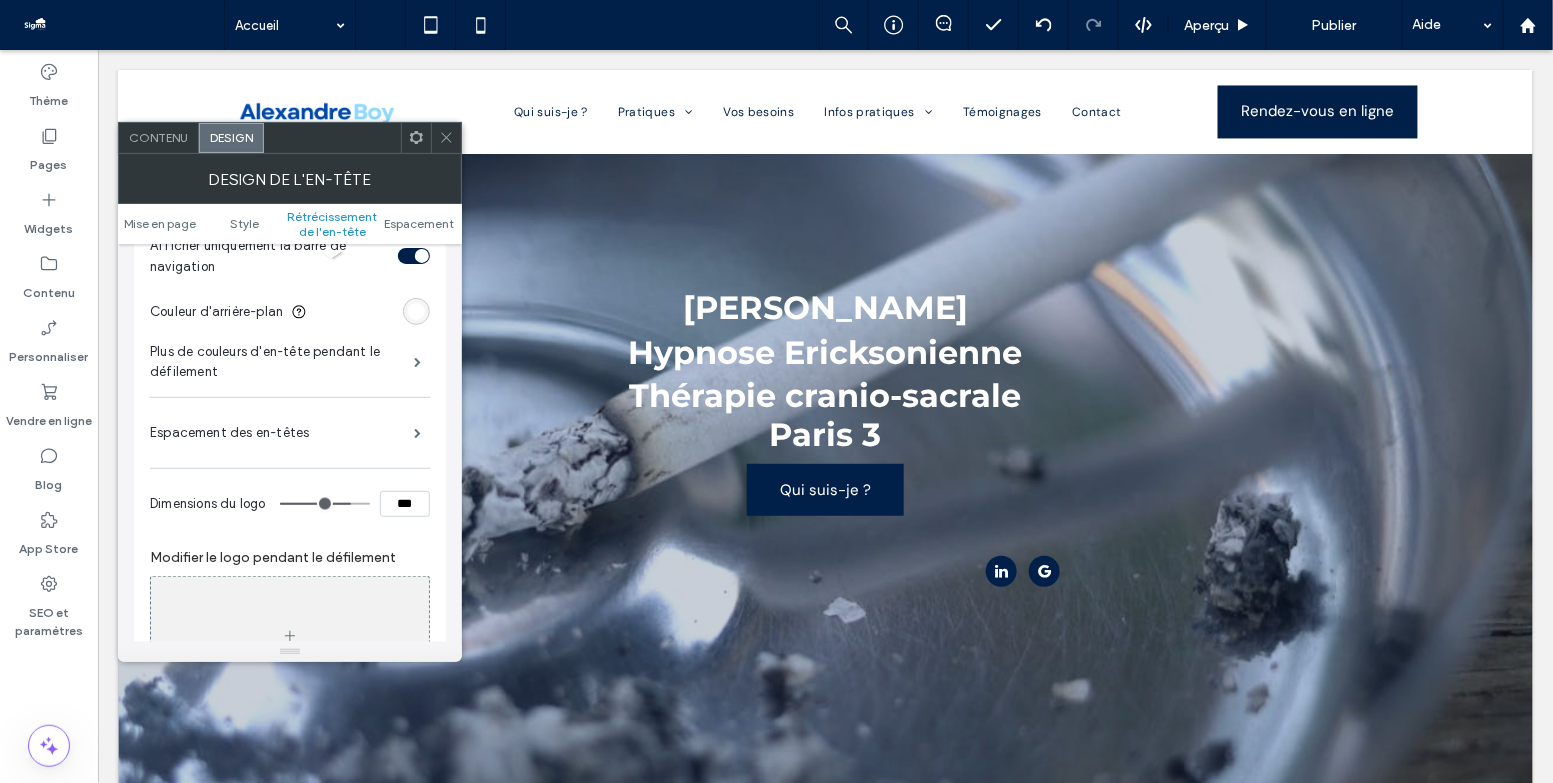 click on "Espacement des en-têtes" at bounding box center [290, 433] 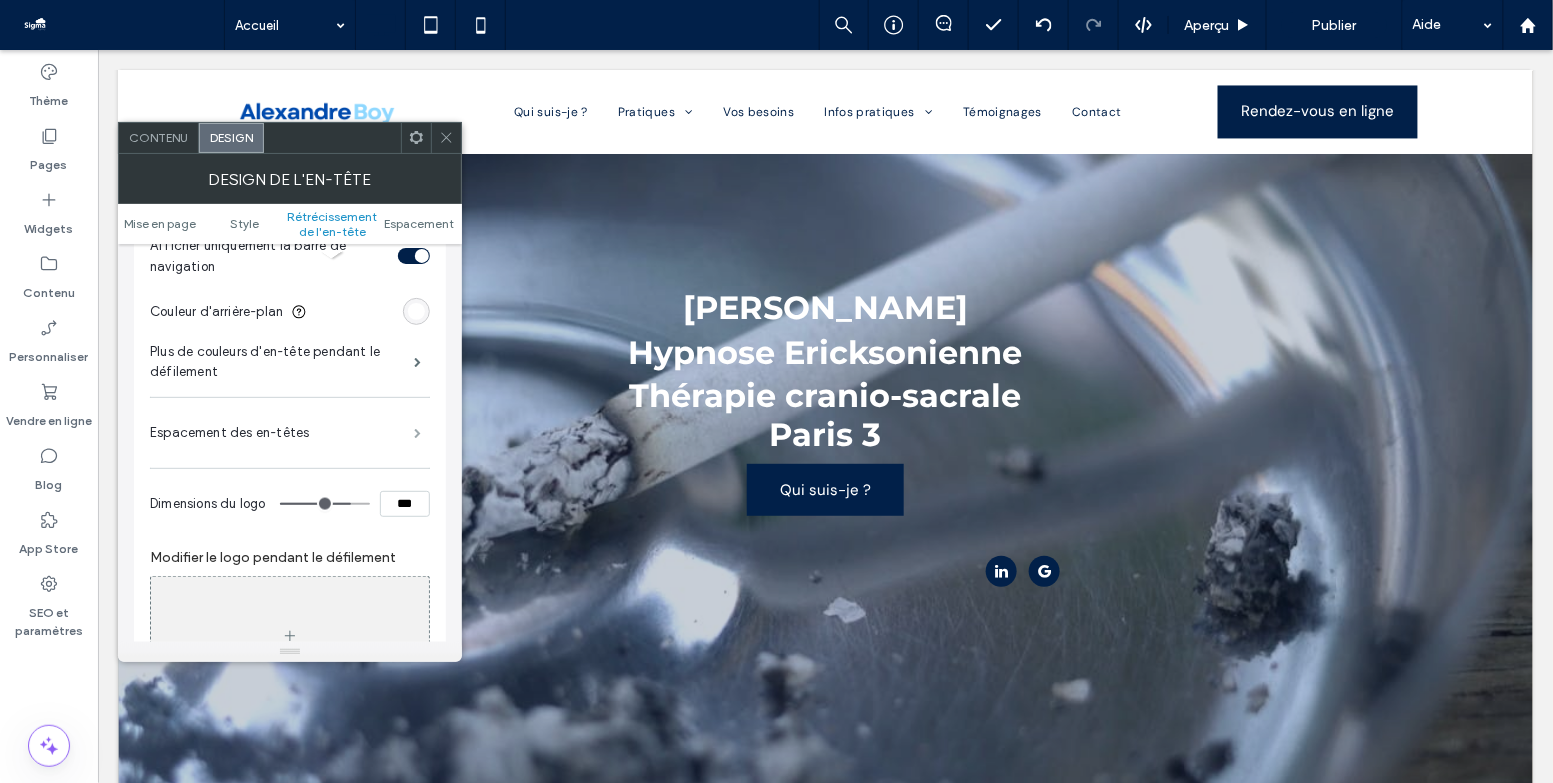 click at bounding box center (417, 433) 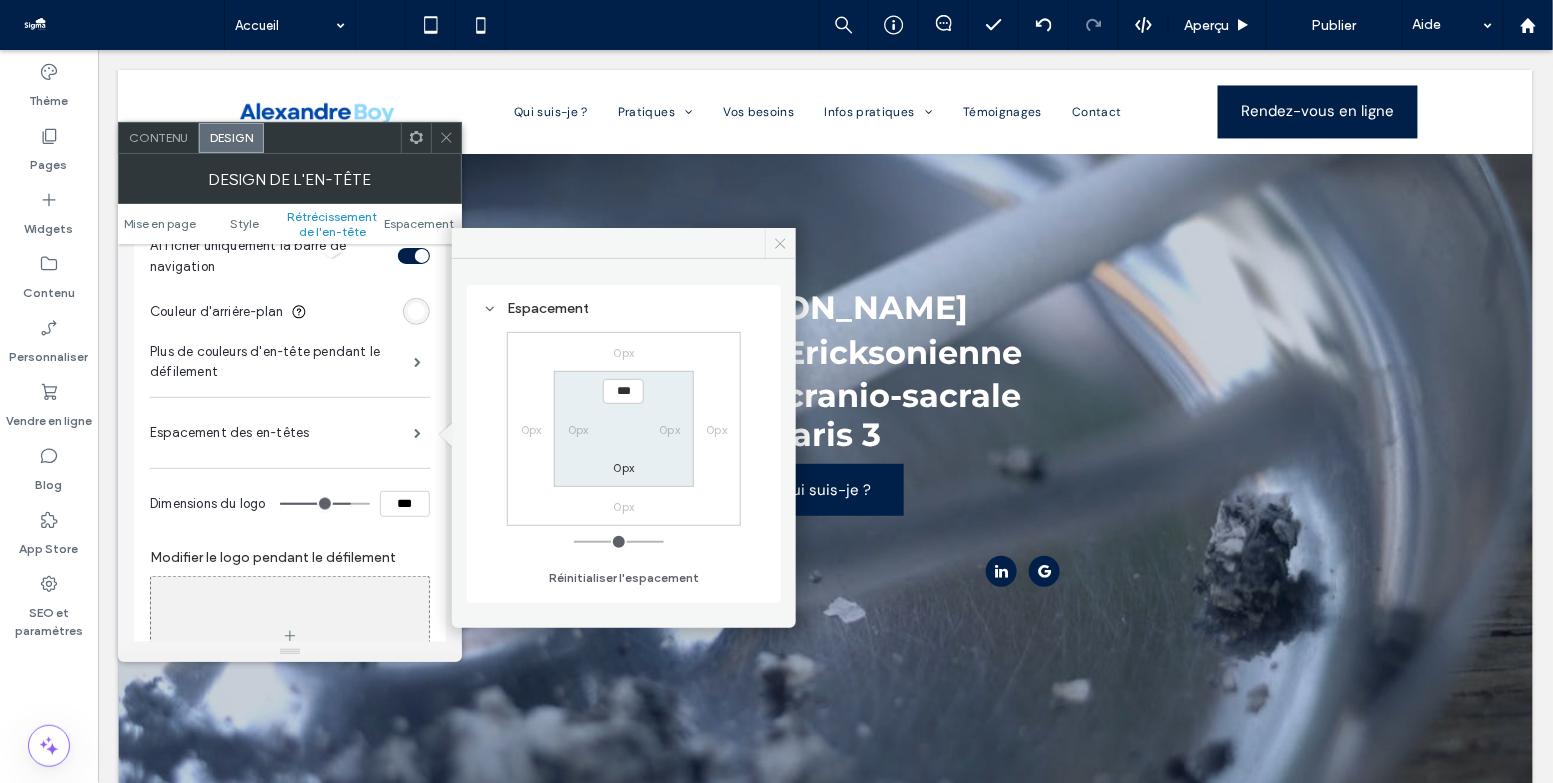click 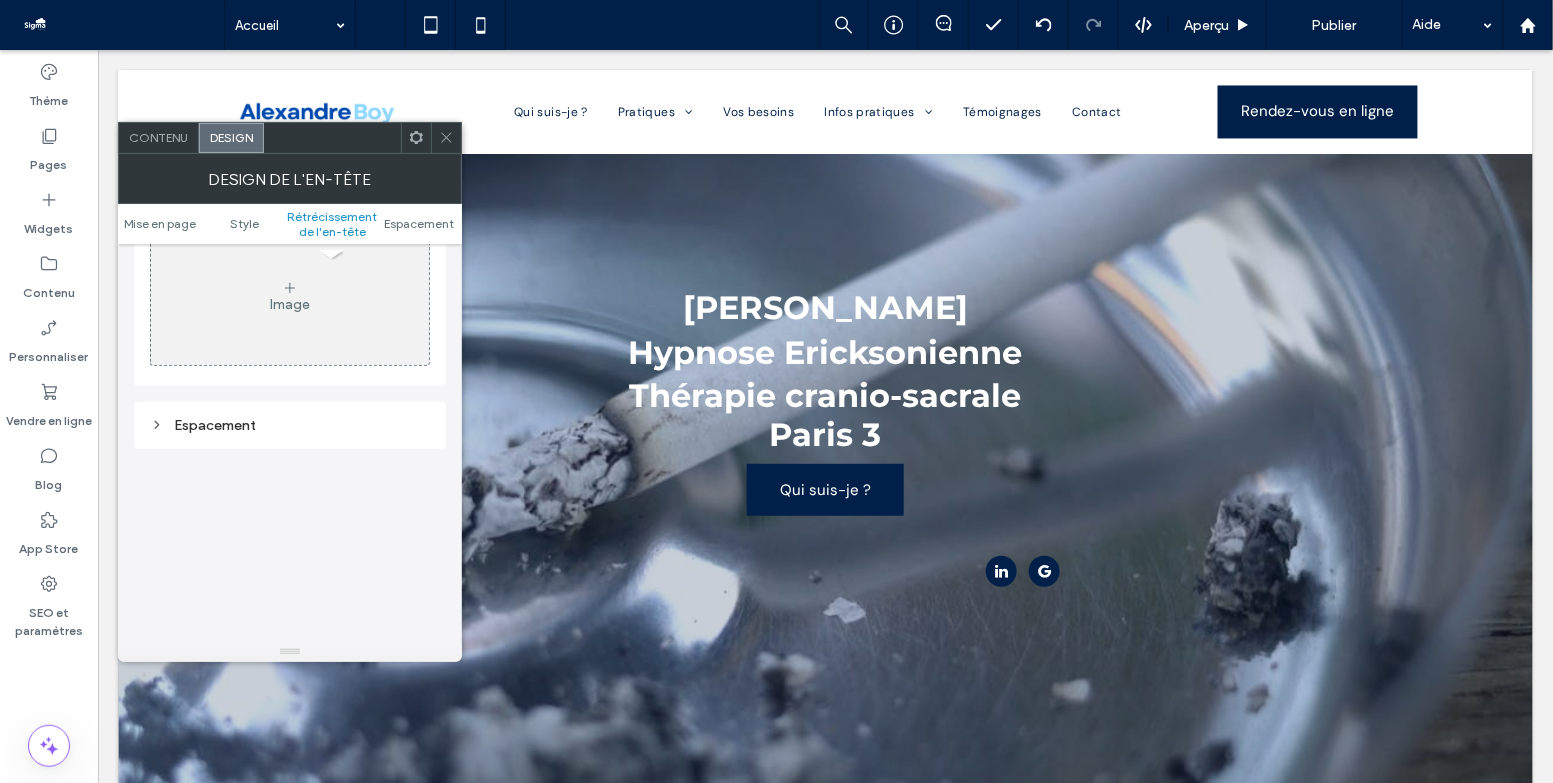 scroll, scrollTop: 1347, scrollLeft: 0, axis: vertical 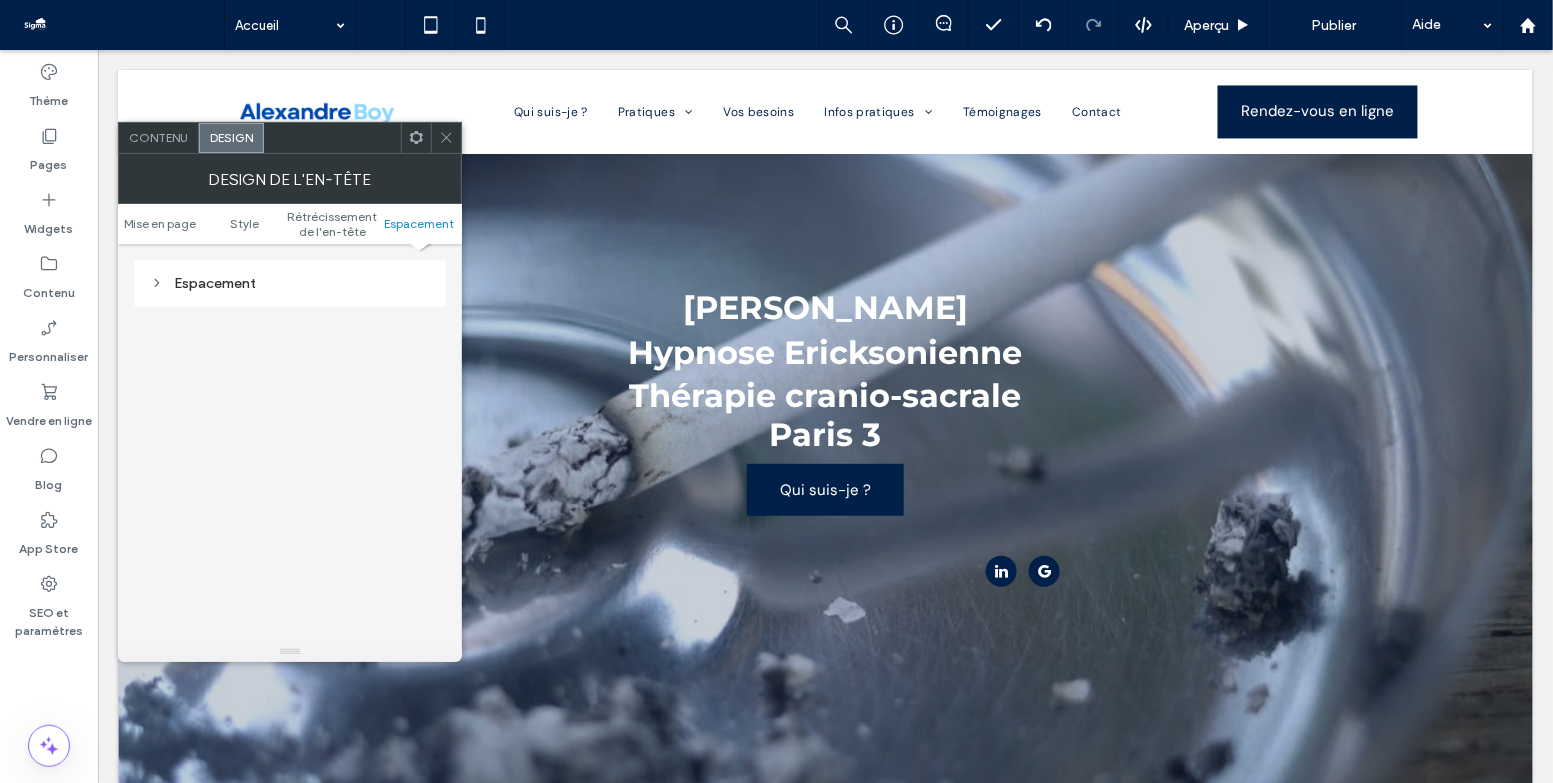 click on "Espacement" at bounding box center [290, 283] 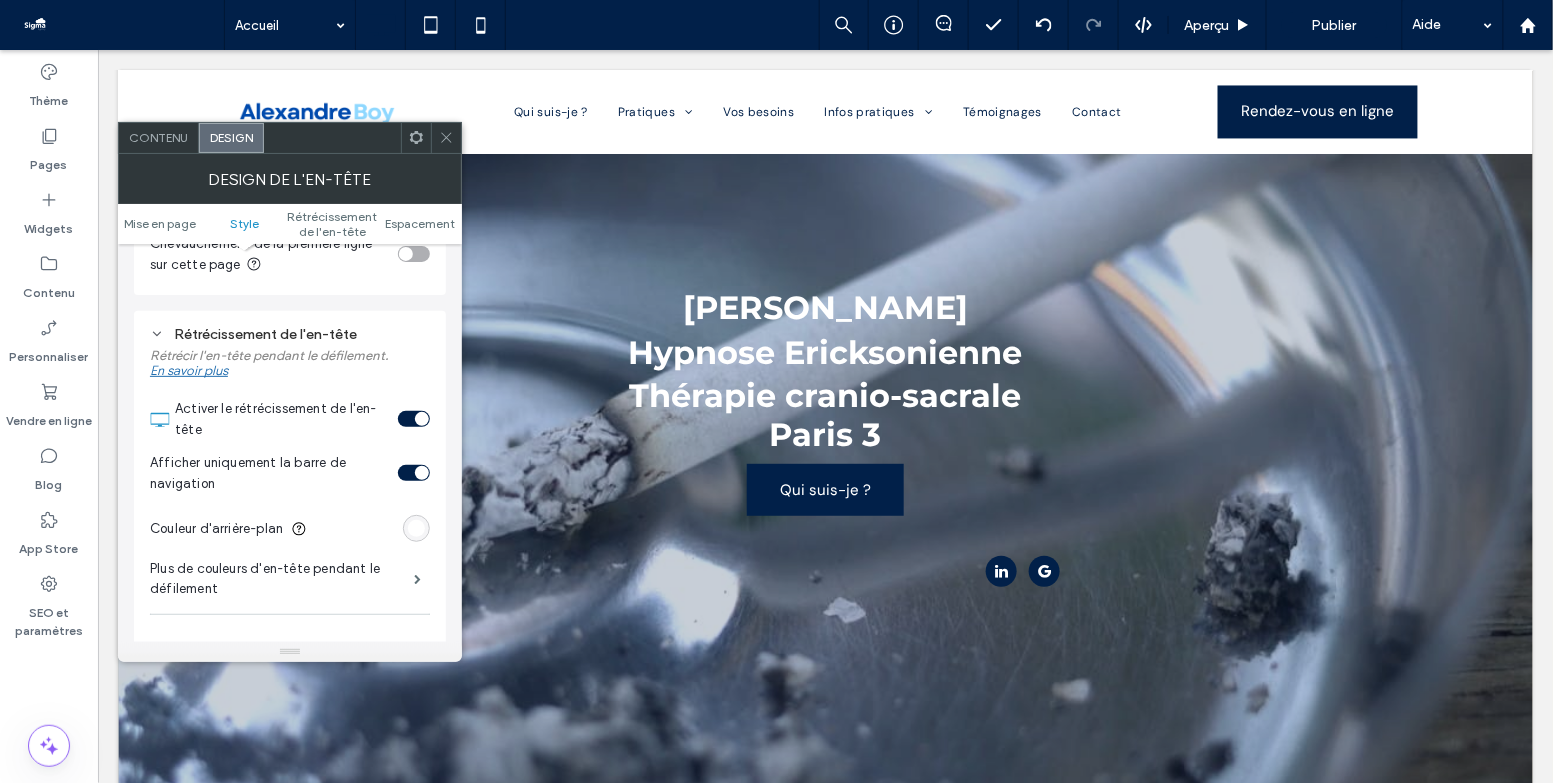 scroll, scrollTop: 0, scrollLeft: 0, axis: both 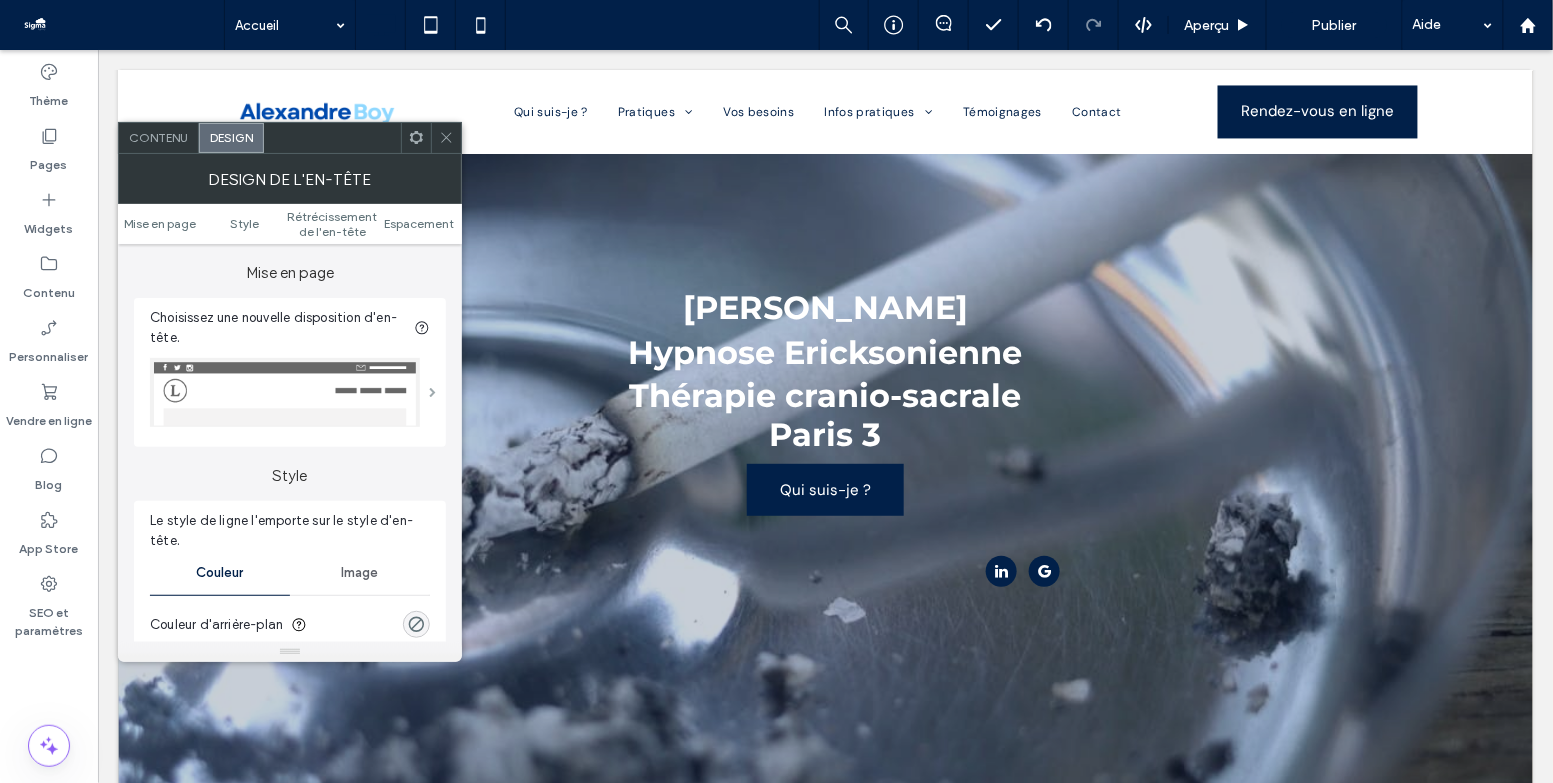 click at bounding box center [432, 392] 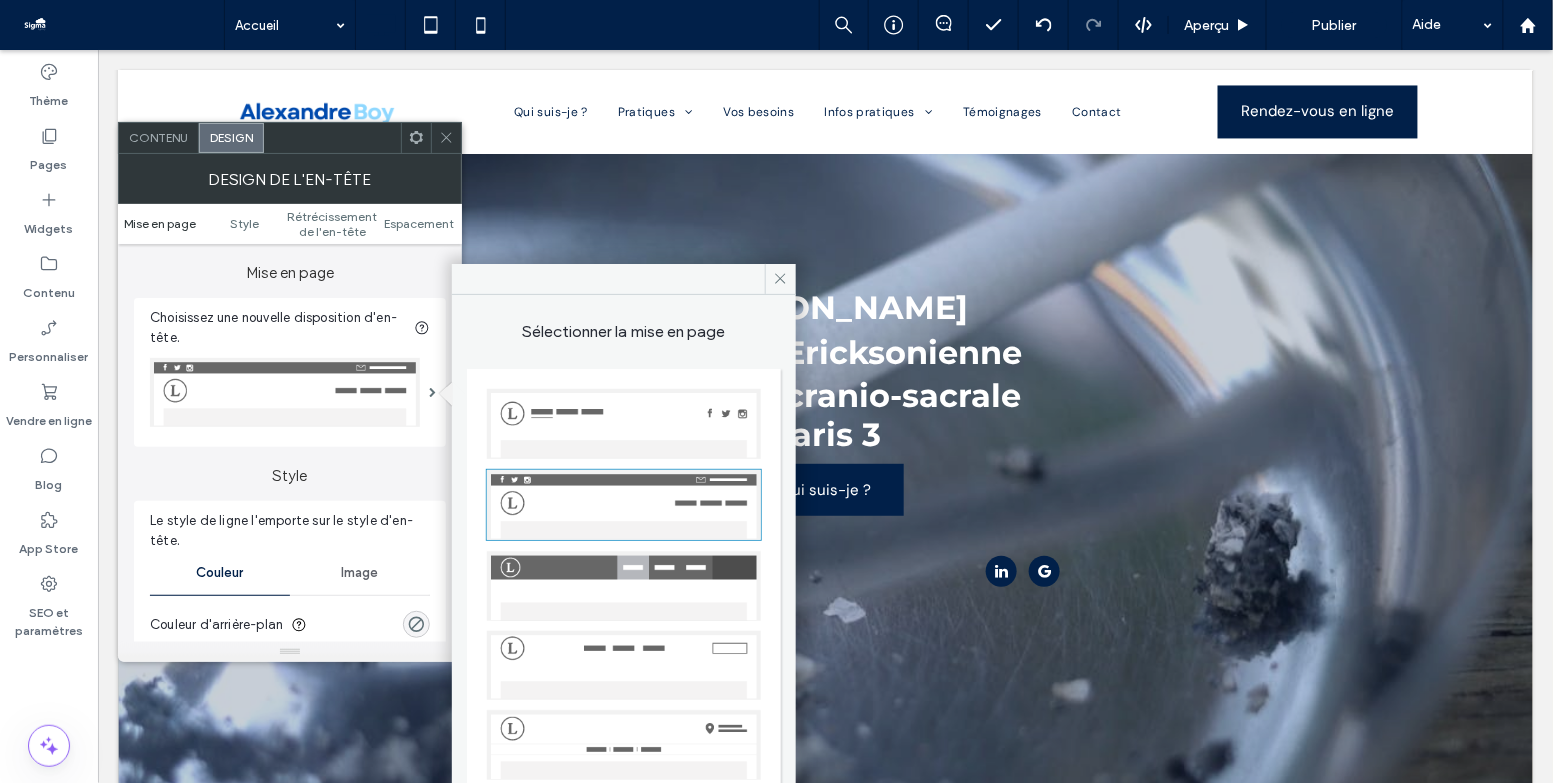 click on "Mise en page" at bounding box center (160, 223) 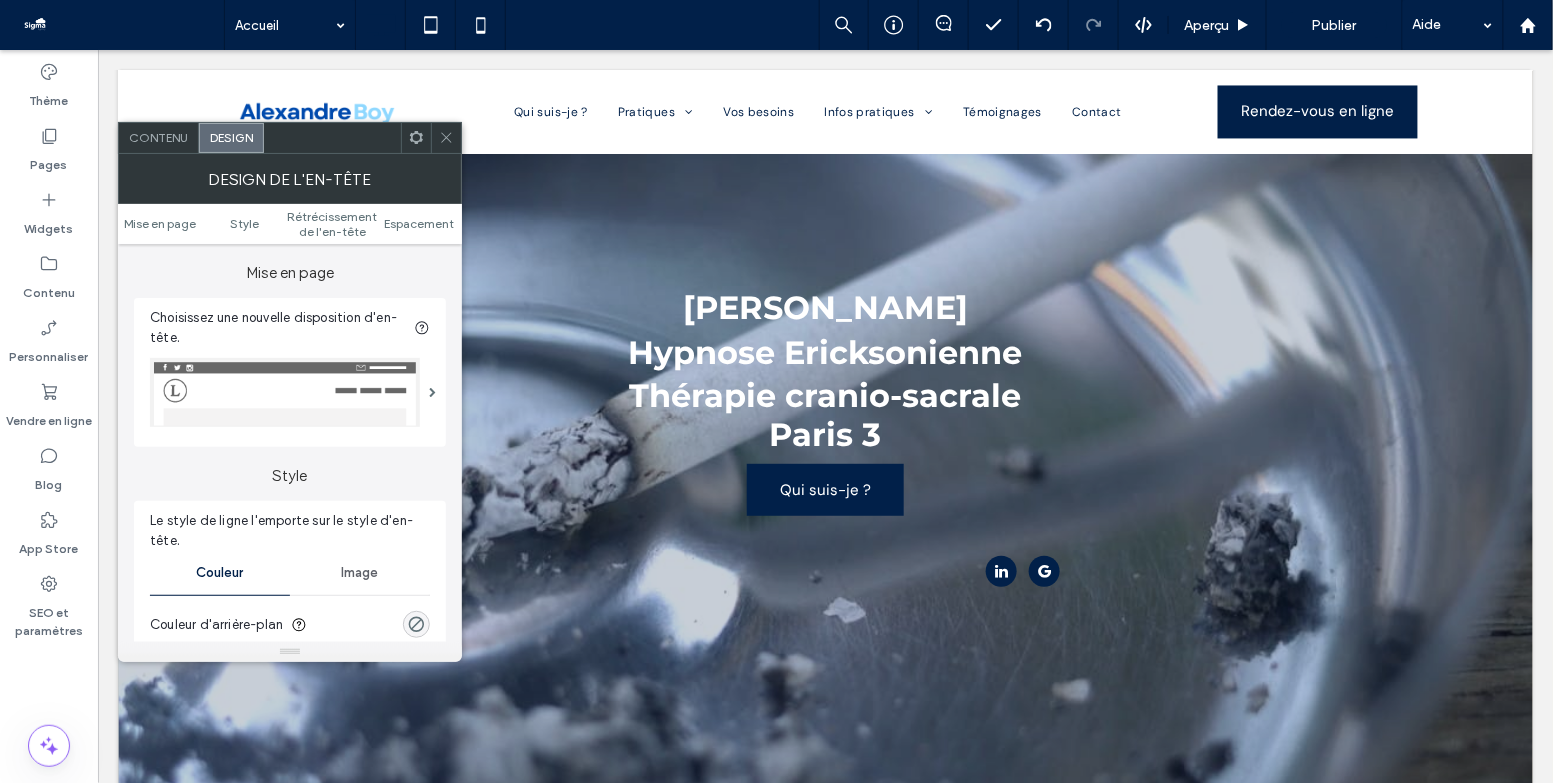 click on "Contenu" at bounding box center (158, 137) 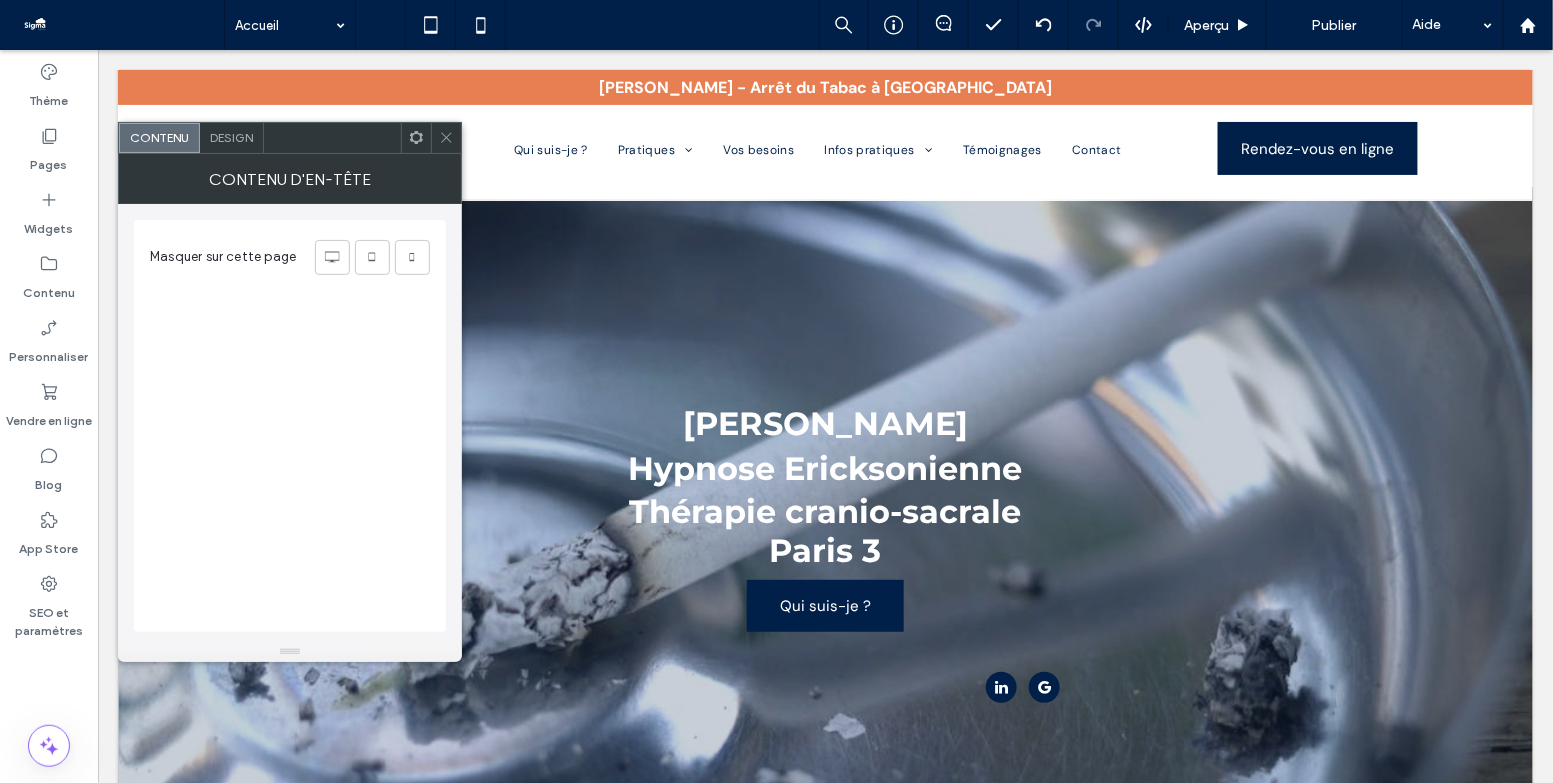 scroll, scrollTop: 0, scrollLeft: 0, axis: both 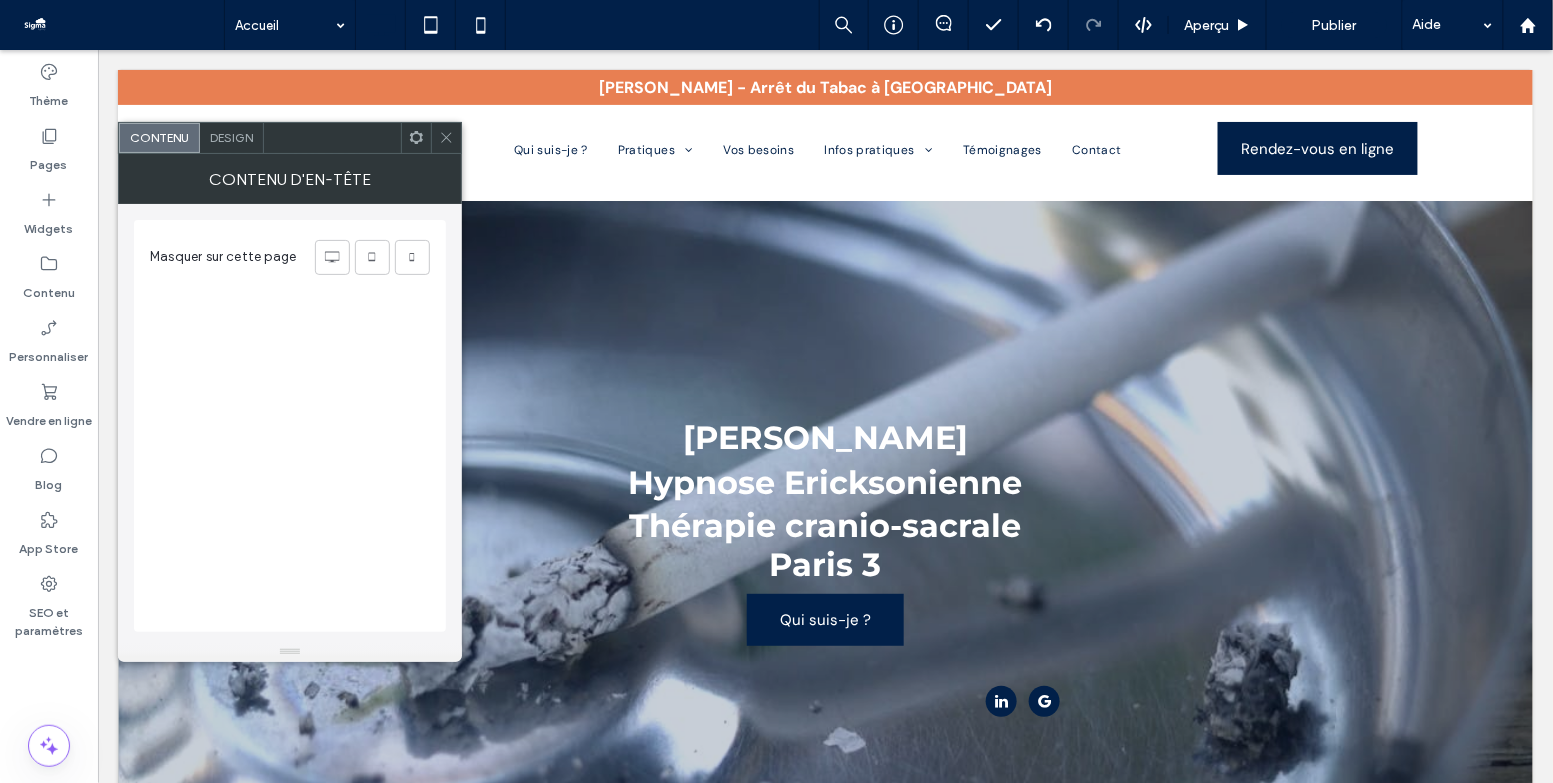 click 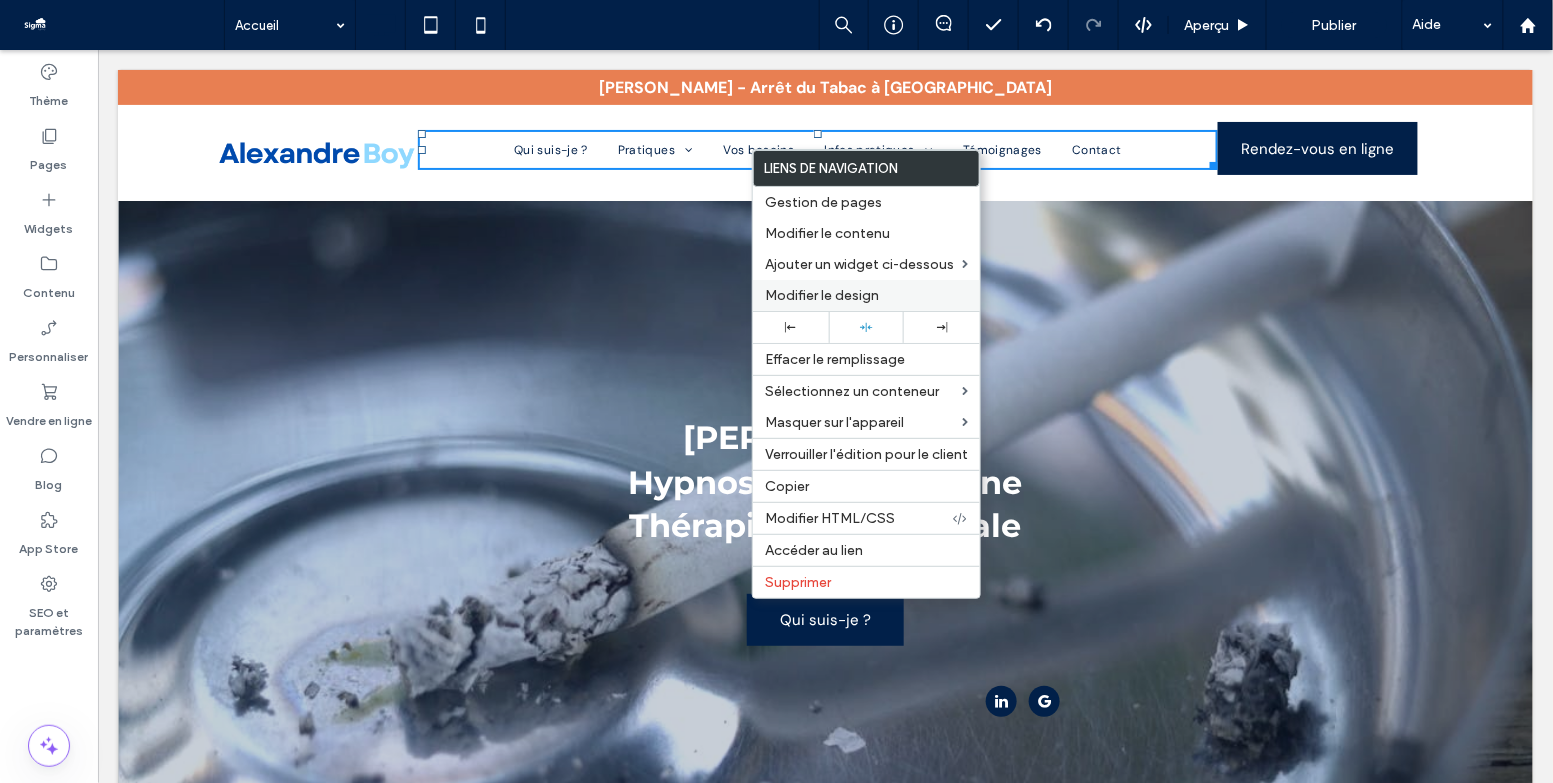 click on "Modifier le design" at bounding box center [822, 295] 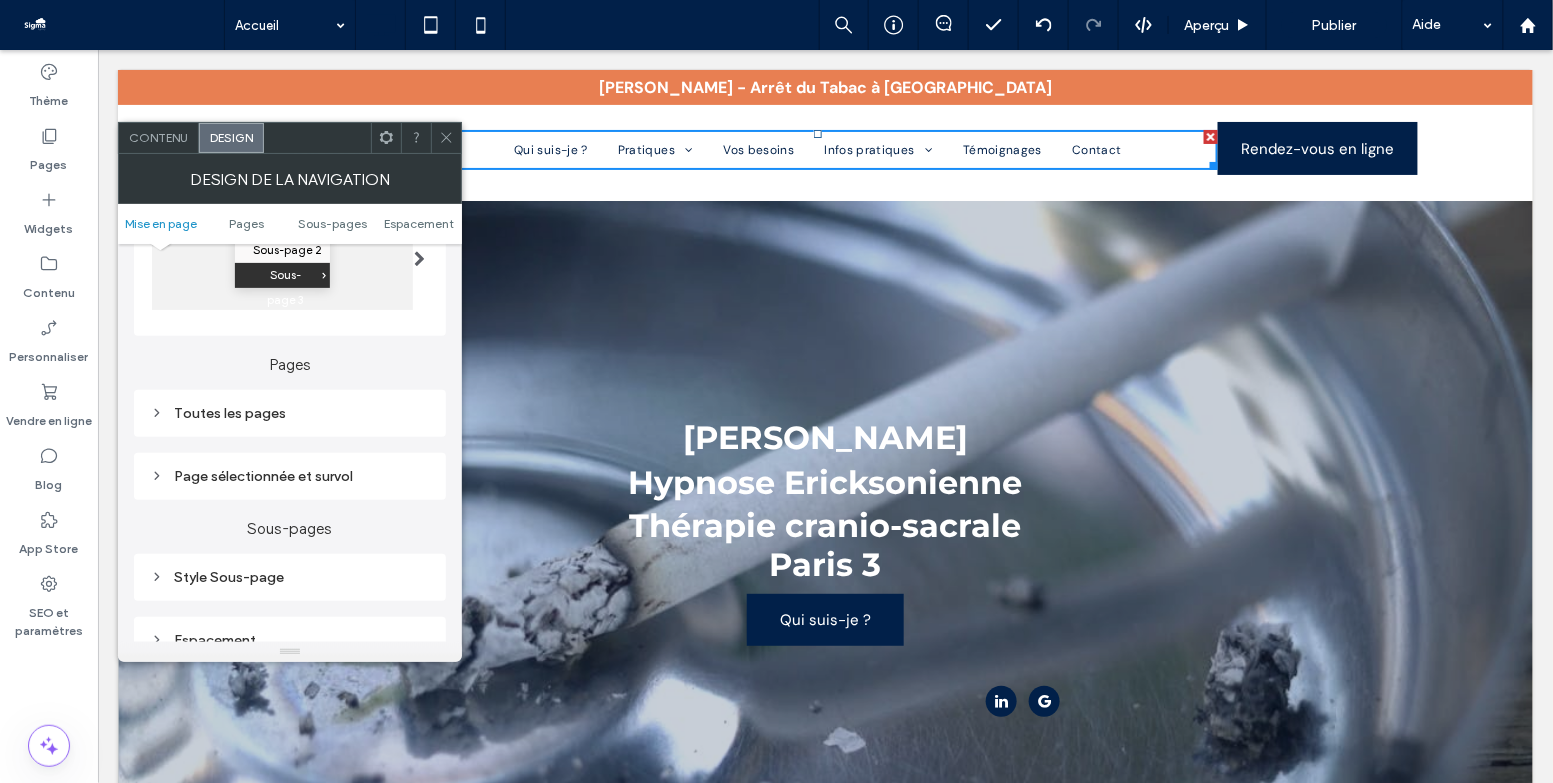 scroll, scrollTop: 381, scrollLeft: 0, axis: vertical 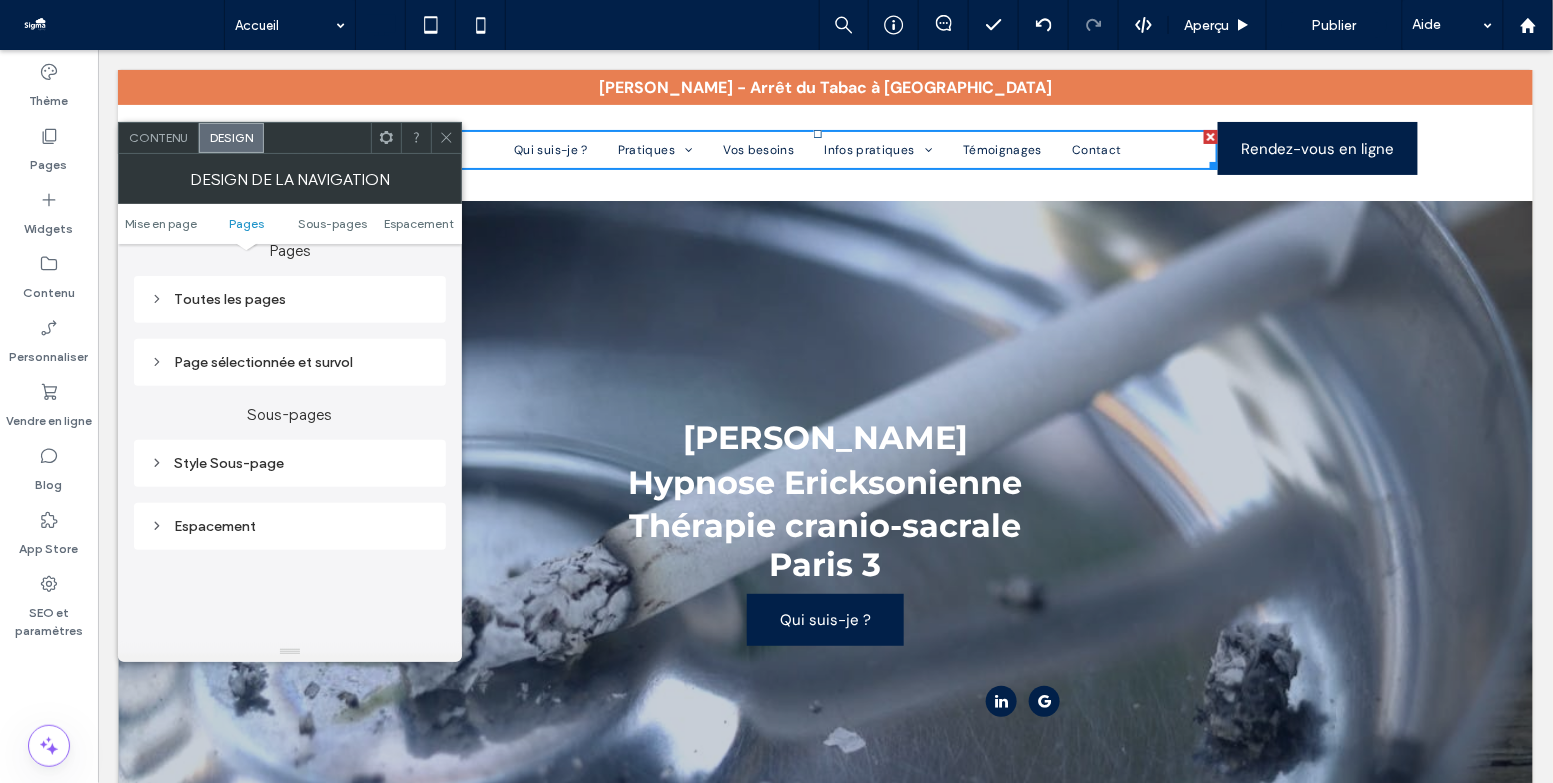click on "Style Sous-page" at bounding box center (290, 463) 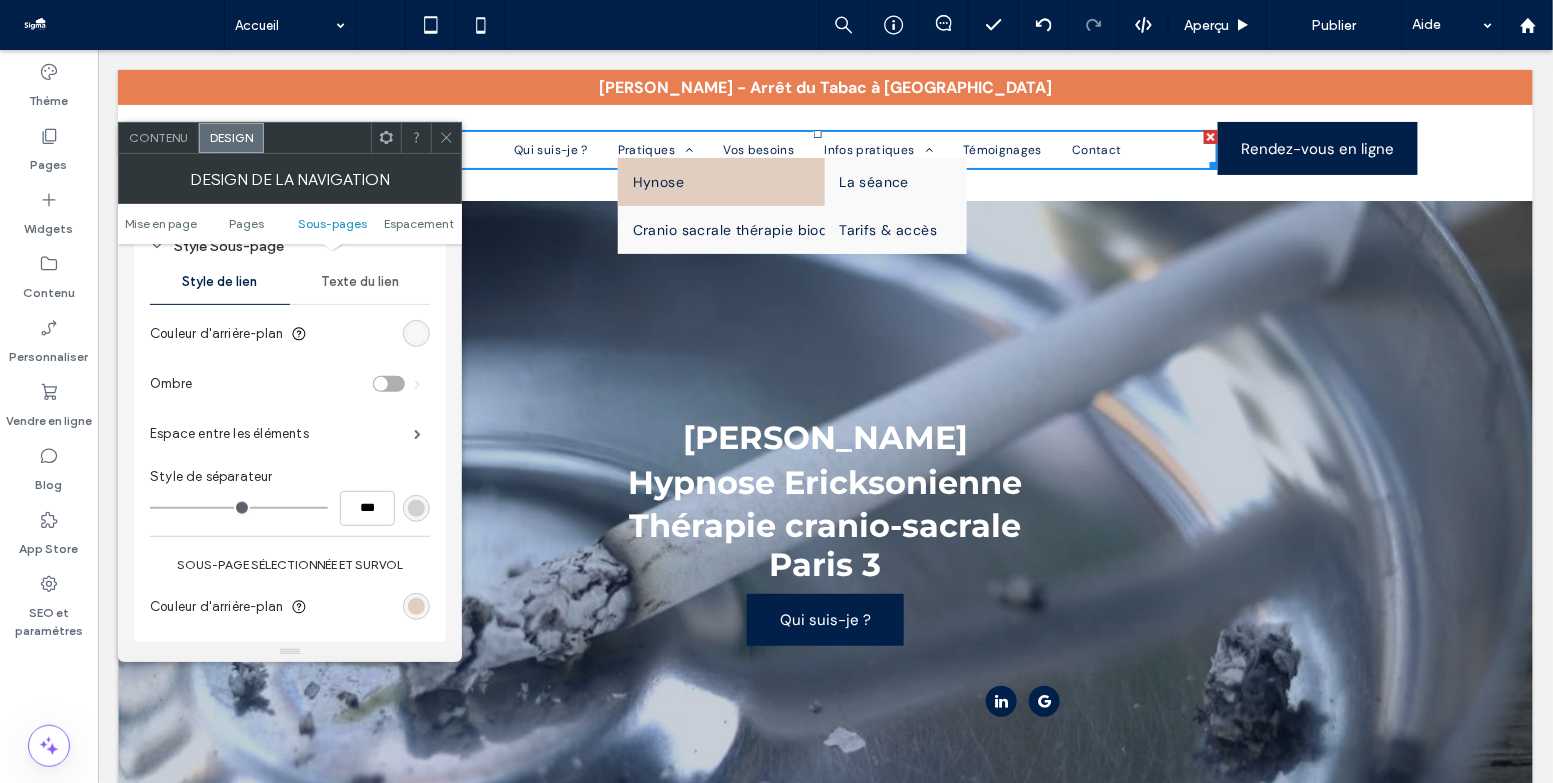 scroll, scrollTop: 846, scrollLeft: 0, axis: vertical 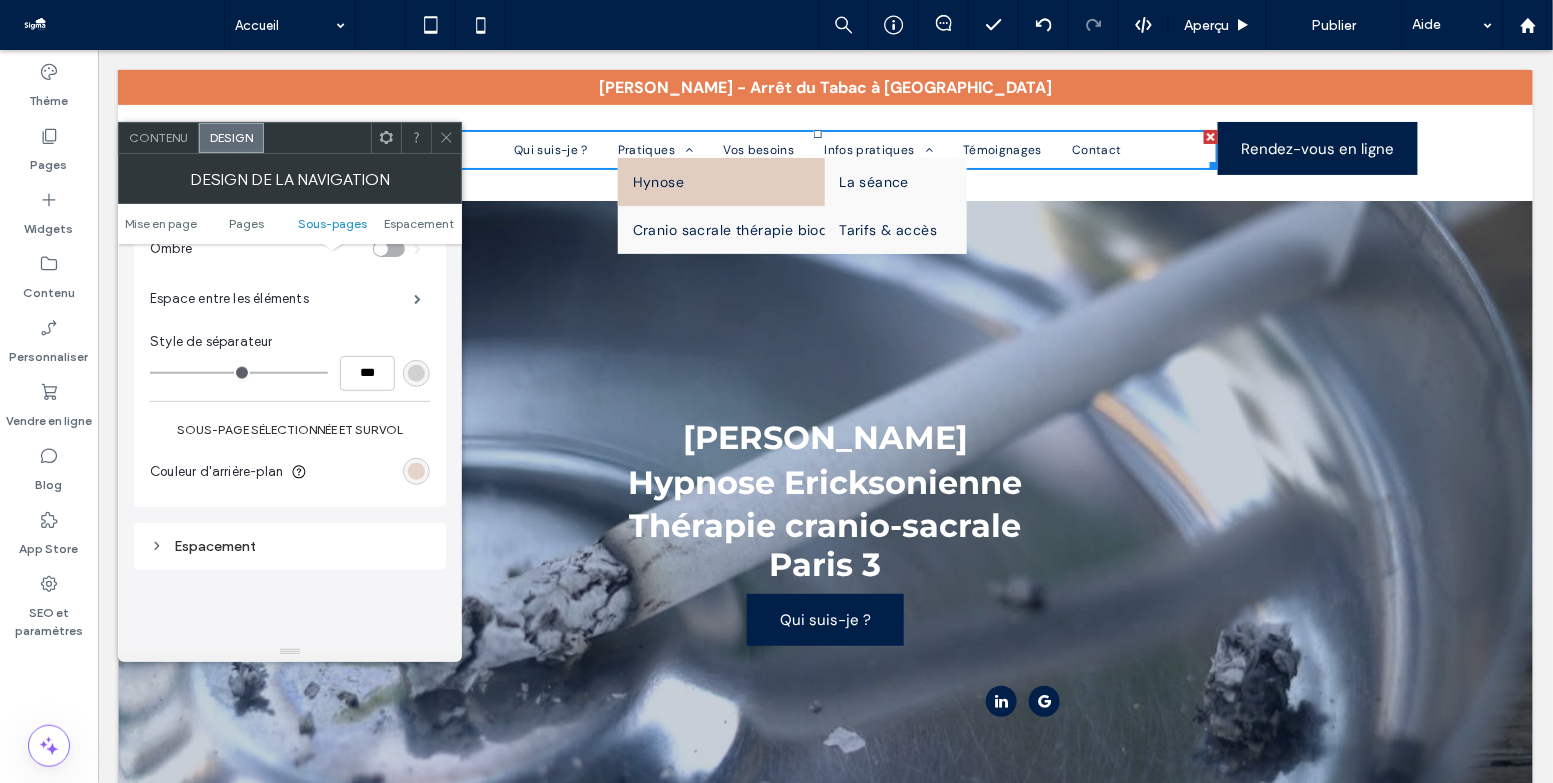 click at bounding box center [416, 471] 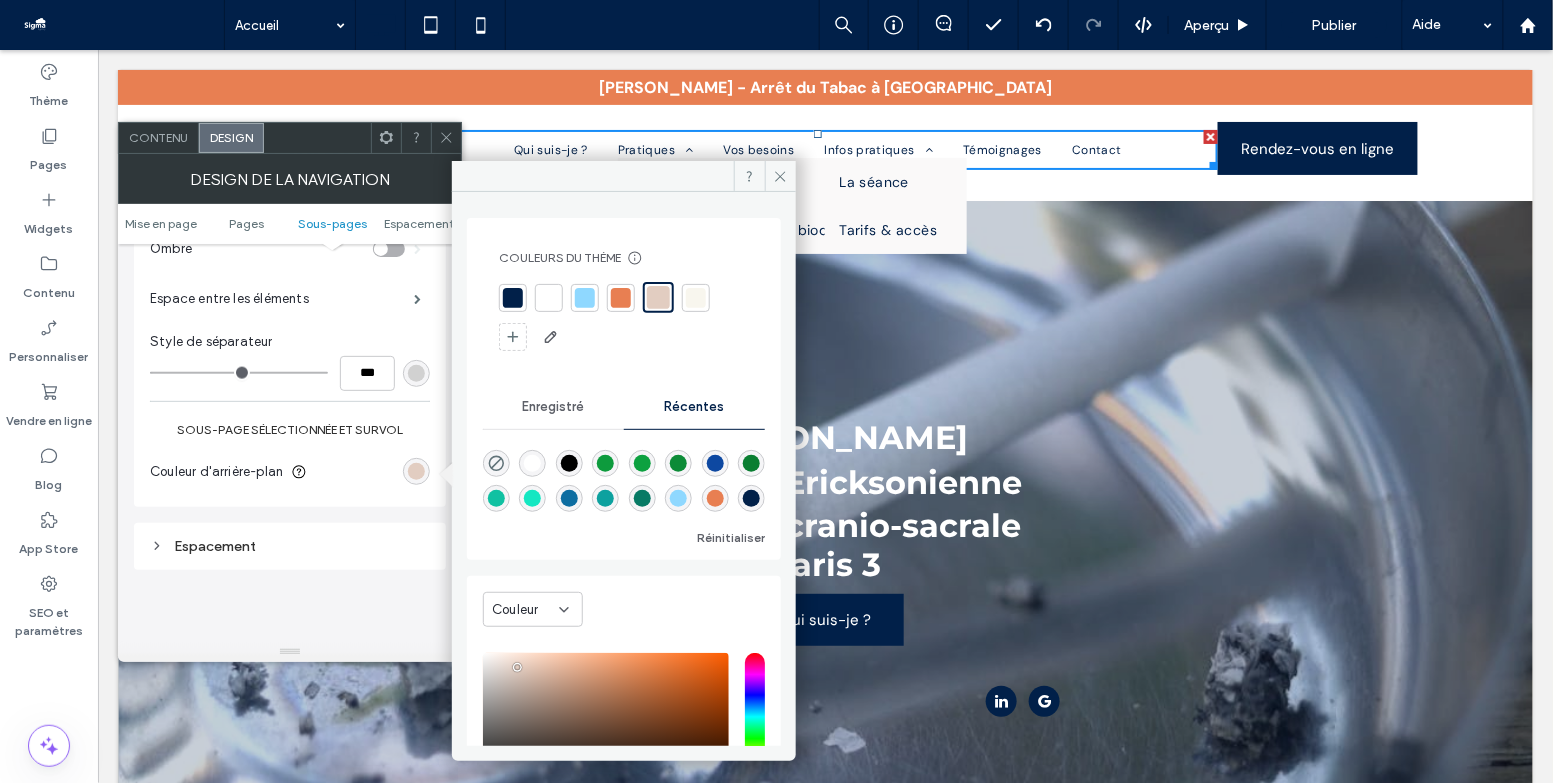 click at bounding box center [585, 298] 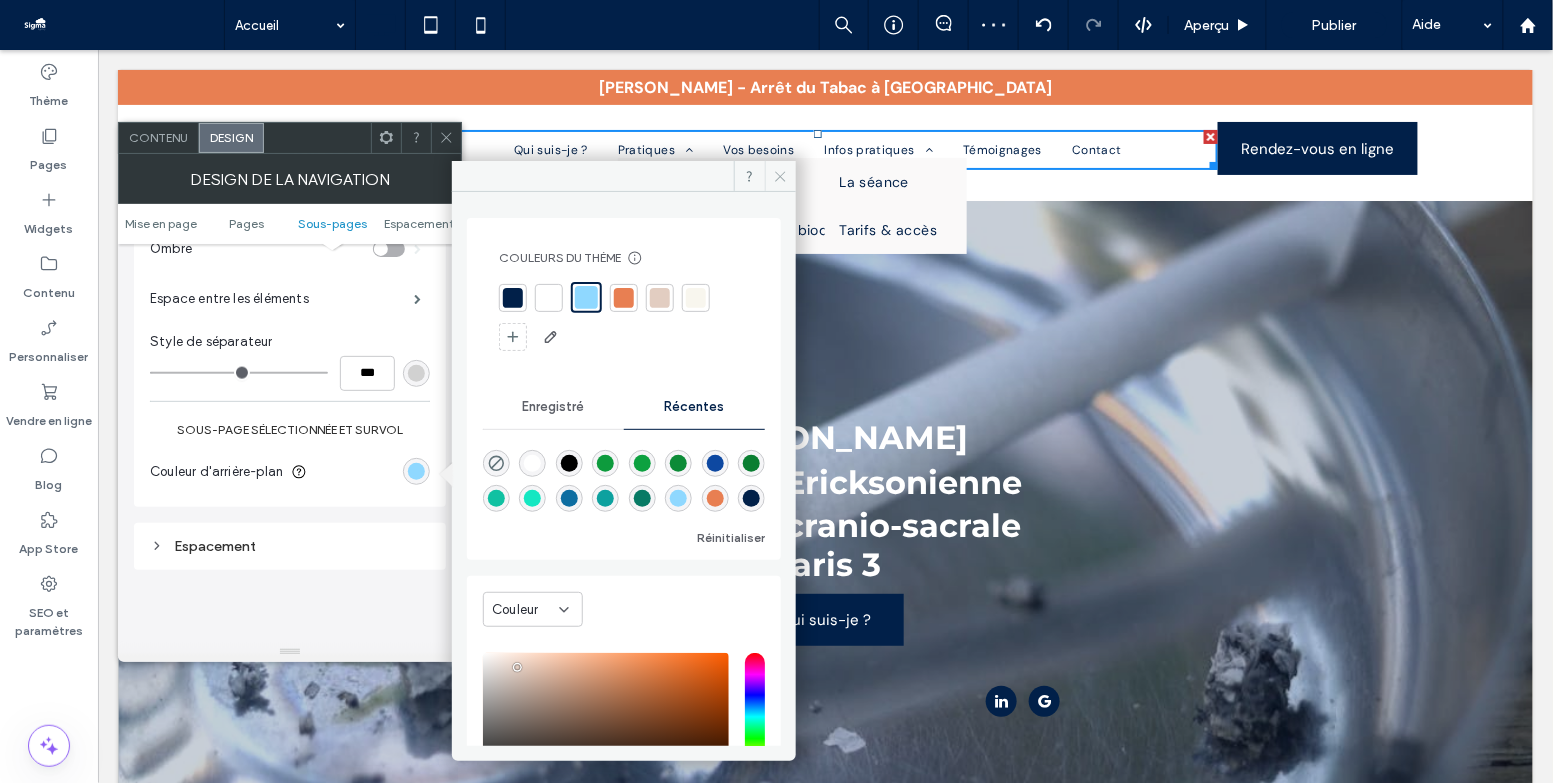 click 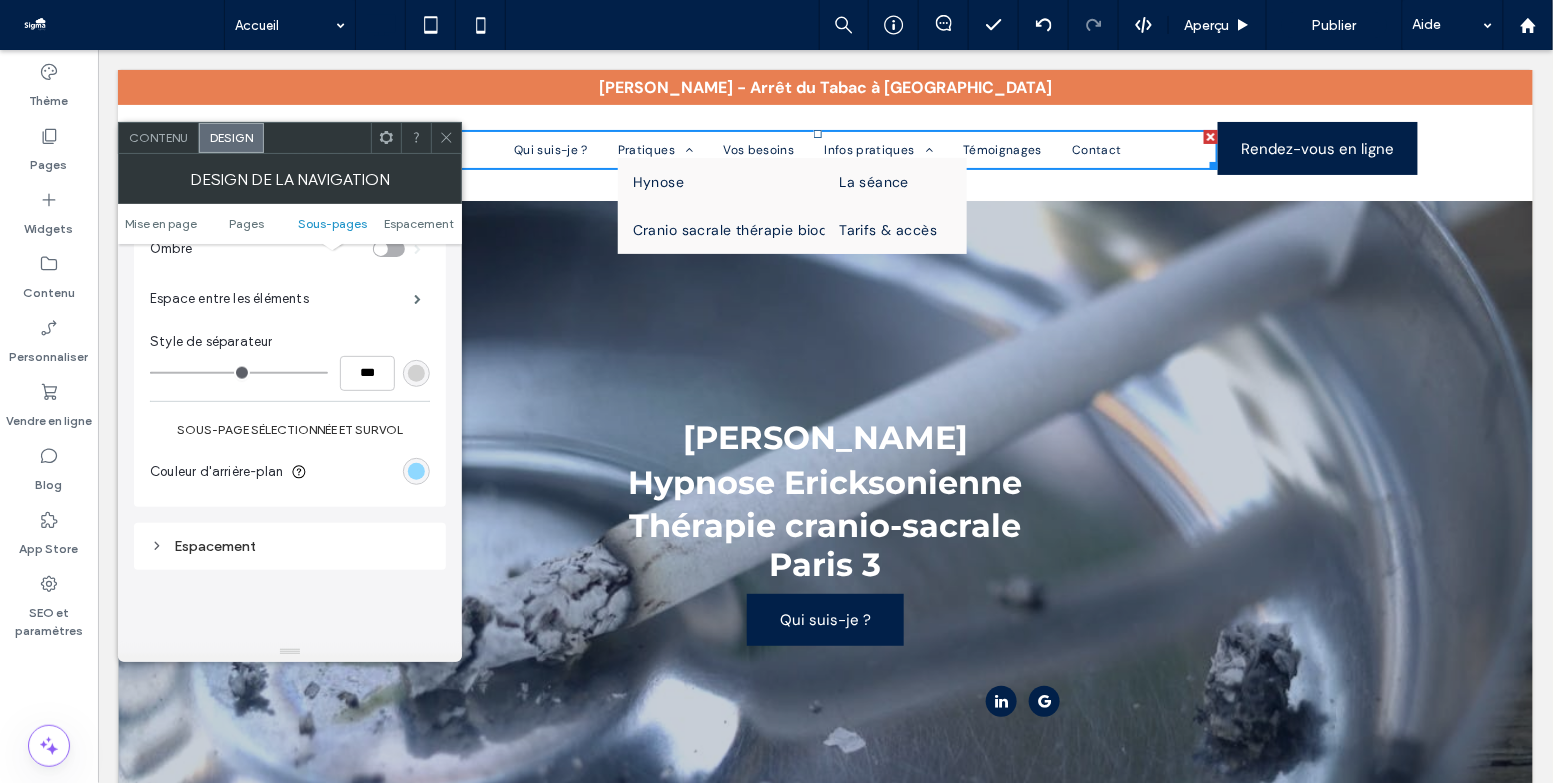 click 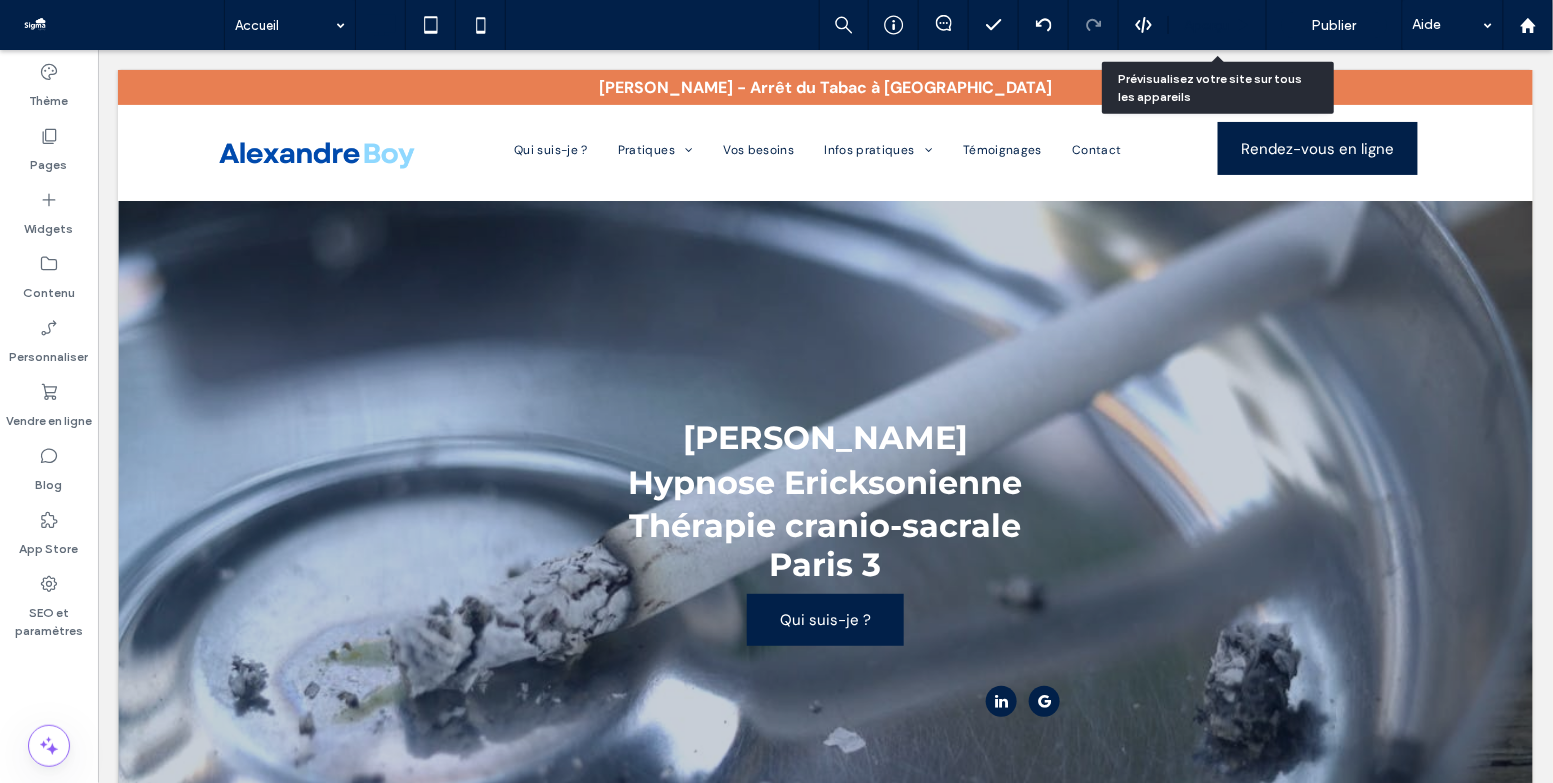 click on "Aperçu" at bounding box center [1218, 25] 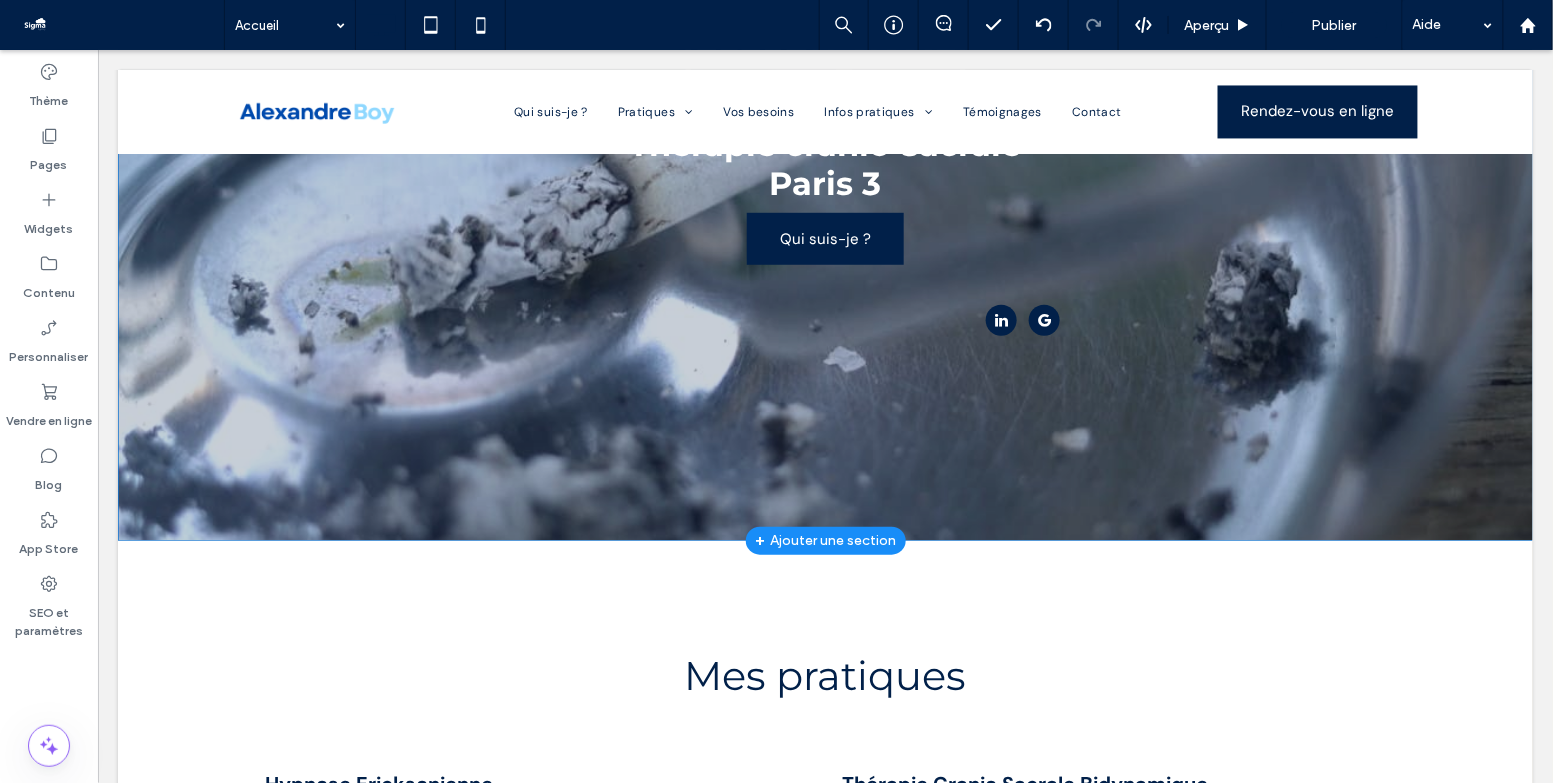 scroll, scrollTop: 0, scrollLeft: 0, axis: both 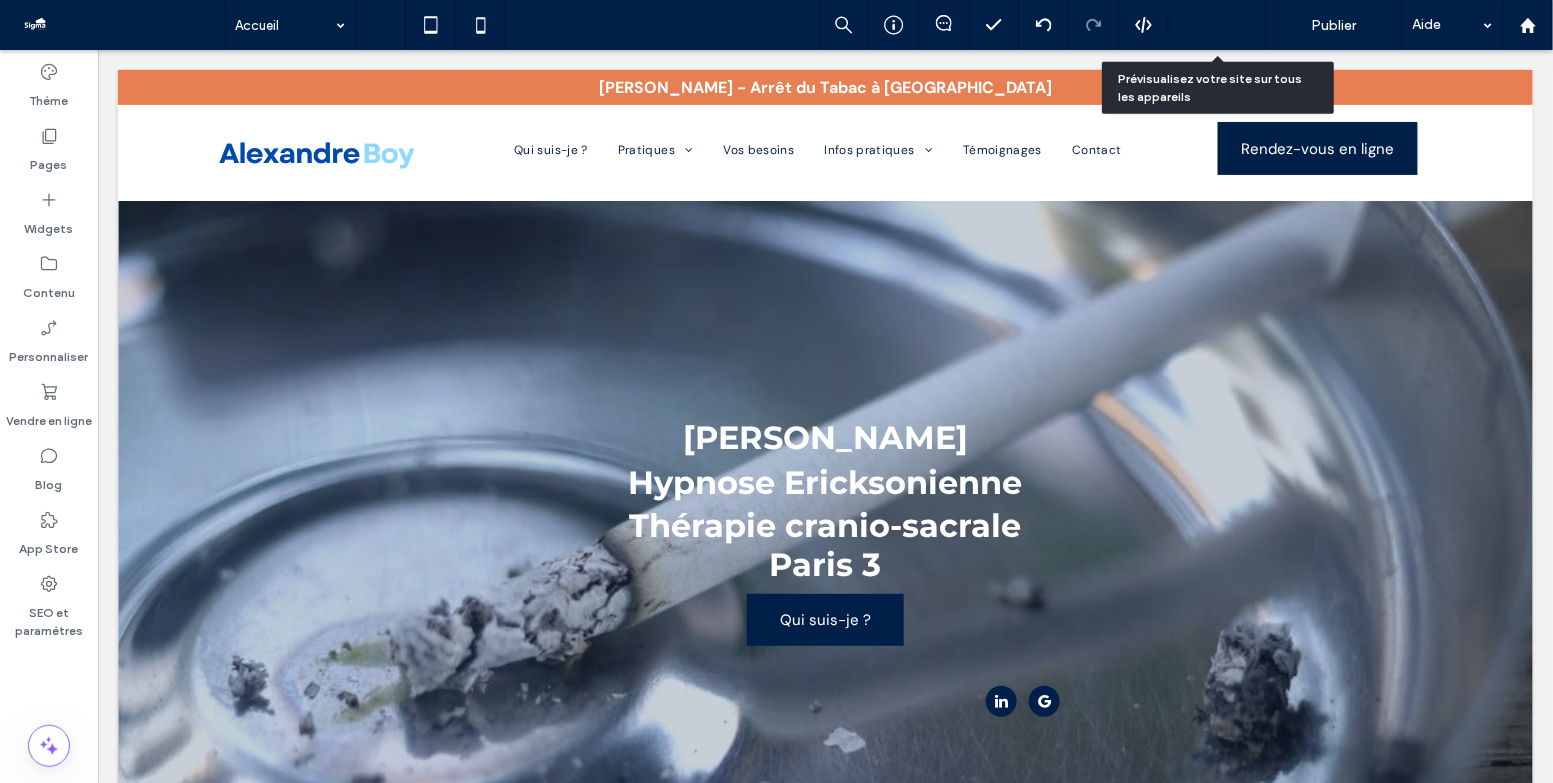 click on "Aperçu" at bounding box center (1207, 25) 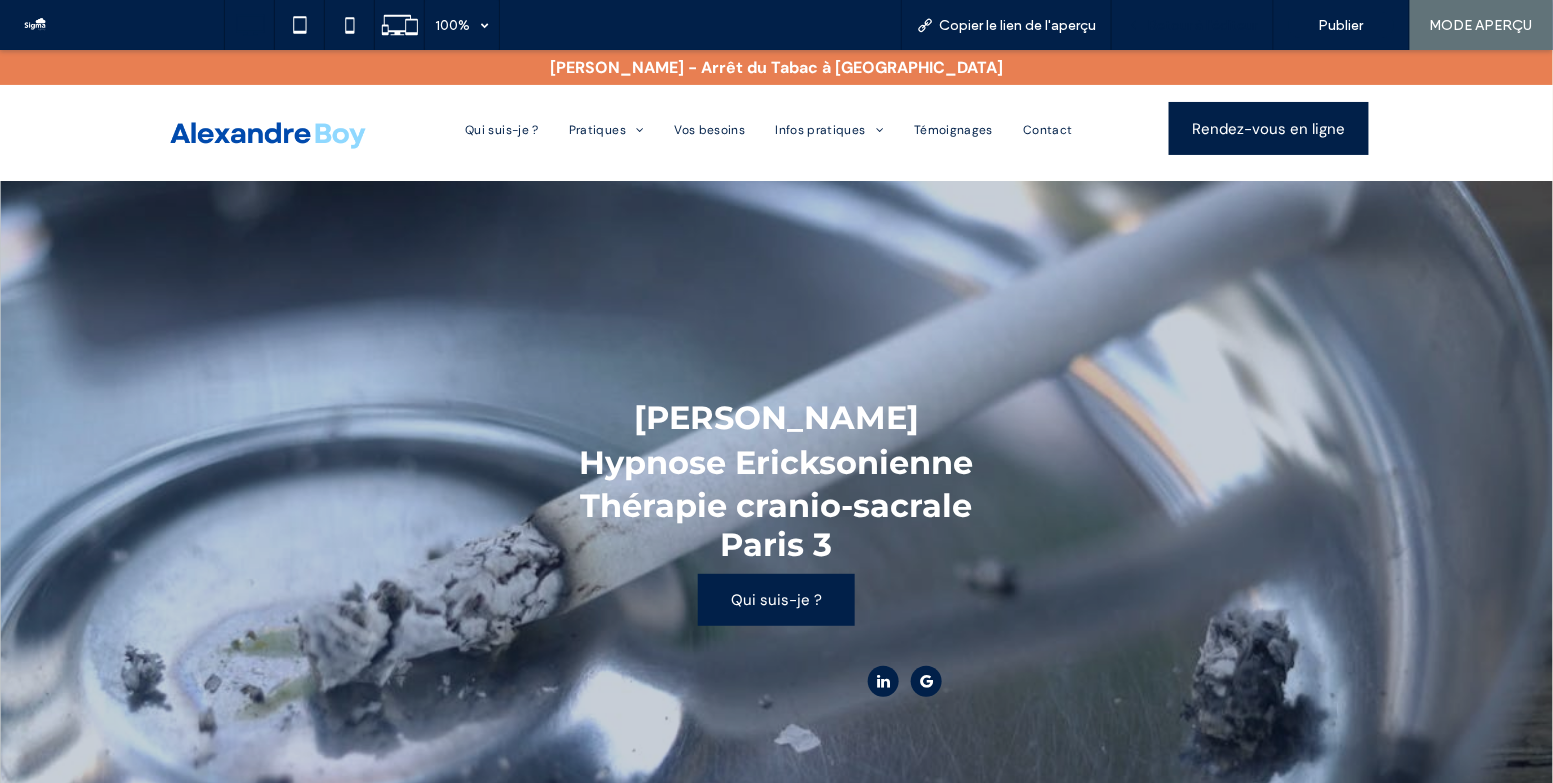 click 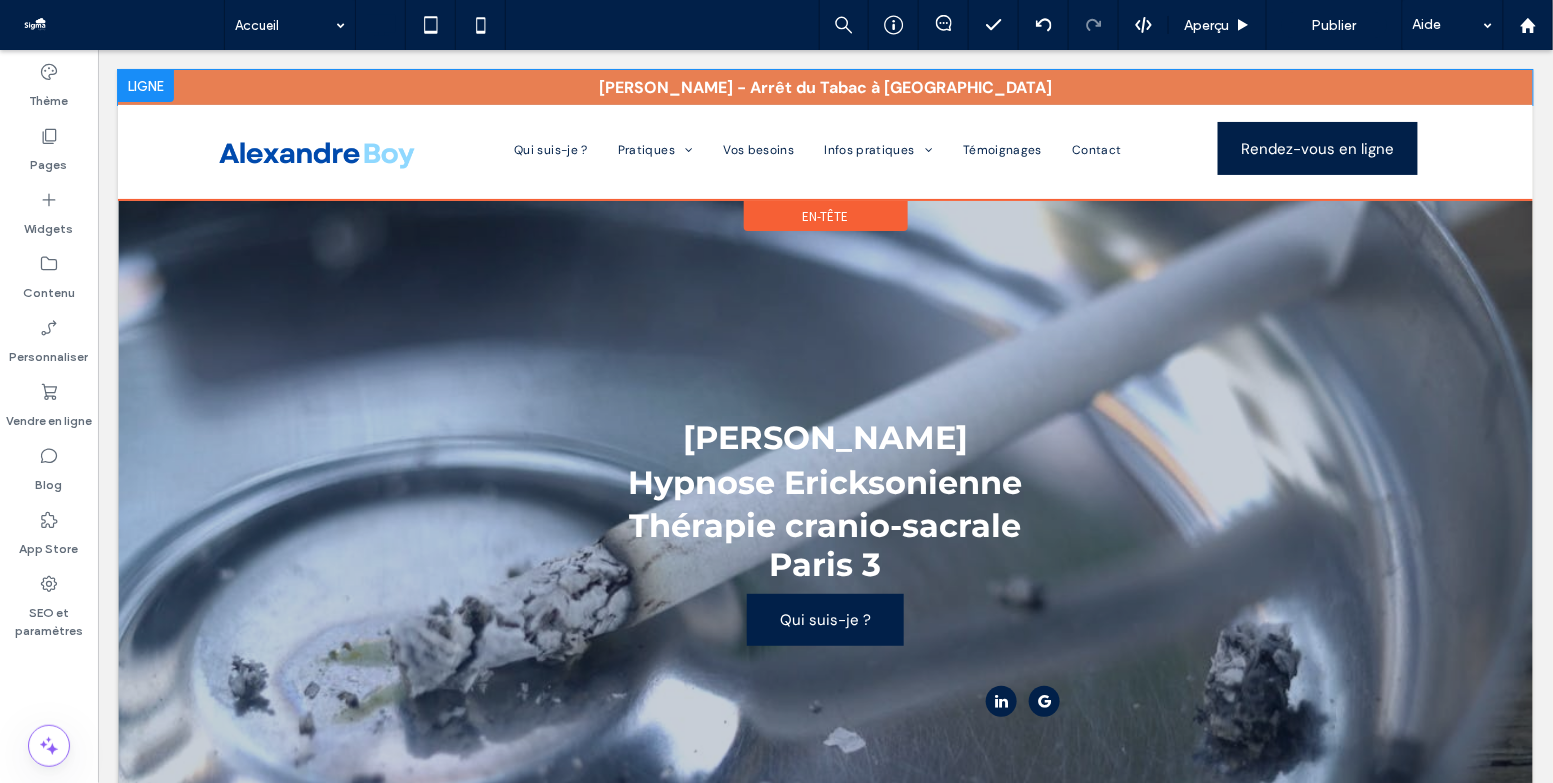 click on "[PERSON_NAME] - Arrêt du Tabac à Pau Click To Paste" at bounding box center (824, 86) 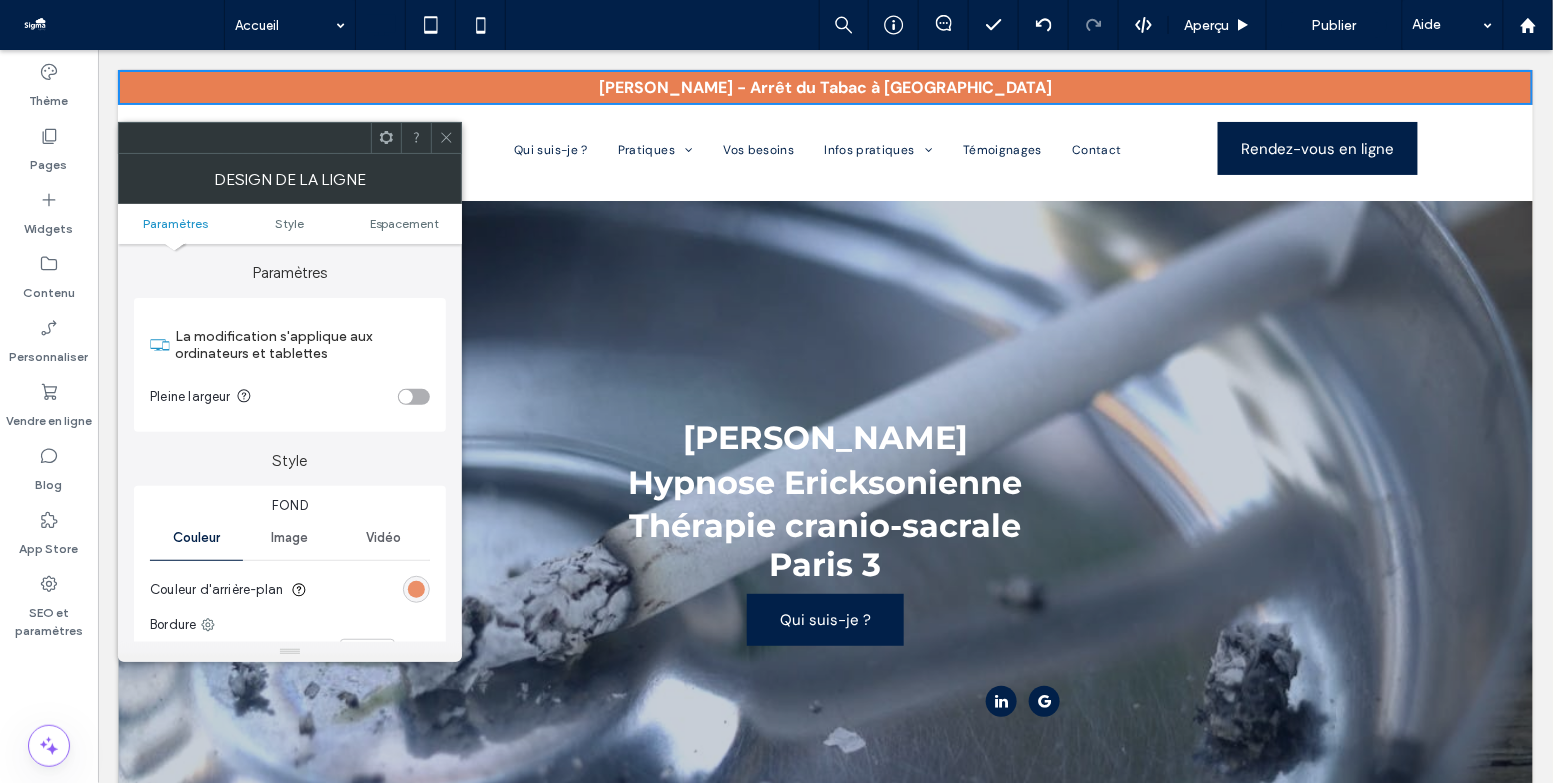 click at bounding box center [416, 589] 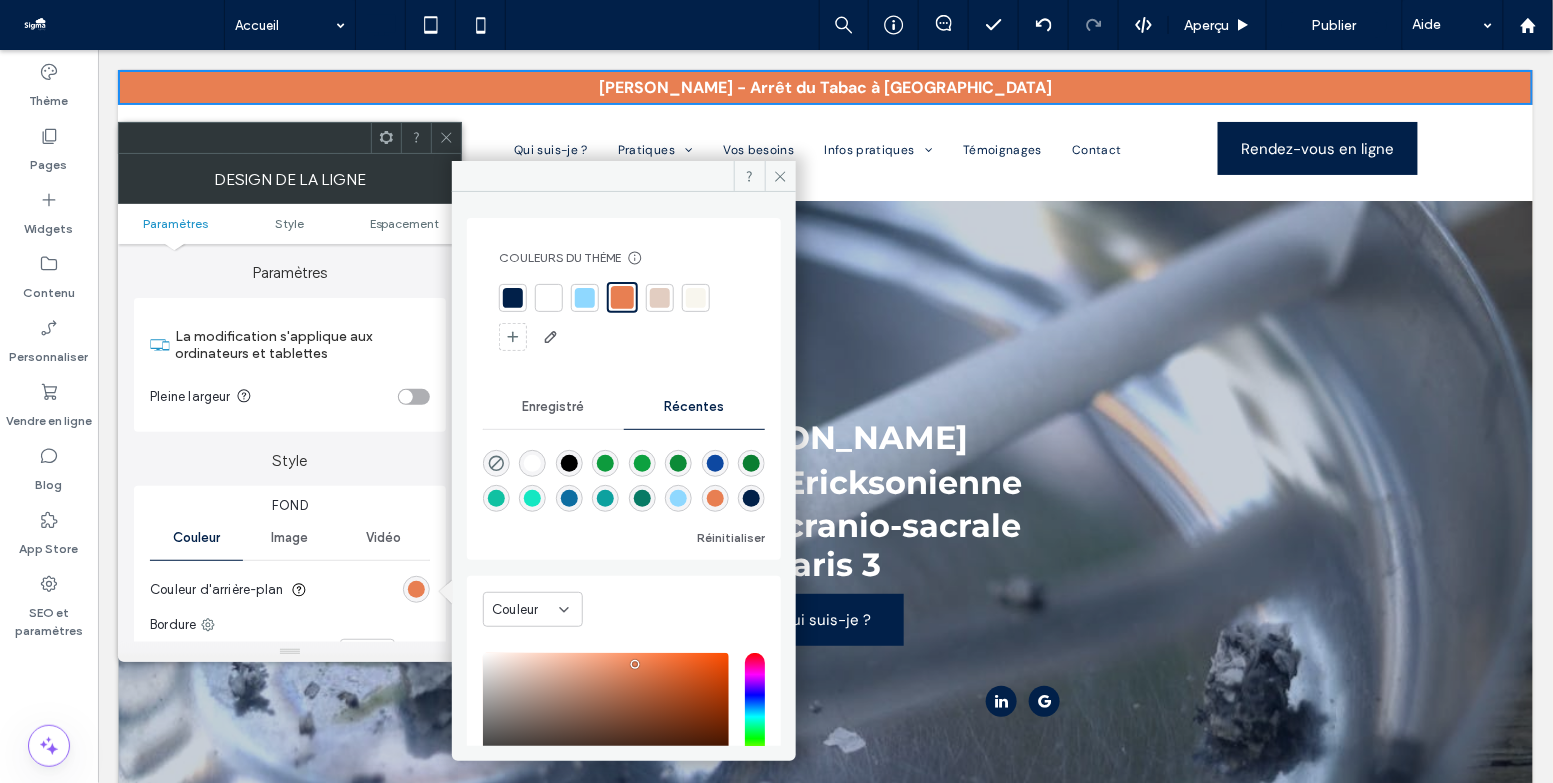 click at bounding box center (660, 298) 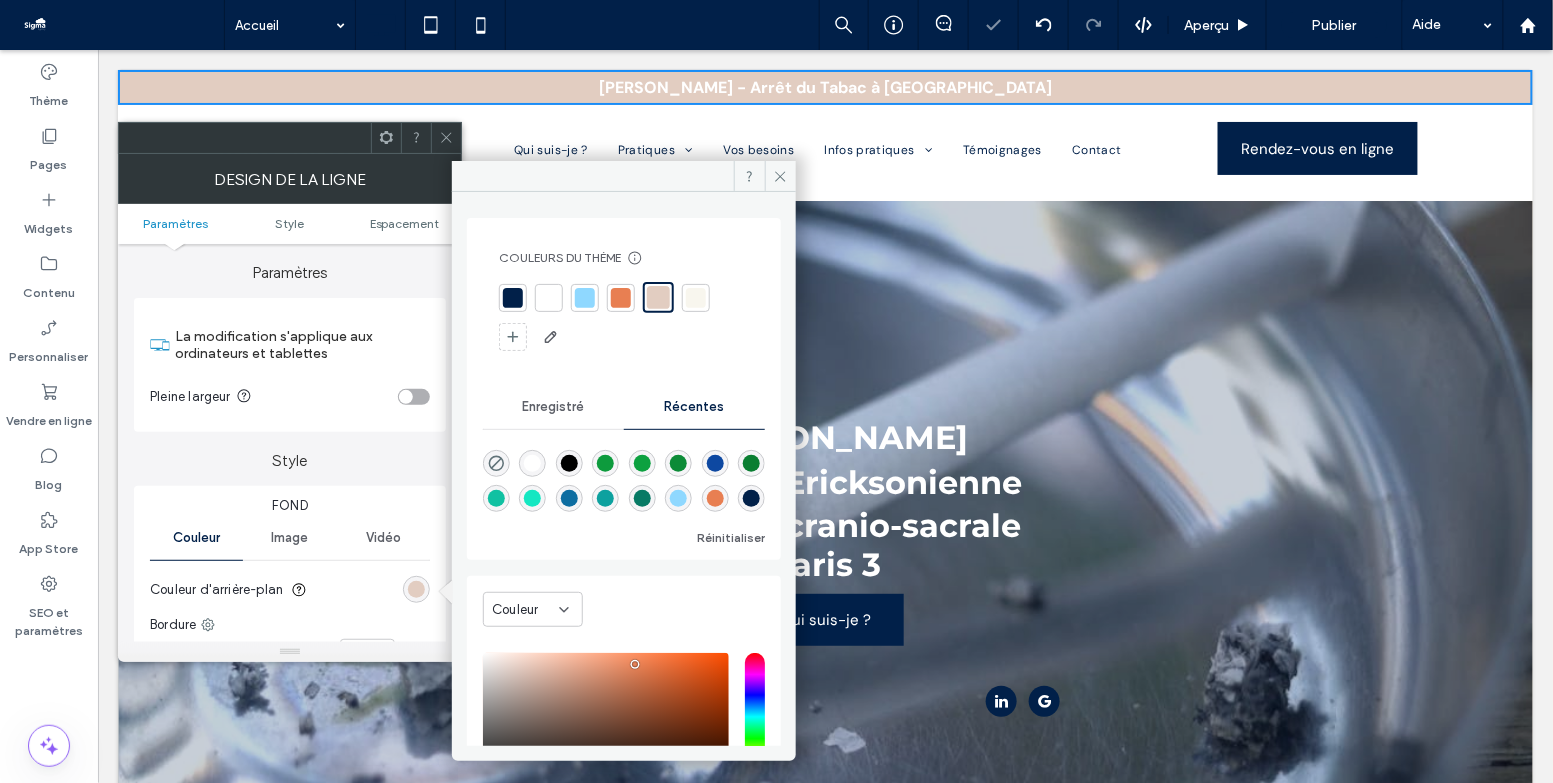 click at bounding box center [696, 298] 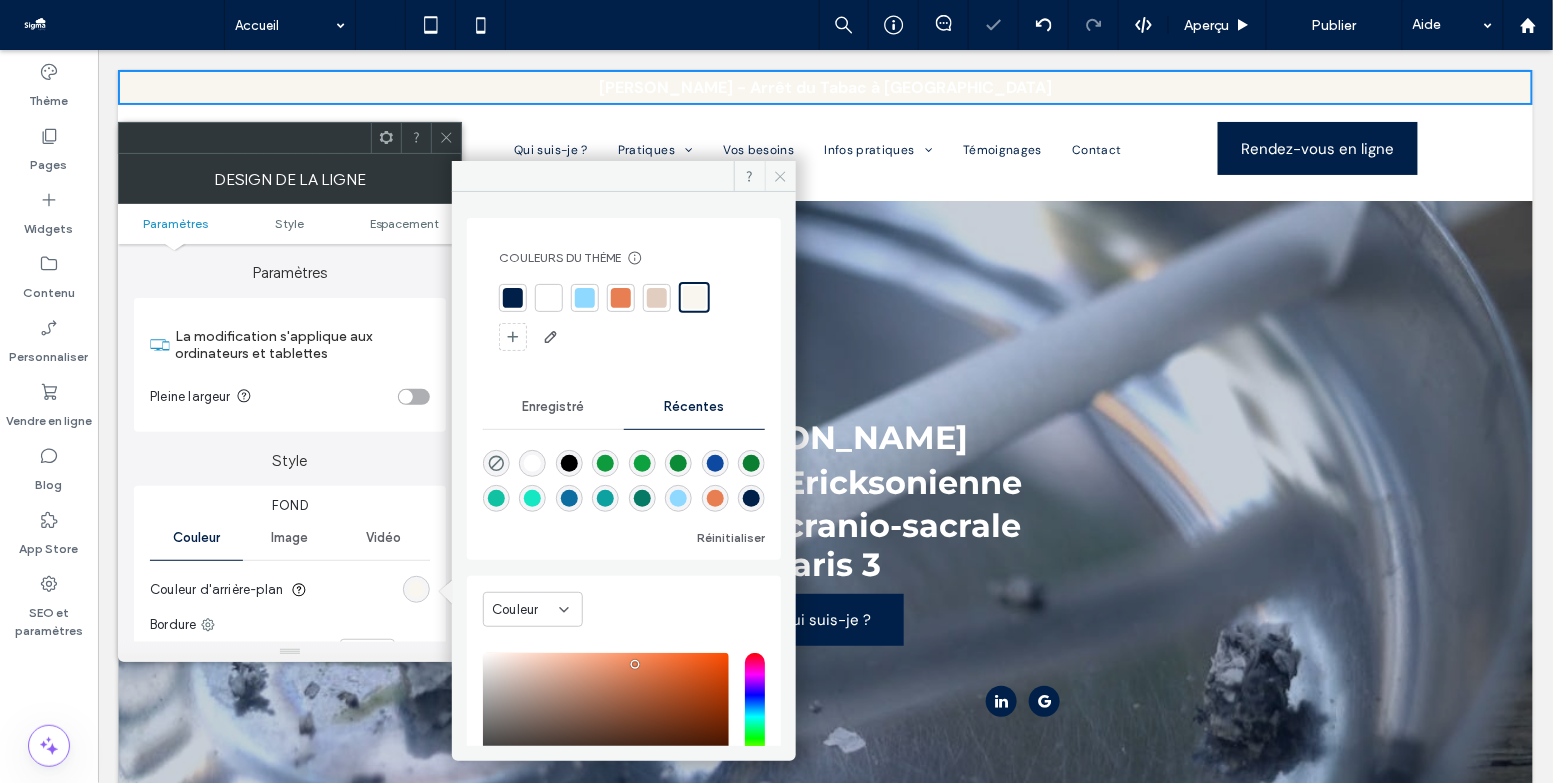 click 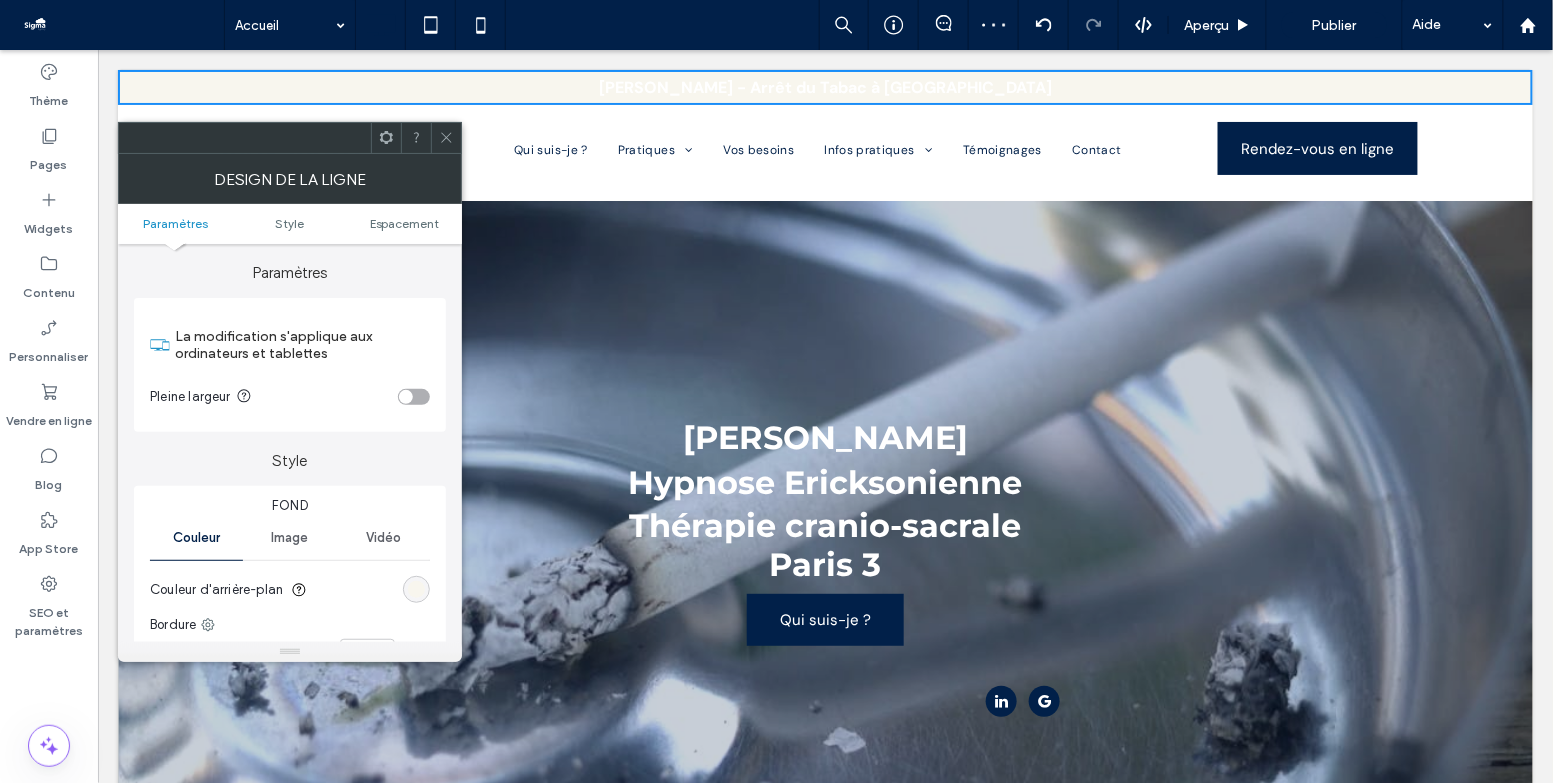 click 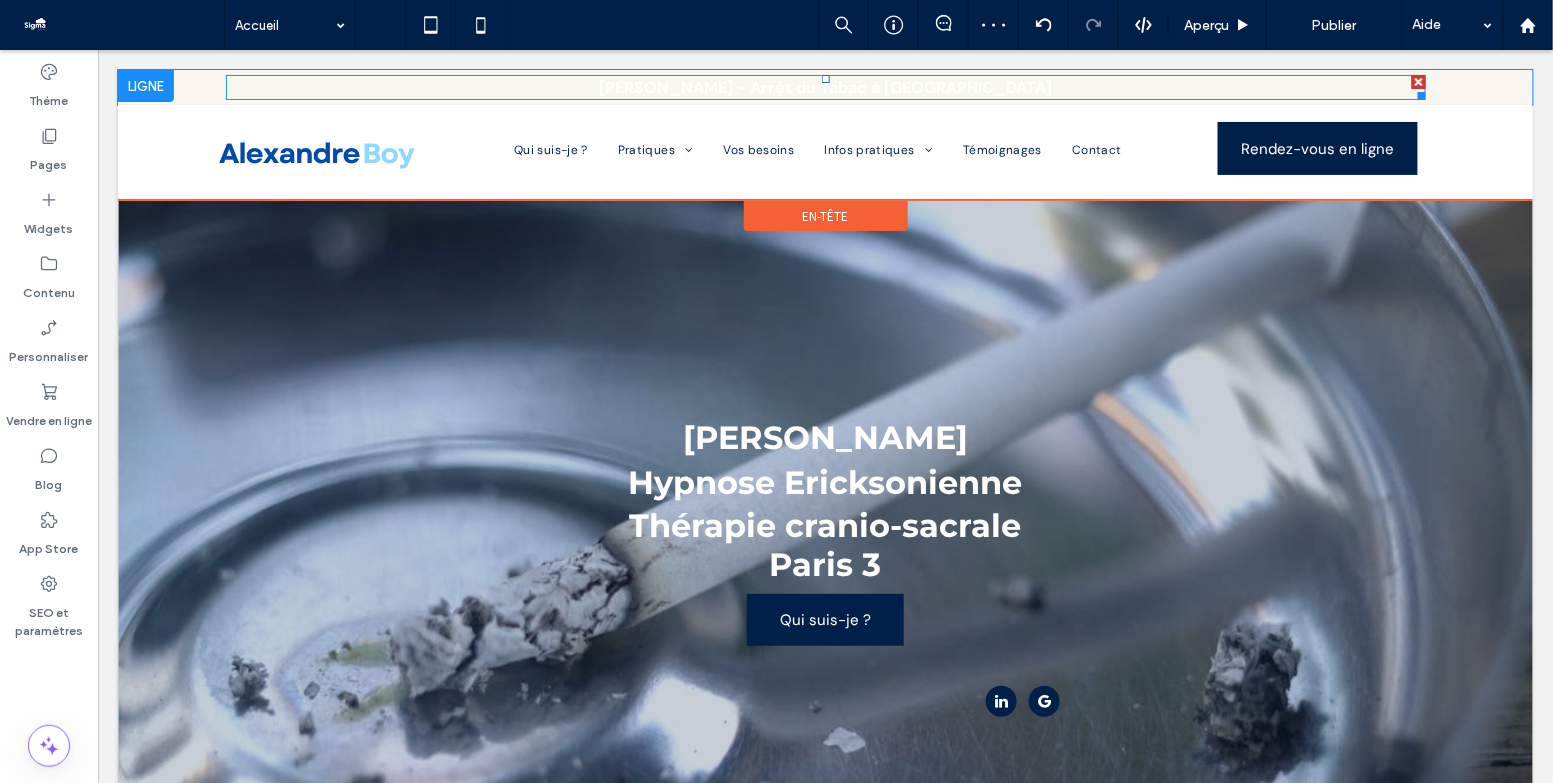 click on "[PERSON_NAME] - Arrêt du Tabac à [GEOGRAPHIC_DATA]" at bounding box center (824, 86) 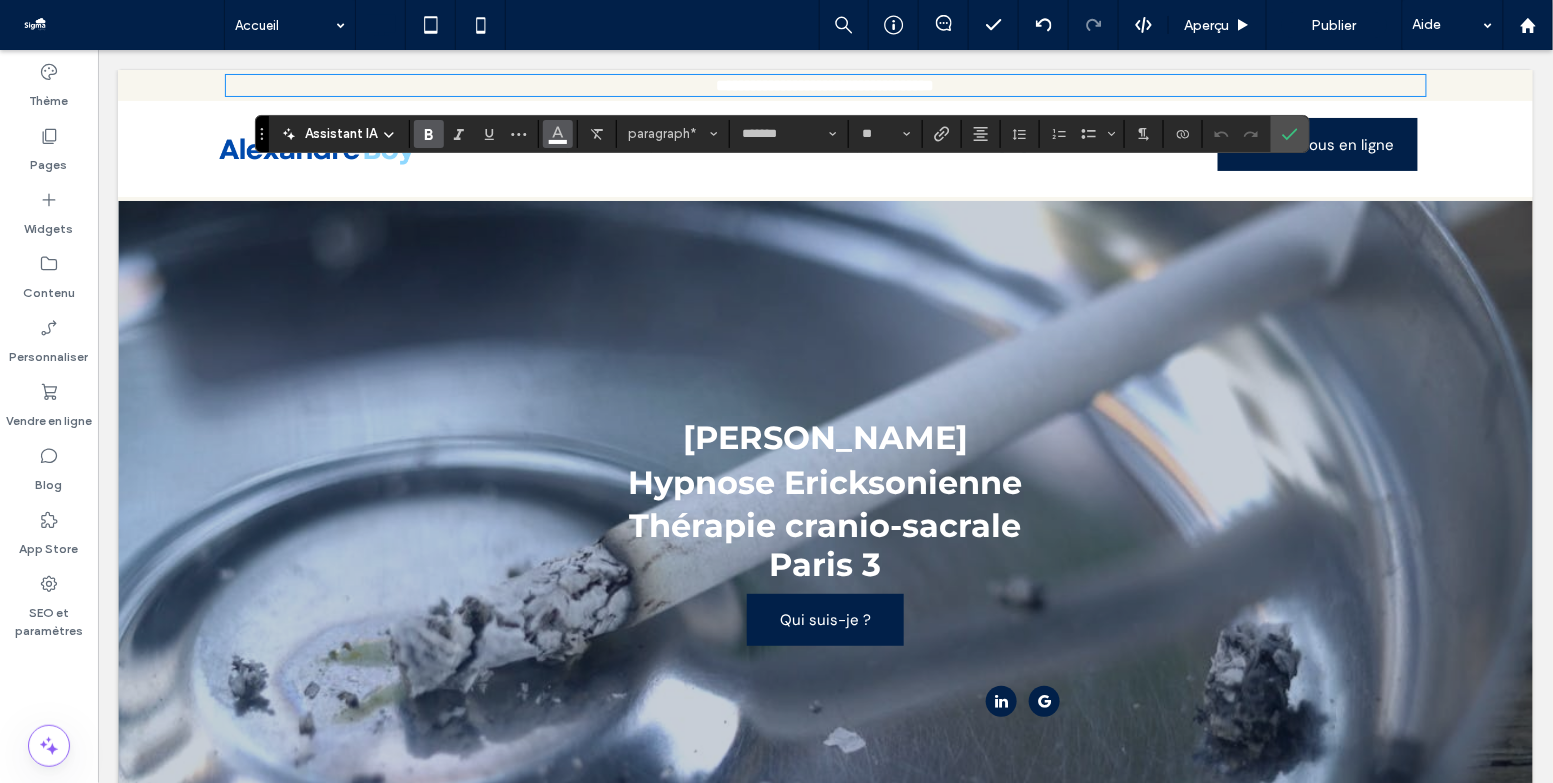 click 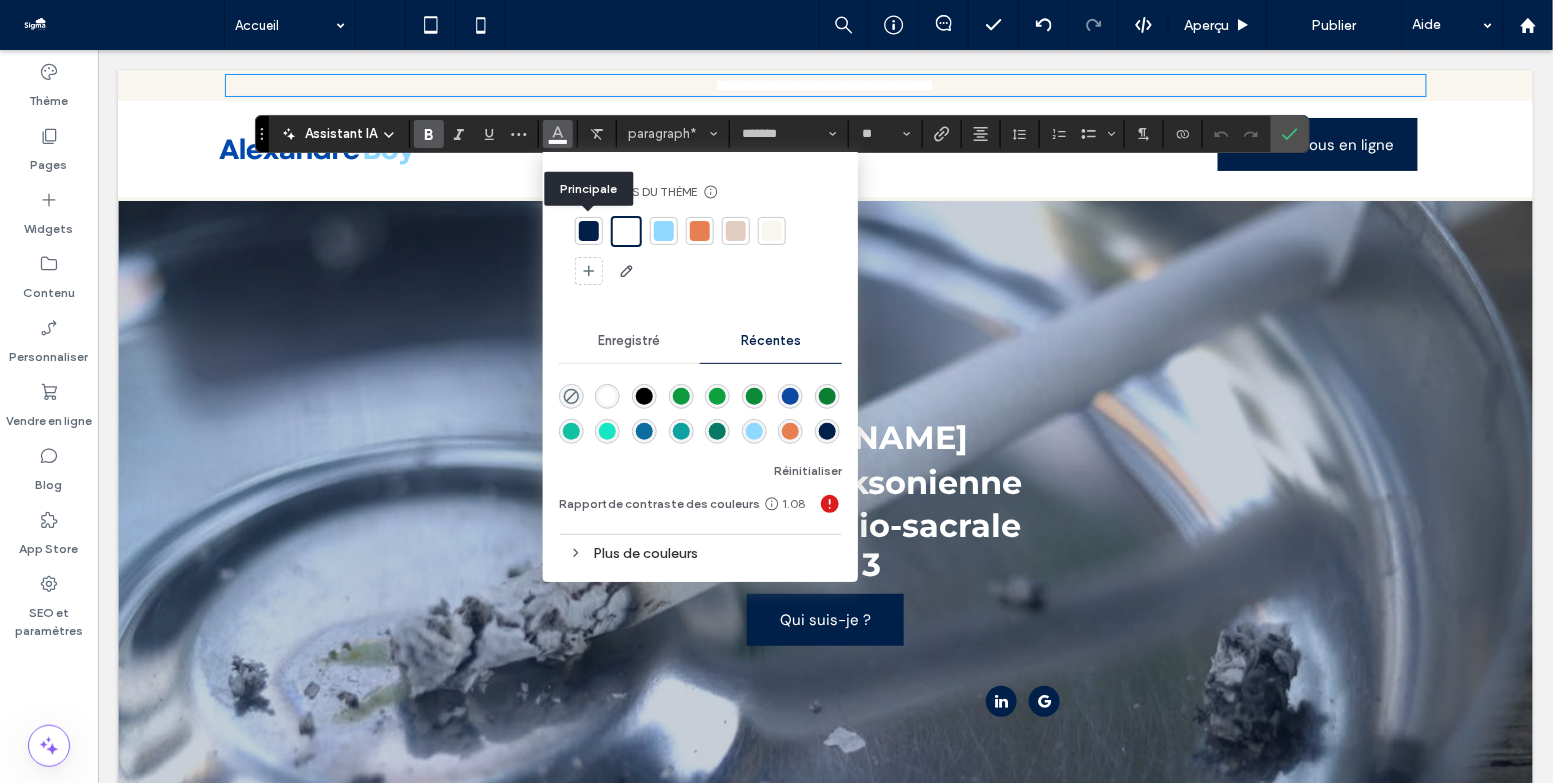 click at bounding box center [589, 231] 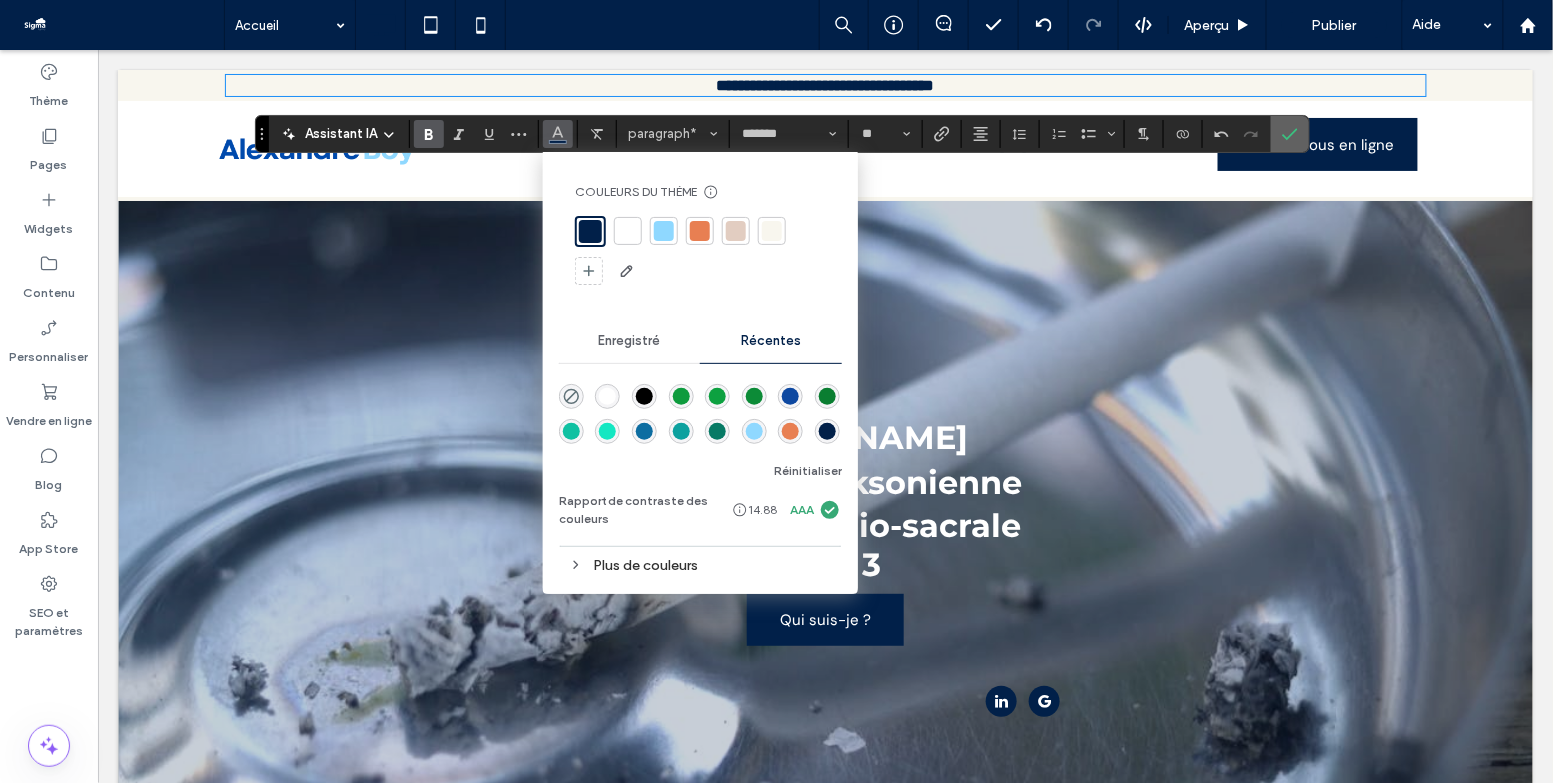 click 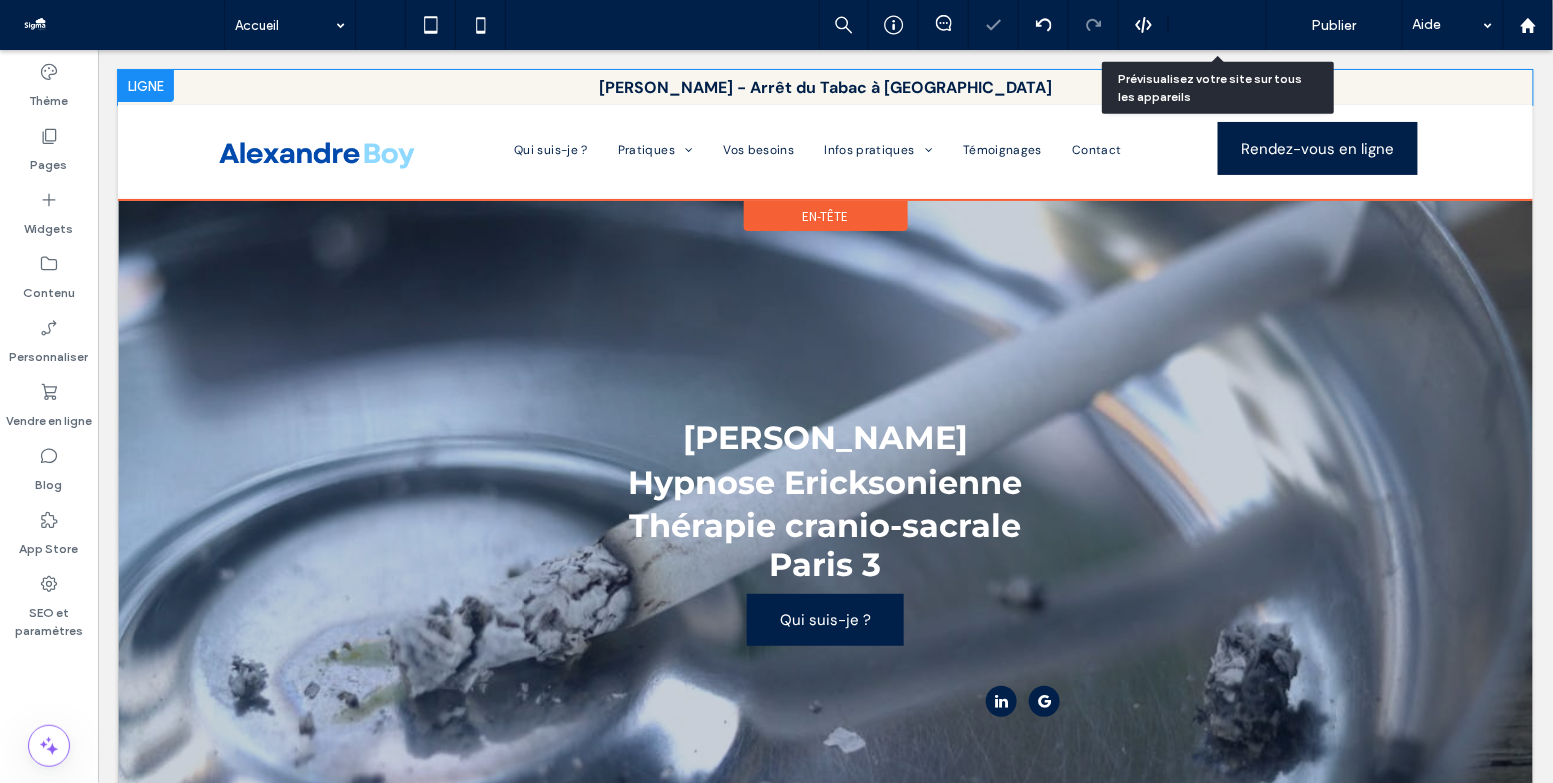 click 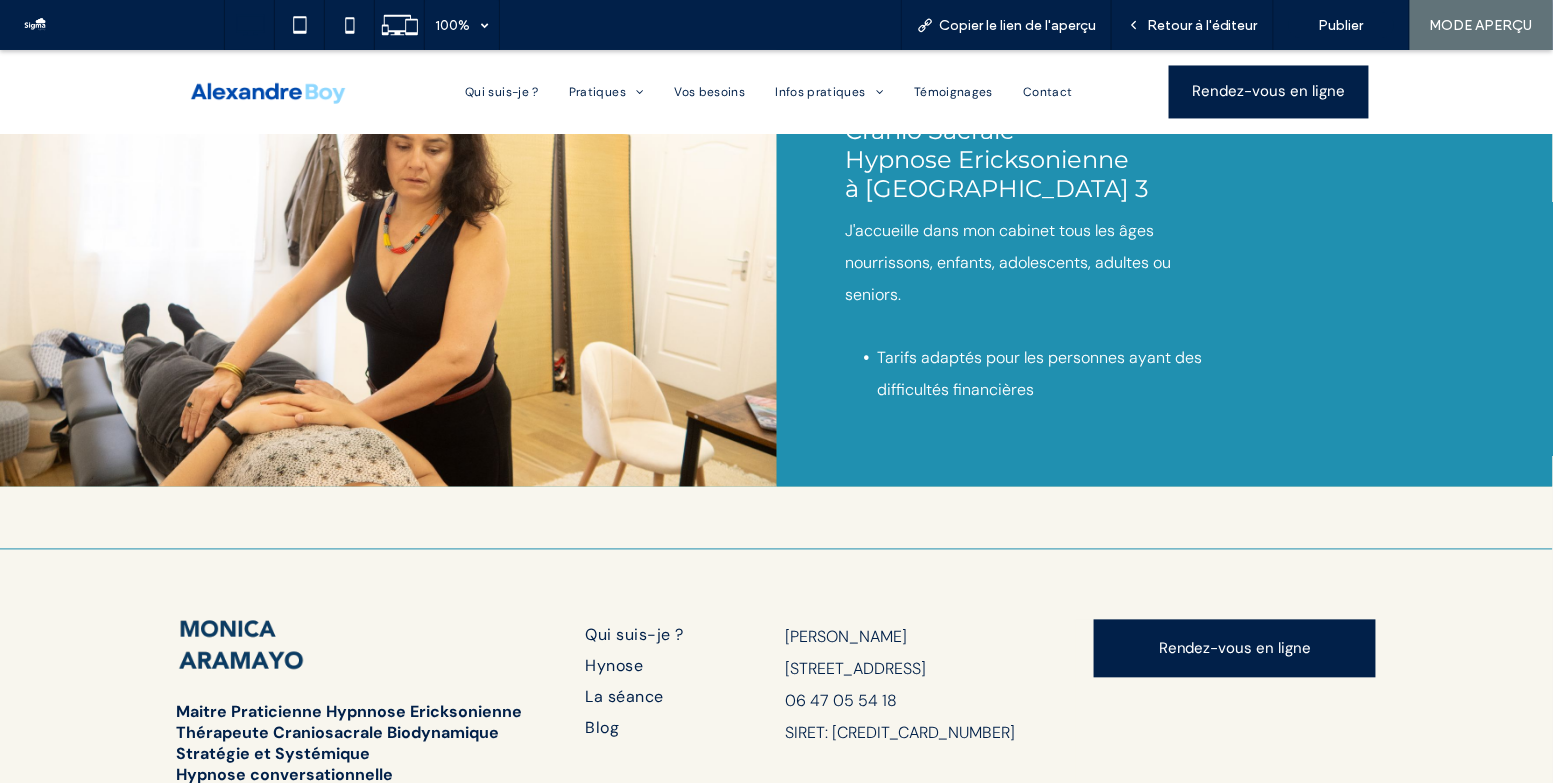 scroll, scrollTop: 3563, scrollLeft: 0, axis: vertical 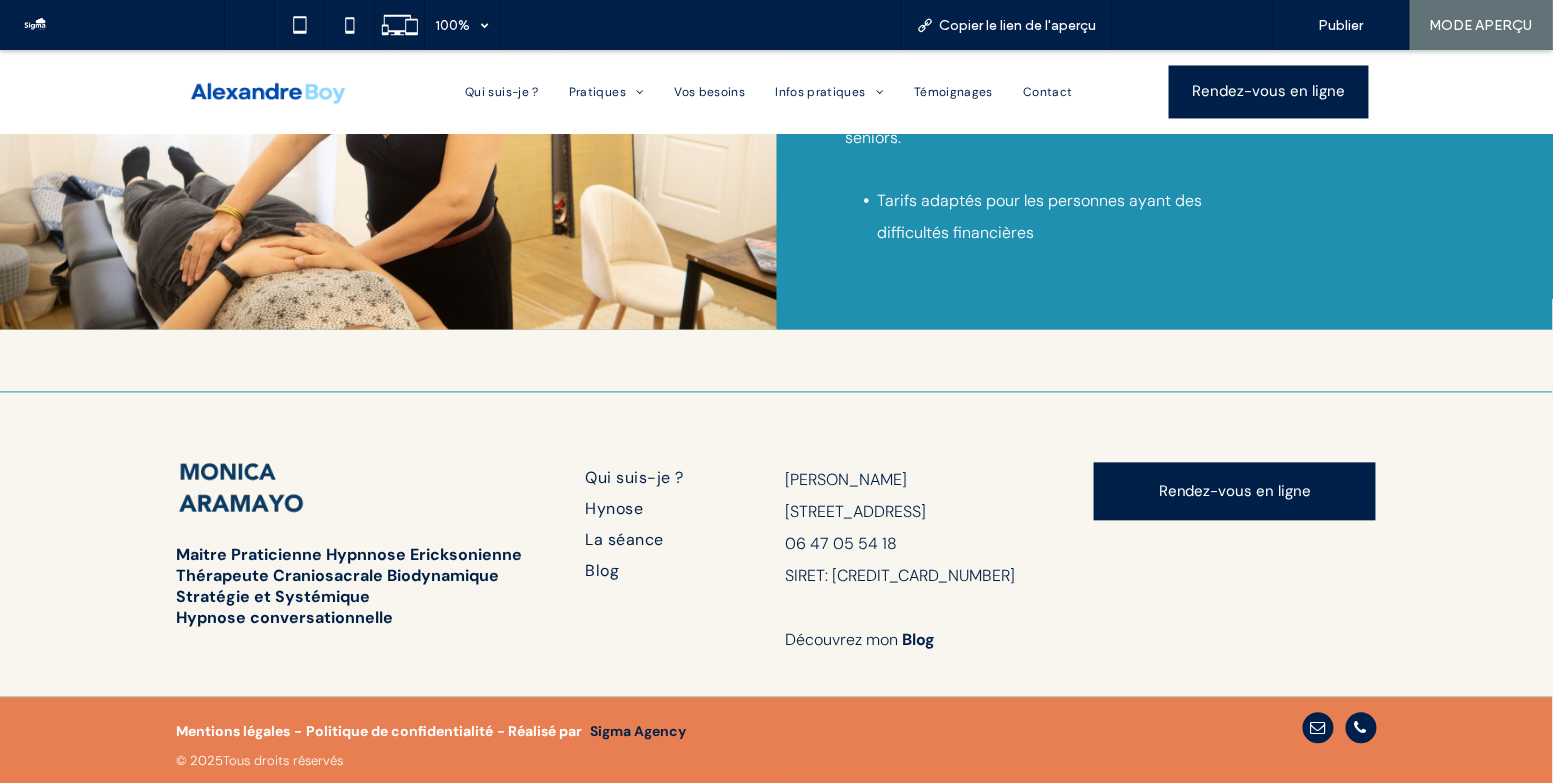 click on "Retour à l'éditeur" at bounding box center (1202, 25) 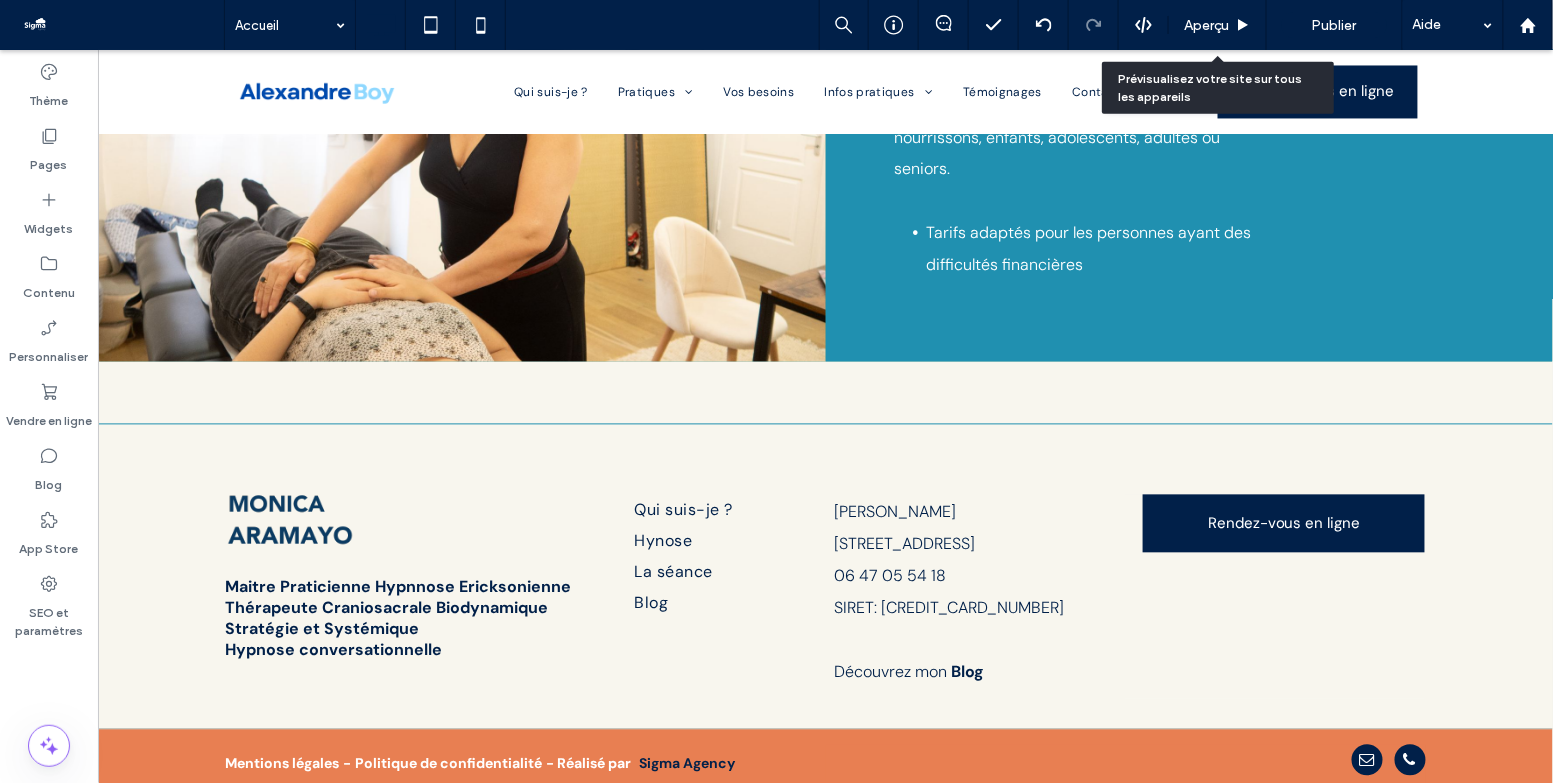 scroll, scrollTop: 3595, scrollLeft: 0, axis: vertical 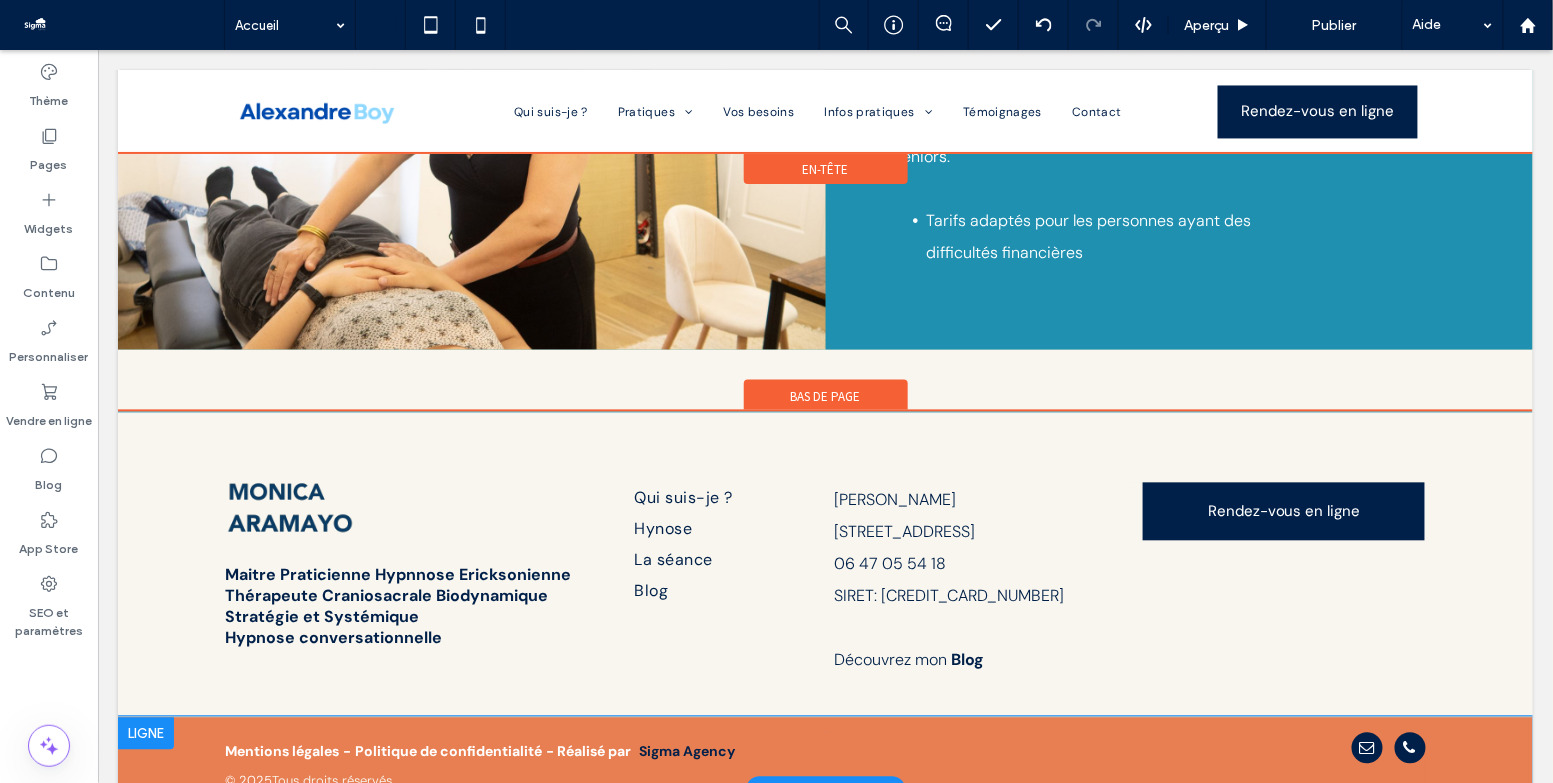 click at bounding box center [145, 733] 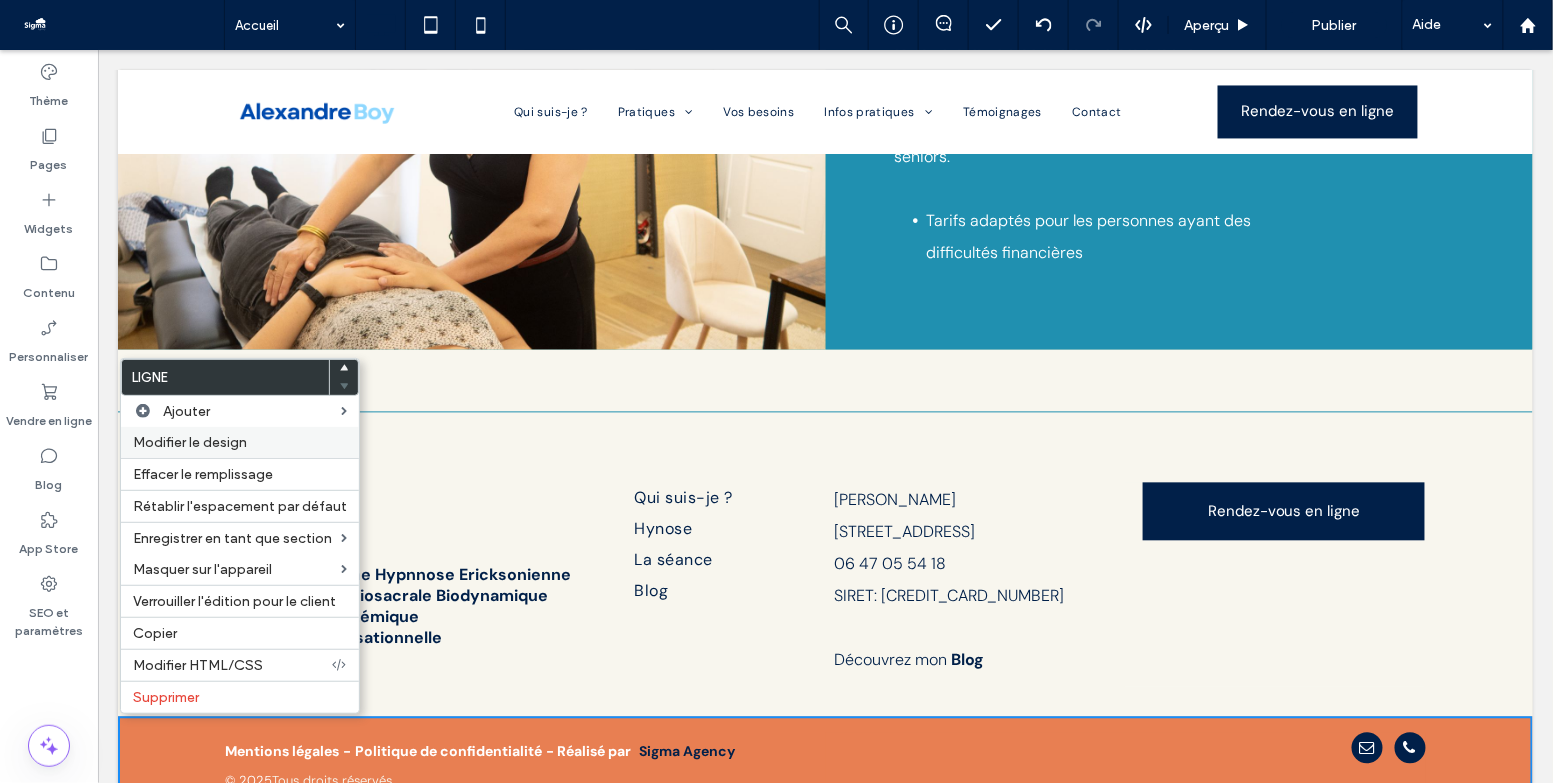 click on "Modifier le design" at bounding box center [240, 442] 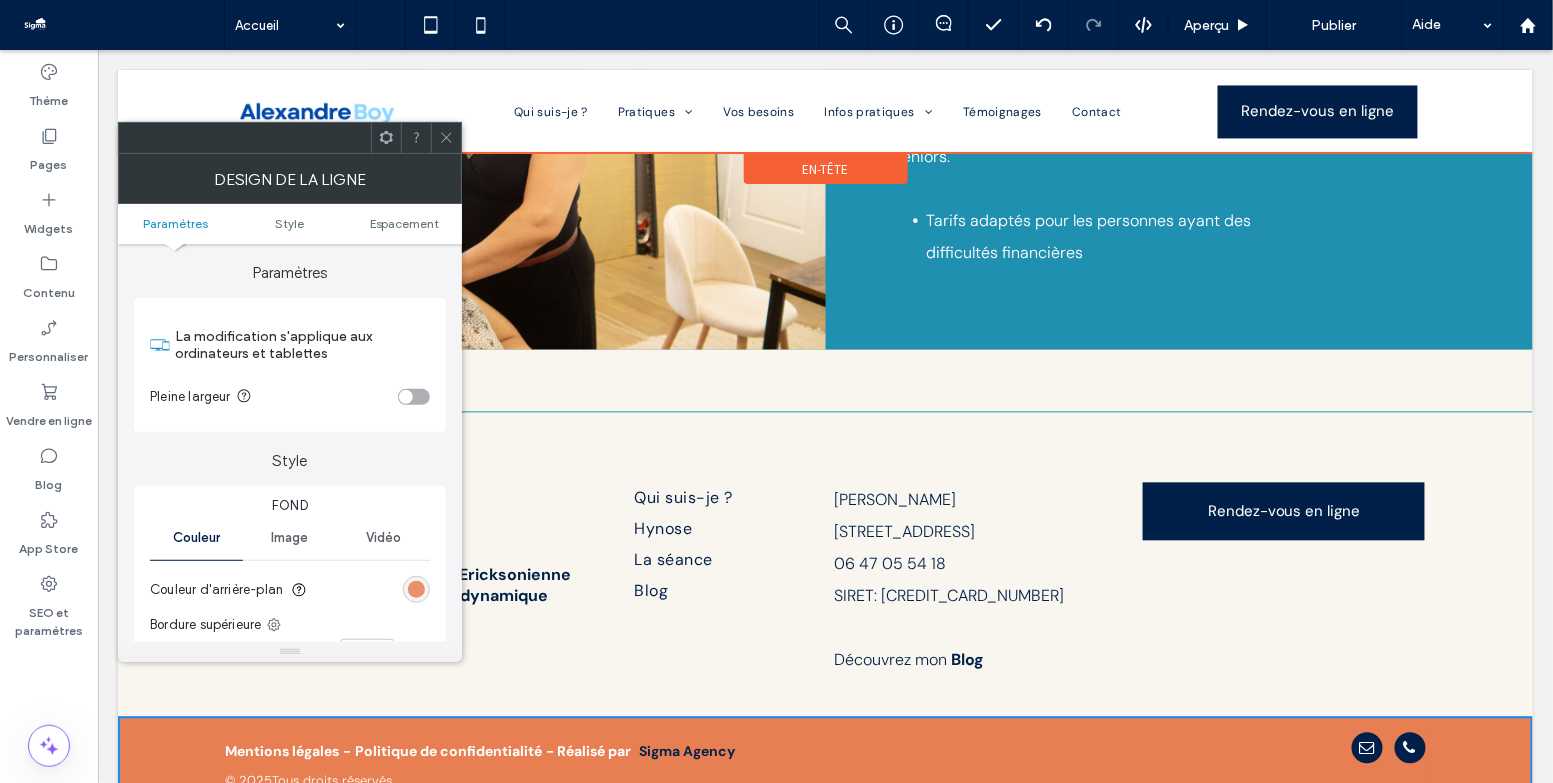 click at bounding box center (416, 589) 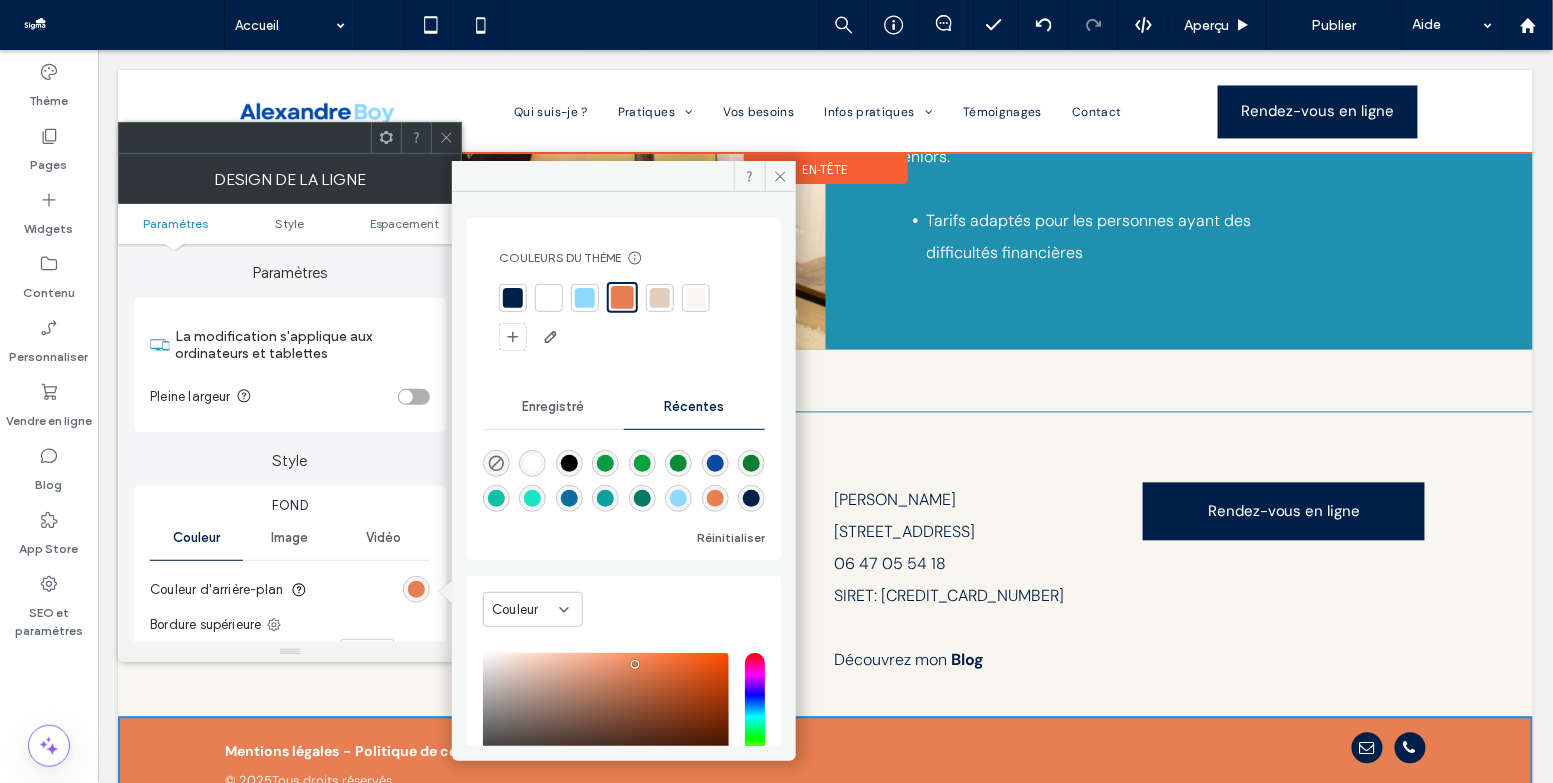 click at bounding box center (696, 298) 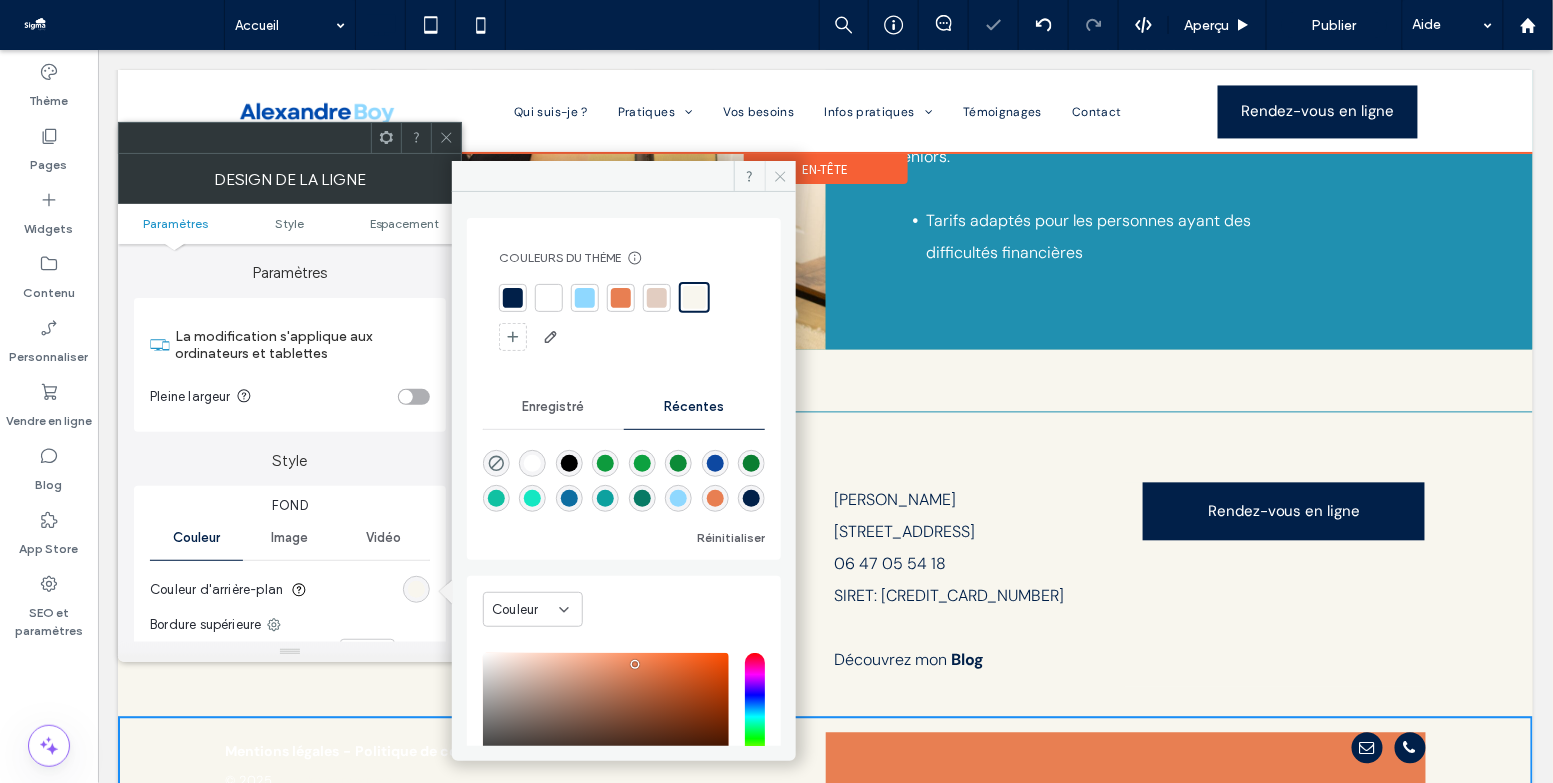 click 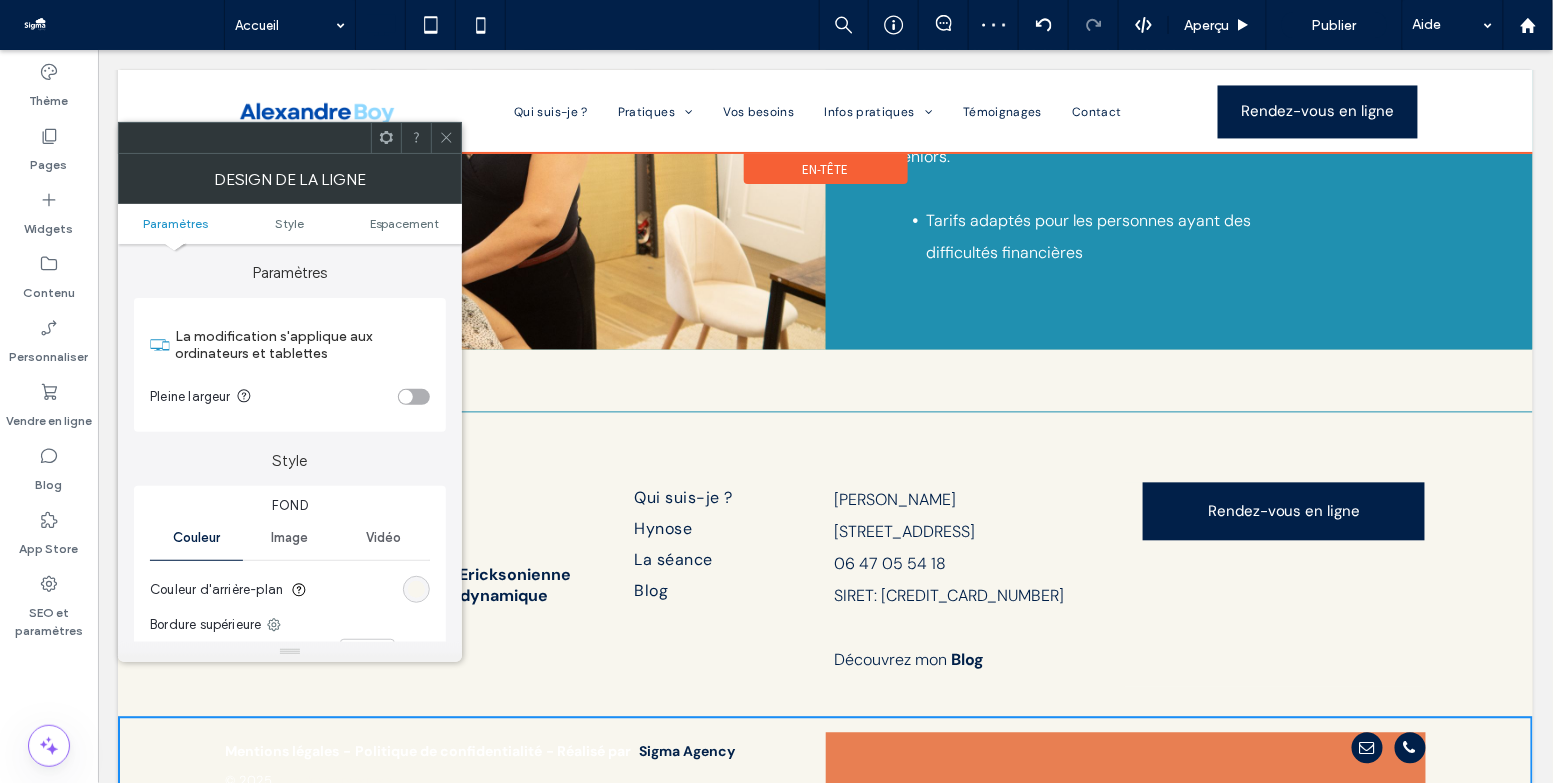 click 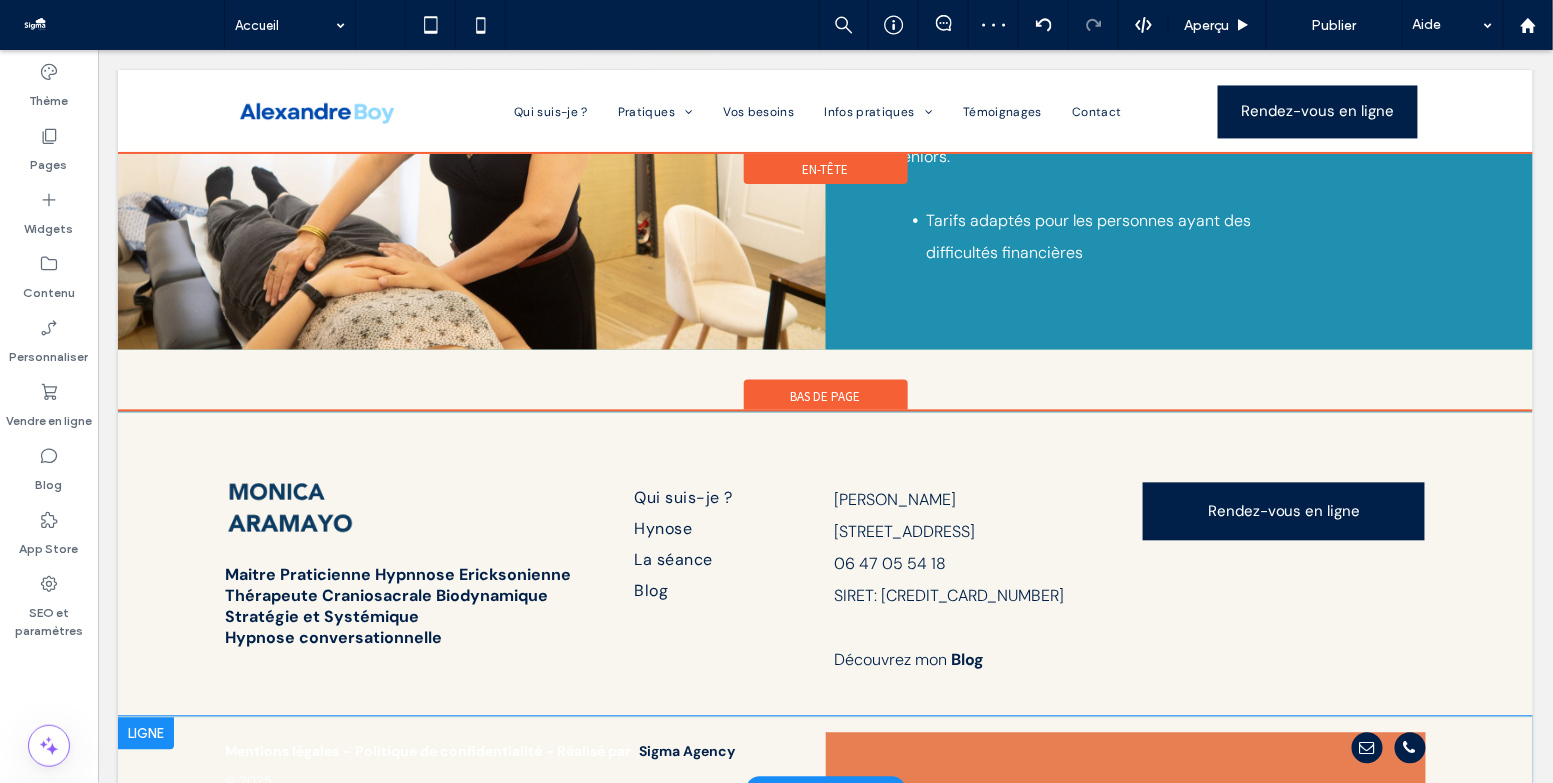 click on "Click To Paste" at bounding box center (1125, 760) 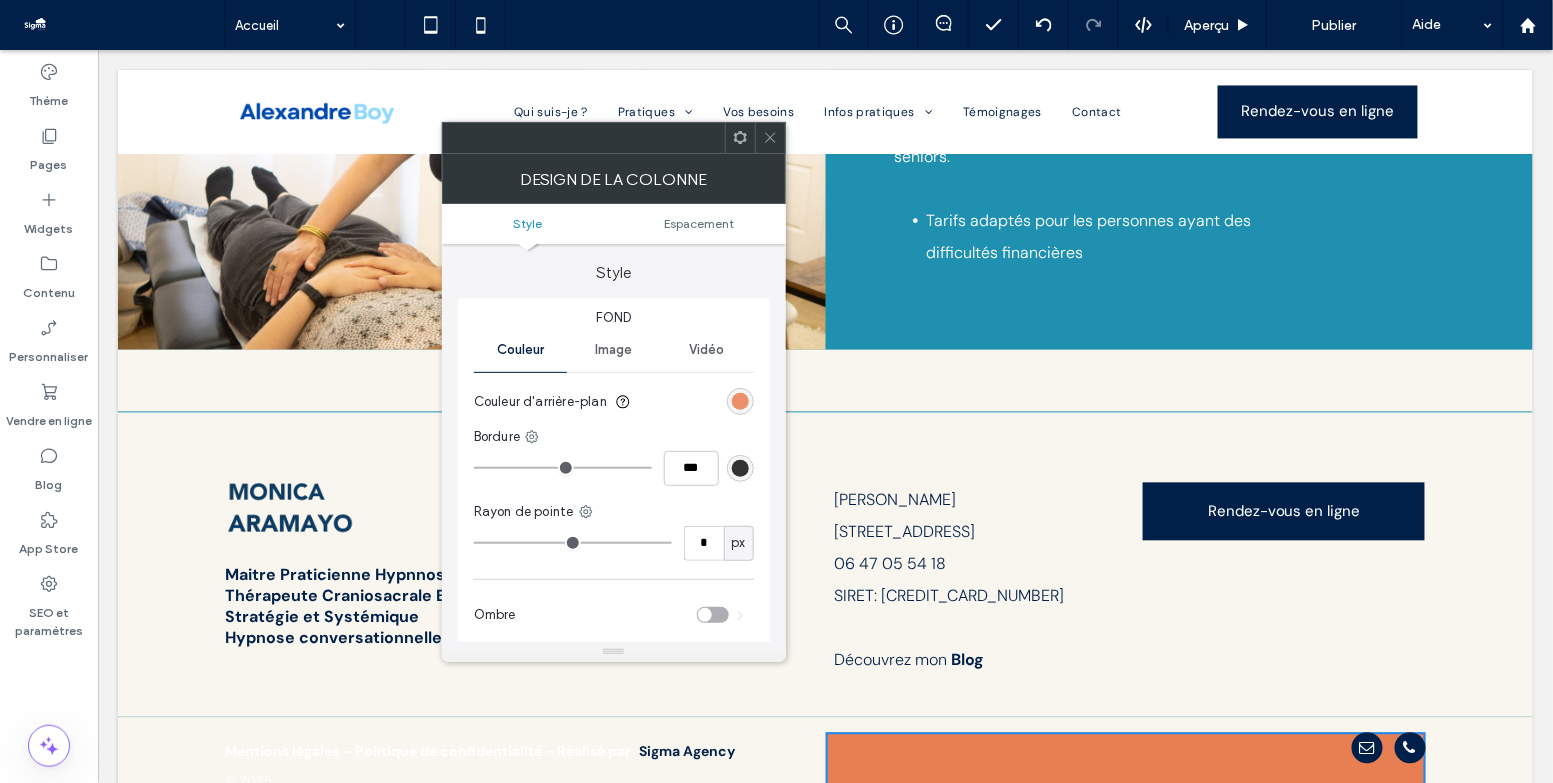 click at bounding box center [740, 401] 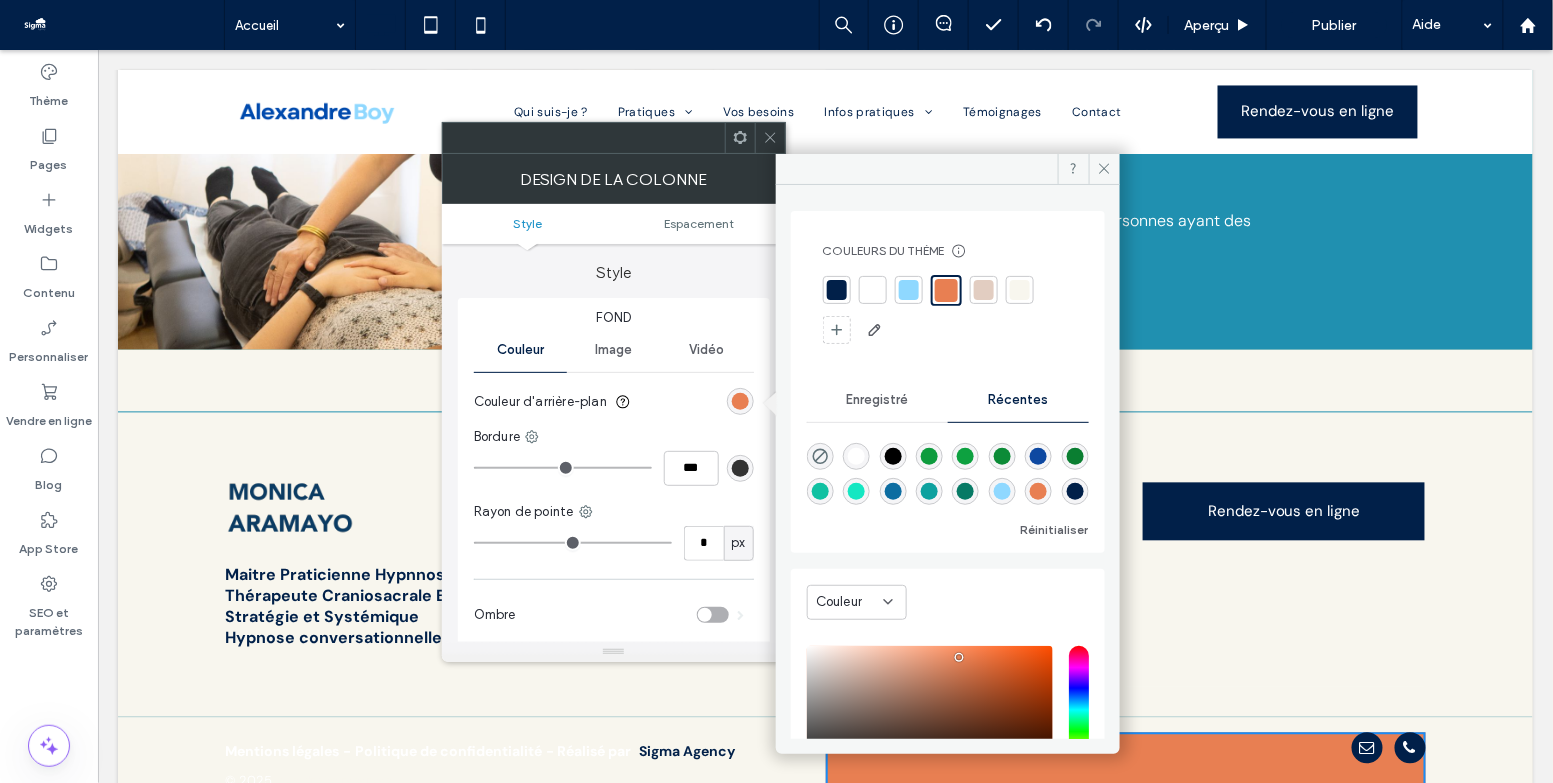 click at bounding box center [1020, 290] 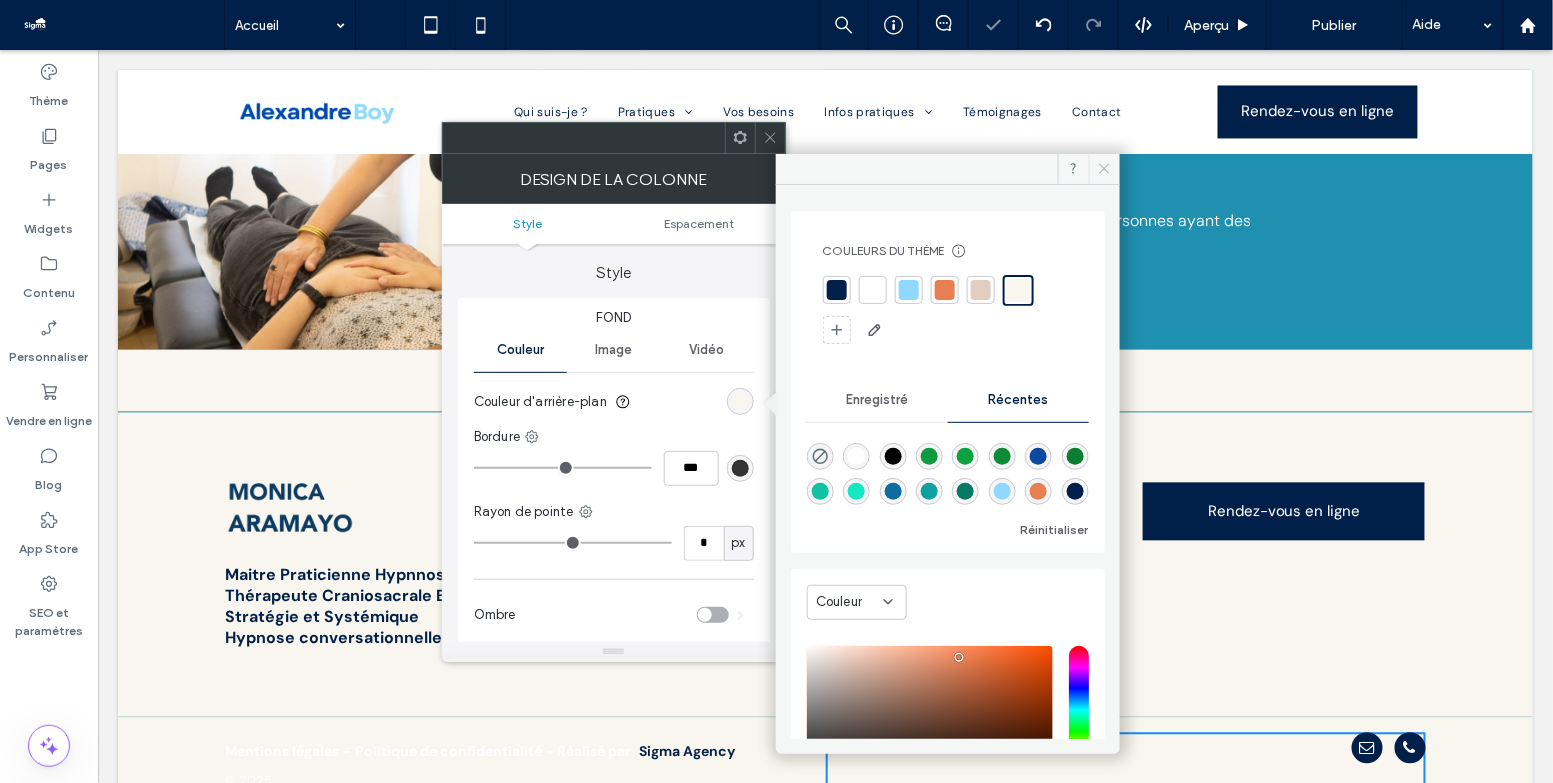 click 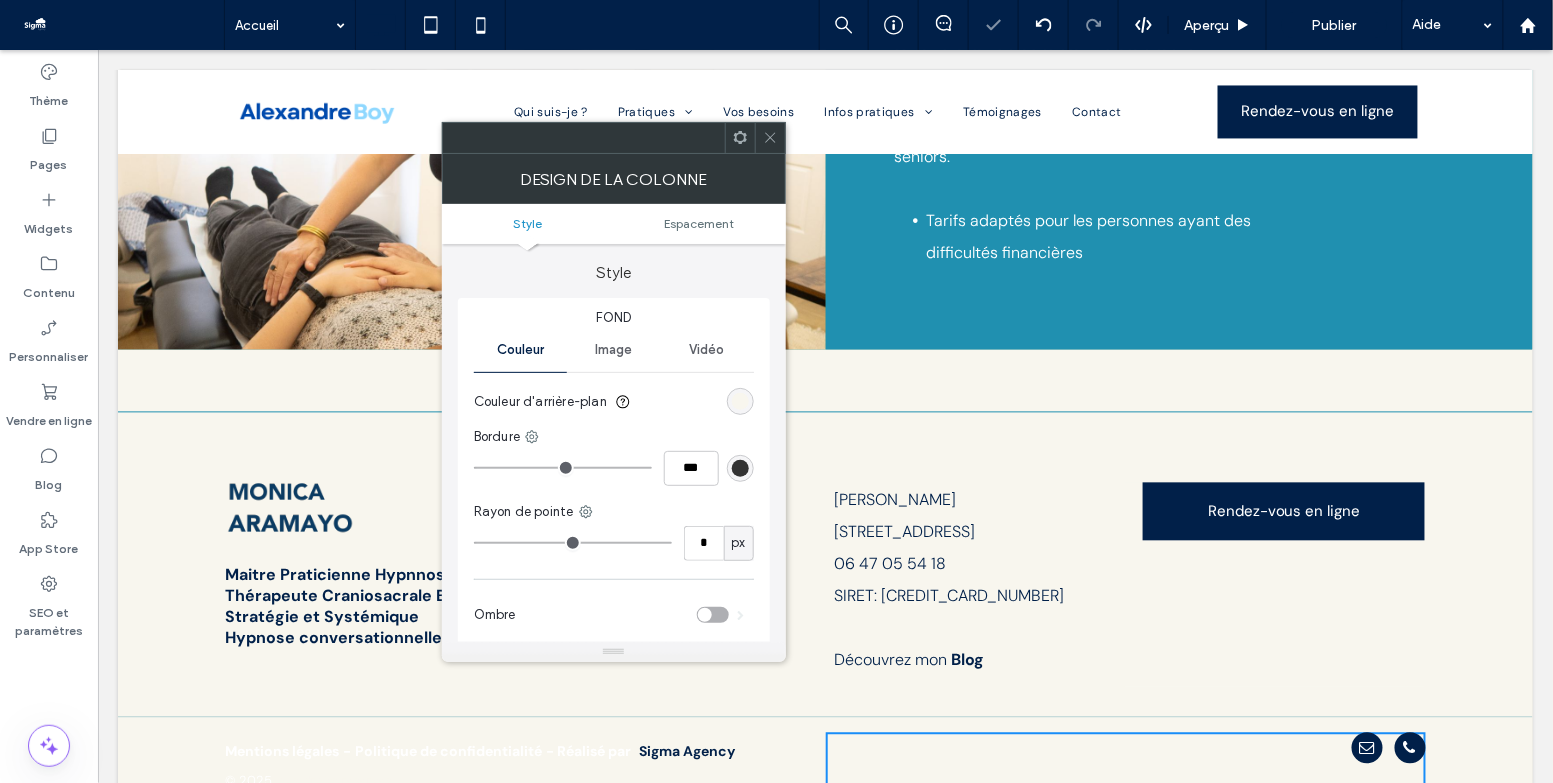 click 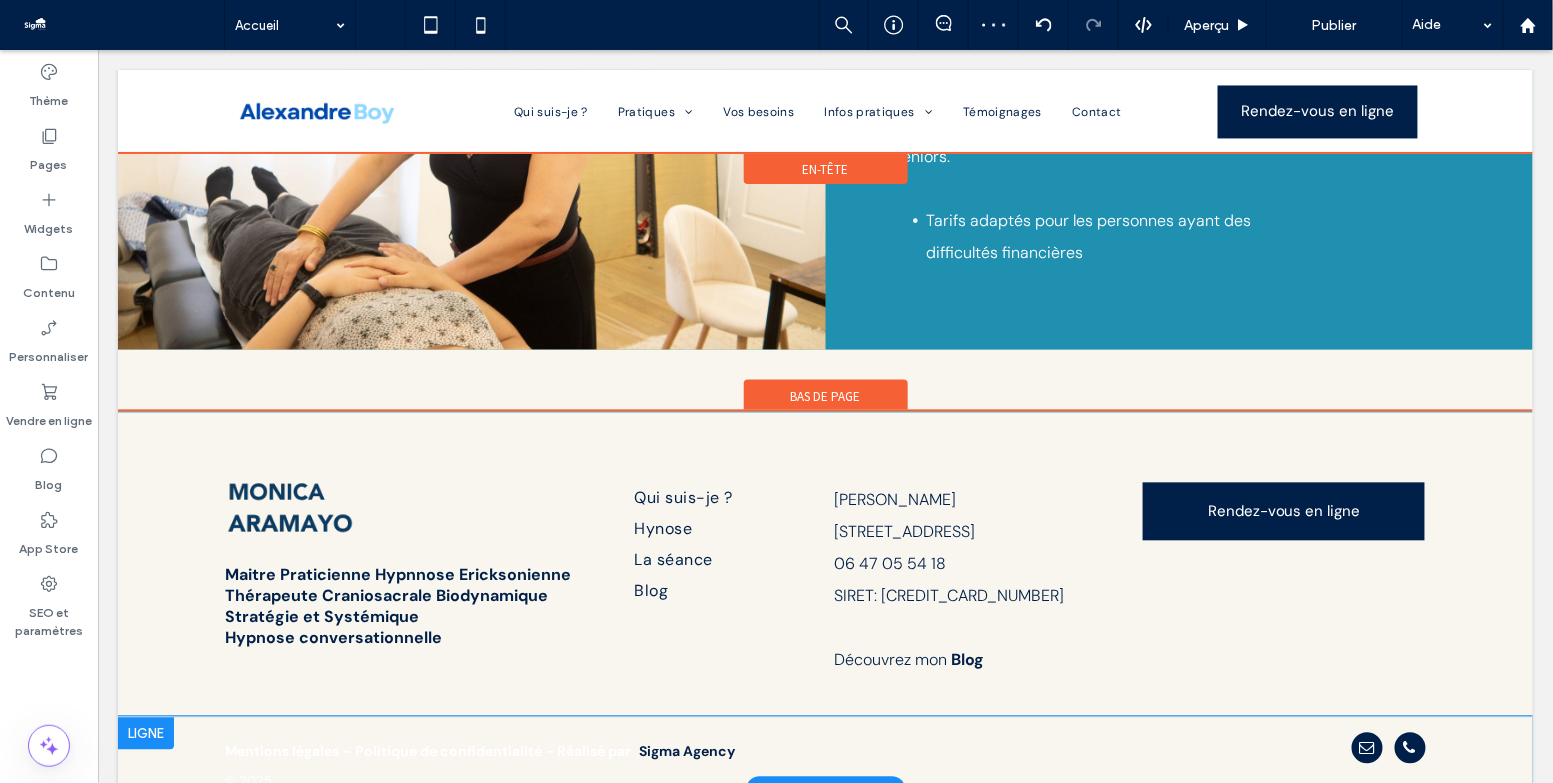 scroll, scrollTop: 3635, scrollLeft: 0, axis: vertical 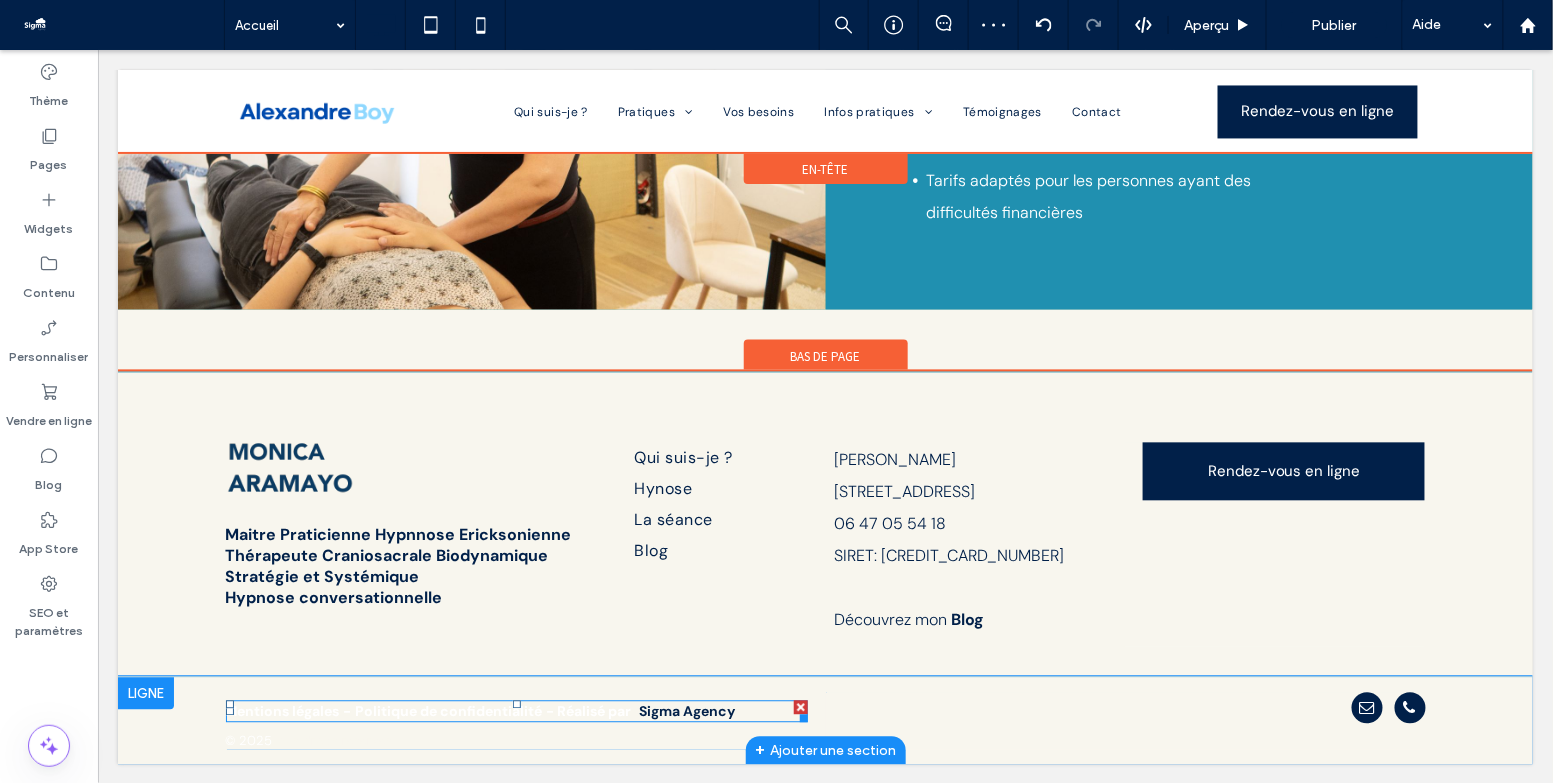 click on "- Réalisé par" at bounding box center (588, 711) 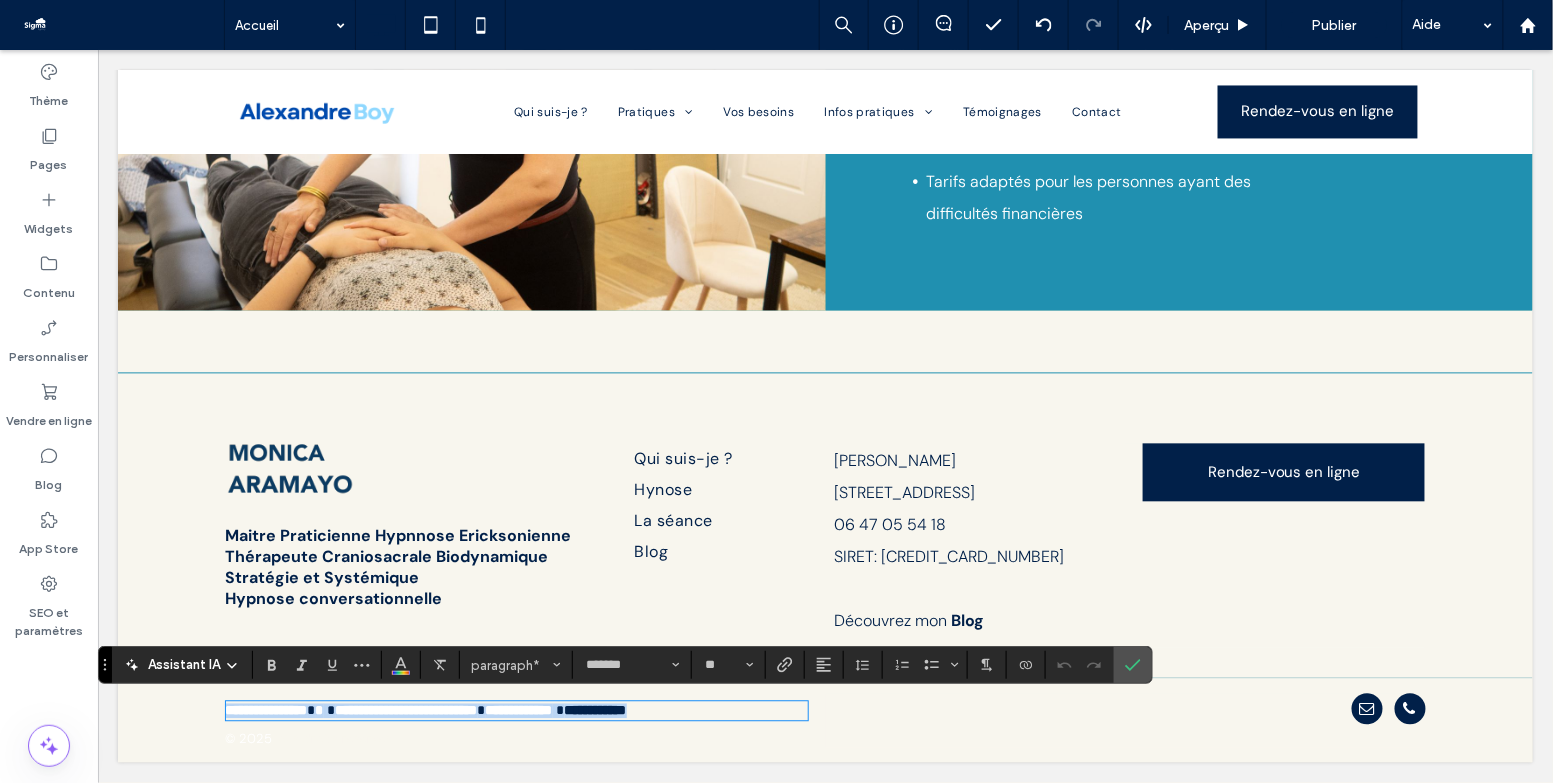 click on "**********" at bounding box center (518, 710) 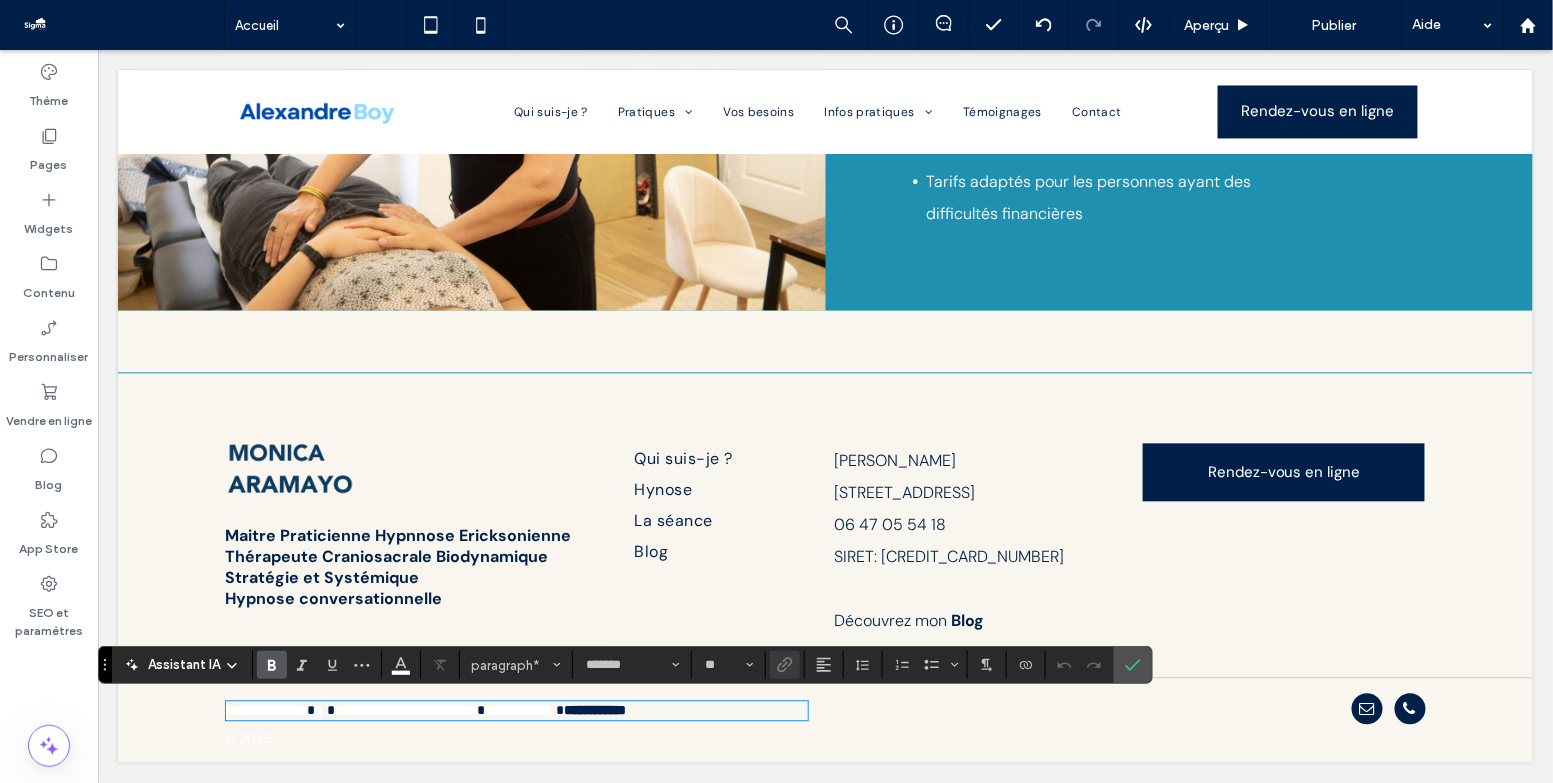 drag, startPoint x: 641, startPoint y: 711, endPoint x: 231, endPoint y: 704, distance: 410.05975 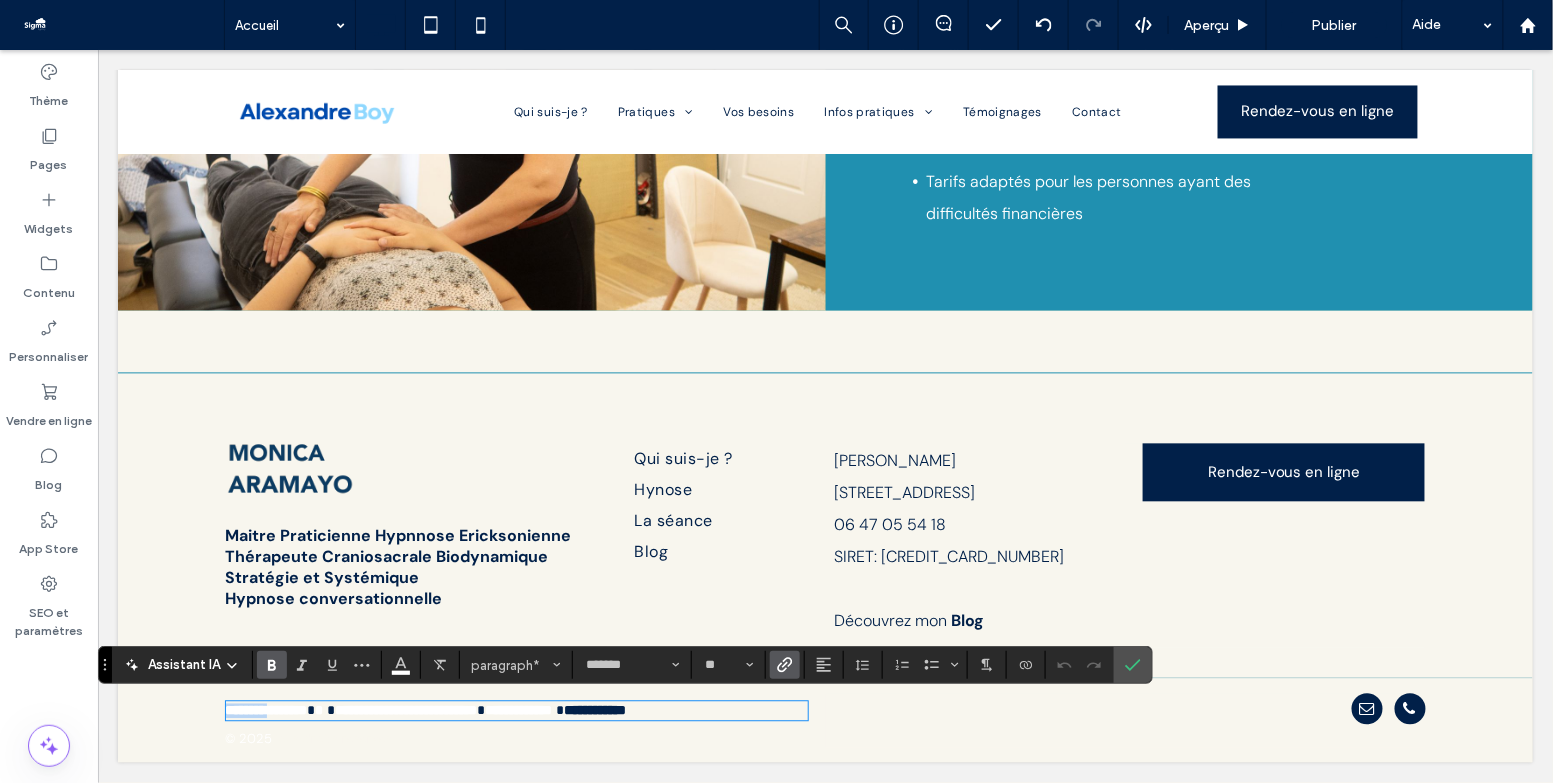click on "**********" at bounding box center (266, 710) 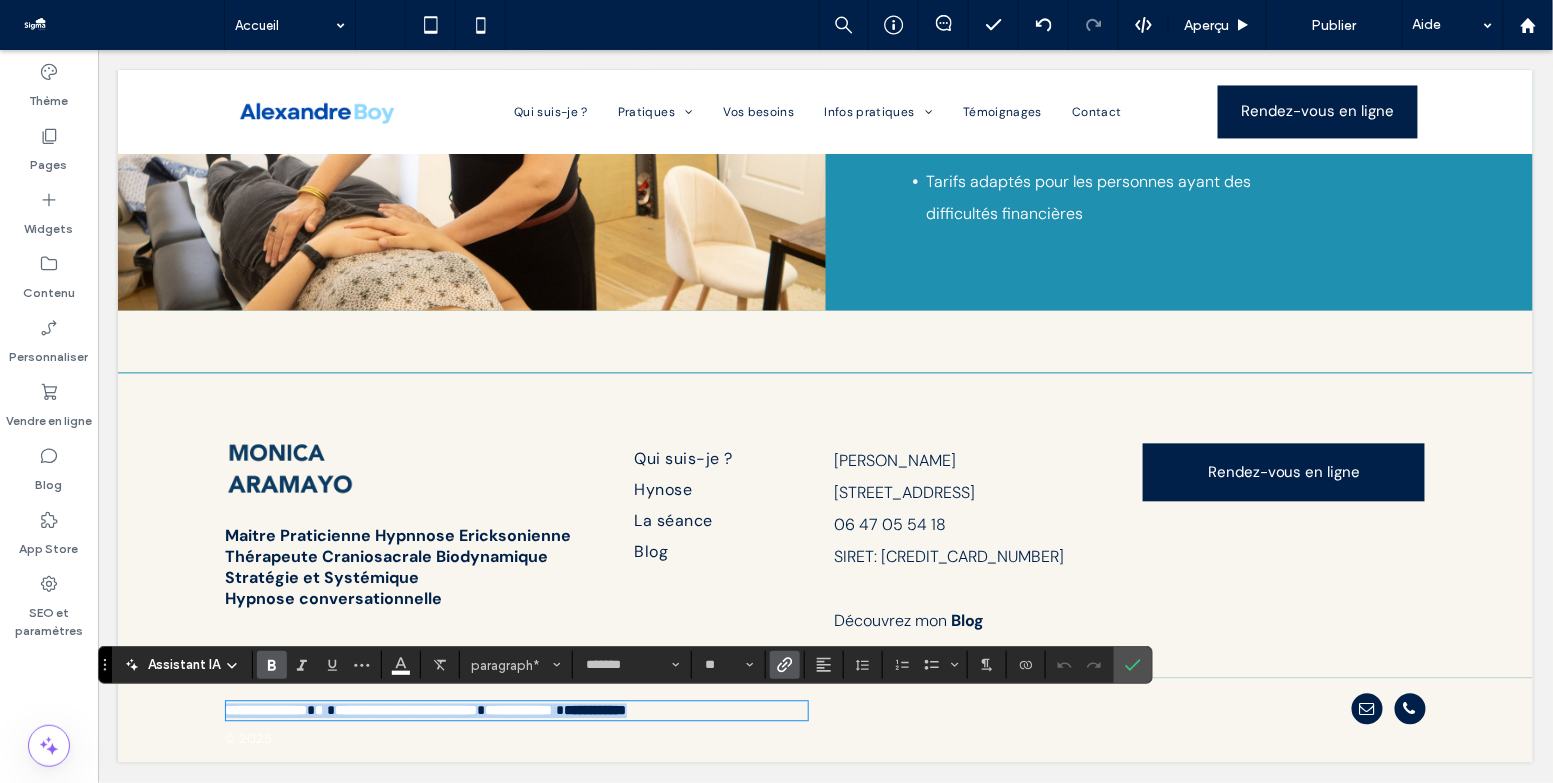 click on "**********" at bounding box center (266, 710) 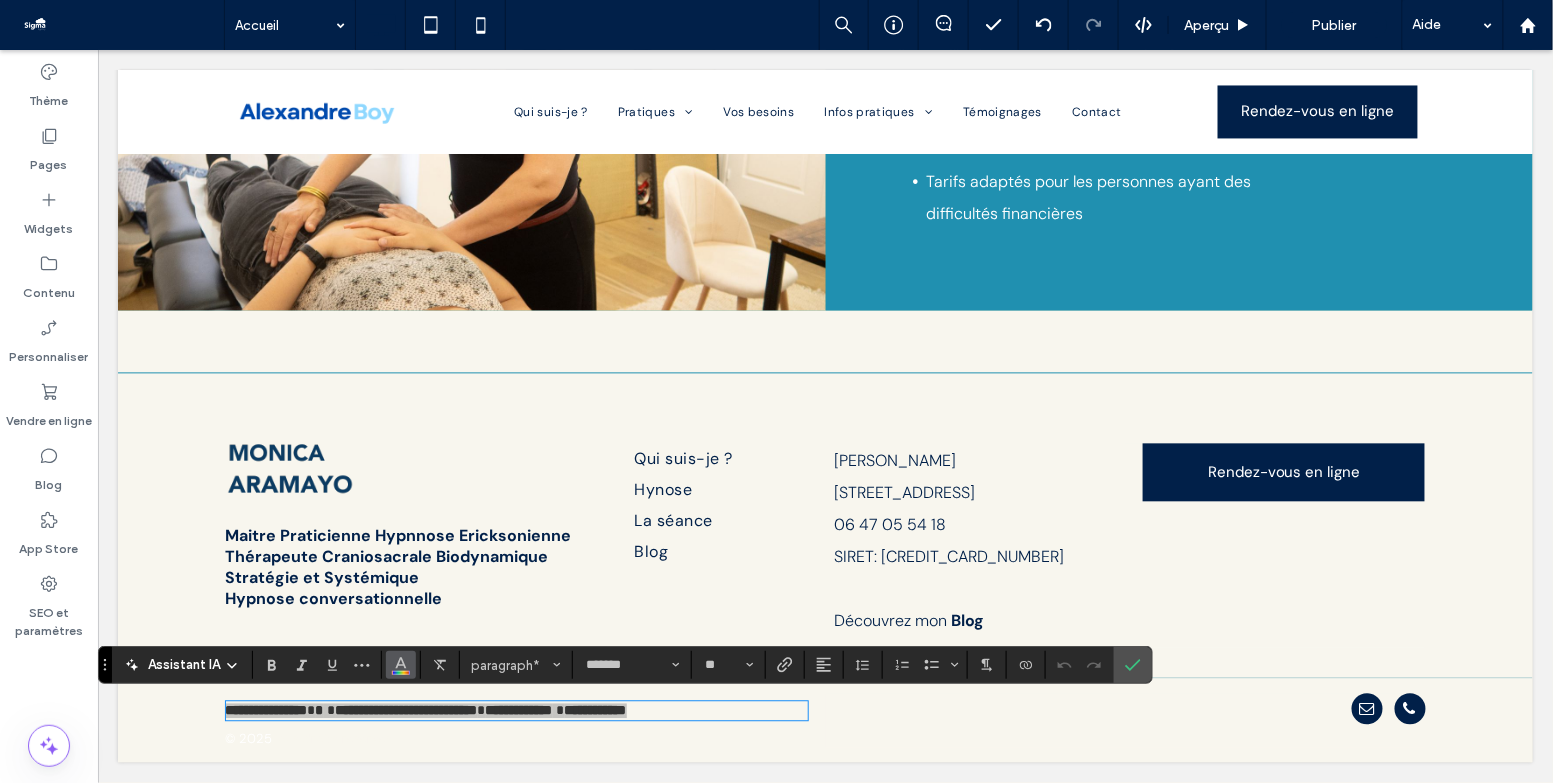 click 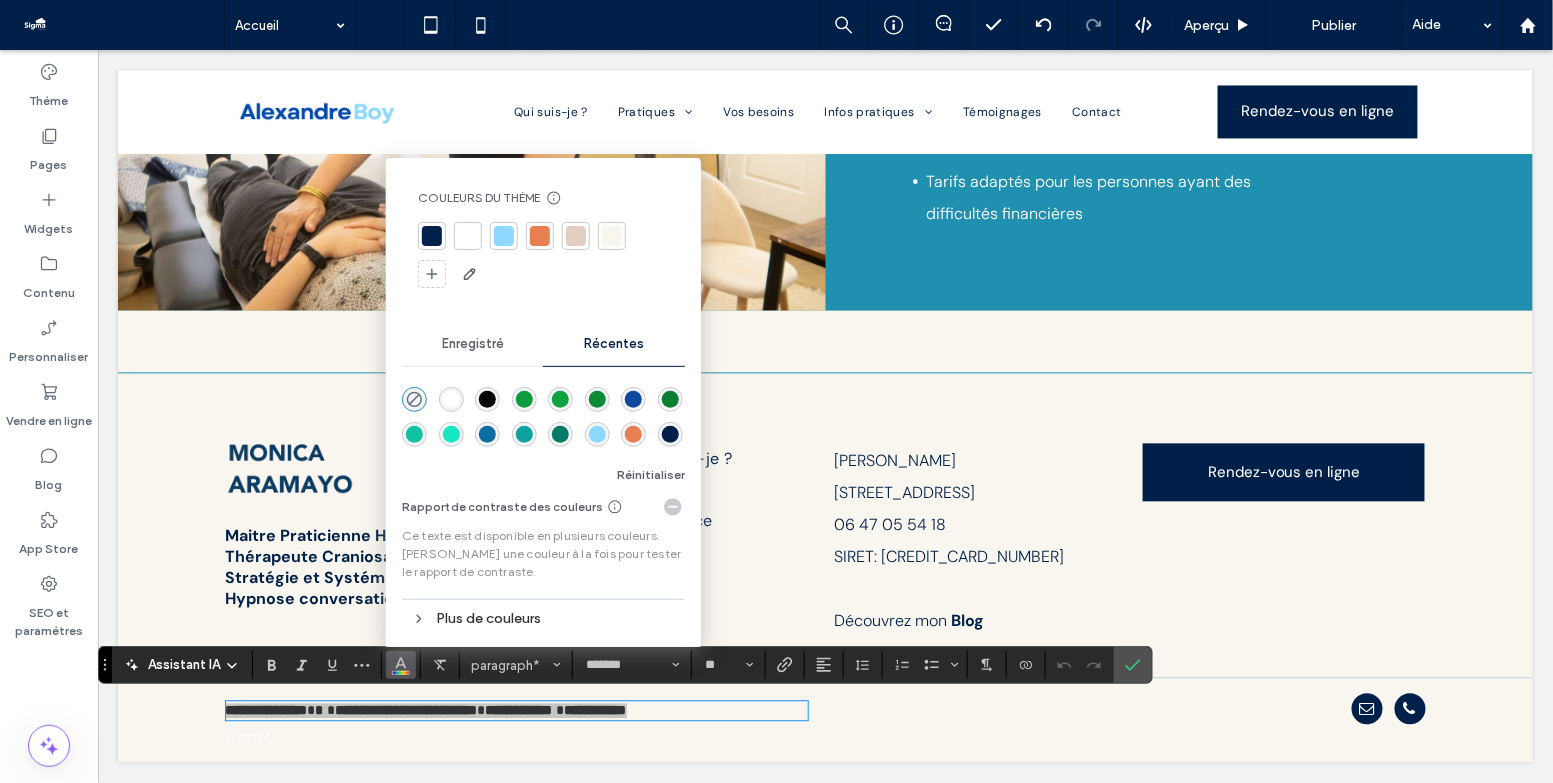 click at bounding box center (432, 236) 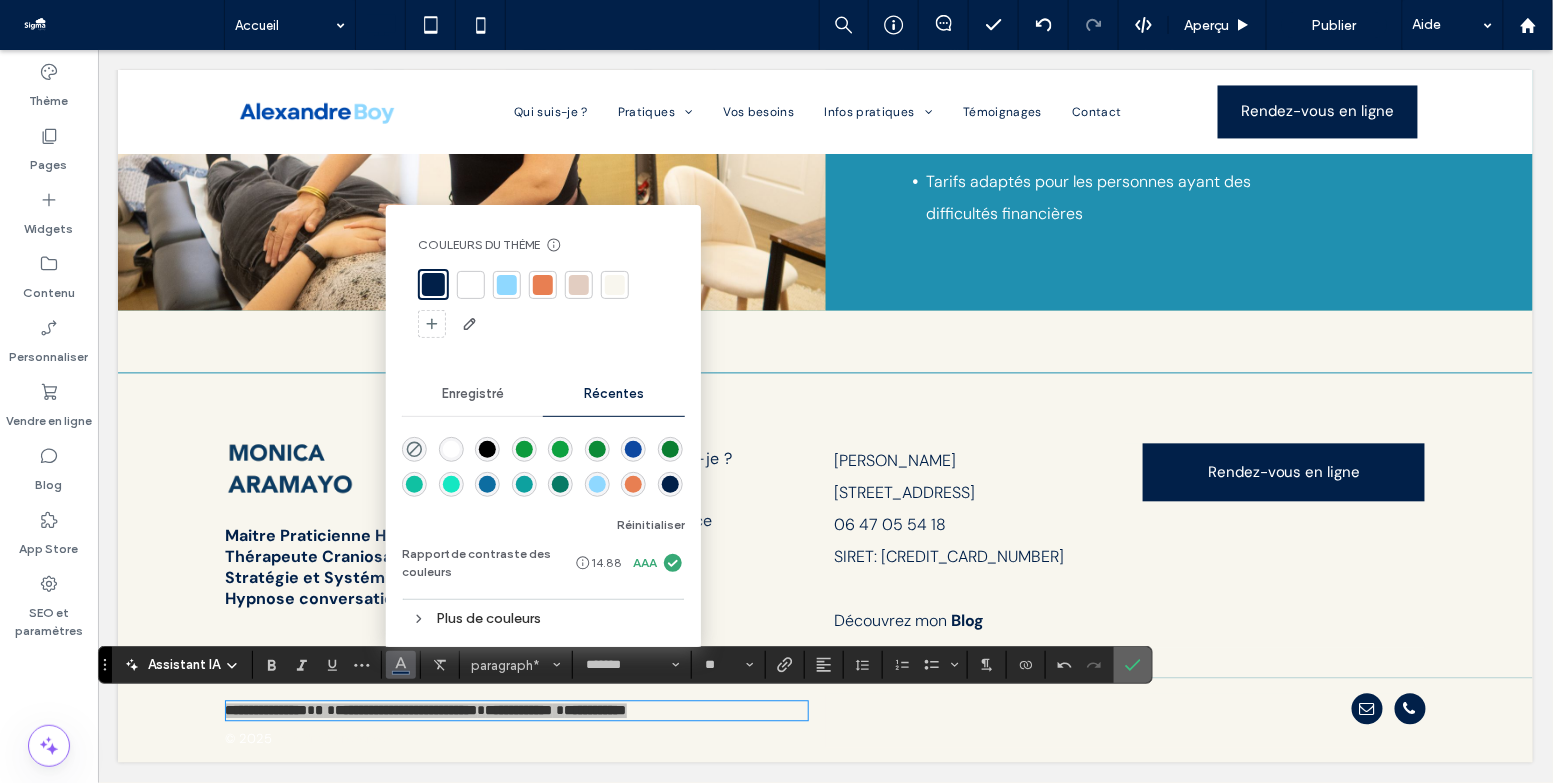 click at bounding box center (1133, 665) 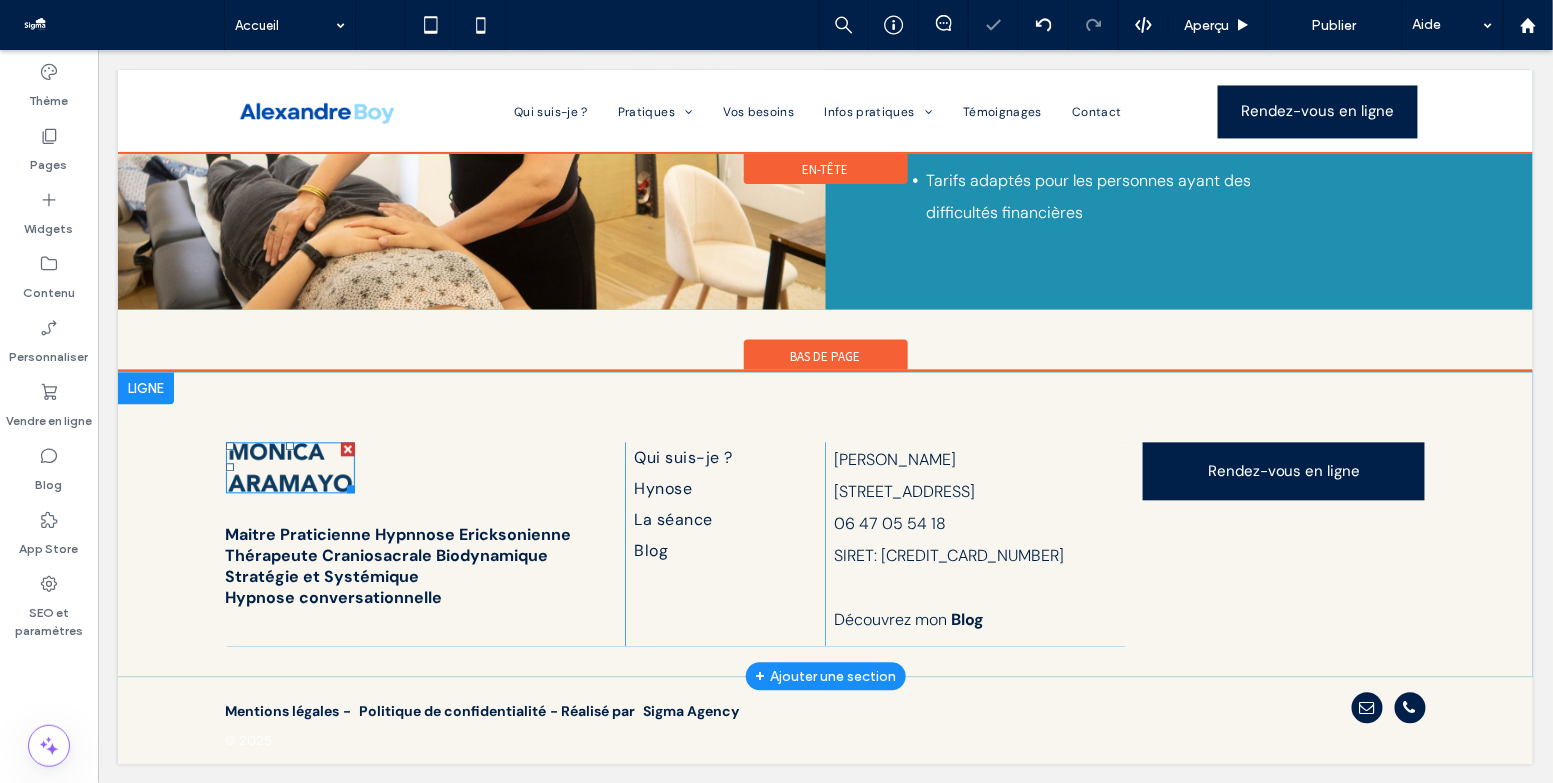 click at bounding box center [289, 467] 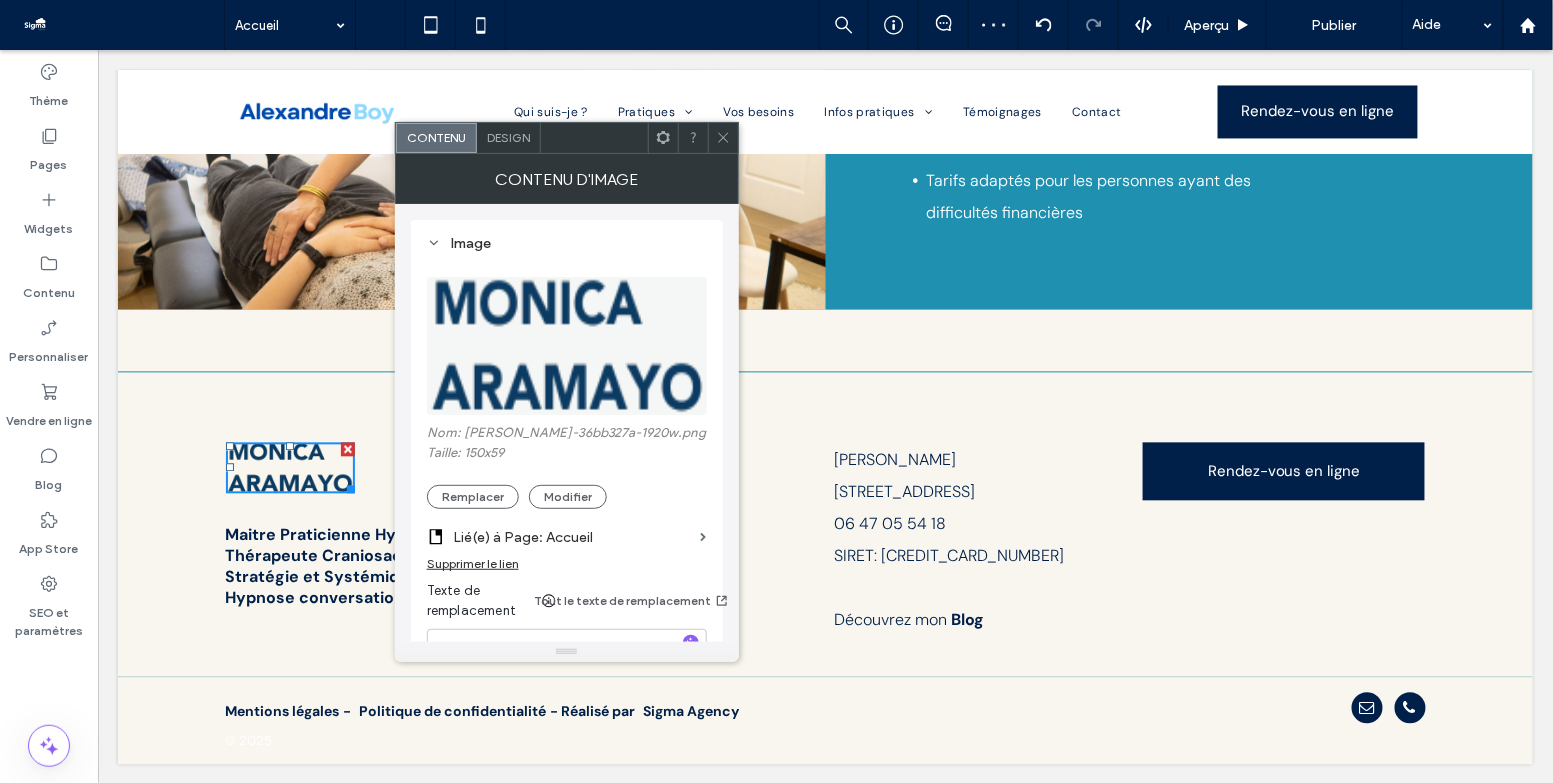 click on "Nom: [PERSON_NAME]-36bb327a-1920w.png Taille: 150x59 Remplacer Modifier" at bounding box center [567, 467] 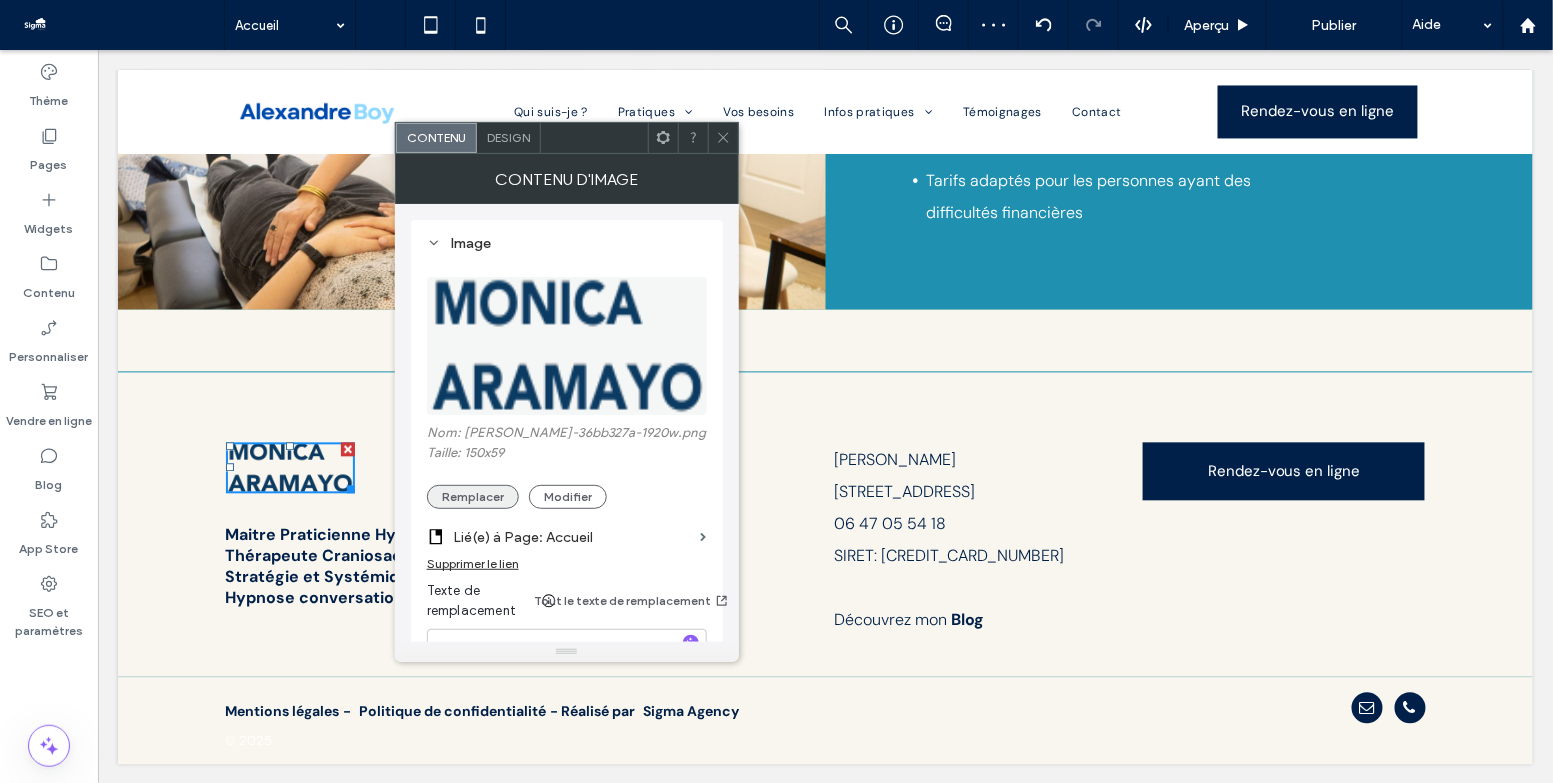 click on "Remplacer" at bounding box center (473, 497) 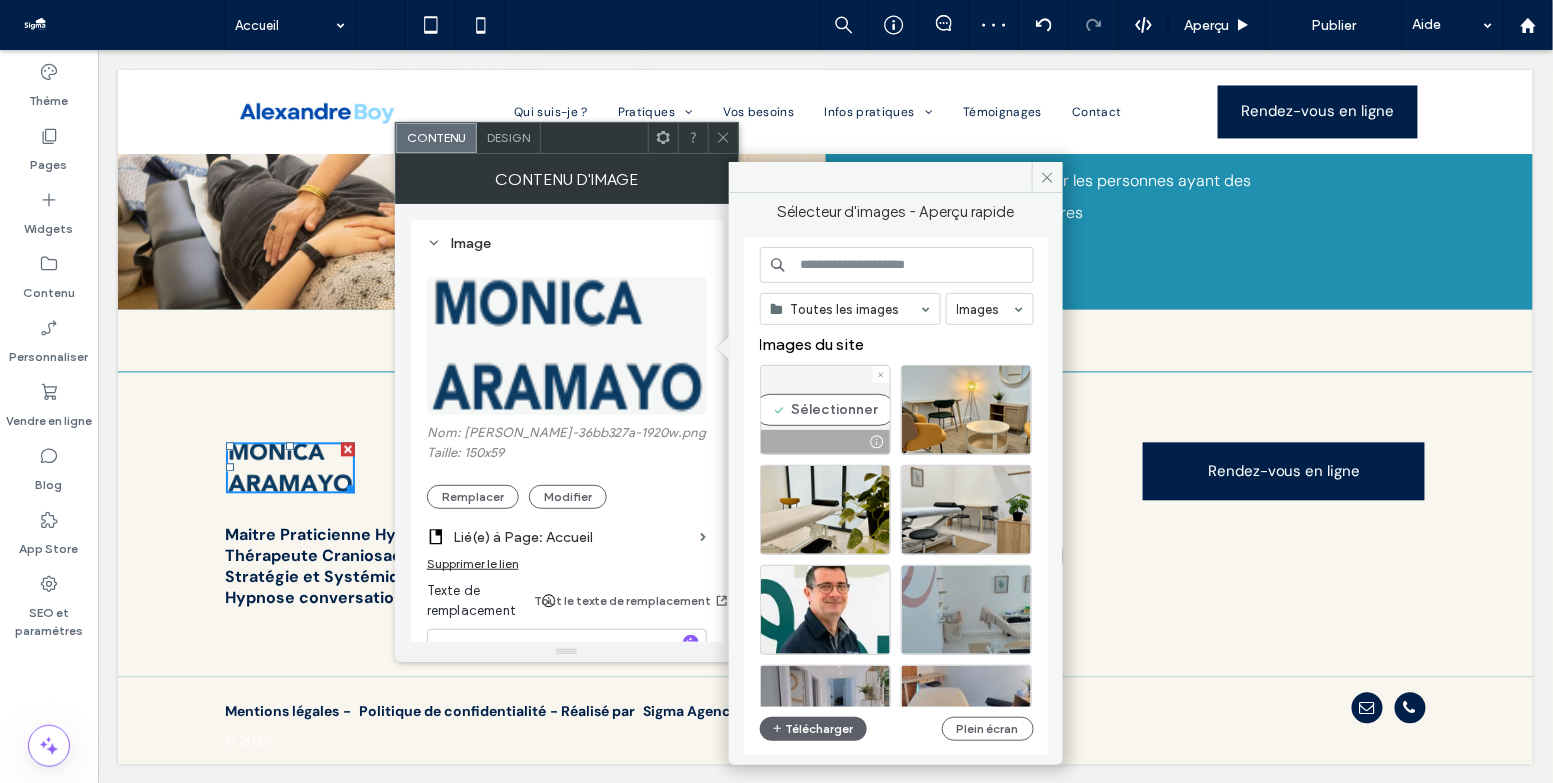 click on "Sélectionner" at bounding box center [825, 410] 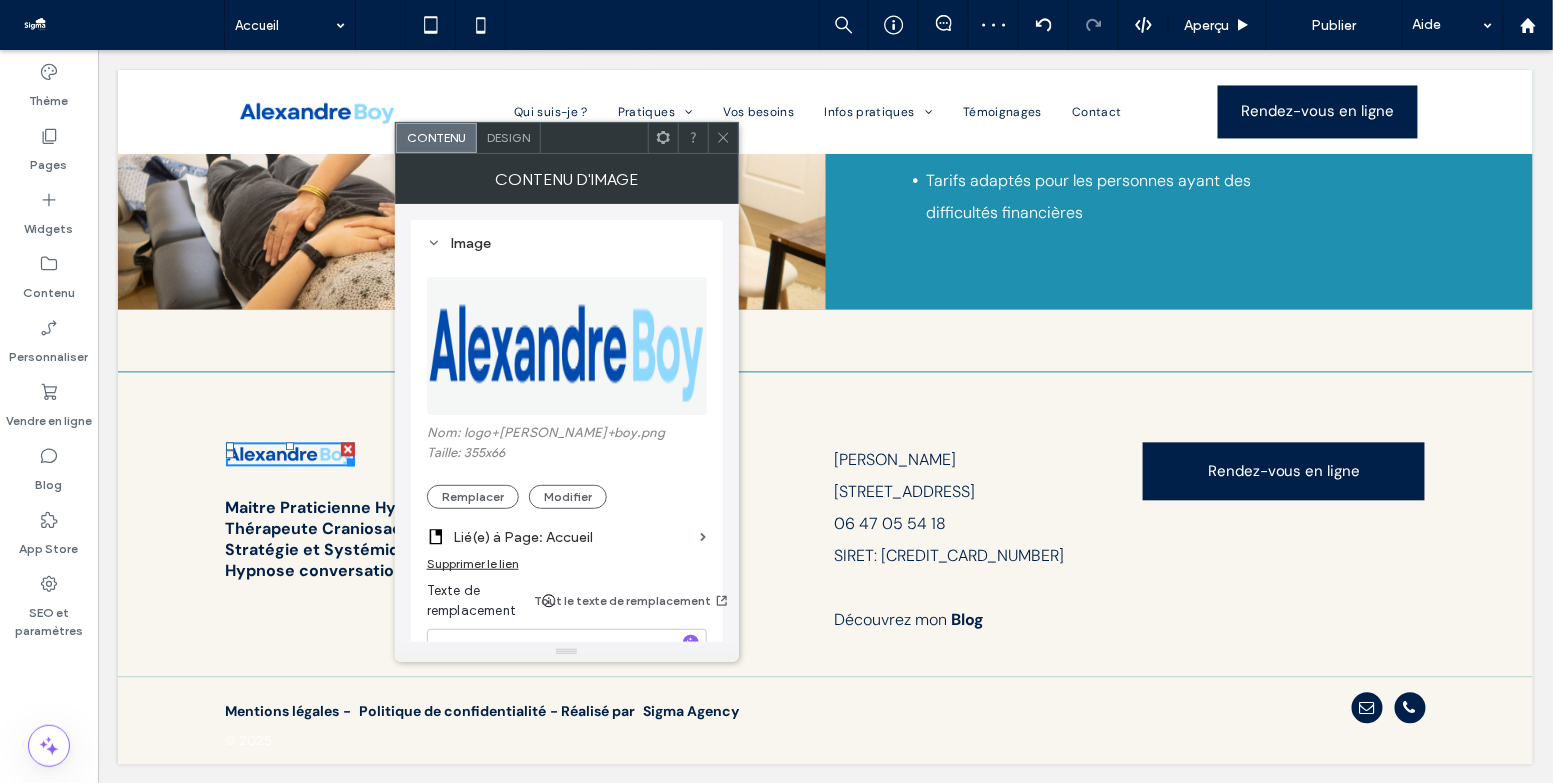 click 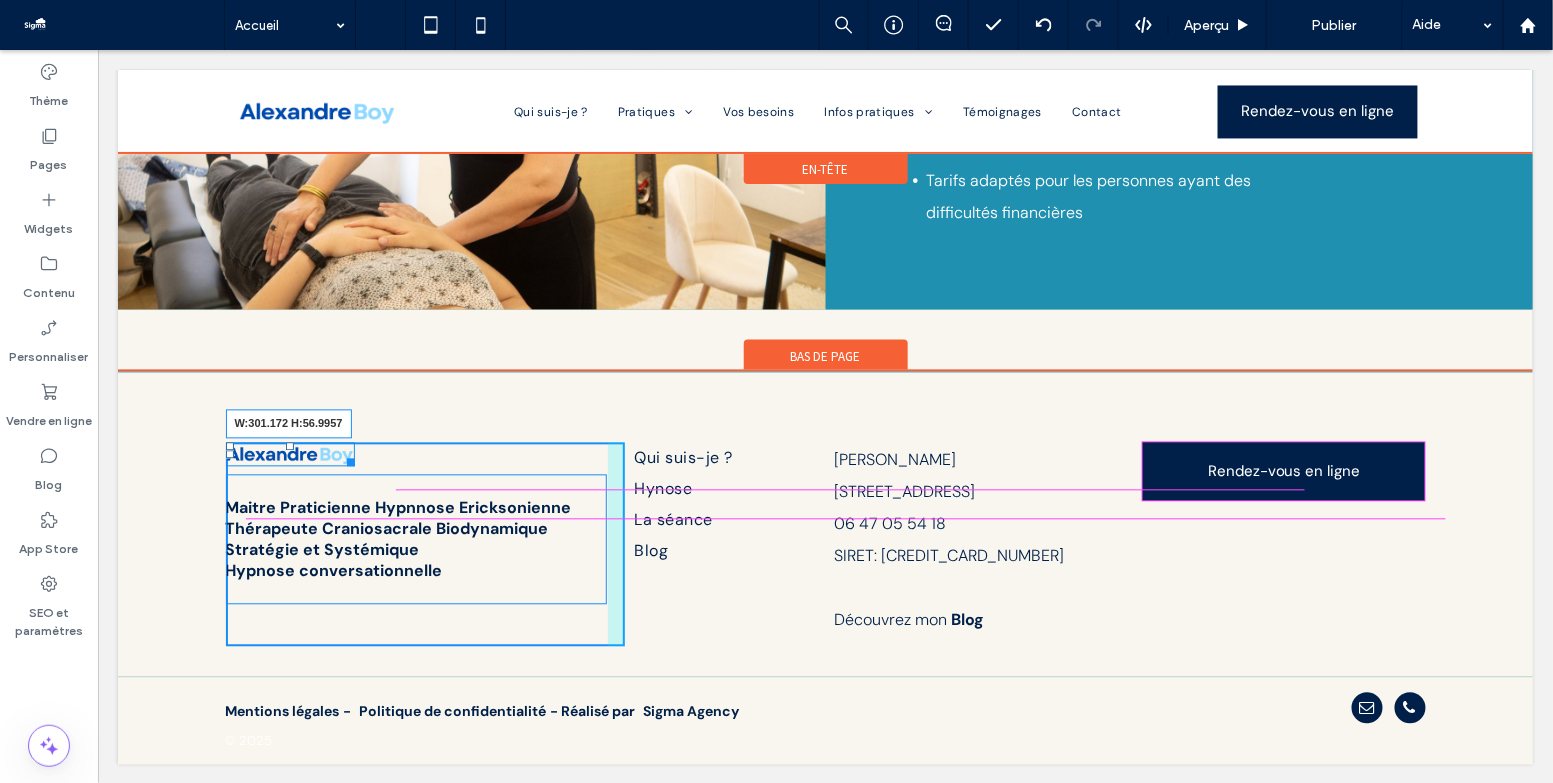 drag, startPoint x: 347, startPoint y: 458, endPoint x: 539, endPoint y: 490, distance: 194.6484 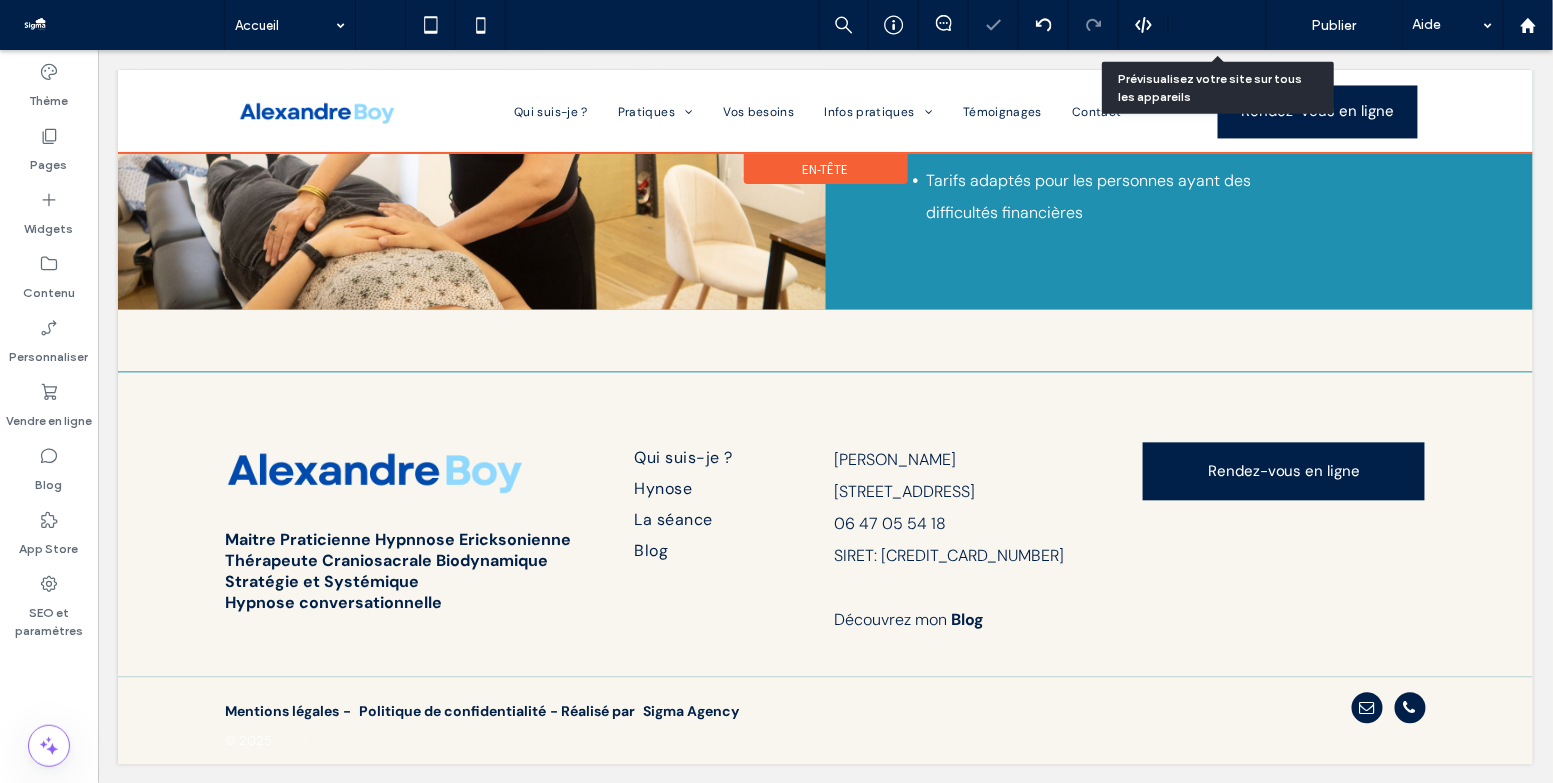 click on "Aperçu" at bounding box center [1218, 25] 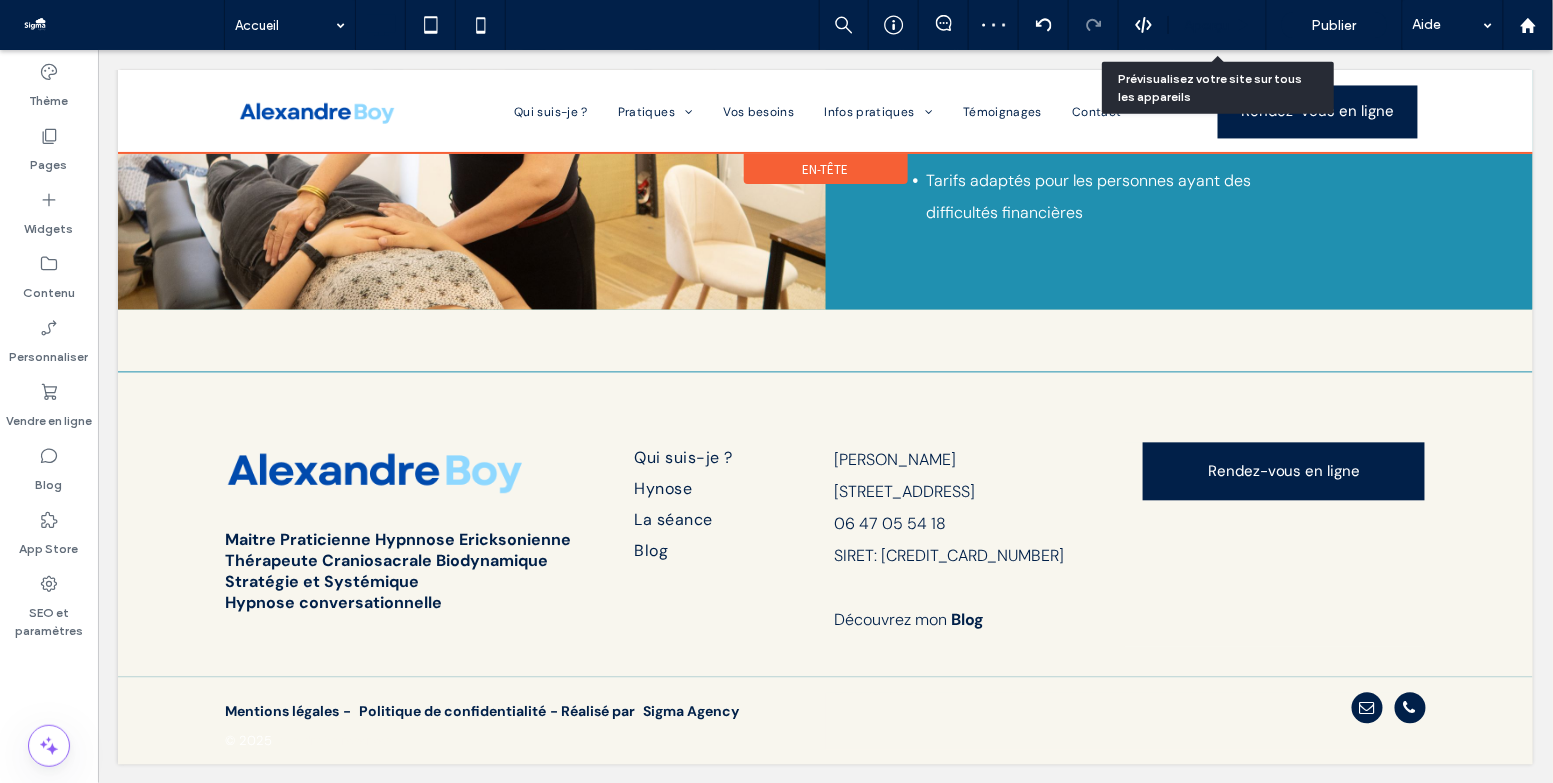 click on "Aperçu" at bounding box center [1218, 25] 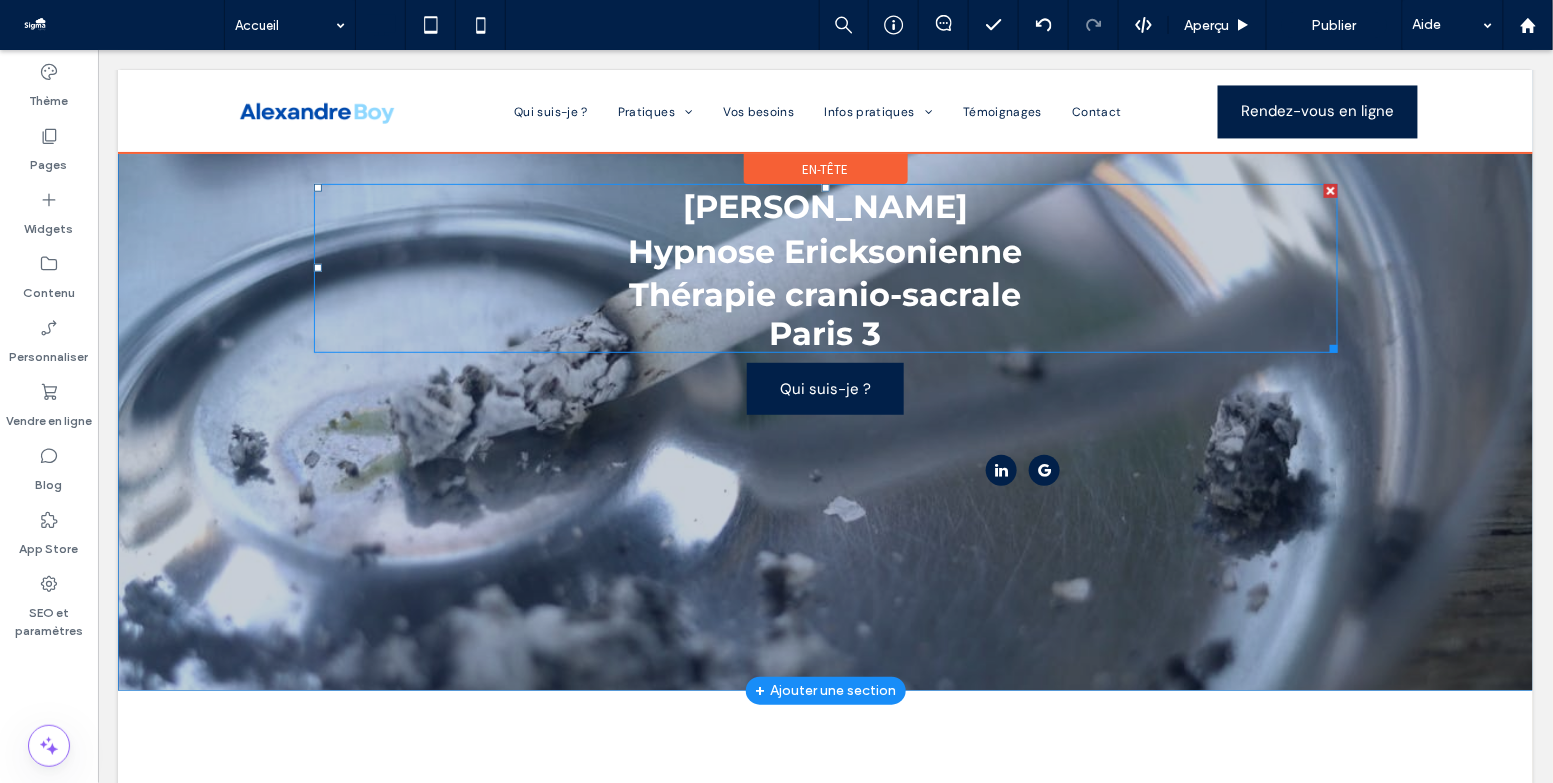 scroll, scrollTop: 171, scrollLeft: 0, axis: vertical 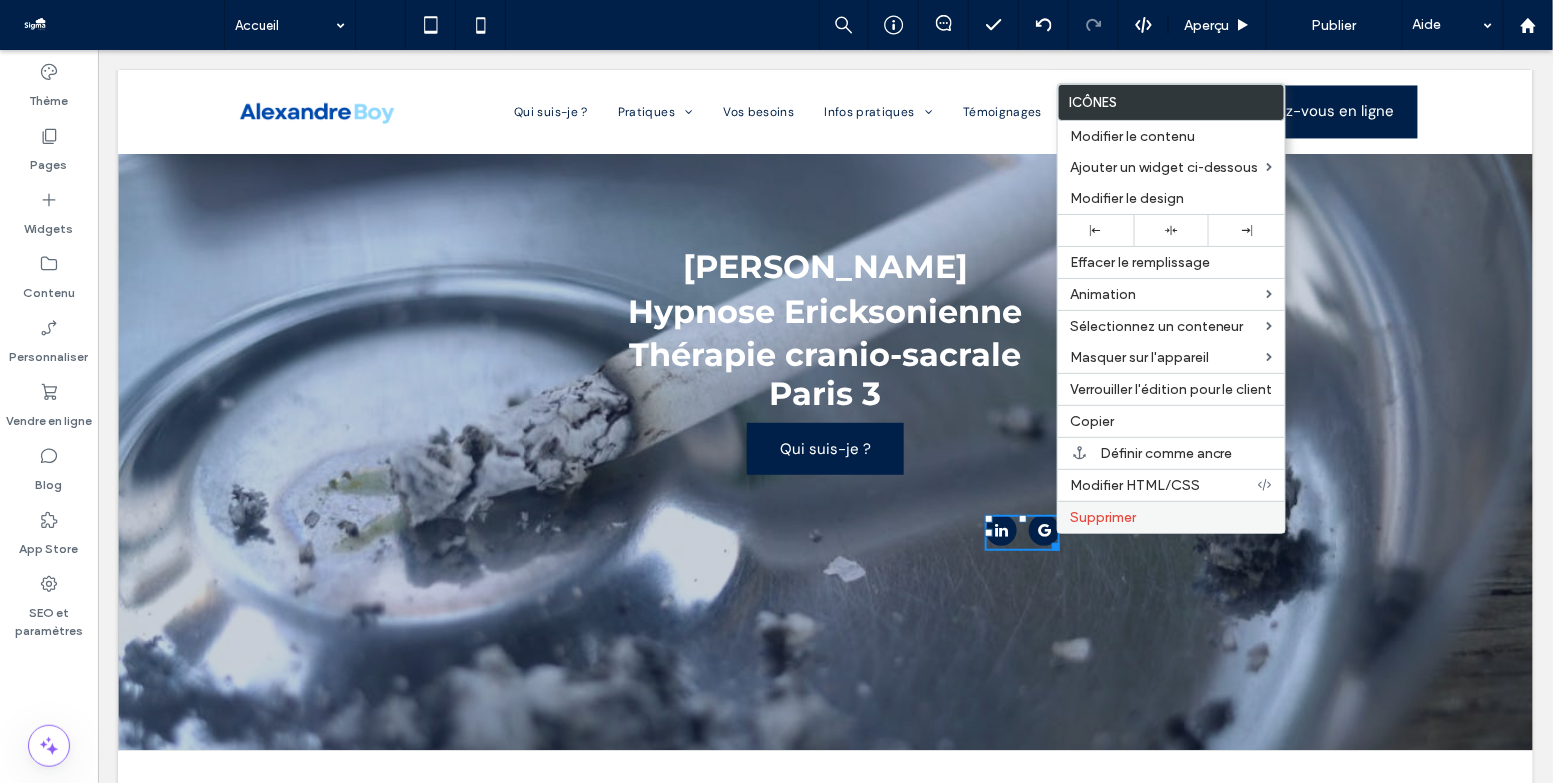 click on "Supprimer" at bounding box center [1103, 517] 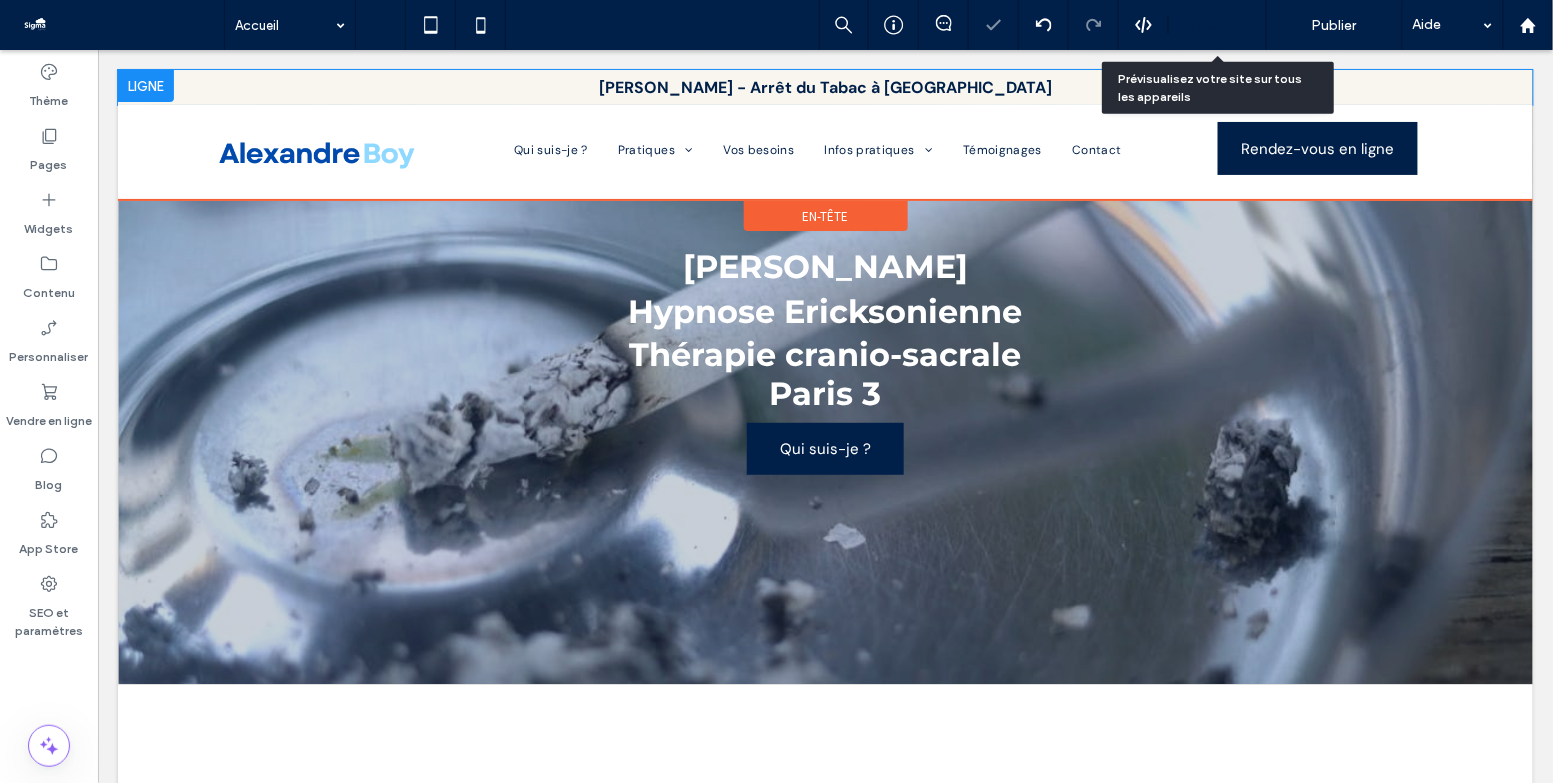click on "Aperçu" at bounding box center (1207, 25) 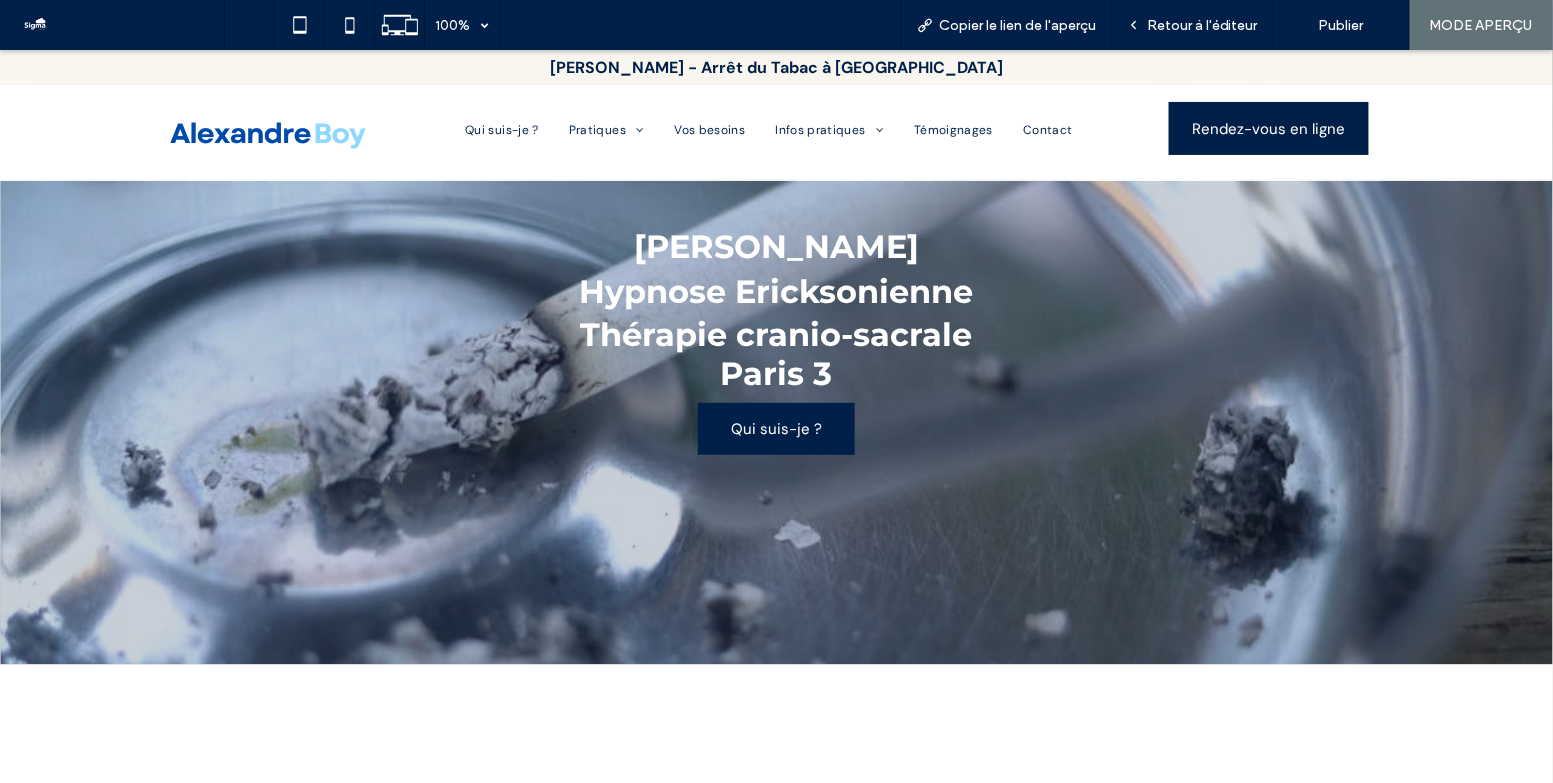 scroll, scrollTop: 0, scrollLeft: 0, axis: both 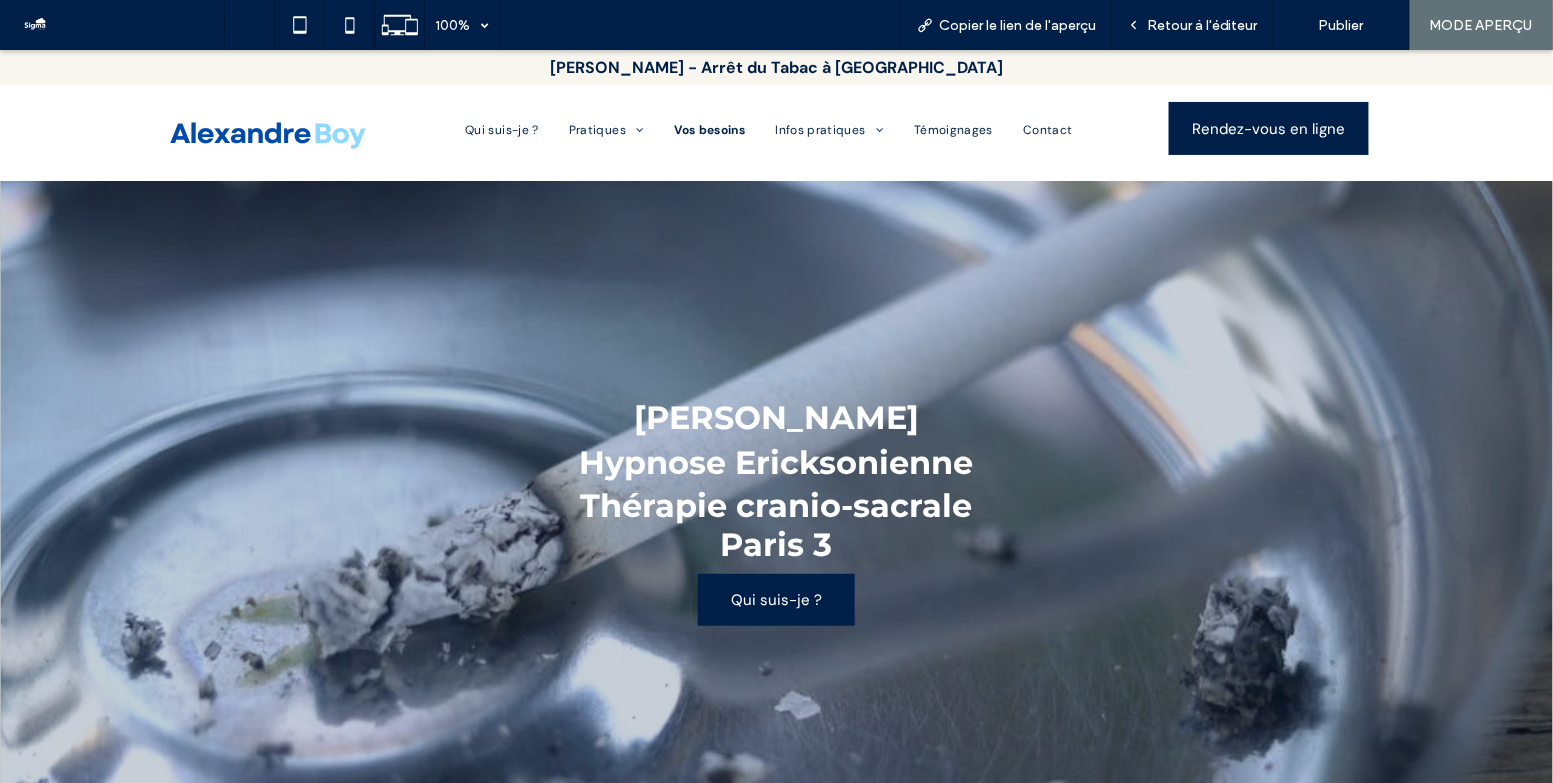 click on "Vos besoins" at bounding box center [710, 129] 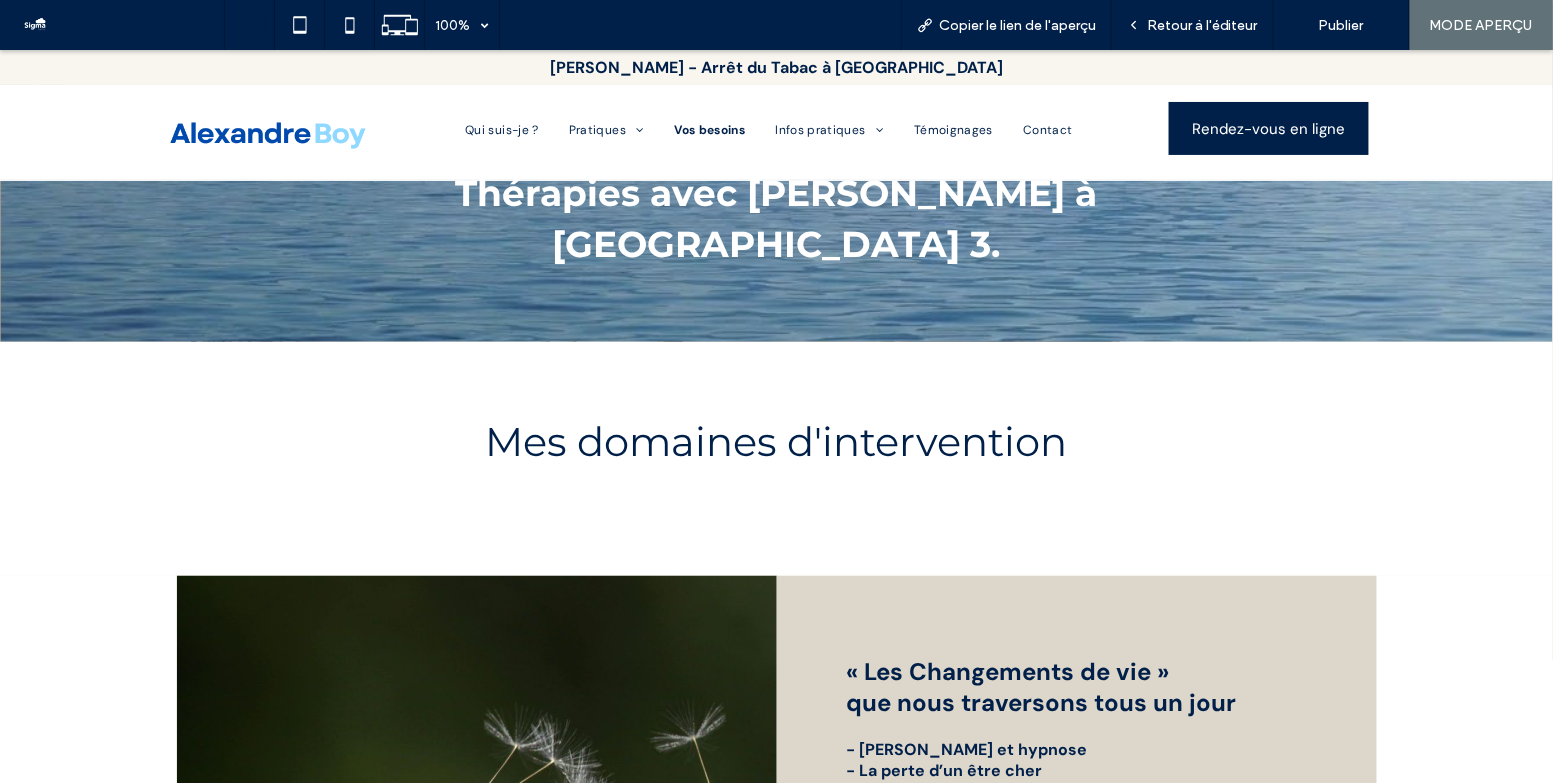 scroll, scrollTop: 0, scrollLeft: 0, axis: both 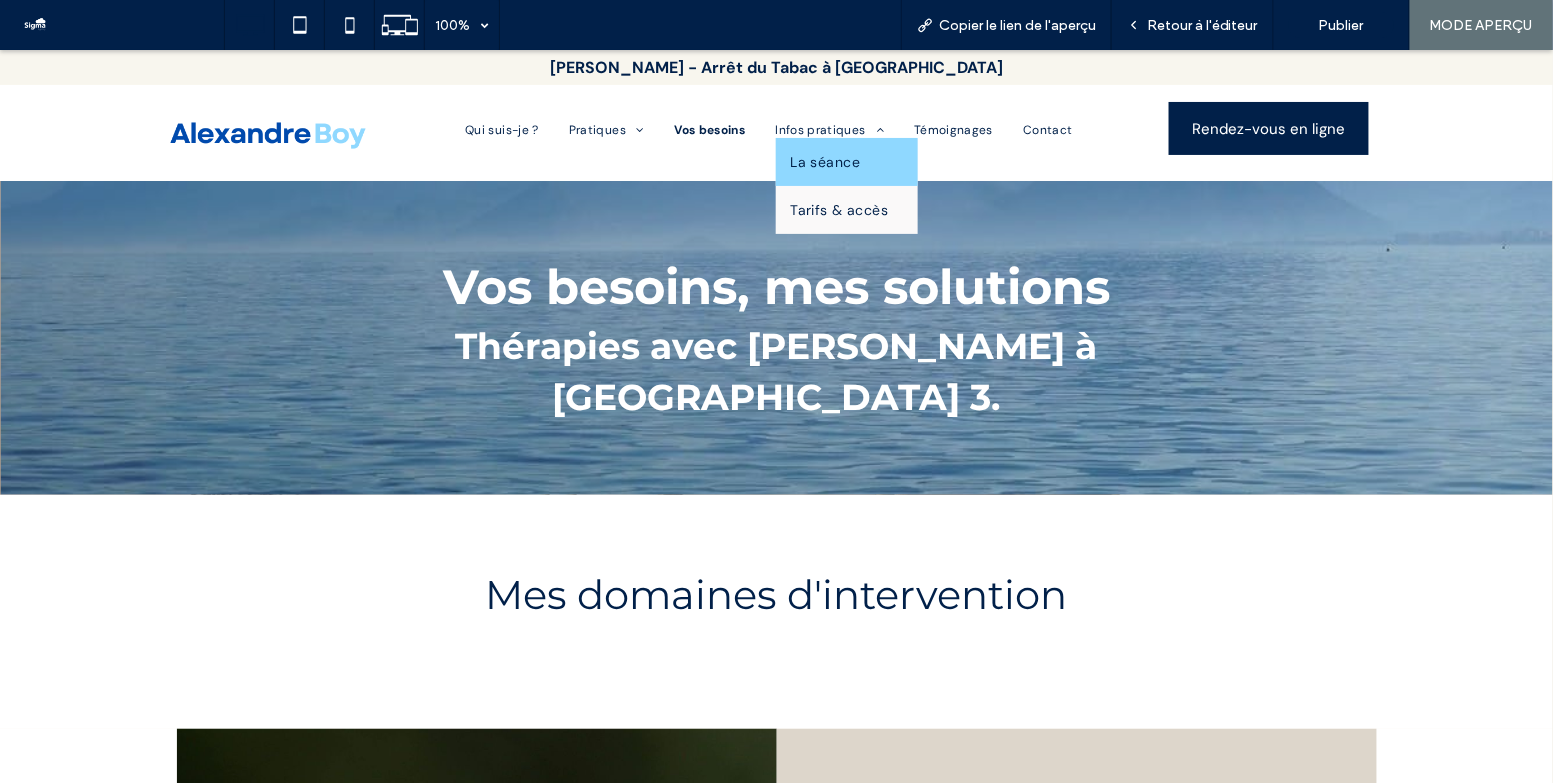 click on "La séance" at bounding box center [826, 161] 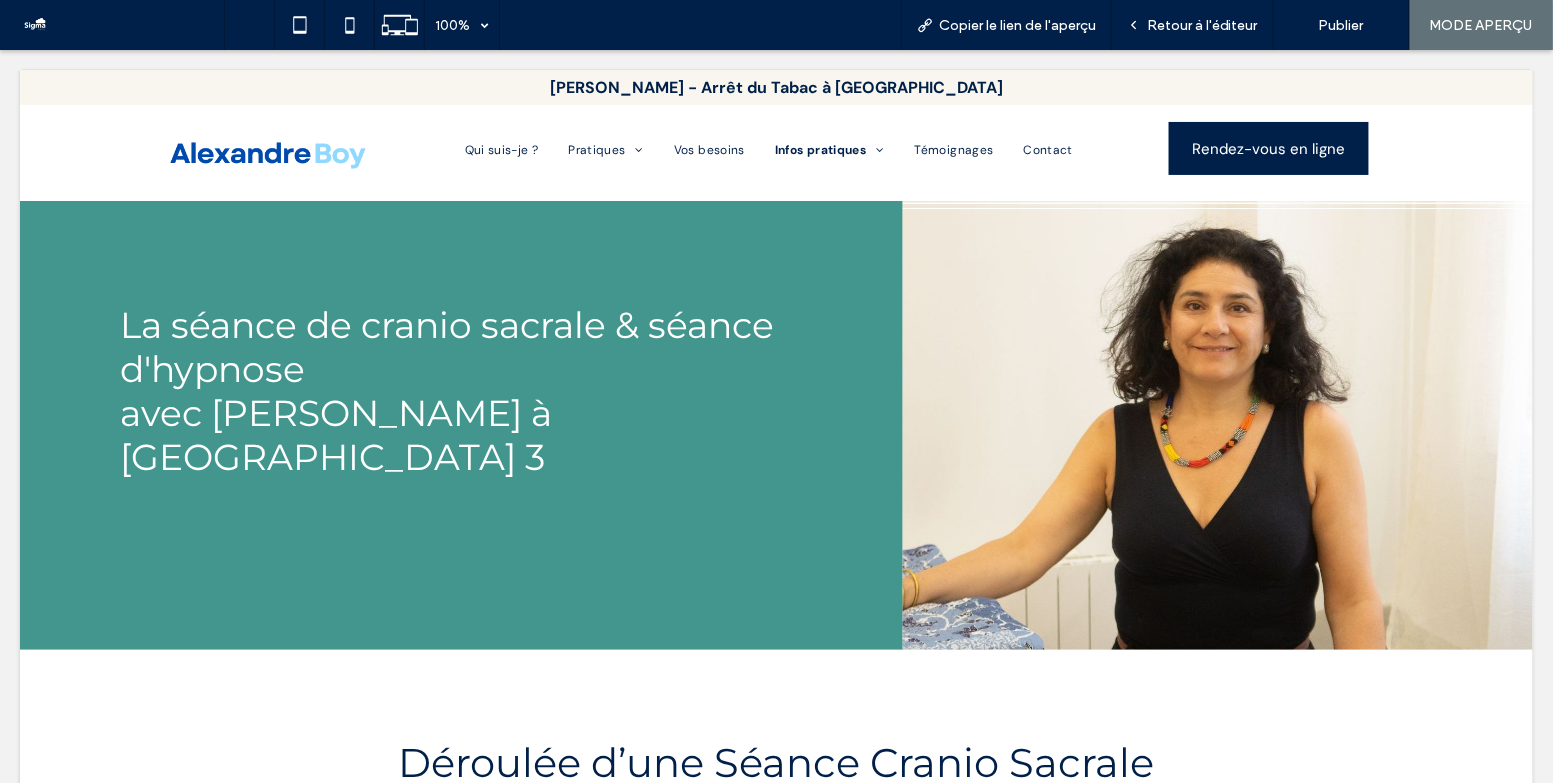 scroll, scrollTop: 0, scrollLeft: 0, axis: both 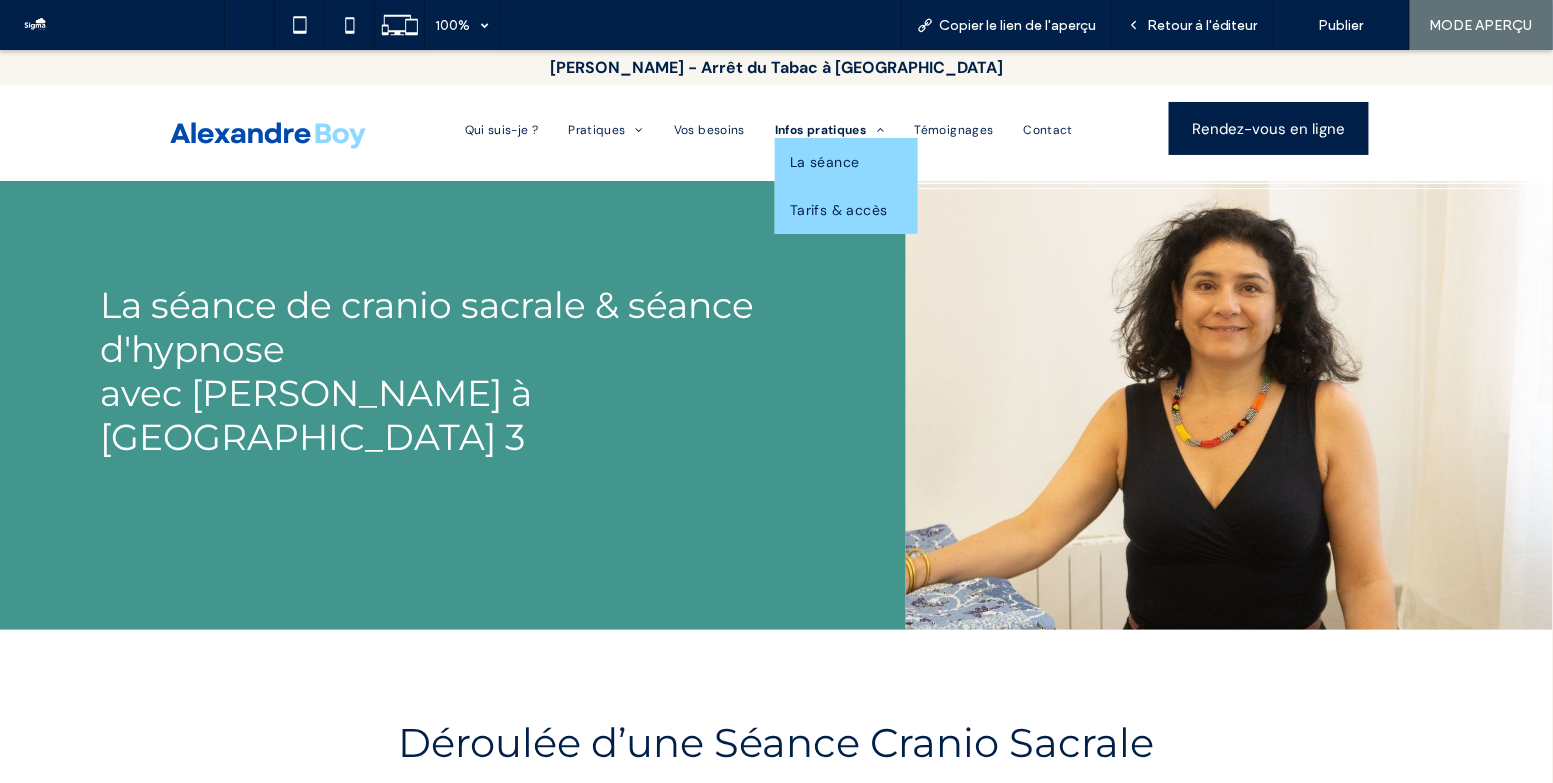 click on "Tarifs & accès" at bounding box center [839, 209] 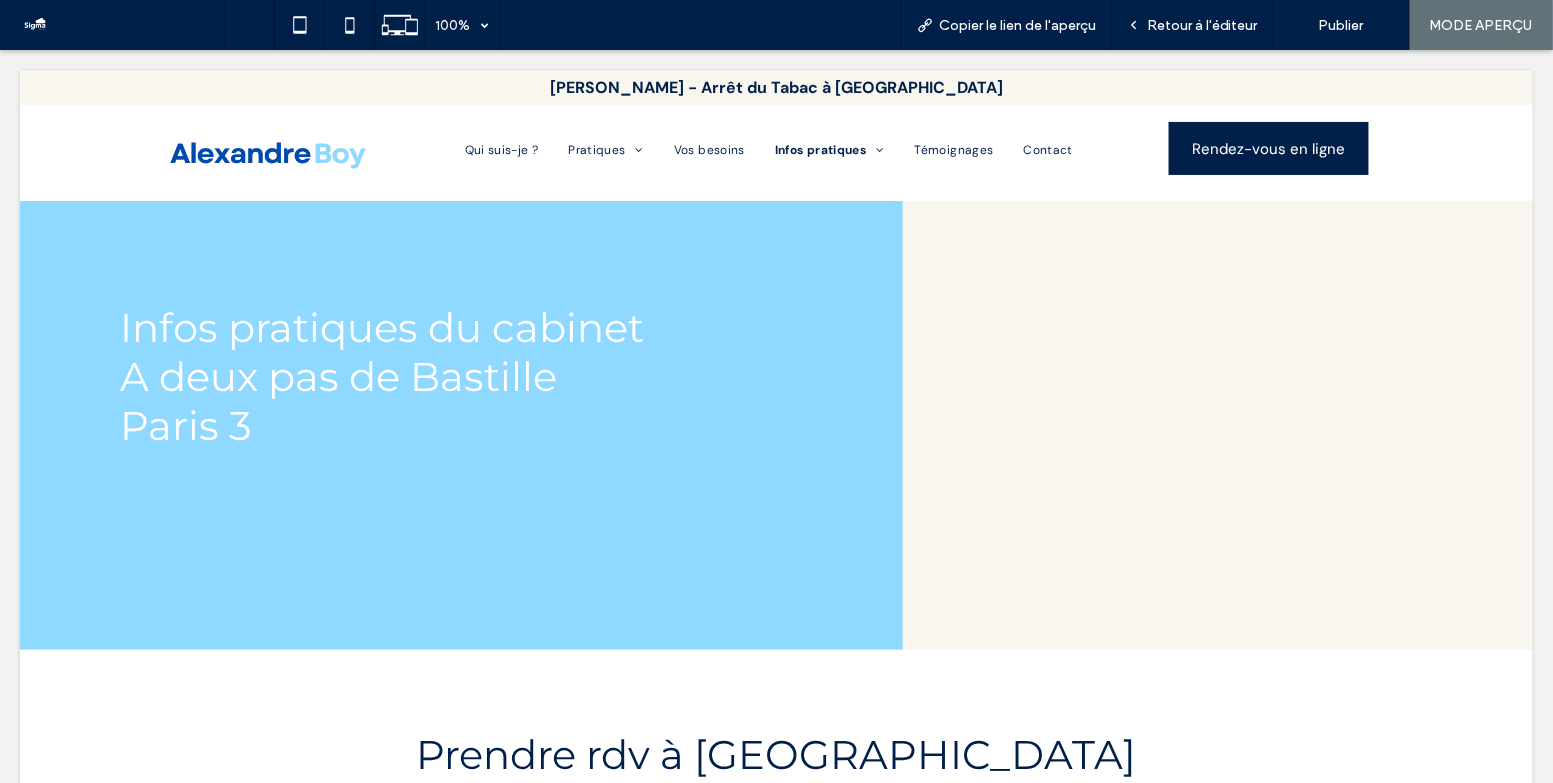 scroll, scrollTop: 0, scrollLeft: 0, axis: both 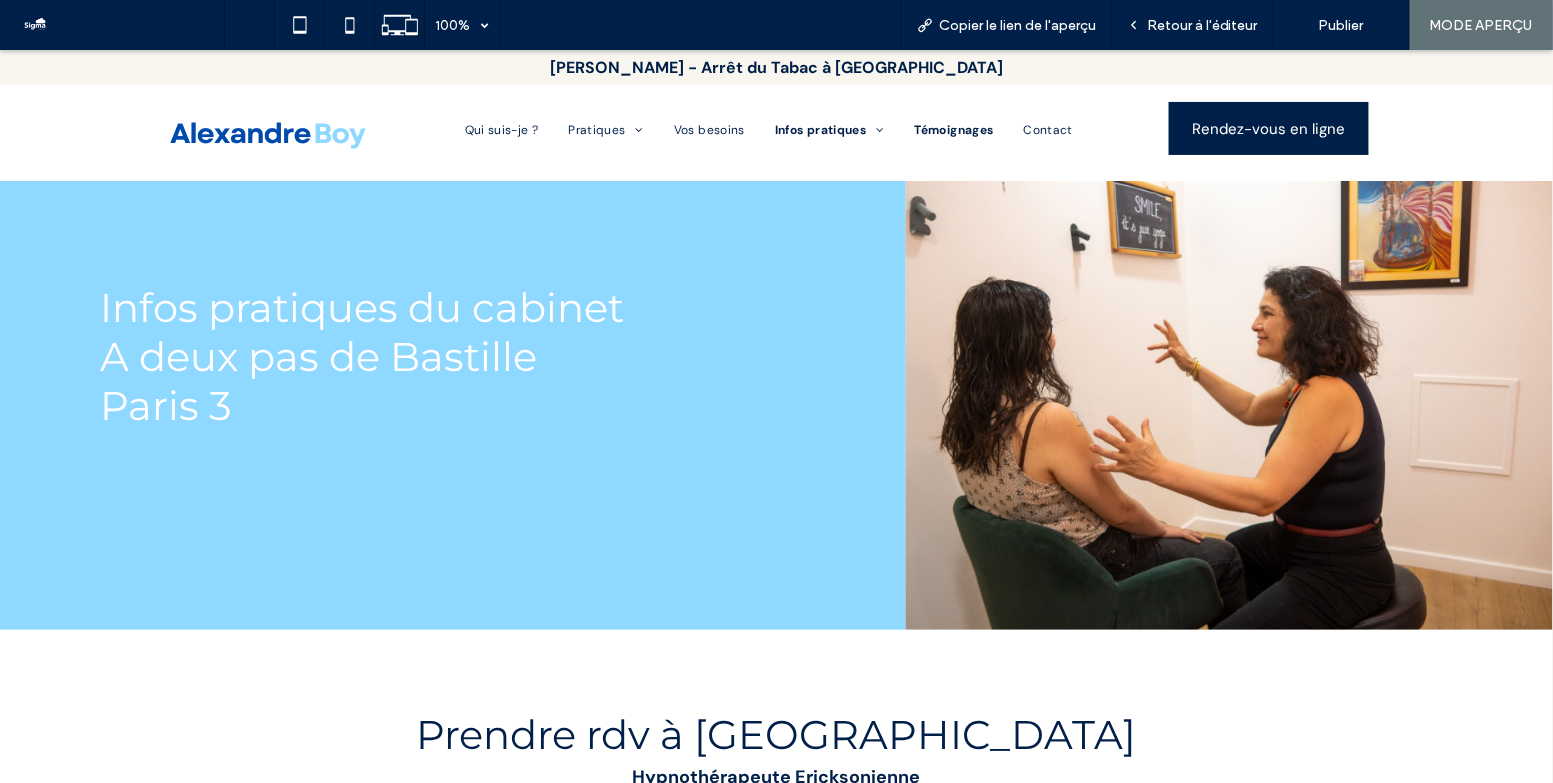 click on "Témoignages" at bounding box center (954, 129) 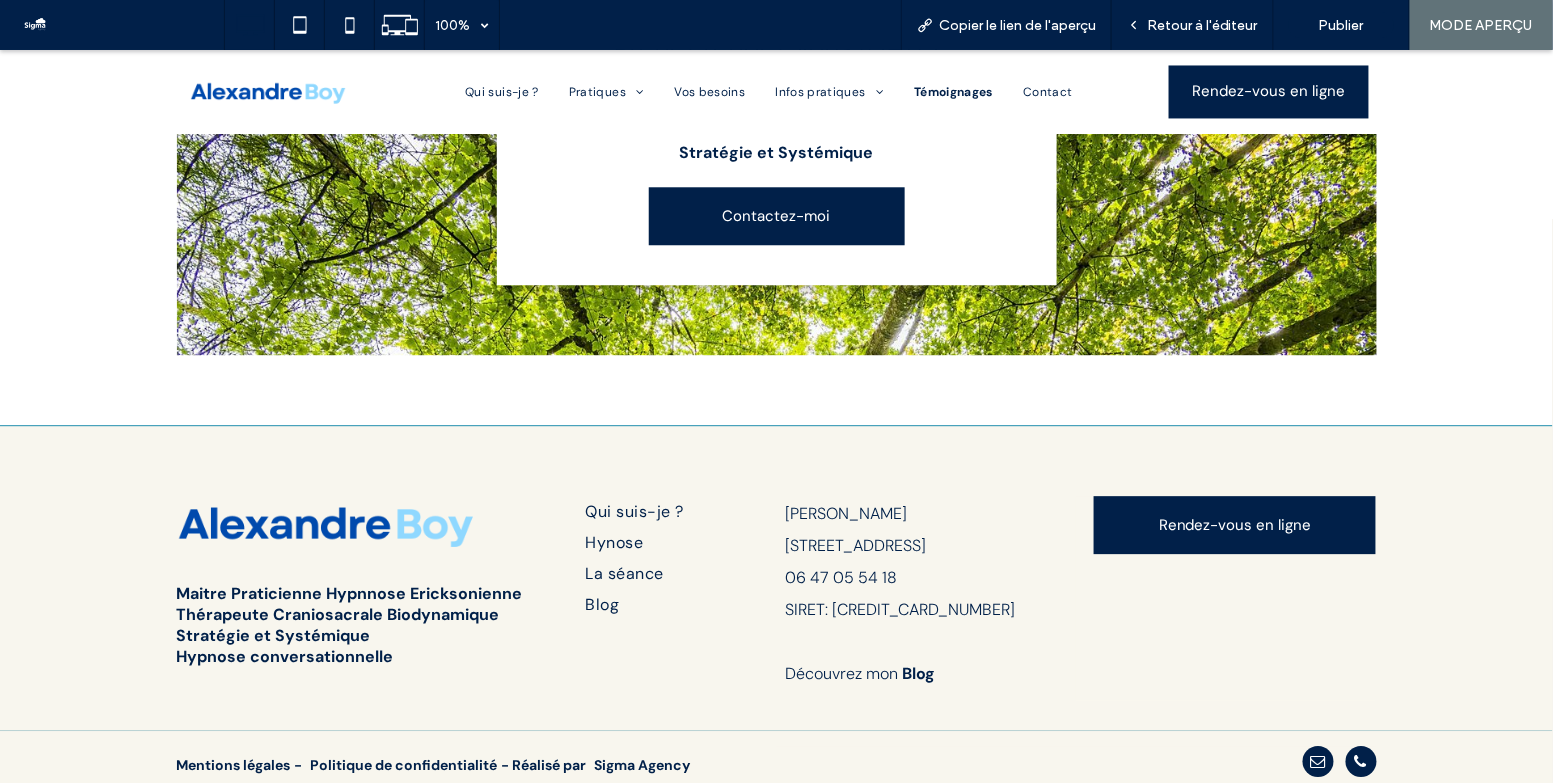 scroll, scrollTop: 1652, scrollLeft: 0, axis: vertical 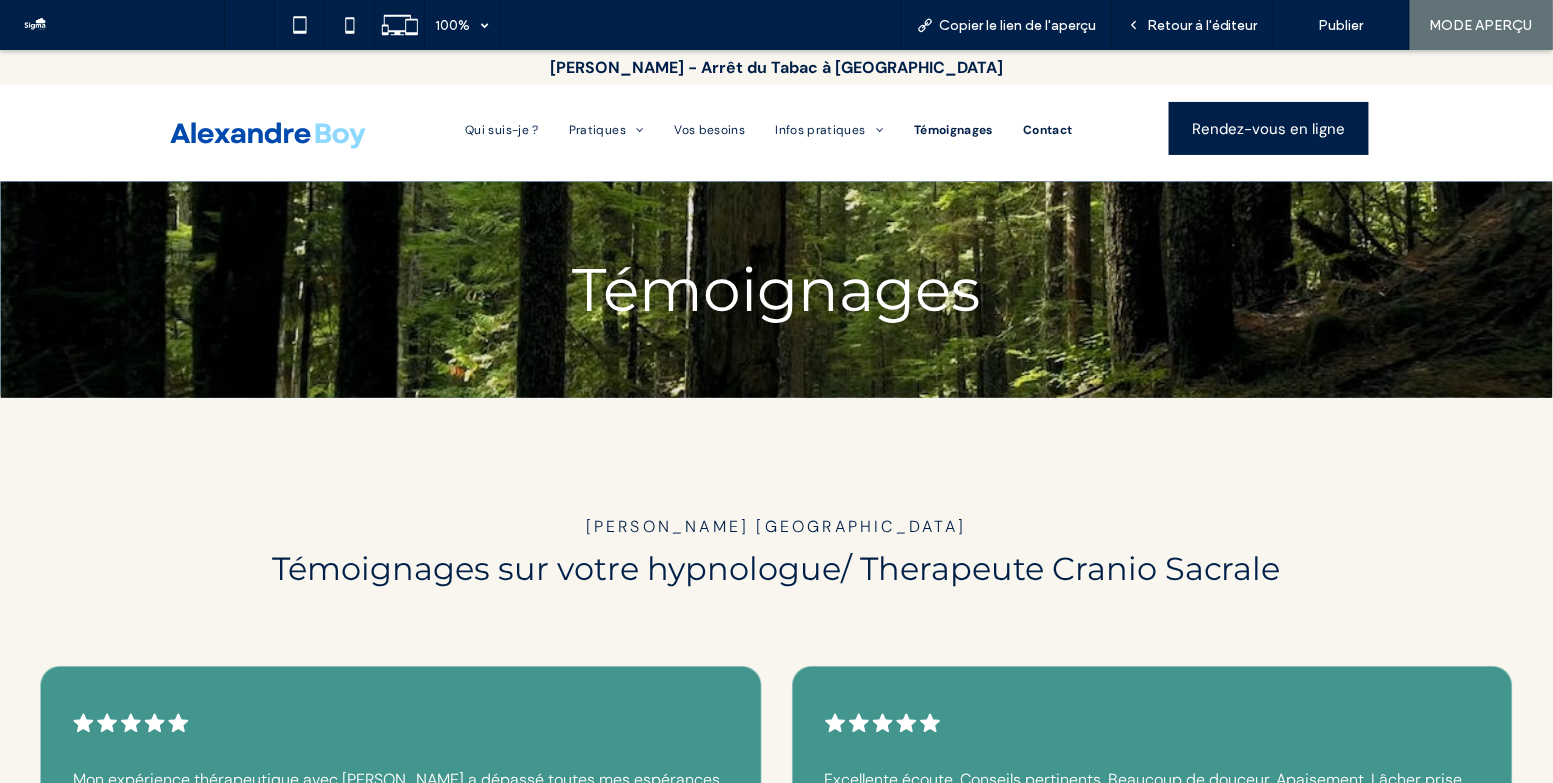 click on "Contact" at bounding box center [1048, 129] 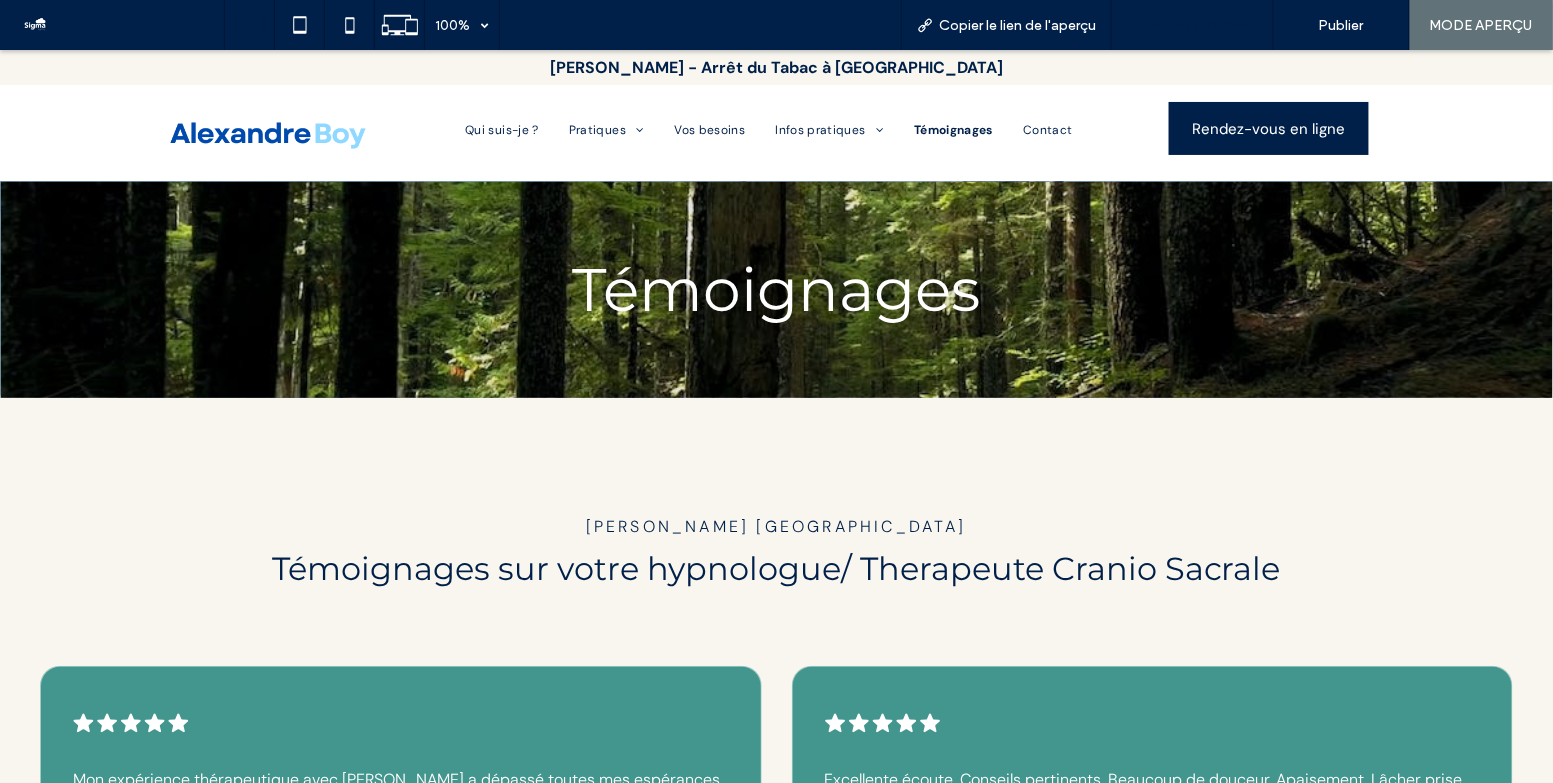 click on "Retour à l'éditeur" at bounding box center [1193, 25] 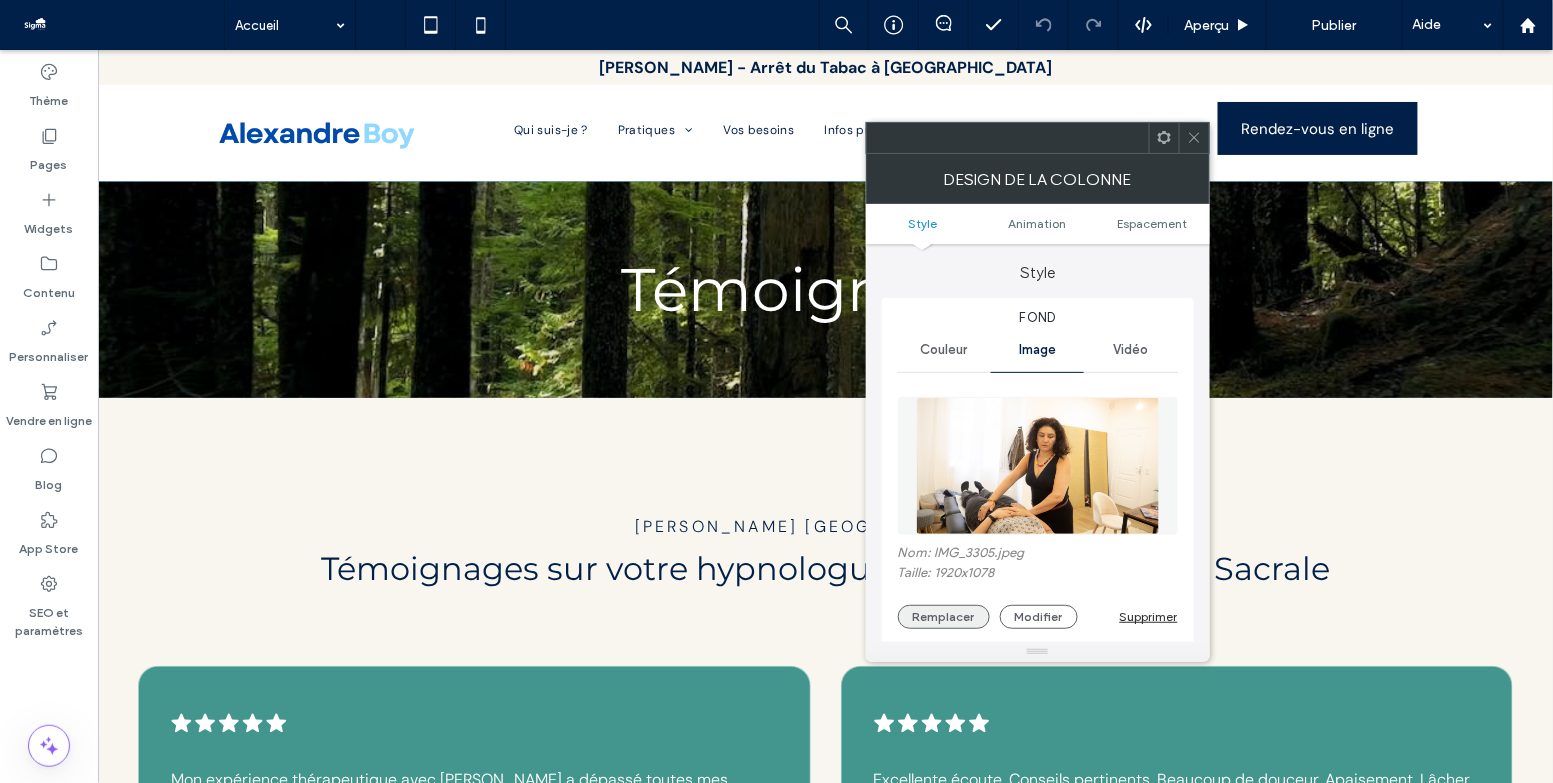 click on "Remplacer" at bounding box center (944, 617) 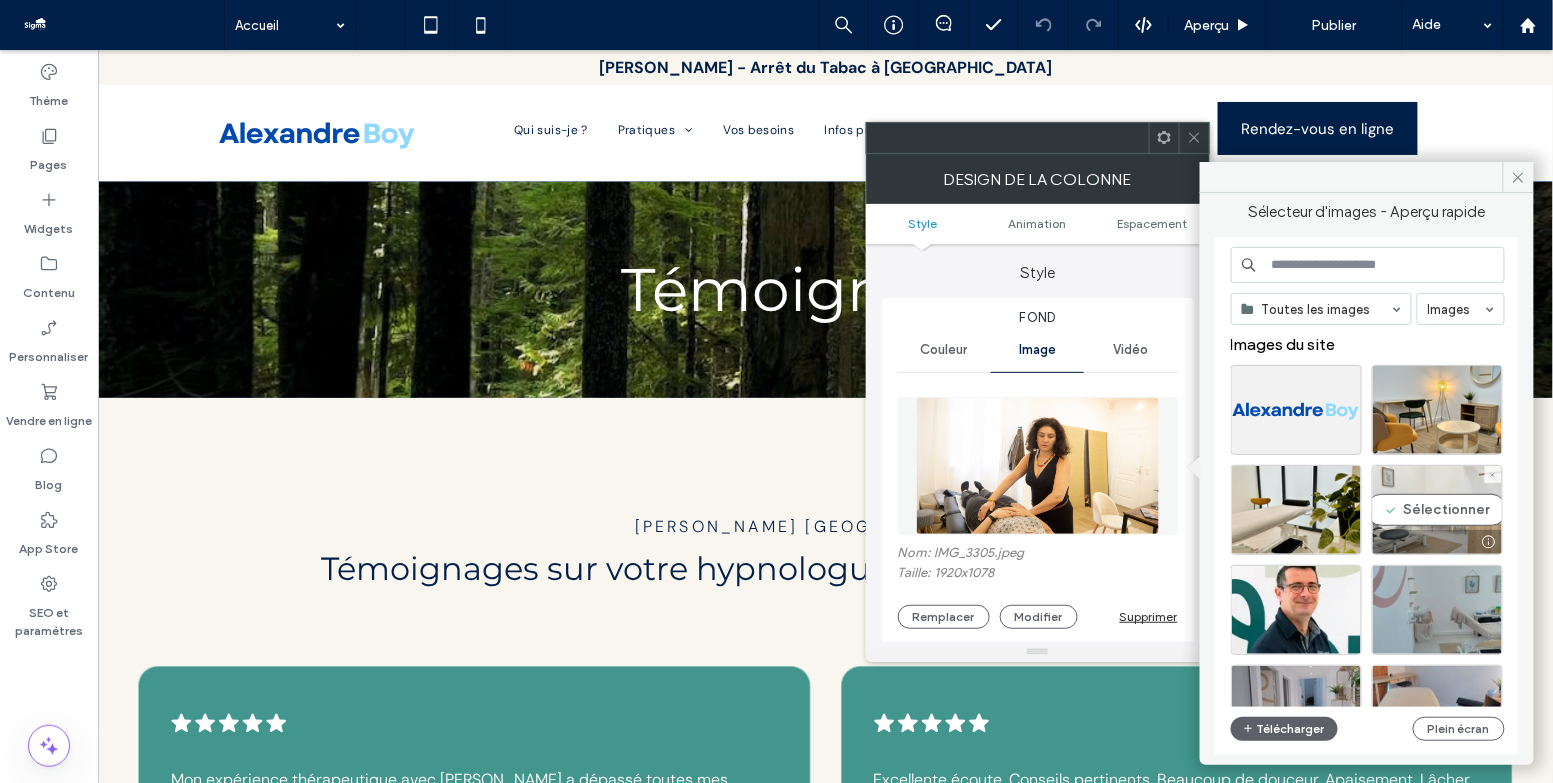 click on "Sélectionner" at bounding box center [1437, 510] 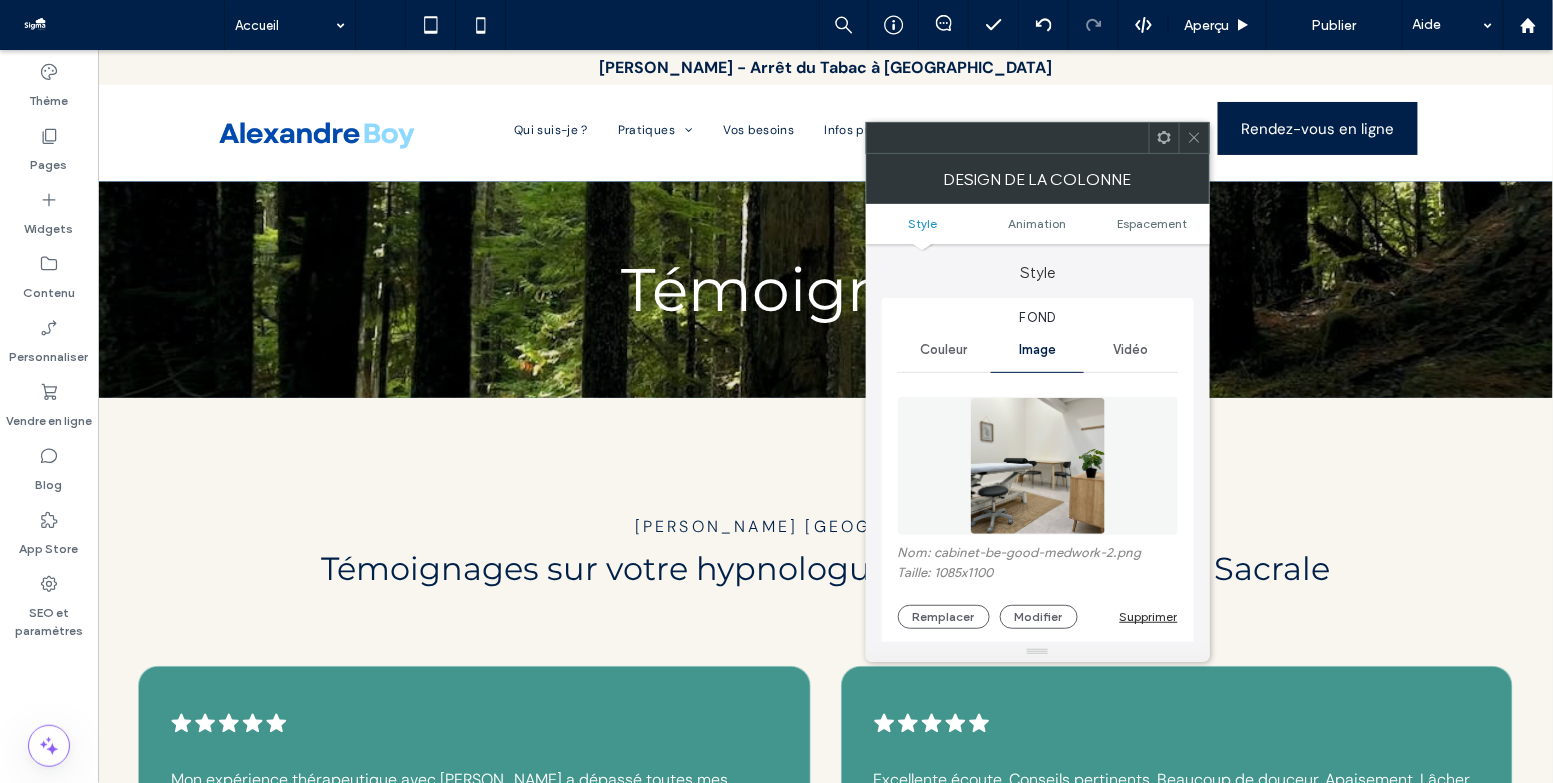 click 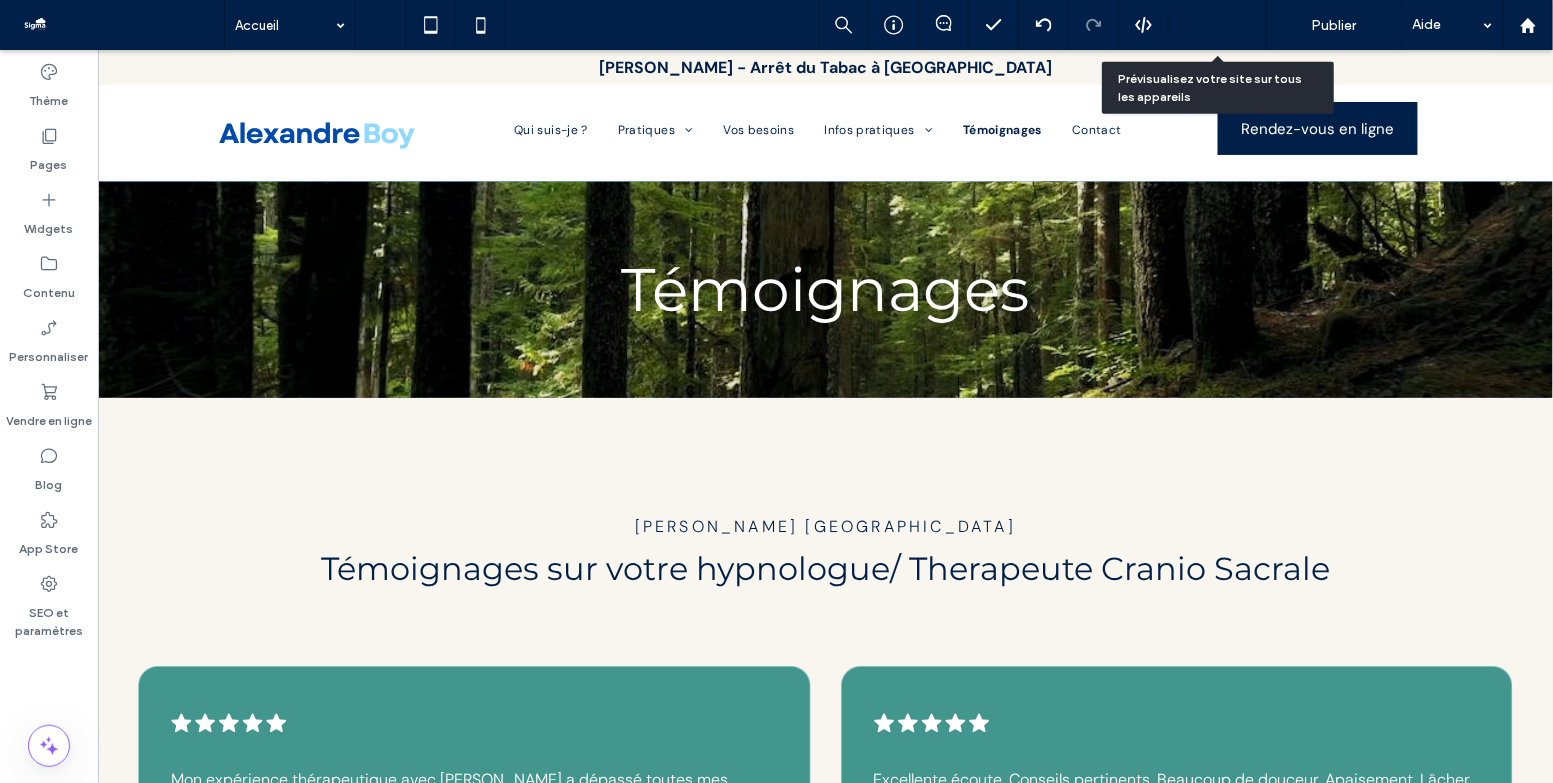 click 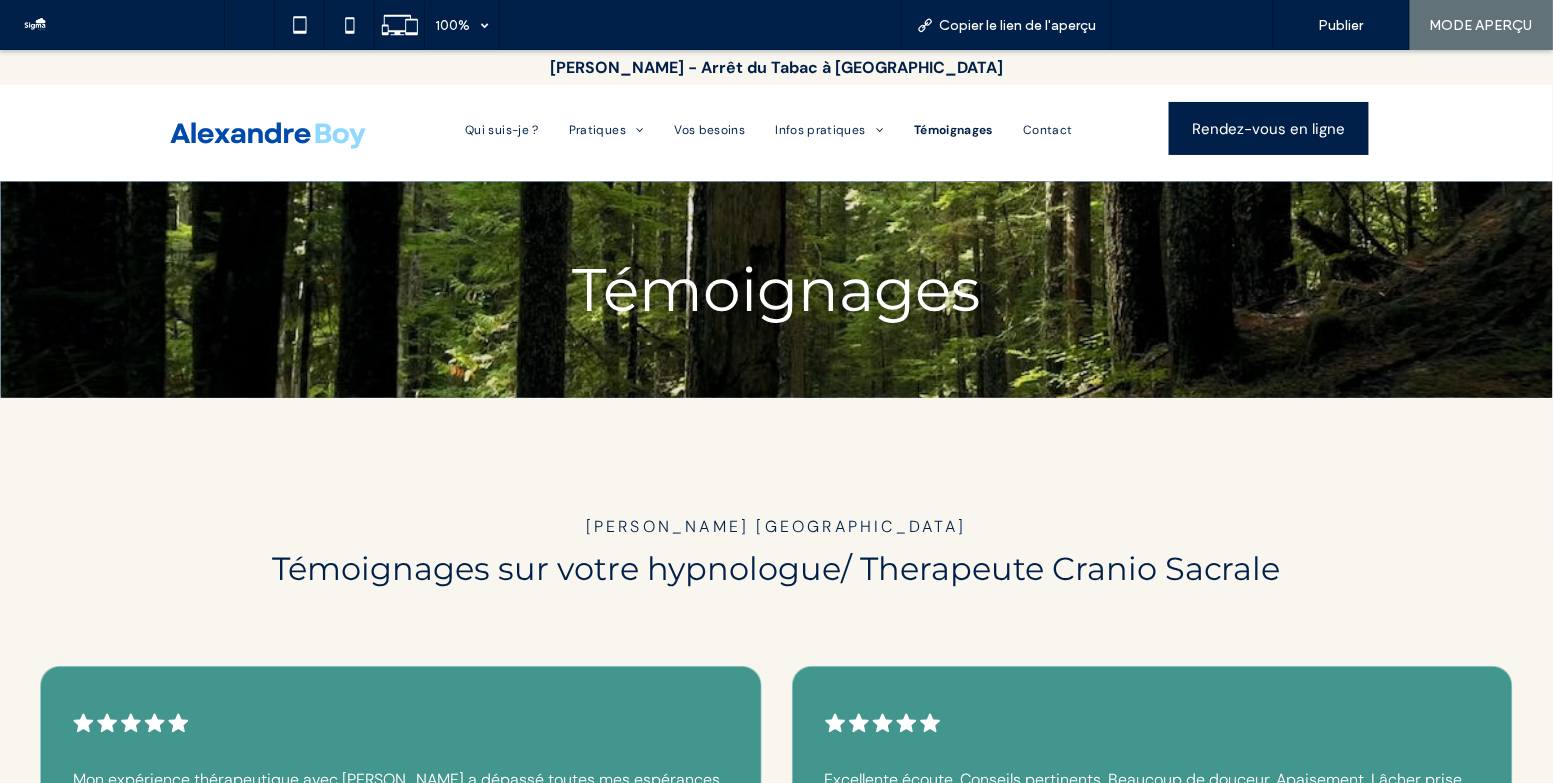 click on "Retour à l'éditeur" at bounding box center [1202, 25] 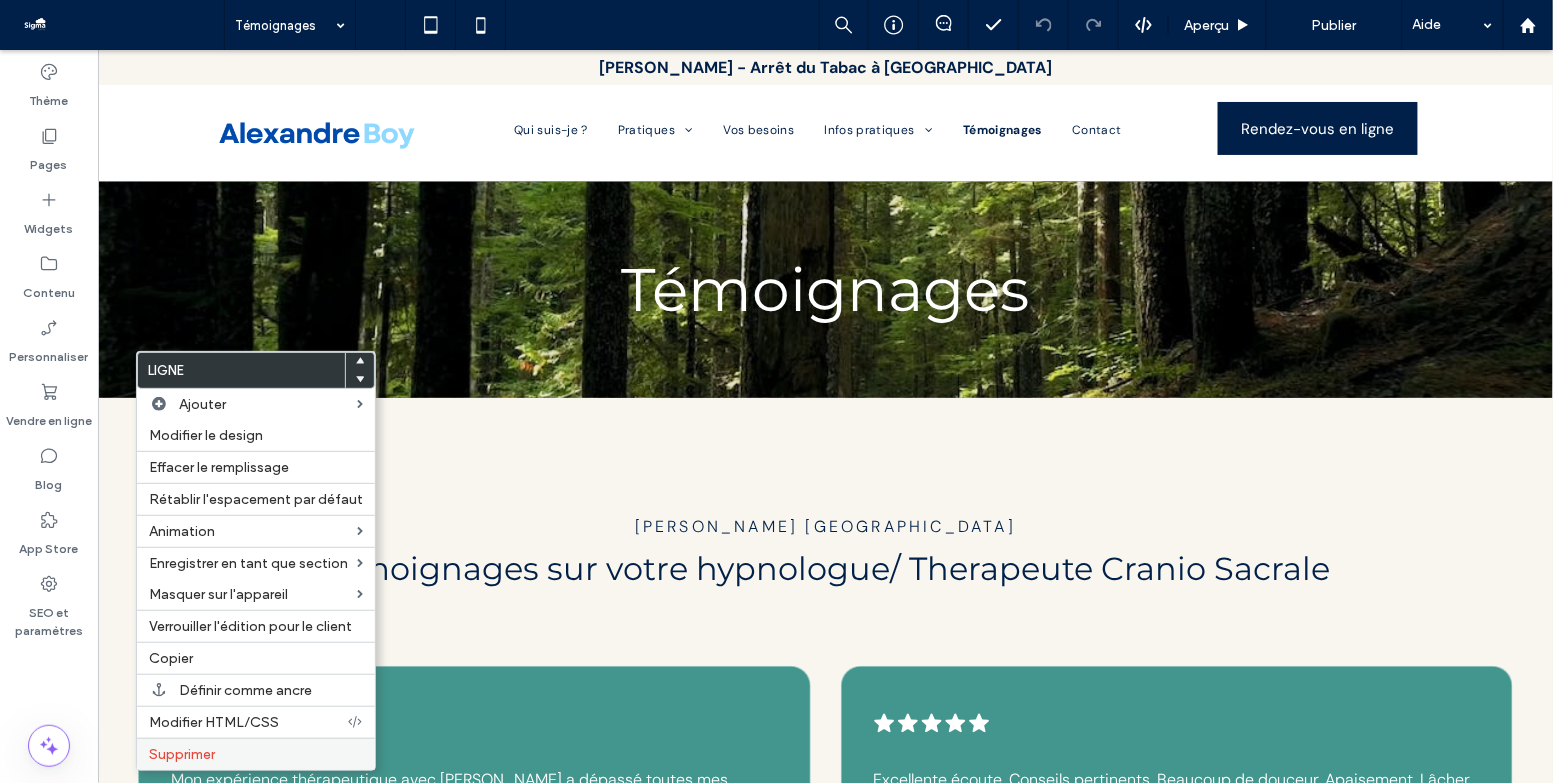 click on "Supprimer" at bounding box center [182, 754] 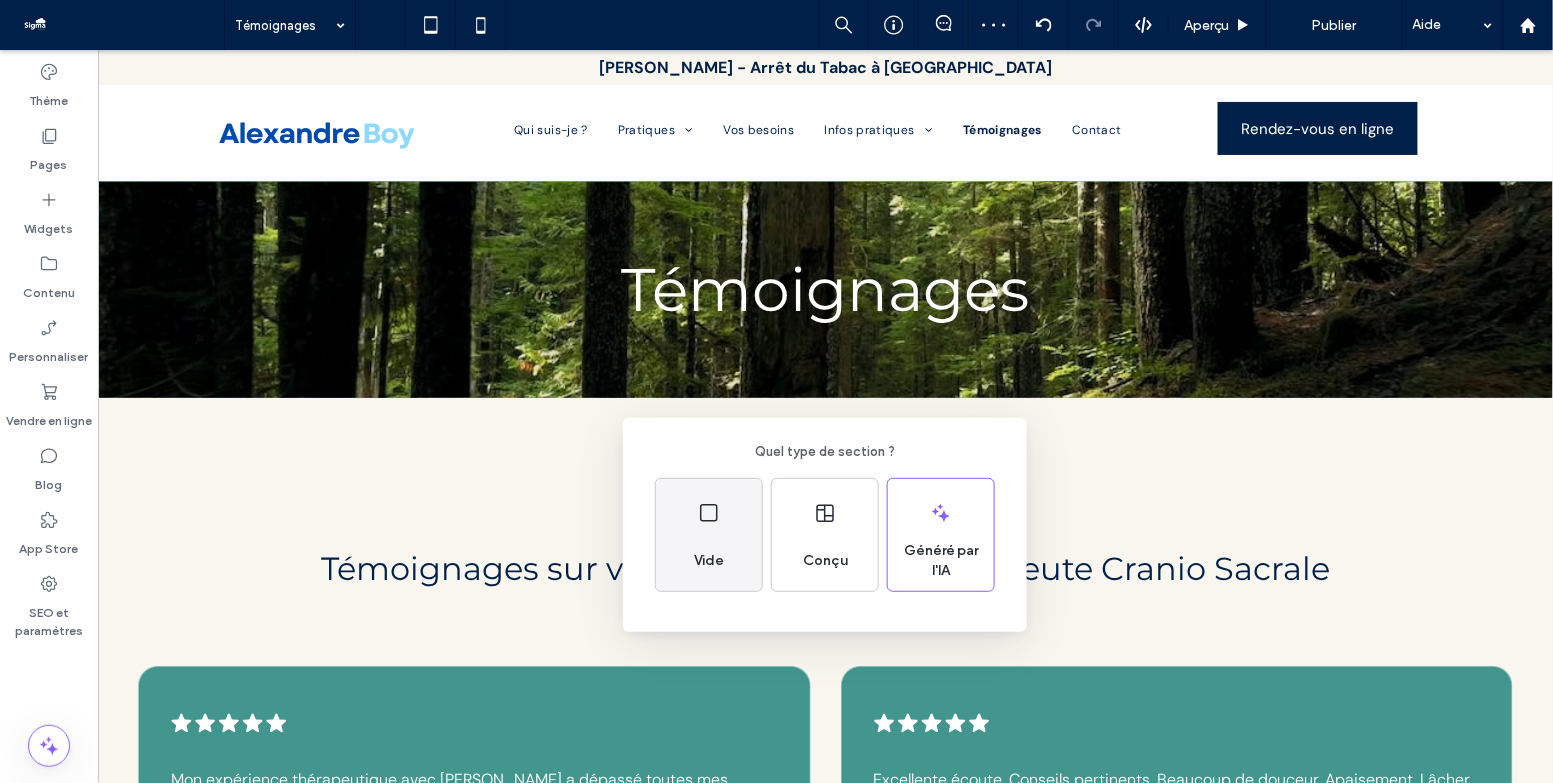 click on "Vide" at bounding box center [709, 535] 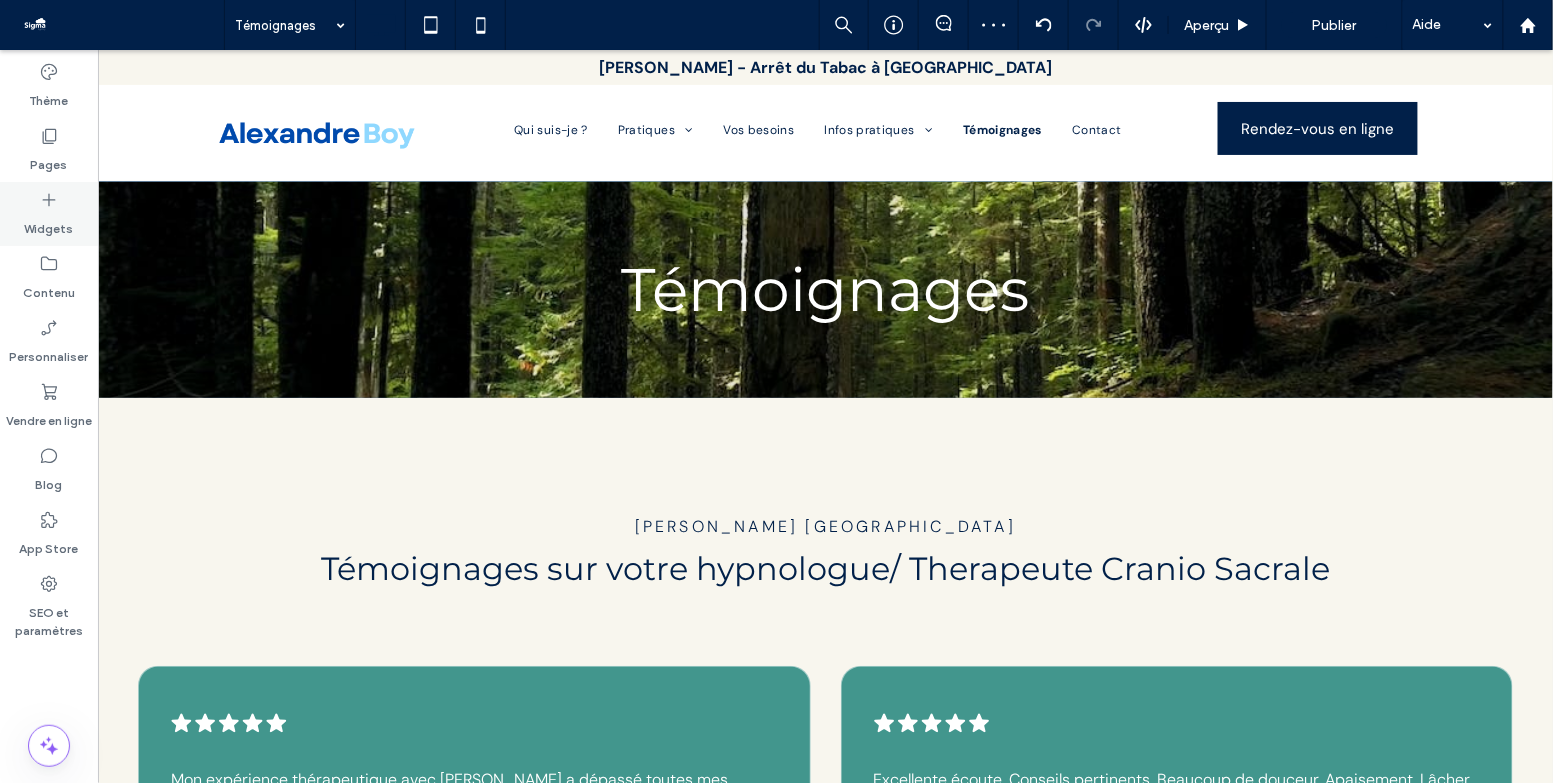 click 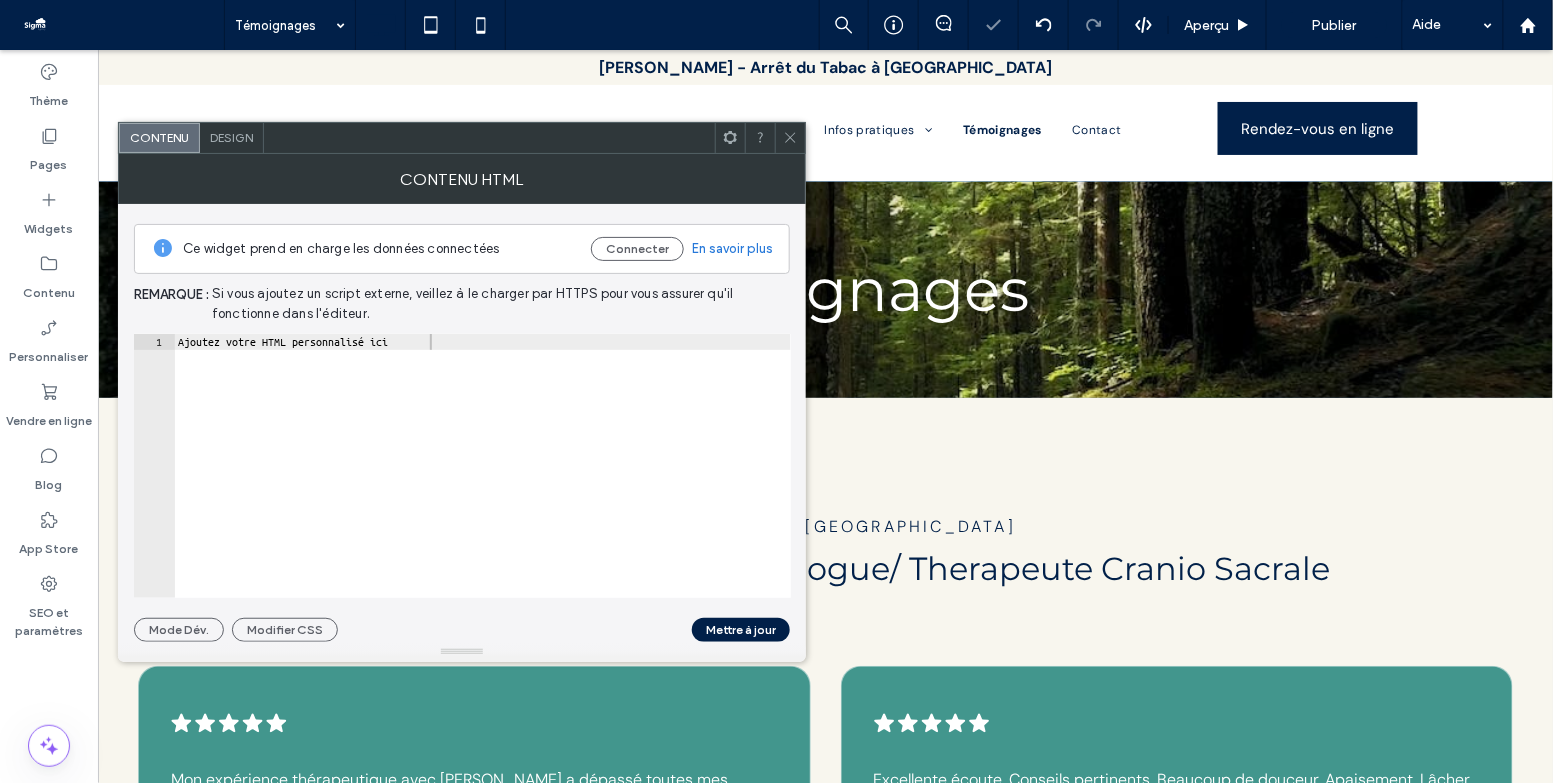 click 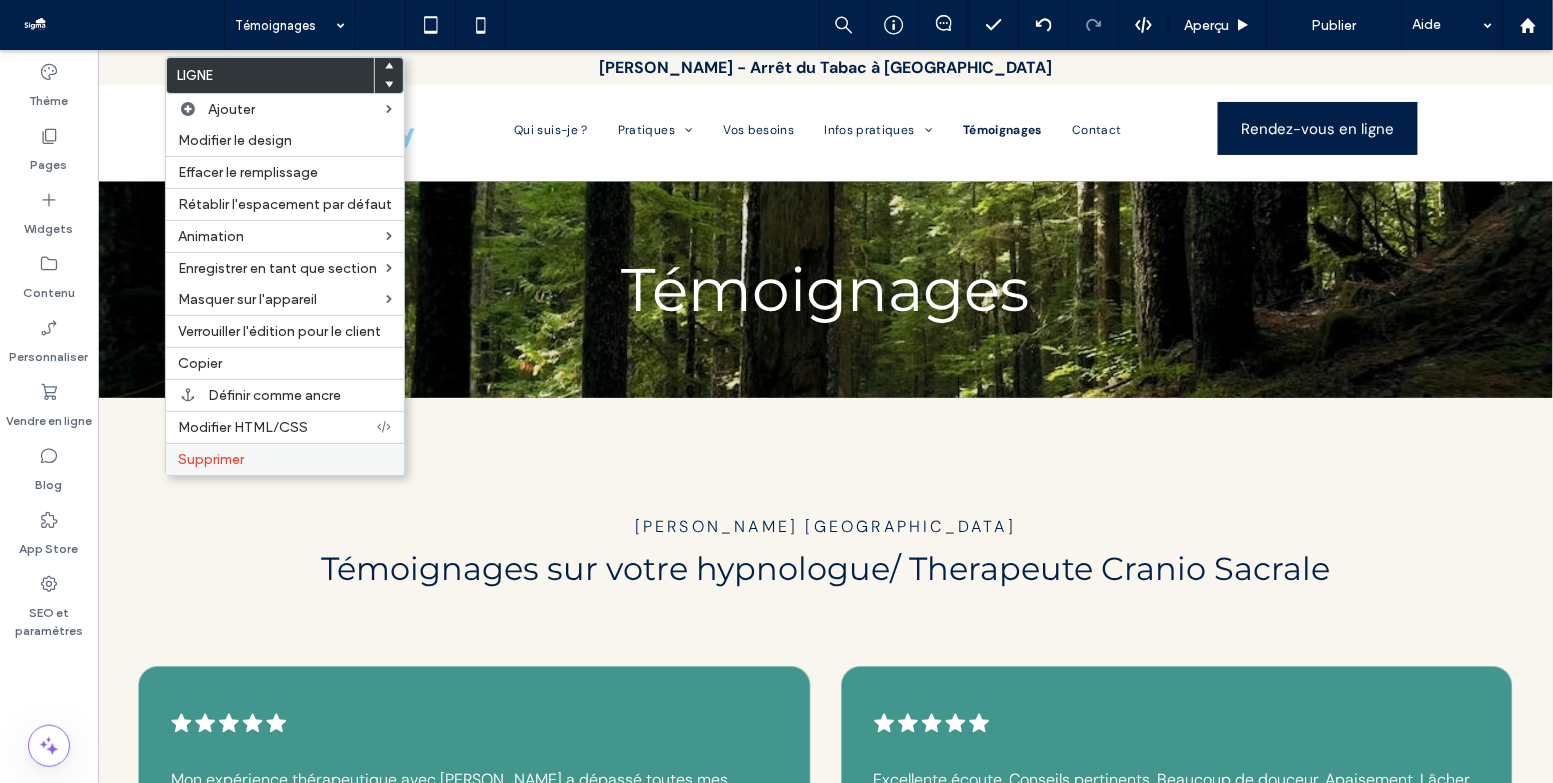 click on "Supprimer" at bounding box center (211, 459) 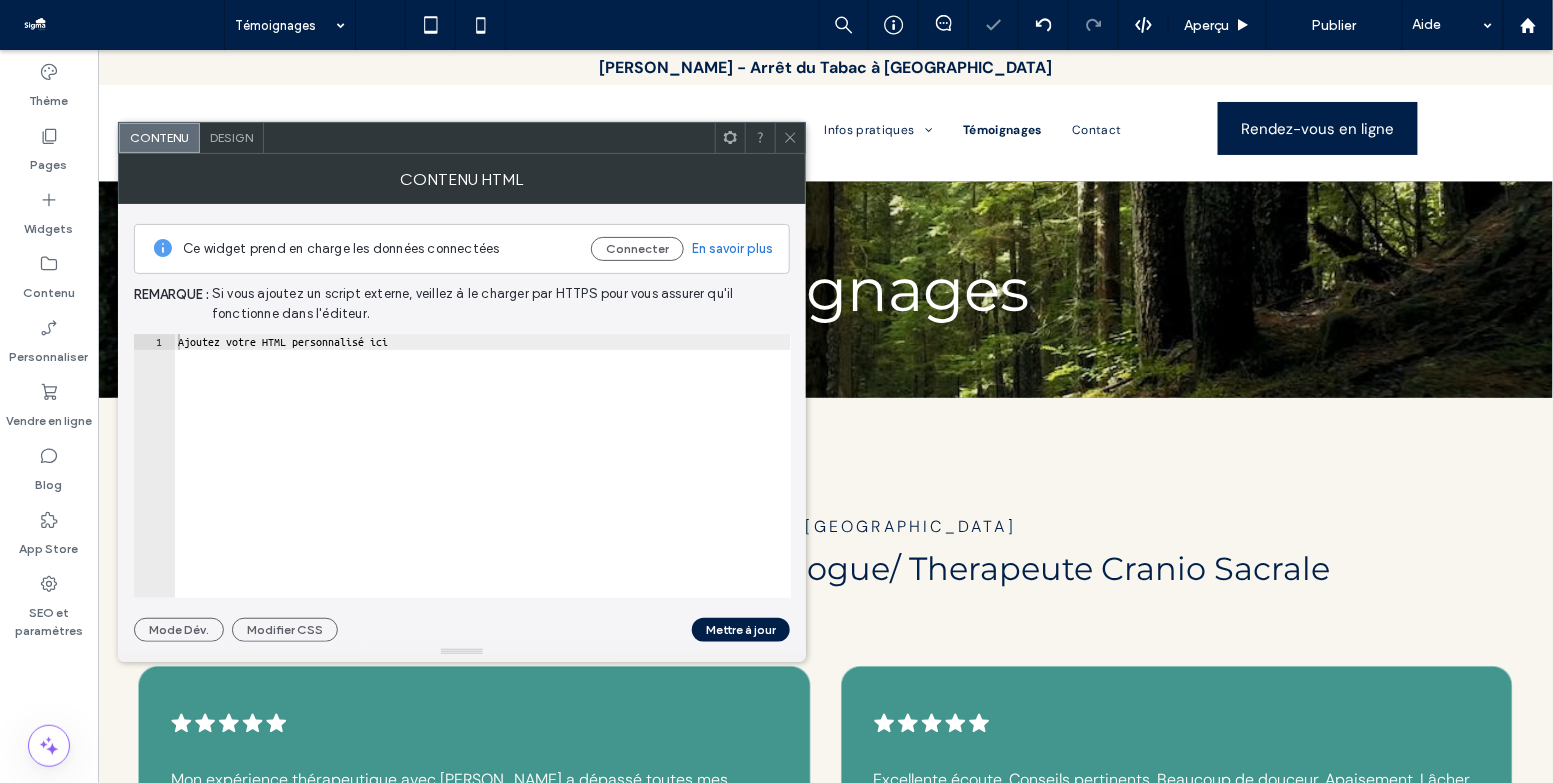 type on "**********" 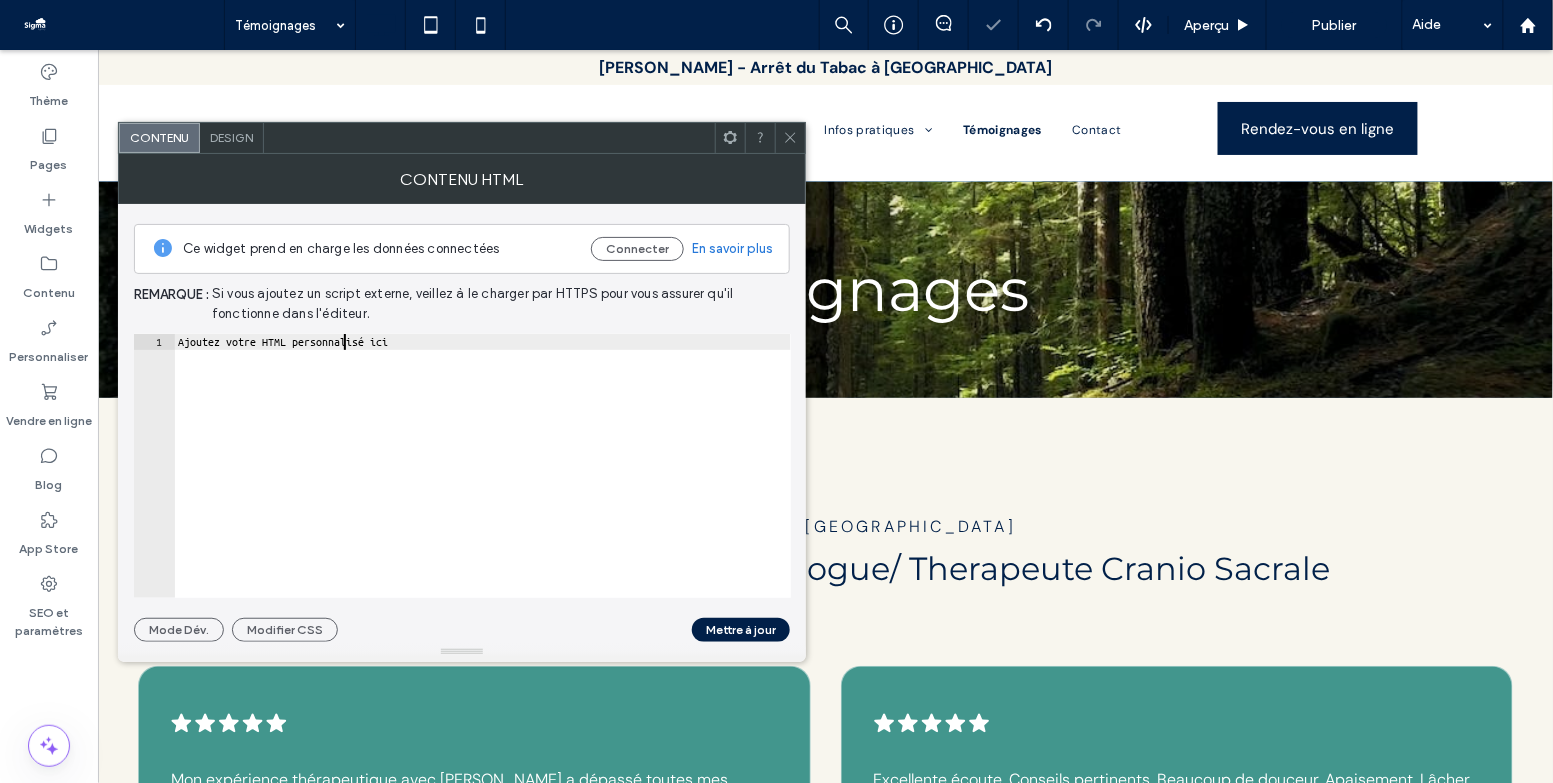 click on "Ajoutez votre HTML personnalisé ici" at bounding box center [482, 482] 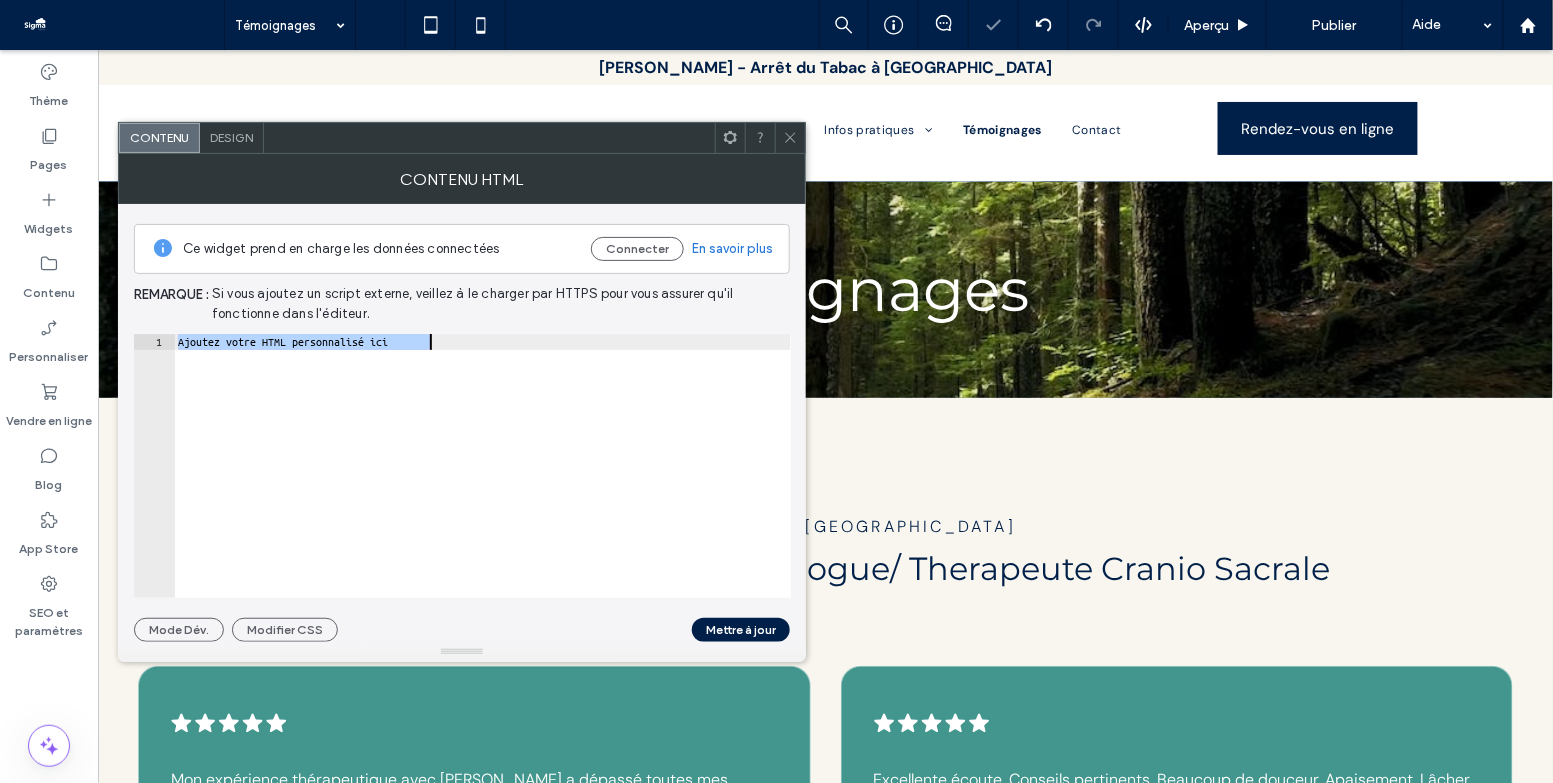 click on "Ajoutez votre HTML personnalisé ici" at bounding box center (482, 482) 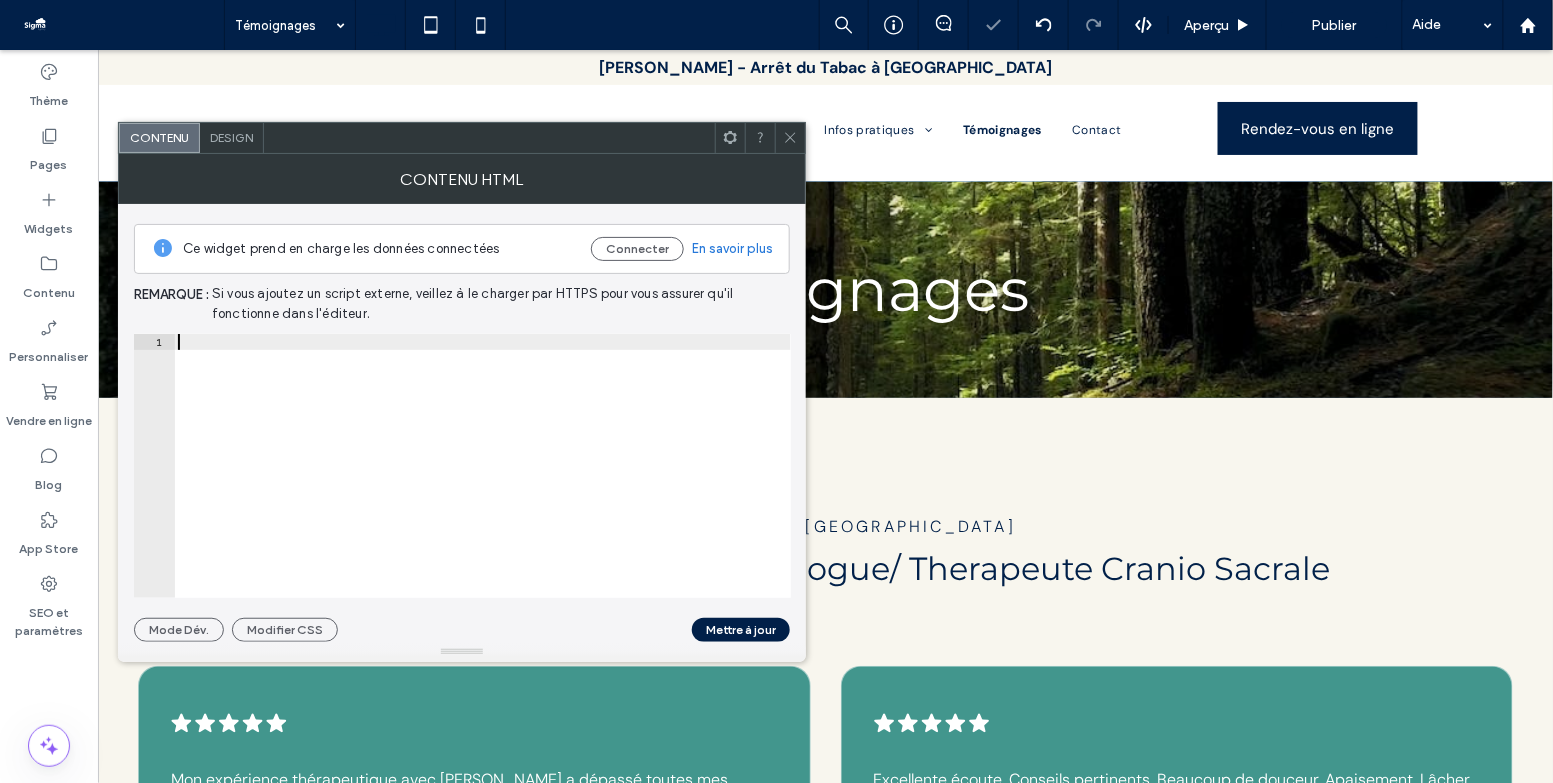 paste on "*********" 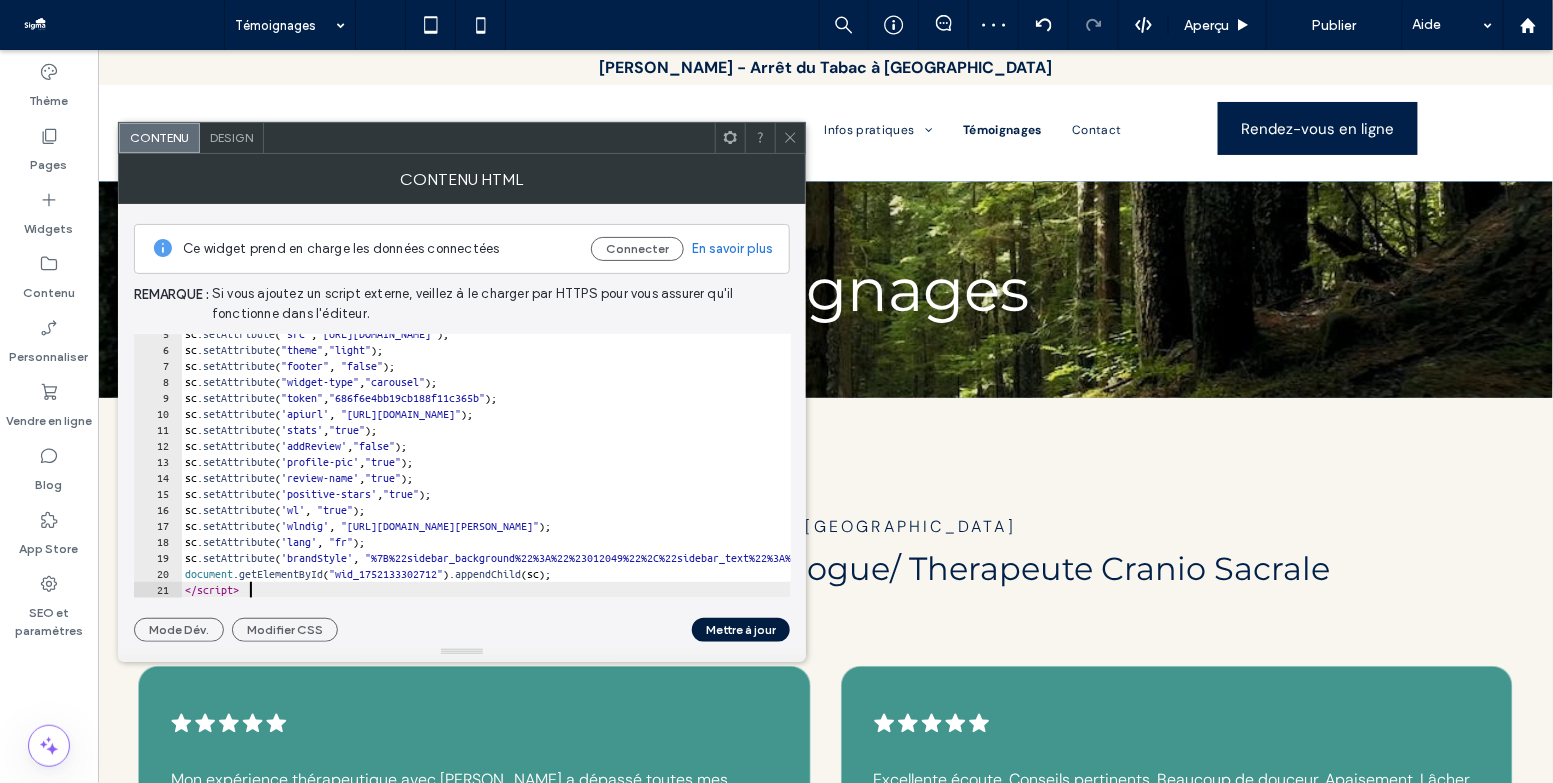 click on "Mettre à jour" at bounding box center [741, 630] 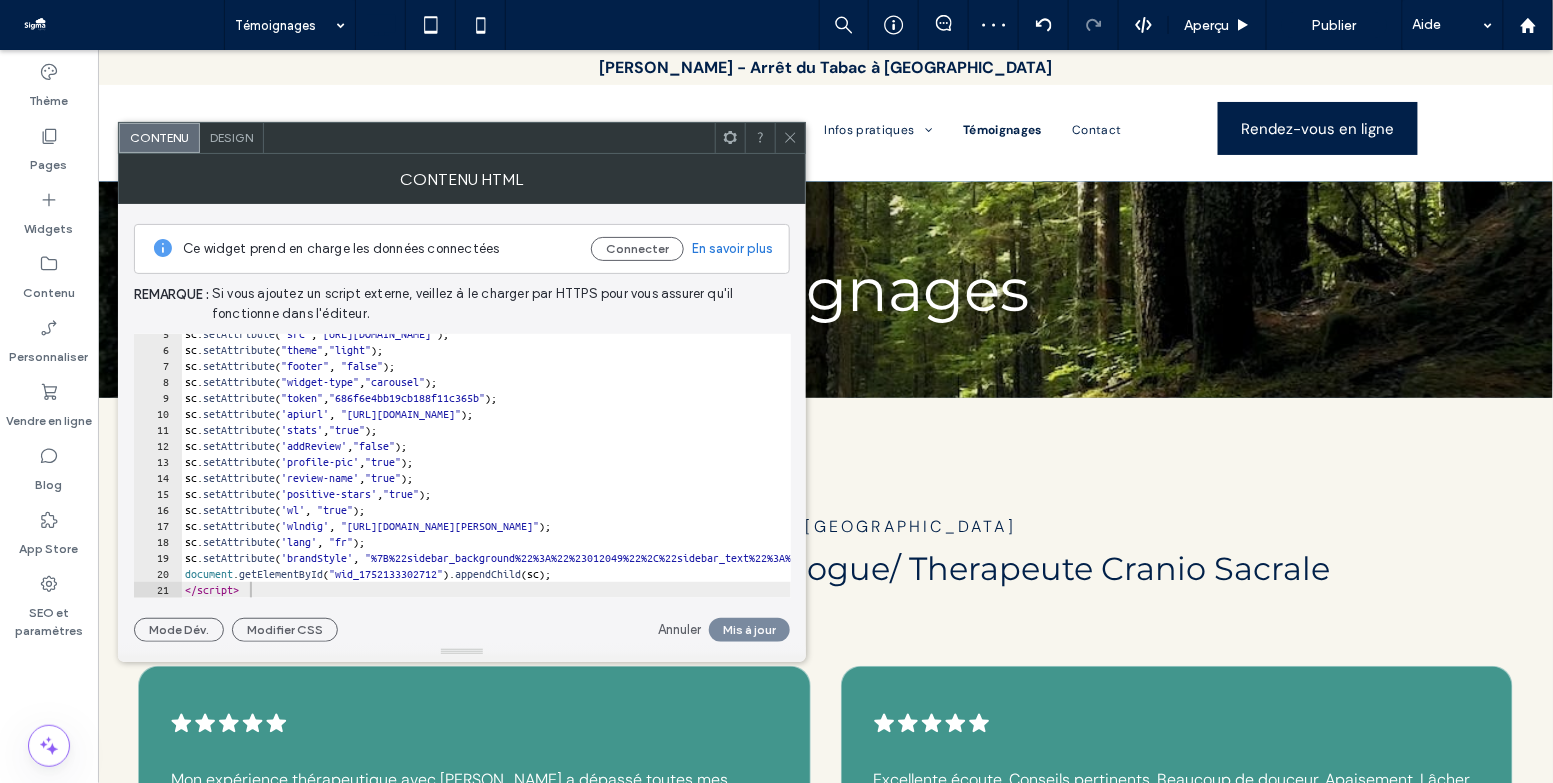 click 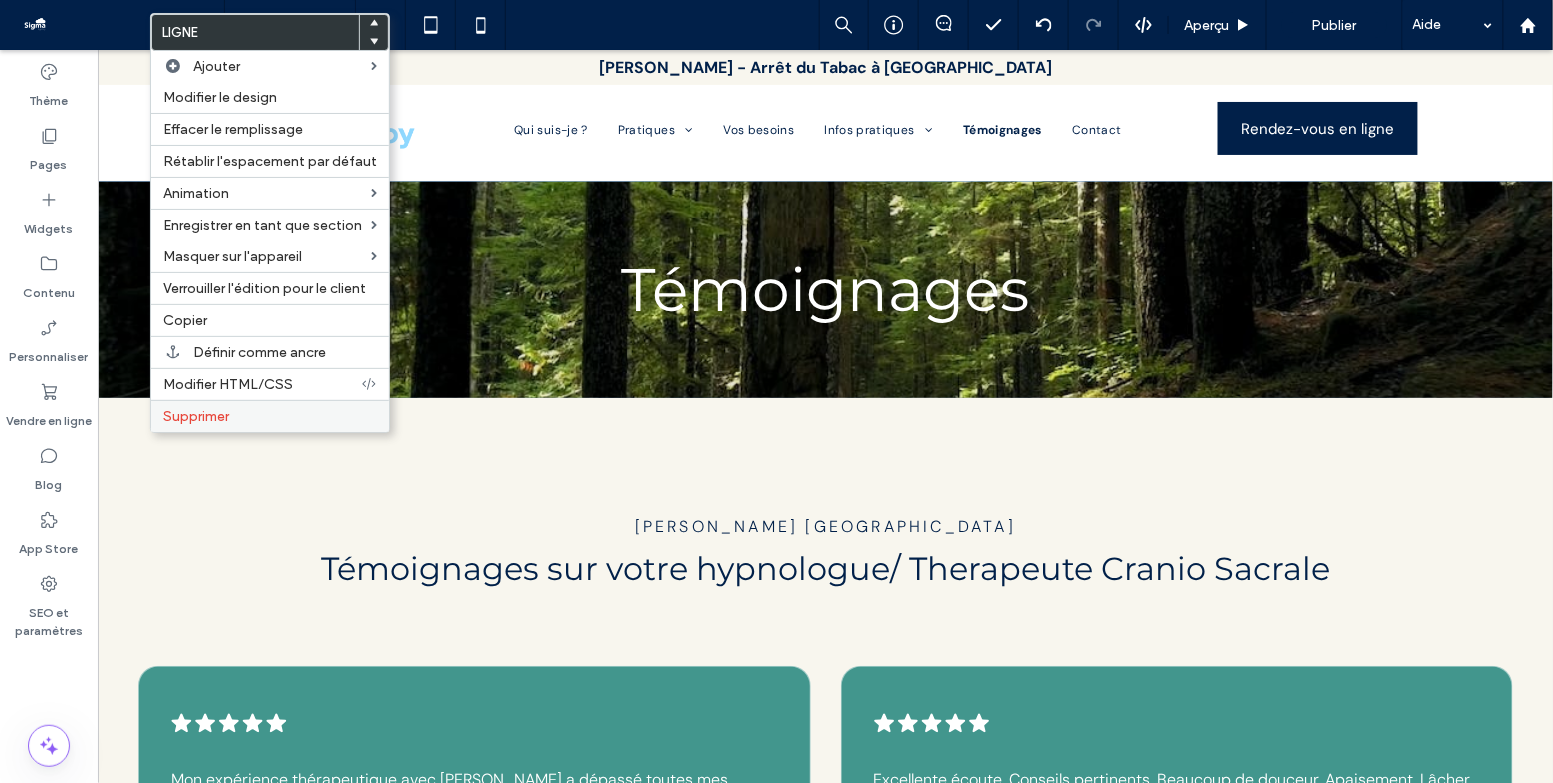 click on "Supprimer" at bounding box center (270, 416) 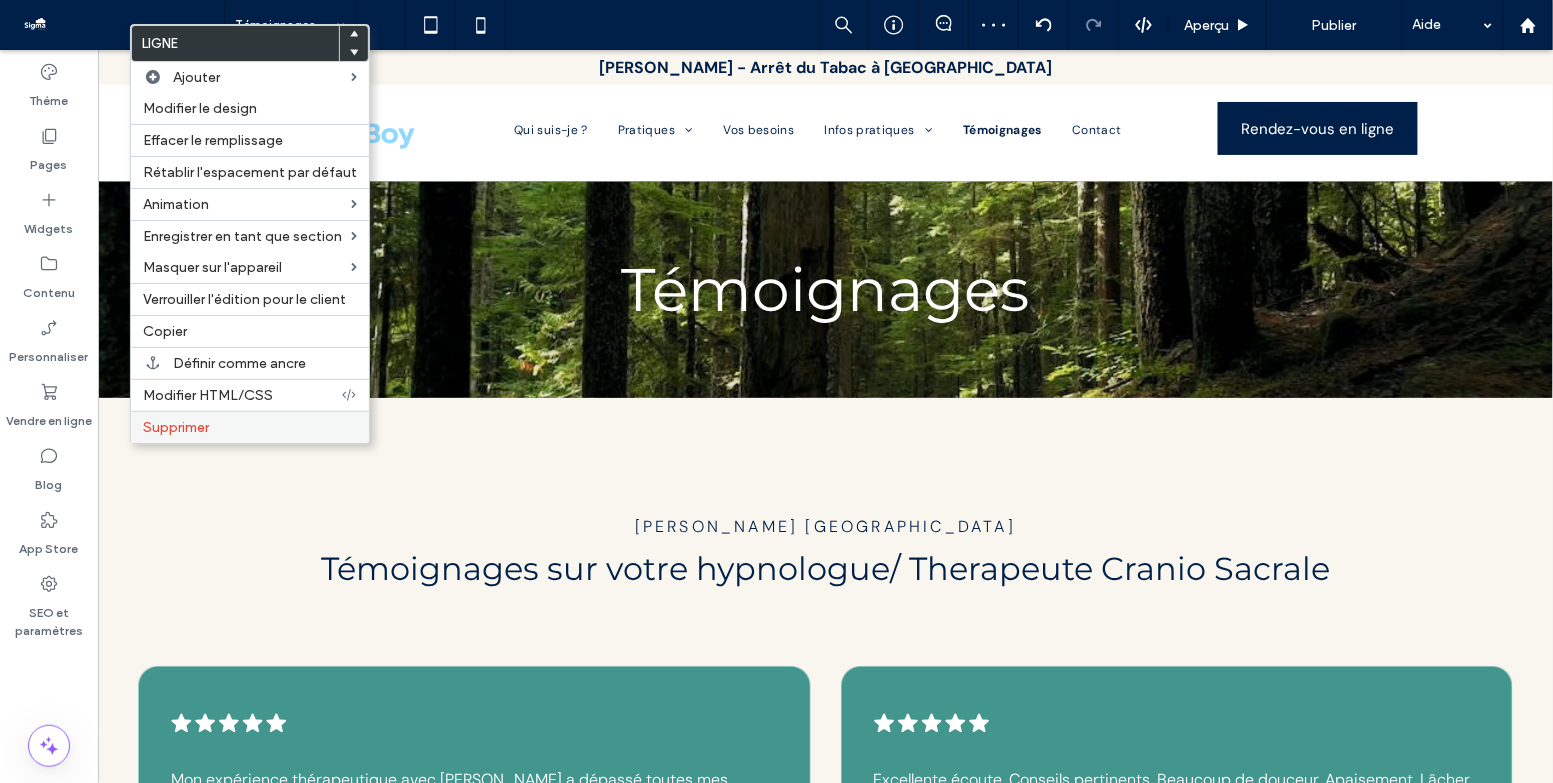 click on "Supprimer" at bounding box center [176, 427] 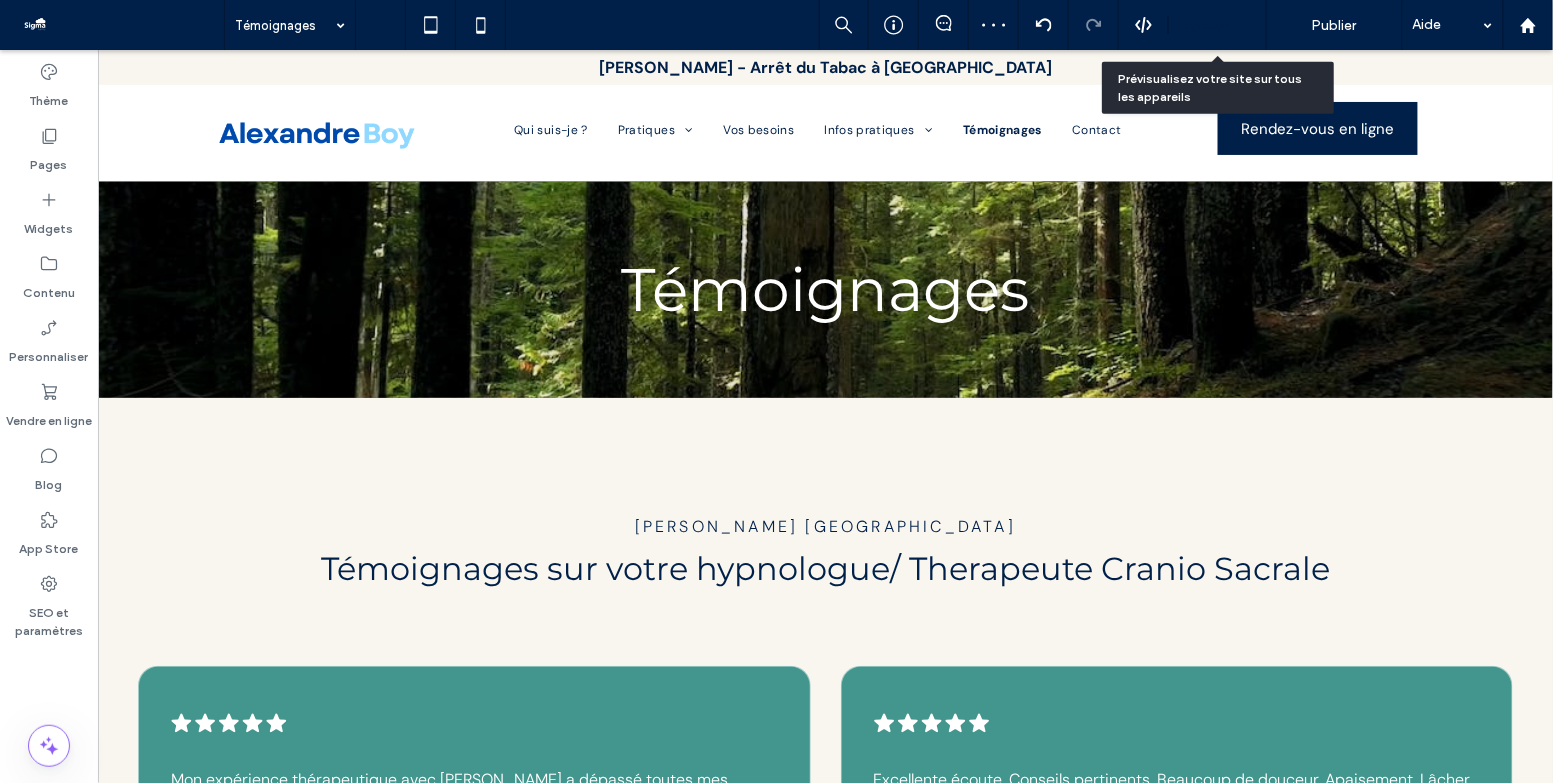 click on "Aperçu" at bounding box center (1207, 25) 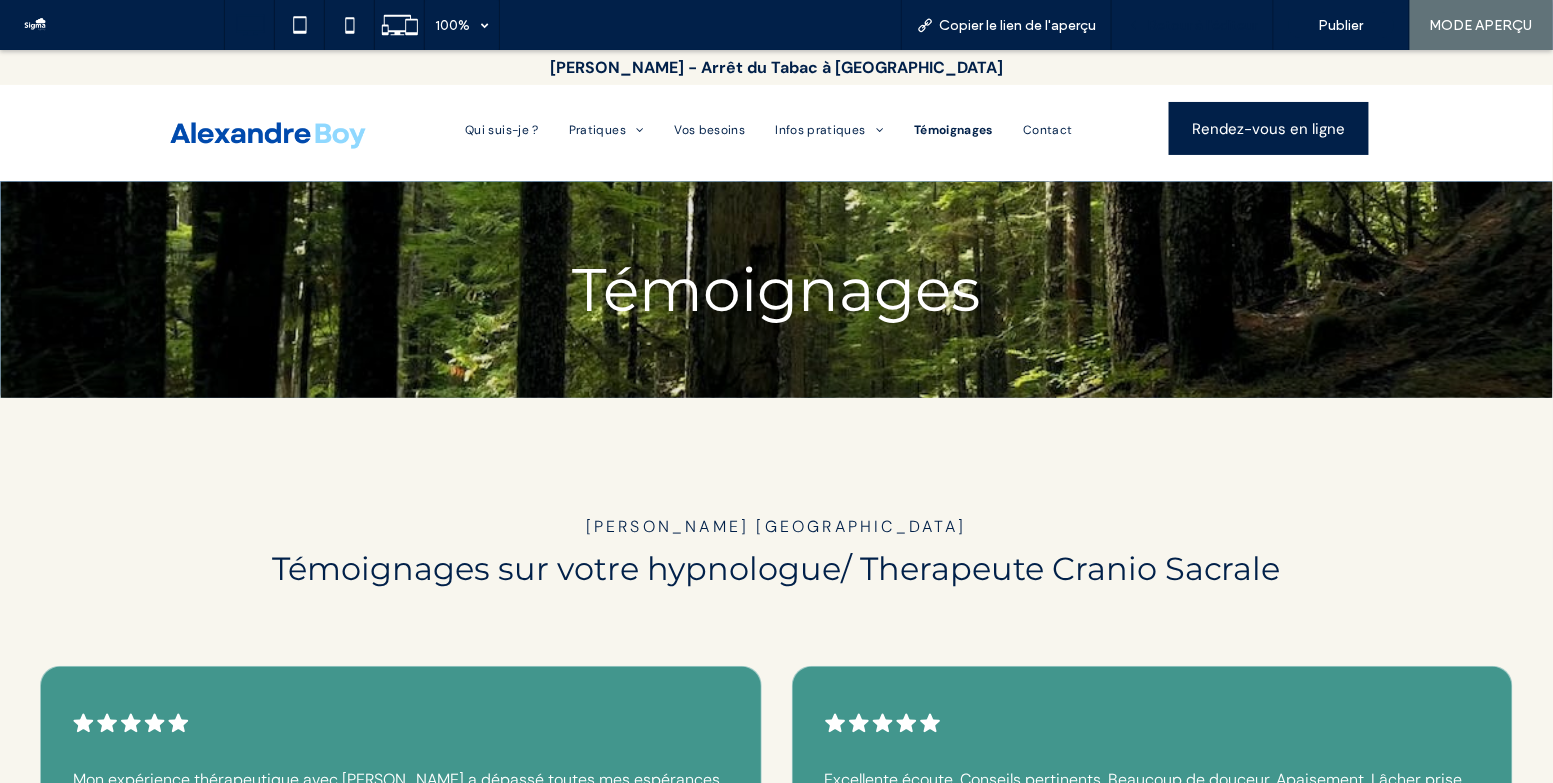 click on "Retour à l'éditeur" at bounding box center (1202, 25) 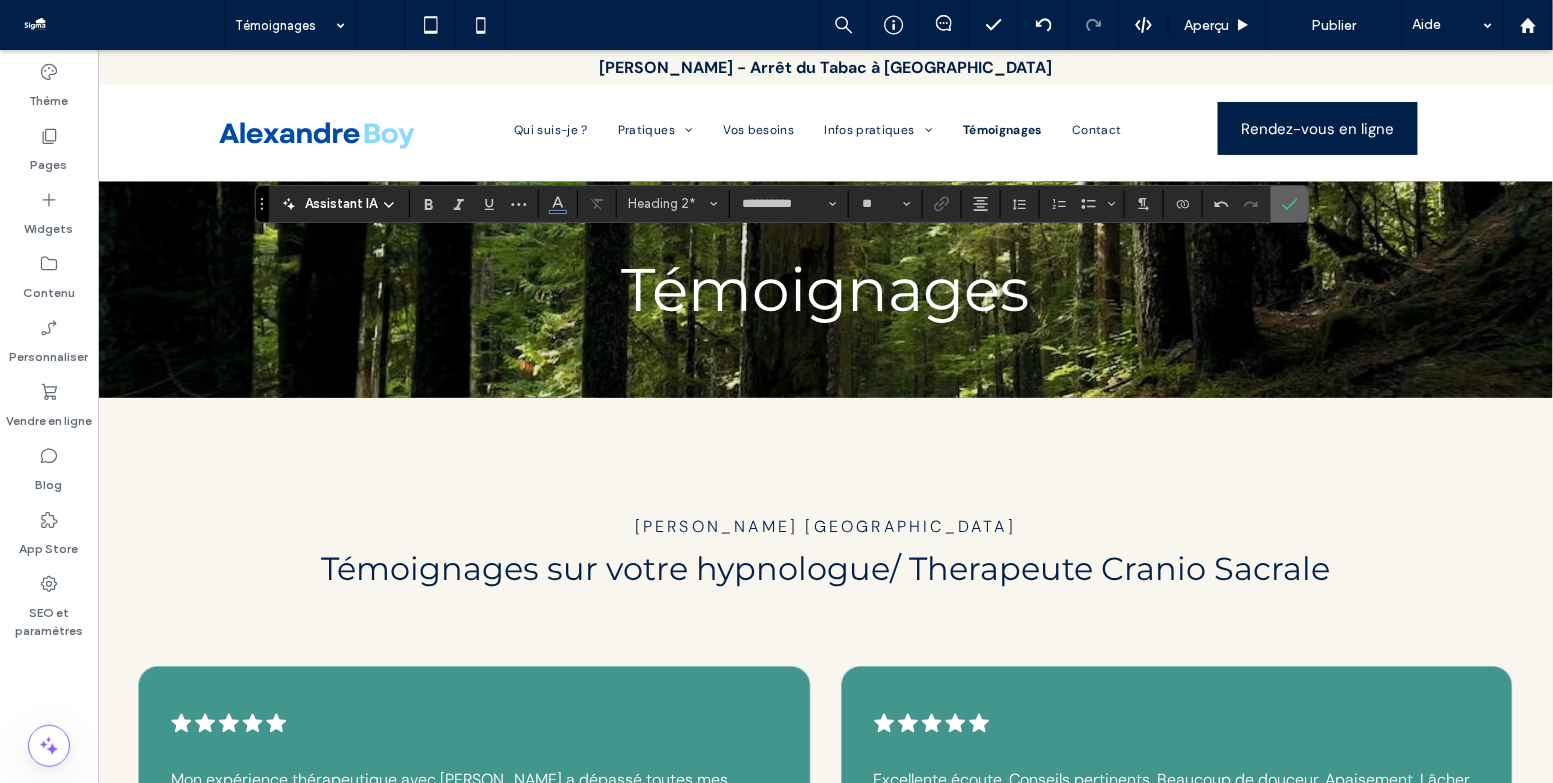click at bounding box center [1286, 204] 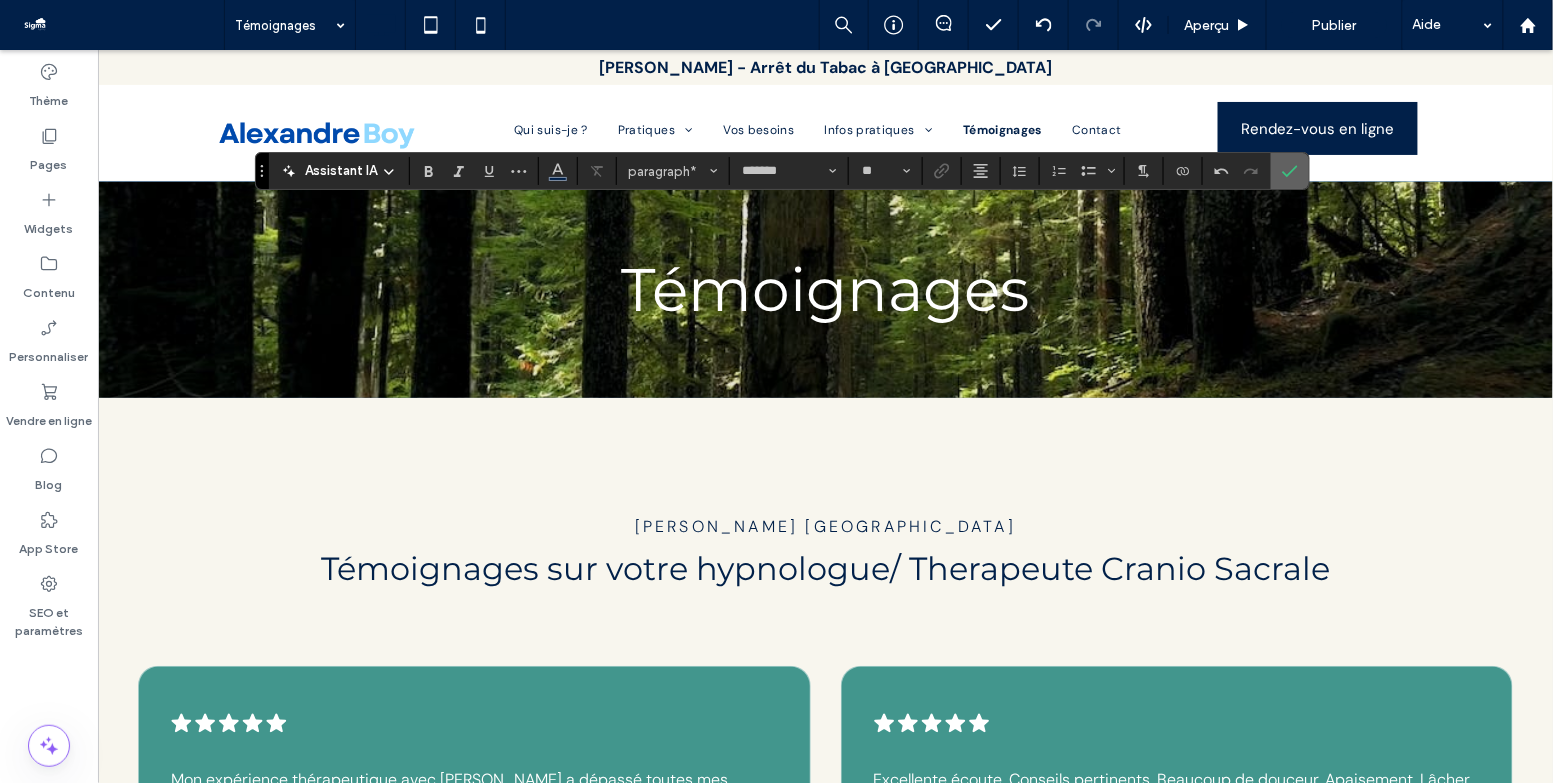 click 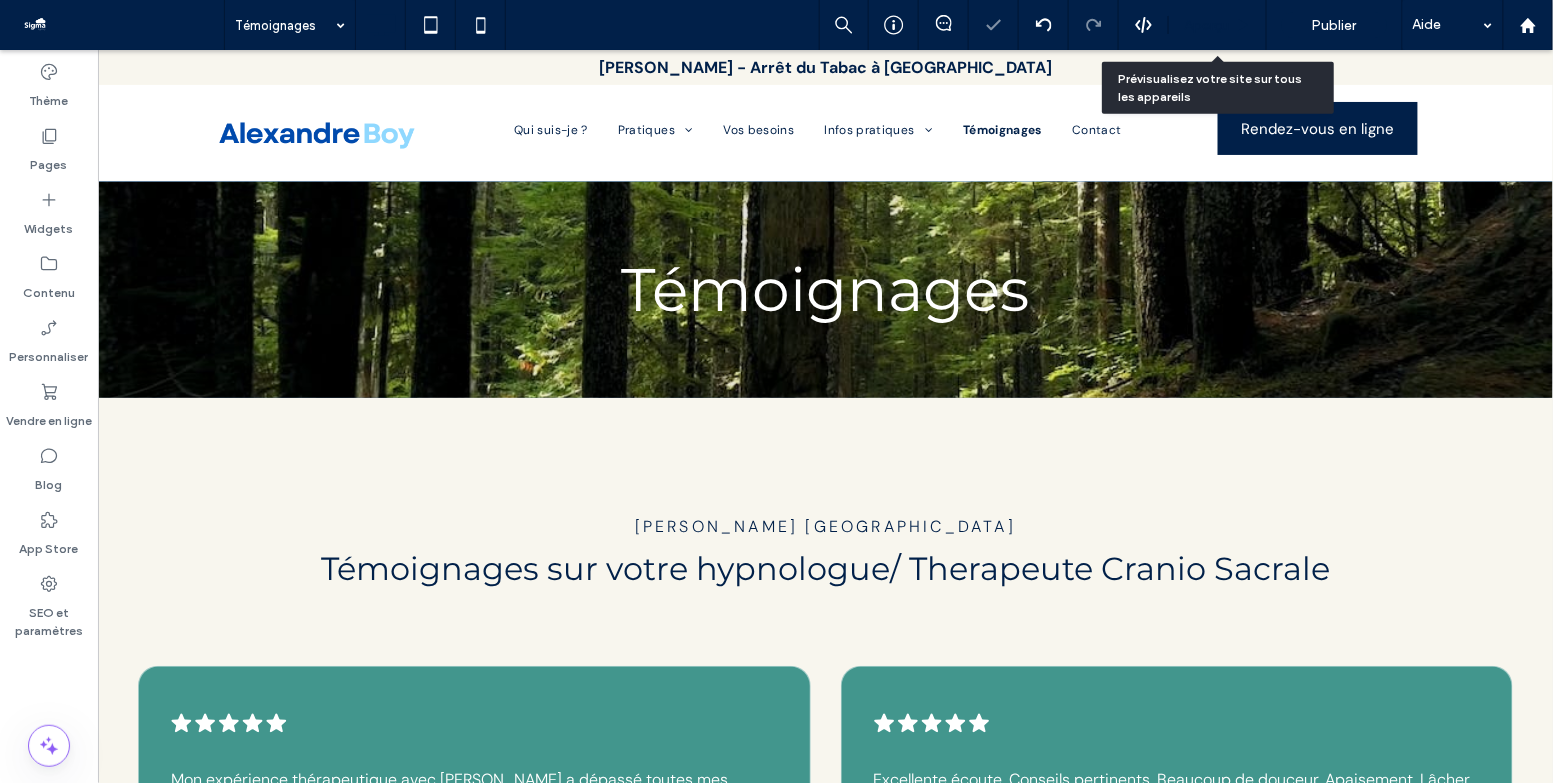 click on "Aperçu" at bounding box center [1207, 25] 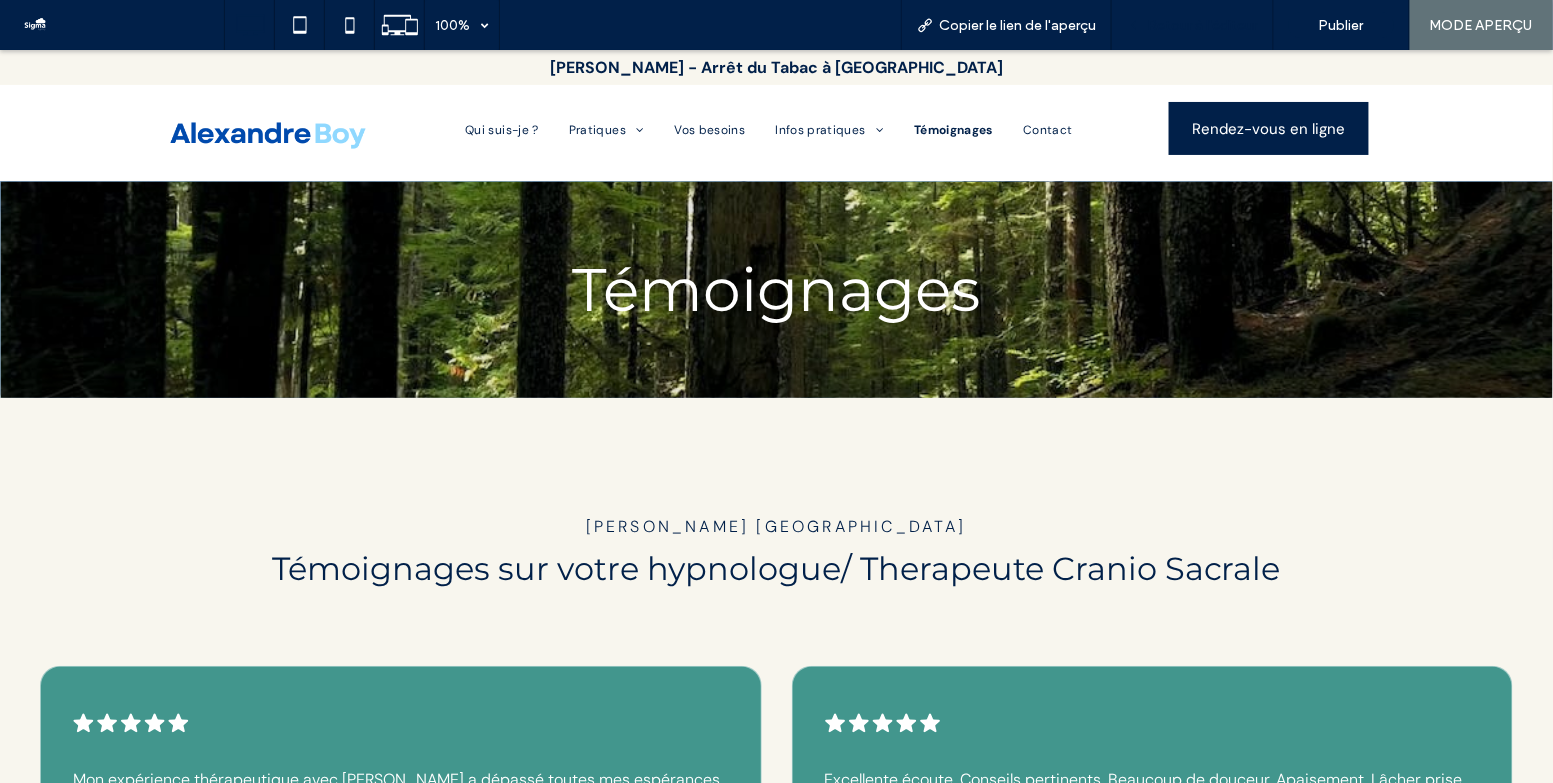 click on "Retour à l'éditeur" at bounding box center (1202, 25) 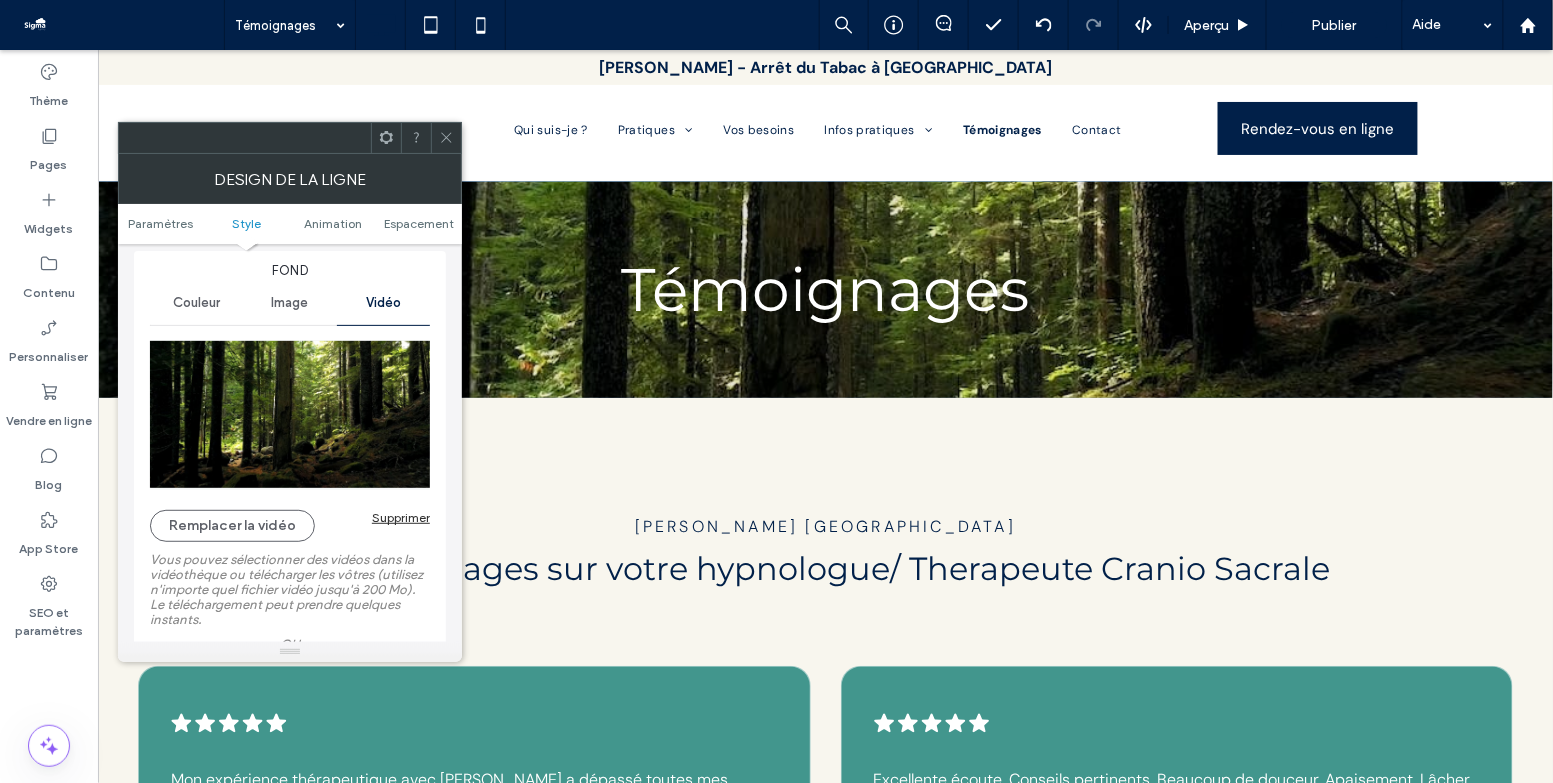 scroll, scrollTop: 234, scrollLeft: 0, axis: vertical 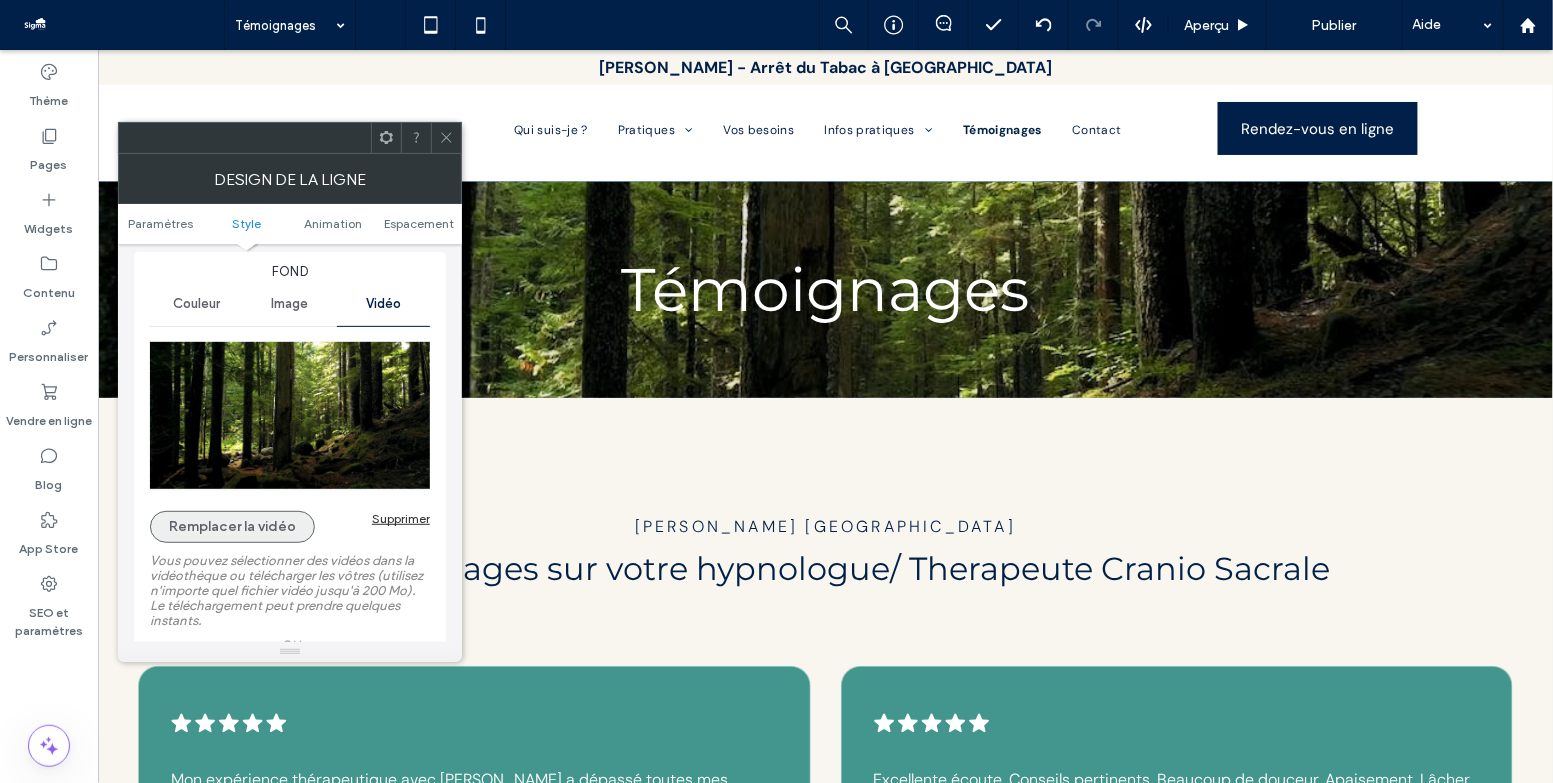 click on "Remplacer la vidéo" at bounding box center [232, 527] 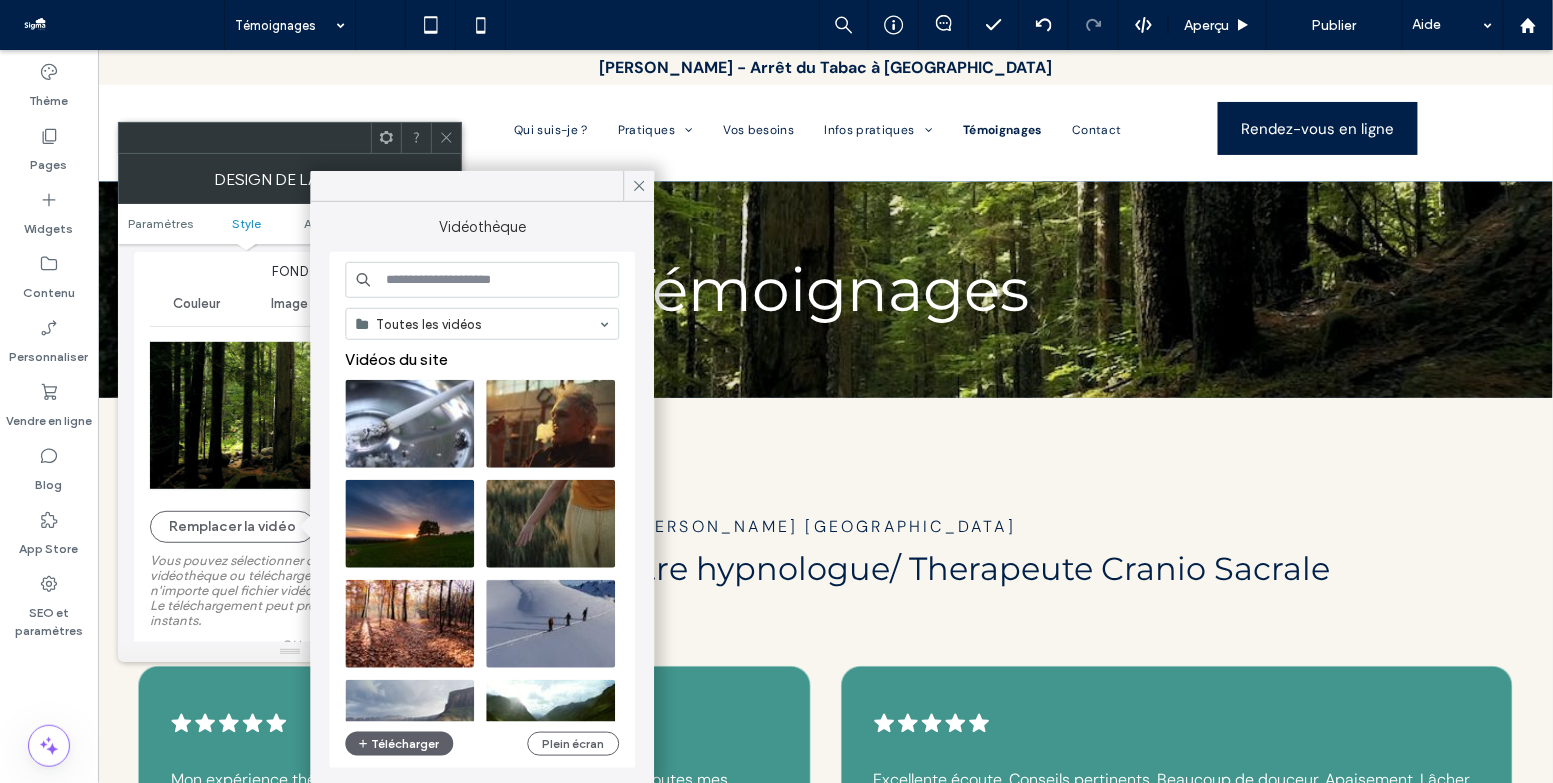 click at bounding box center [482, 280] 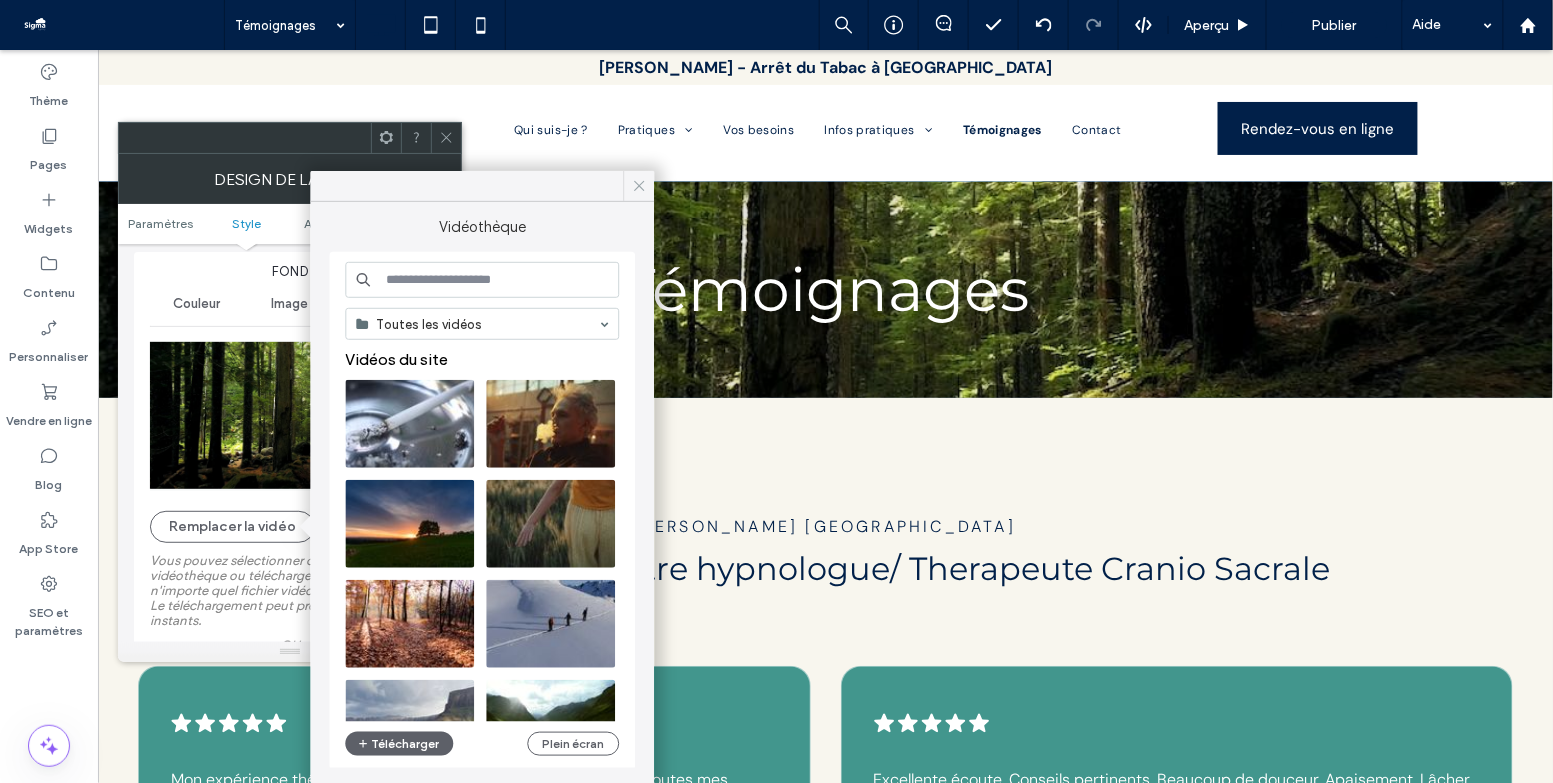 click 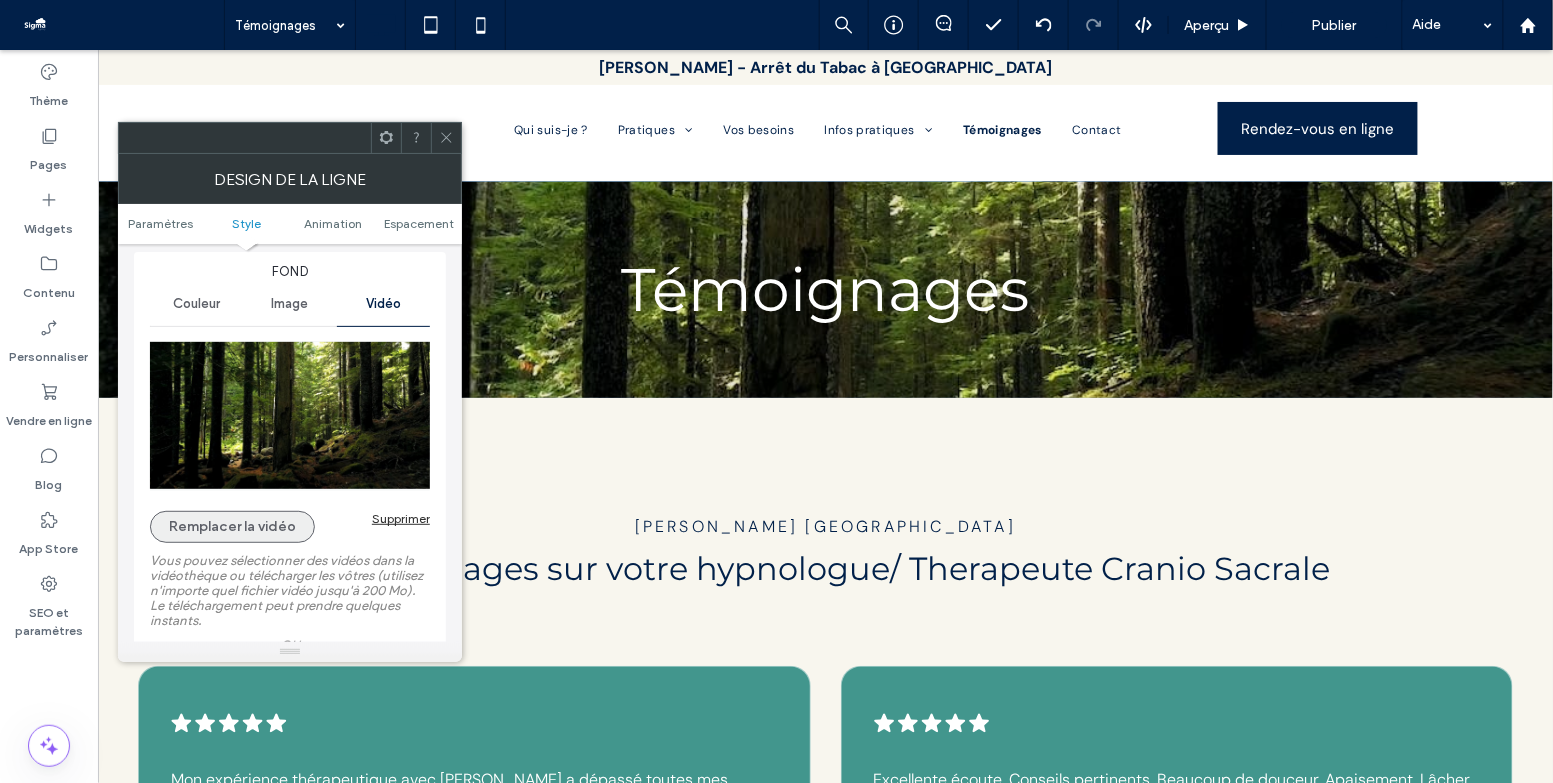 click on "Remplacer la vidéo" at bounding box center (232, 527) 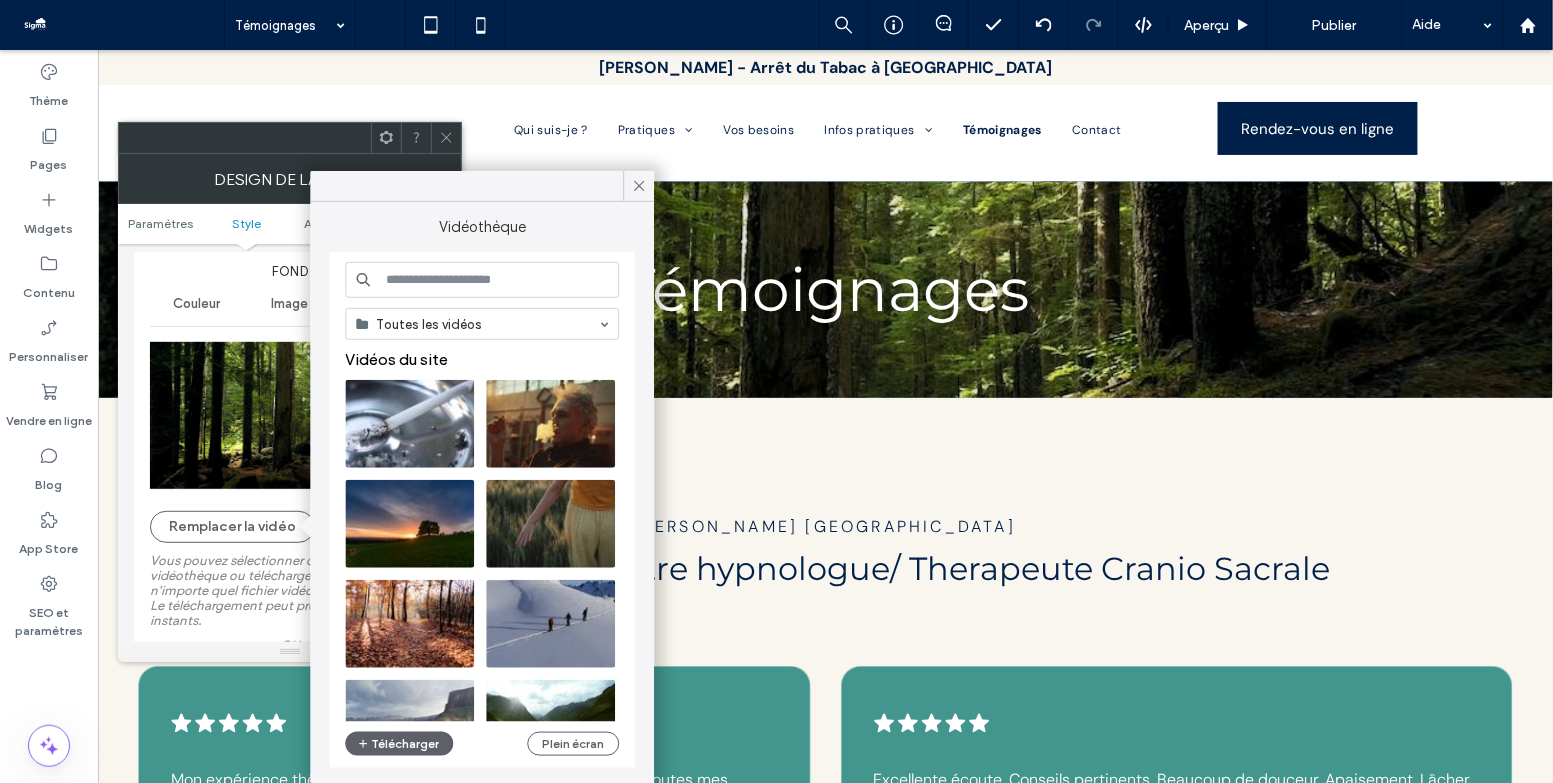 click at bounding box center (482, 280) 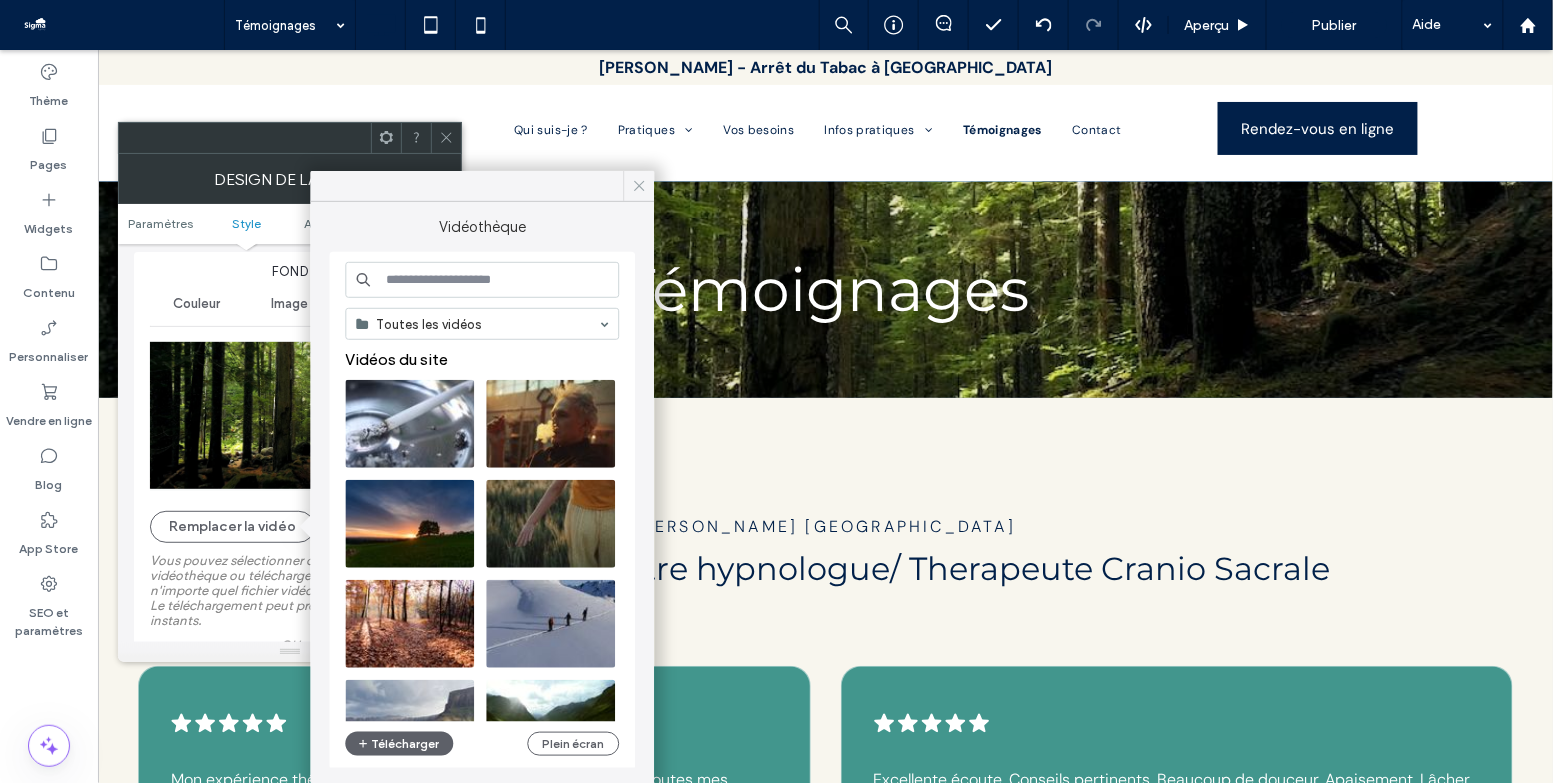 click 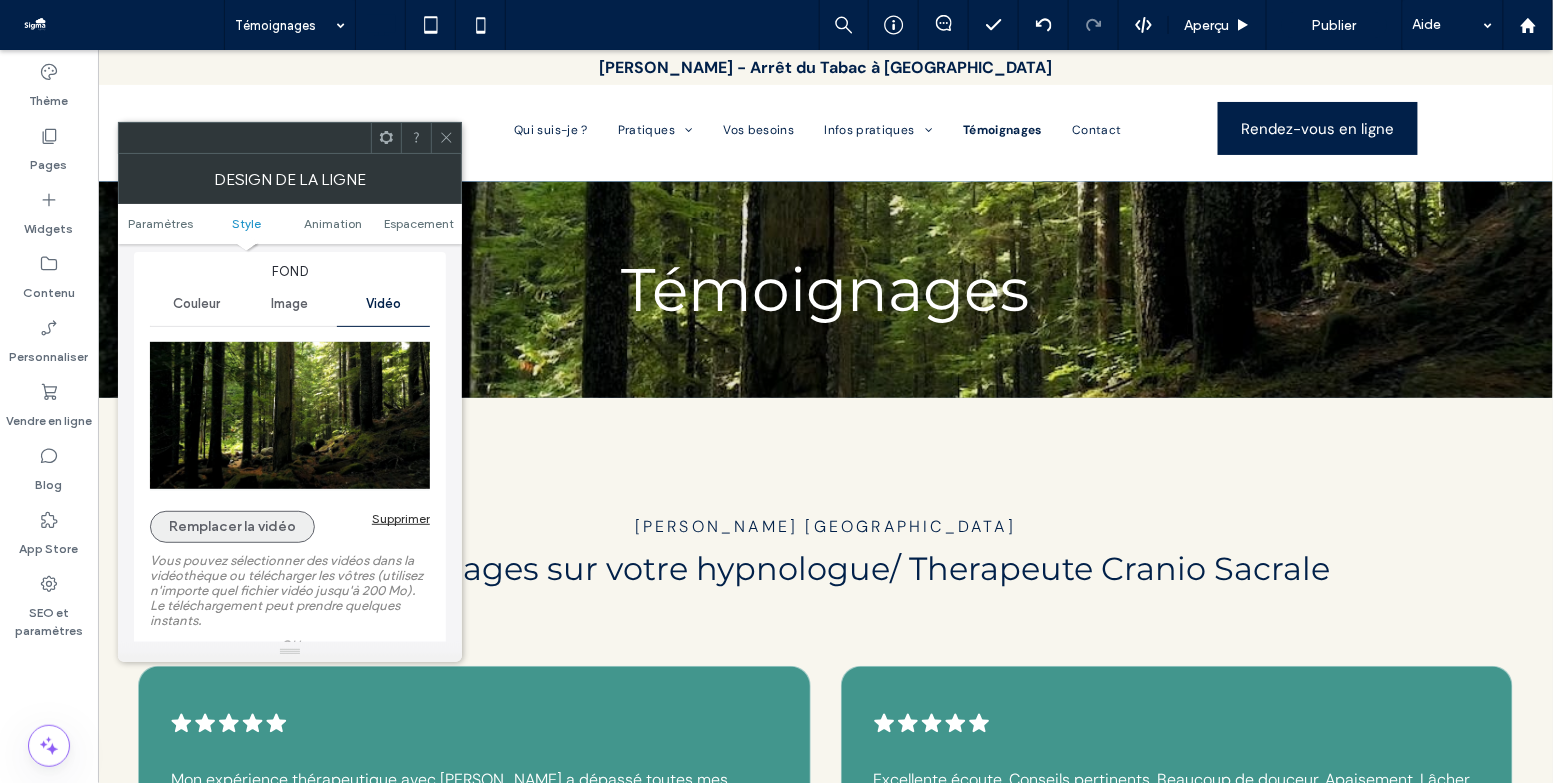 click on "Remplacer la vidéo" at bounding box center [232, 527] 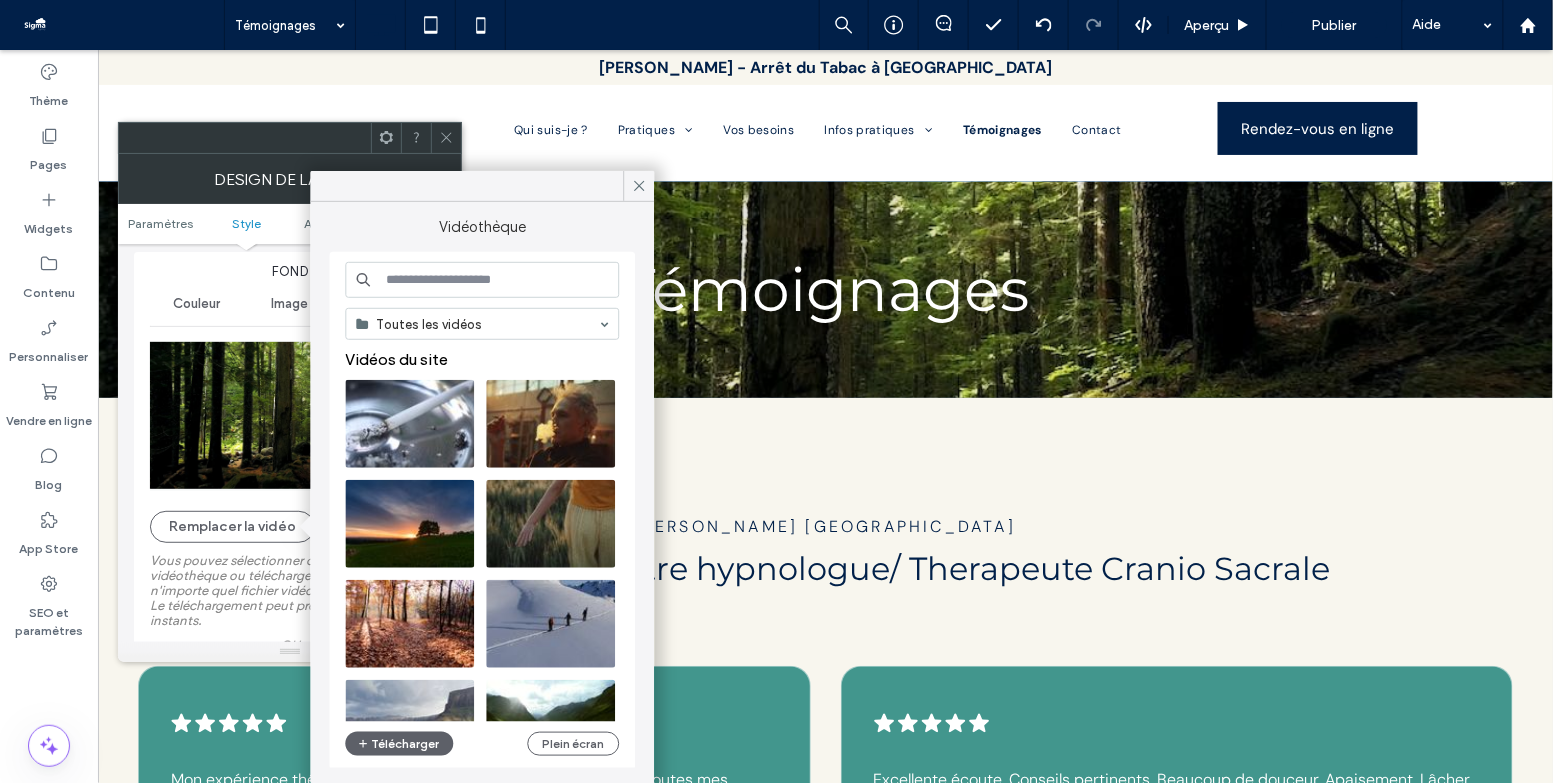 click at bounding box center [482, 280] 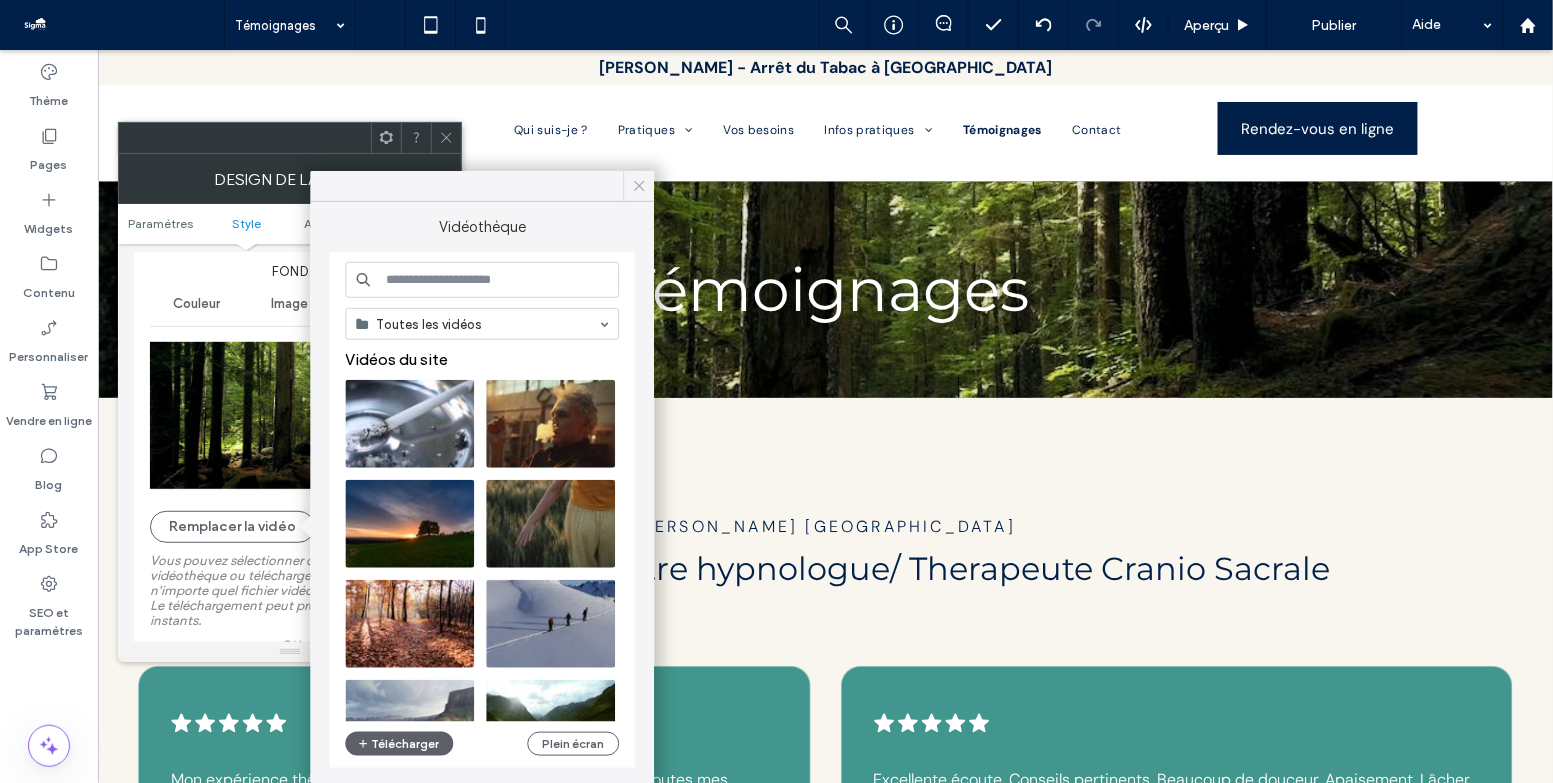 click 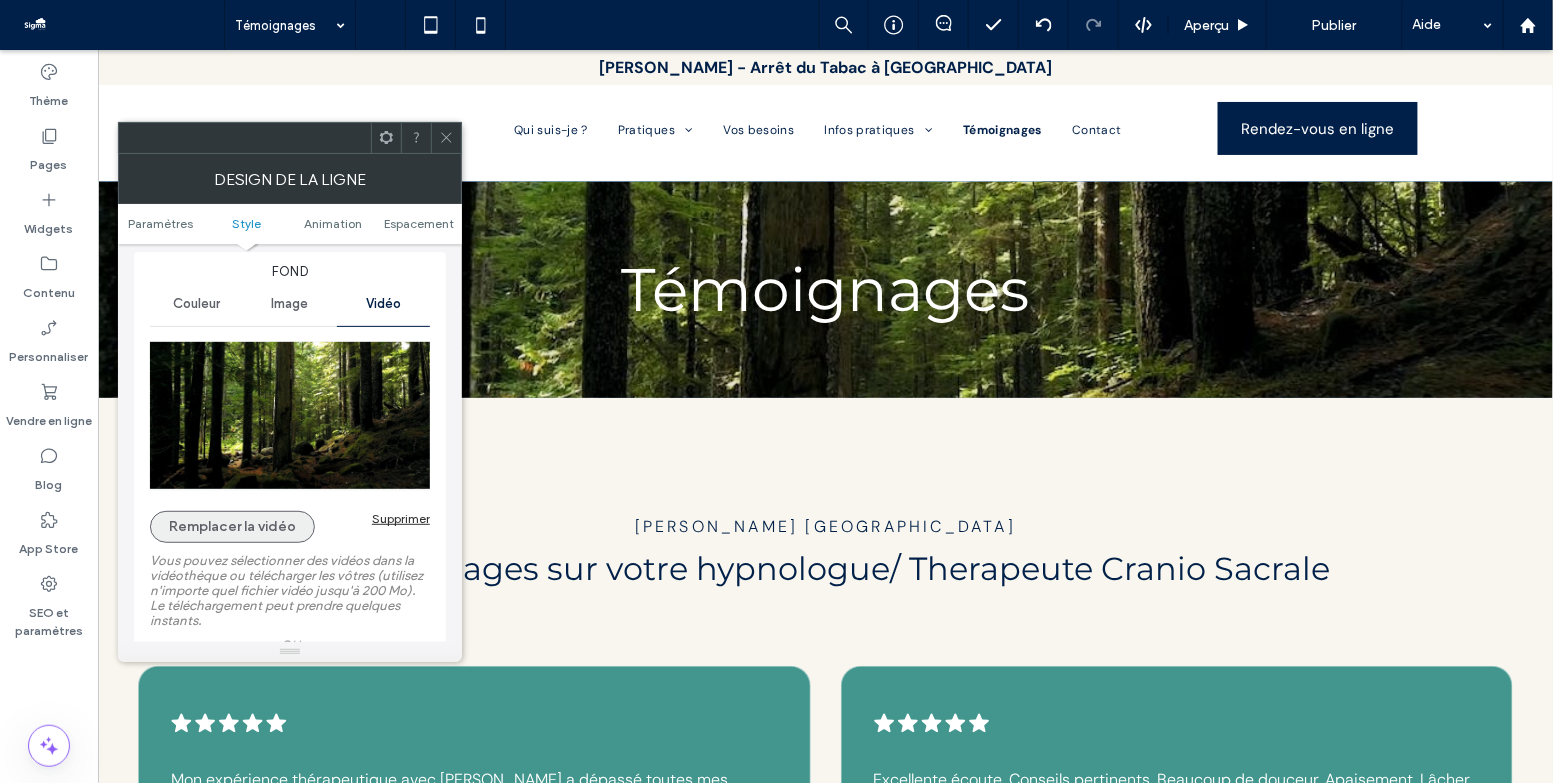 click on "Remplacer la vidéo" at bounding box center (232, 527) 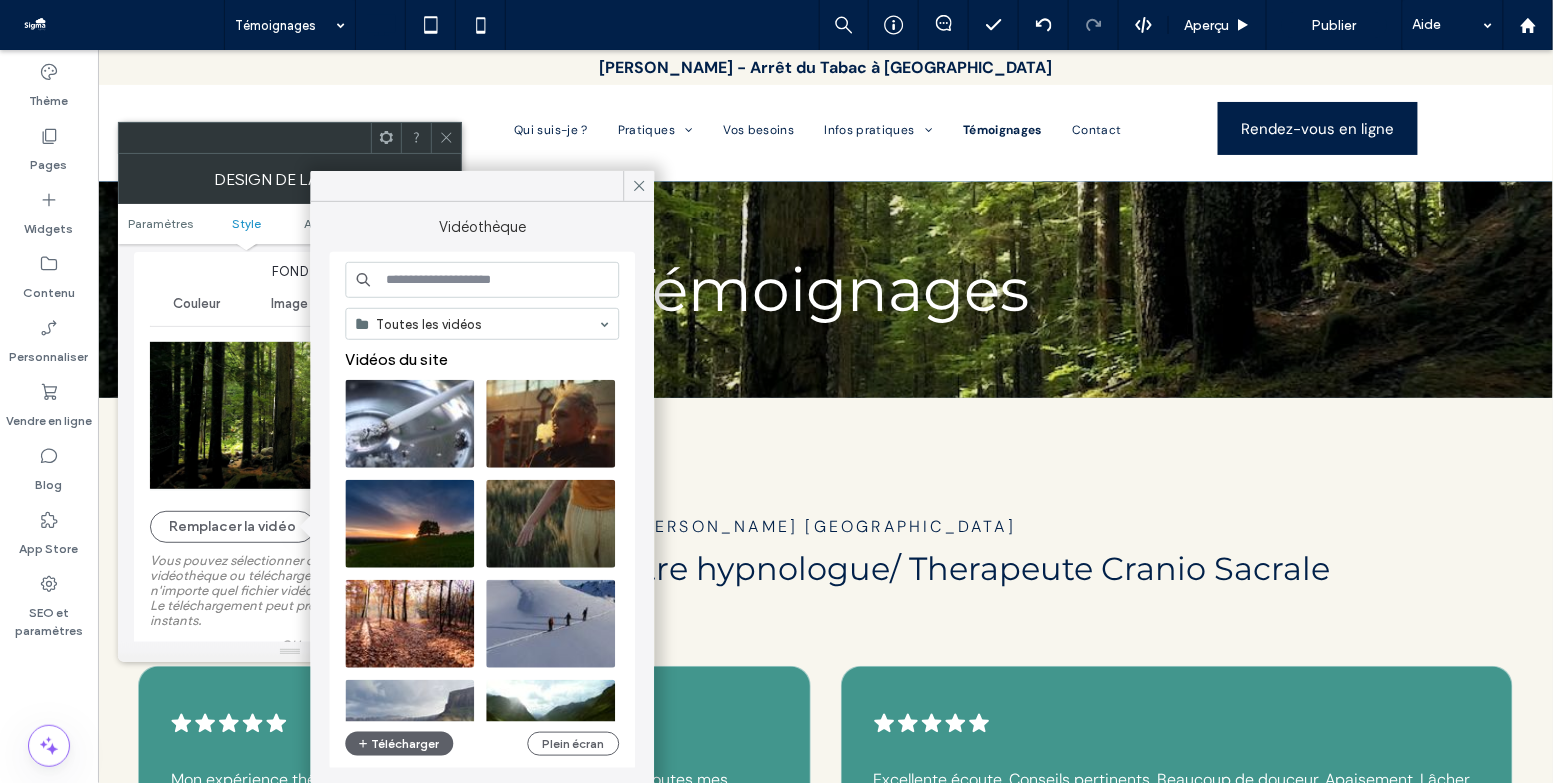click at bounding box center (482, 280) 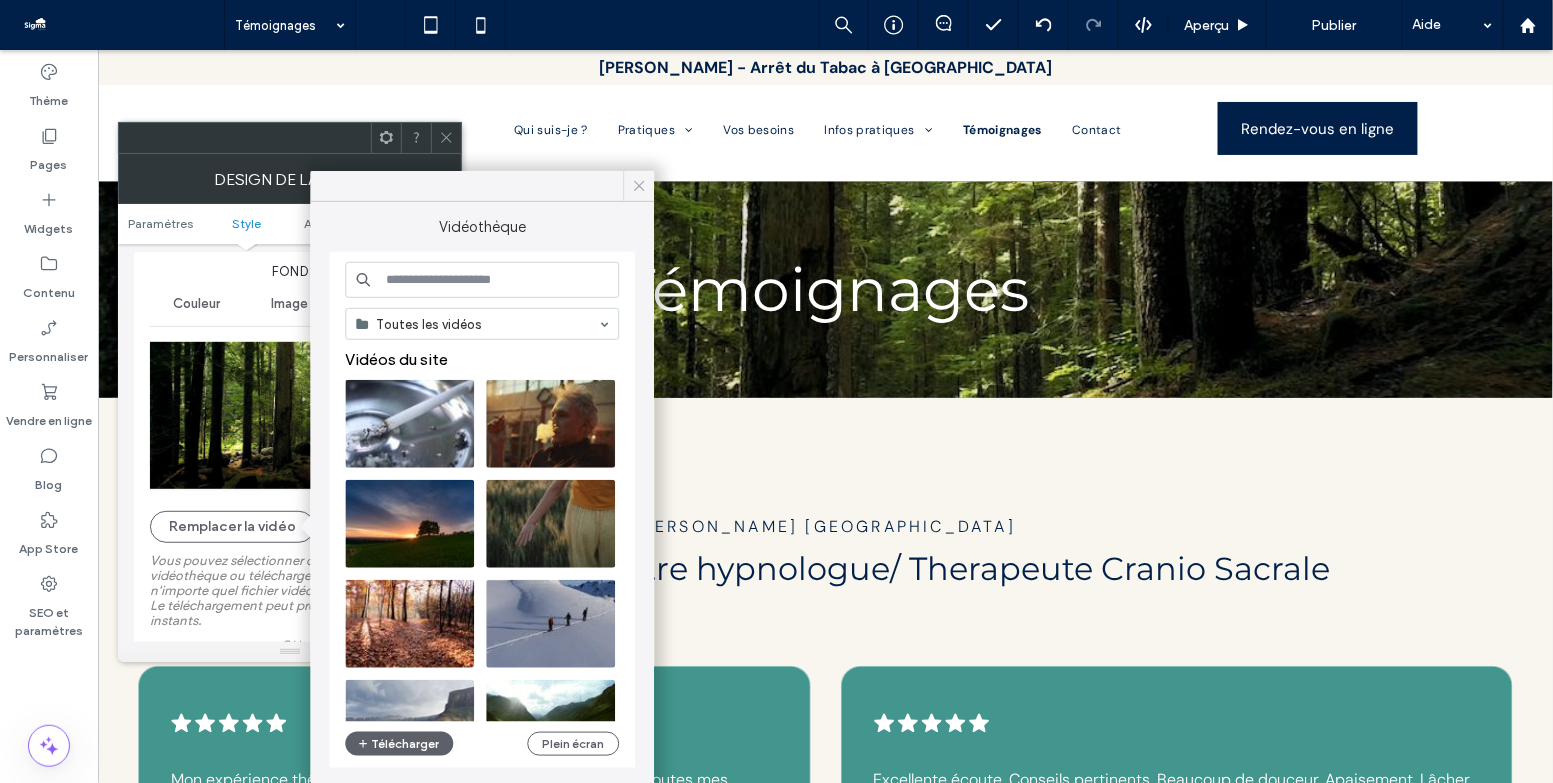 click 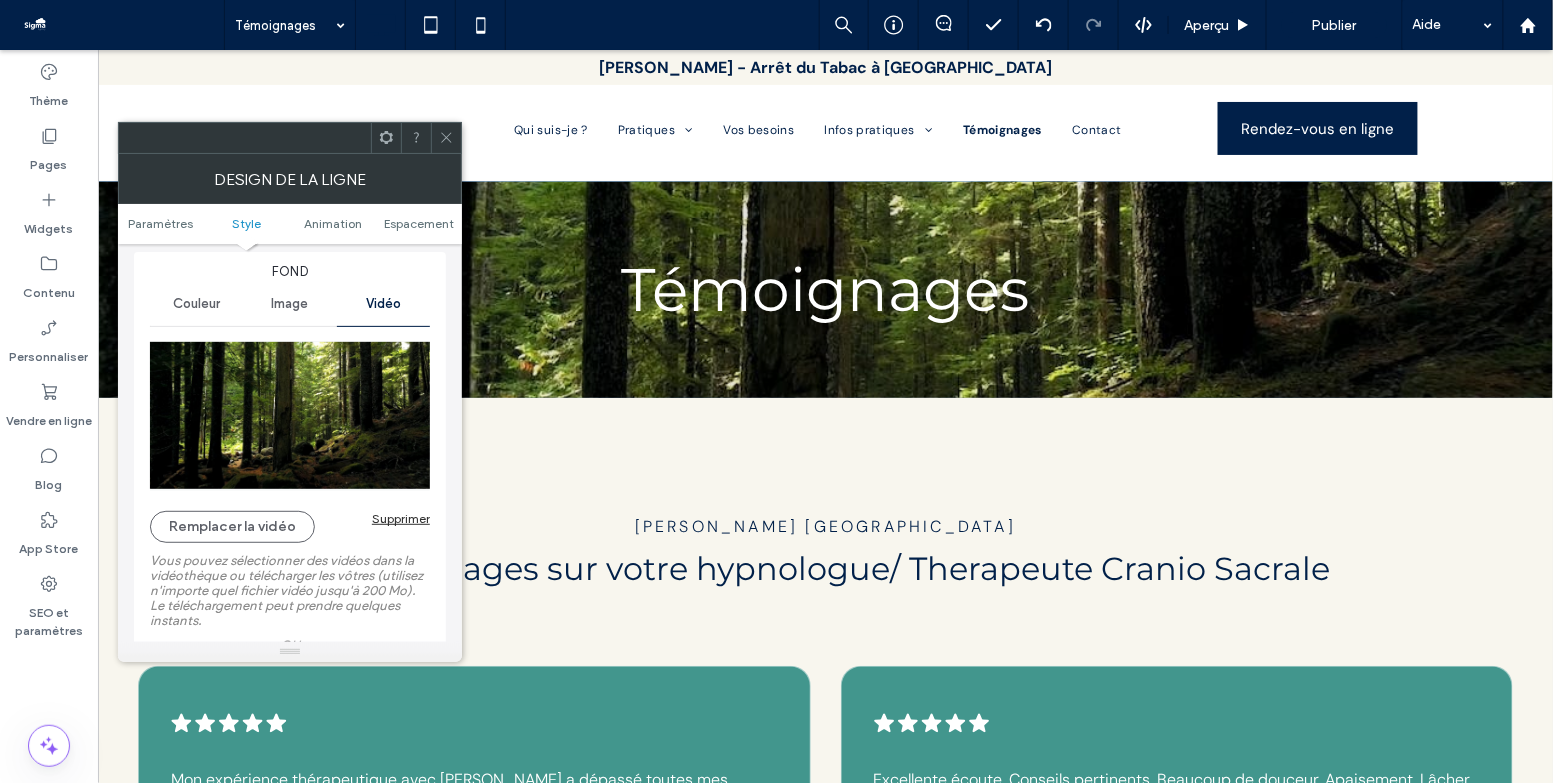 click 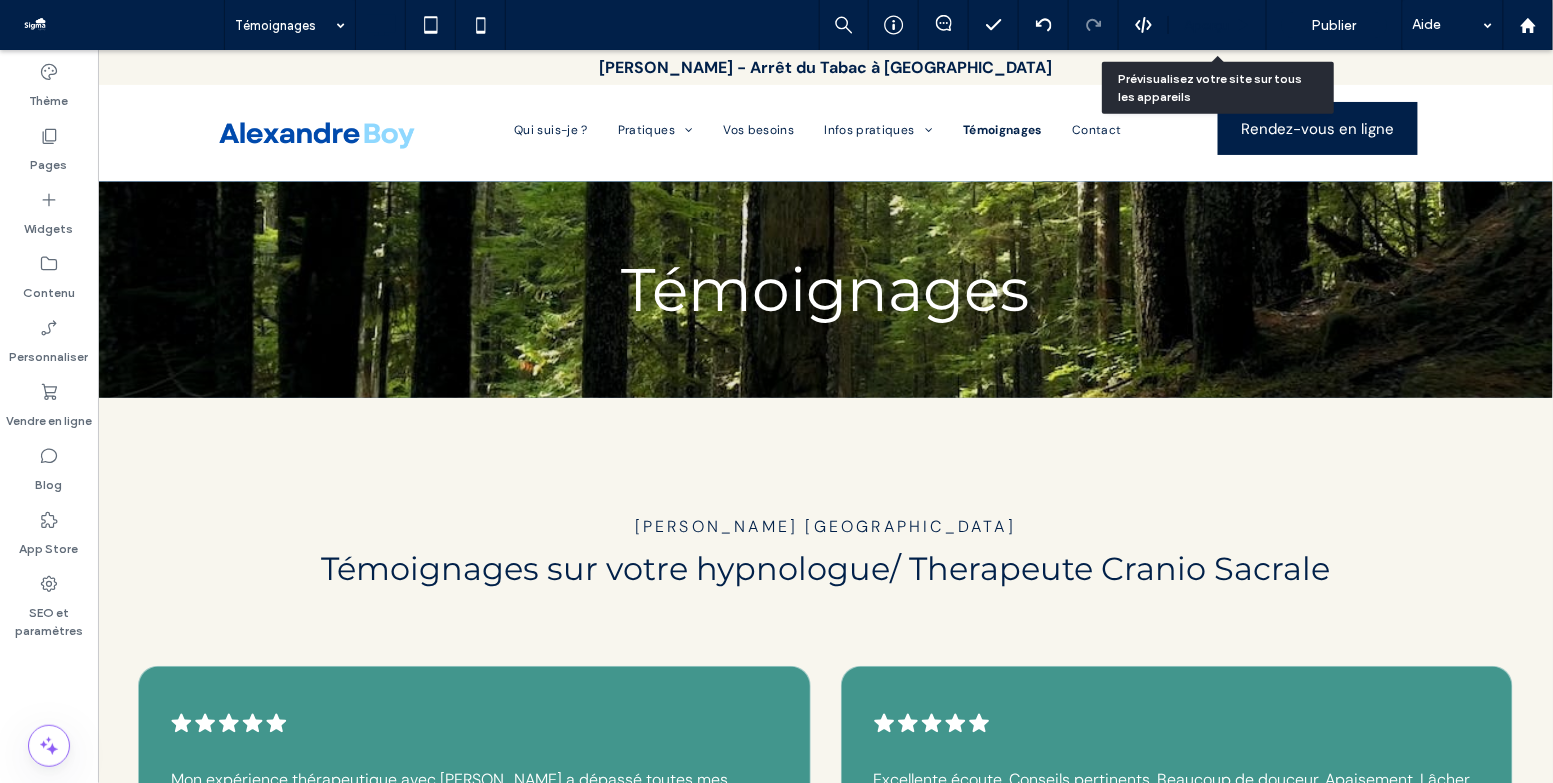 click on "Aperçu" at bounding box center [1218, 25] 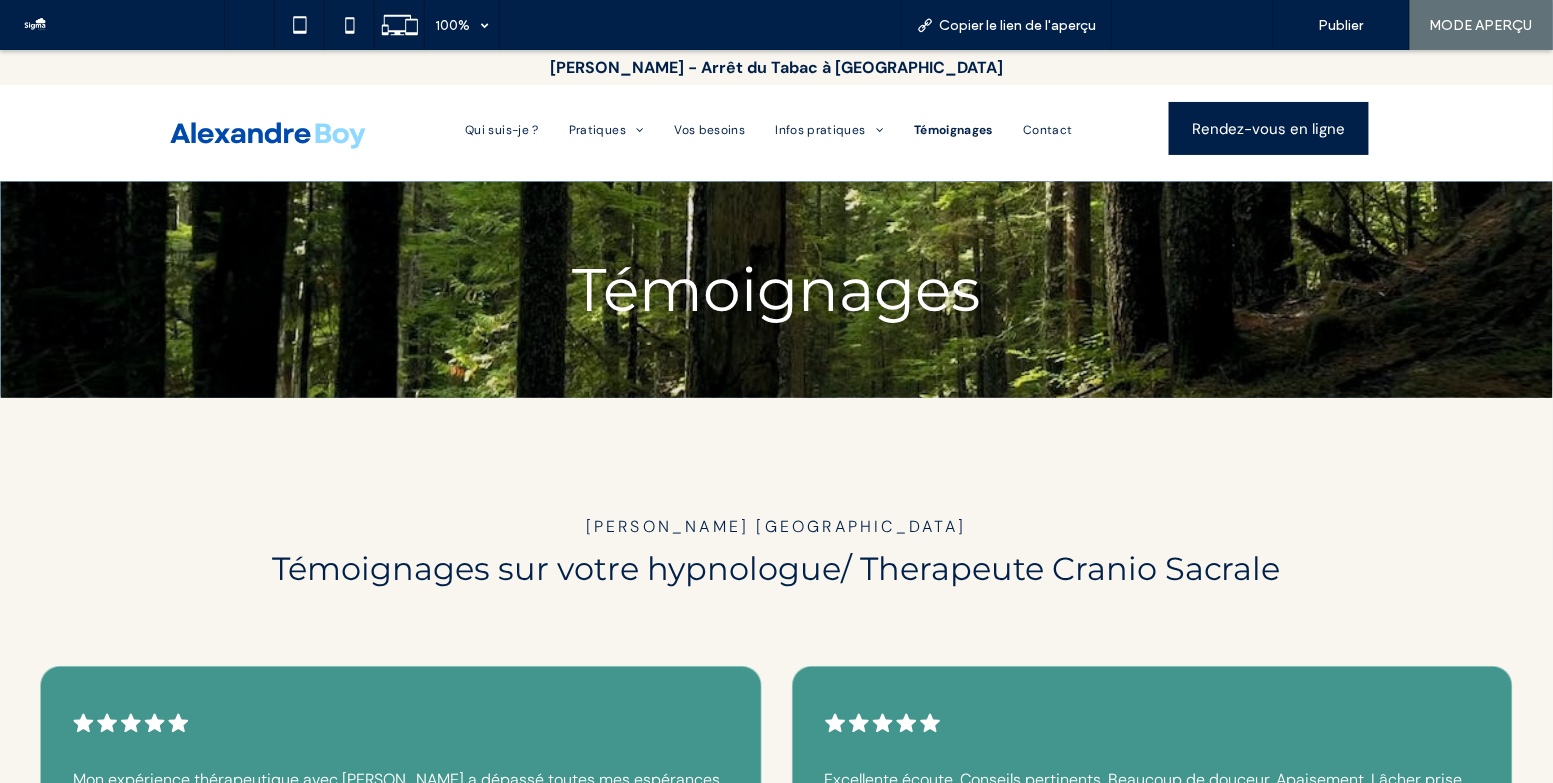 click on "Retour à l'éditeur" at bounding box center [1193, 25] 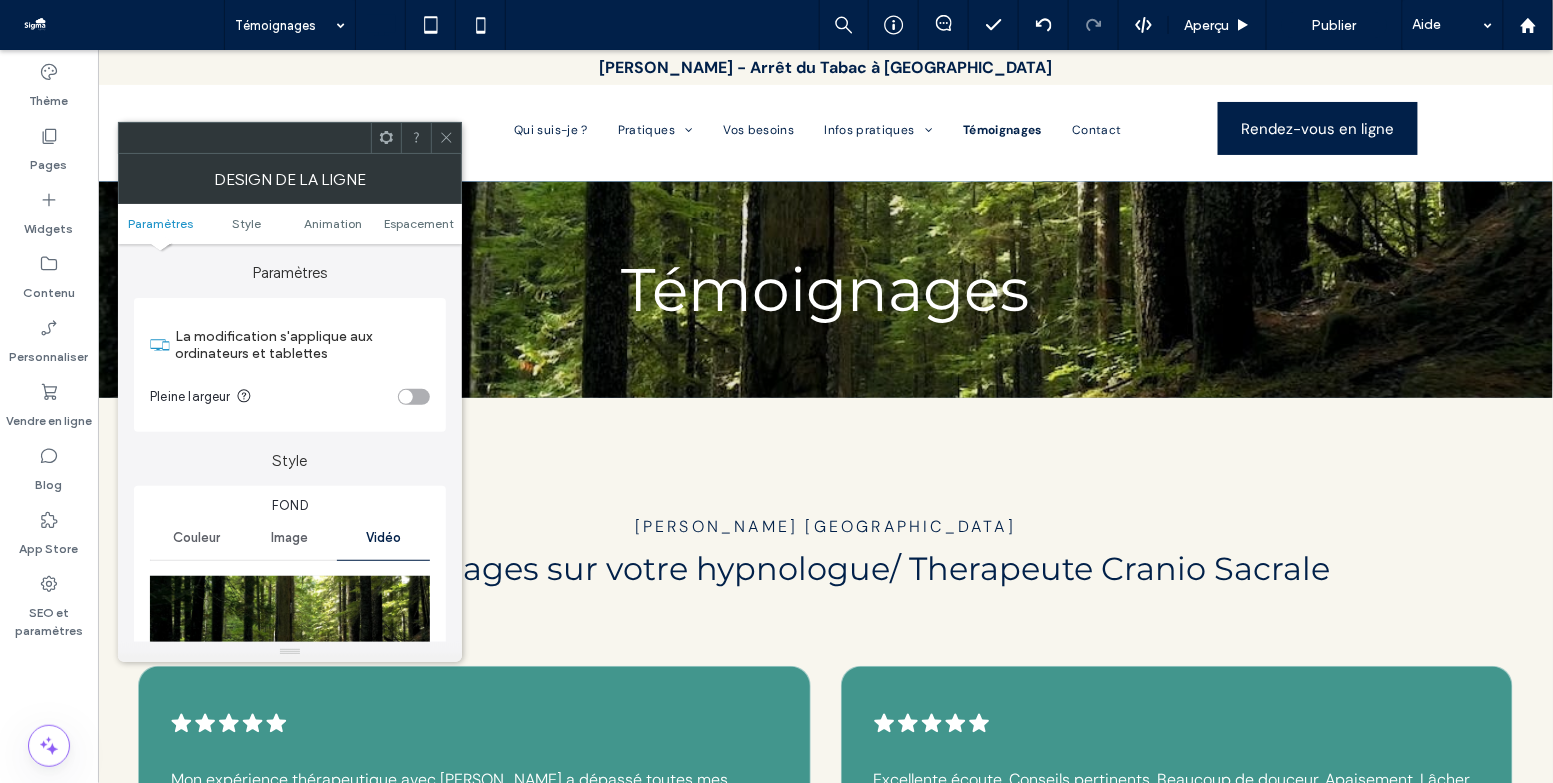 click 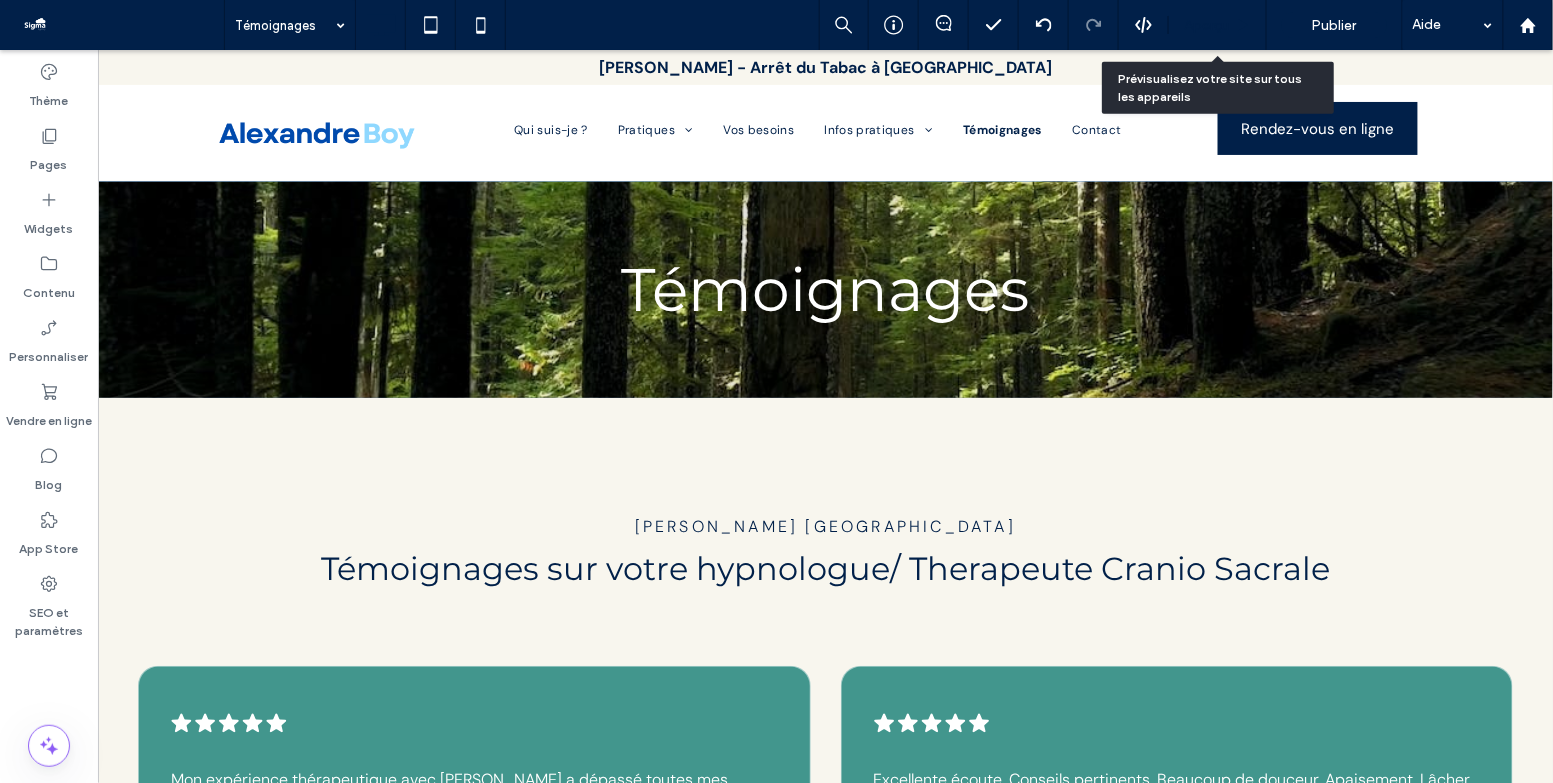click on "Aperçu" at bounding box center [1207, 25] 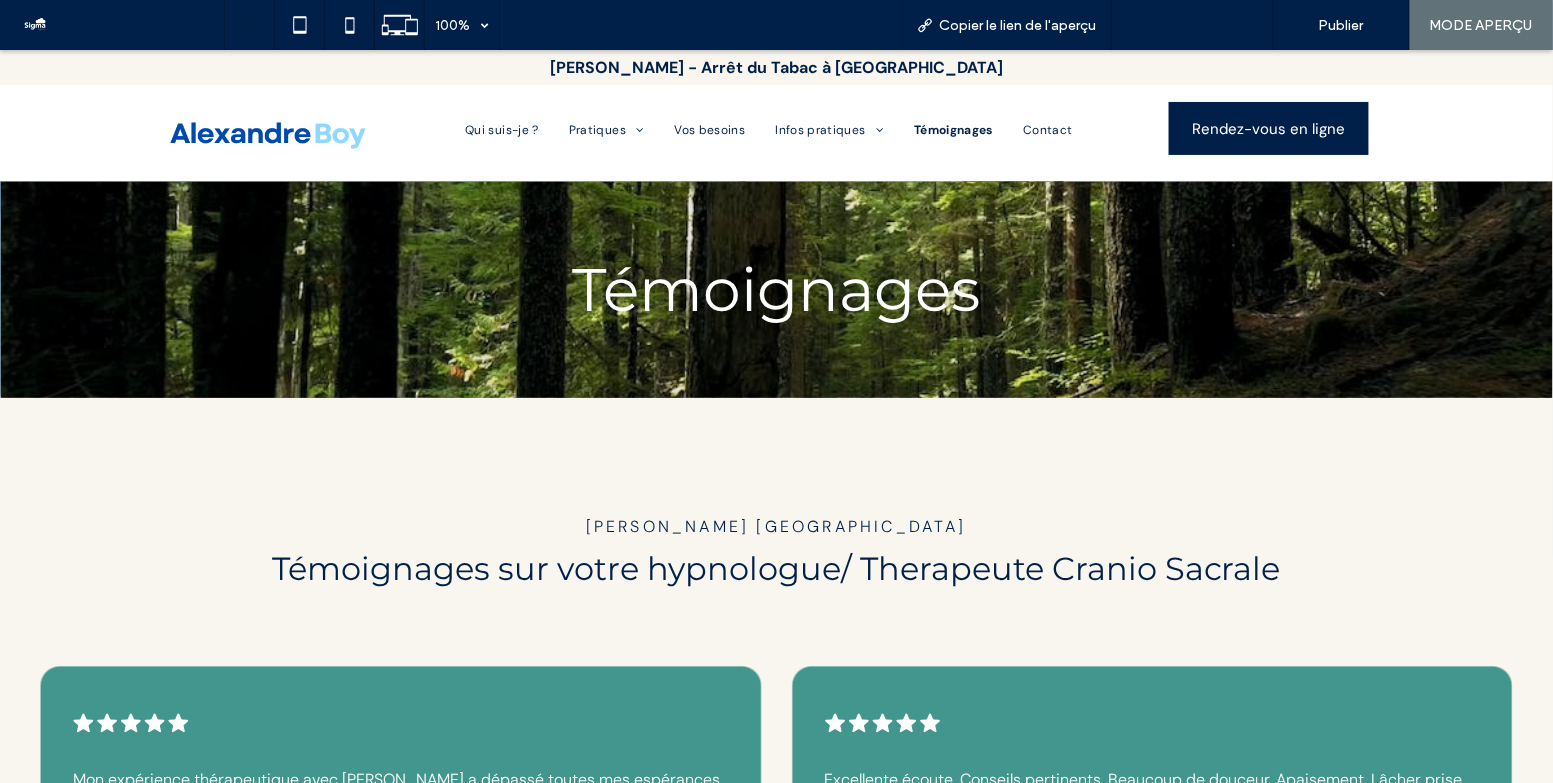 click on "Retour à l'éditeur" at bounding box center (1193, 25) 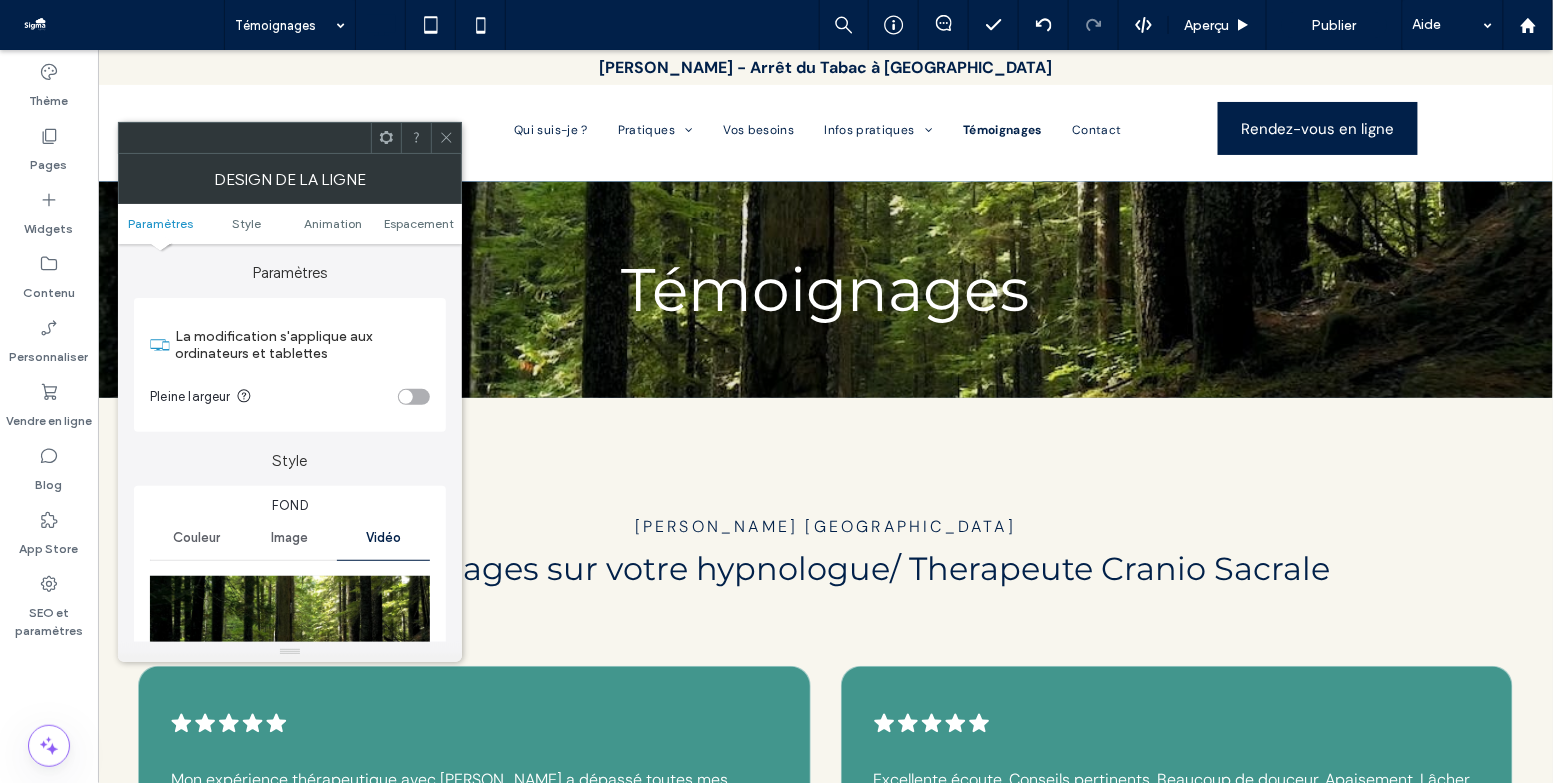 click at bounding box center (290, 650) 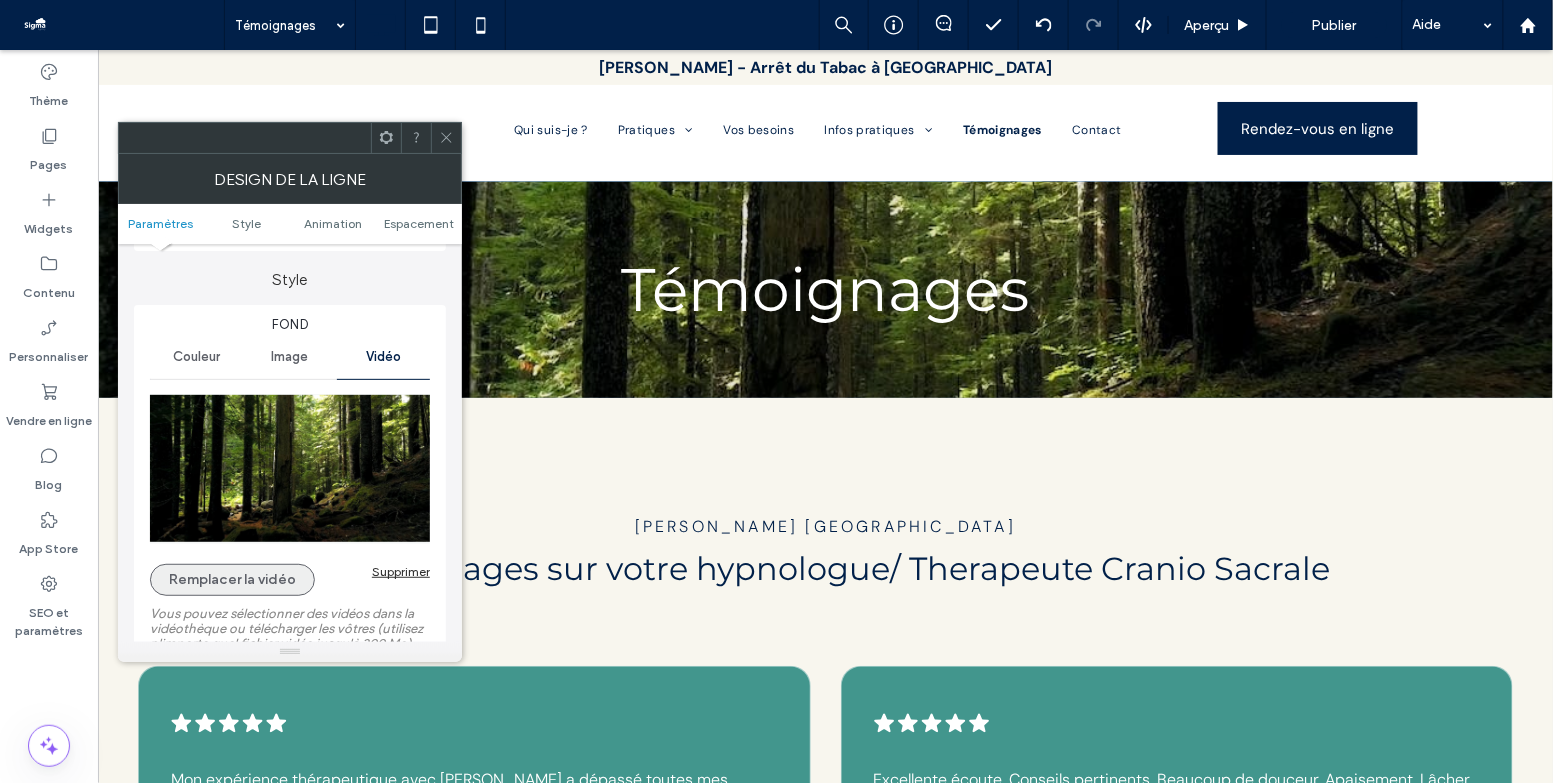 click on "Remplacer la vidéo" at bounding box center (232, 580) 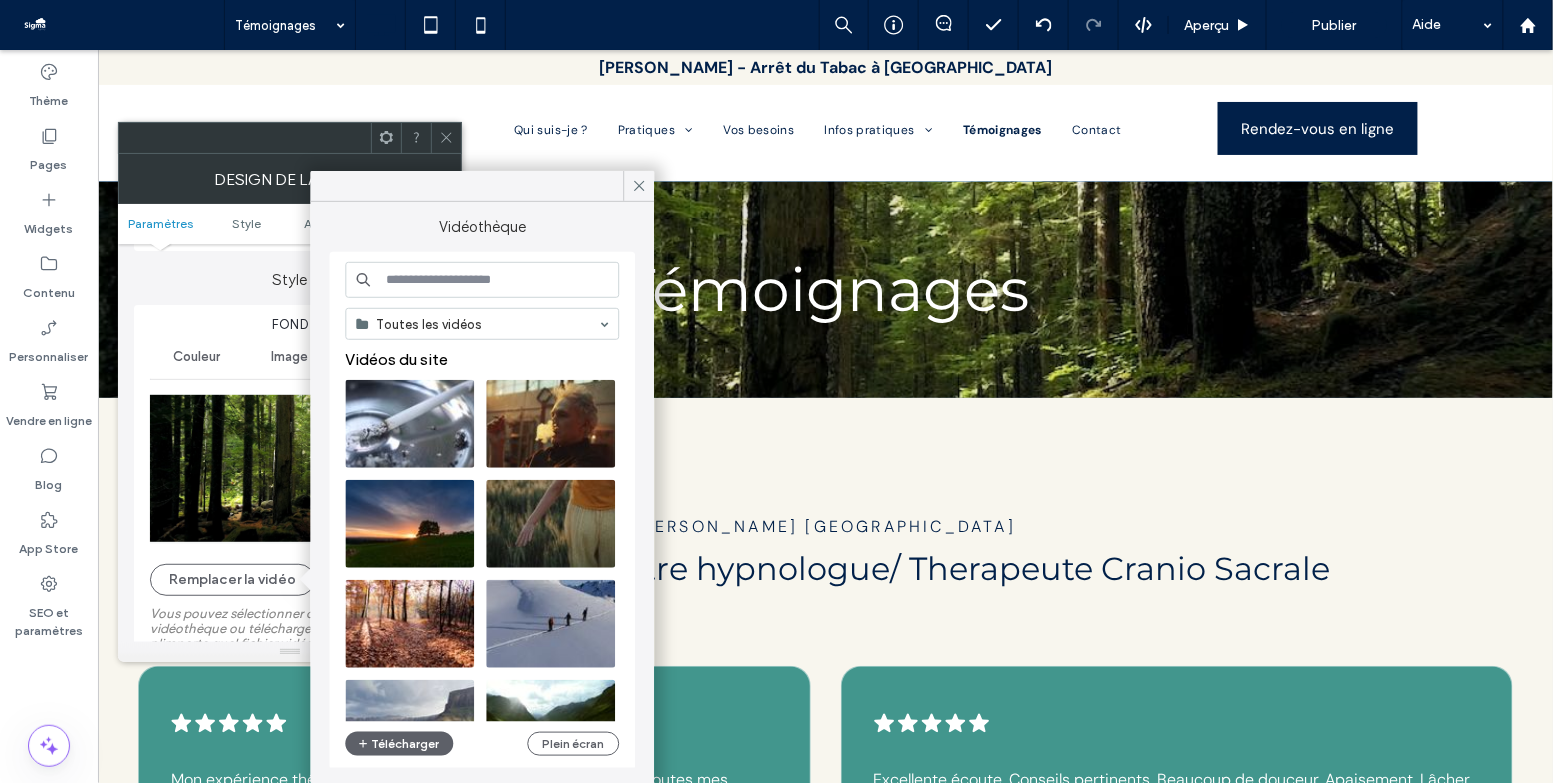 click at bounding box center (482, 280) 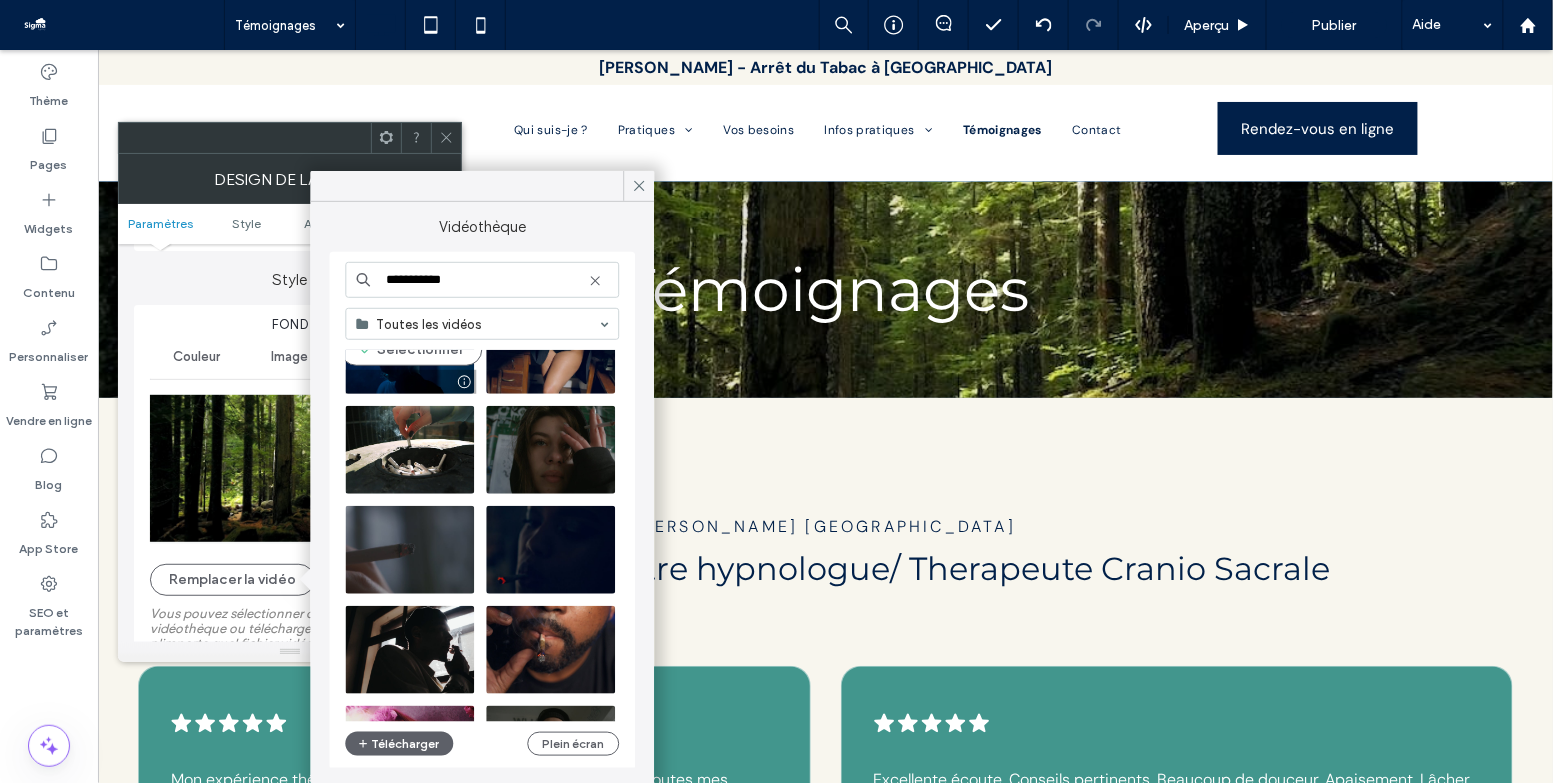 scroll, scrollTop: 175, scrollLeft: 0, axis: vertical 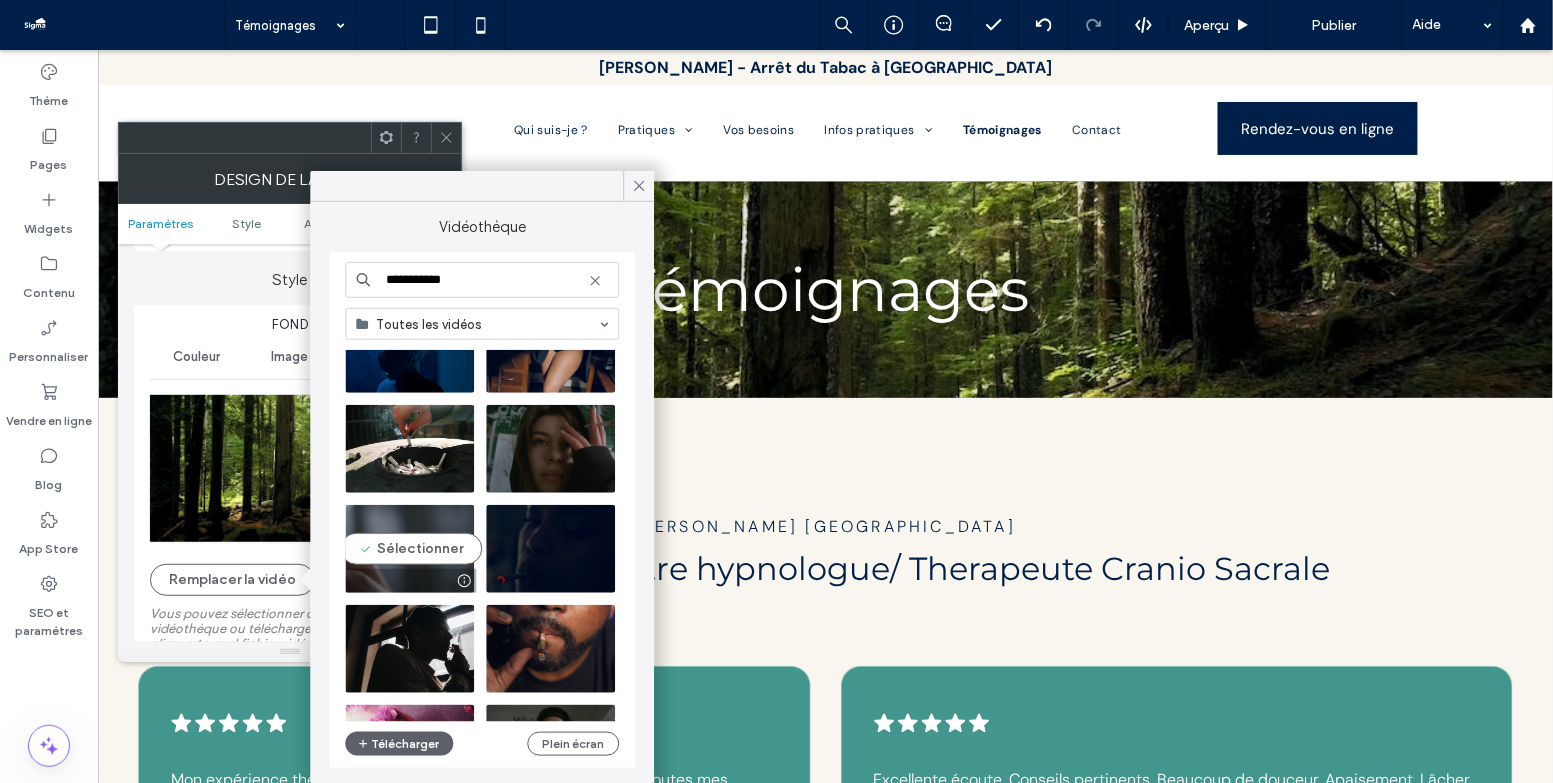 type on "**********" 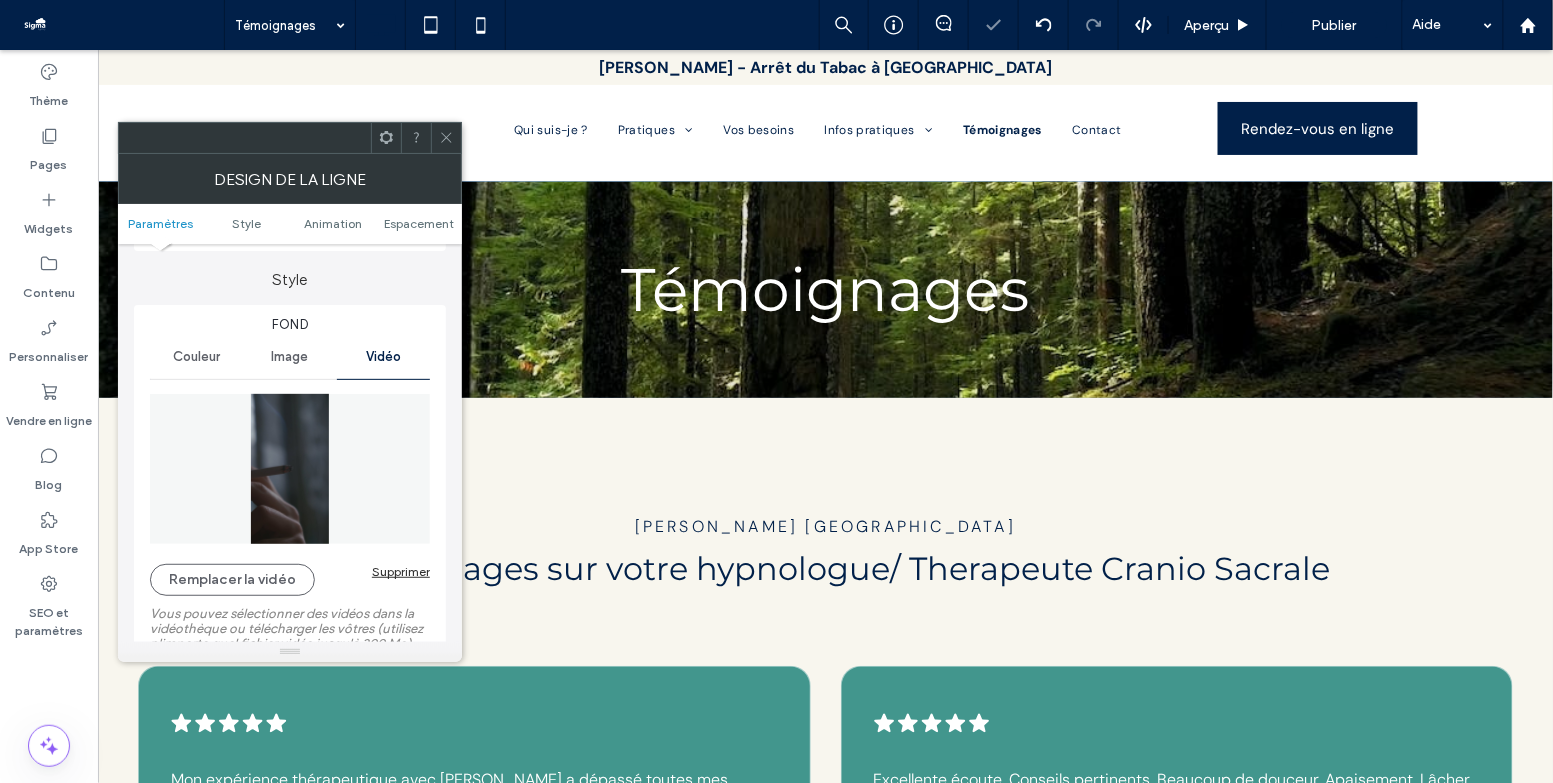 click 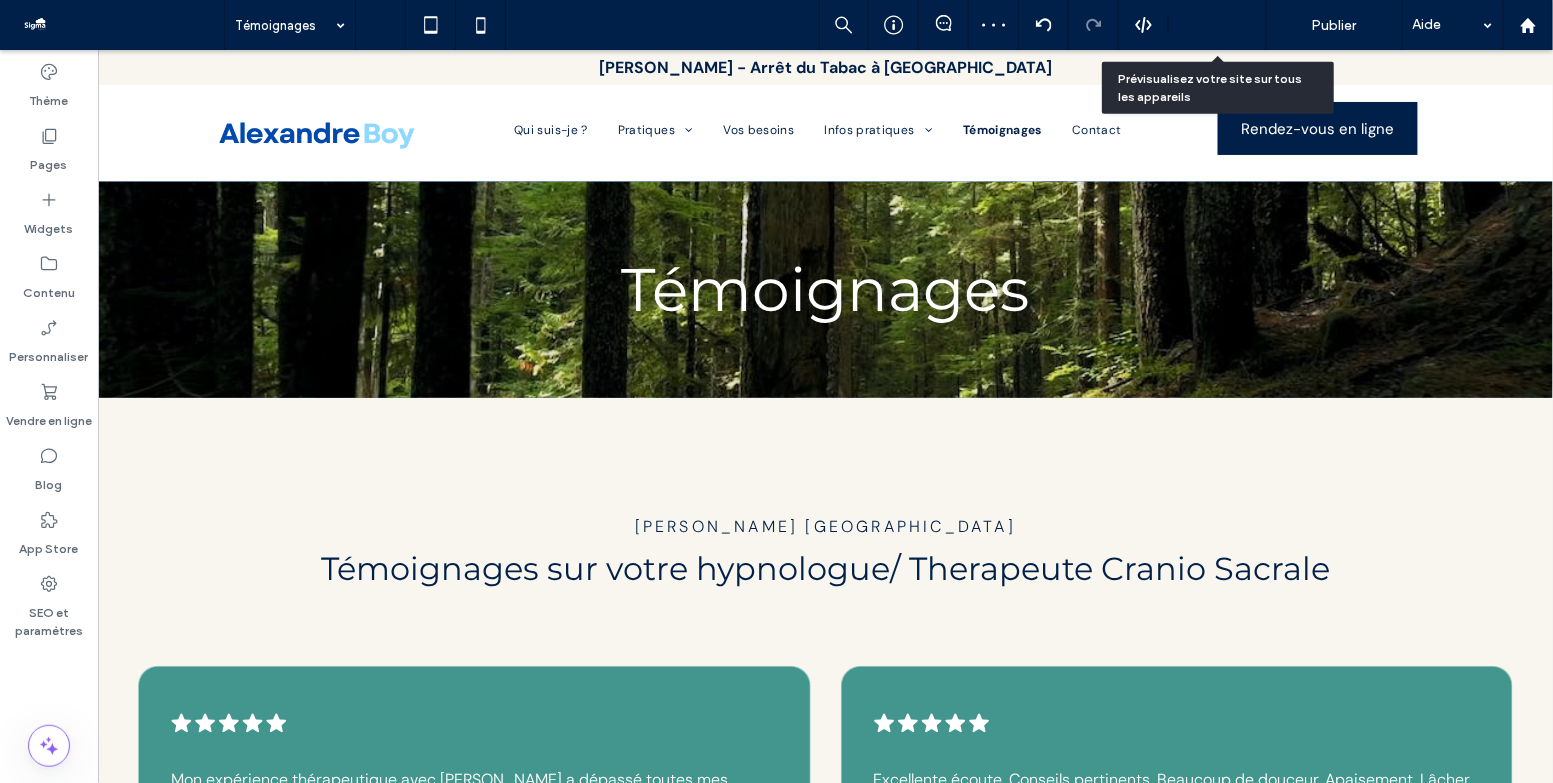 click on "Aperçu" at bounding box center (1217, 25) 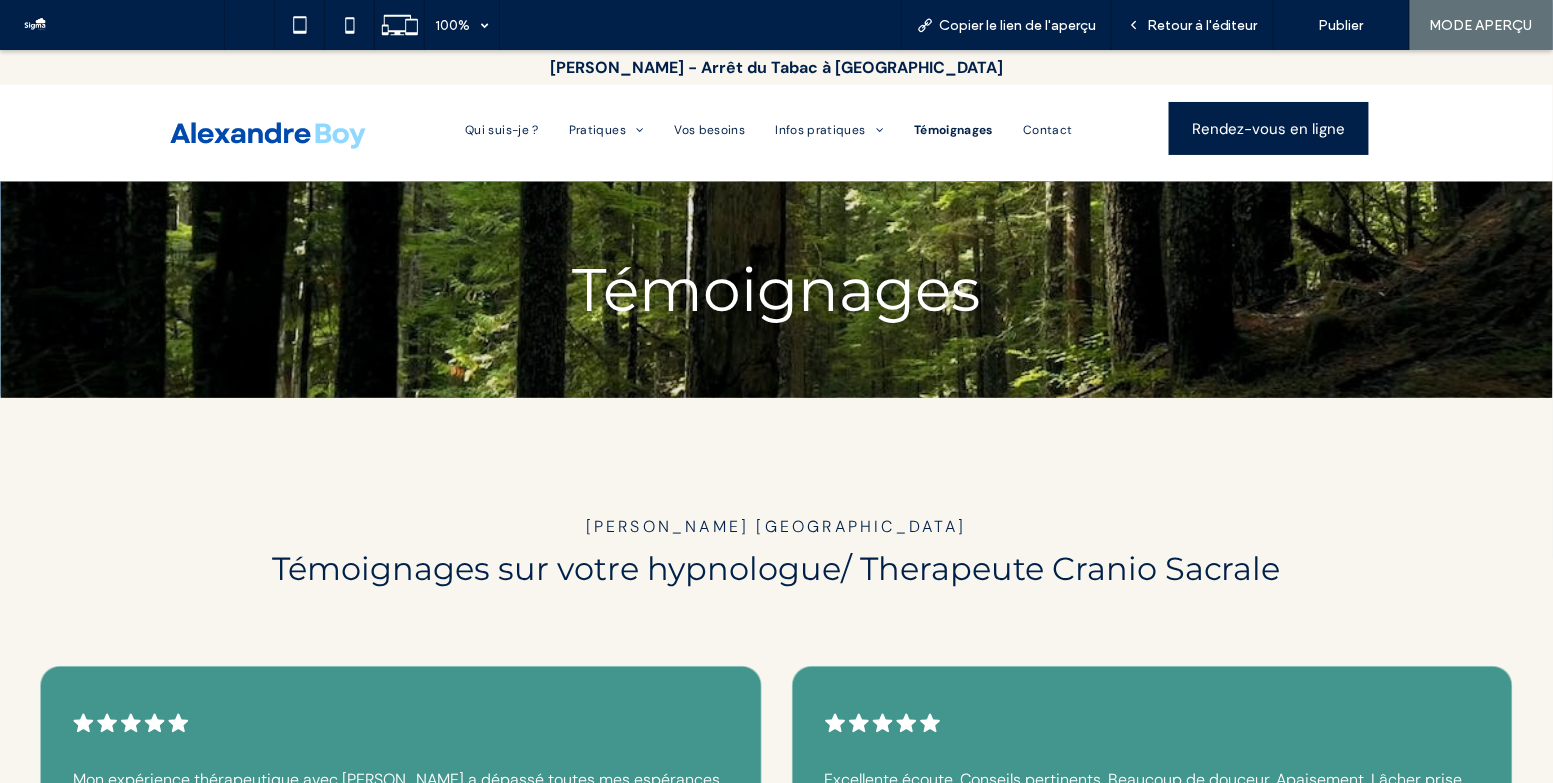 scroll, scrollTop: 0, scrollLeft: 0, axis: both 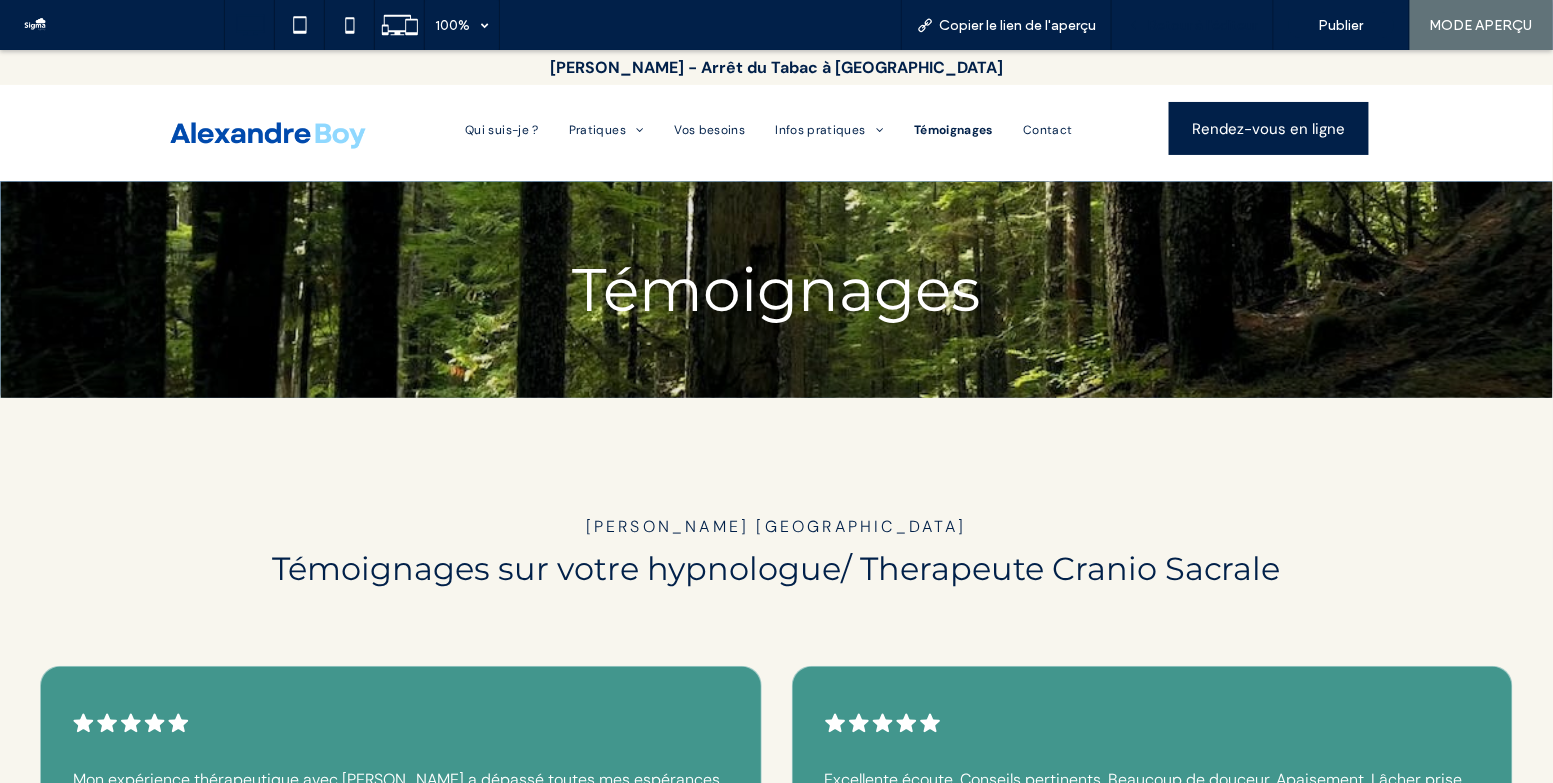 click on "Retour à l'éditeur" at bounding box center [1193, 25] 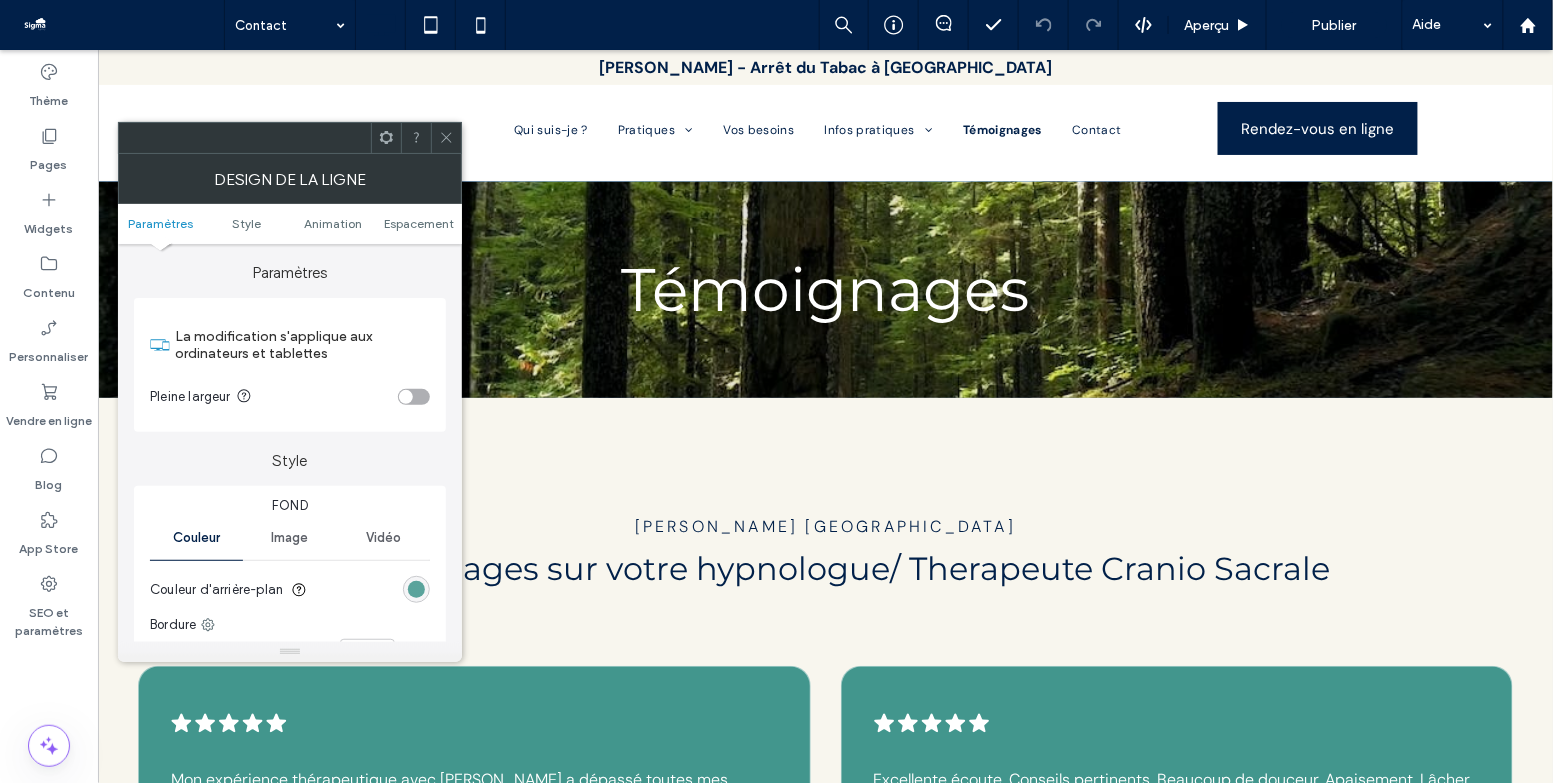click at bounding box center [416, 589] 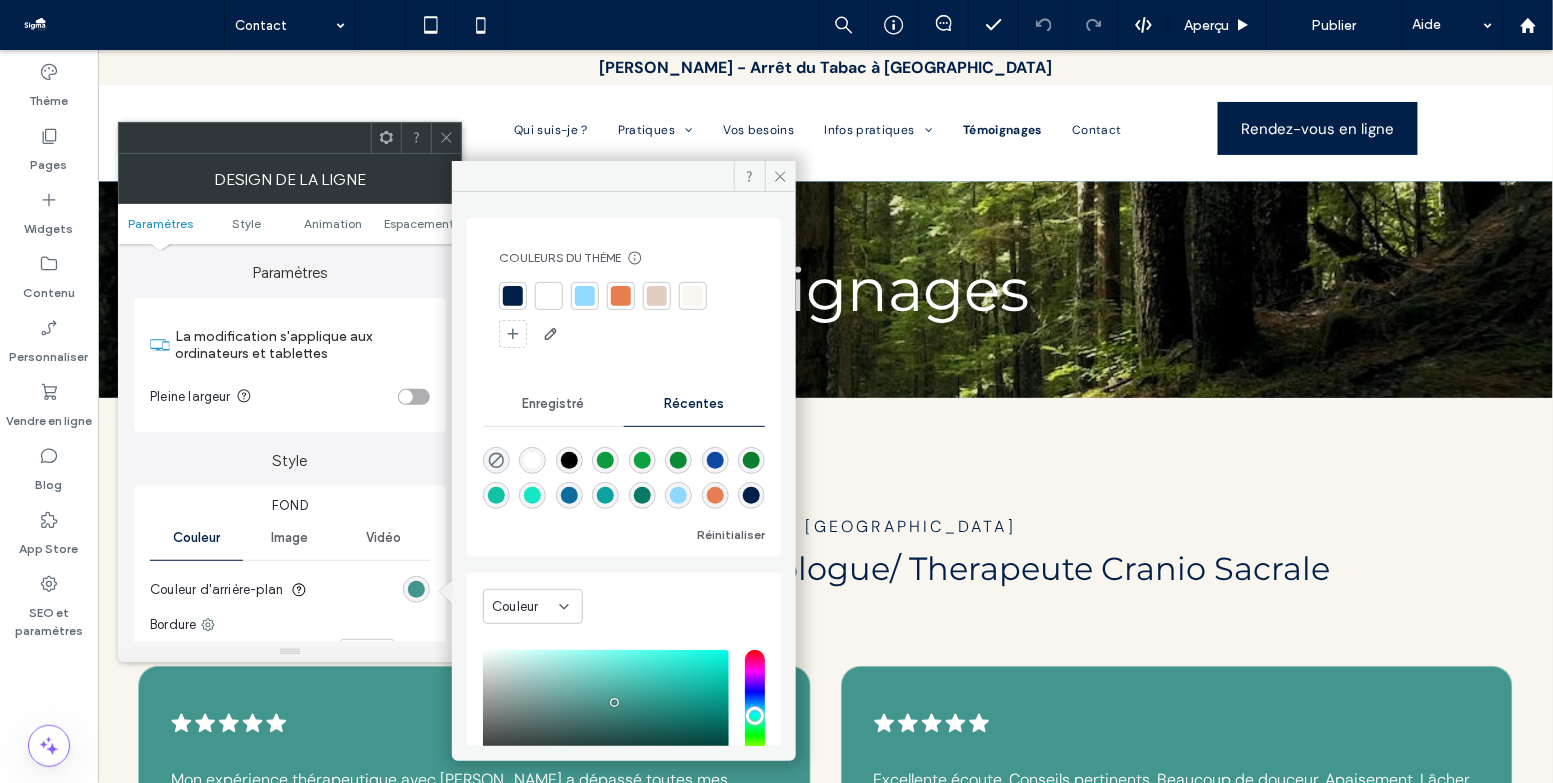 click at bounding box center [585, 296] 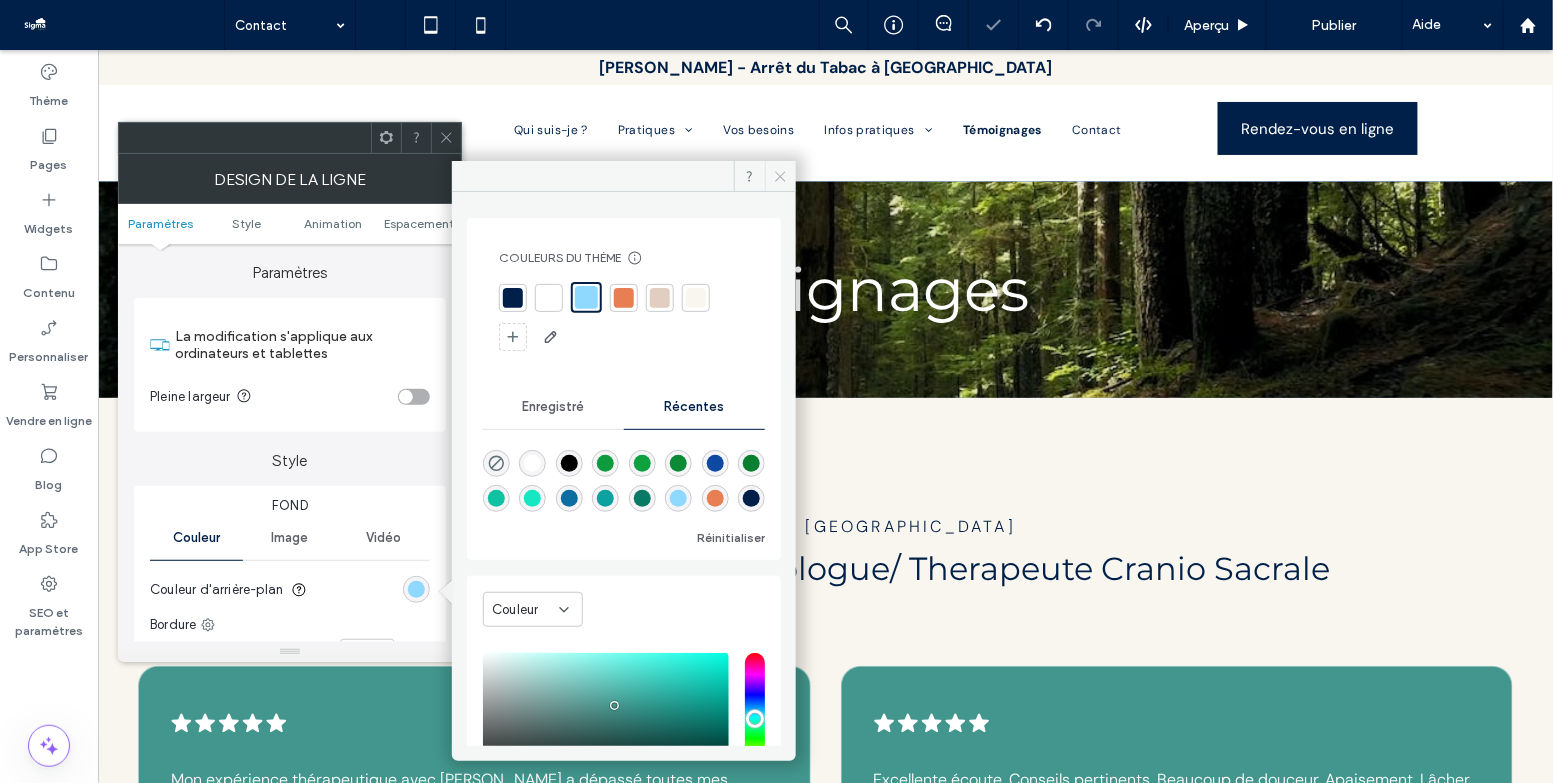 click 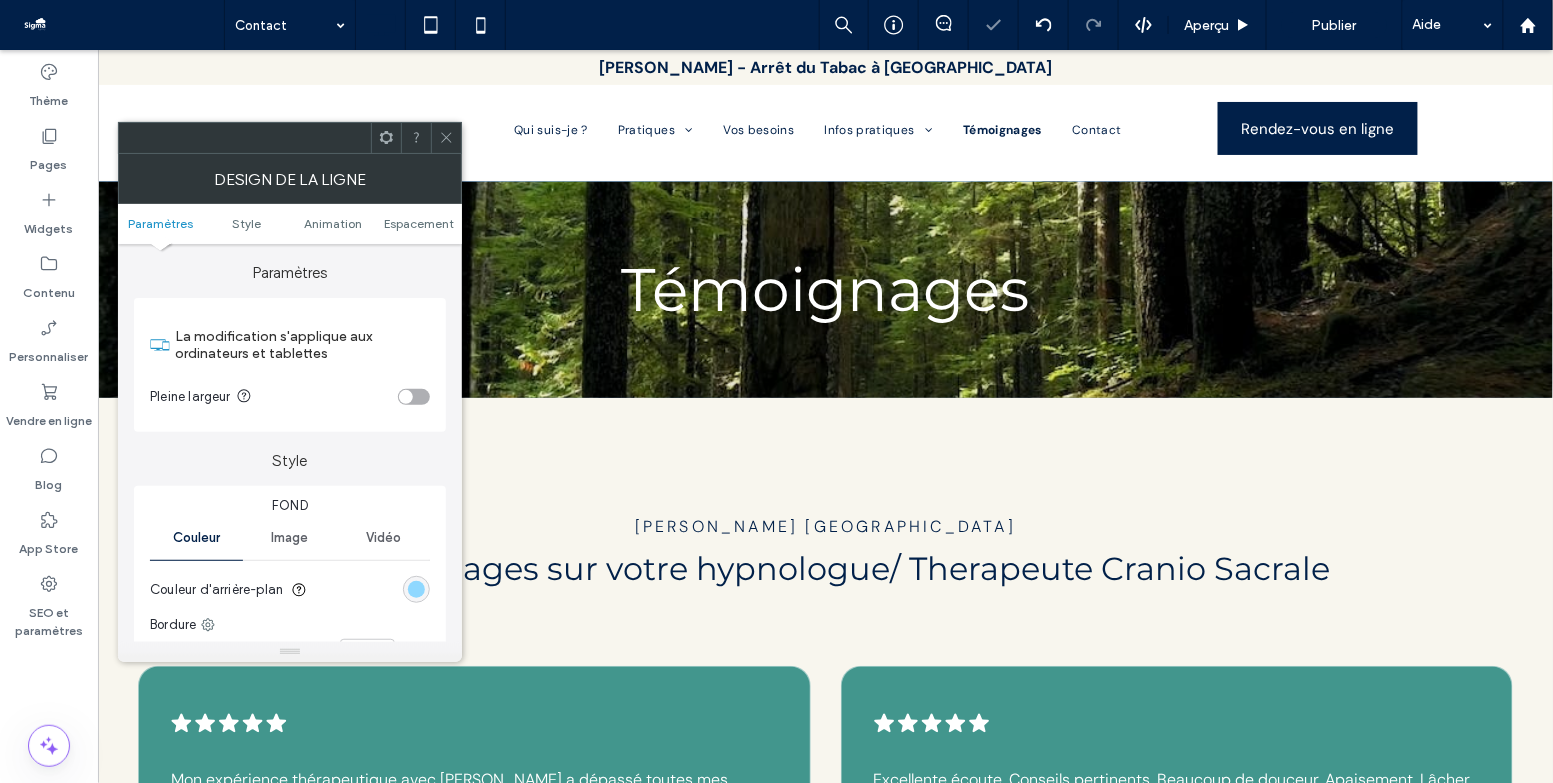 click 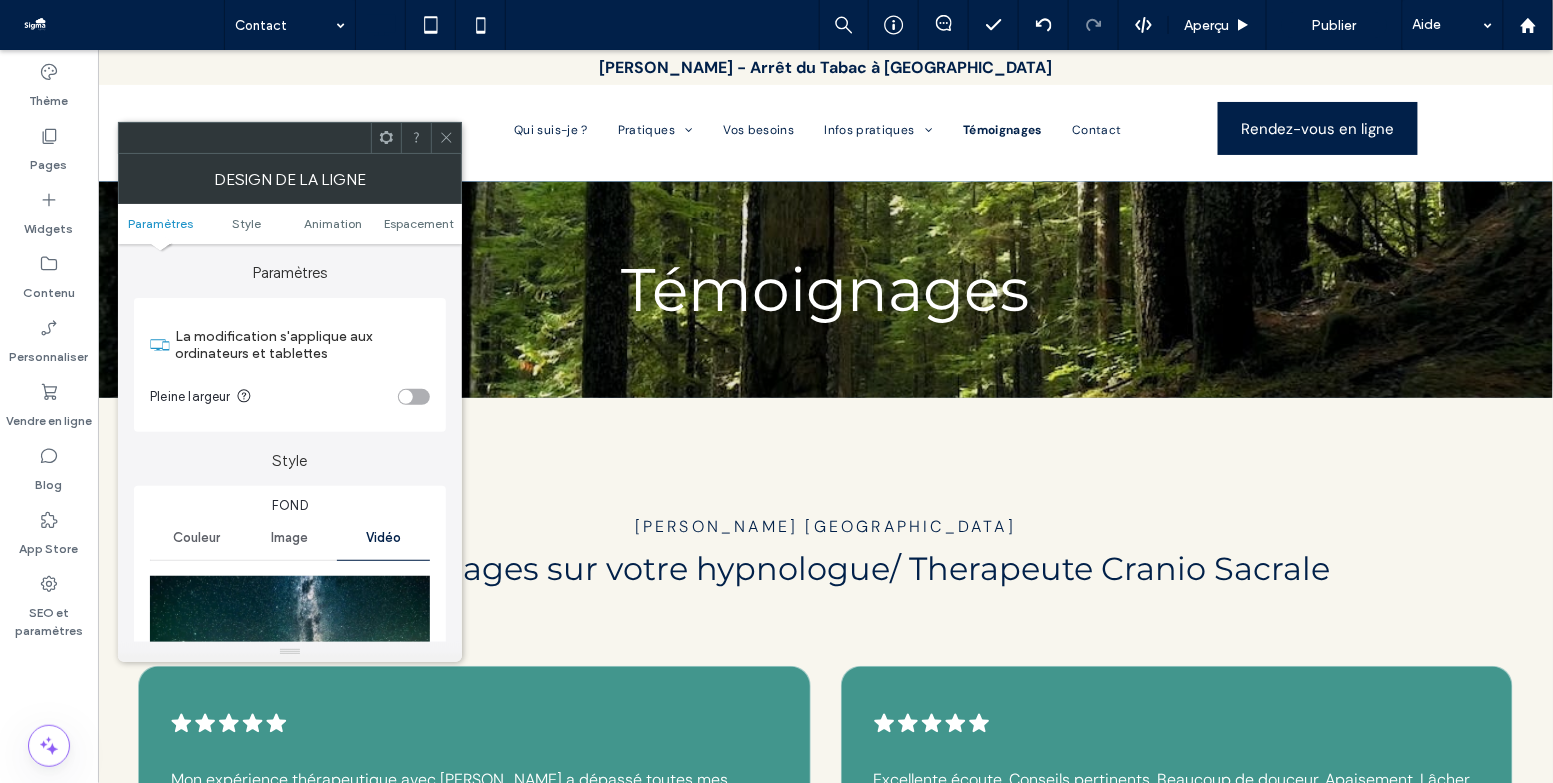 scroll, scrollTop: 169, scrollLeft: 0, axis: vertical 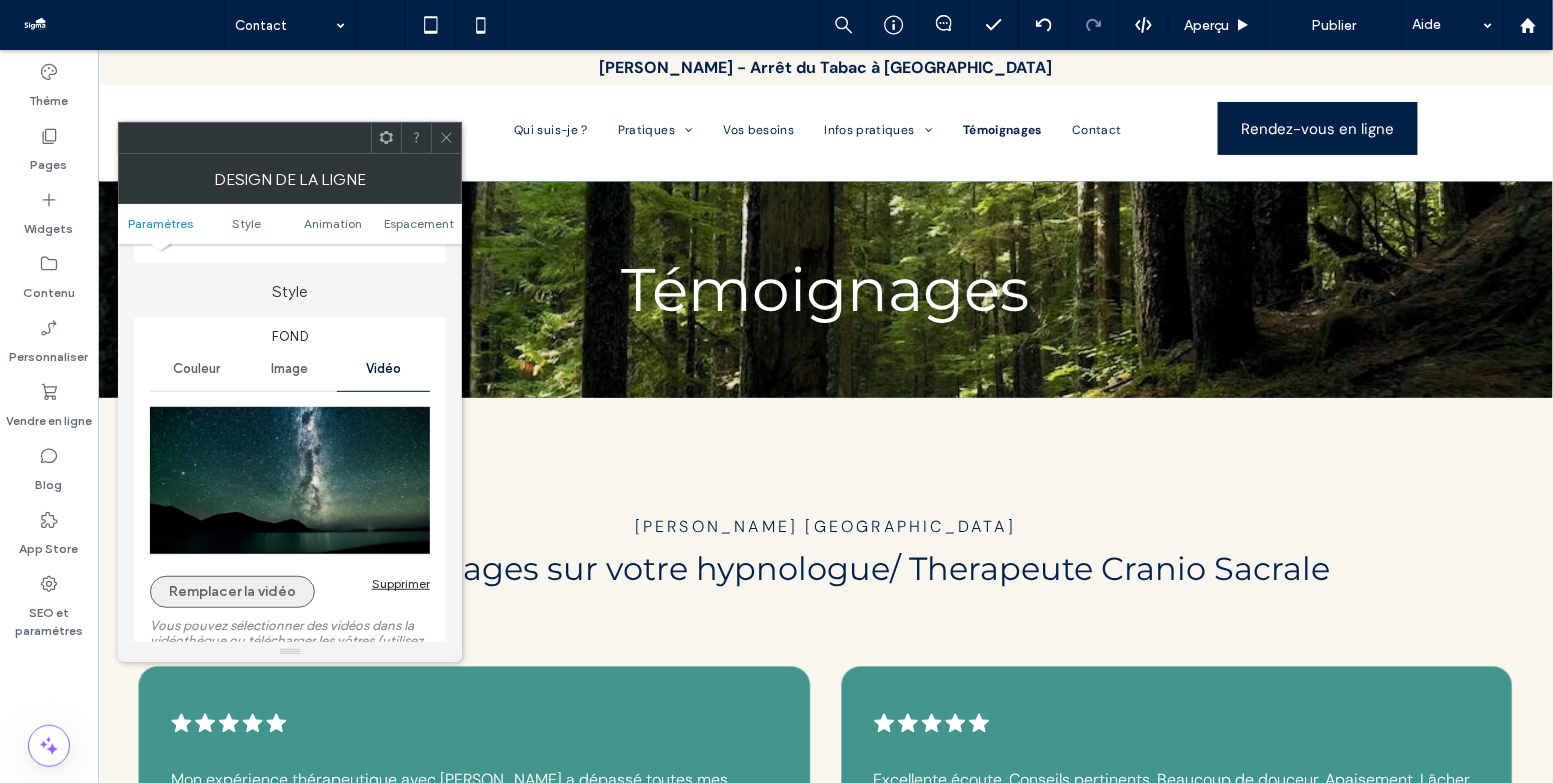 click on "Remplacer la vidéo" at bounding box center (232, 592) 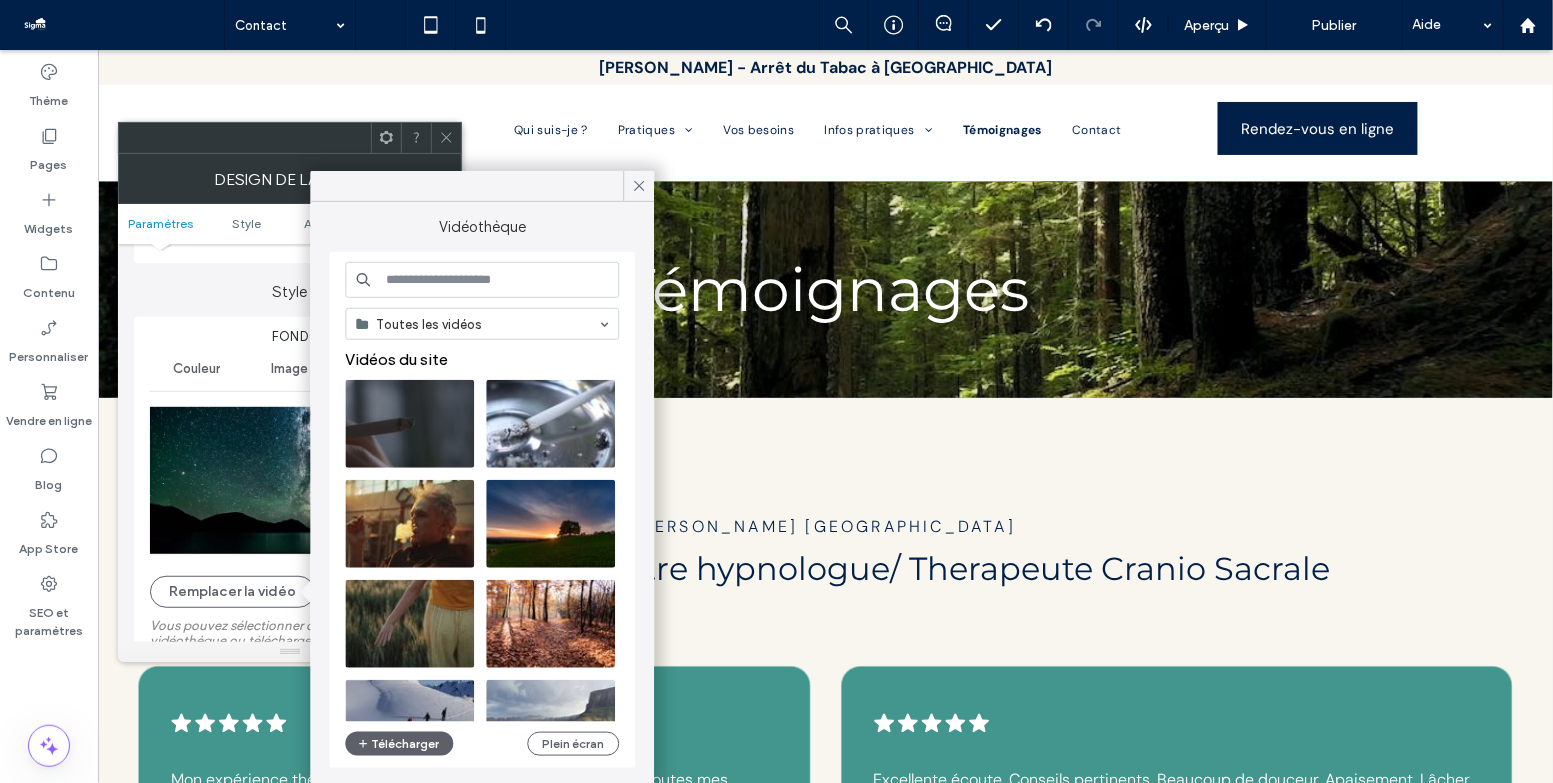 click at bounding box center [482, 280] 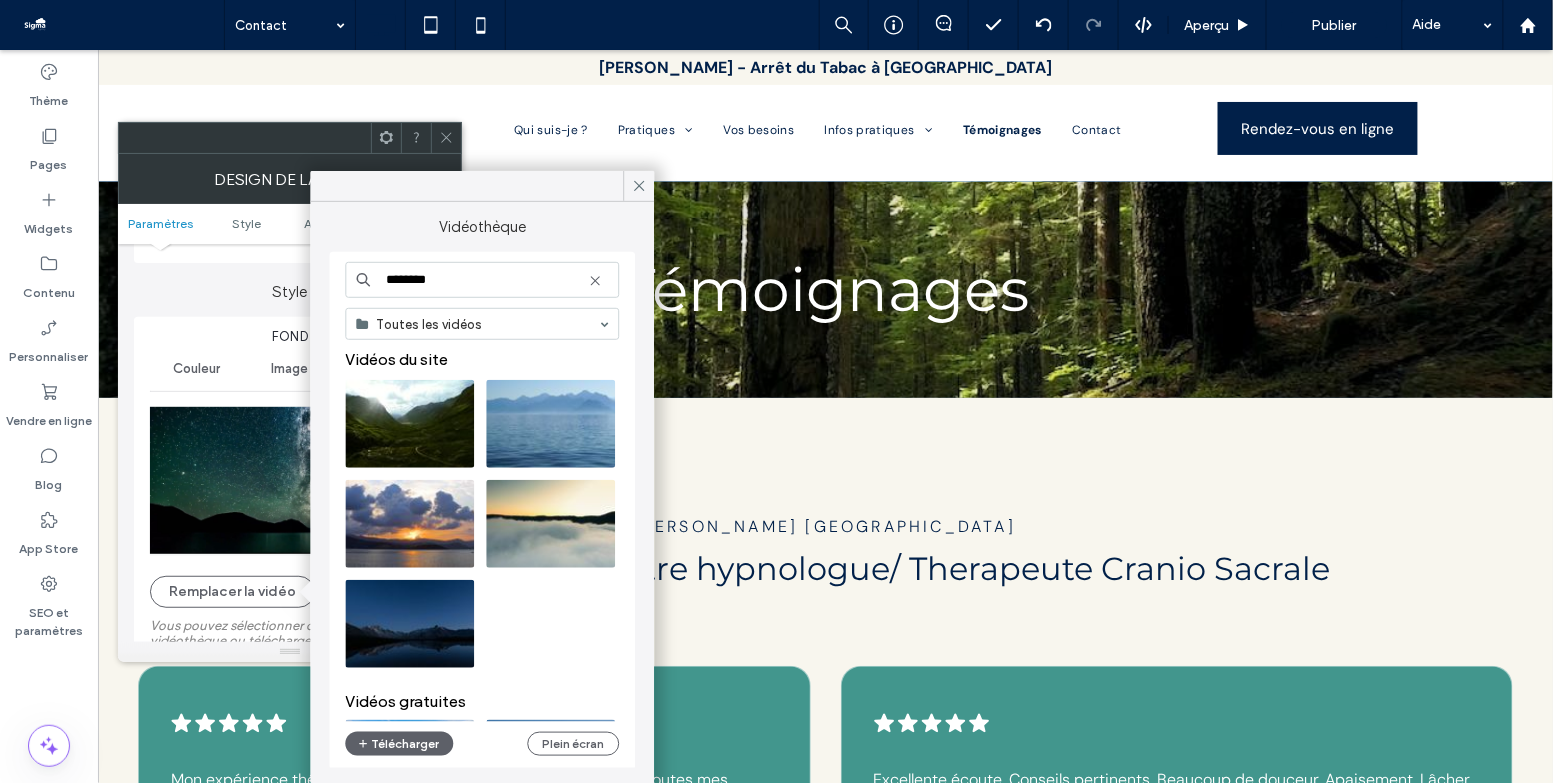 click on "********" at bounding box center [482, 280] 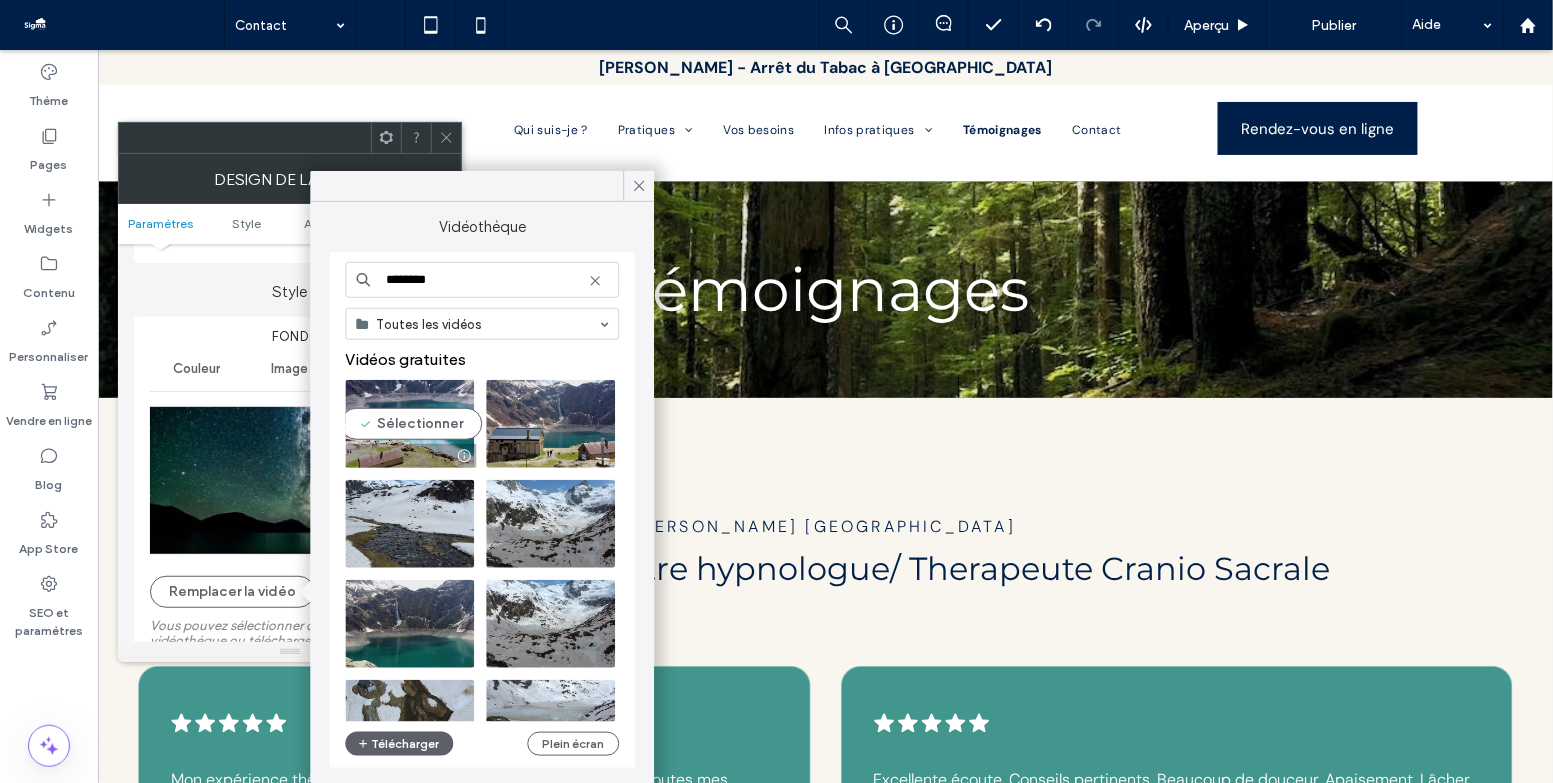 type on "********" 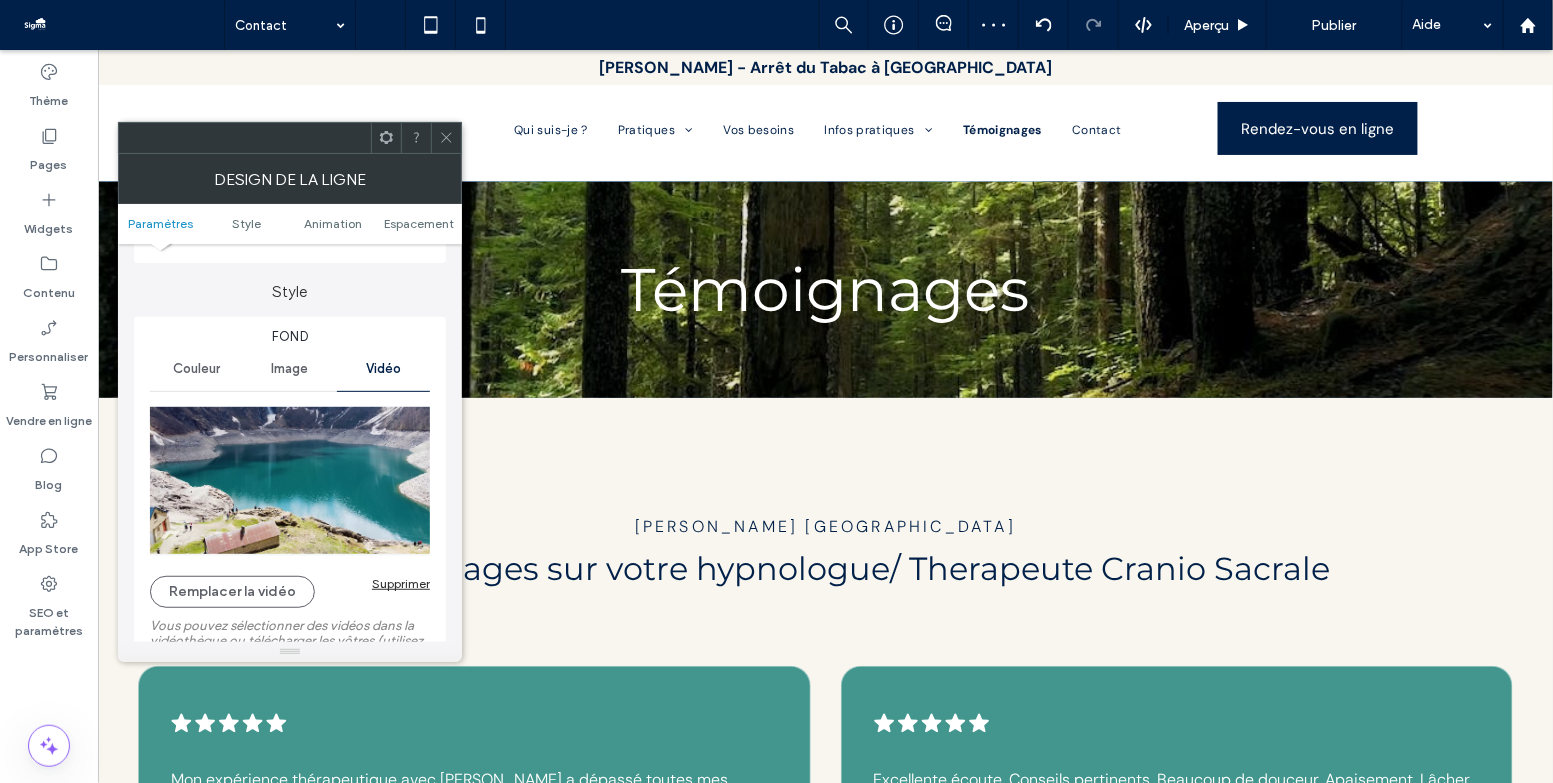 click 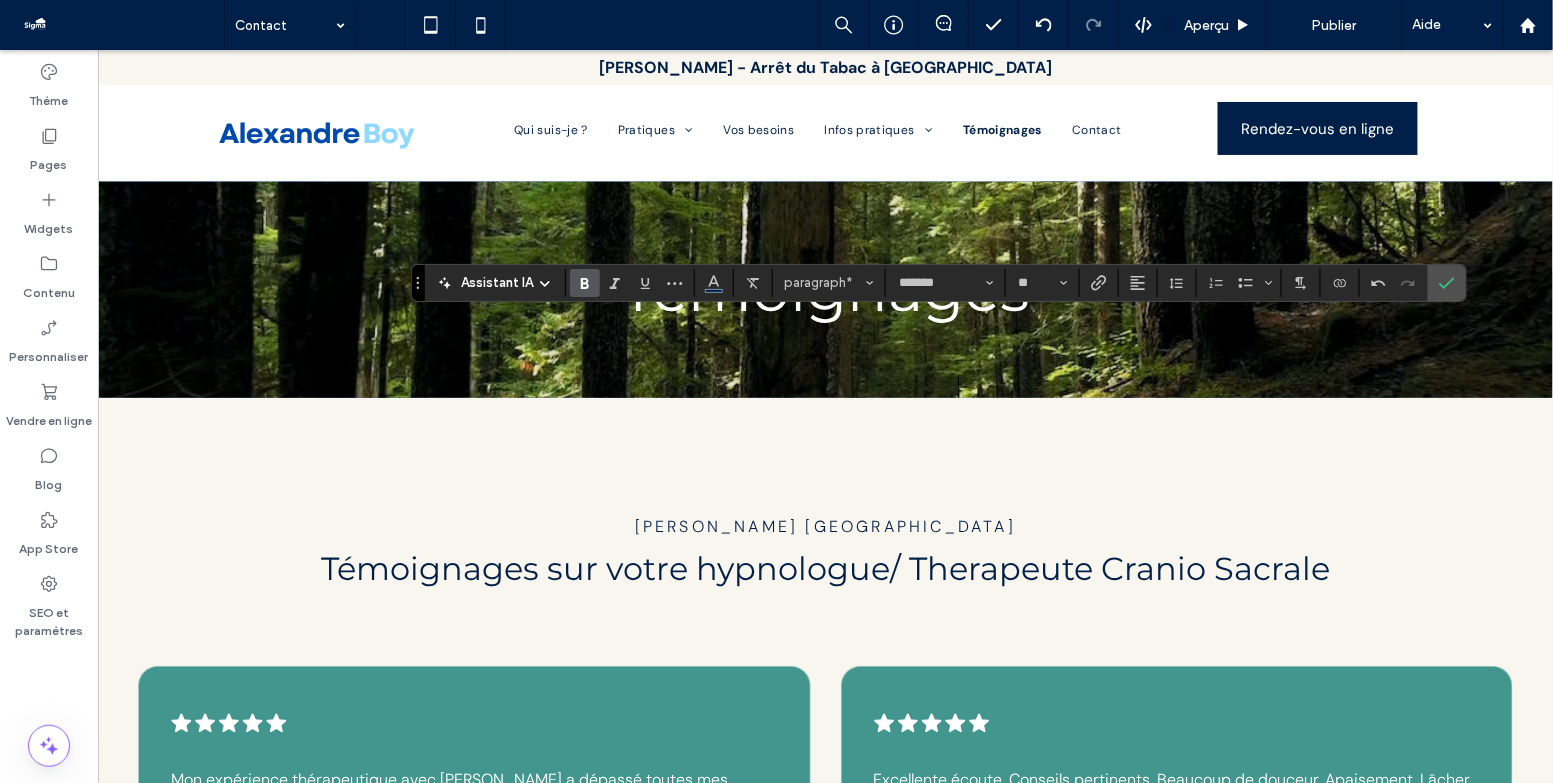 click 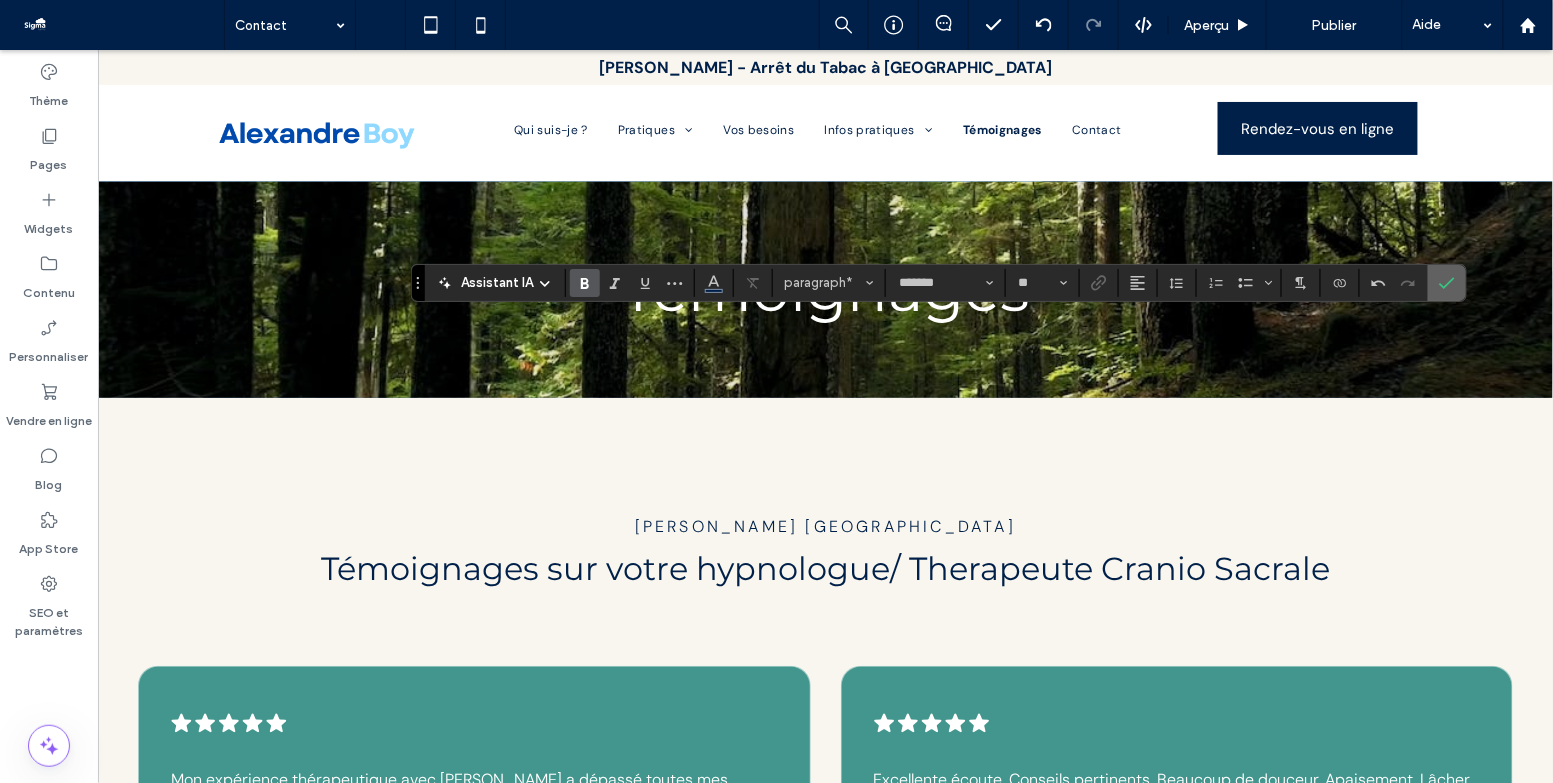 click 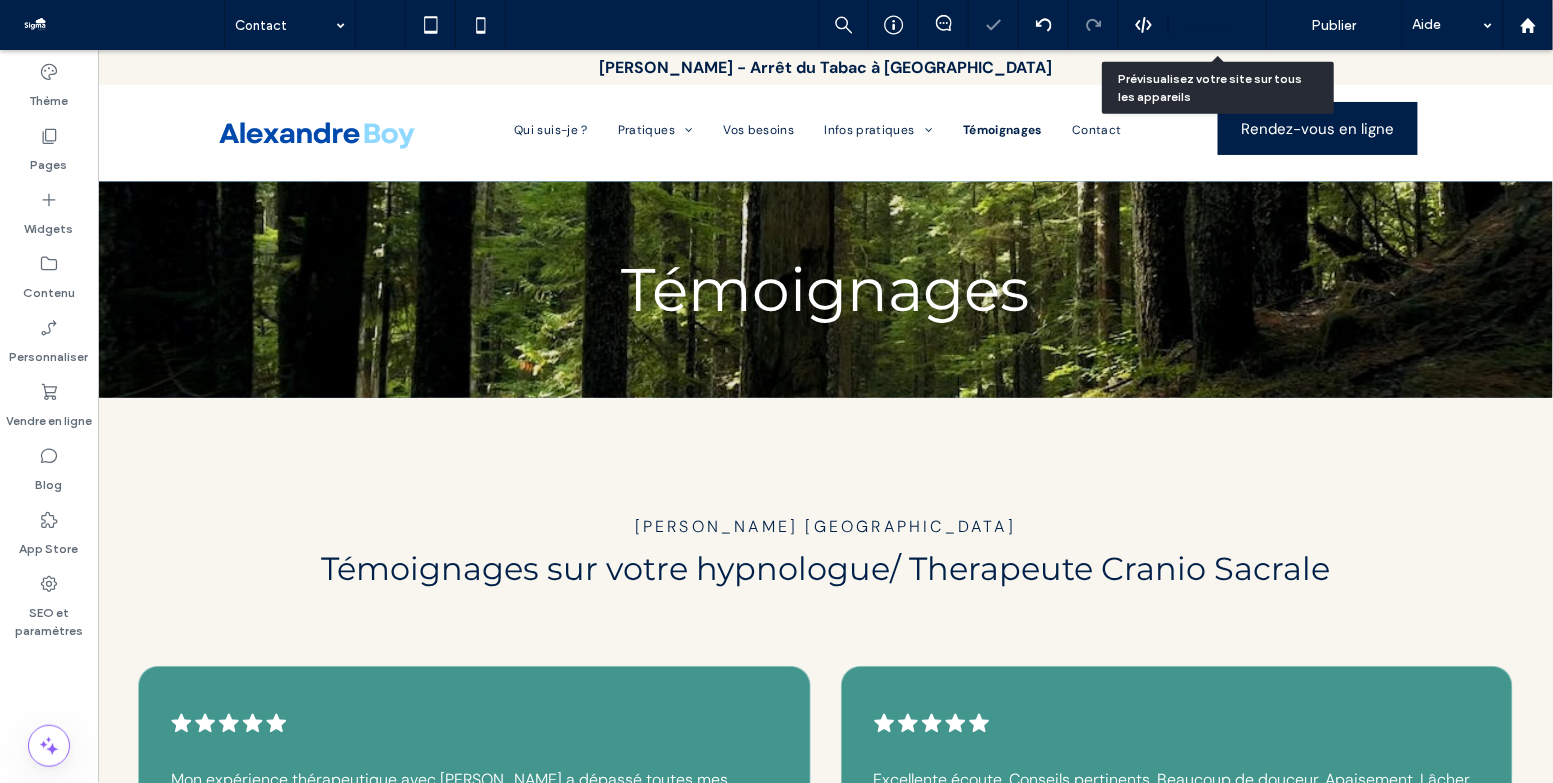click 